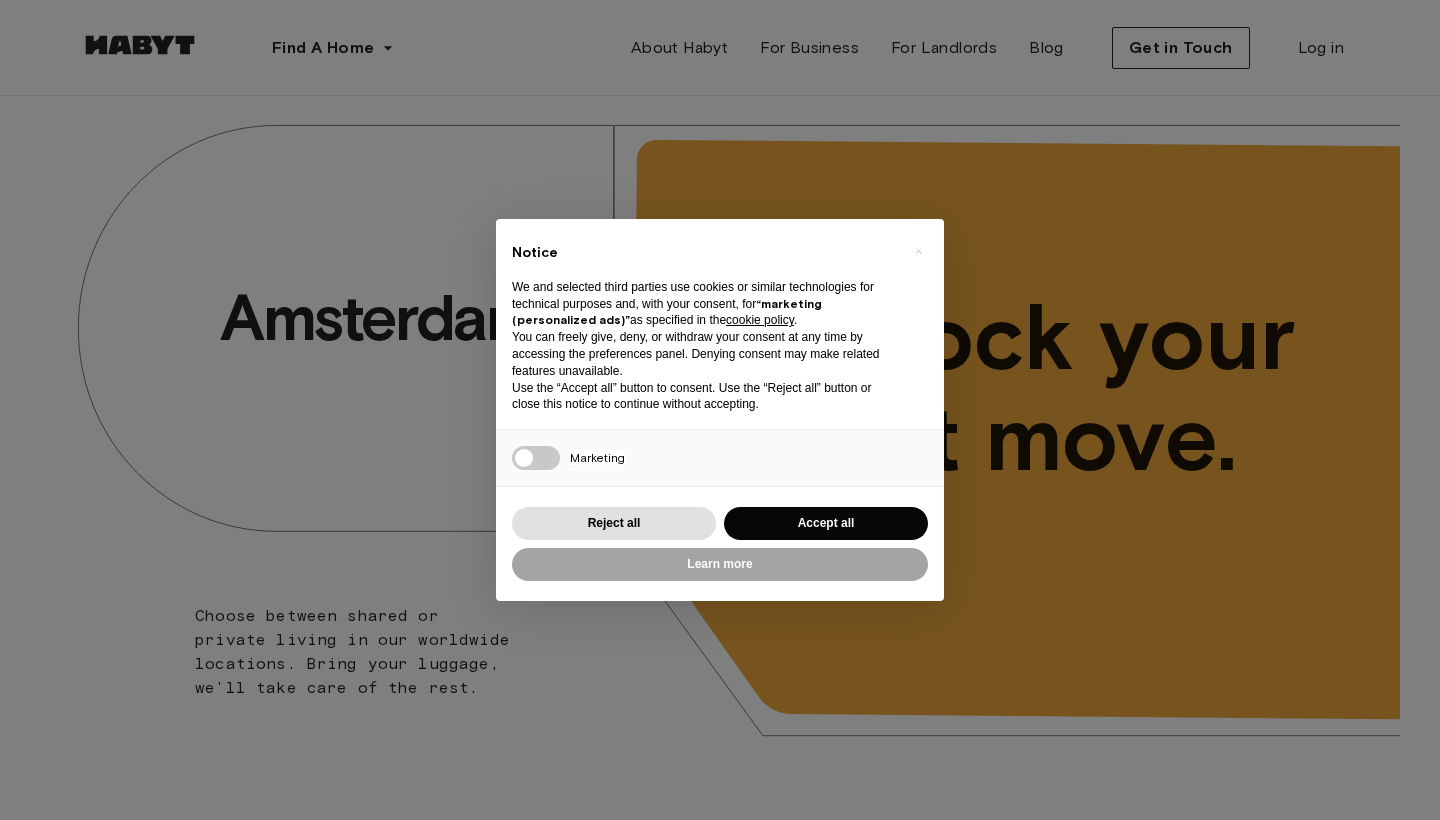 scroll, scrollTop: 0, scrollLeft: 0, axis: both 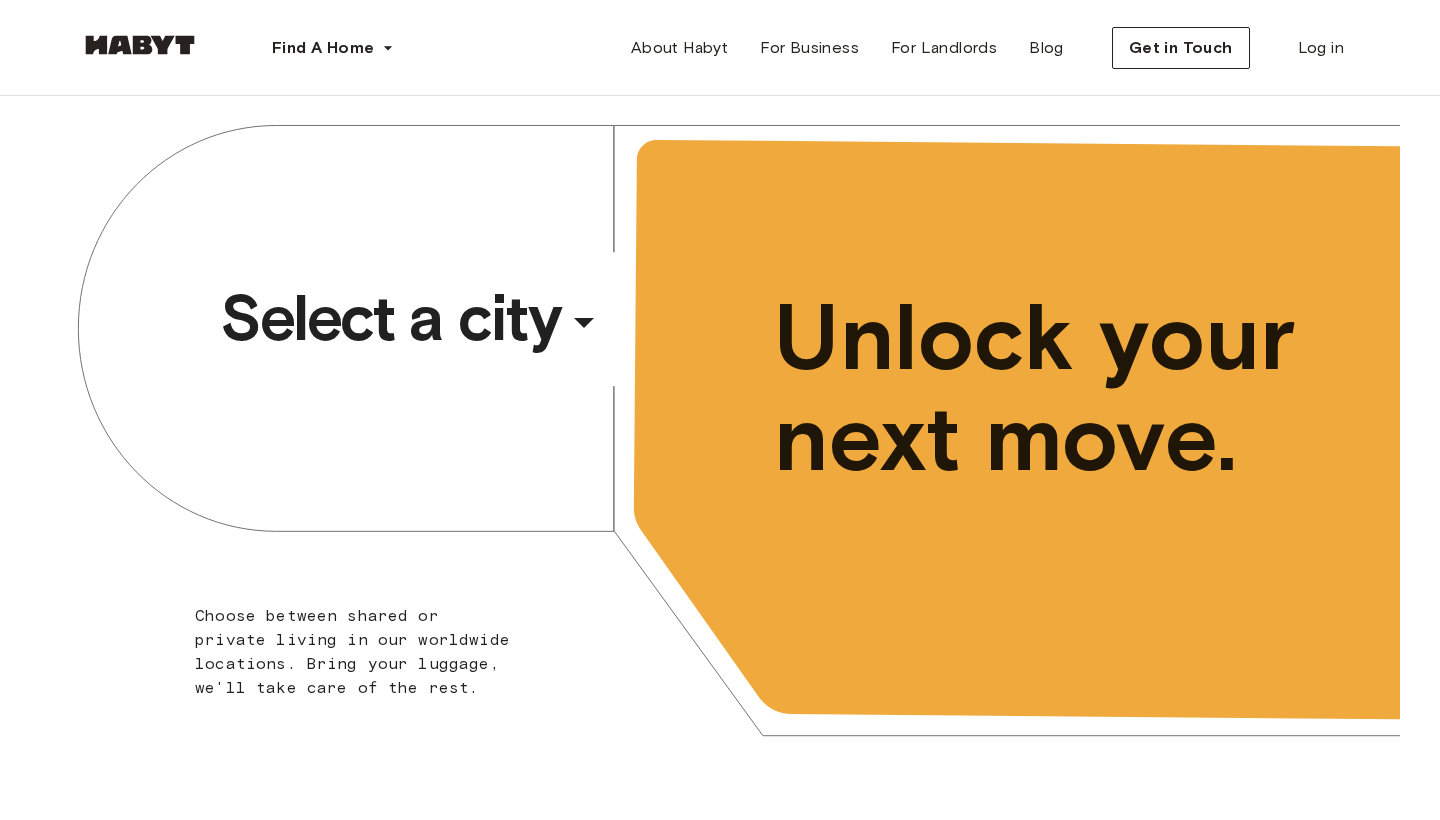 click on "Select a city" at bounding box center [390, 318] 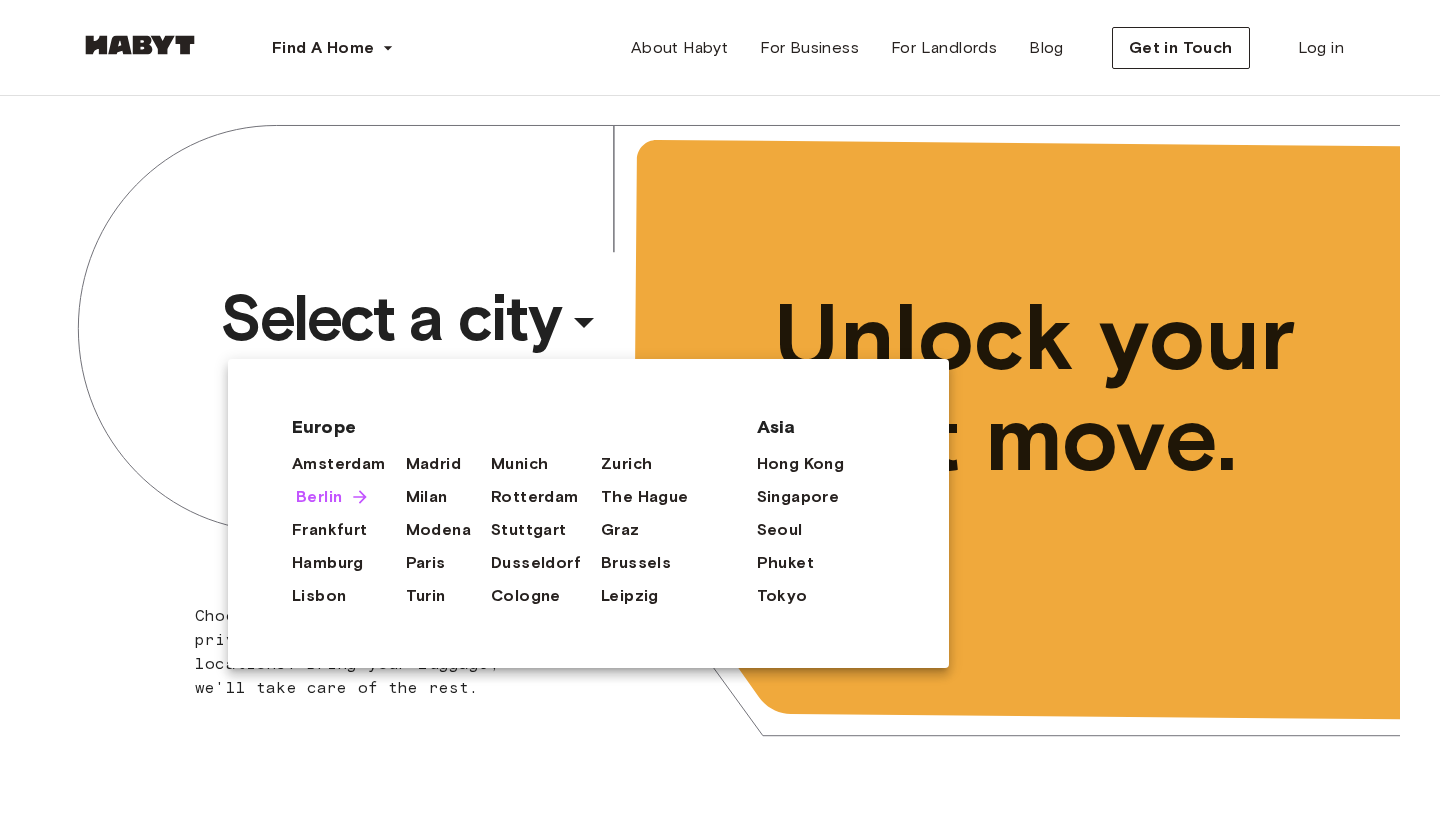 click on "Berlin" at bounding box center [319, 497] 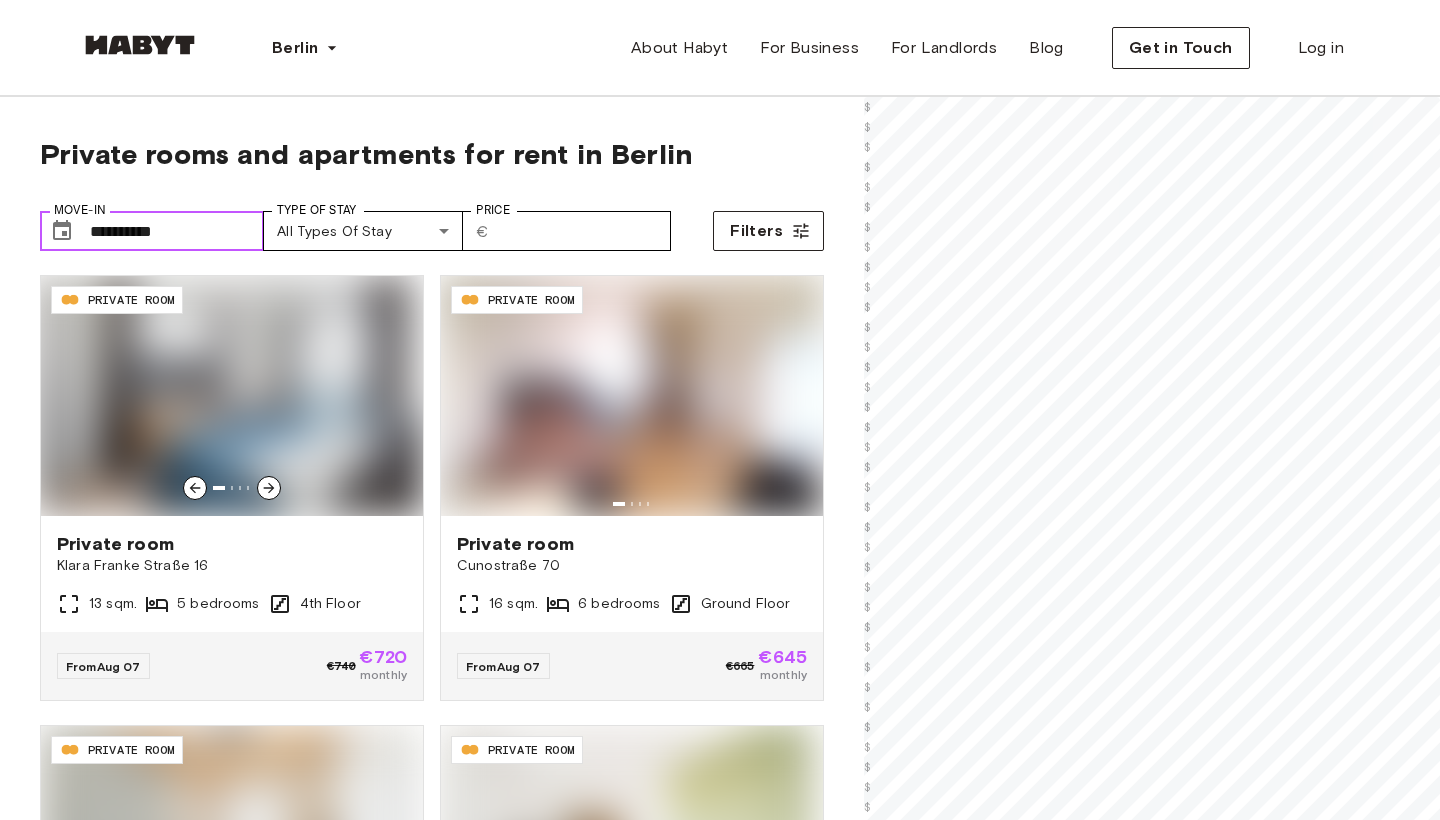 click on "**********" at bounding box center (177, 231) 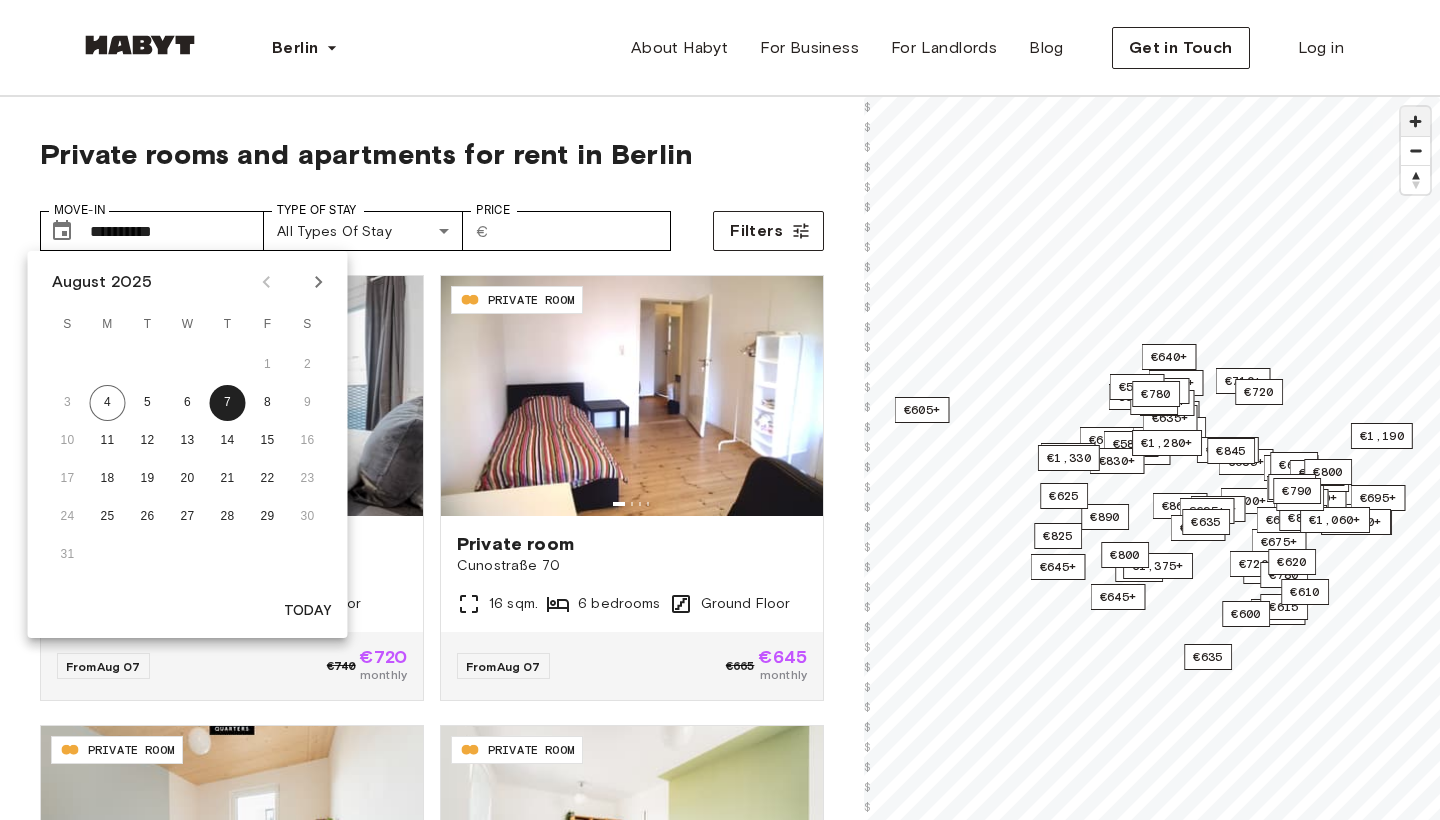 click at bounding box center [1415, 121] 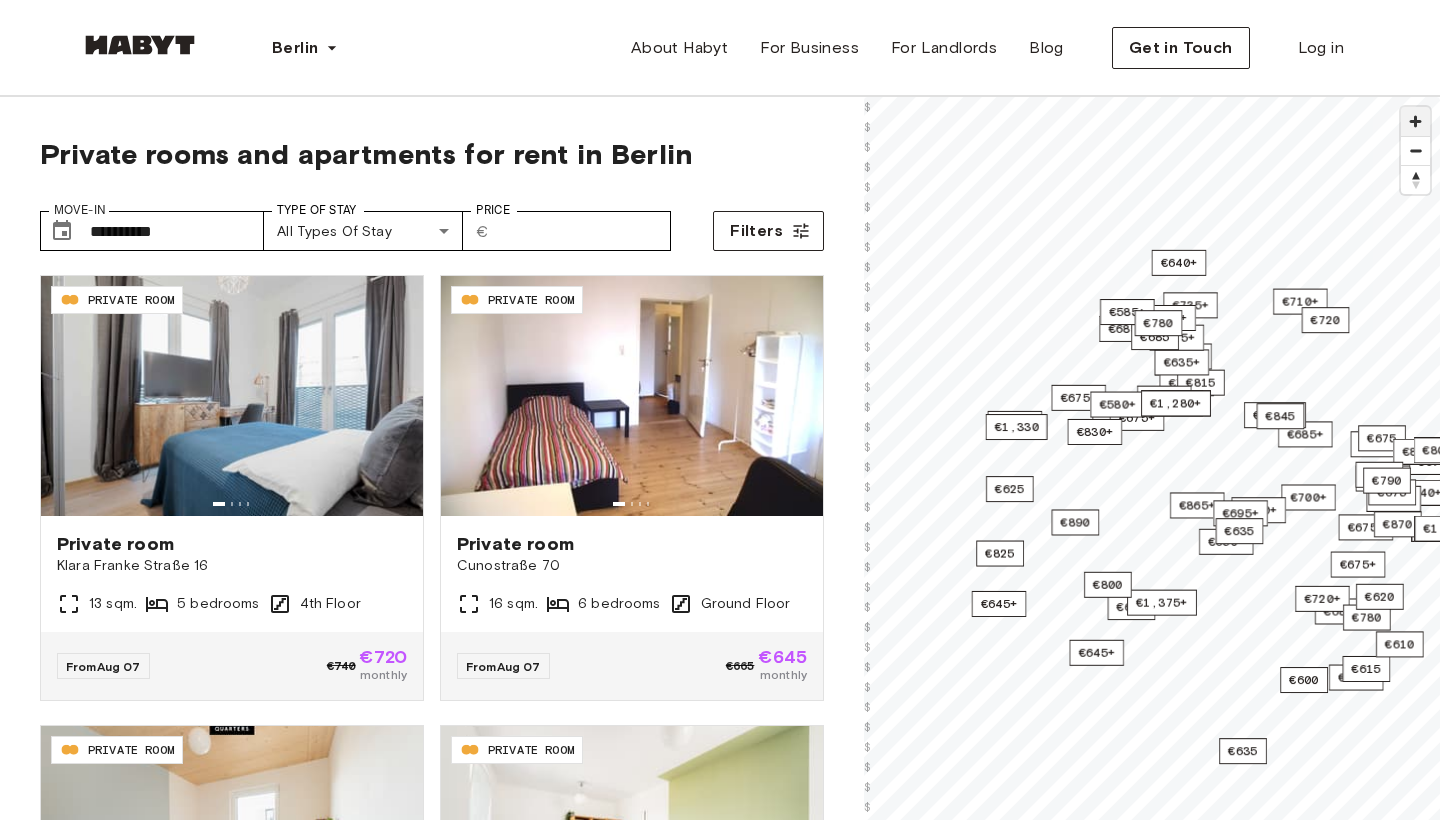 click at bounding box center (1415, 121) 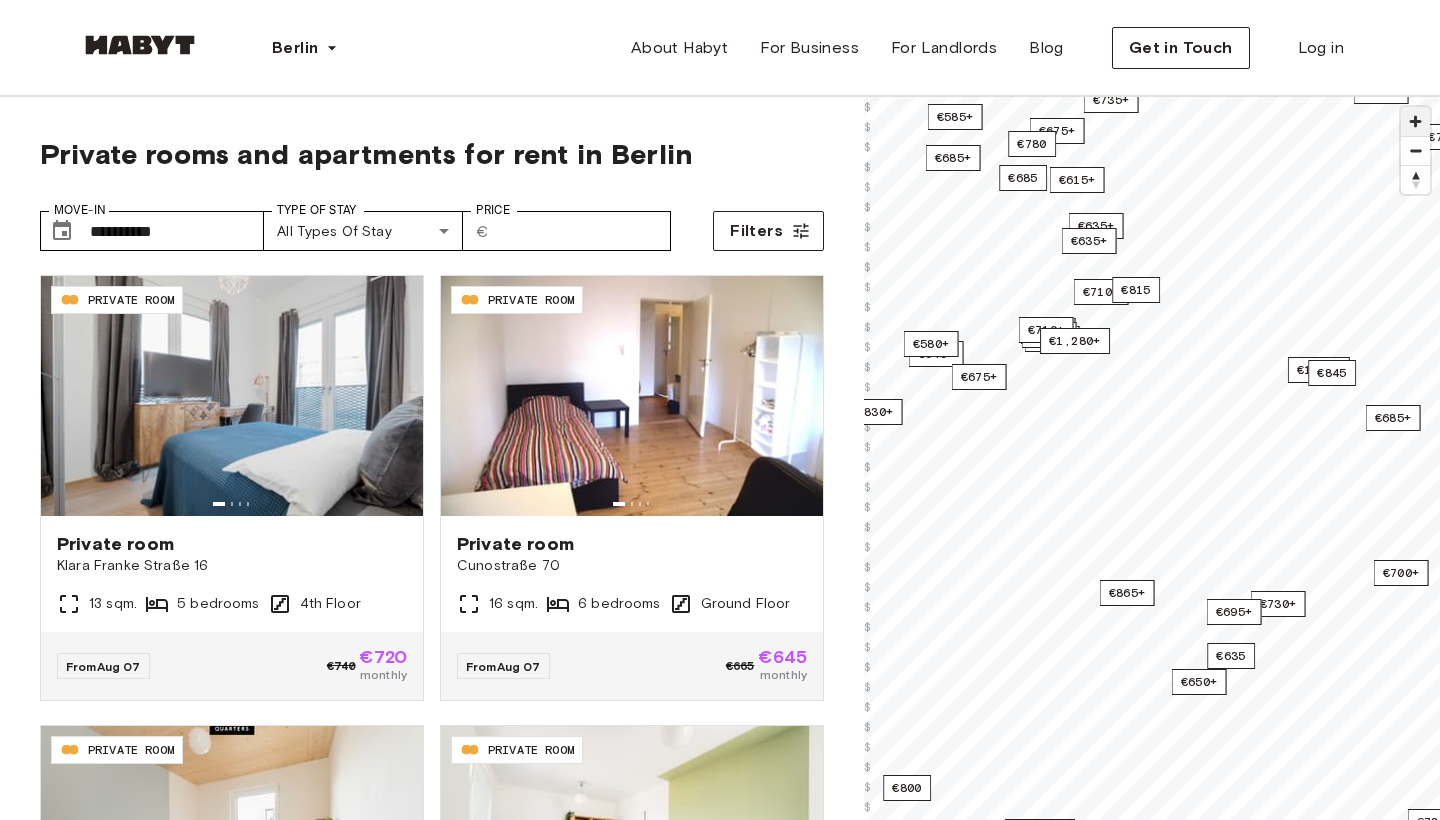 click at bounding box center (1415, 121) 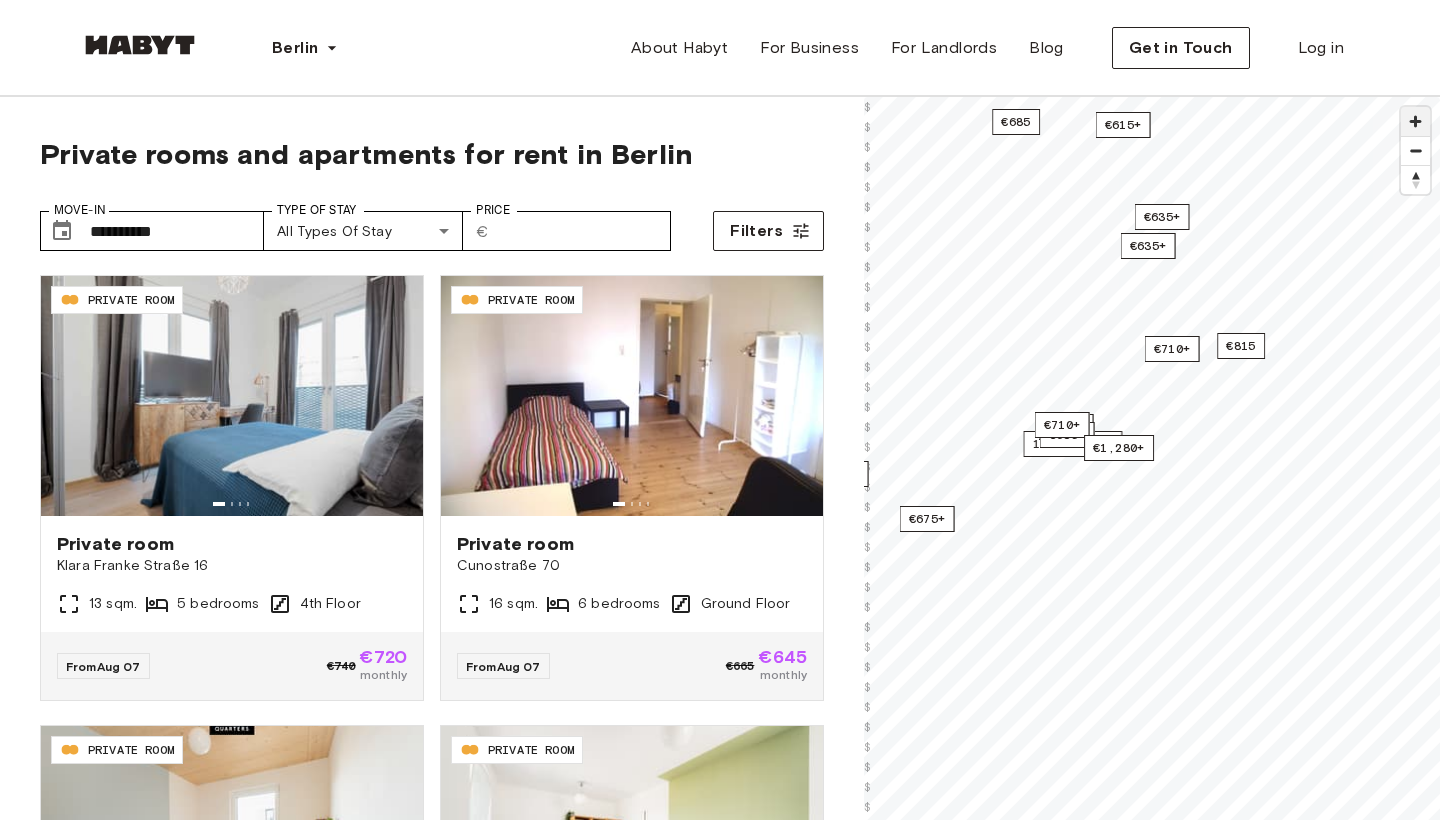 click at bounding box center [1415, 121] 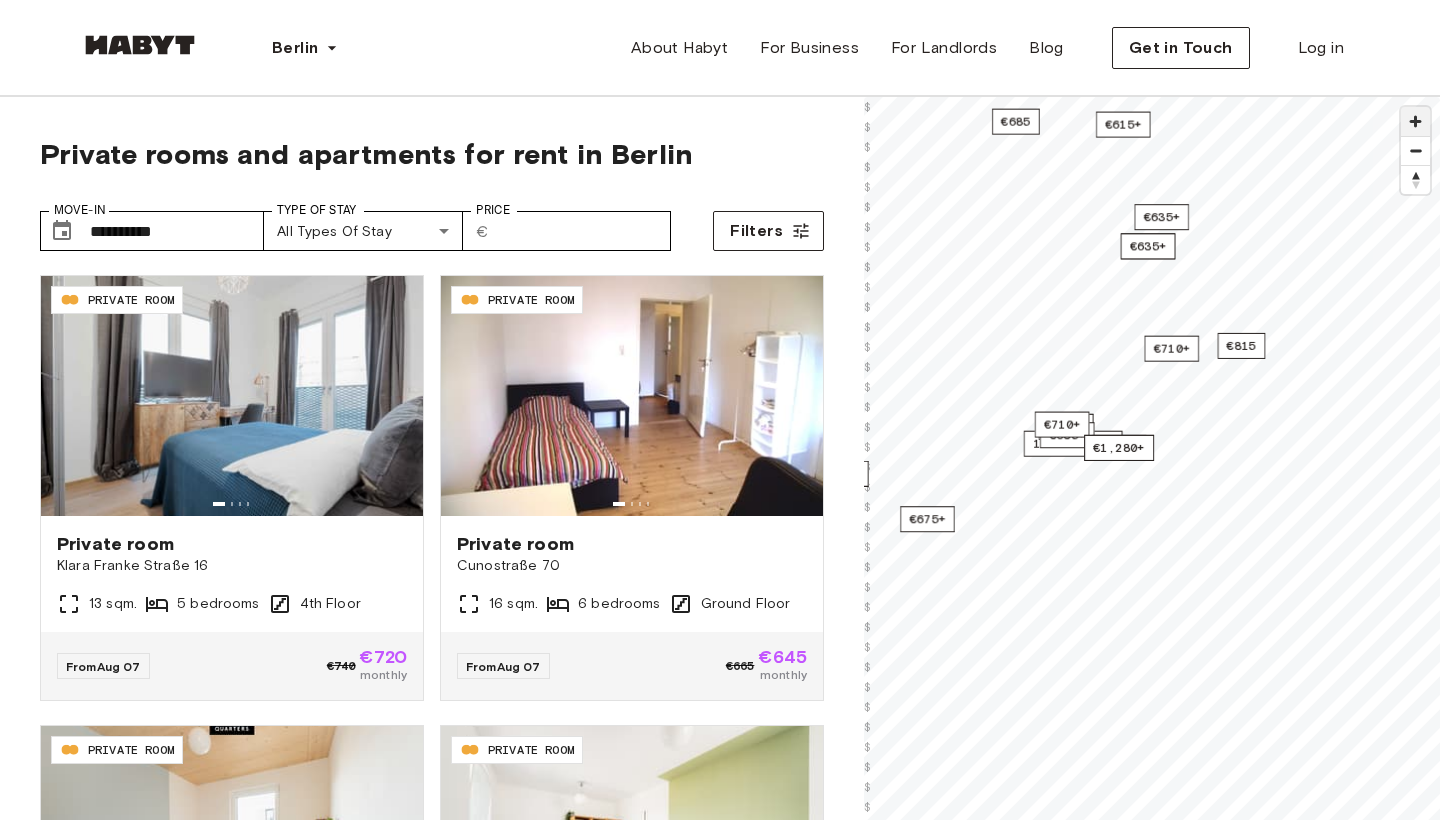 click at bounding box center [1415, 121] 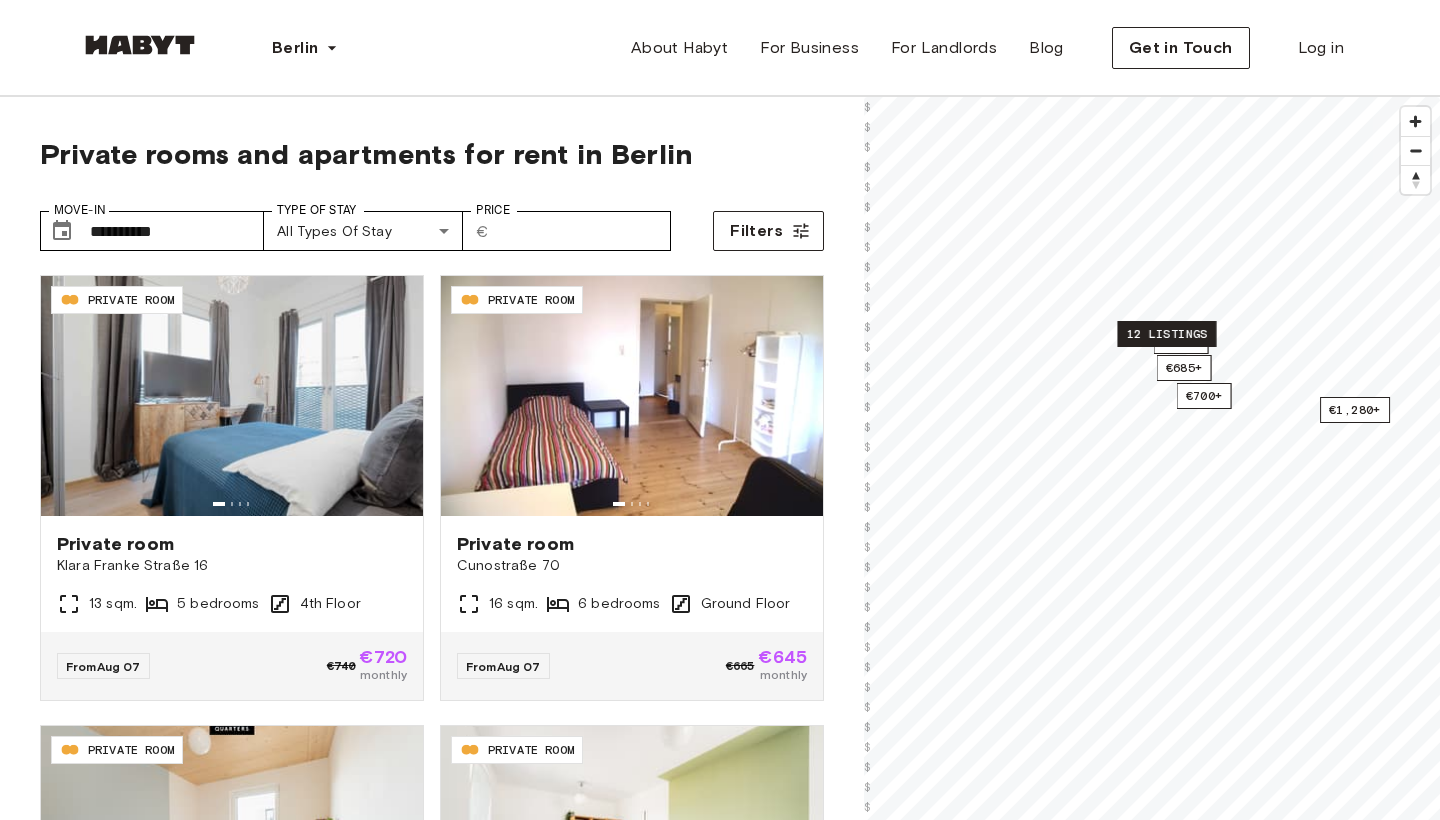 click on "12 listings" at bounding box center [1166, 334] 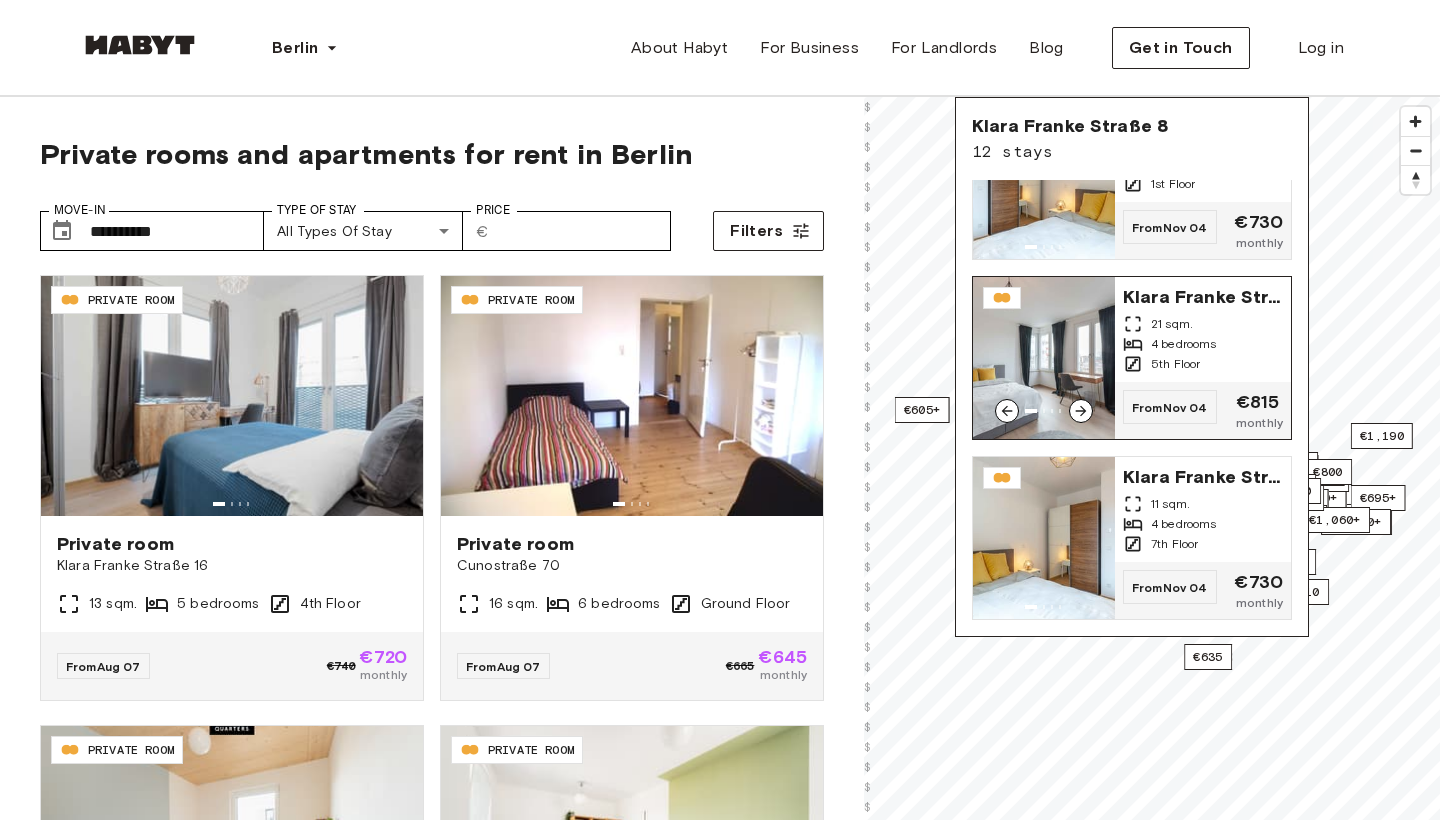 scroll, scrollTop: 1704, scrollLeft: 0, axis: vertical 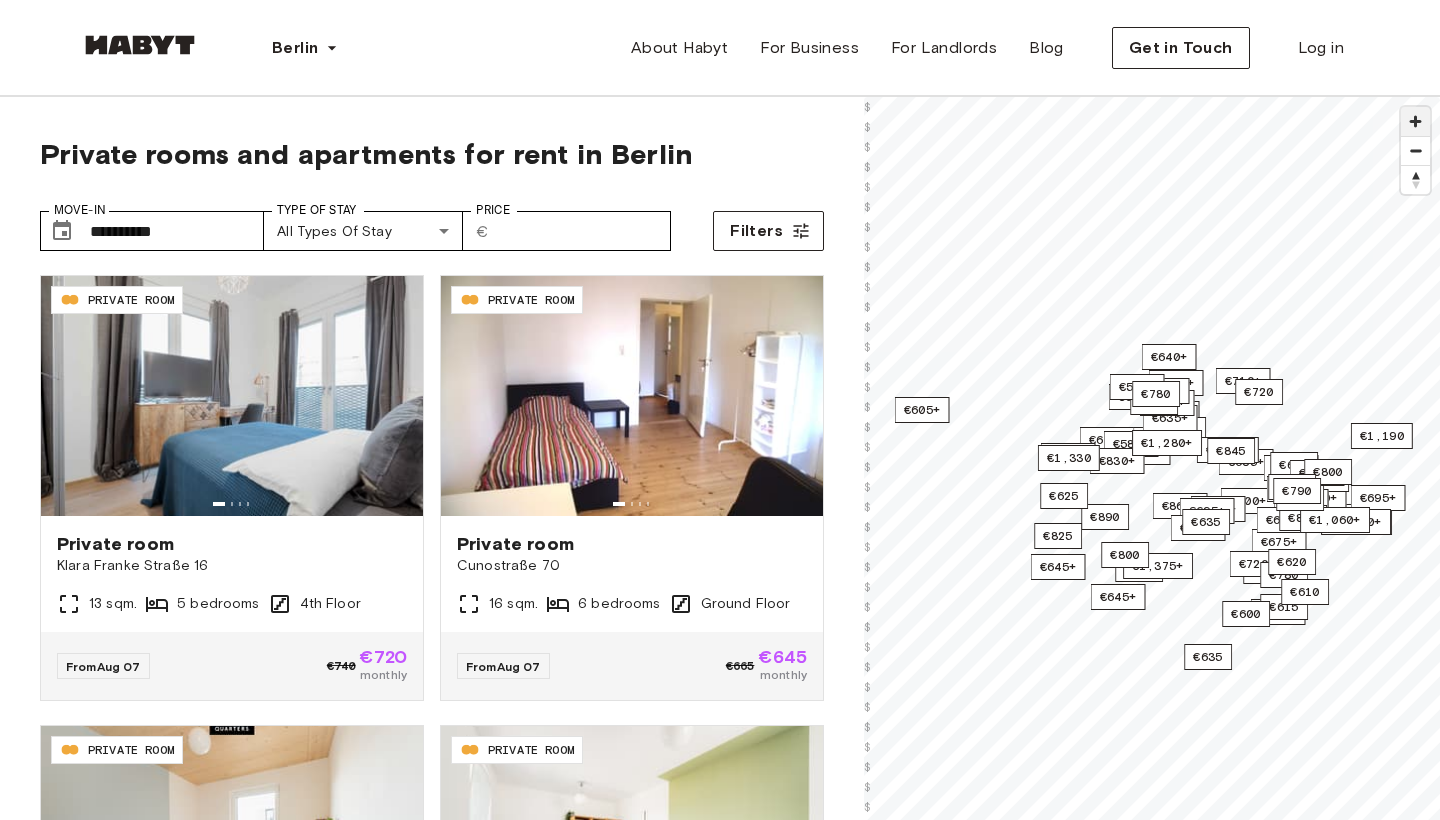 click at bounding box center (1415, 121) 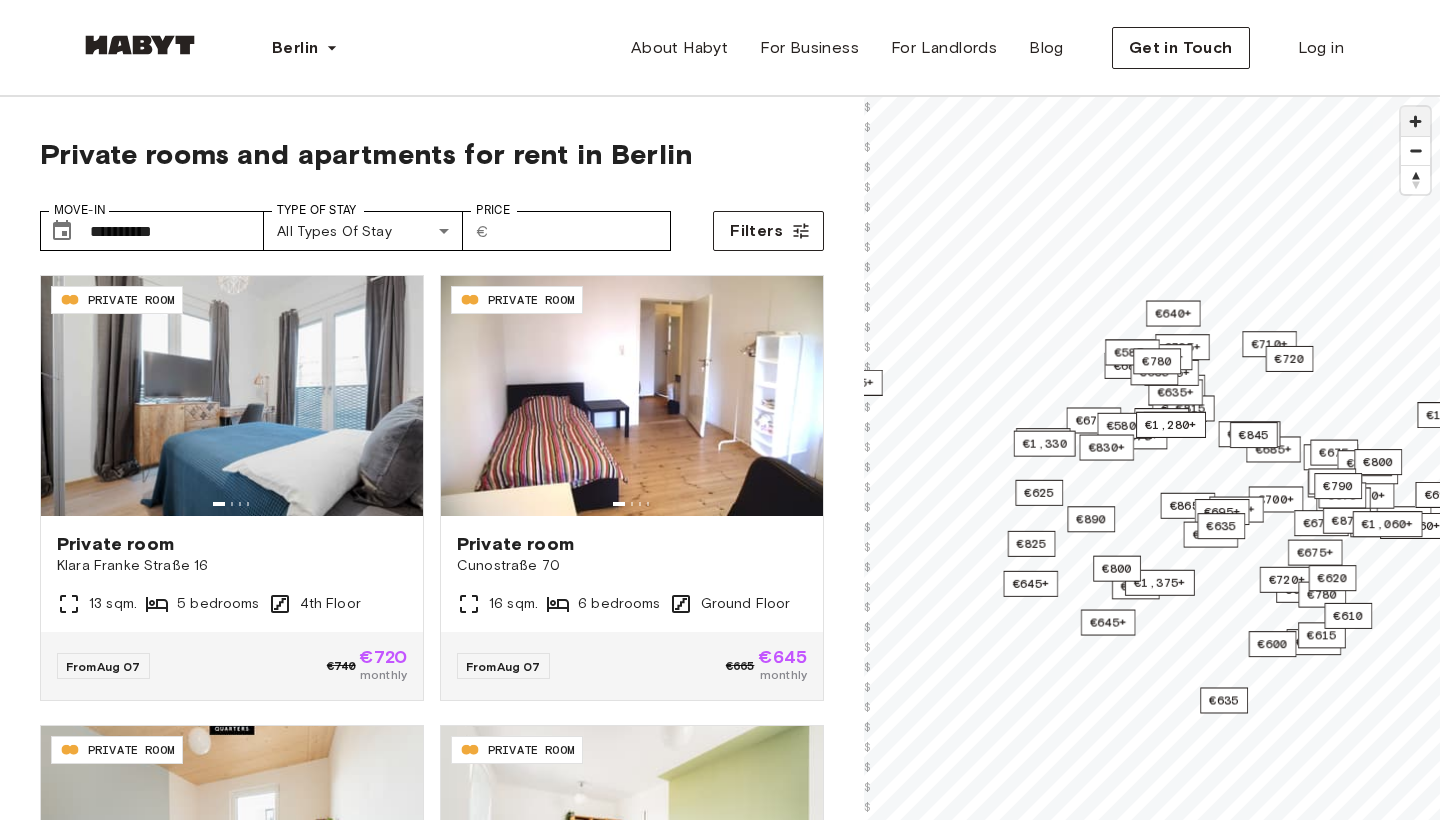 click at bounding box center (1415, 121) 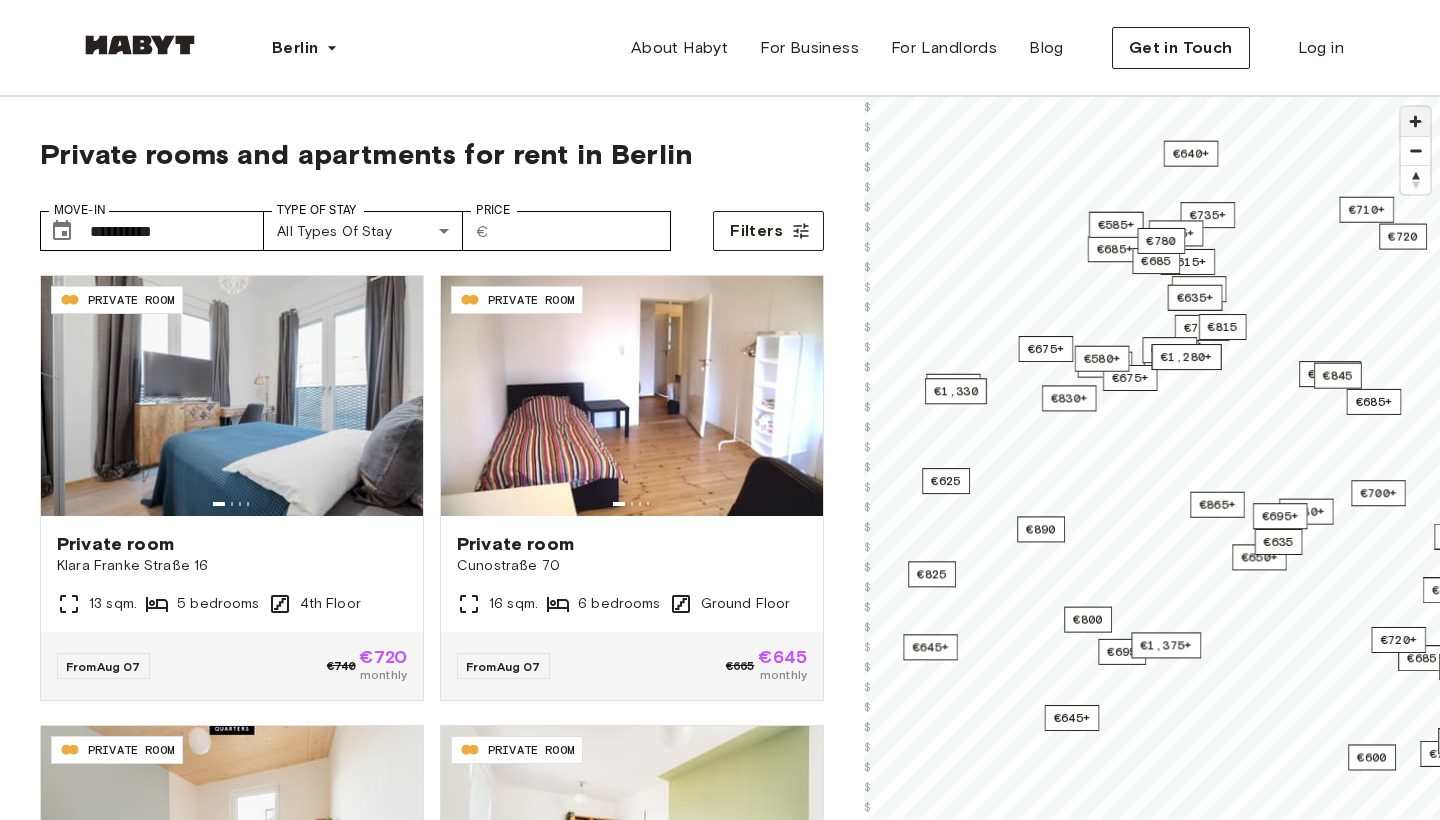 click at bounding box center [1415, 121] 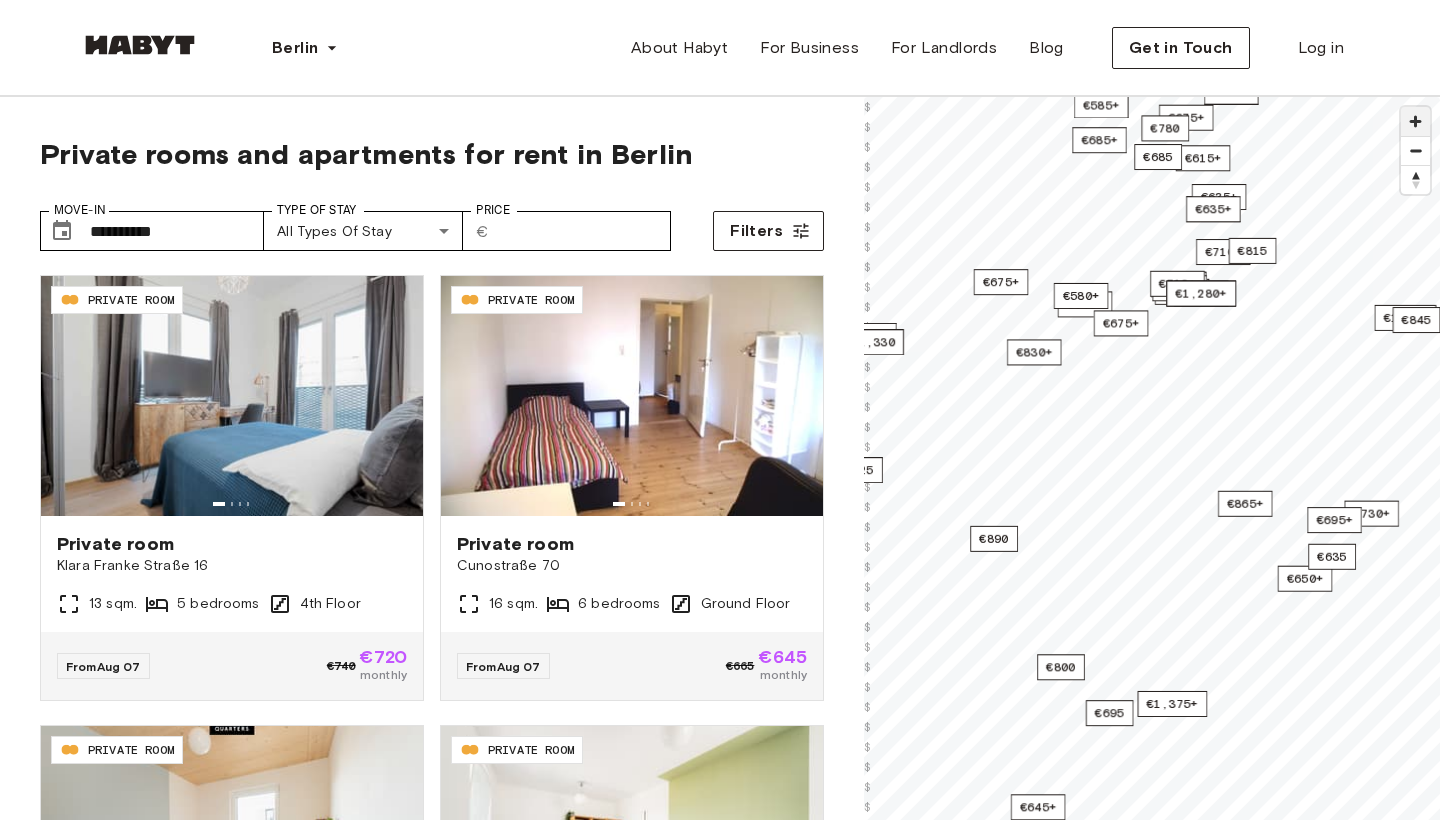 click at bounding box center [1415, 121] 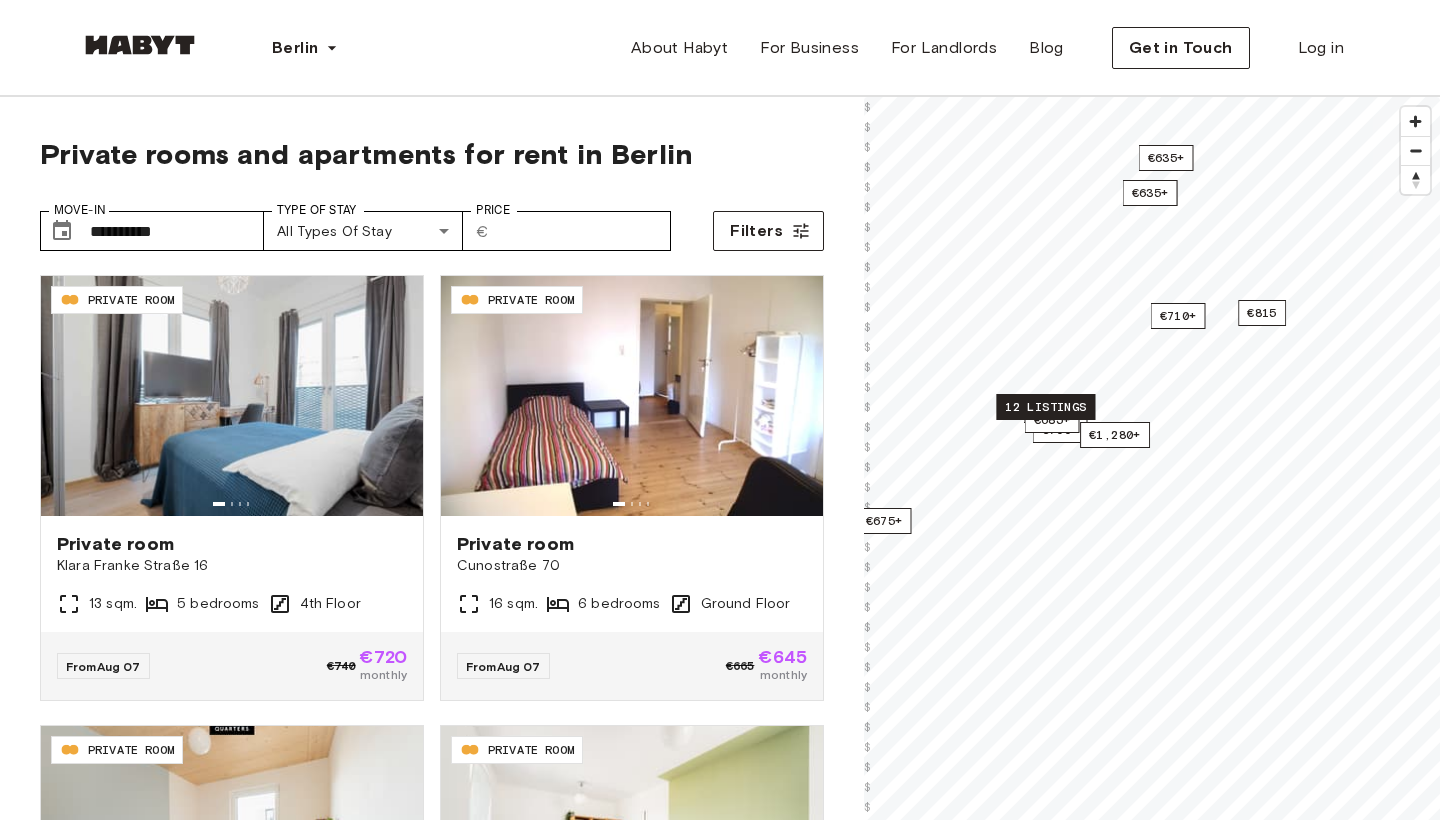 click on "12 listings" at bounding box center [1045, 407] 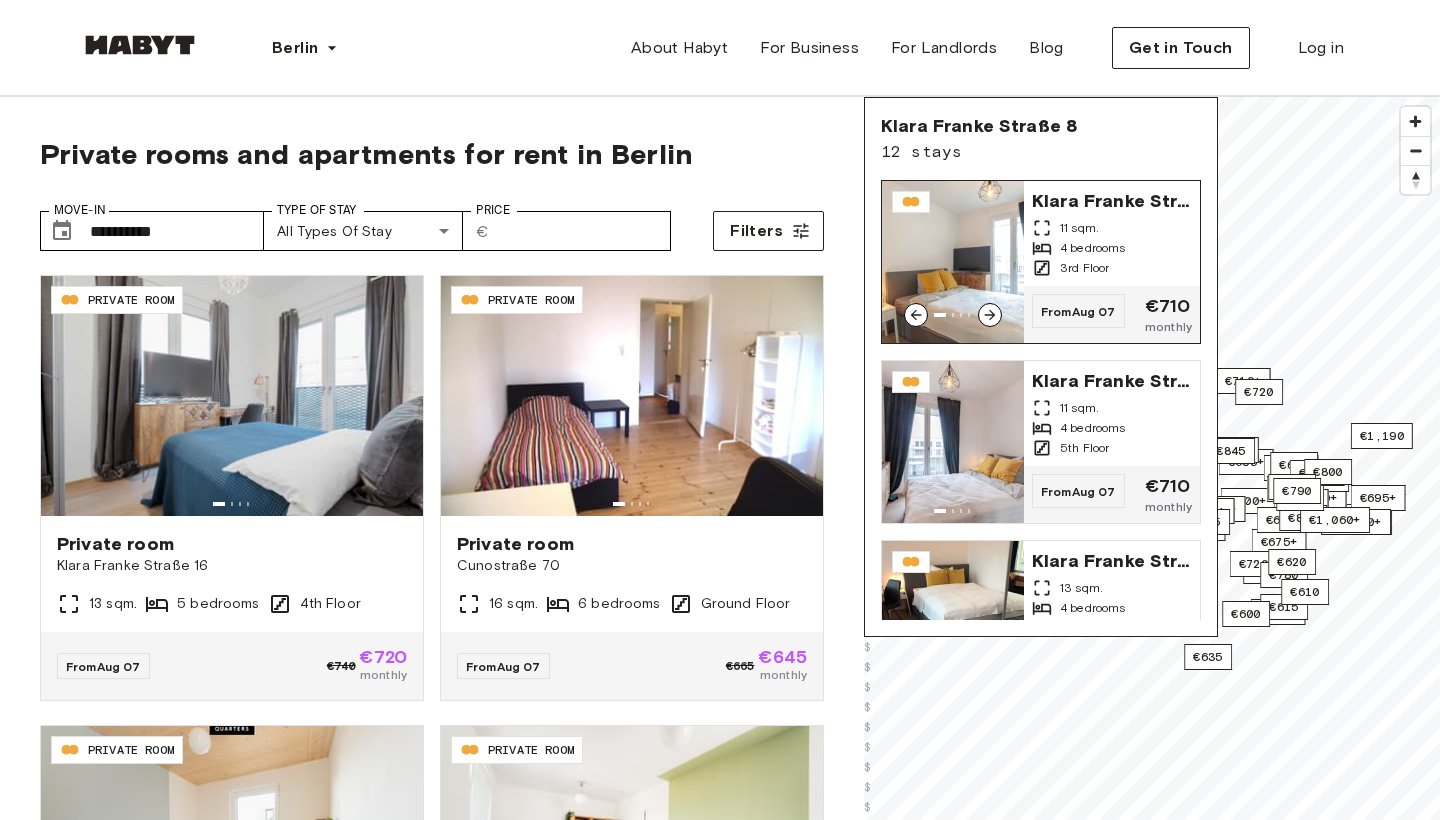 click on "11 sqm." at bounding box center (1079, 228) 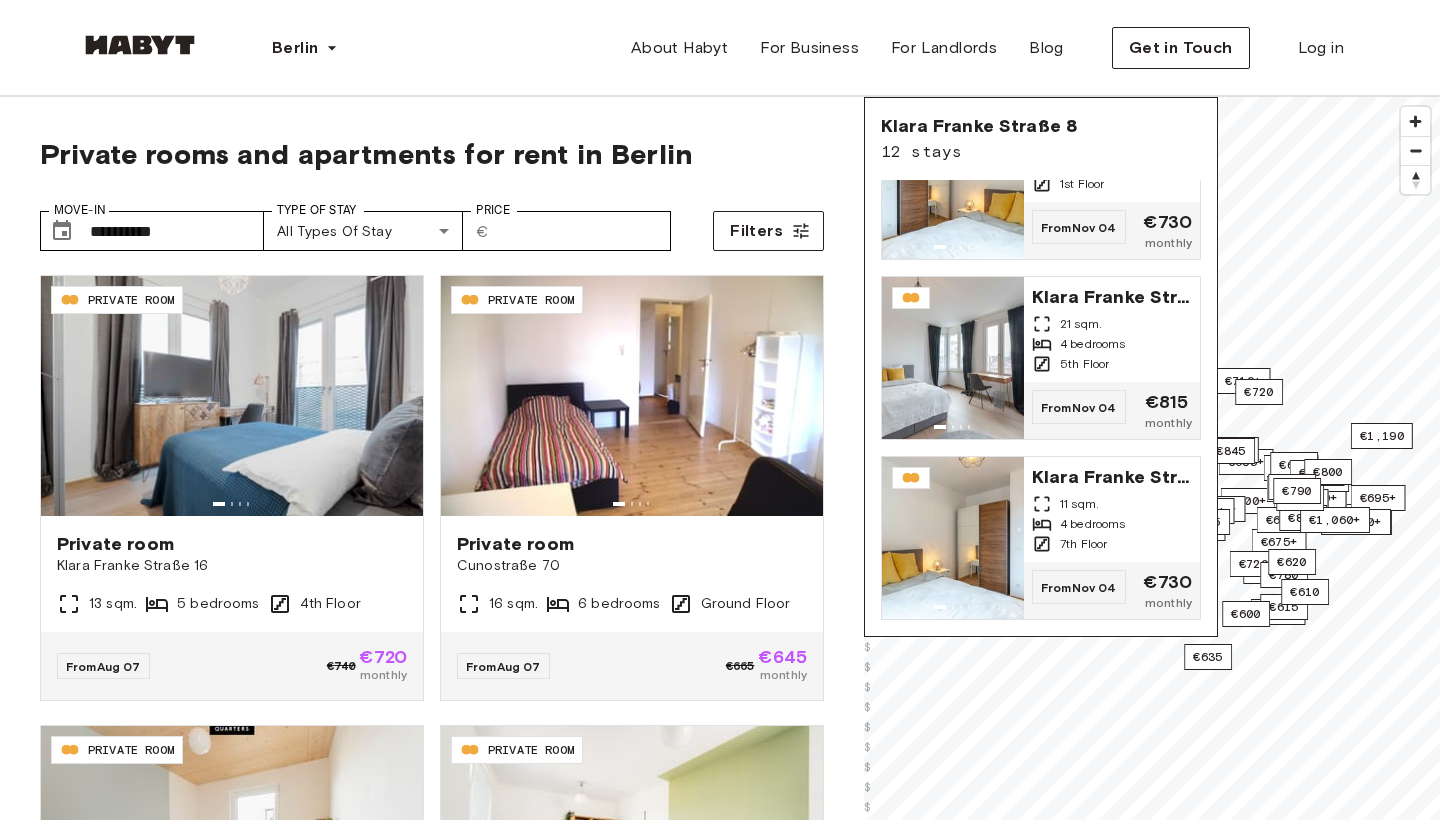 scroll, scrollTop: 1704, scrollLeft: 0, axis: vertical 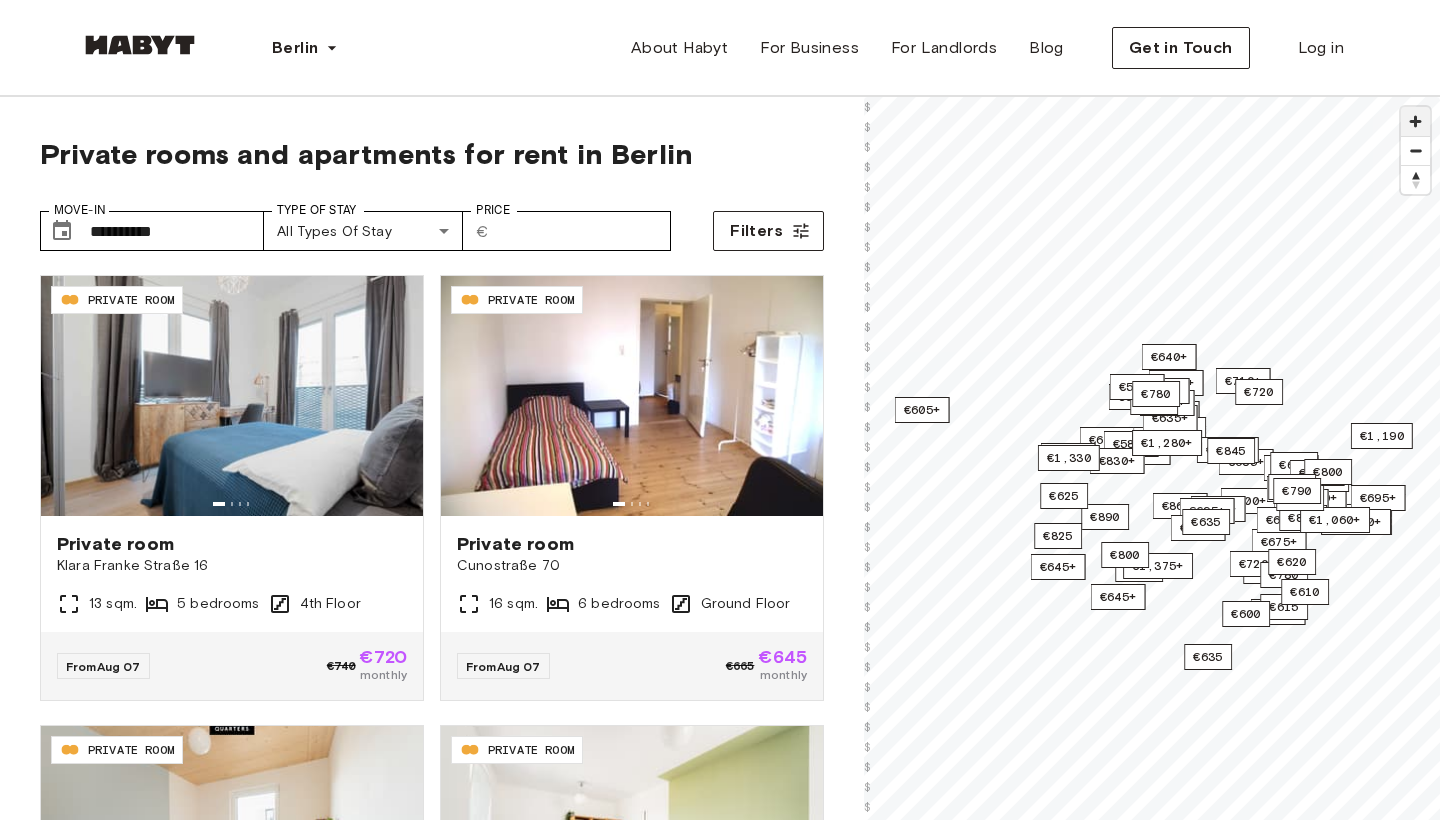 click at bounding box center (1415, 121) 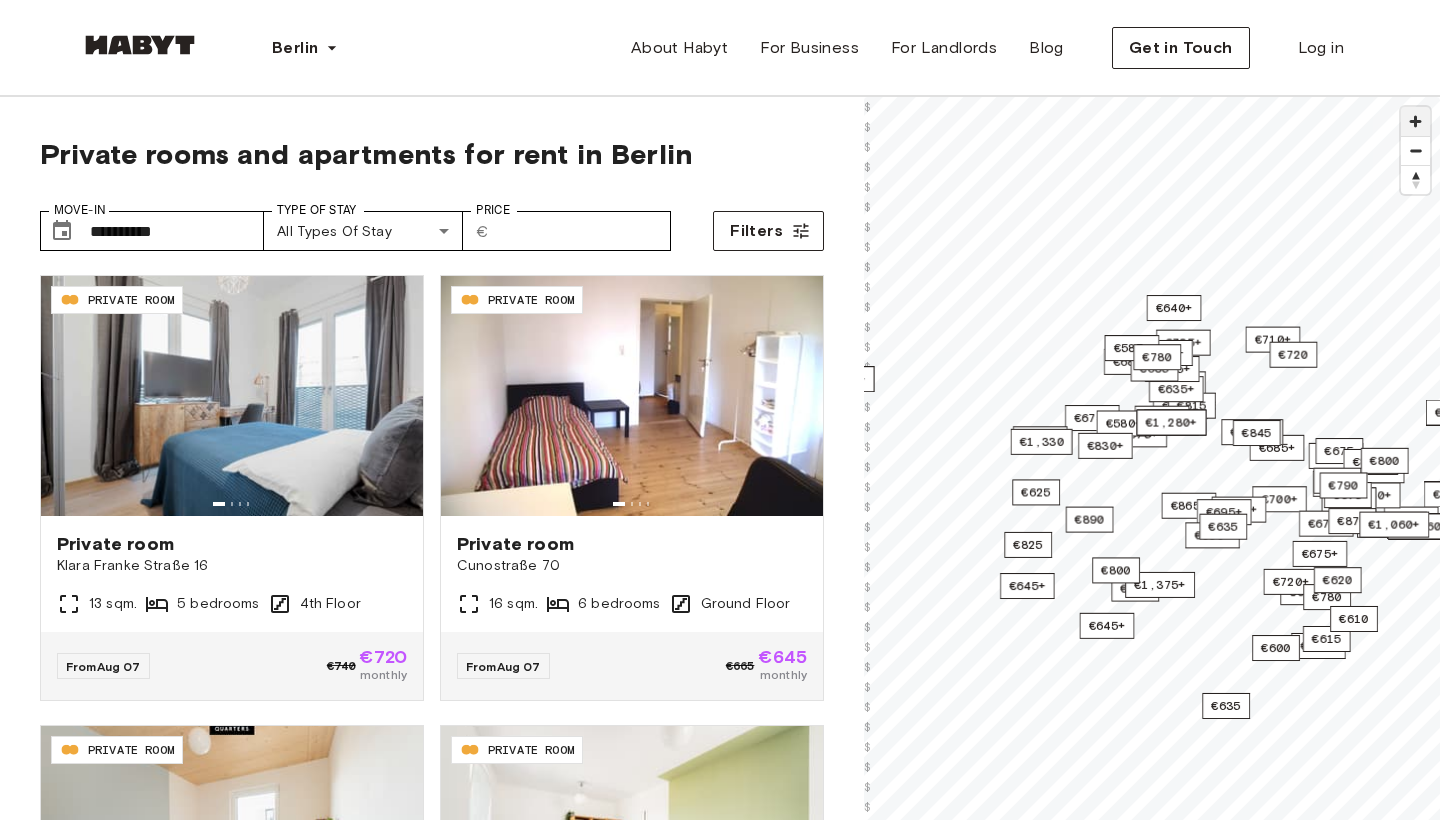 click at bounding box center [1415, 121] 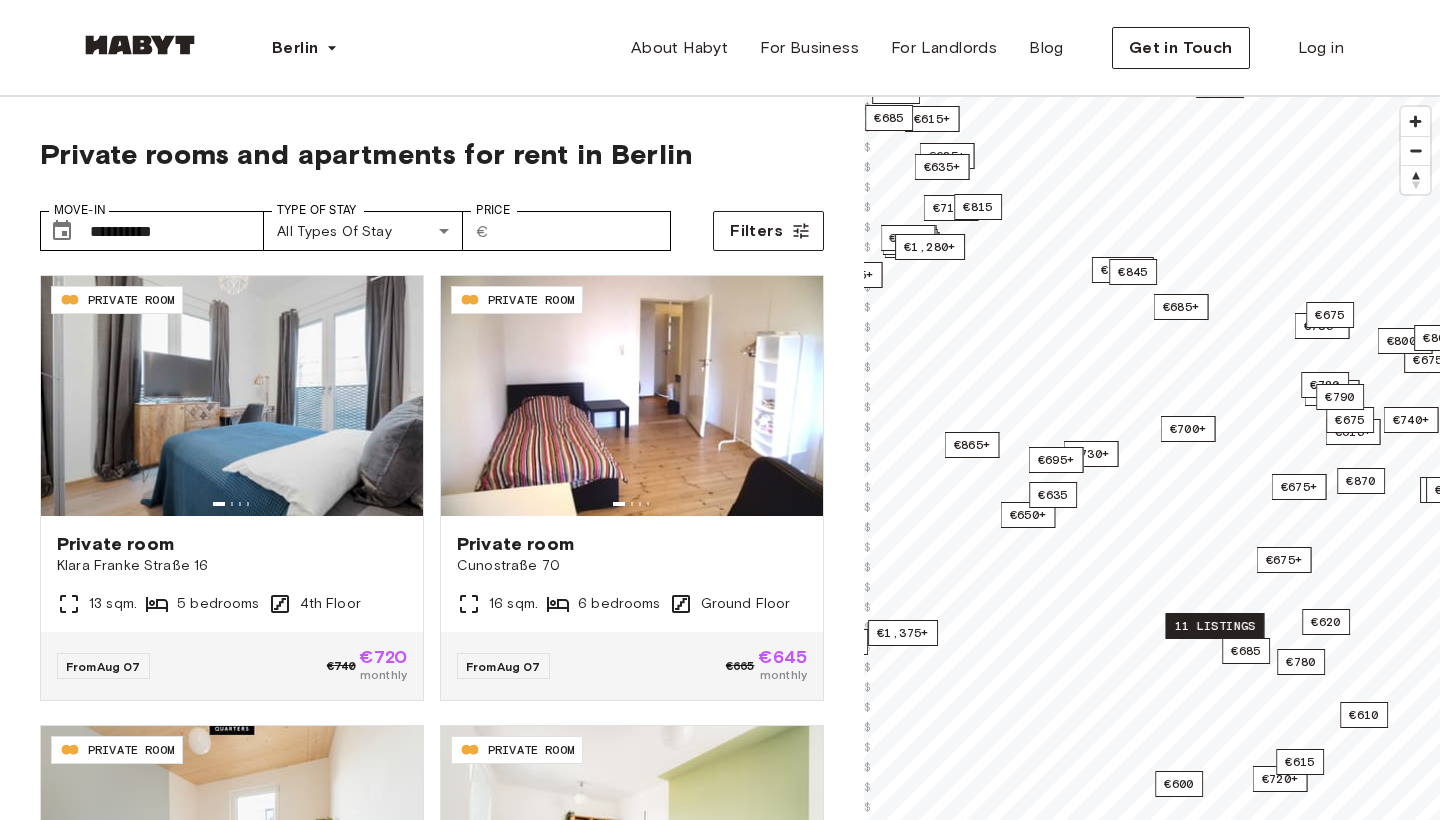click on "11 listings" at bounding box center (1214, 626) 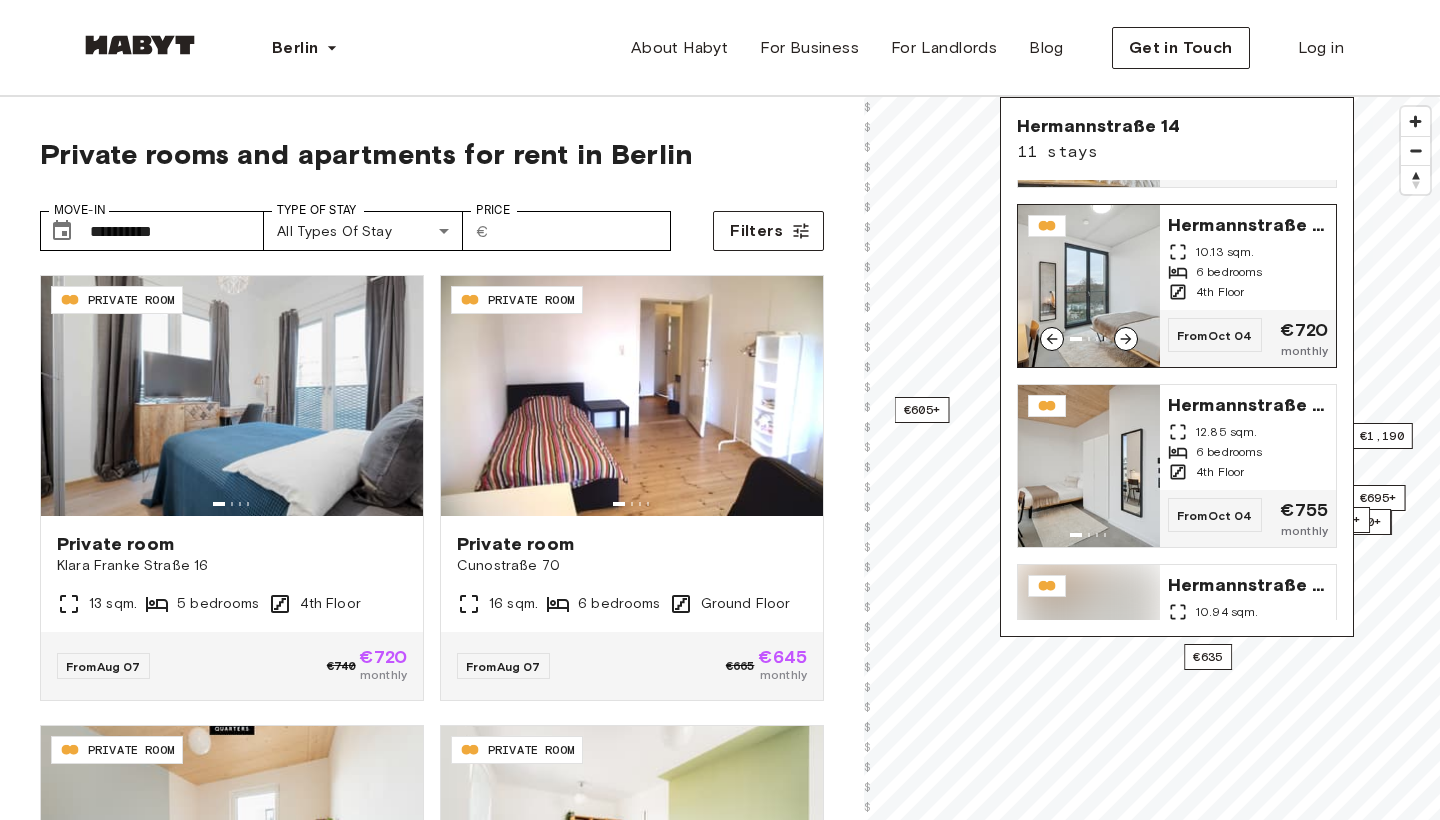 scroll, scrollTop: 728, scrollLeft: 0, axis: vertical 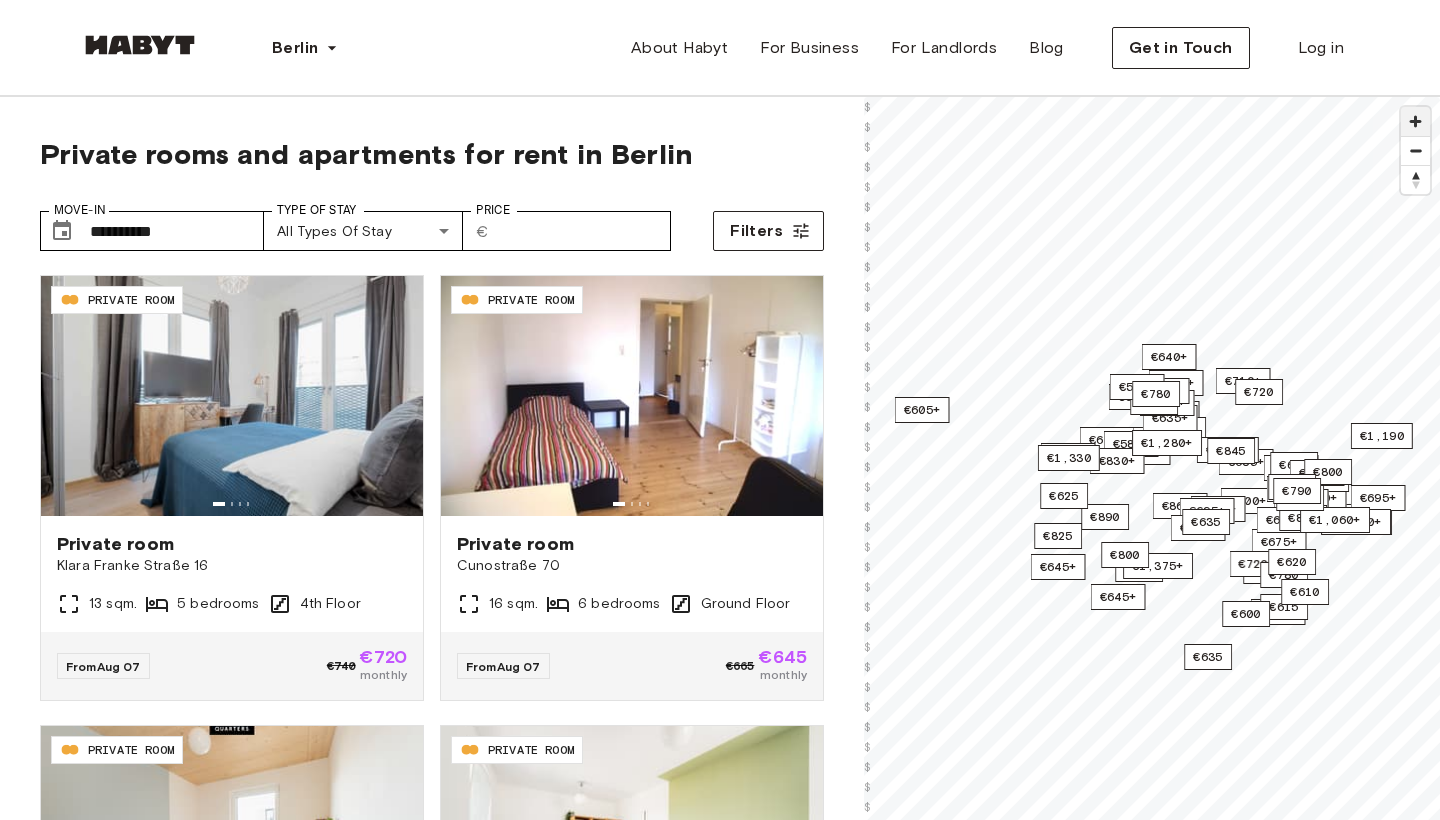 click at bounding box center [1415, 121] 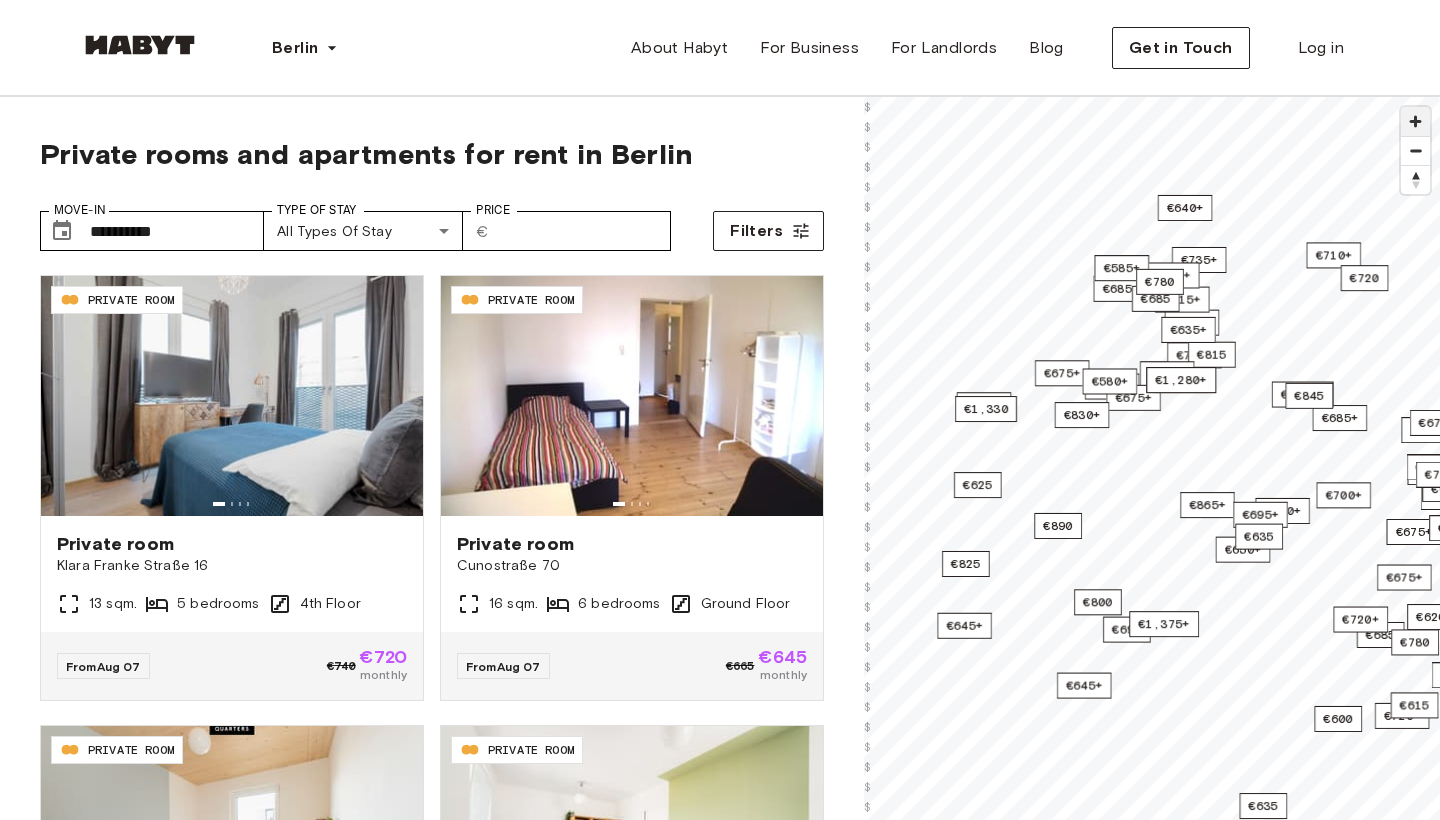 click at bounding box center [1415, 121] 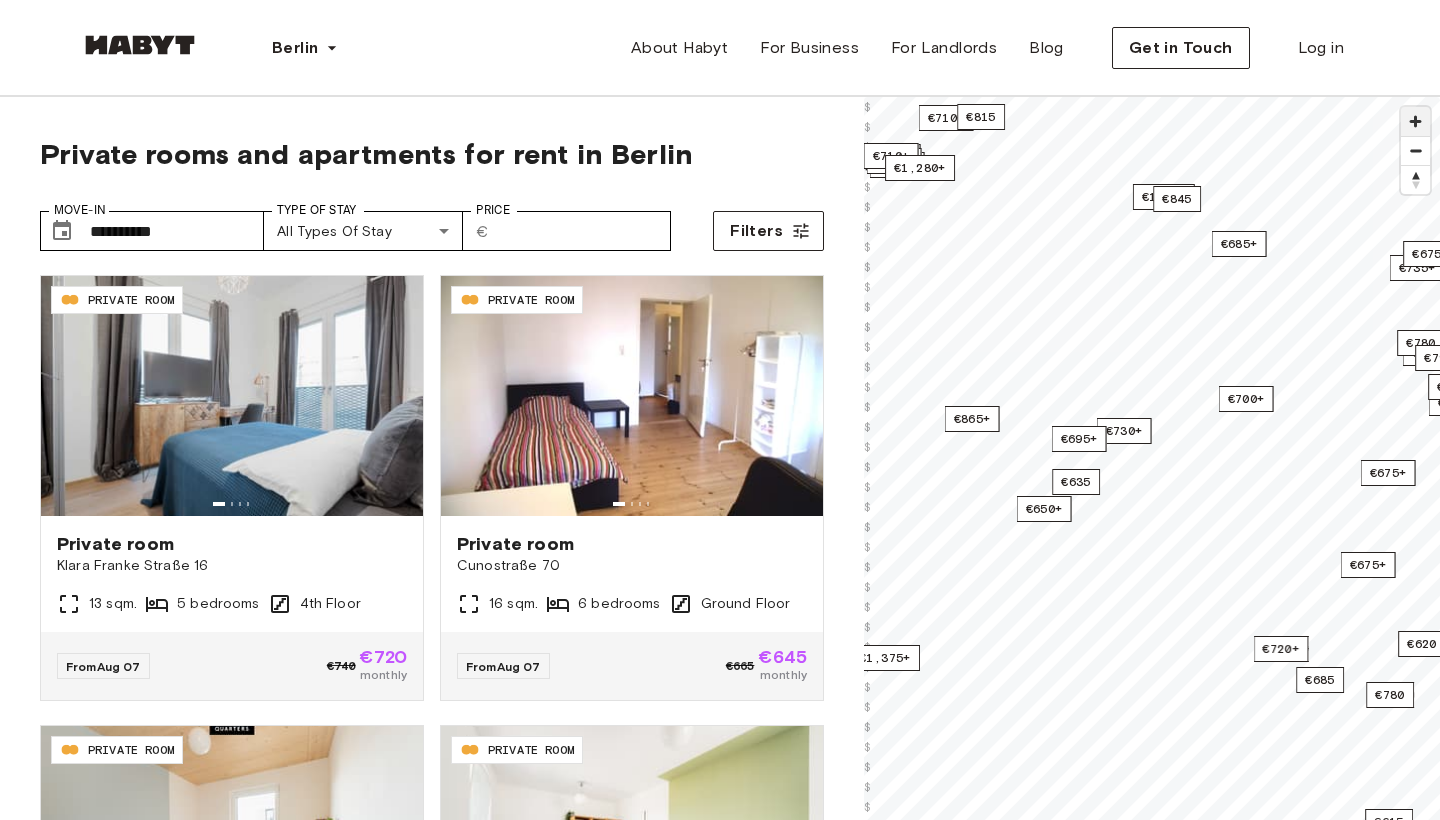 click at bounding box center (1415, 121) 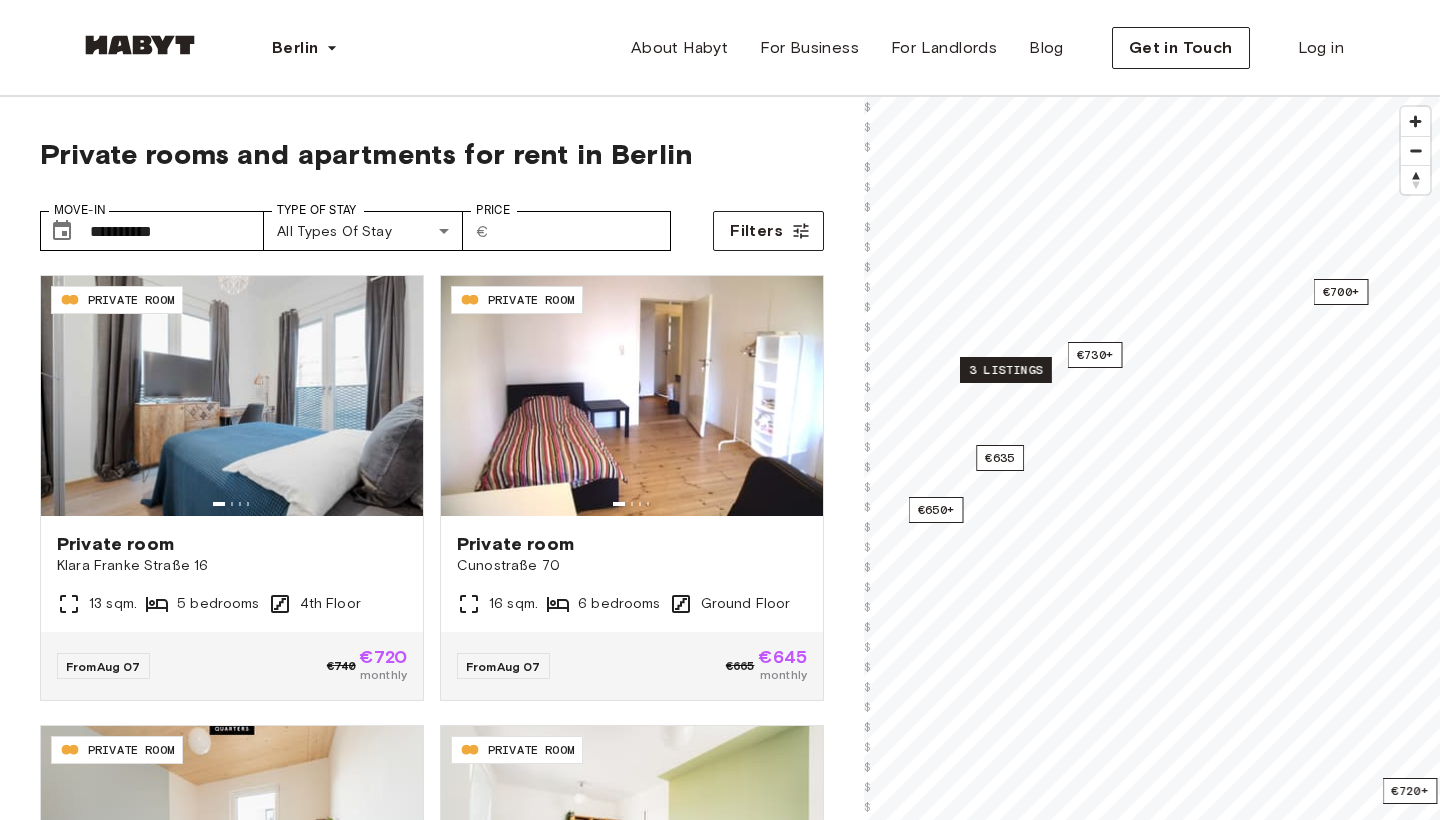 click on "3 listings" at bounding box center [1006, 370] 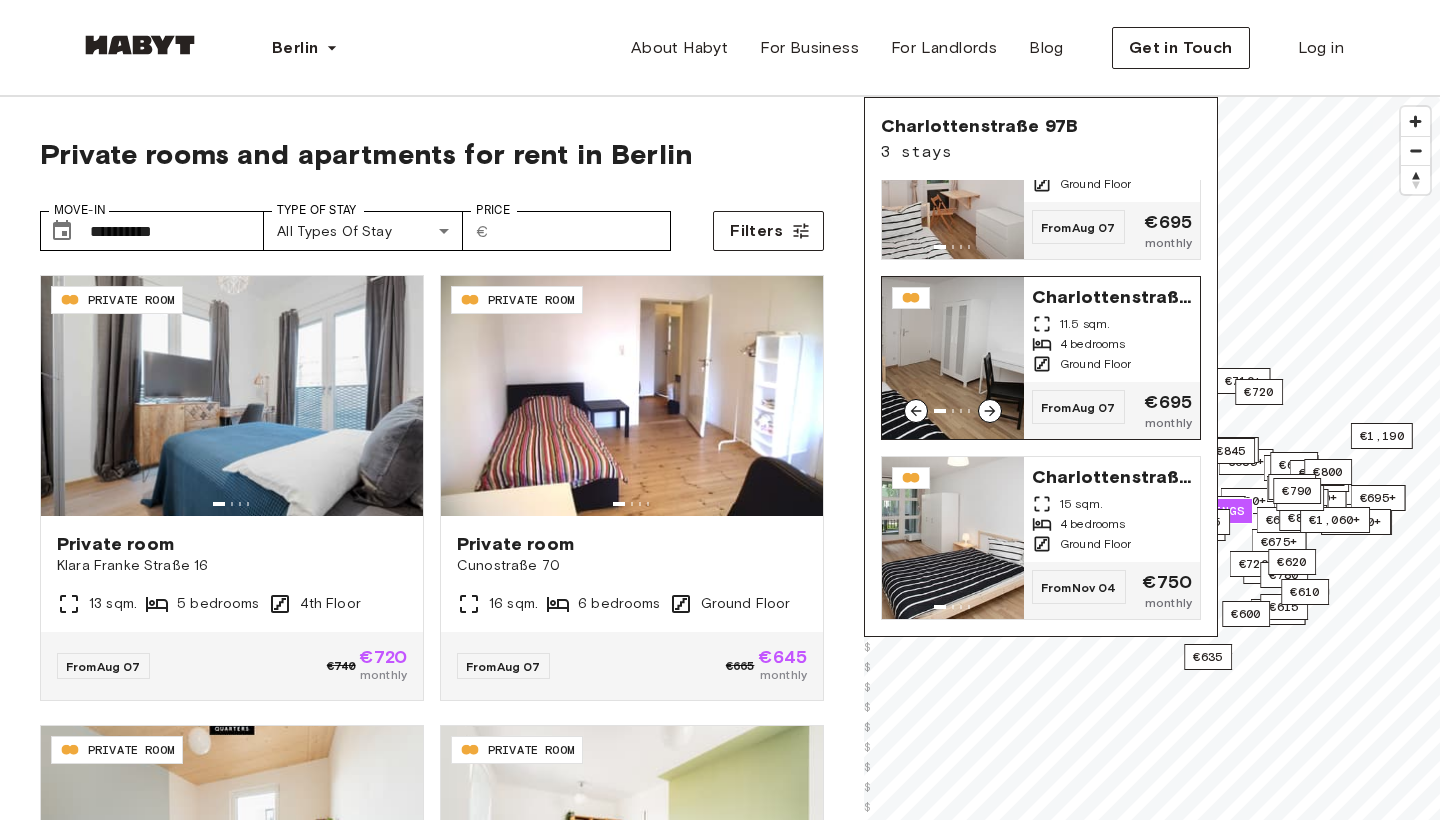 scroll, scrollTop: 84, scrollLeft: 0, axis: vertical 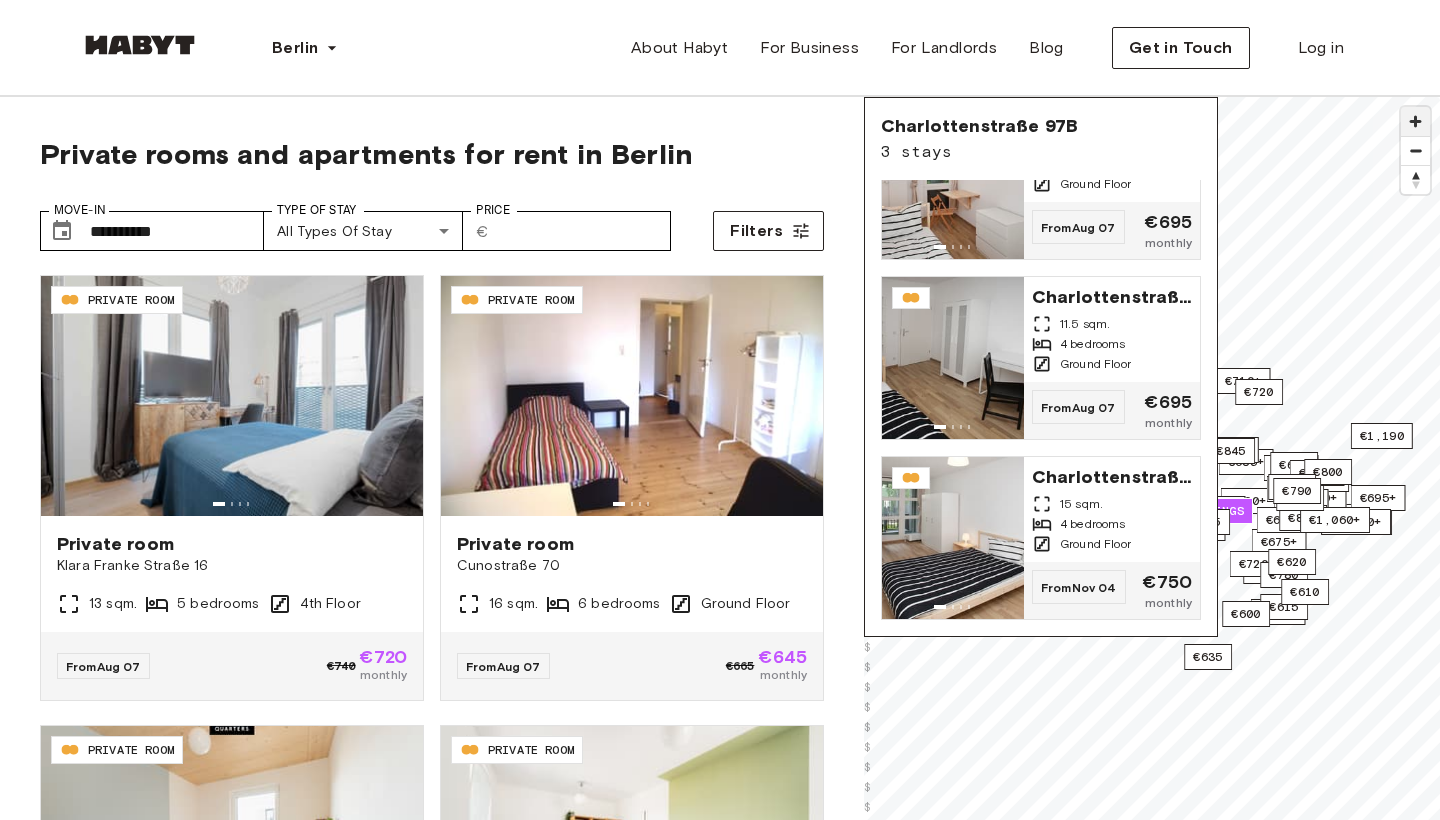 click at bounding box center [1415, 121] 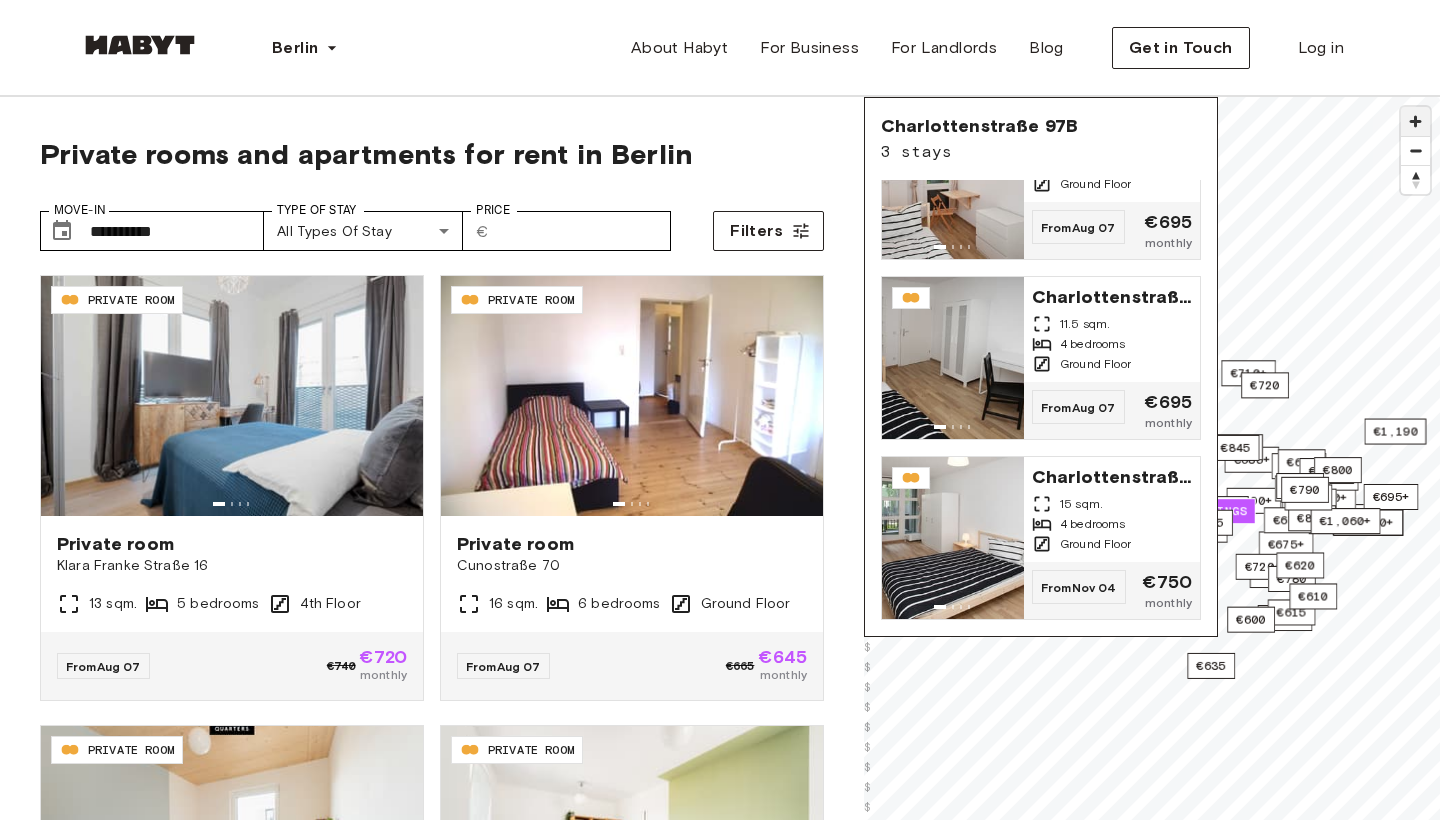 click at bounding box center [1415, 121] 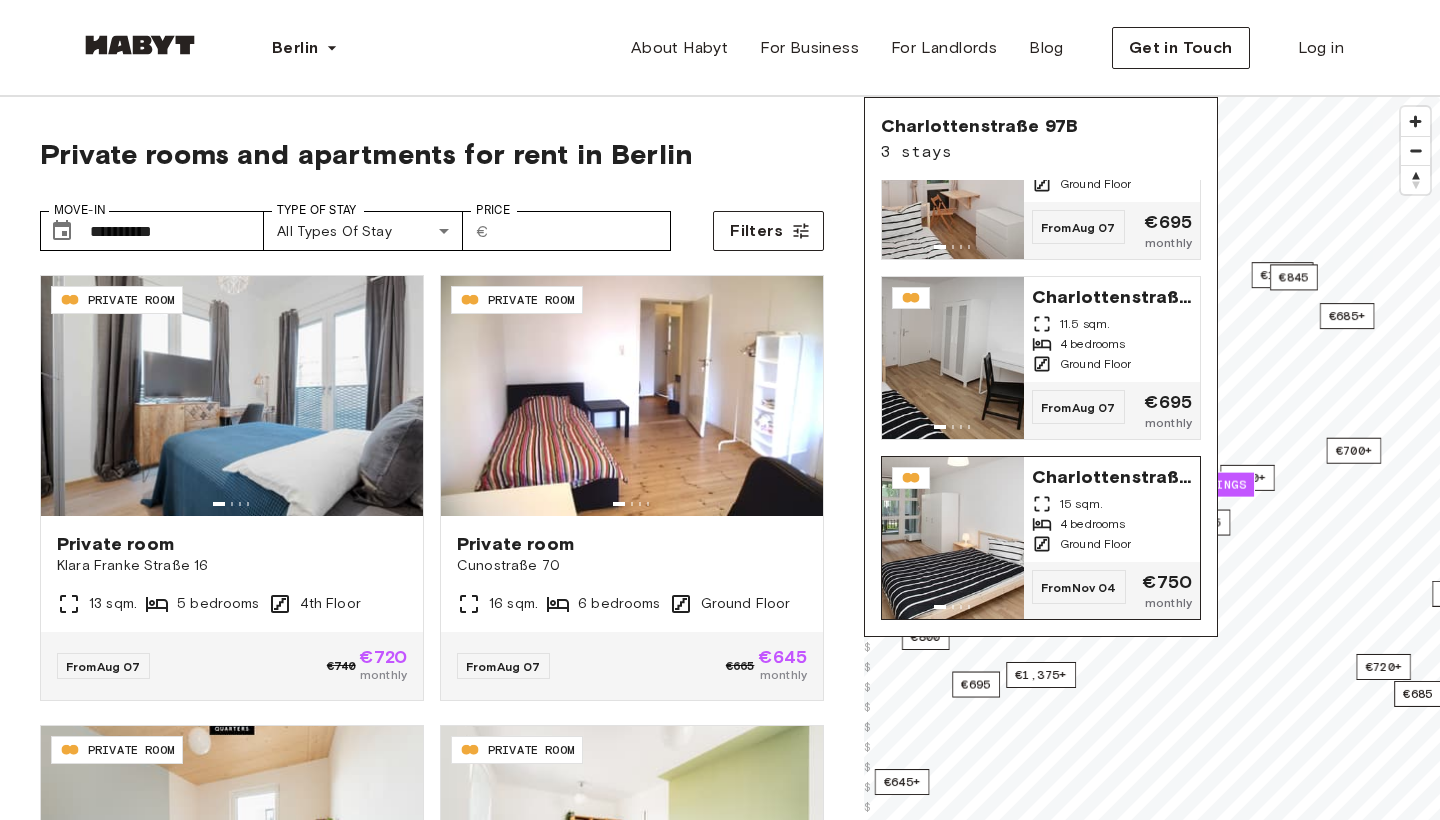 click on "€700+ €645+ €670+ €660+ €555+ €700+ €640+ €675+ €1,060+ €1,060+ €685+ €785+ €635+ €685+ €710+ €725+ €815 €645+ €710+ €720+ €865+ €825+ €730+ €740+ €675+ €735+ €735+ €675 €645+ €580+ €635+ €615 €695+ €685 €615+ €685+ €655+ €685 €675+ 3 listings €675+ €675 €605+ €710+ €720+ €1,155+ €615+ €695 €1,190 €1,060+ €800+ €1,280 €1,375+ €650+ €600 €675+ €1,155+ €1,060+ €870 €720 €830+ €1,330 €720+ €1,280+ €780 €890 €825 €1,060+ €1,145+ €780+ €800 €635 €625 €675 €585+ €780 €1,280+ €610 €845 €780 €800 €635 €790 €620 © Mapbox   © OpenStreetMap   Improve this map $ $ $ $ $ $ $ $ $ $ $ $ $ $ $ $ $ $ $ $ $ $ $ $ $ $ $ $ $ $ $ $ $ $ $ $ $ $ $ $ $ $ $ $ $ $ $ $ $ $ $ $ $ $ $ $ $ $ $ $ $ $ $ $ $ $ $ $ $ $ $ $ $ $ $ $ $ $ $ $ $ $ $ $ Charlottenstraße 97B 3 stays Charlottenstraße 97B 9.5 sqm. 4 bedrooms Ground Floor From  Aug 07 €695 monthly 11.5 sqm. 4 bedrooms" at bounding box center (1152, 507) 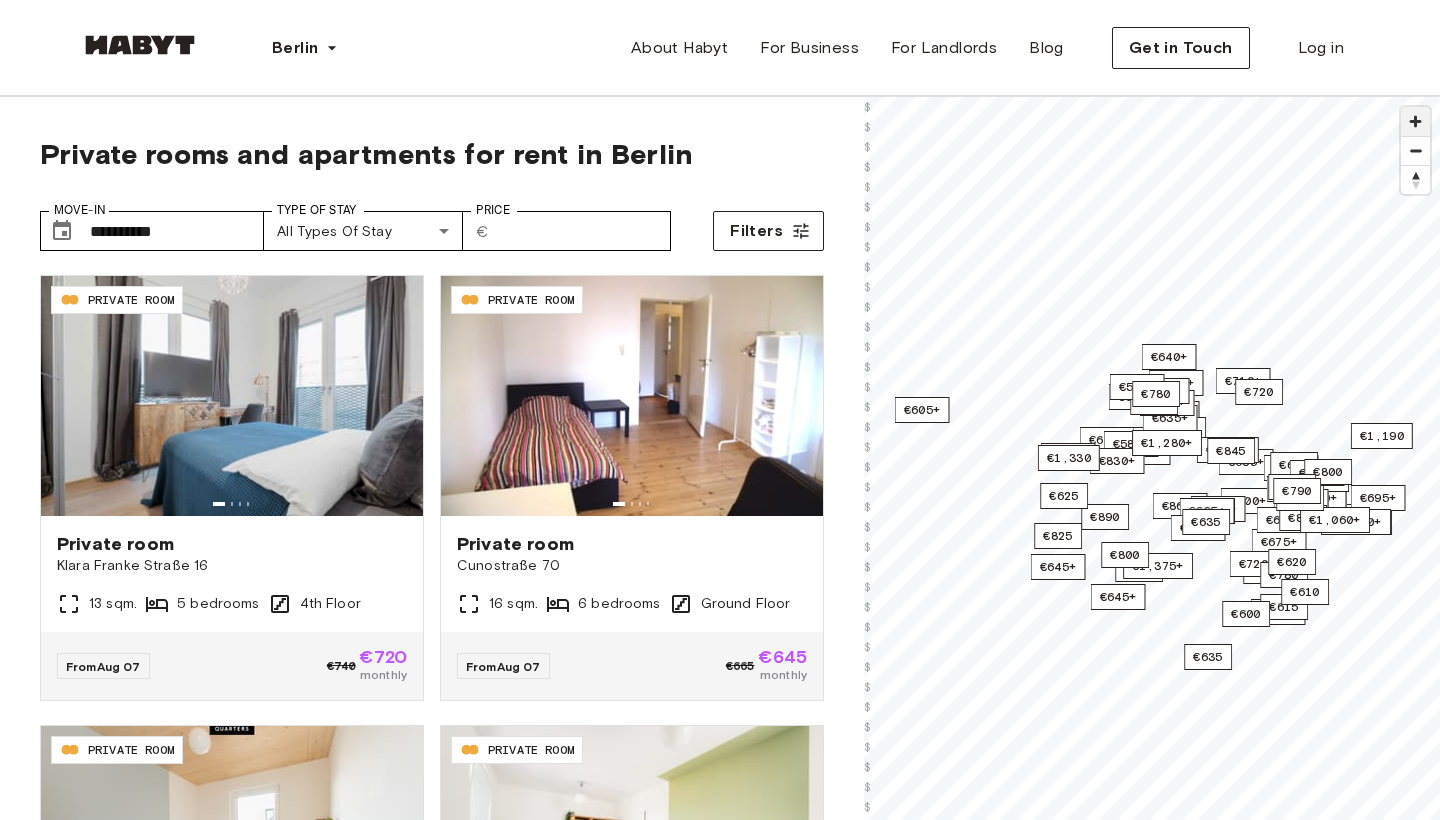 click at bounding box center [1415, 121] 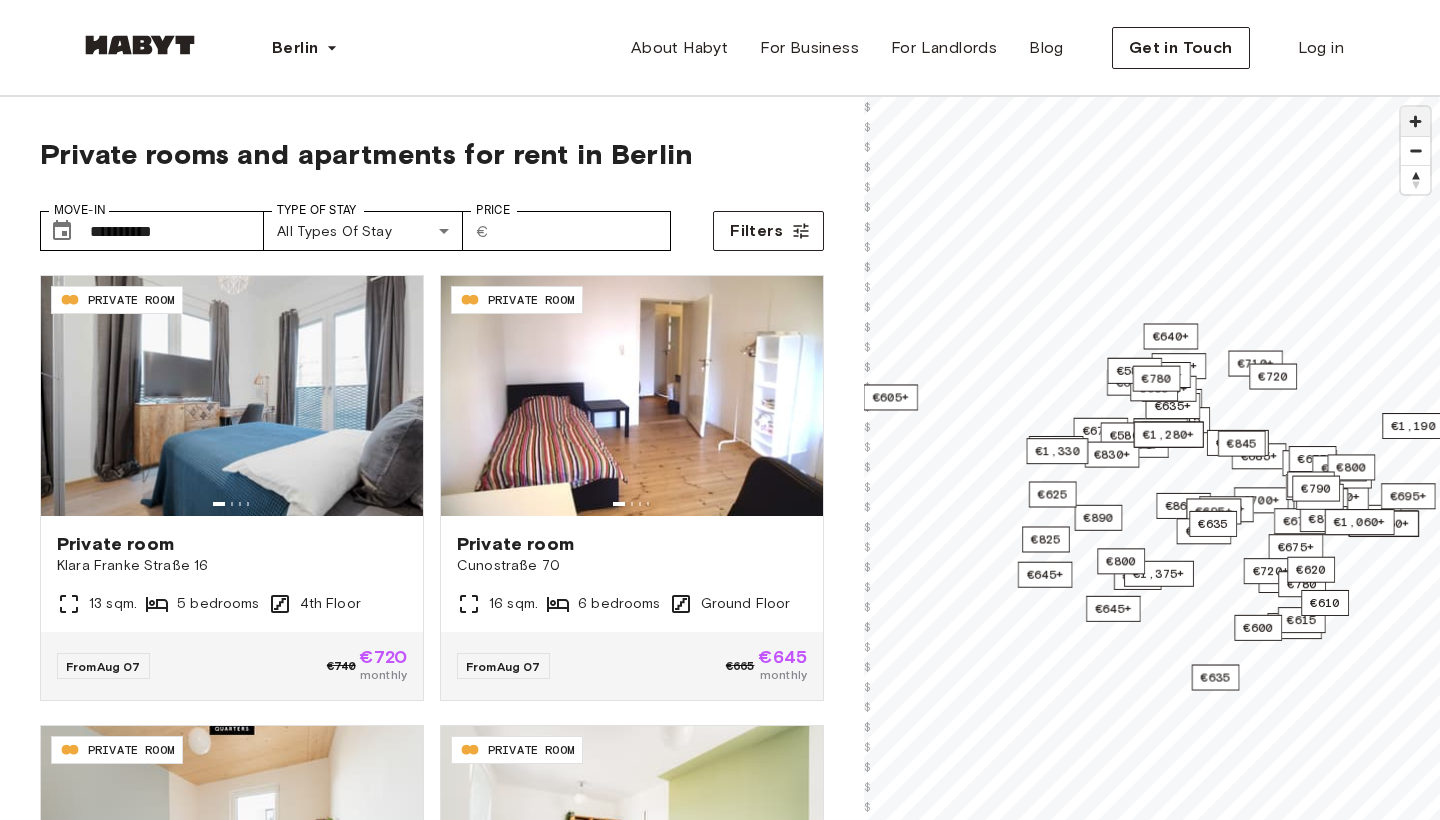 click at bounding box center [1415, 121] 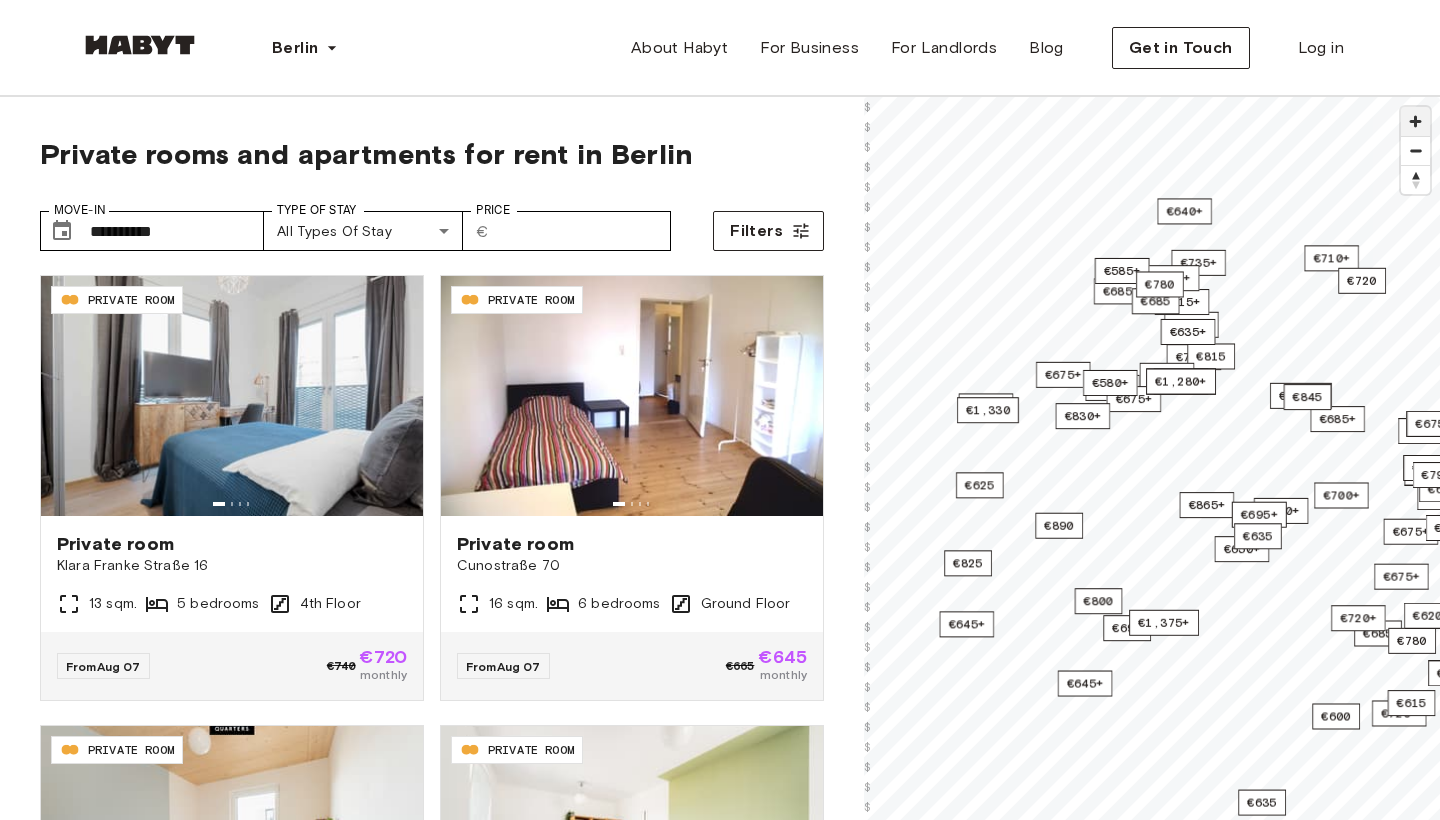 click at bounding box center [1415, 121] 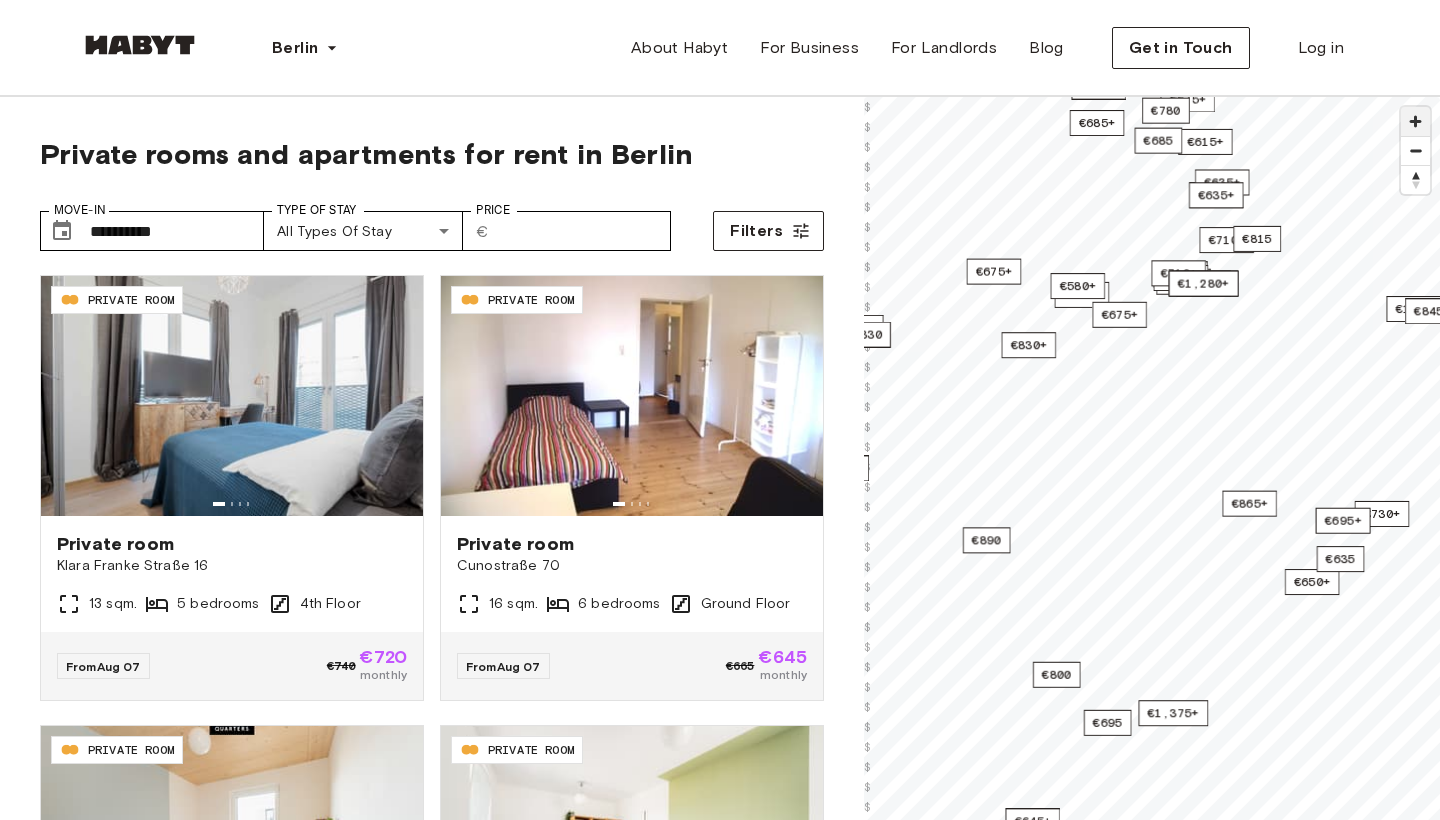 click at bounding box center [1415, 121] 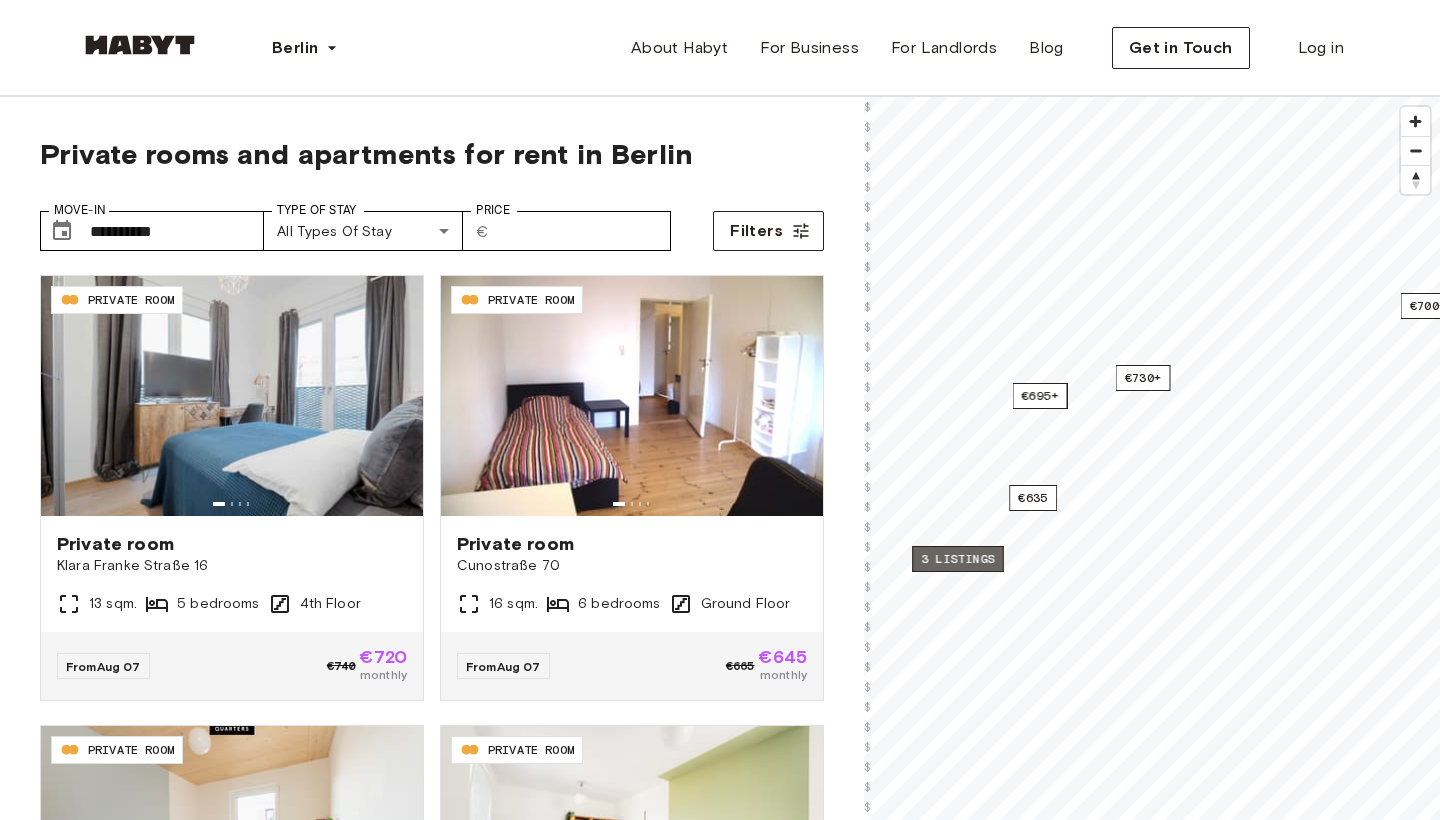 click on "3 listings" at bounding box center (958, 559) 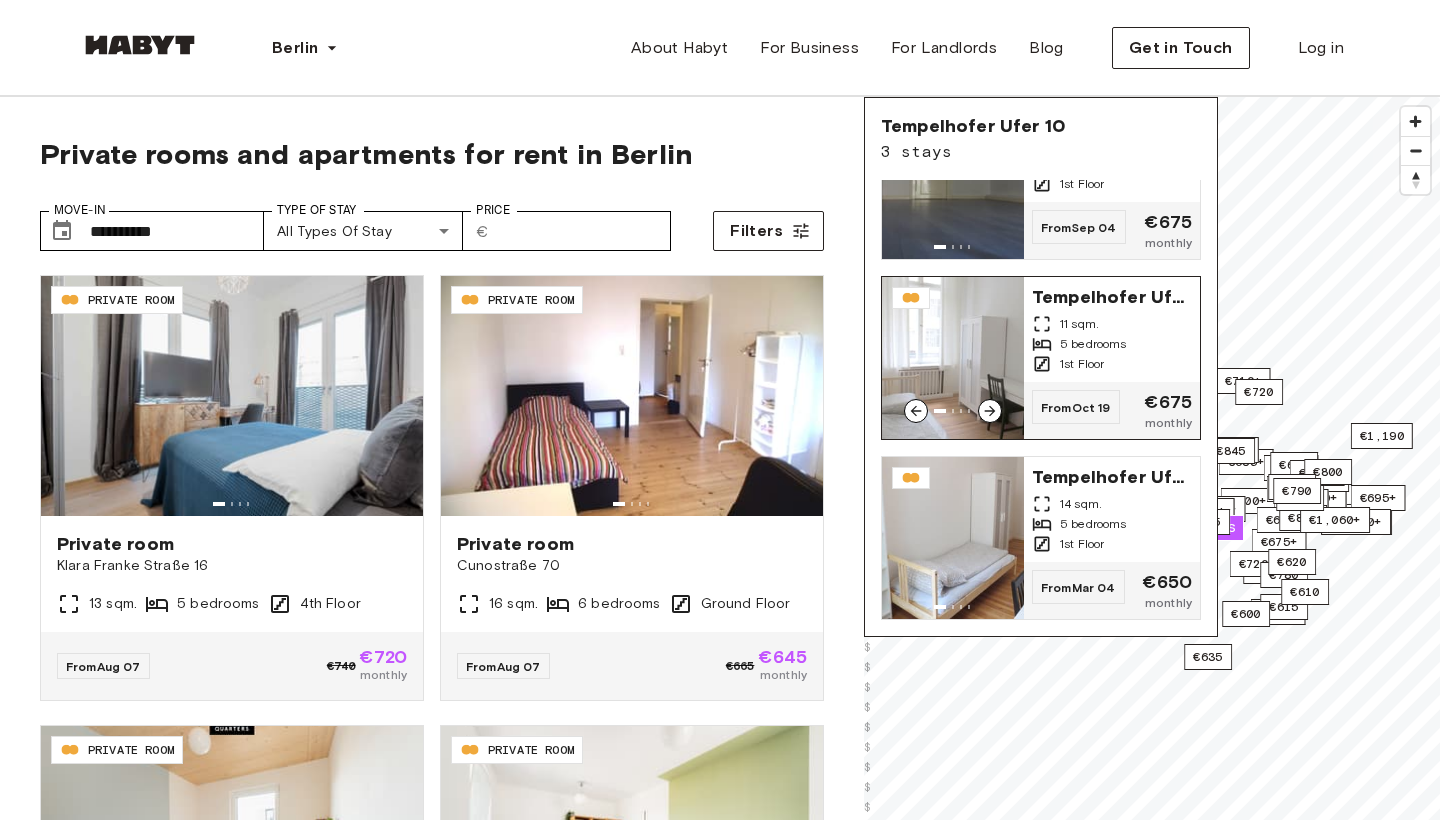 scroll, scrollTop: 84, scrollLeft: 0, axis: vertical 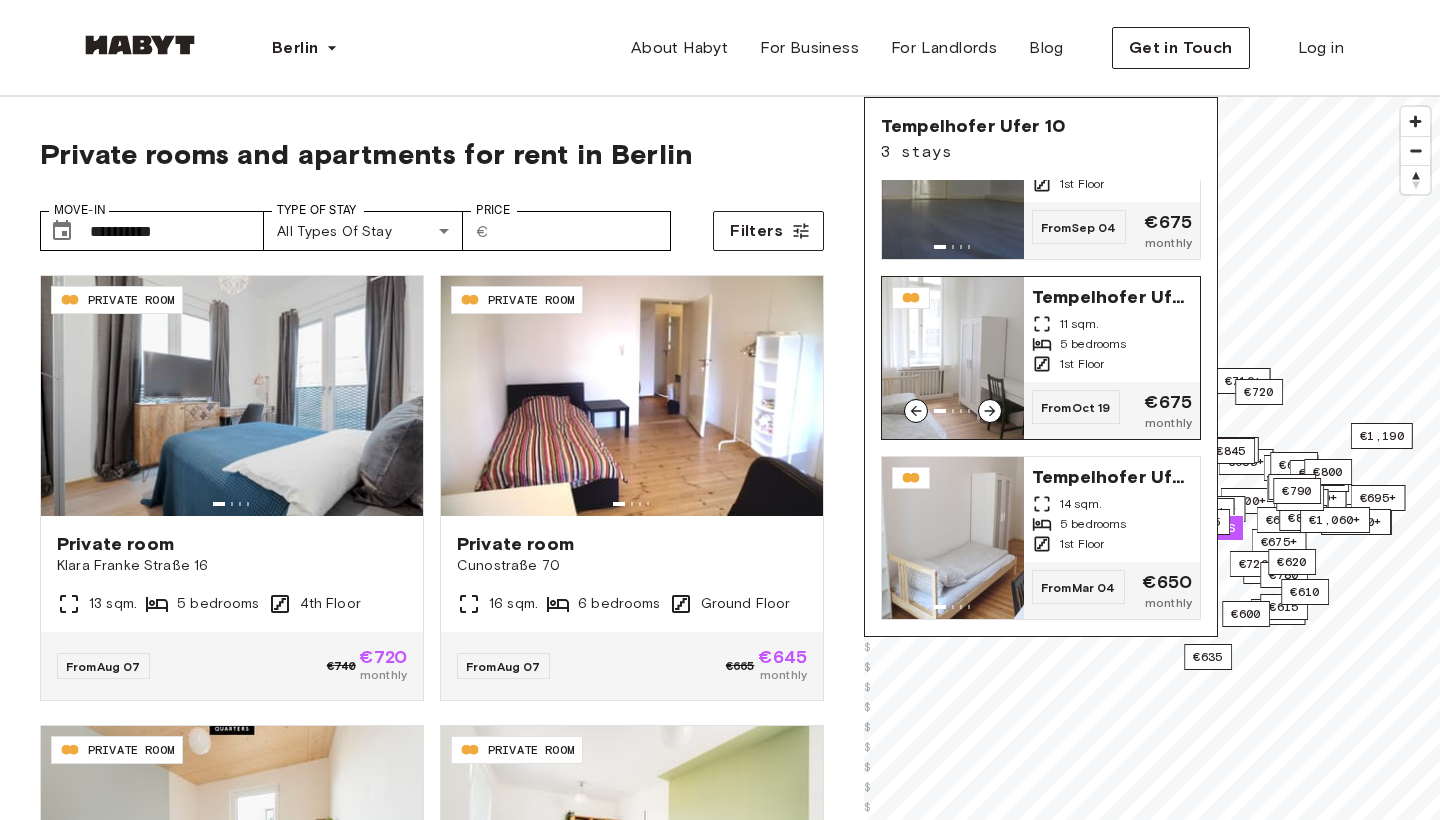 click at bounding box center (953, 358) 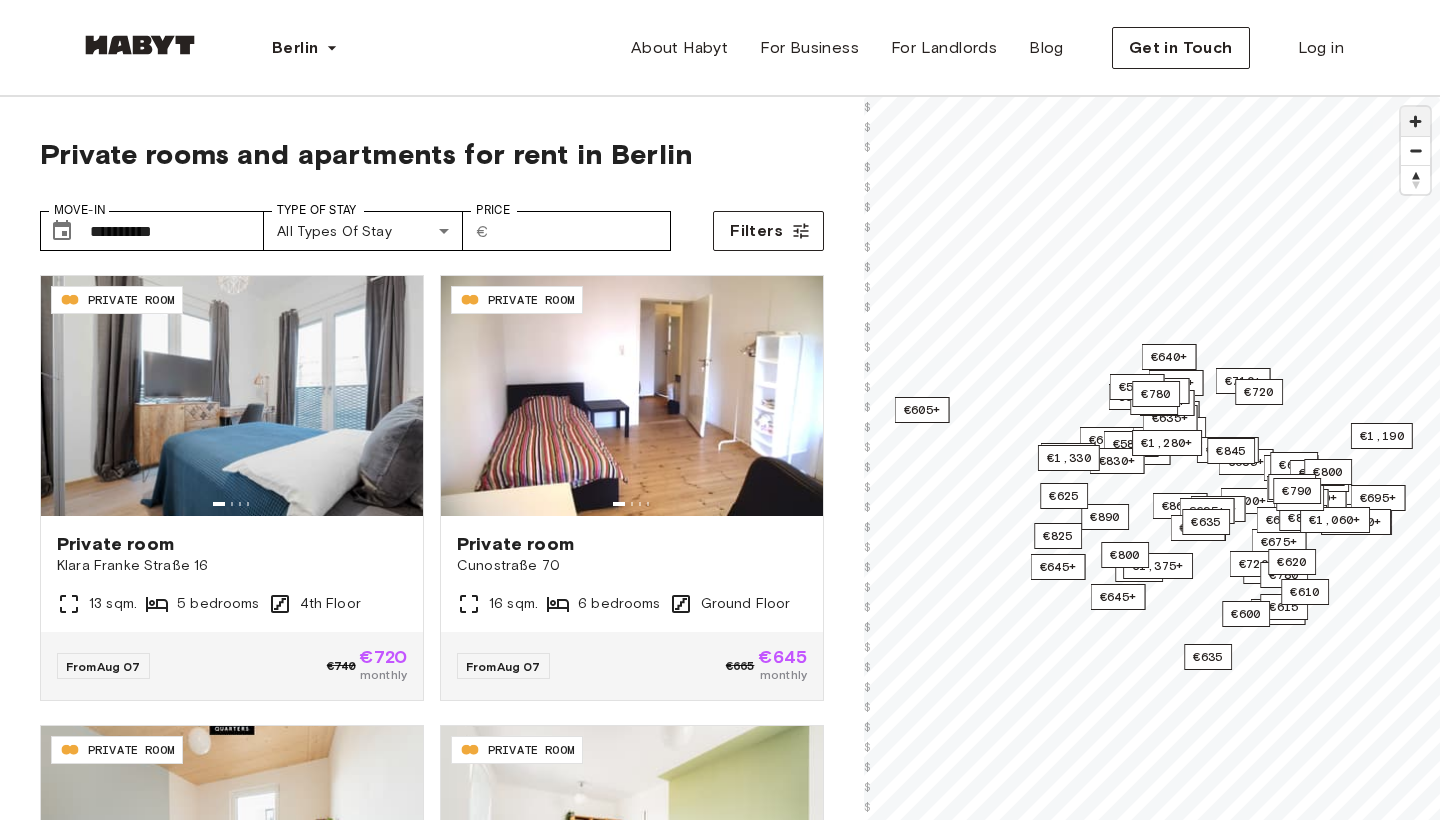 click at bounding box center (1415, 121) 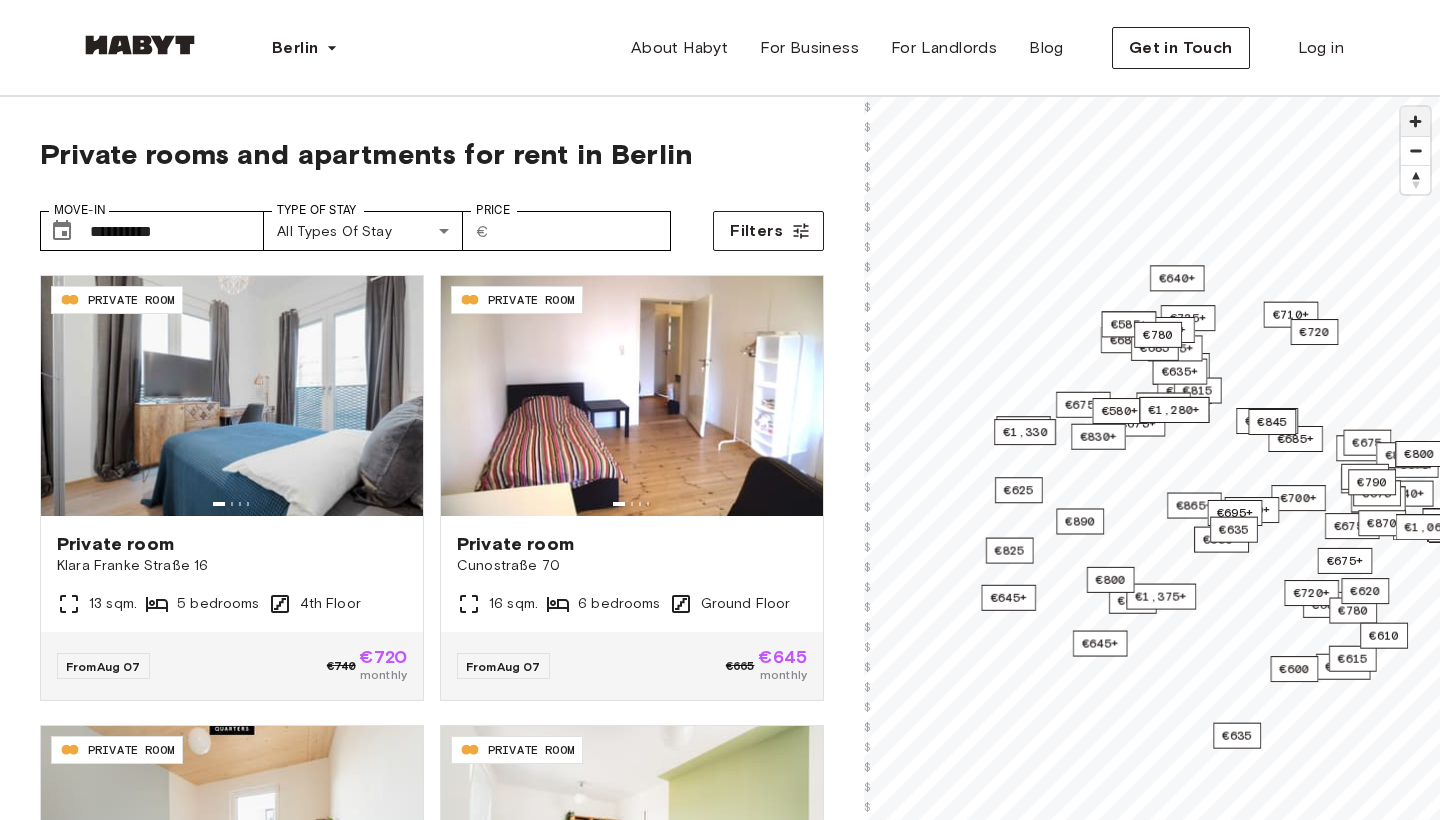 click at bounding box center [1415, 121] 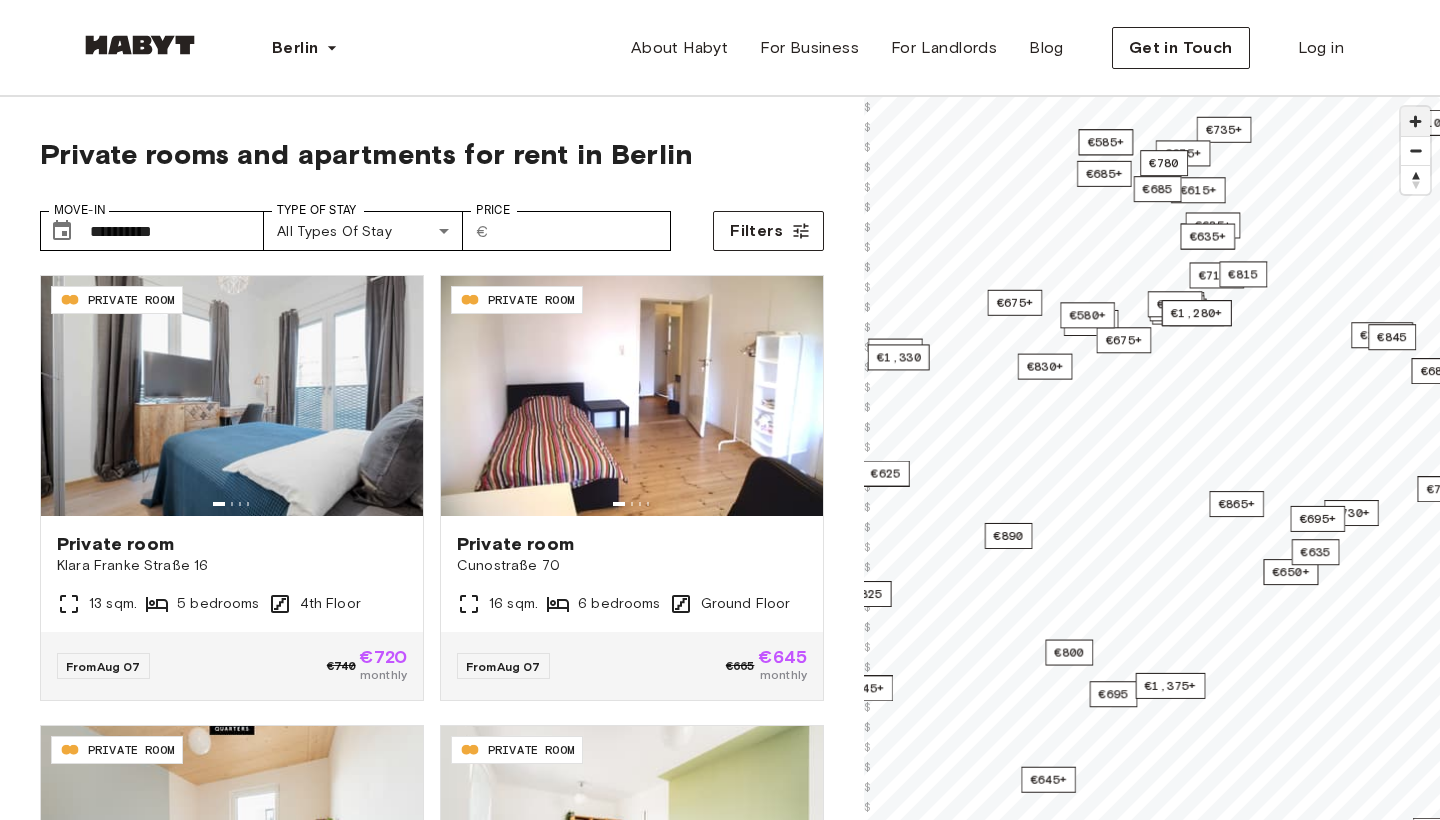 click at bounding box center (1415, 121) 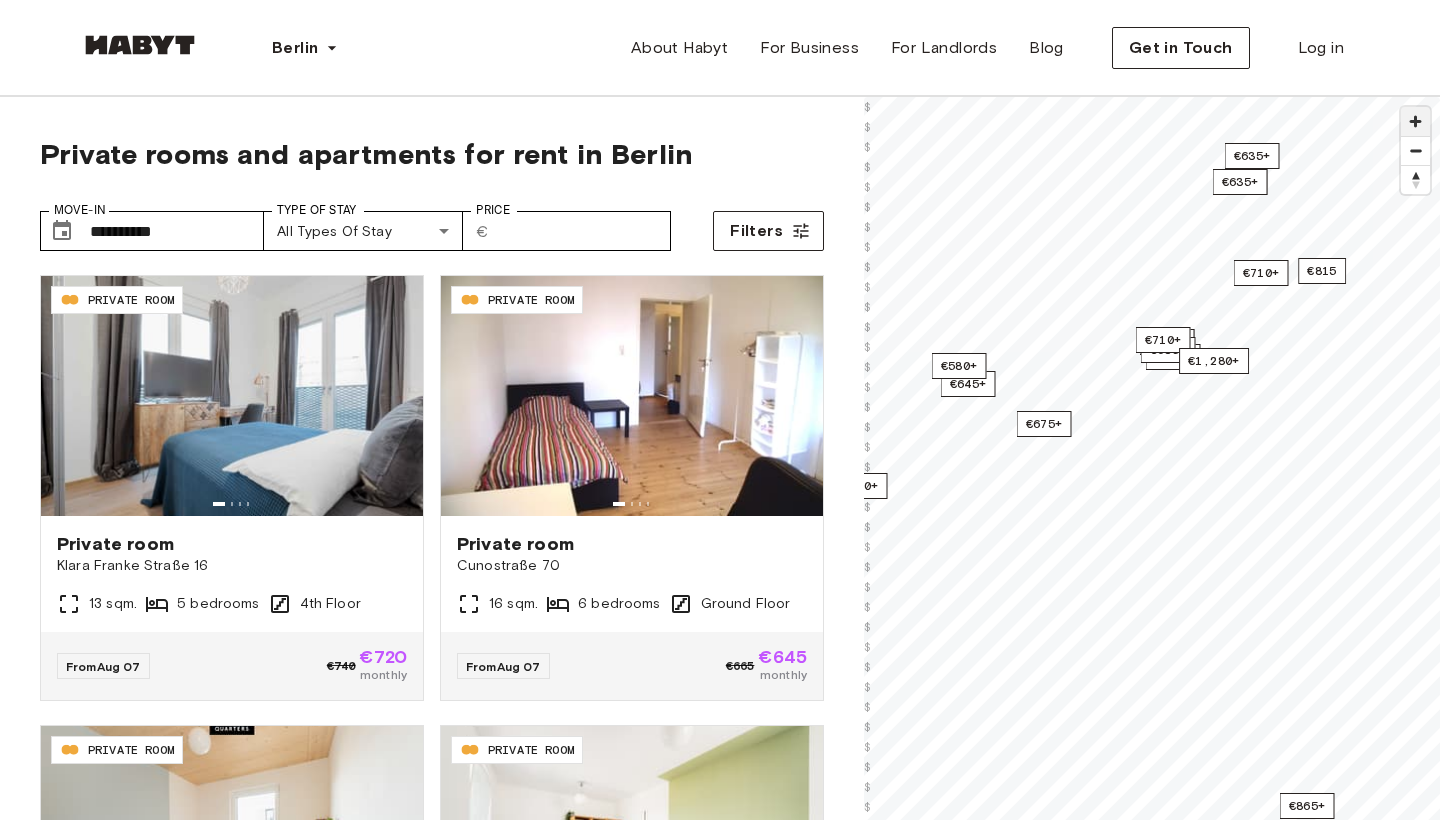 click at bounding box center (1415, 121) 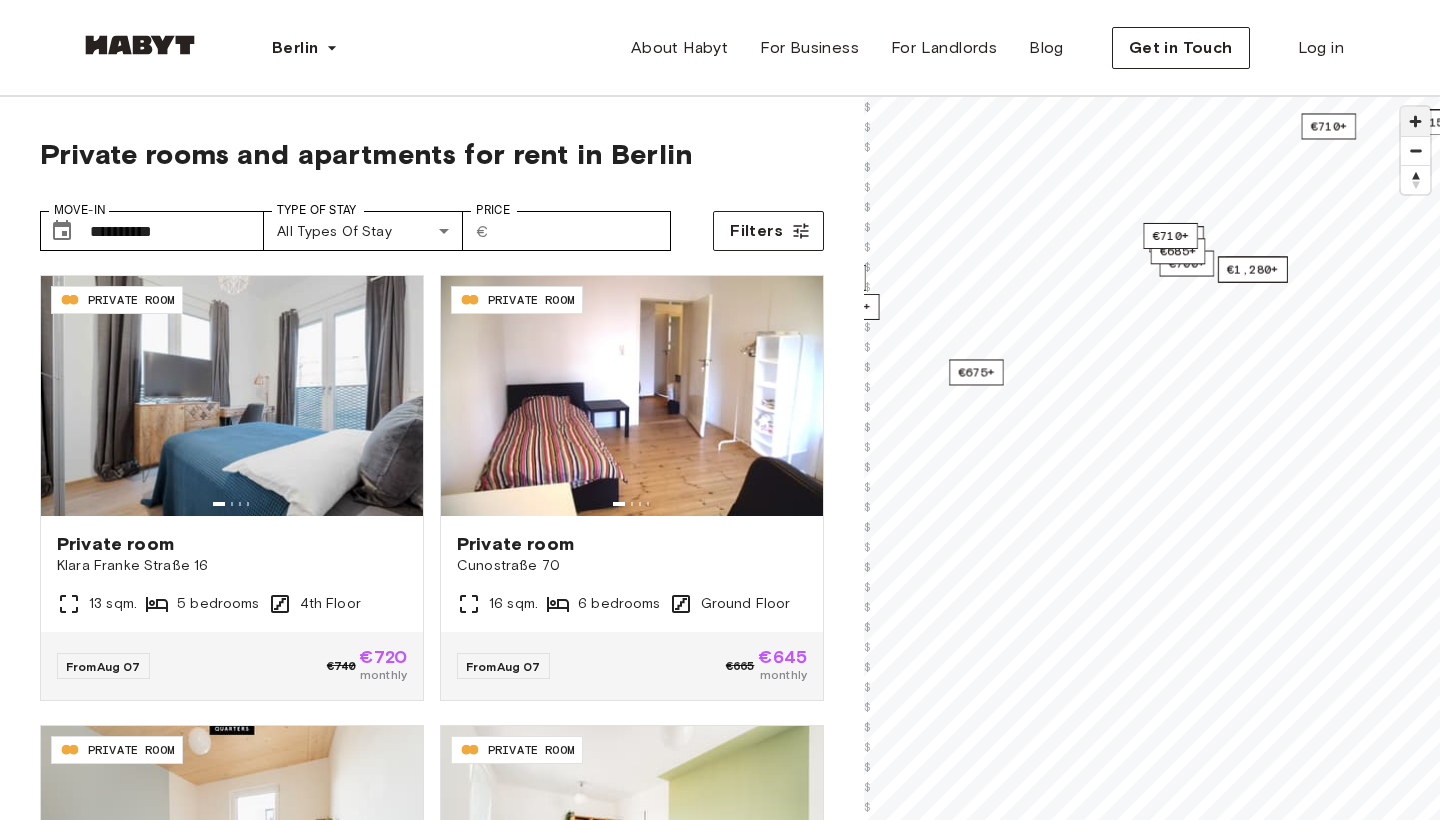 click at bounding box center [1415, 121] 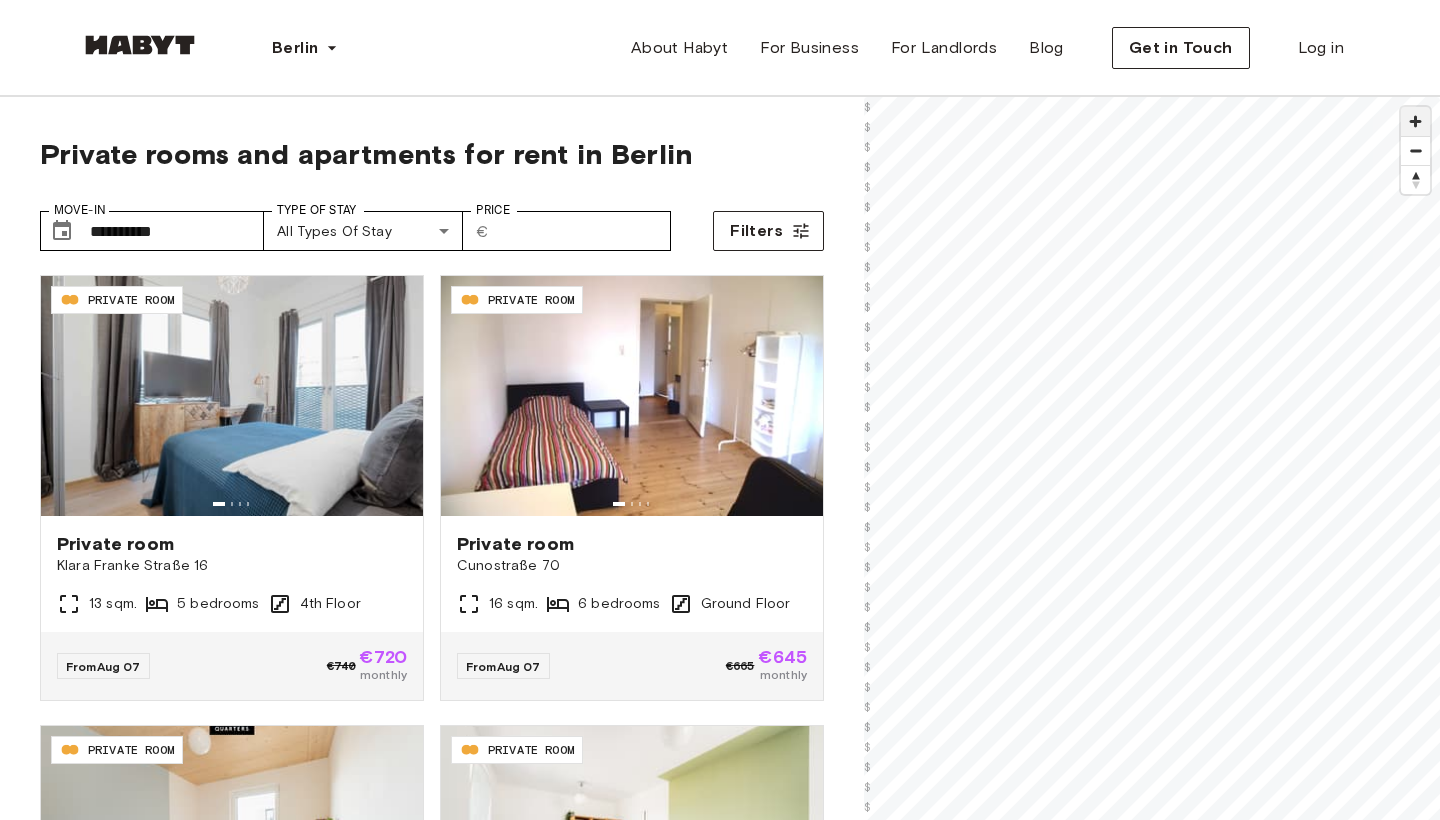 click at bounding box center (1415, 121) 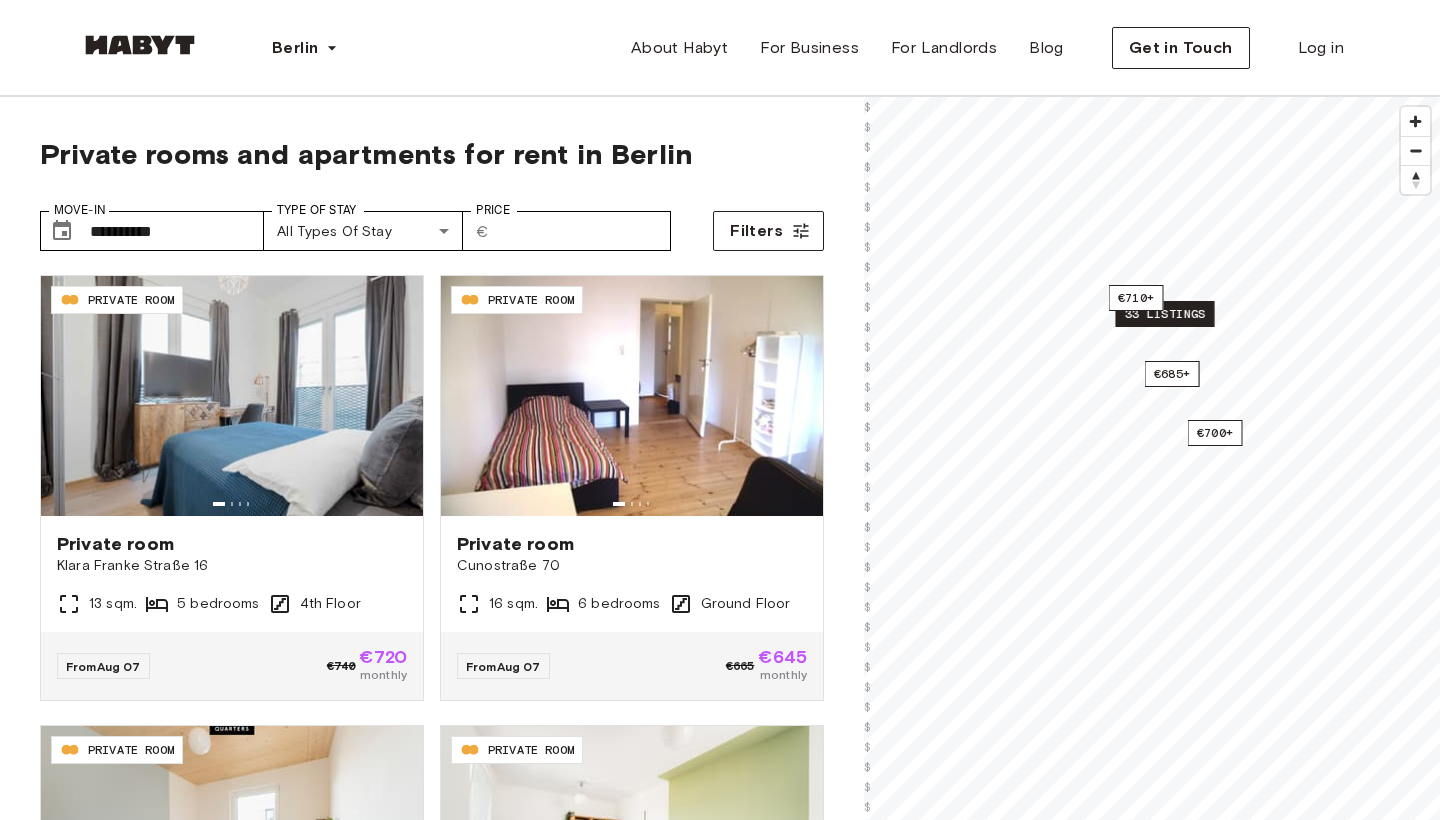 click on "33 listings" at bounding box center [1164, 314] 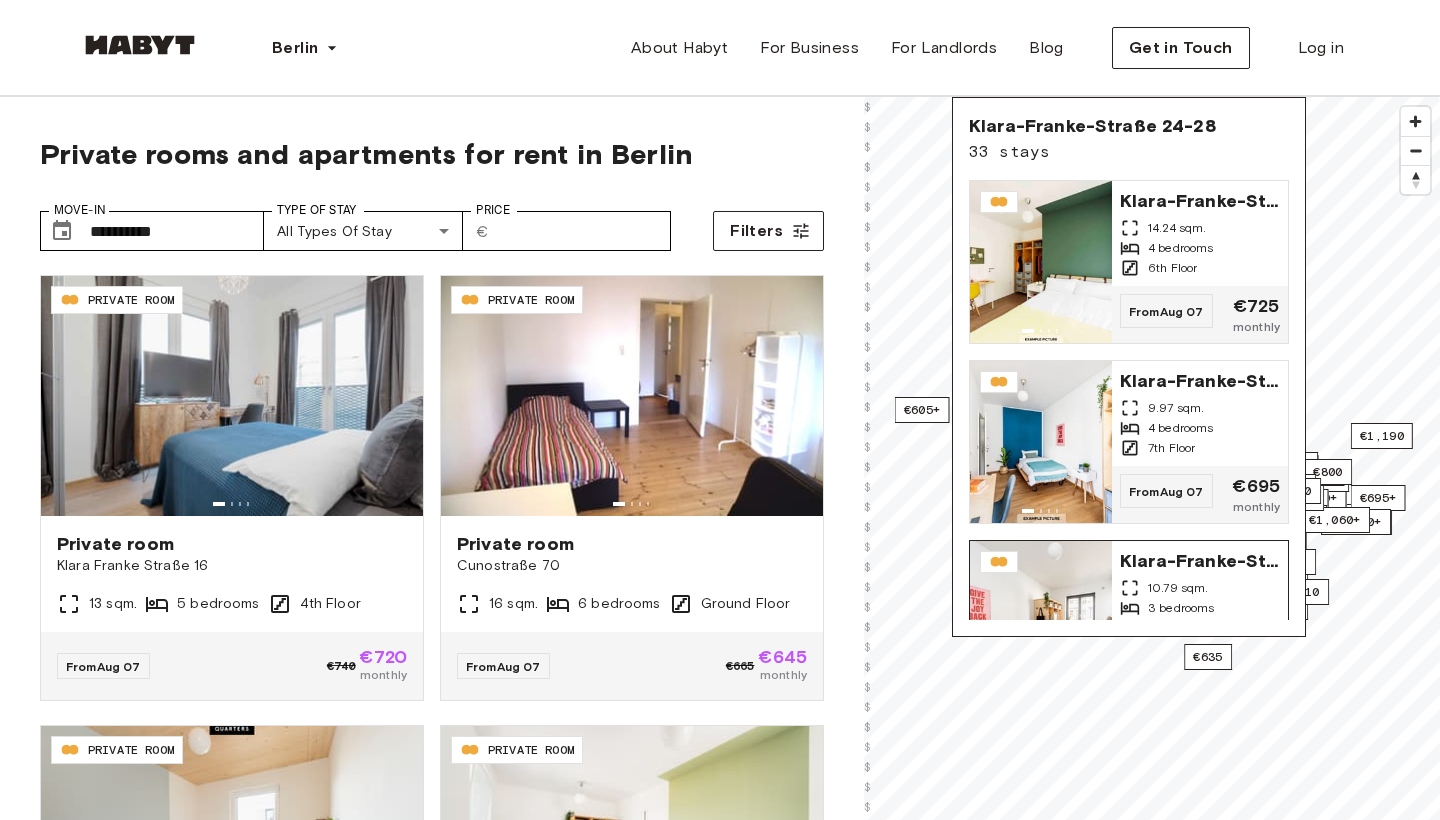 scroll, scrollTop: 0, scrollLeft: 0, axis: both 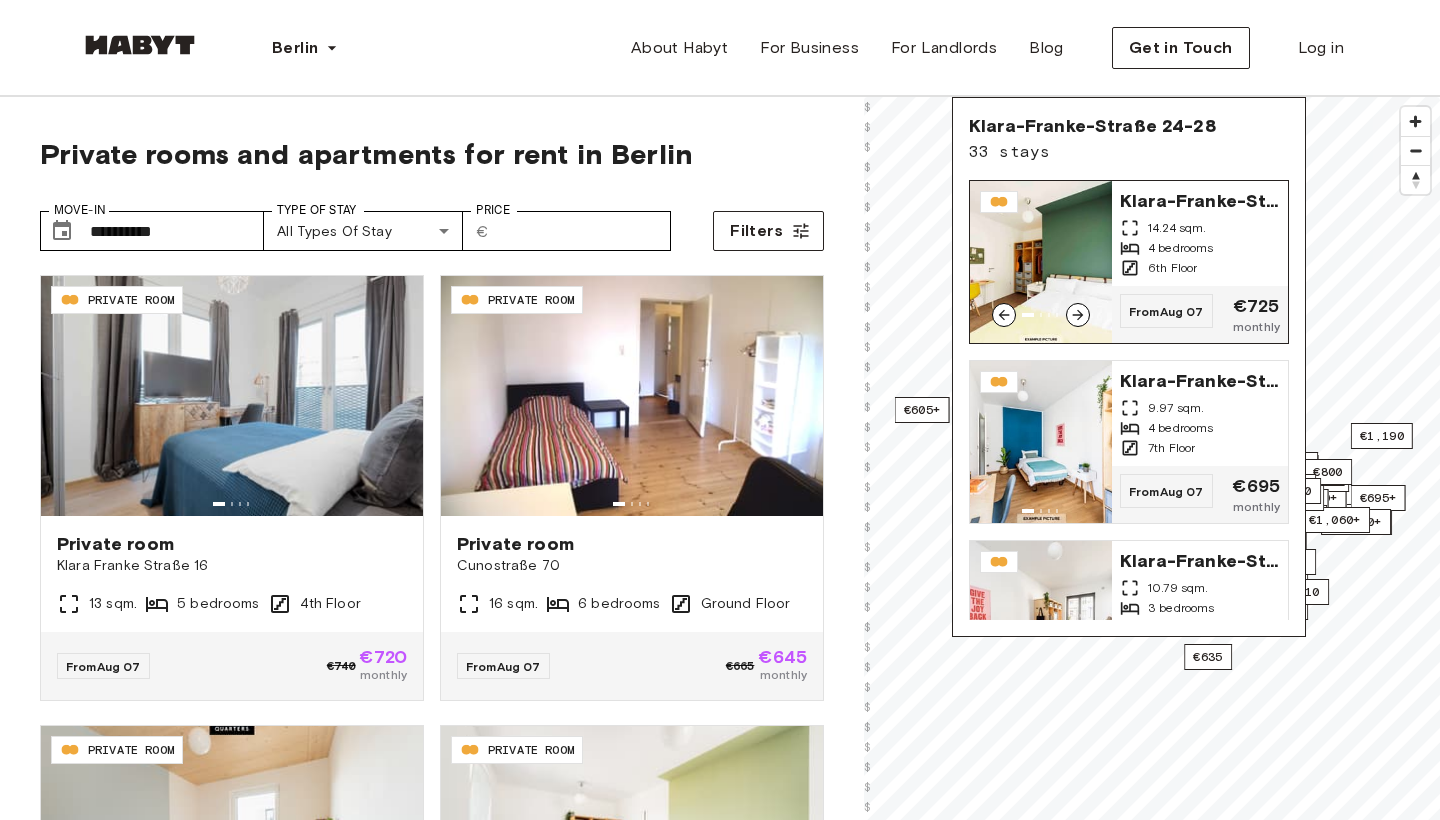 click on "Klara-Franke-Straße 24-28 14.24 sqm. 4 bedrooms 6th Floor" at bounding box center (1200, 233) 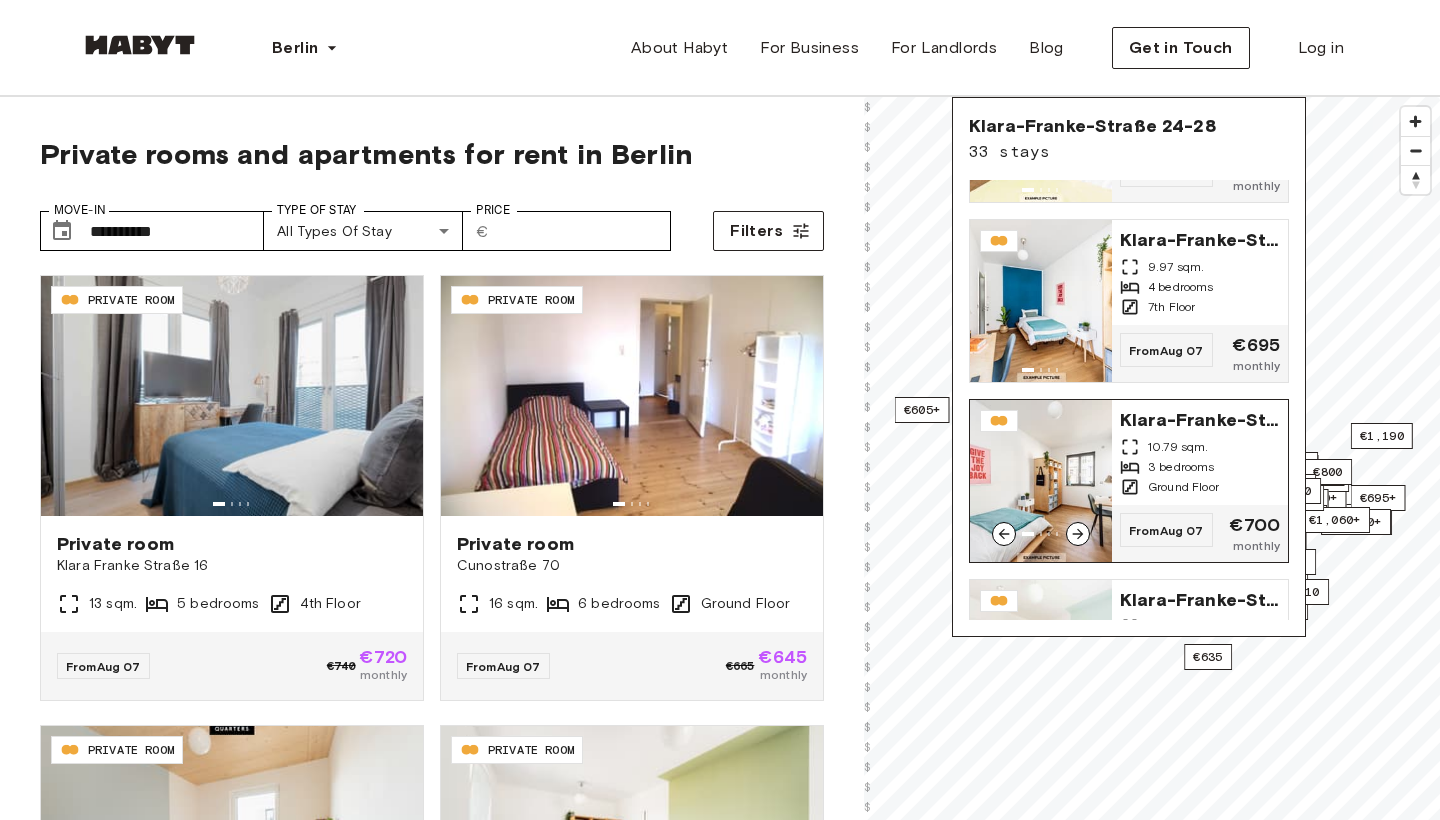 scroll, scrollTop: 158, scrollLeft: 0, axis: vertical 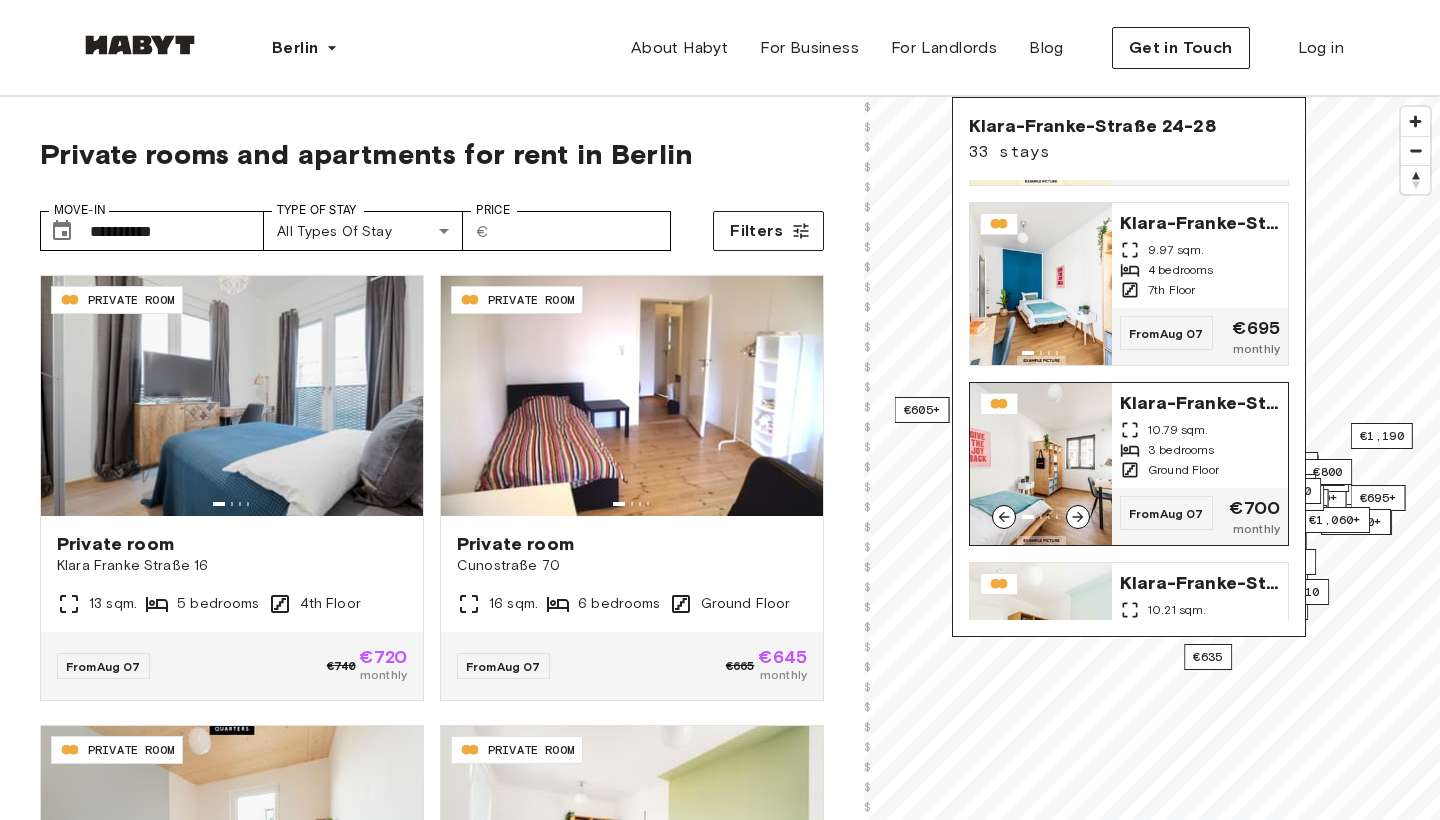 click 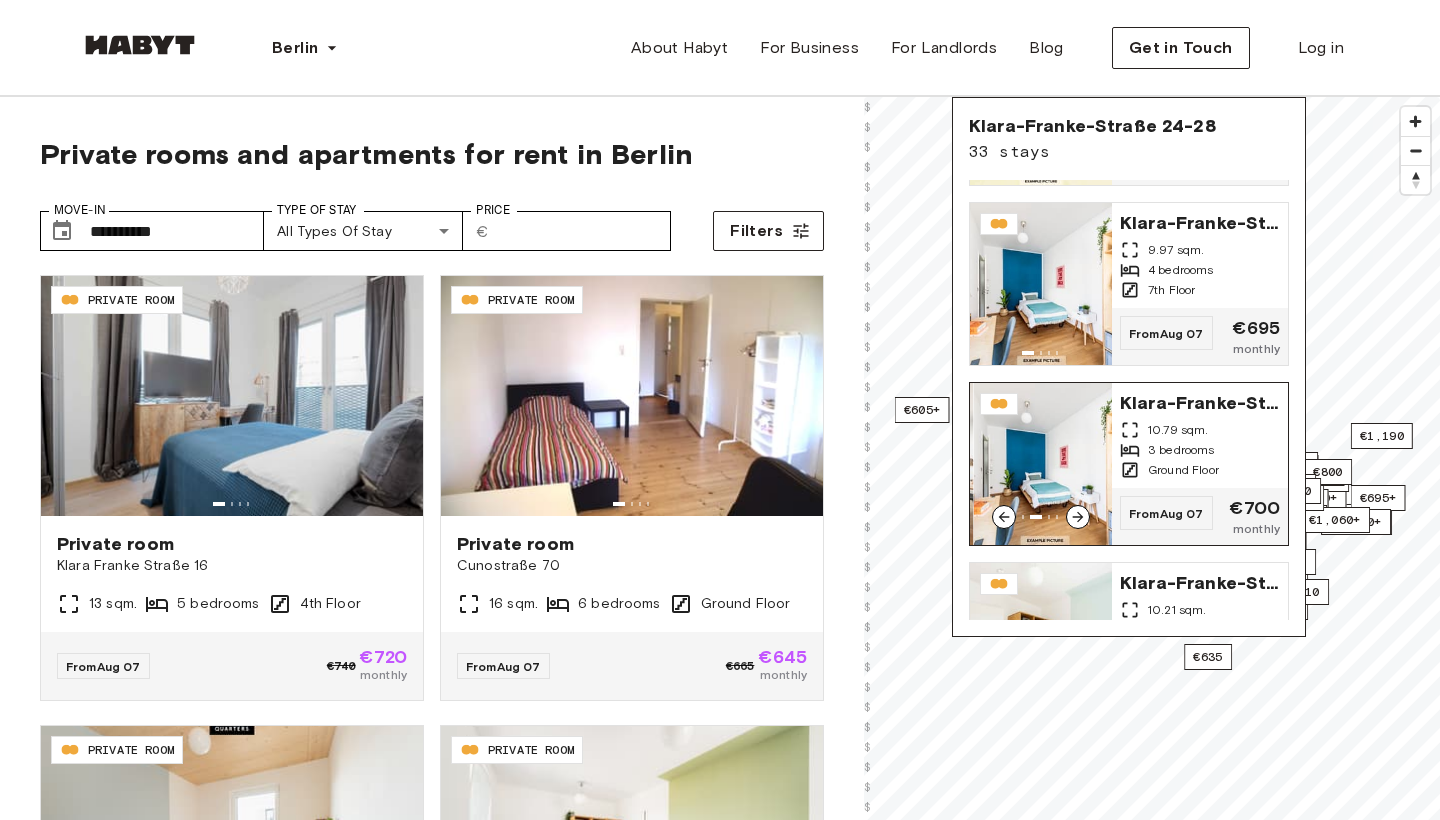 click 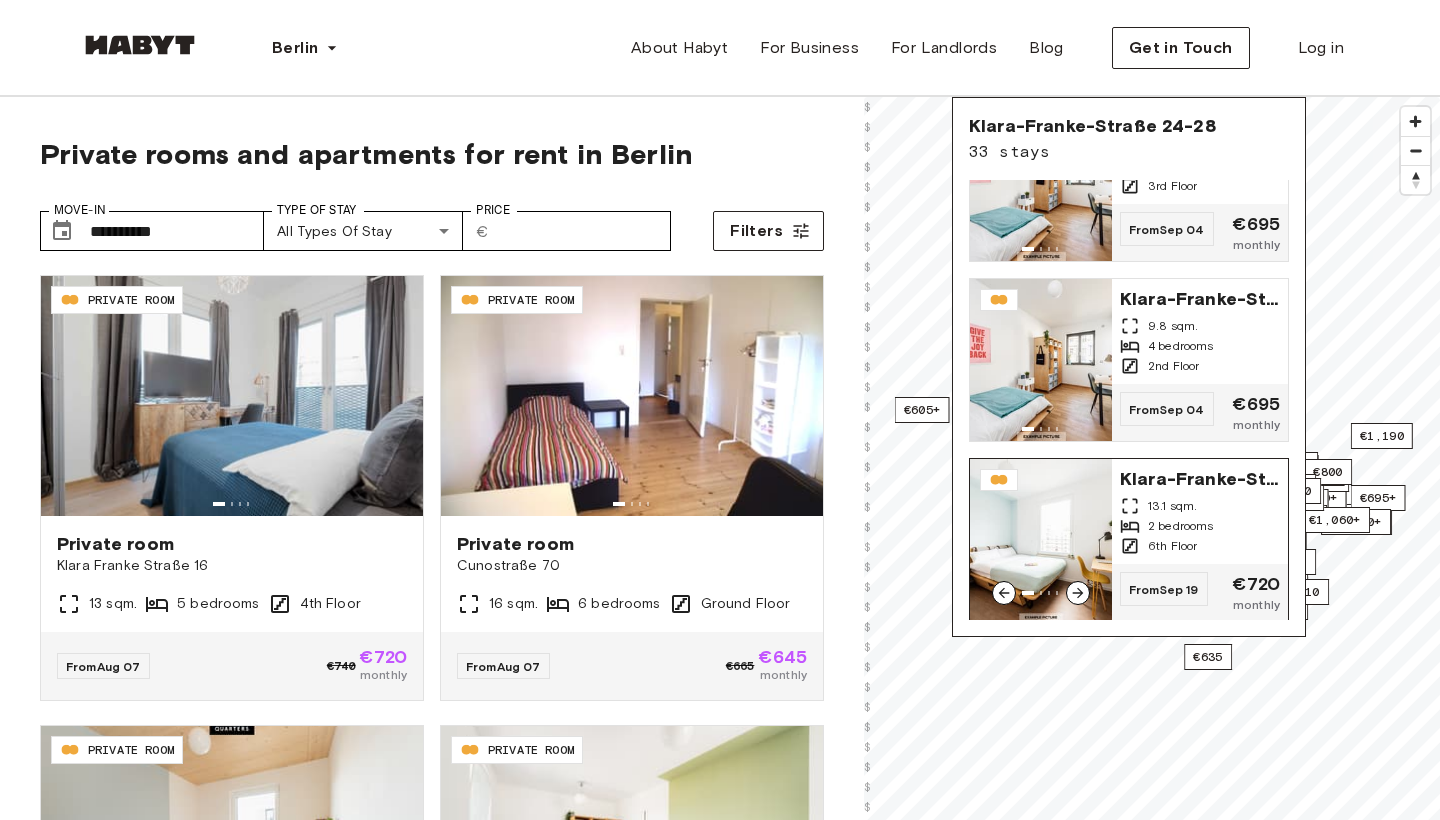 scroll, scrollTop: 1216, scrollLeft: 0, axis: vertical 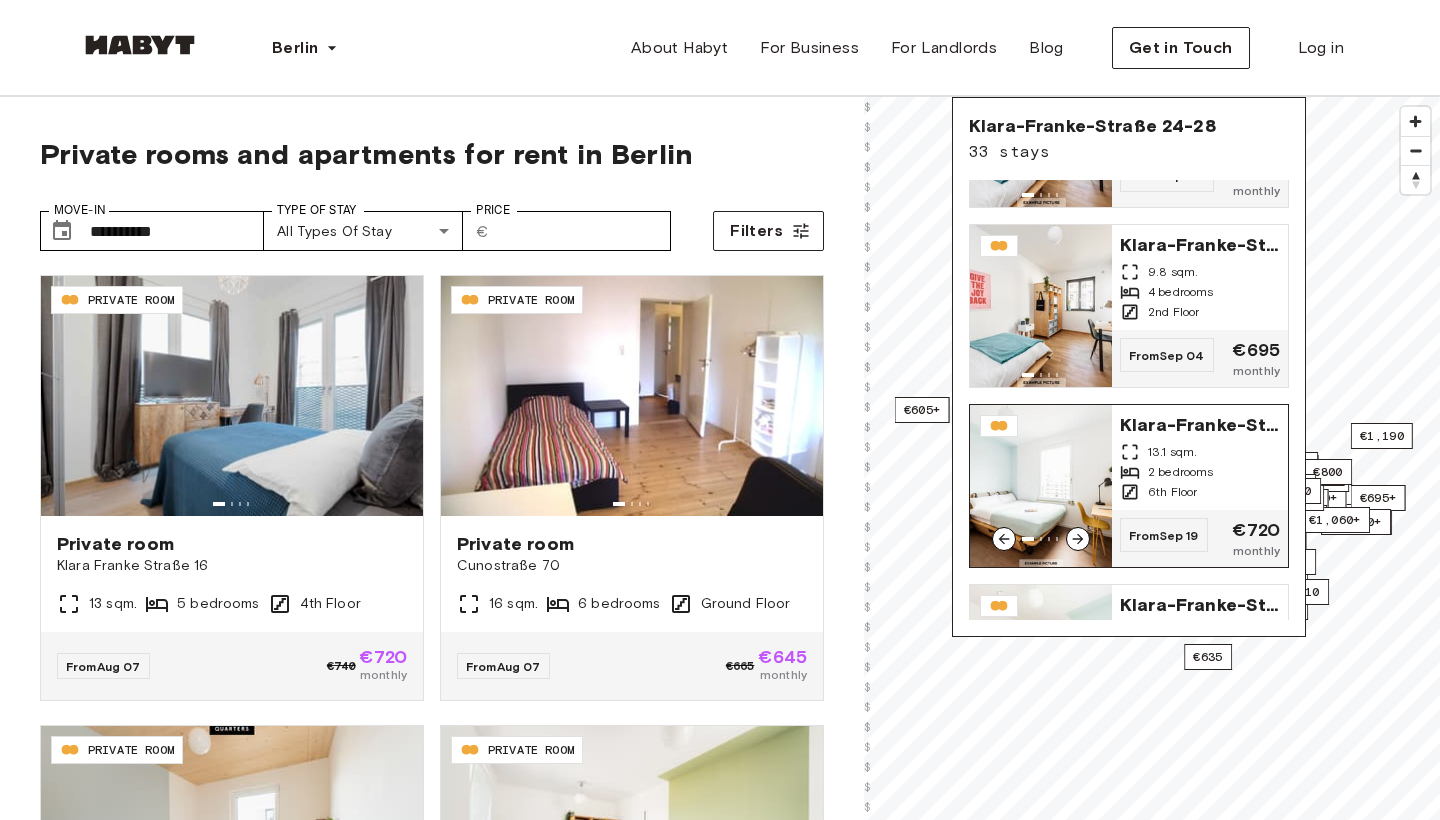 click at bounding box center (1041, 486) 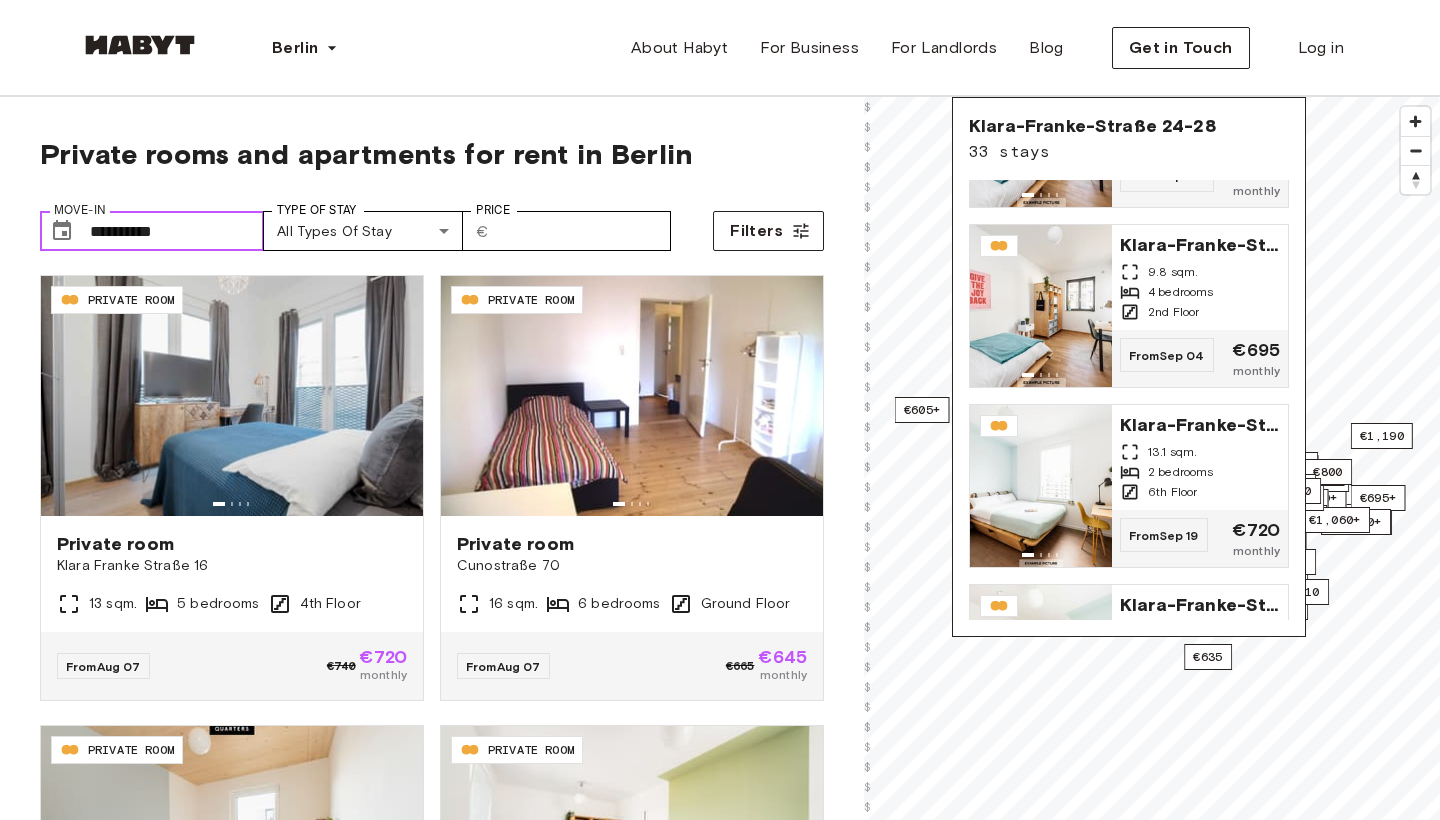 click on "**********" at bounding box center (177, 231) 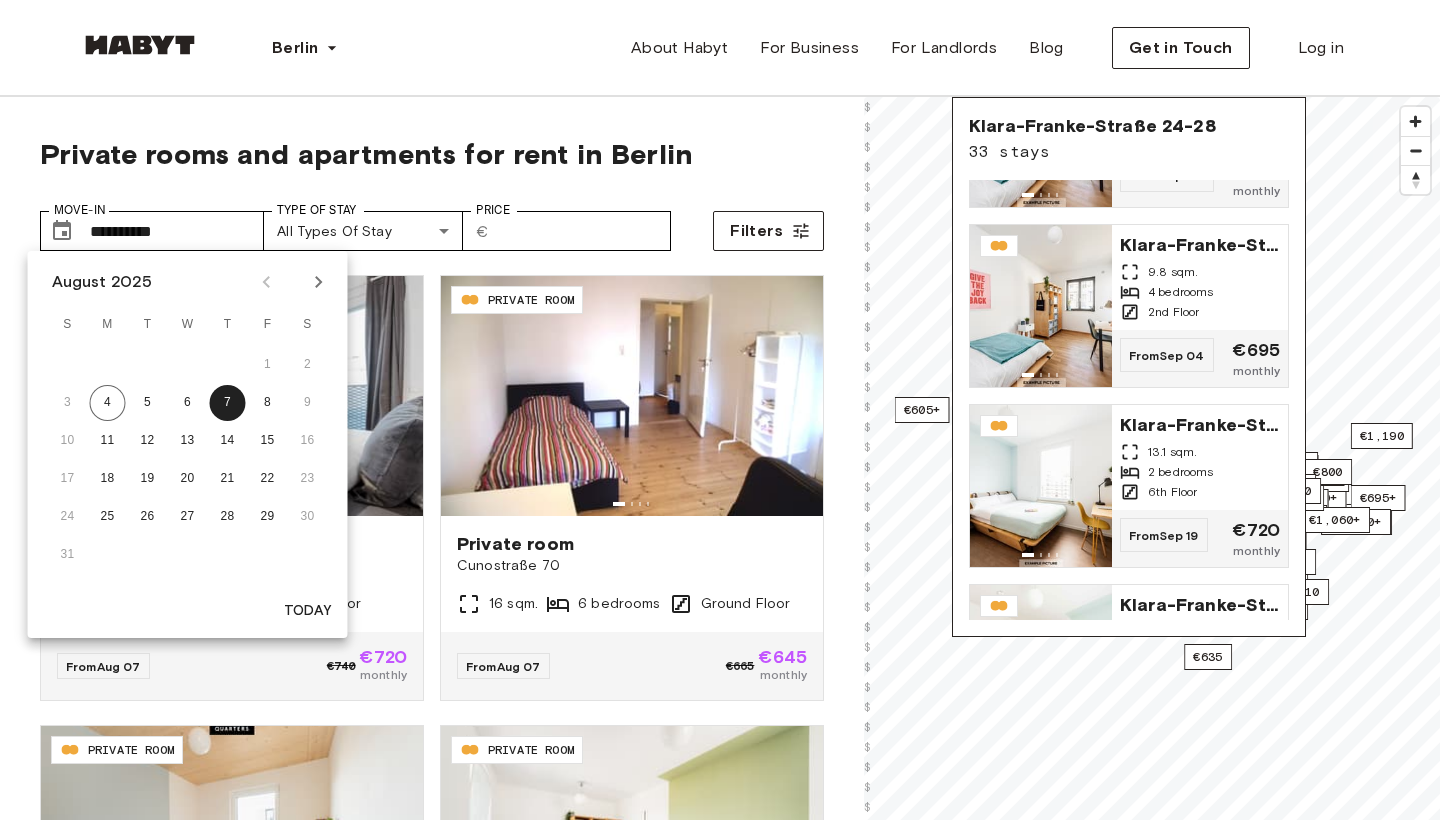 click at bounding box center (319, 282) 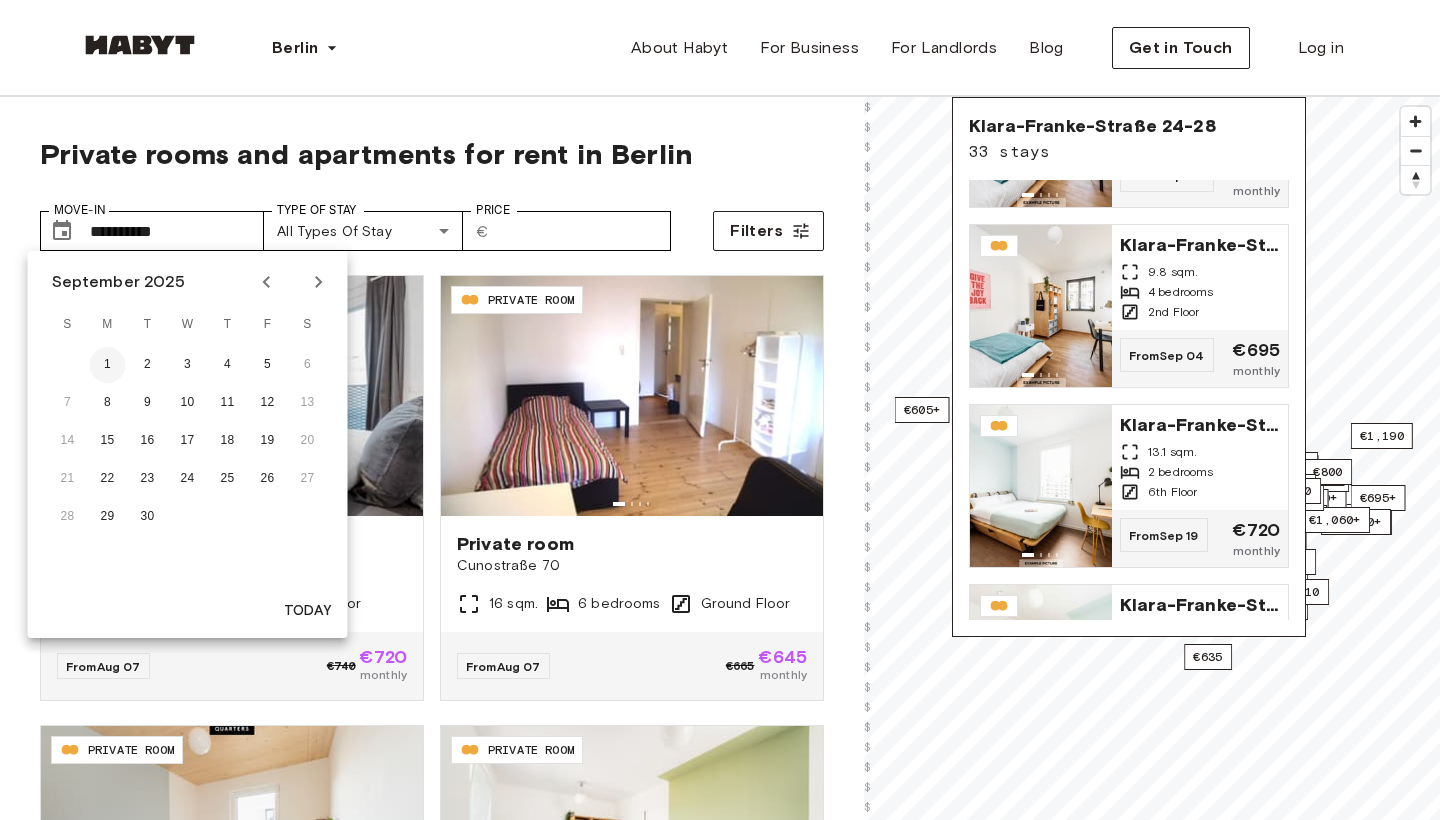 click on "1" at bounding box center (108, 365) 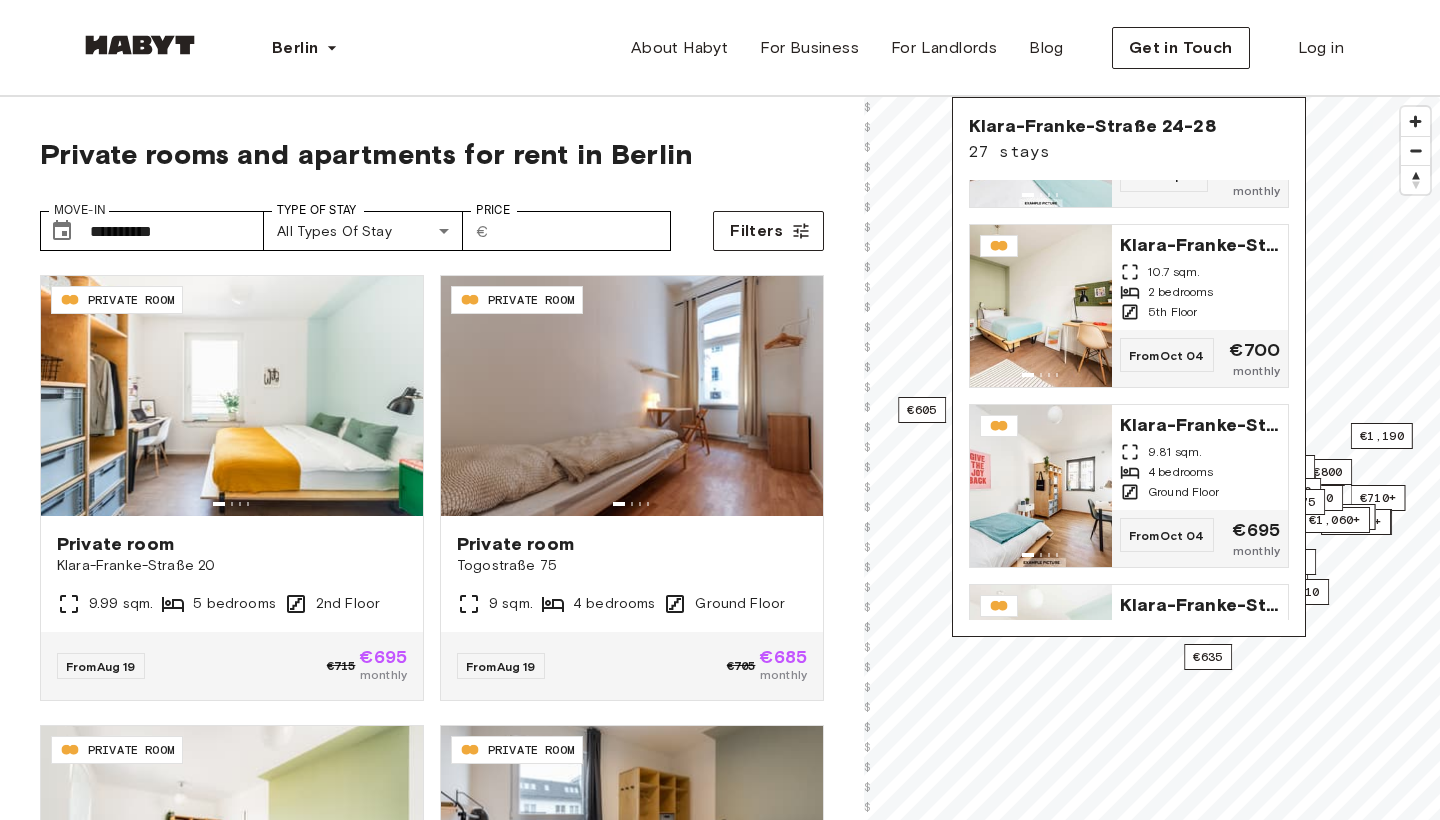 click on "September 2025 S M T W T F S 1 2 3 4 5 6 7 8 9 10 11 12 13 14 15 16 17 18 19 20 21 22 23 24 25 26 27 28 29 30 Today" at bounding box center [188, 444] 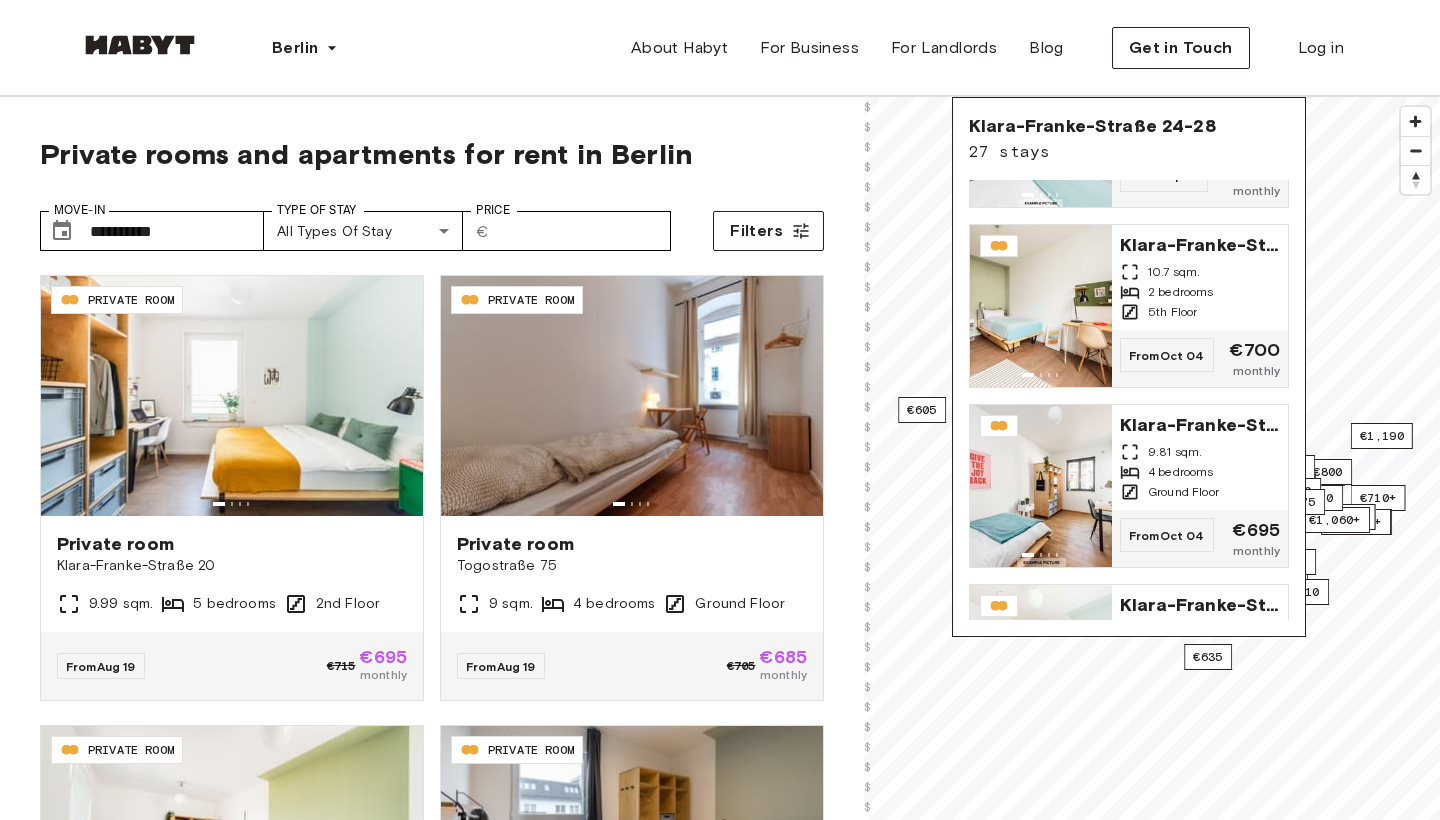 click on "19" at bounding box center (247, 358) 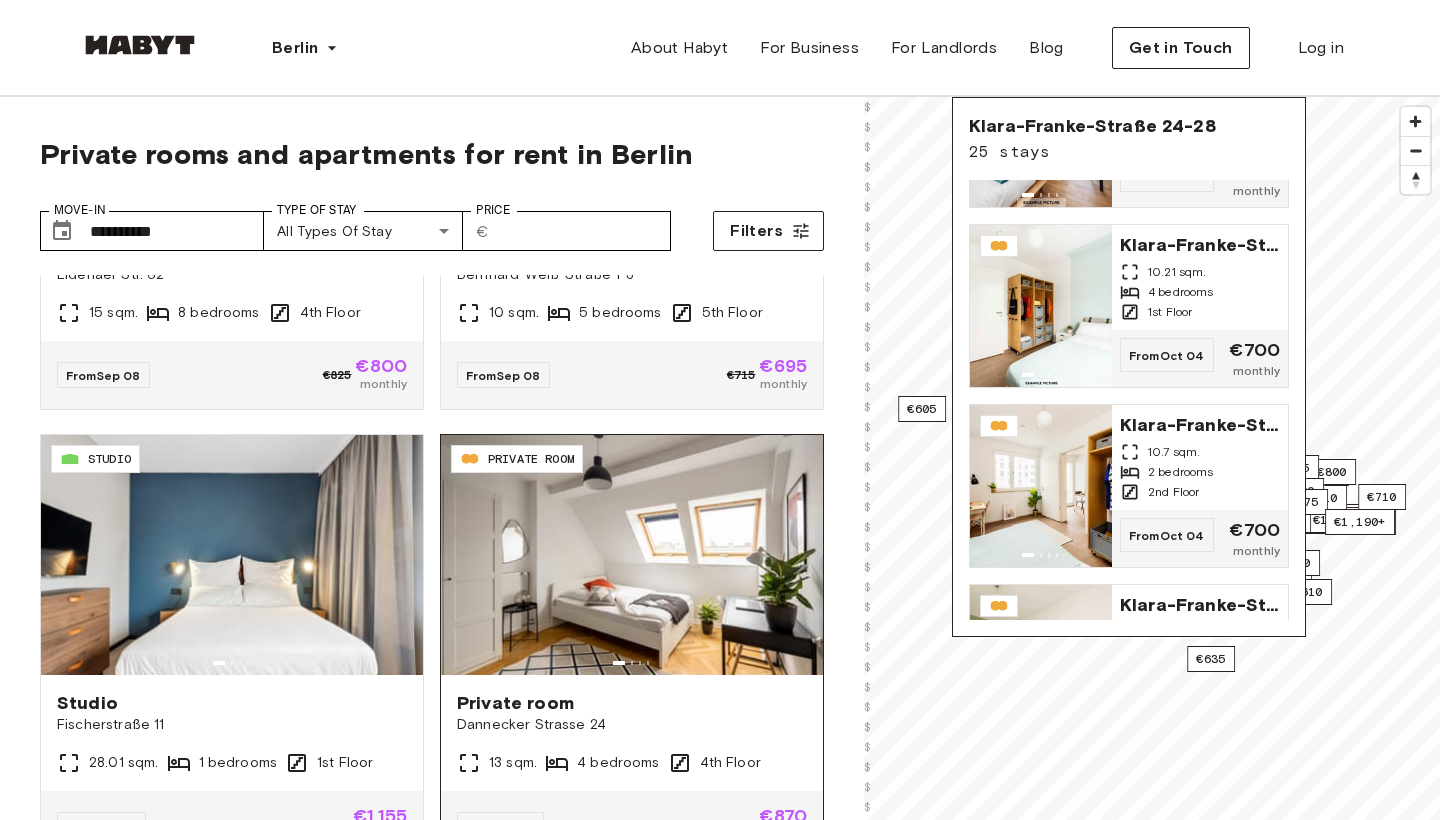 scroll, scrollTop: 297, scrollLeft: 0, axis: vertical 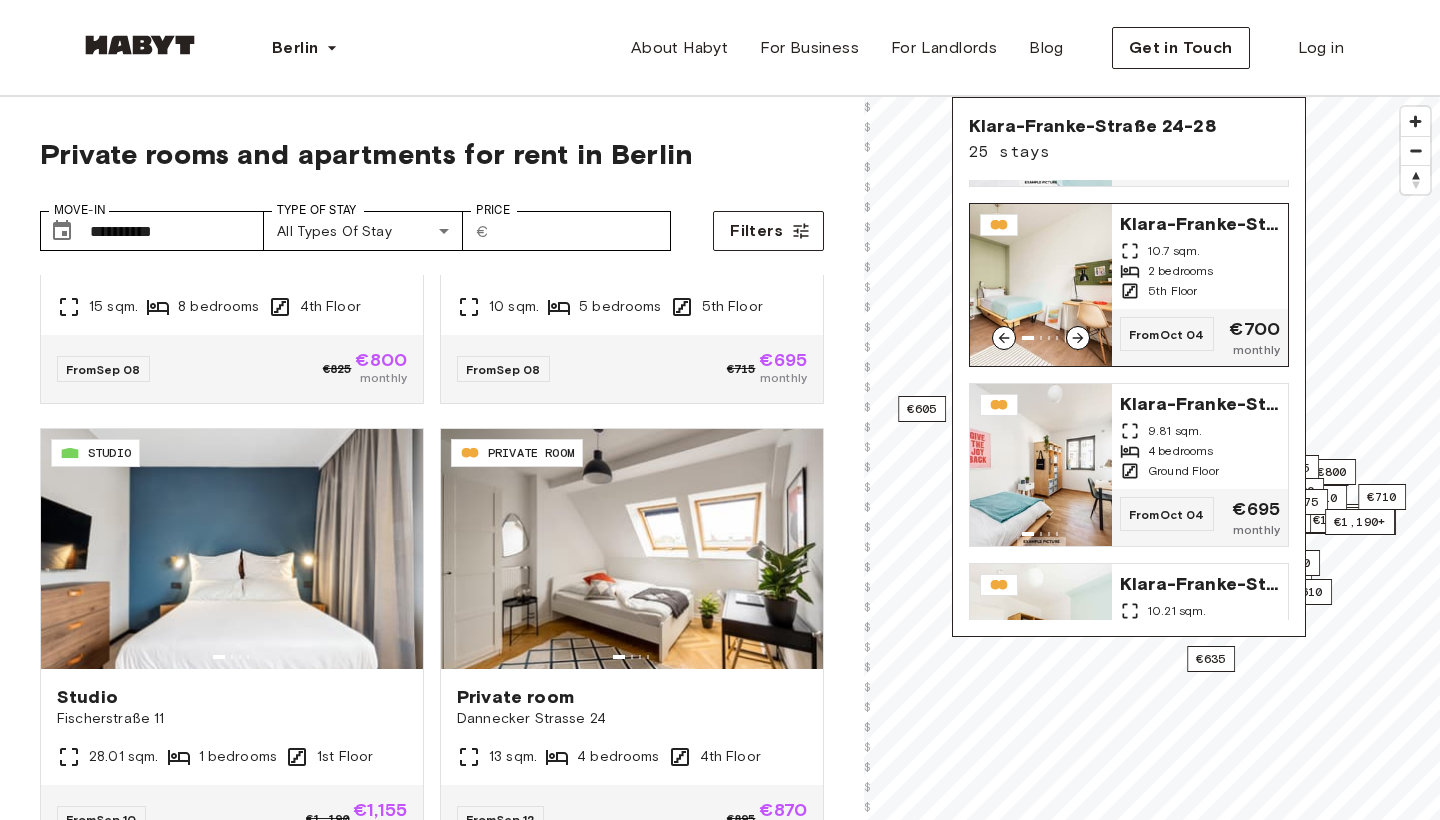 click 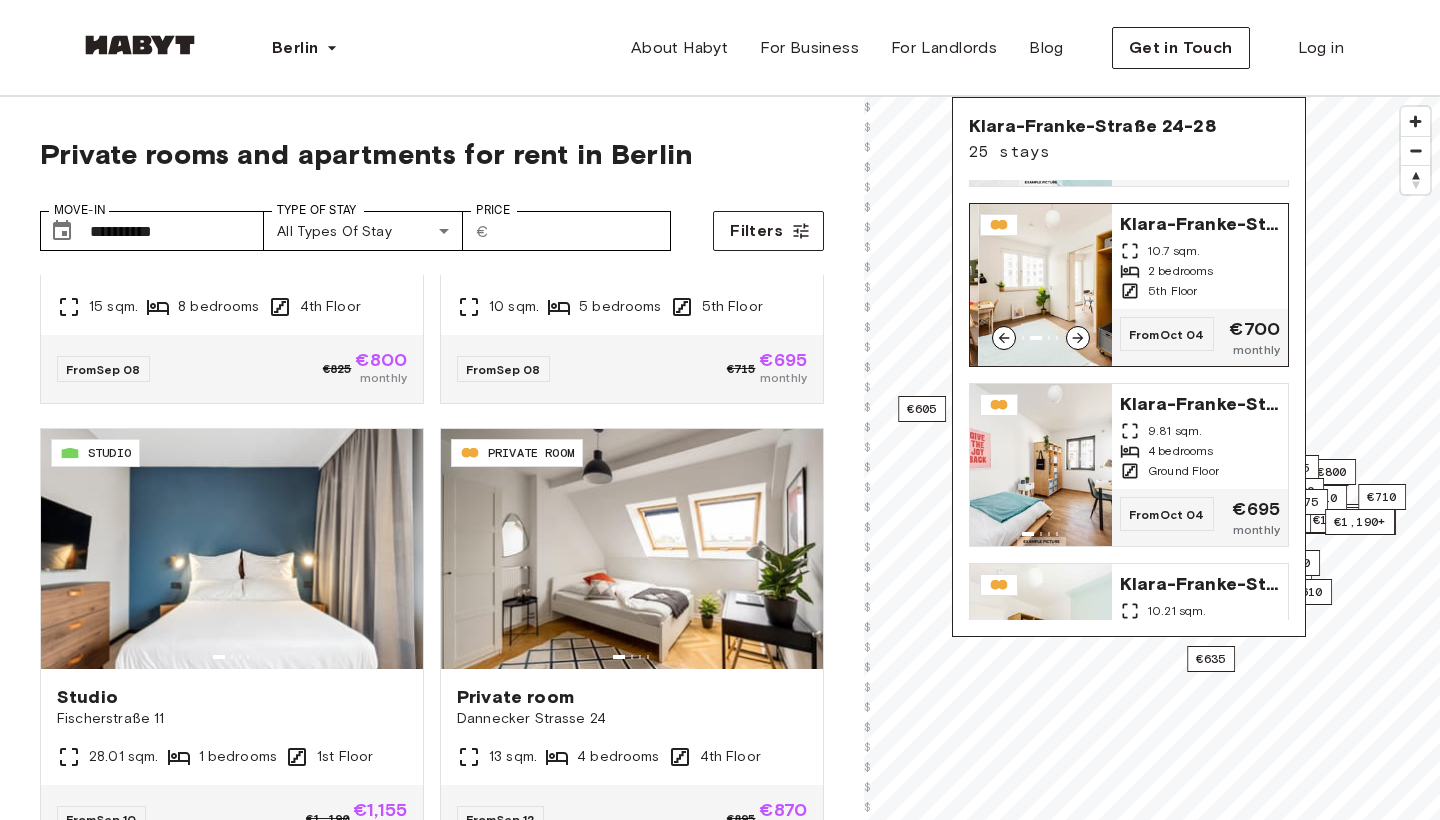 click 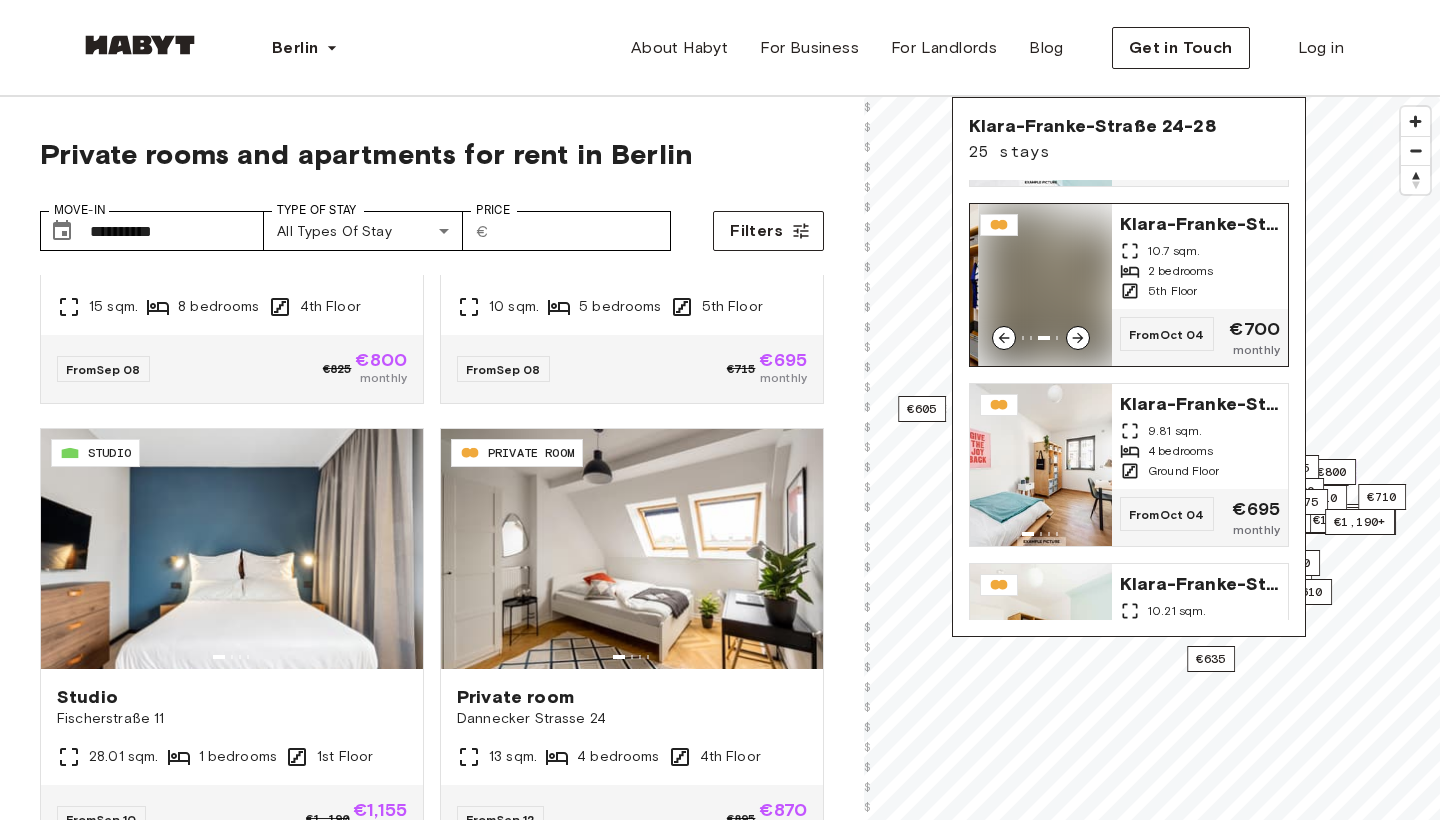 click 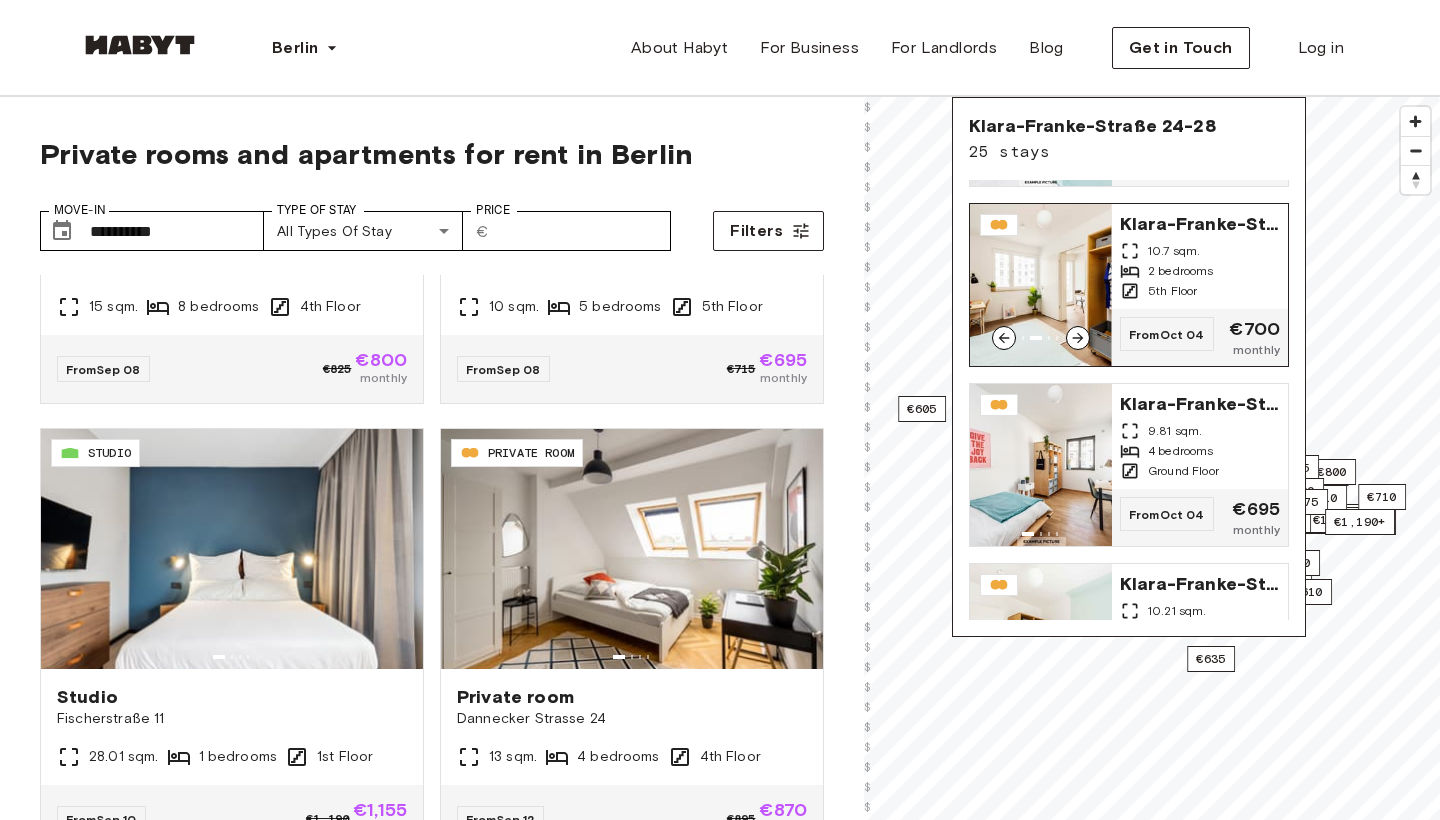 click 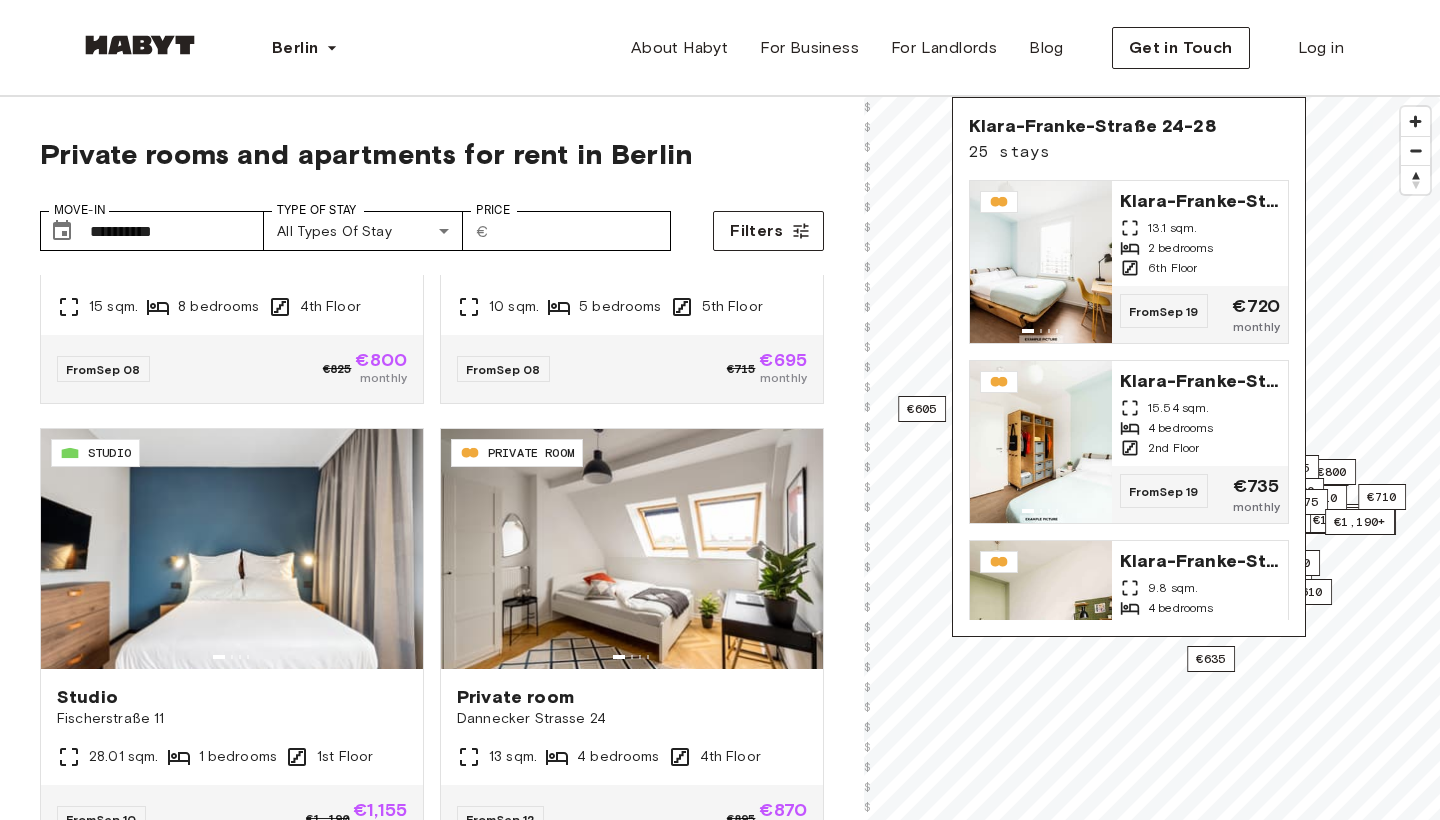 scroll, scrollTop: 0, scrollLeft: 0, axis: both 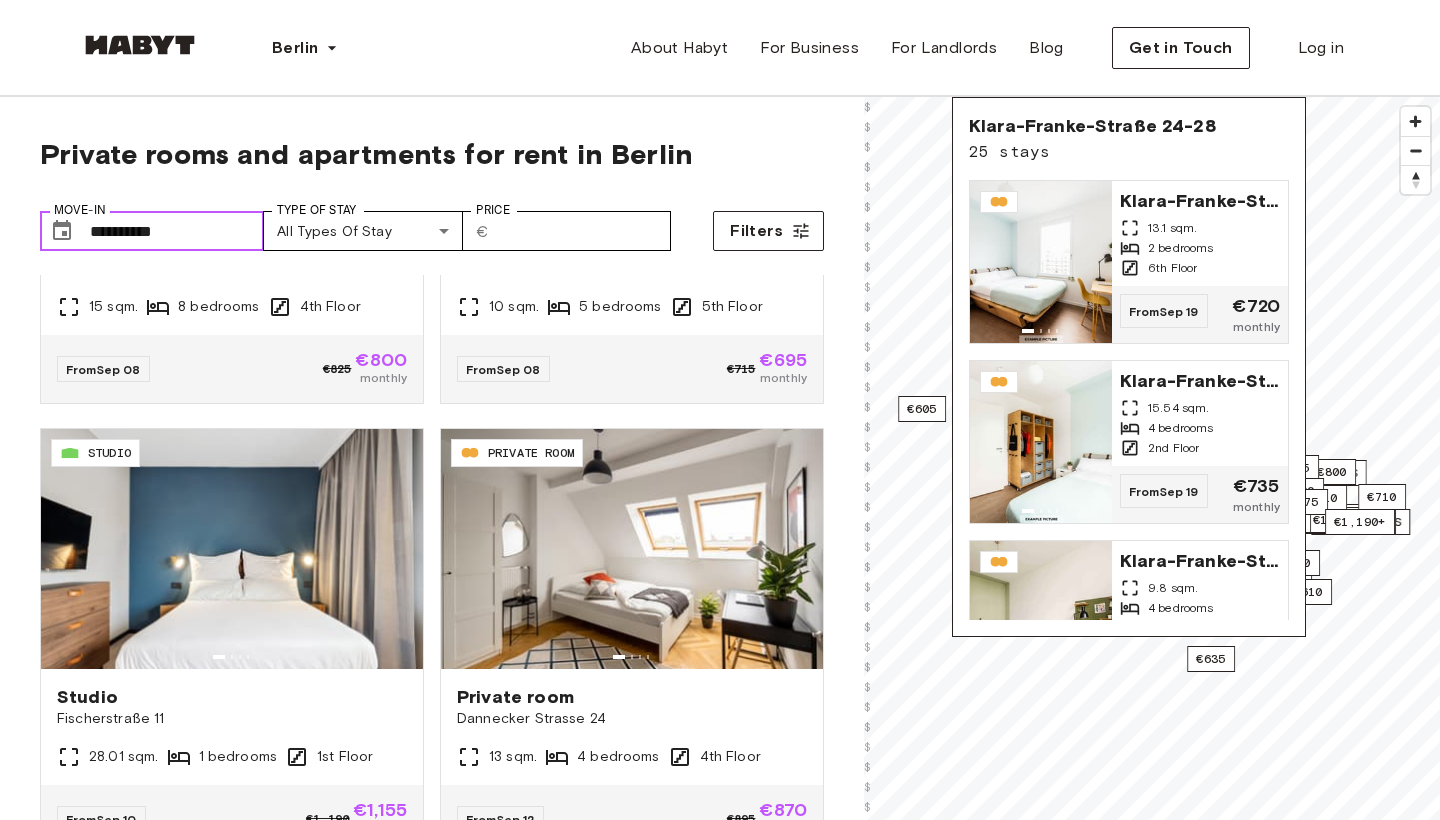 click on "**********" at bounding box center (177, 231) 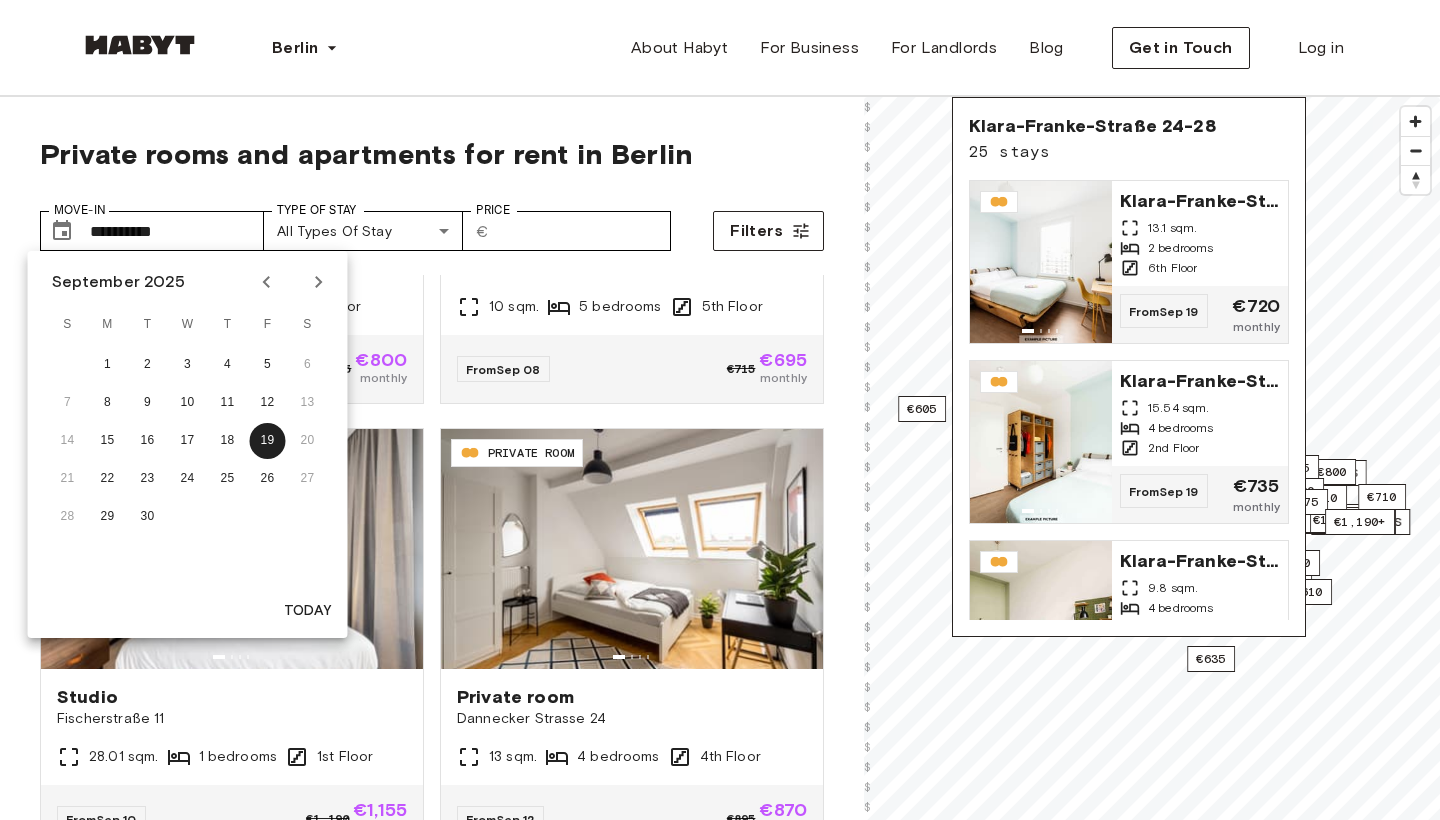 click 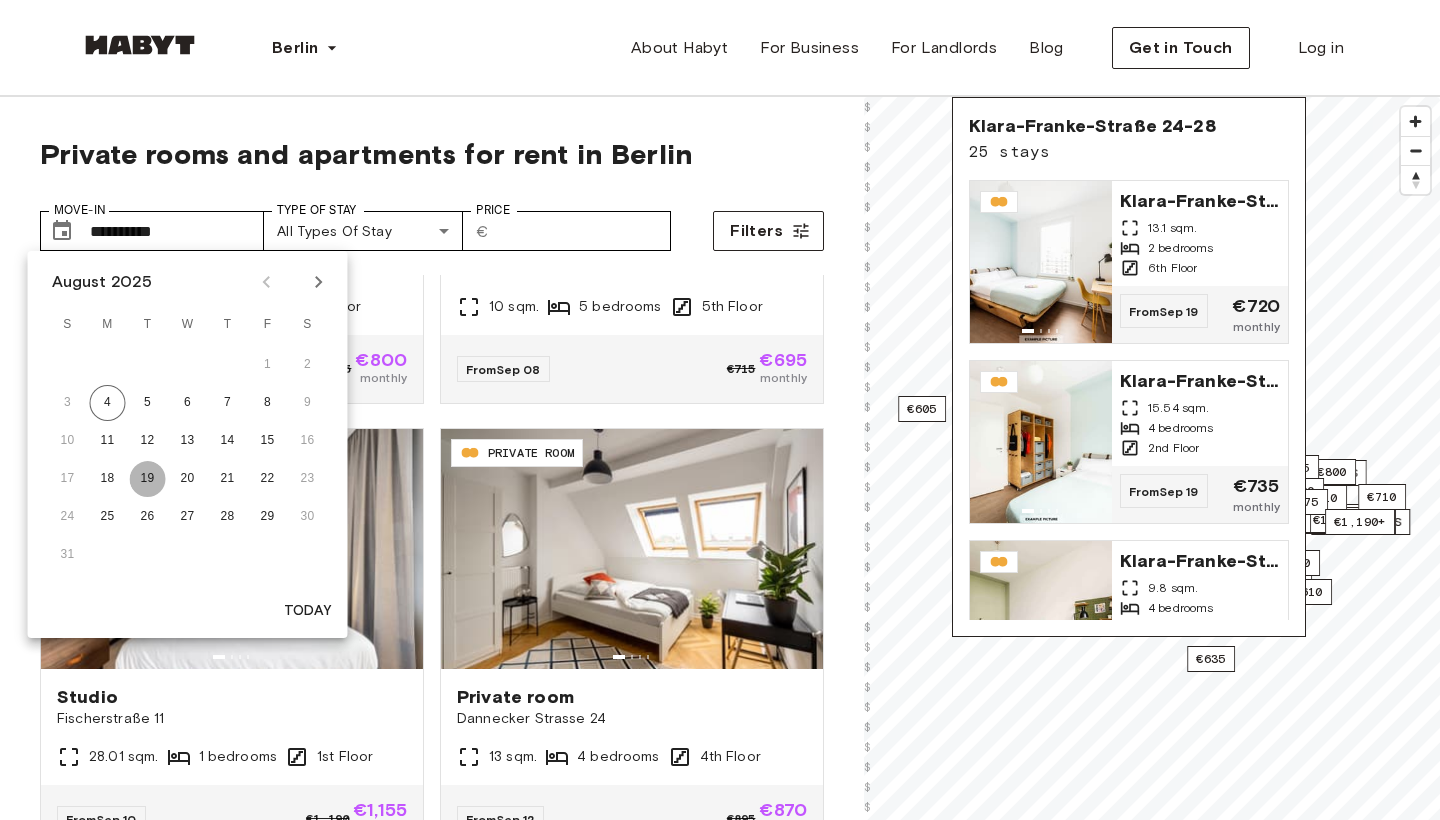 click on "19" at bounding box center [148, 479] 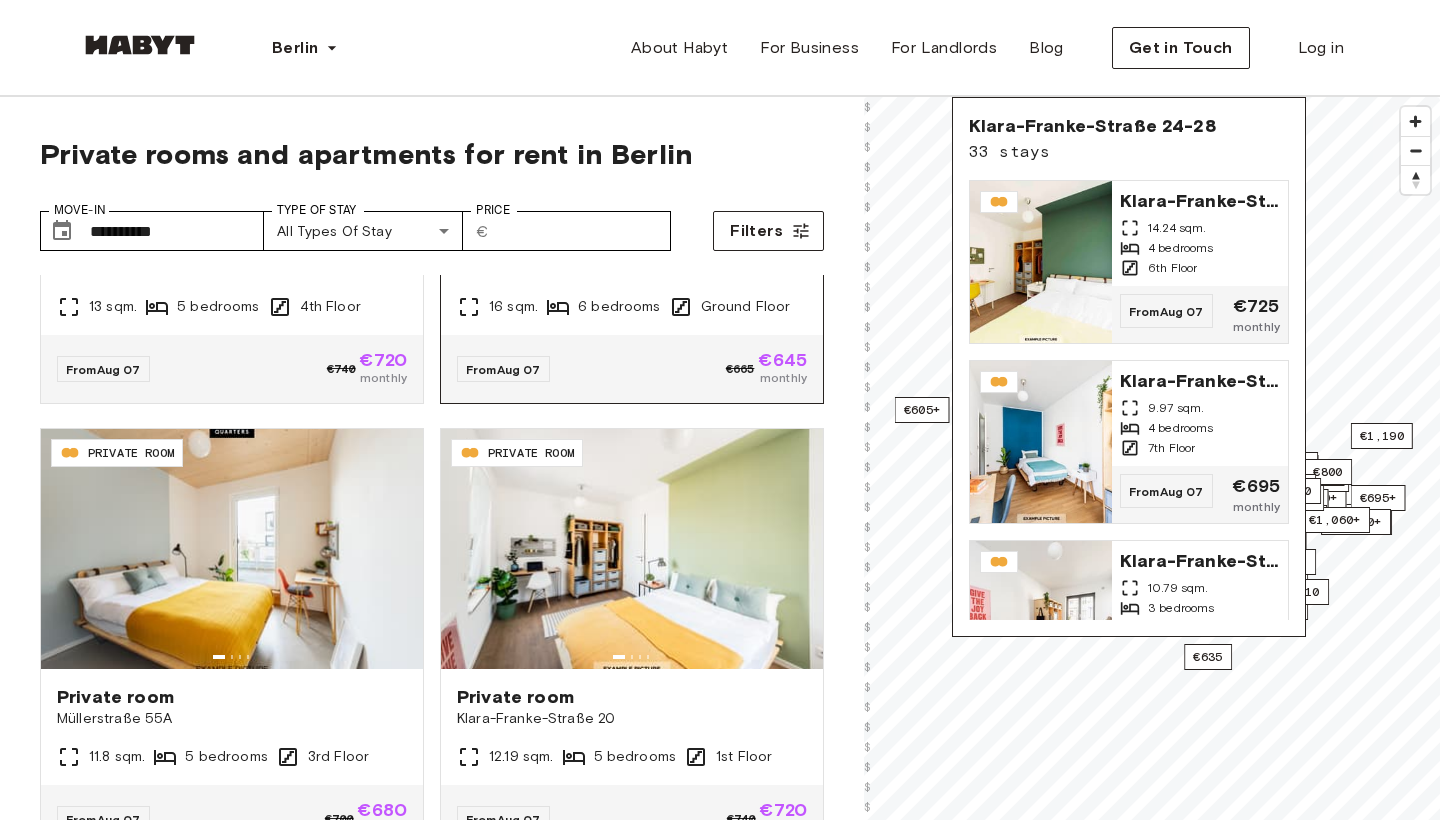 type on "**********" 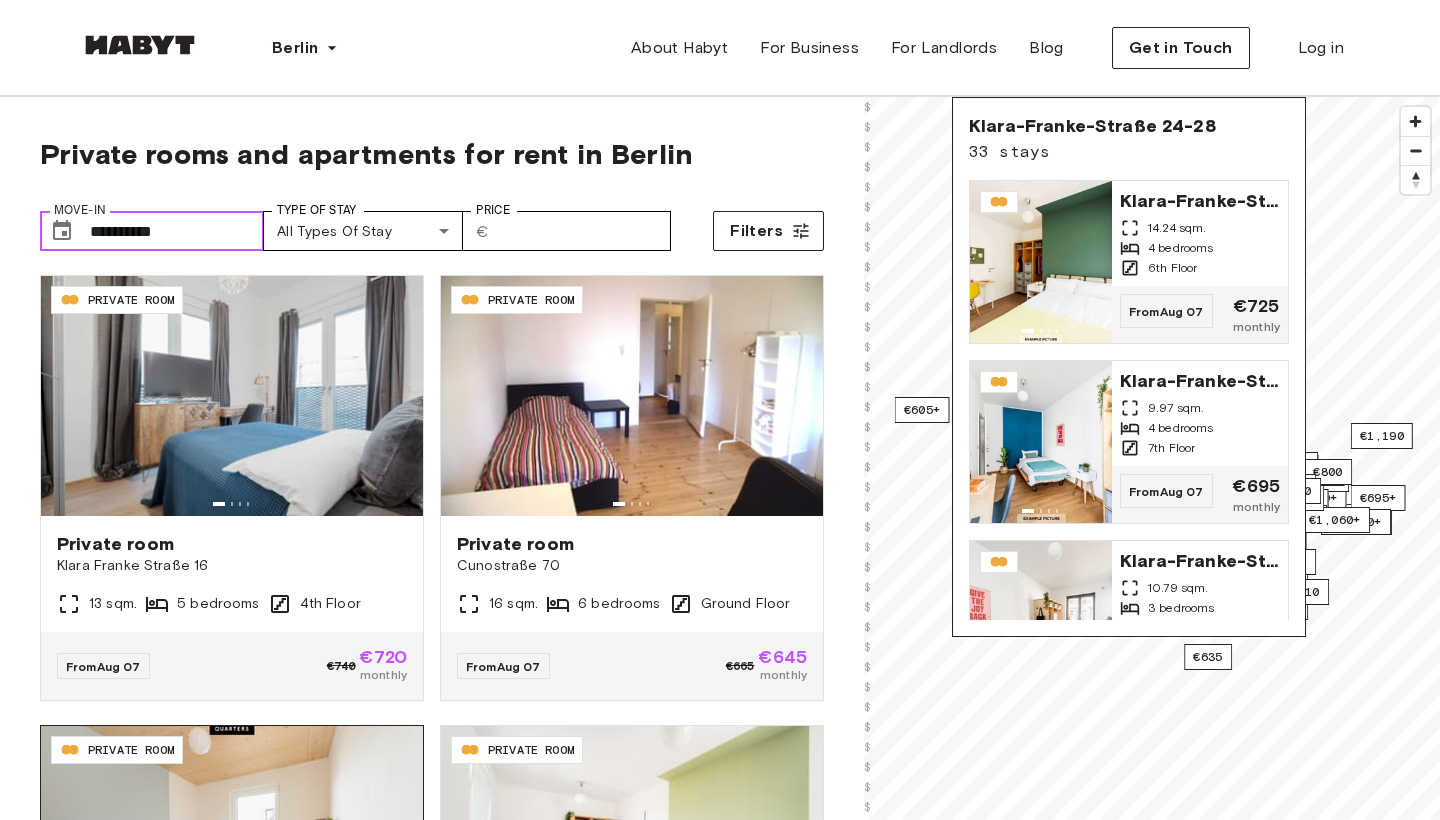 scroll, scrollTop: 0, scrollLeft: 0, axis: both 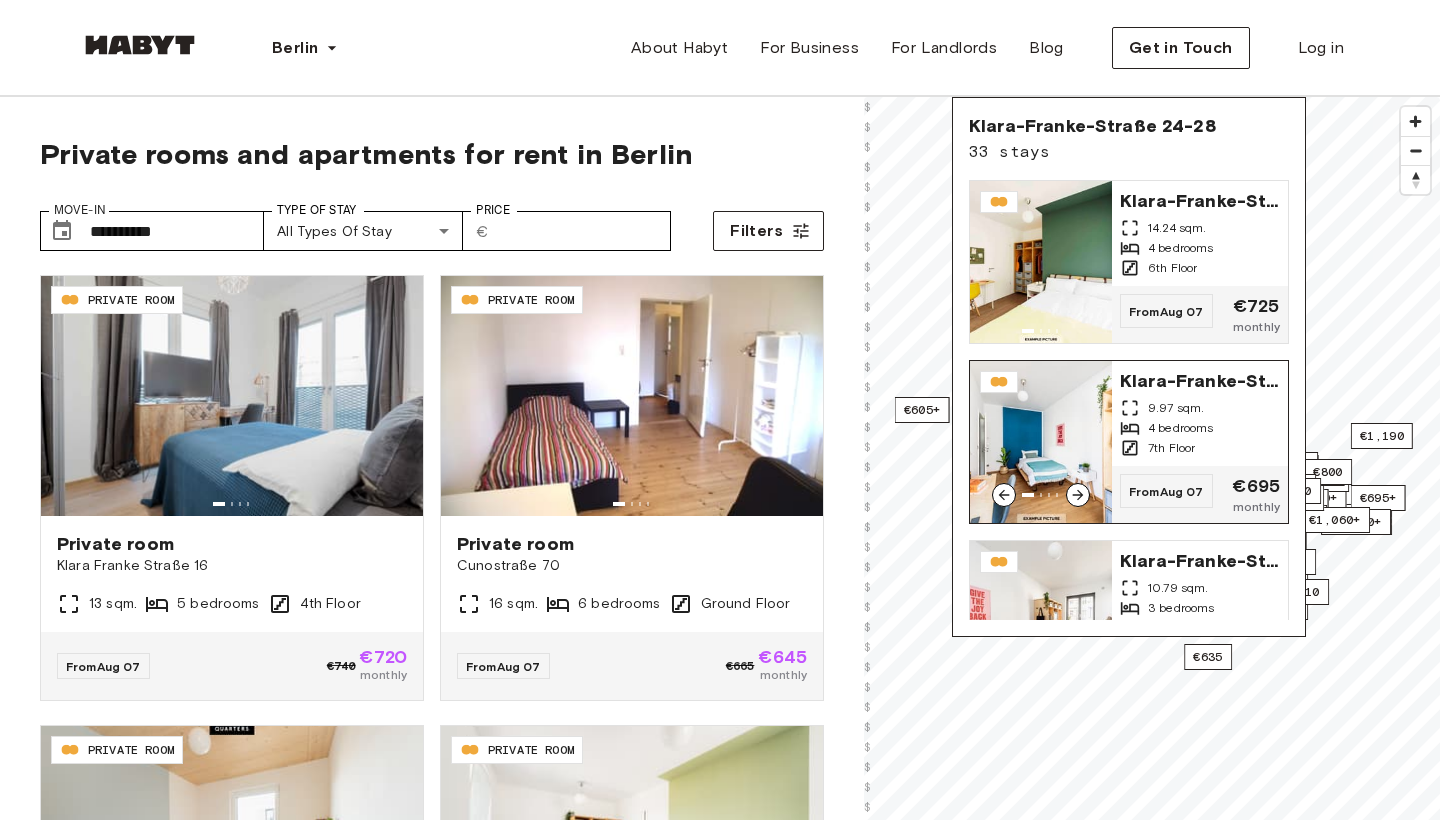 click 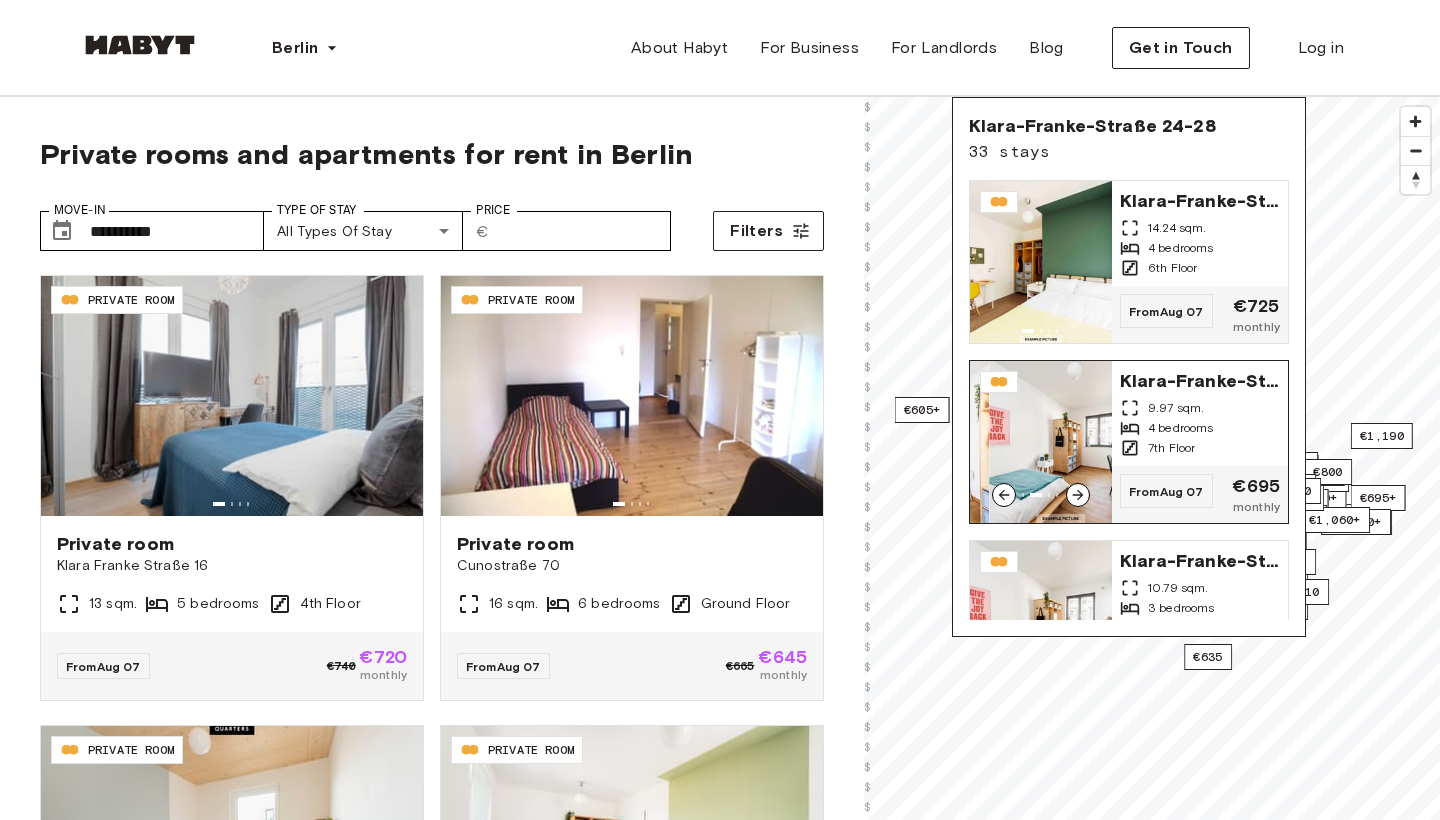 click 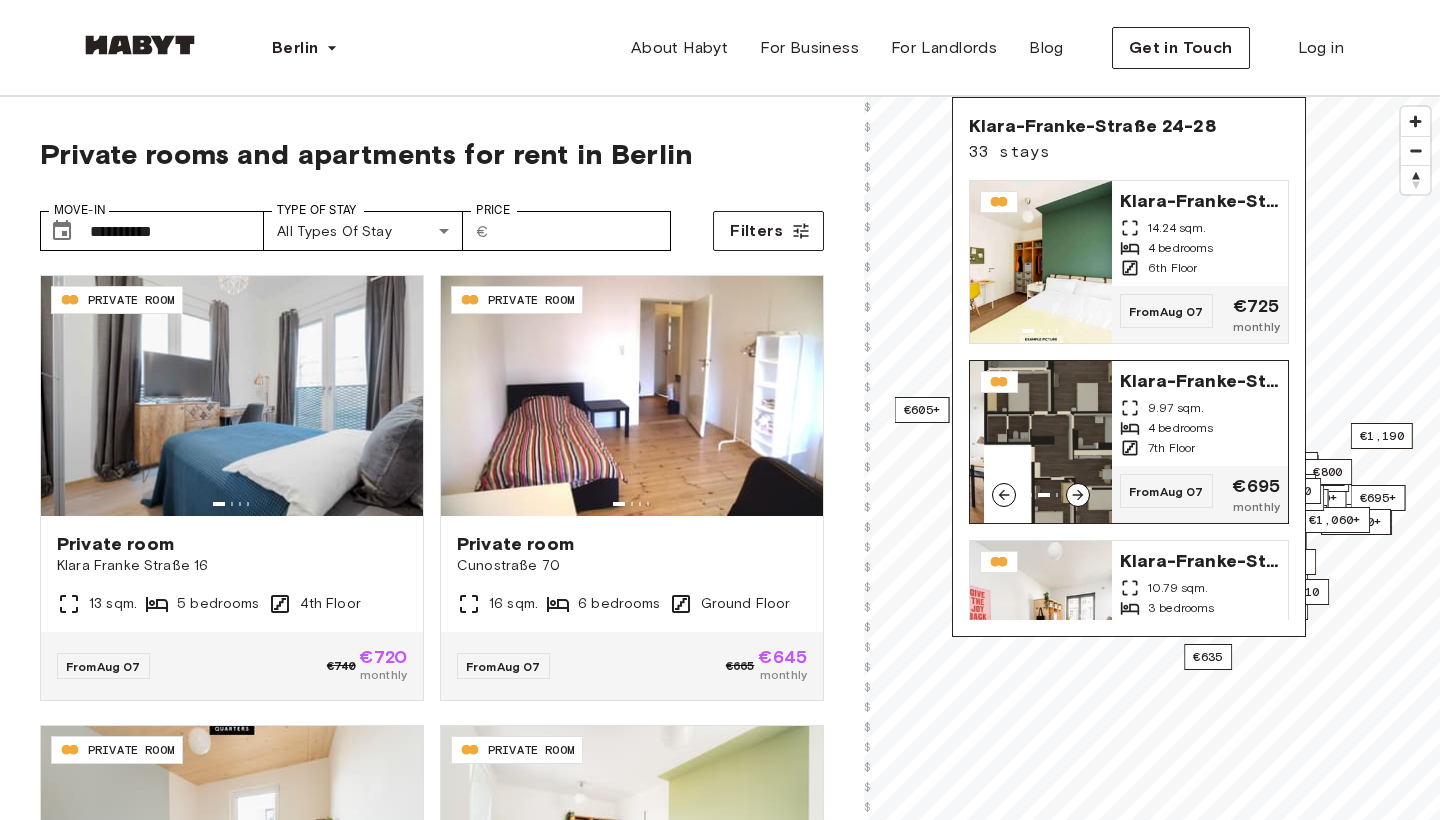 click 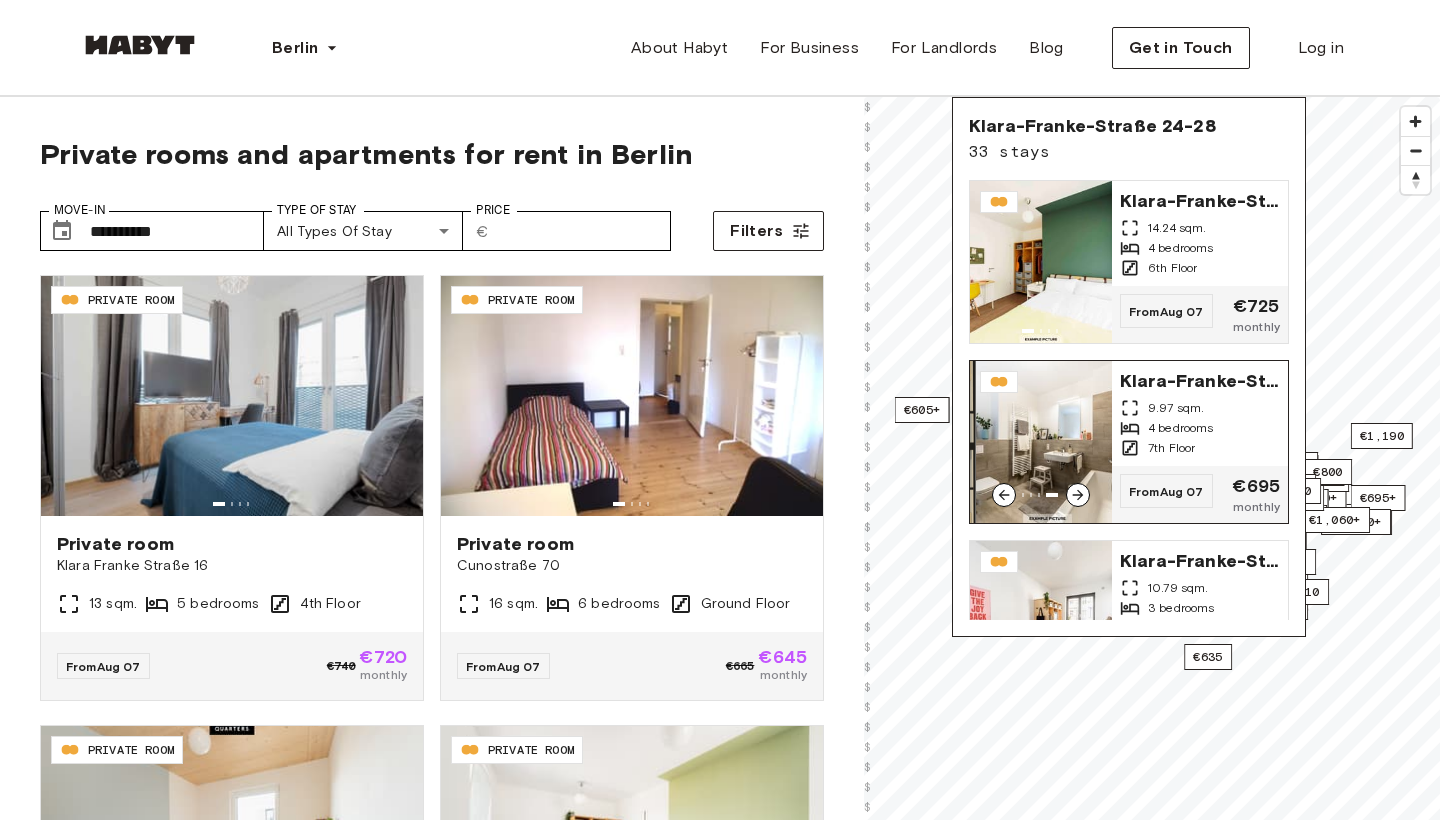 click 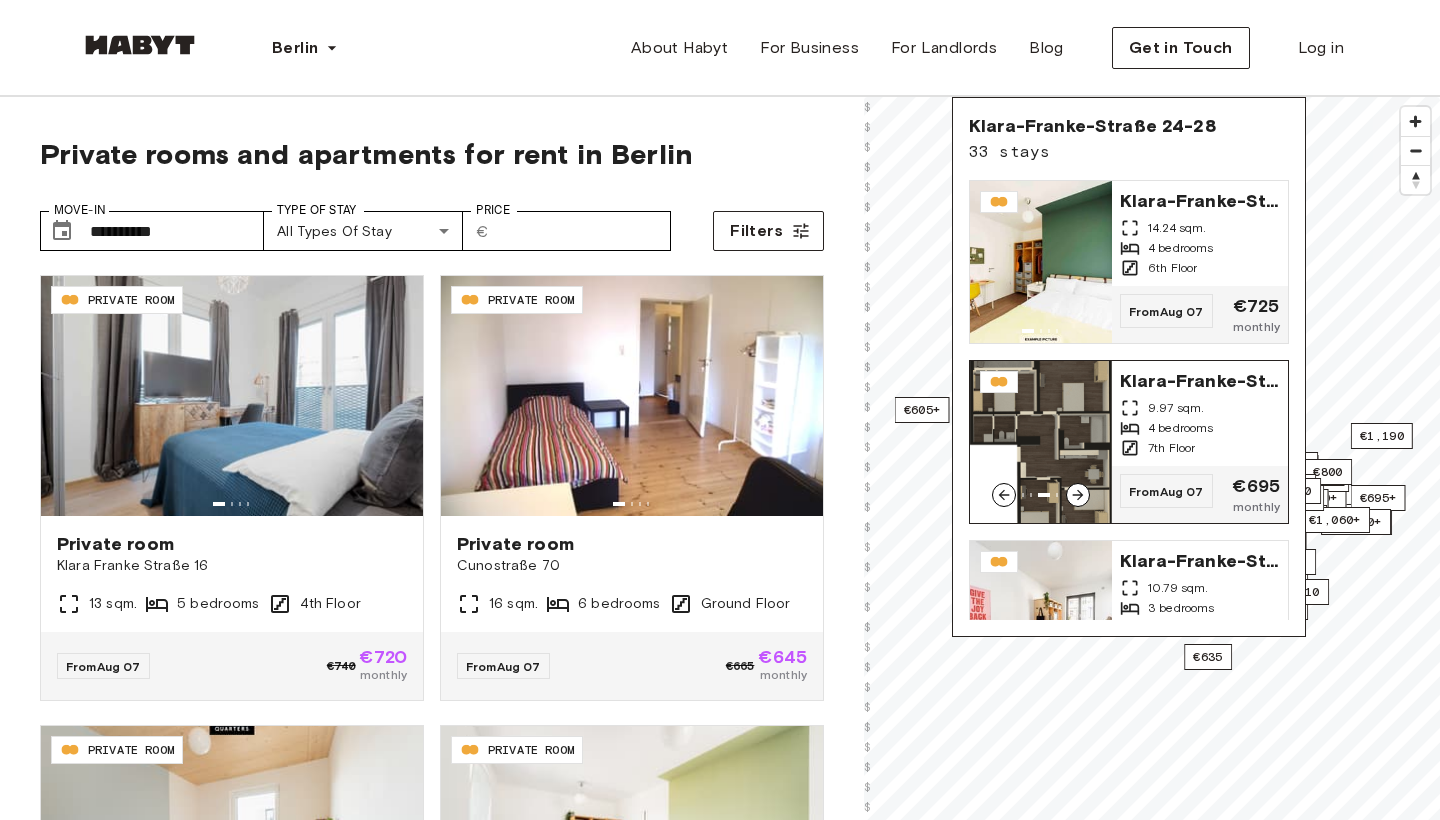 click 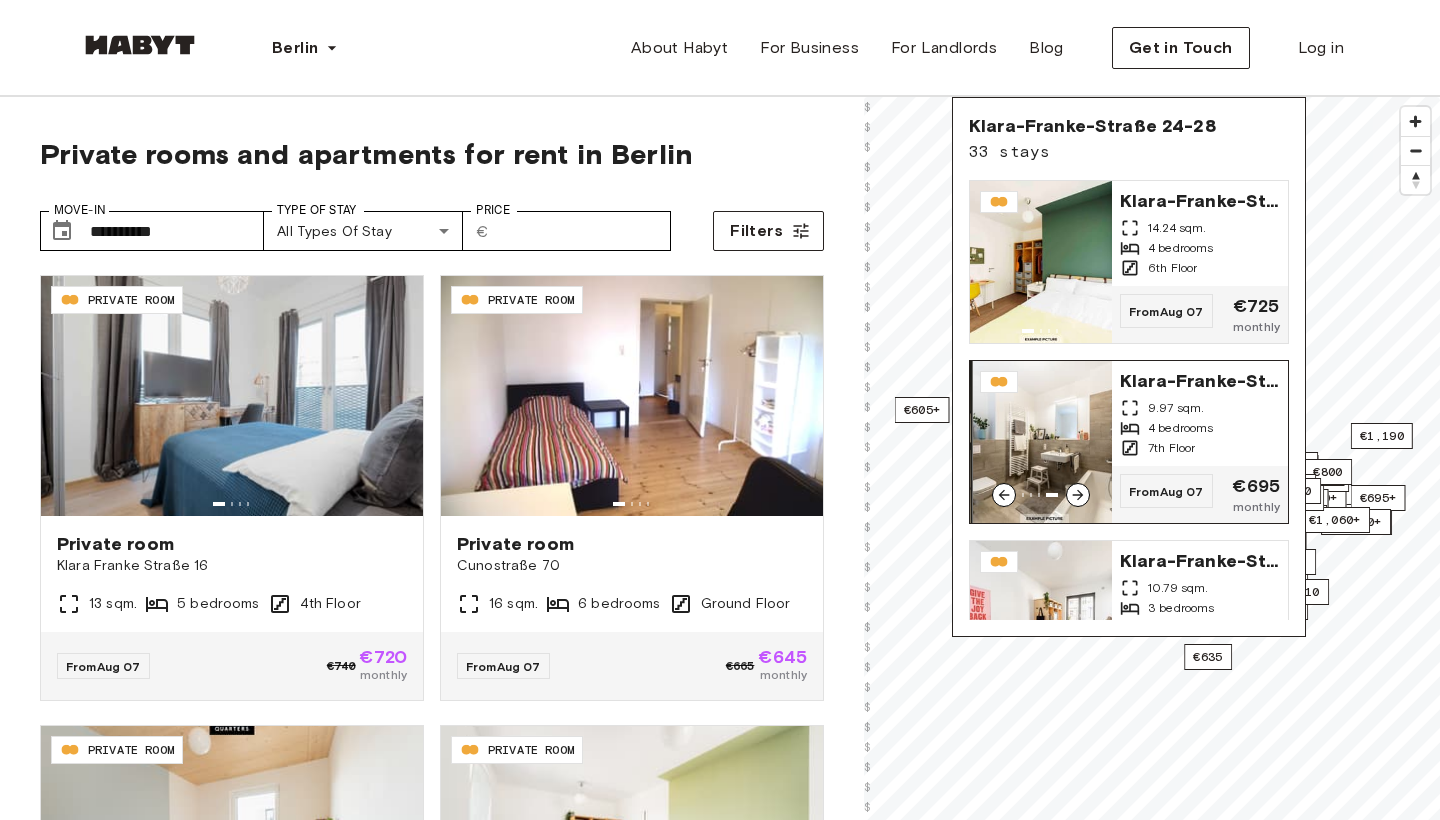 click 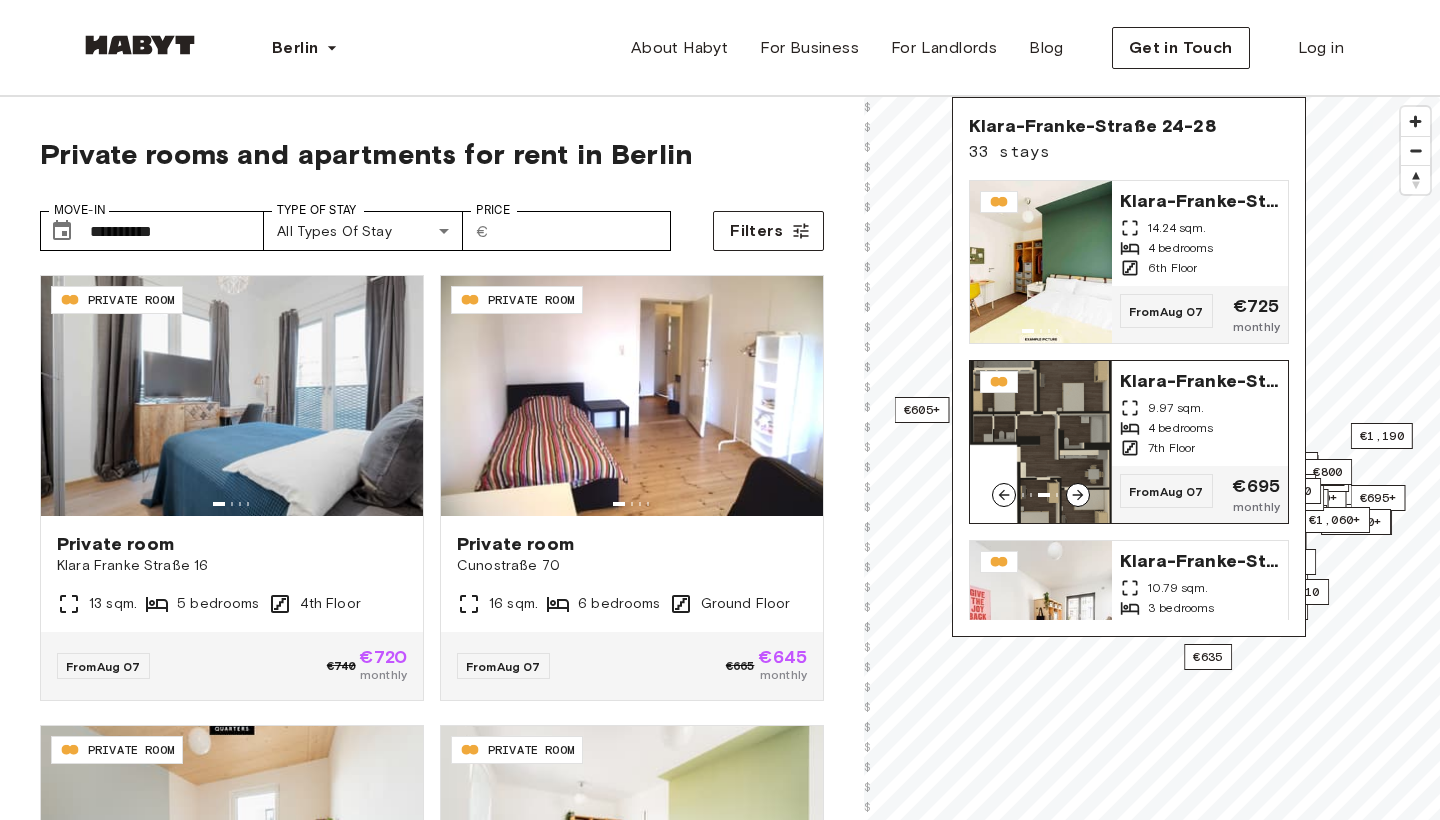 click 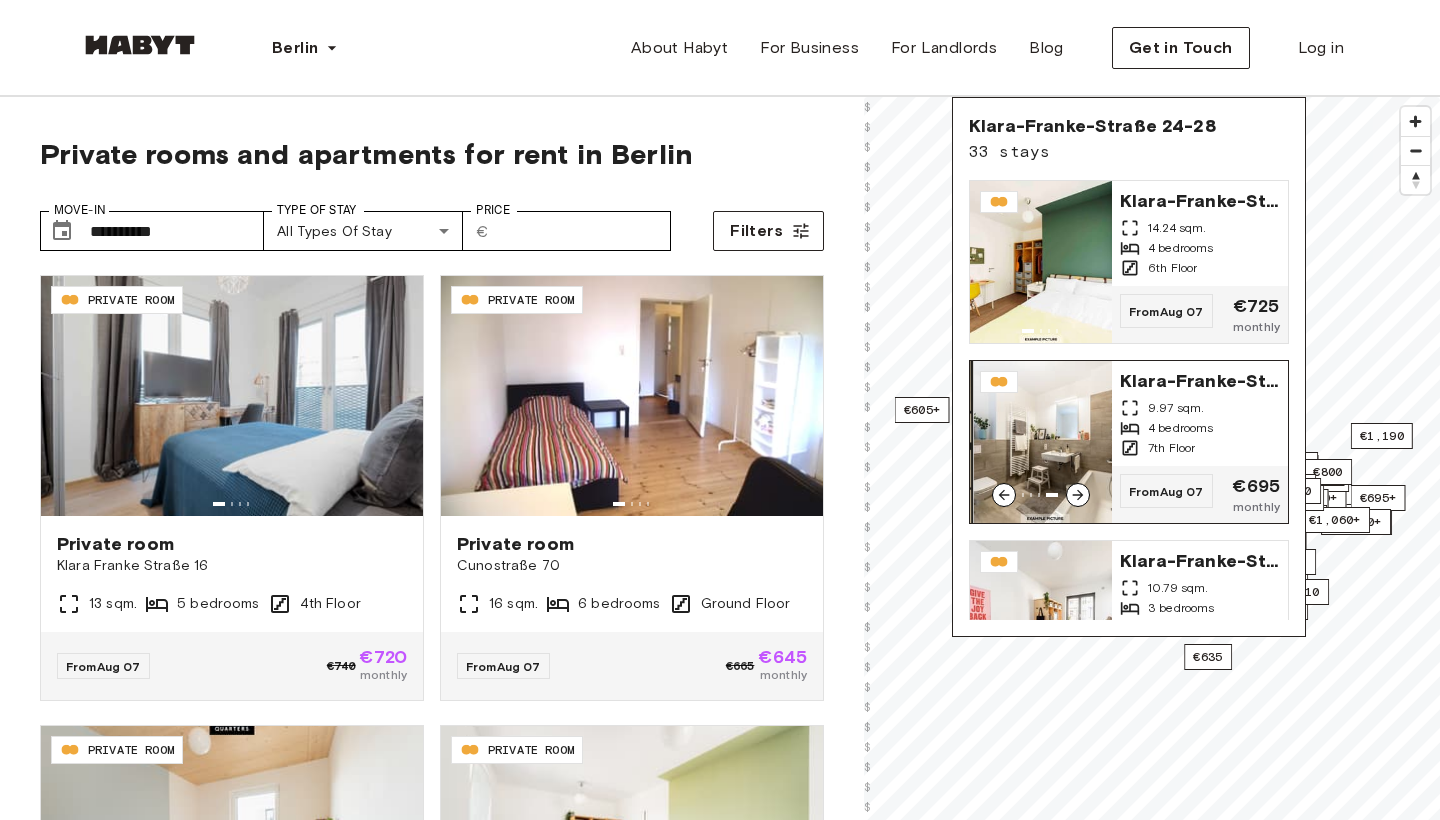 click 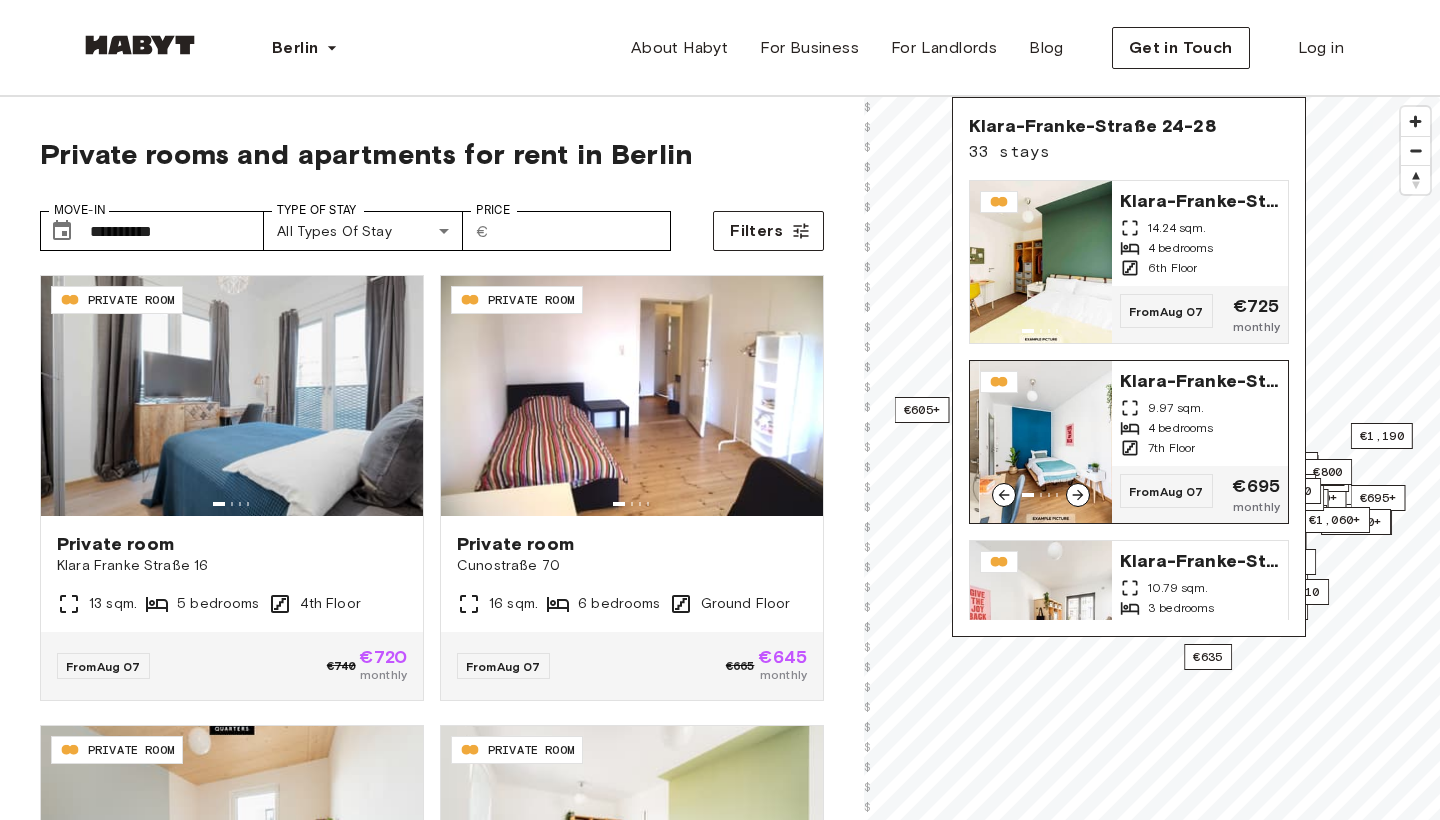 click 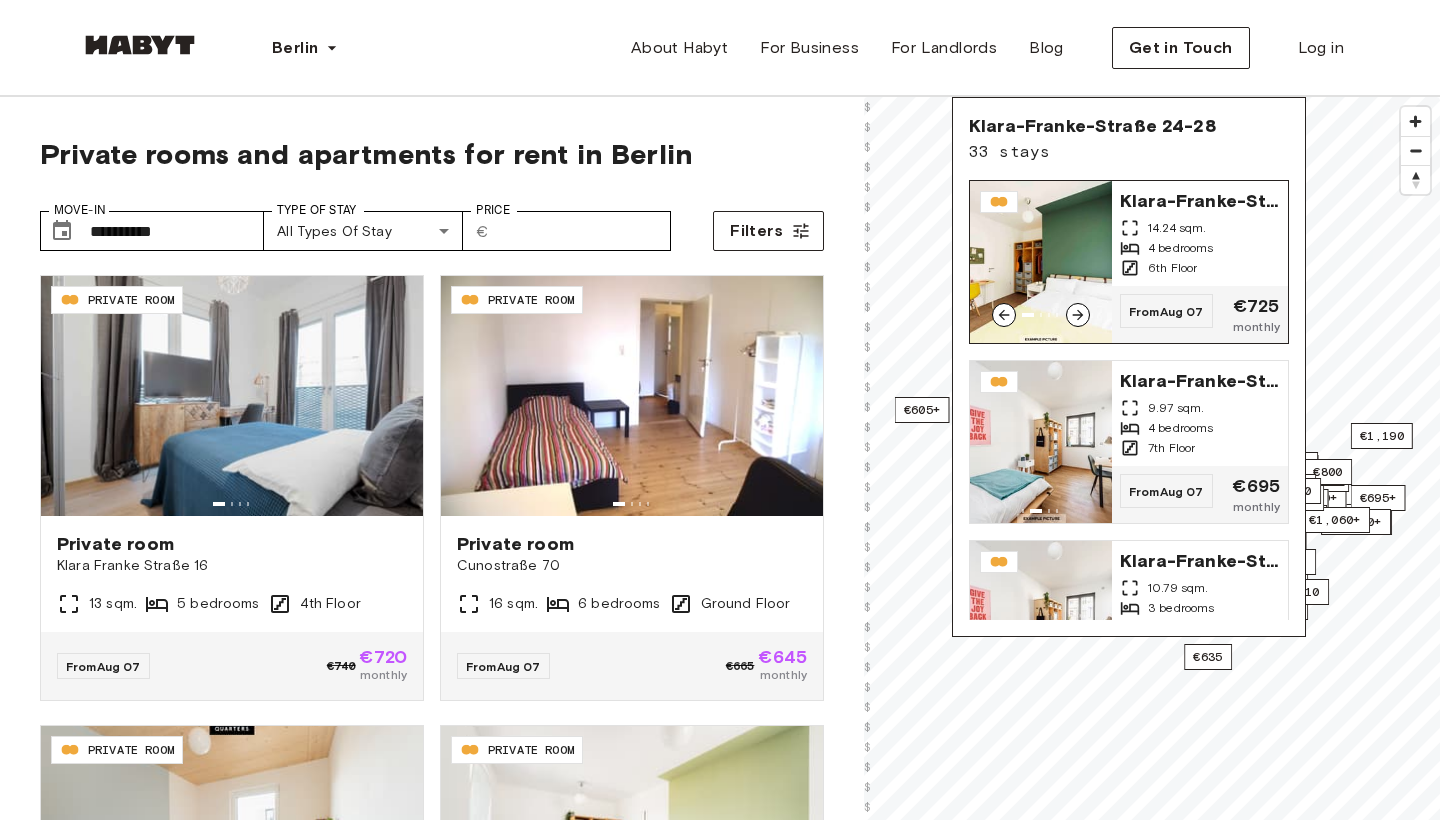 click 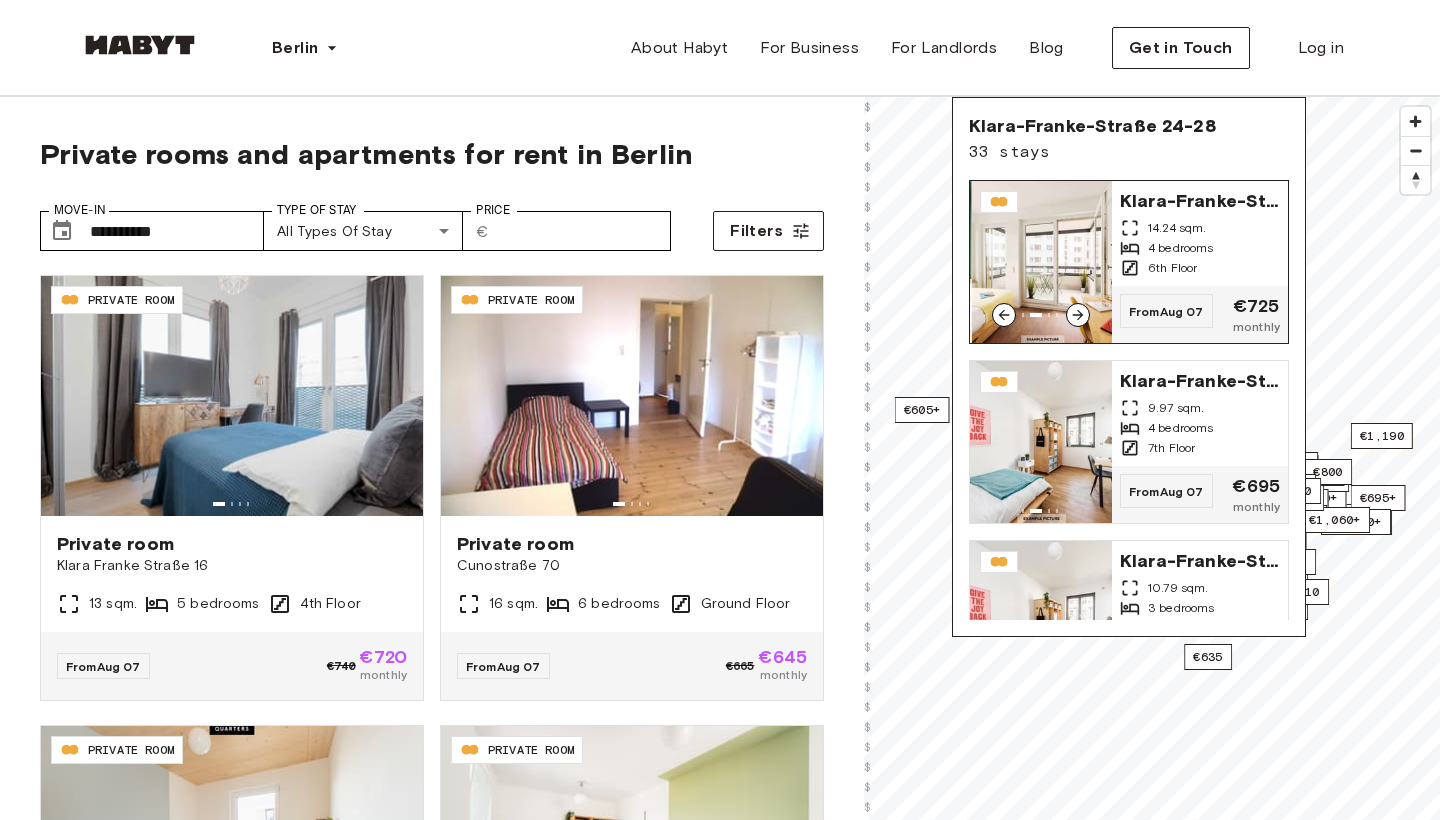 click 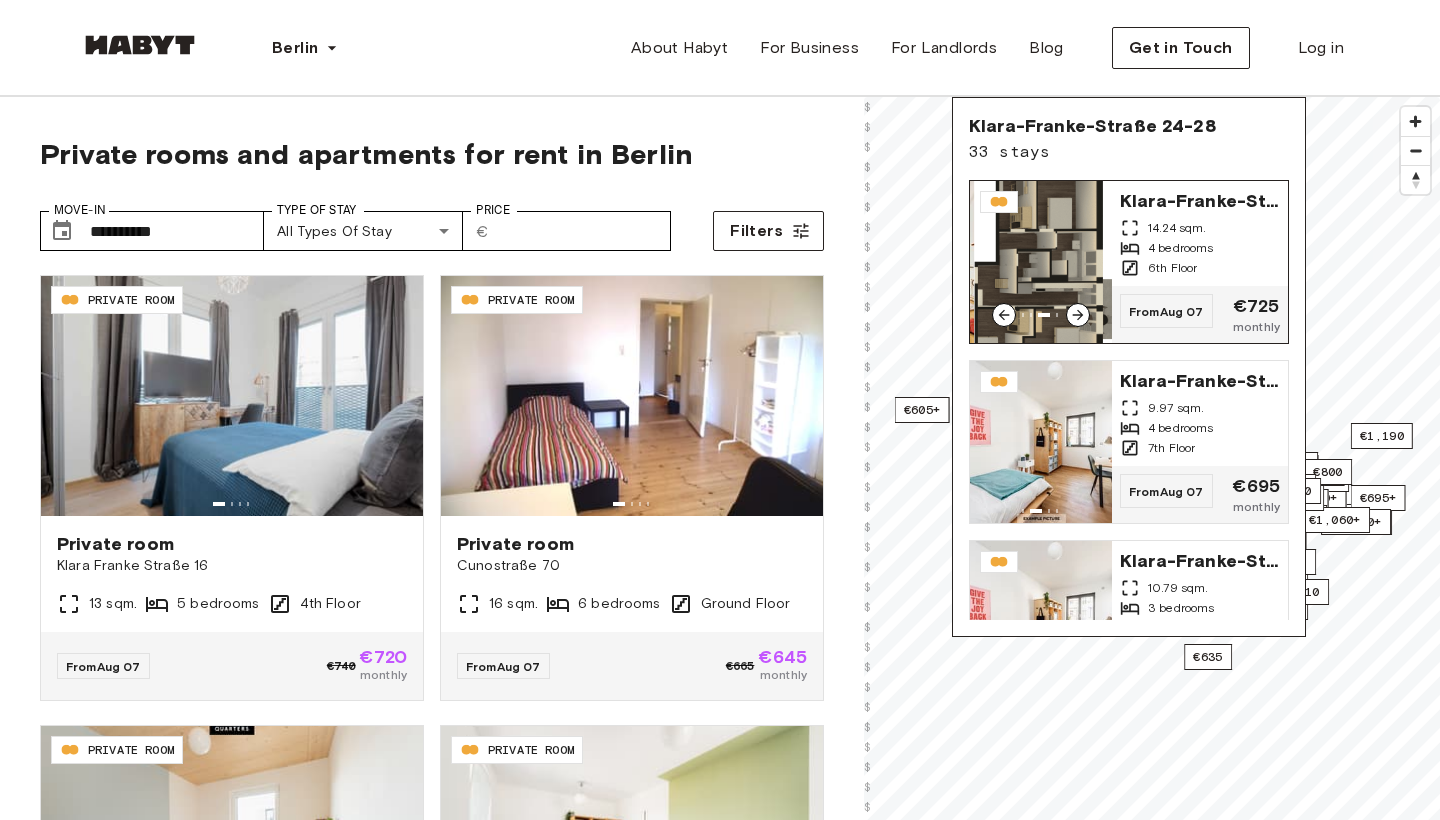 click at bounding box center [1045, 262] 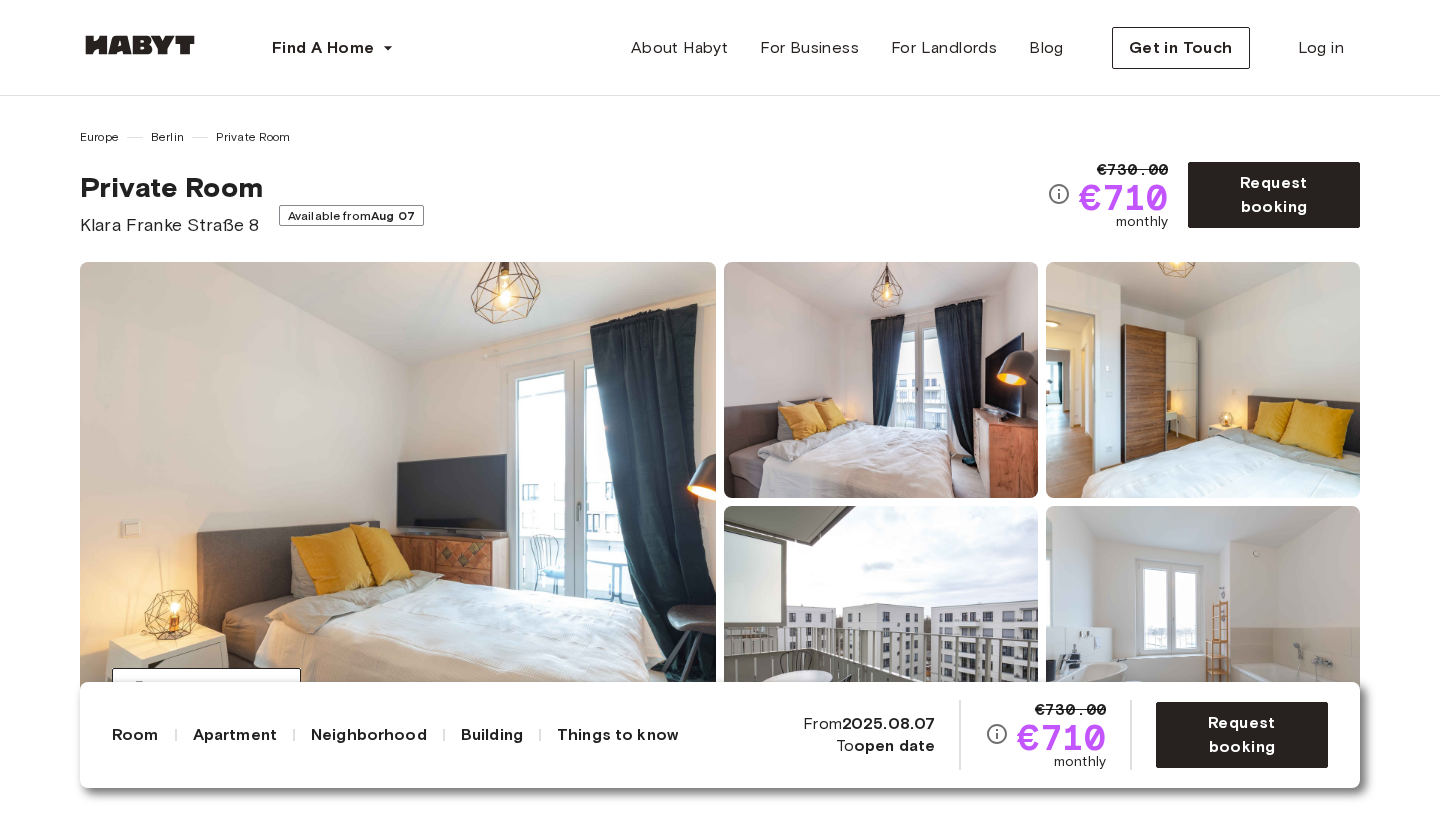 scroll, scrollTop: 18, scrollLeft: 0, axis: vertical 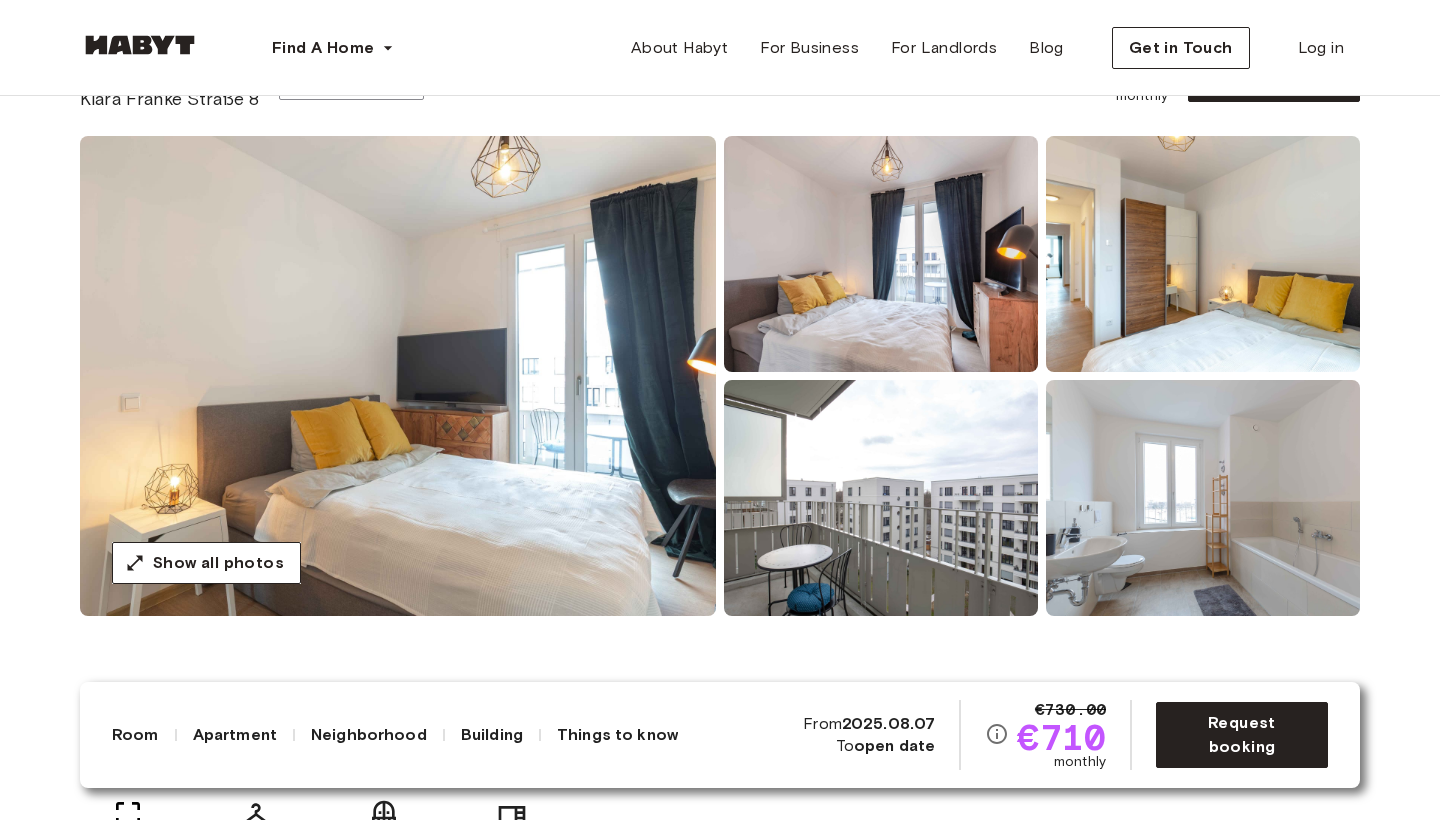 click at bounding box center [398, 376] 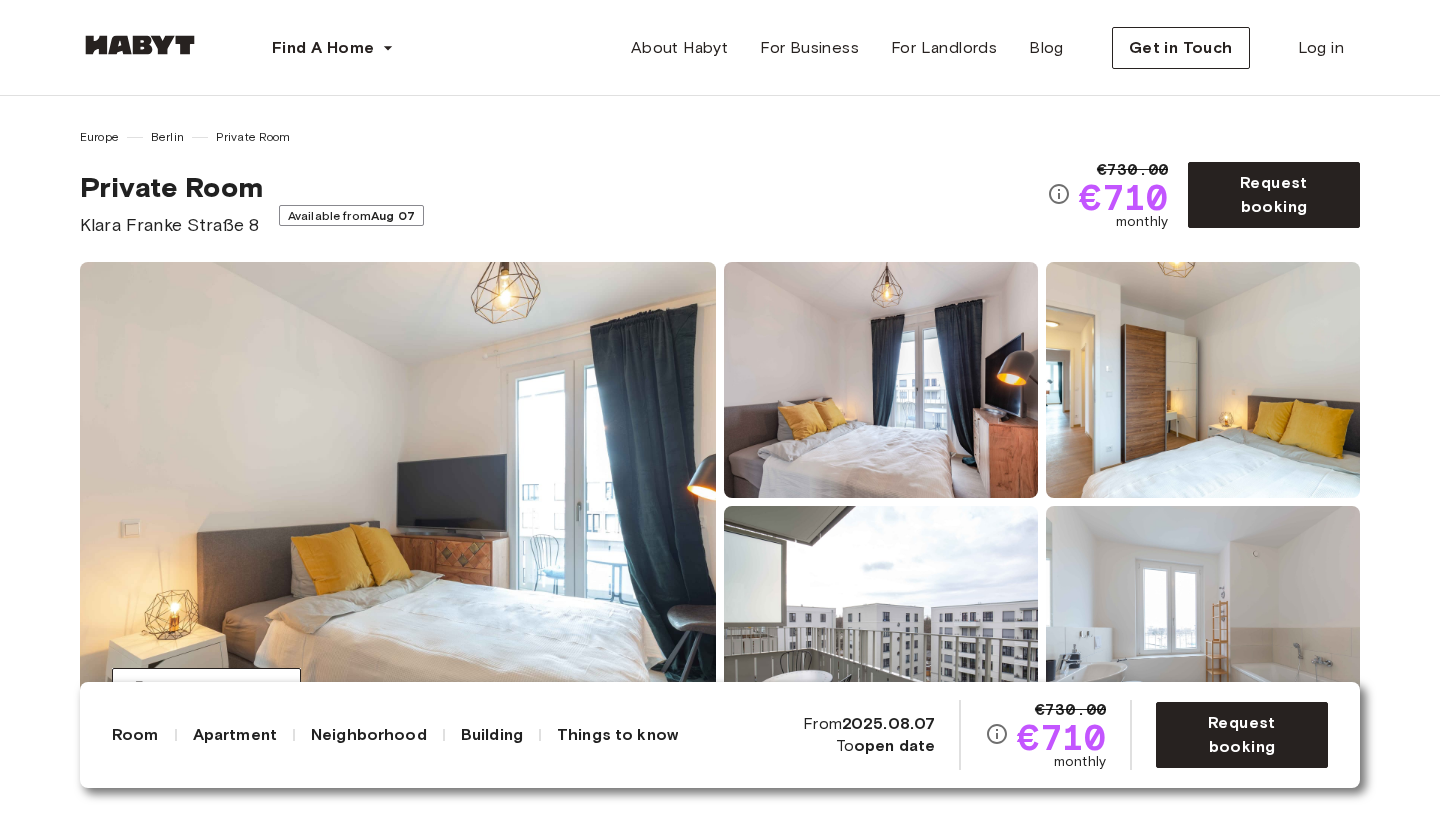 scroll, scrollTop: -1, scrollLeft: 0, axis: vertical 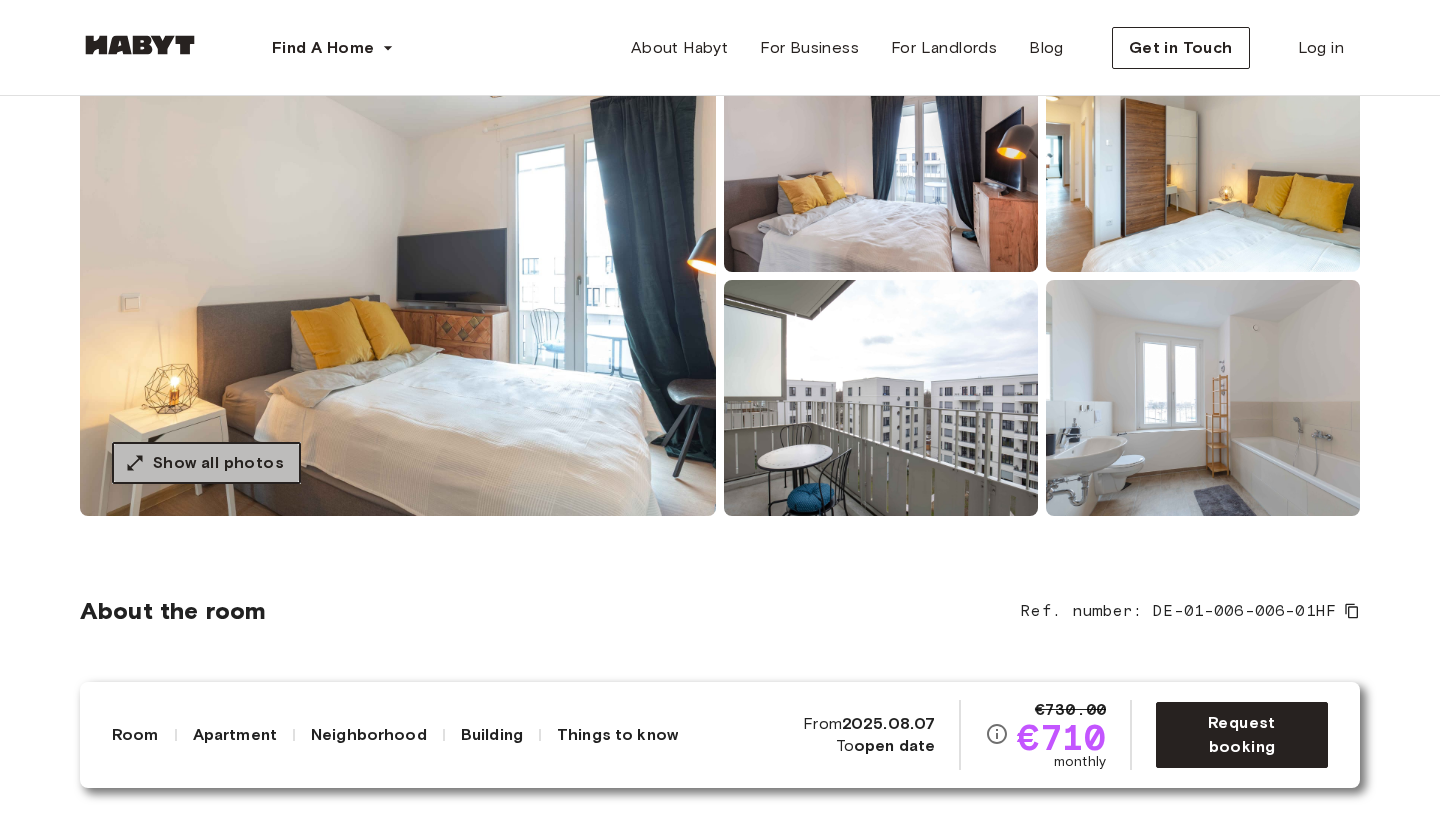 click on "Show all photos" at bounding box center (206, 463) 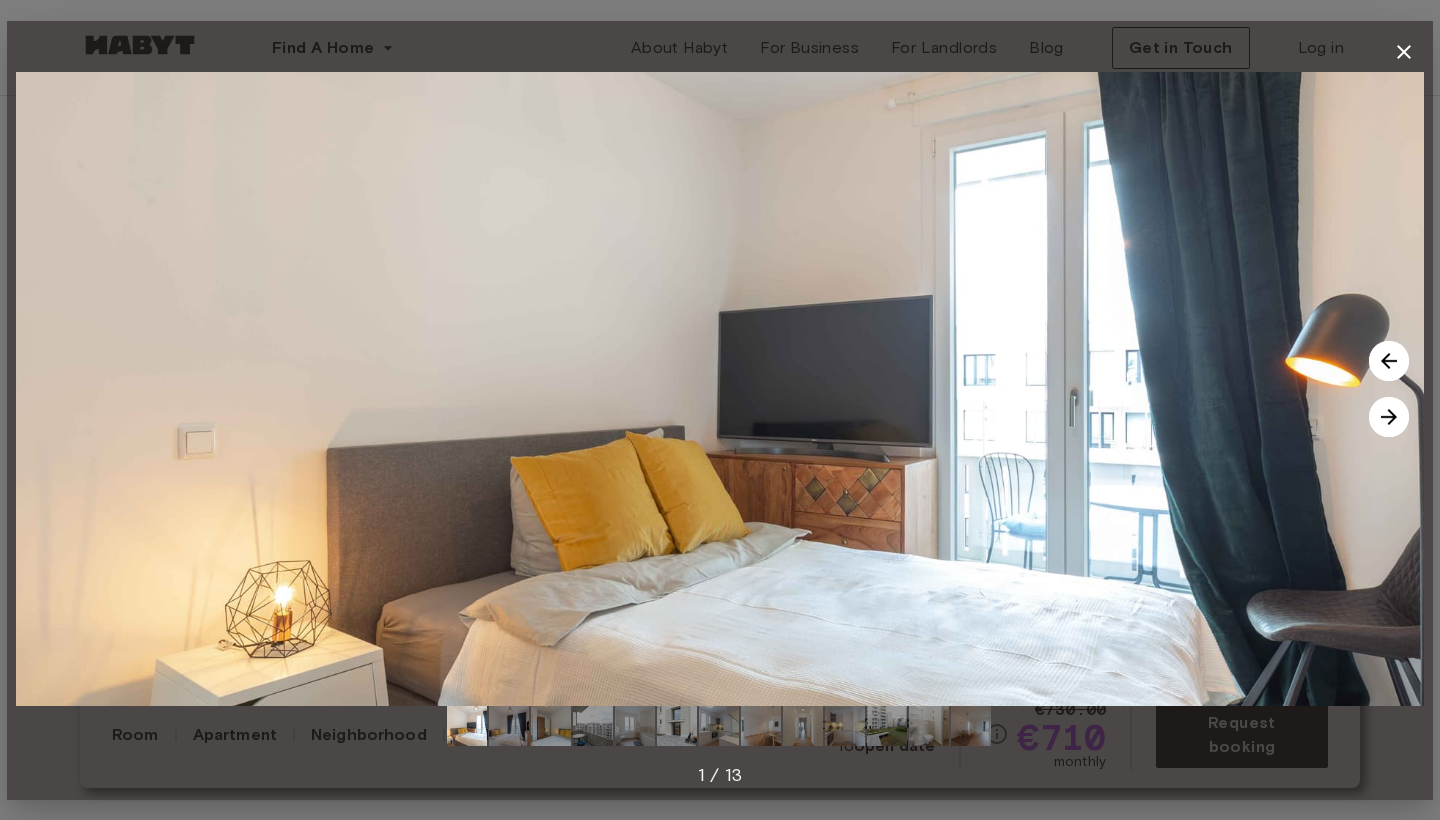 click 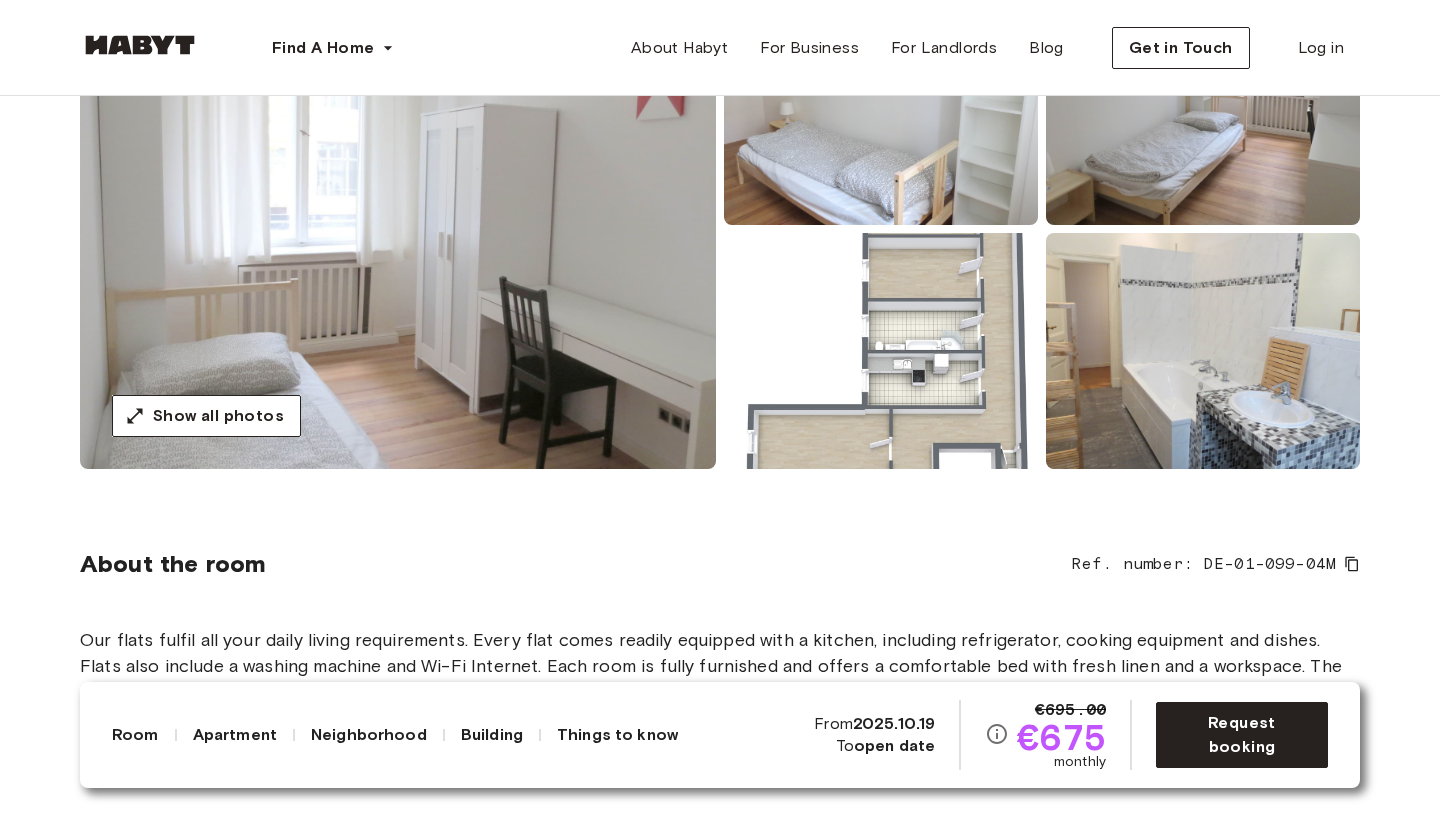 scroll, scrollTop: 0, scrollLeft: 0, axis: both 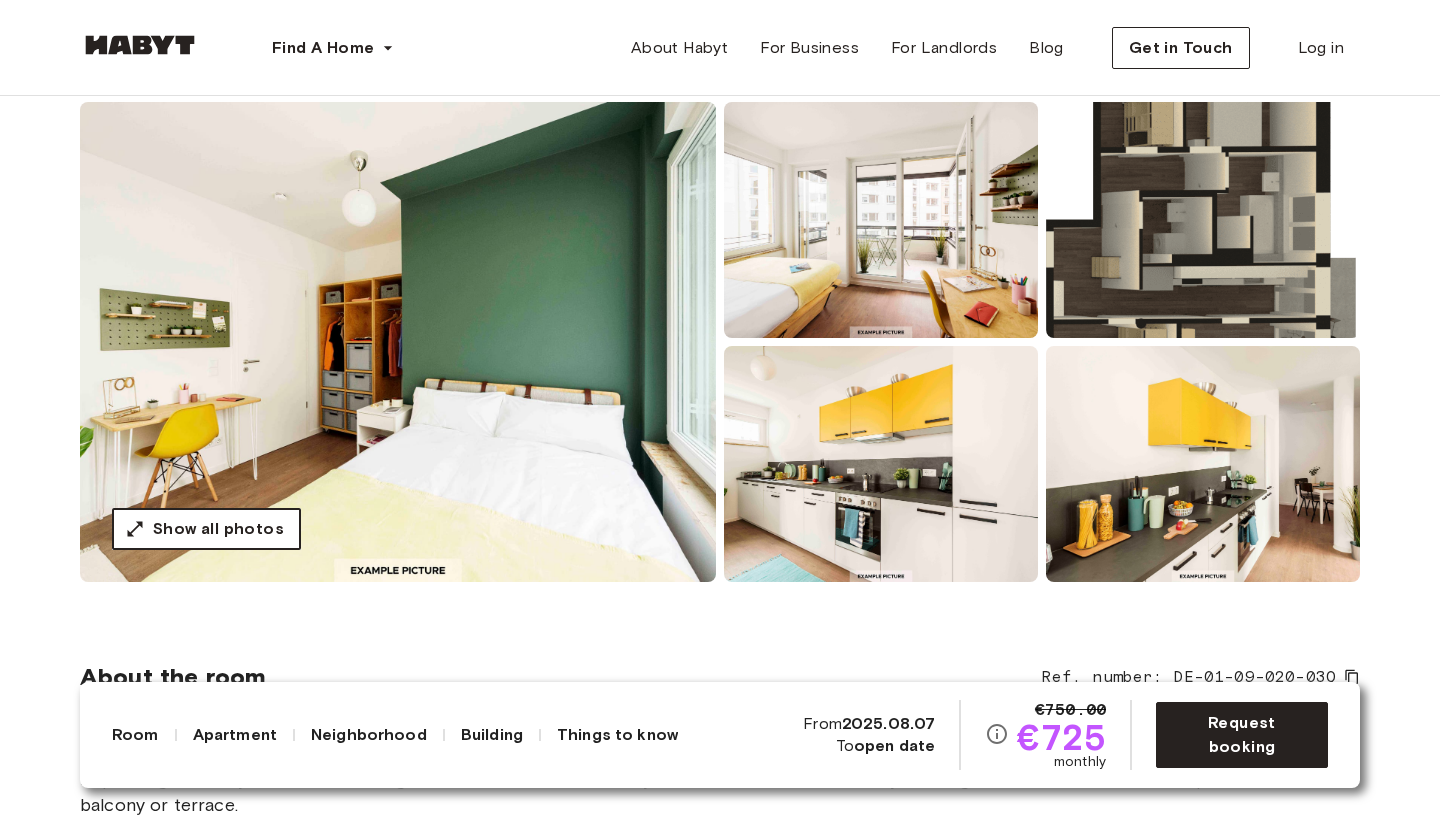 click on "Show all photos" at bounding box center (218, 529) 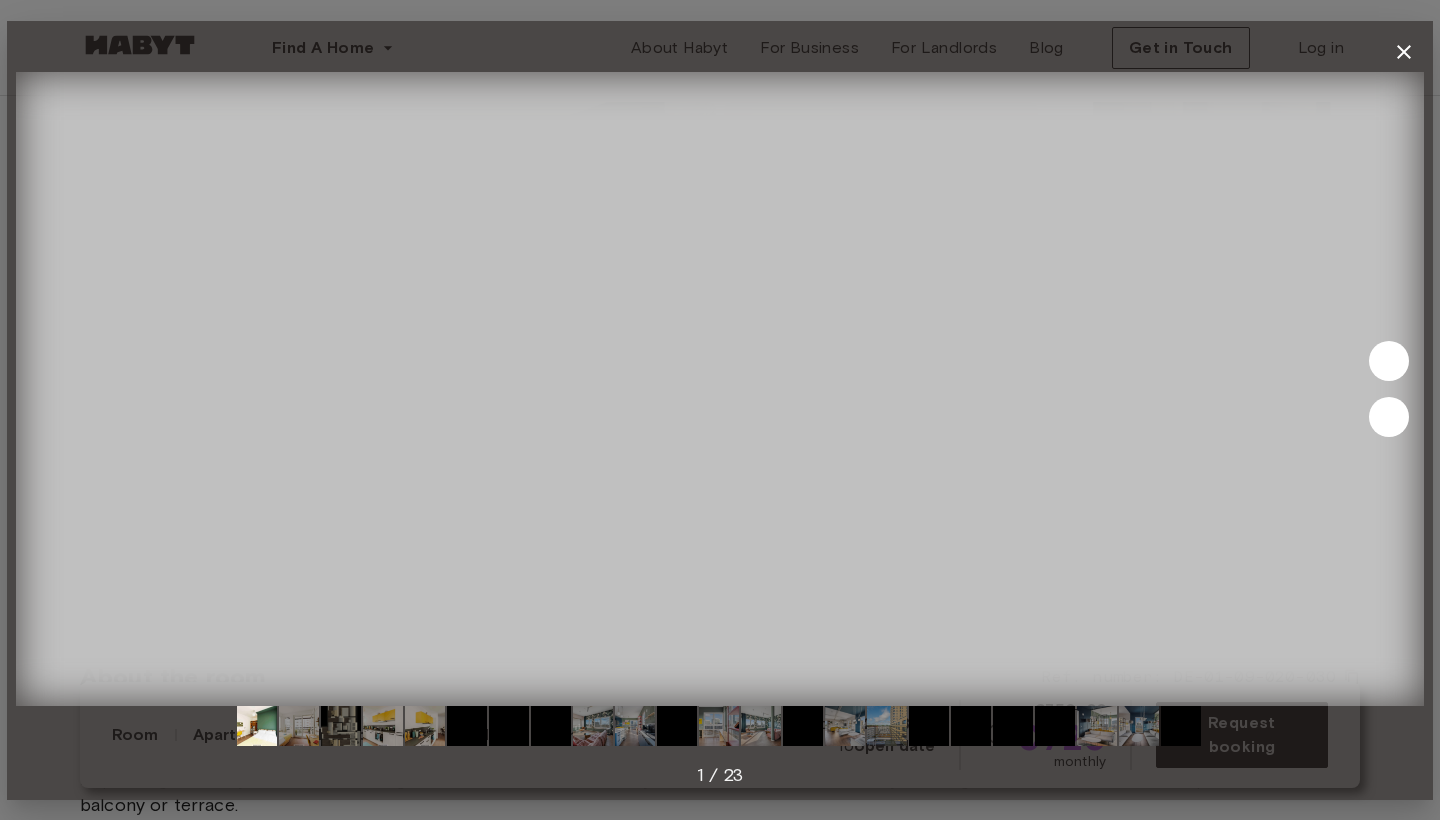 scroll, scrollTop: 160, scrollLeft: 0, axis: vertical 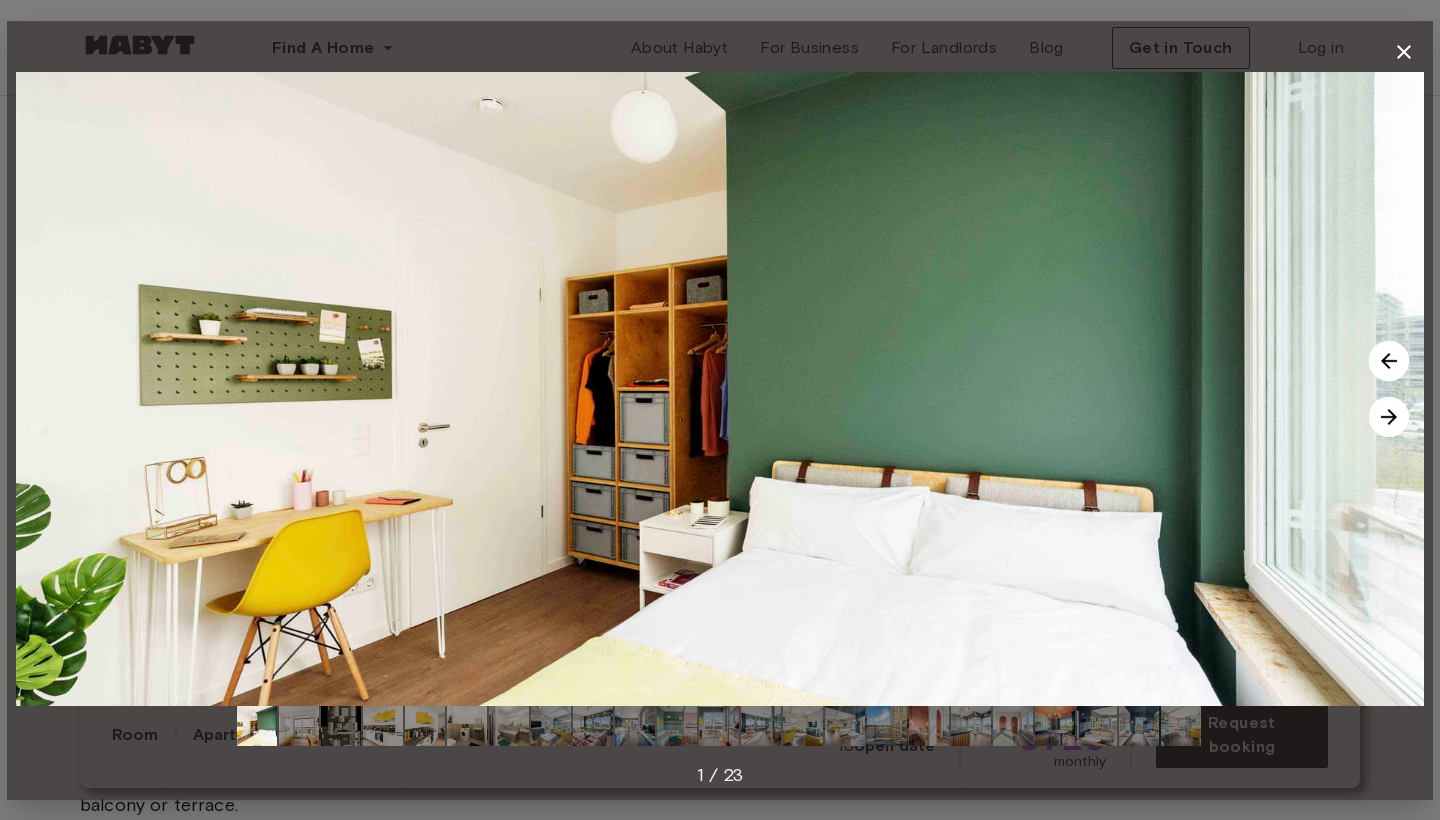 click 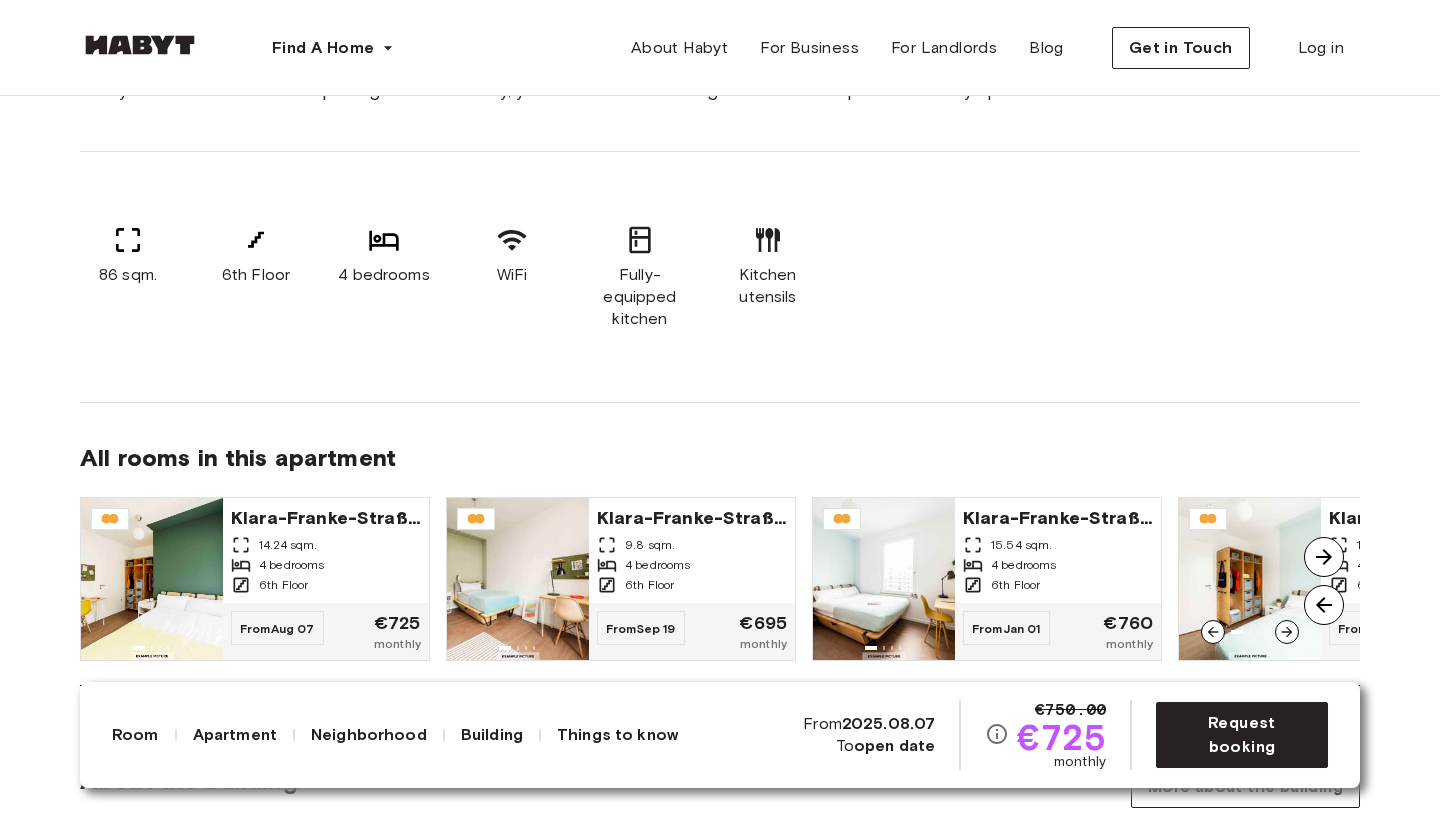 scroll, scrollTop: 1375, scrollLeft: 0, axis: vertical 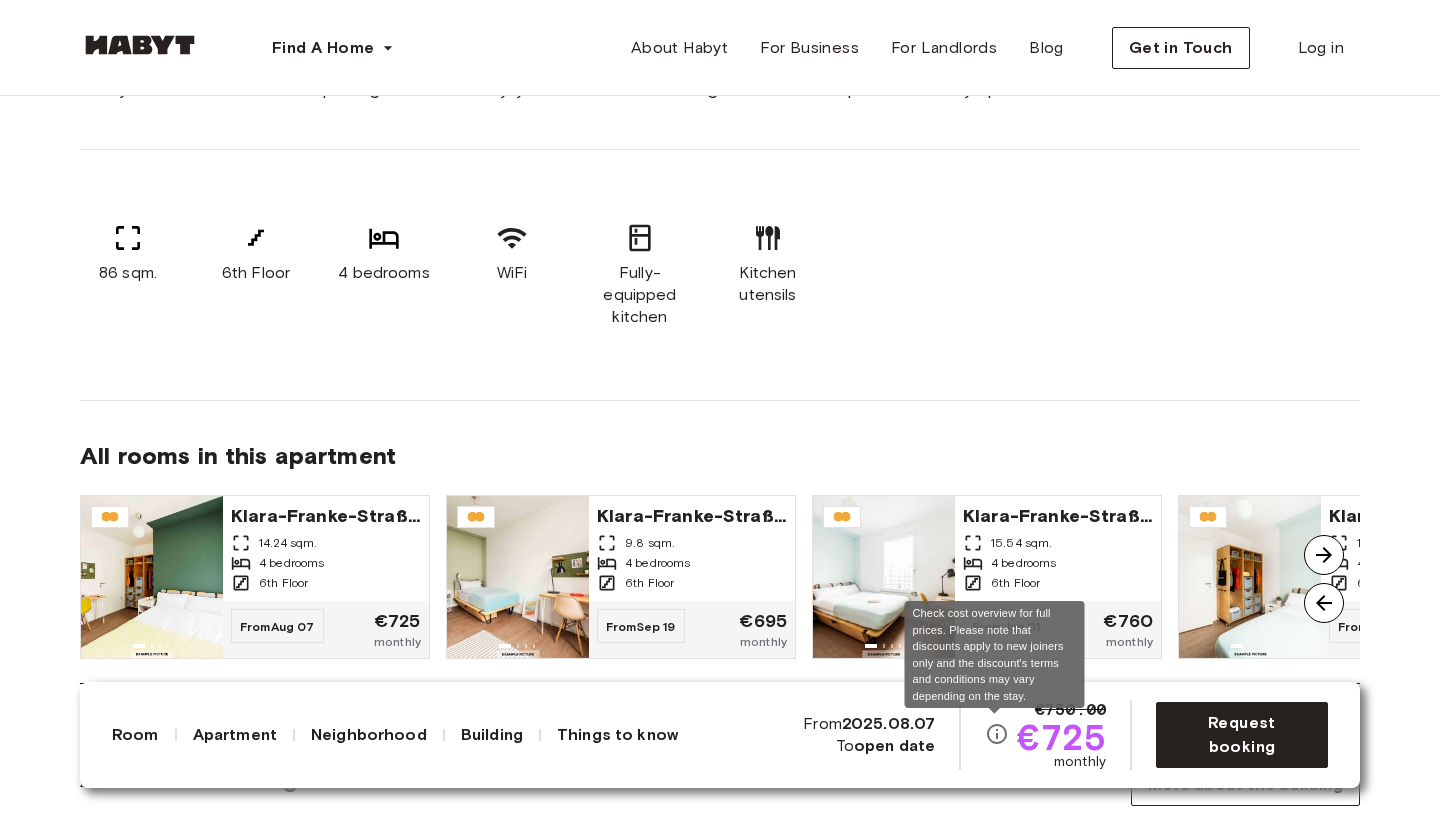 click 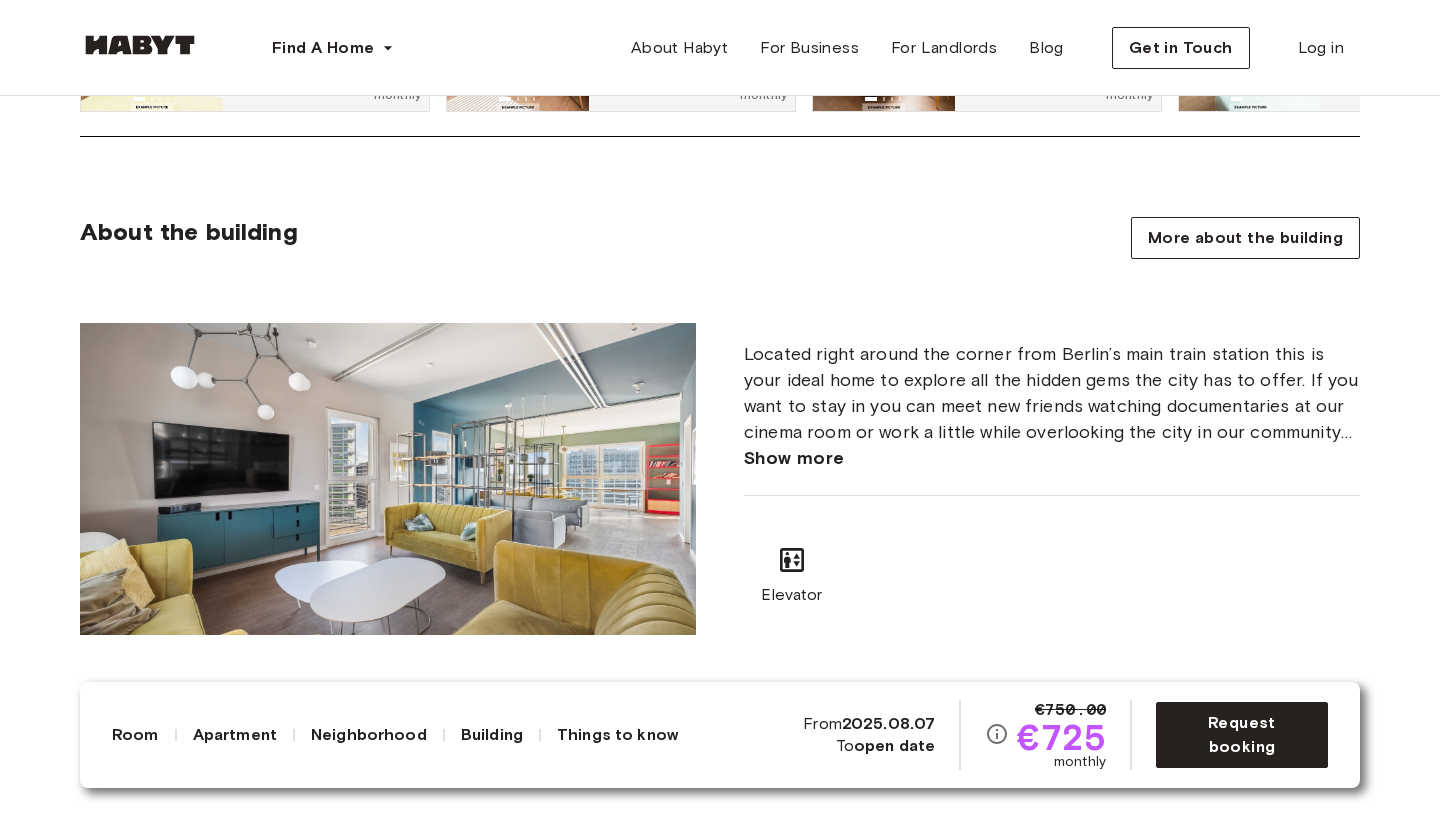 scroll, scrollTop: 2091, scrollLeft: 0, axis: vertical 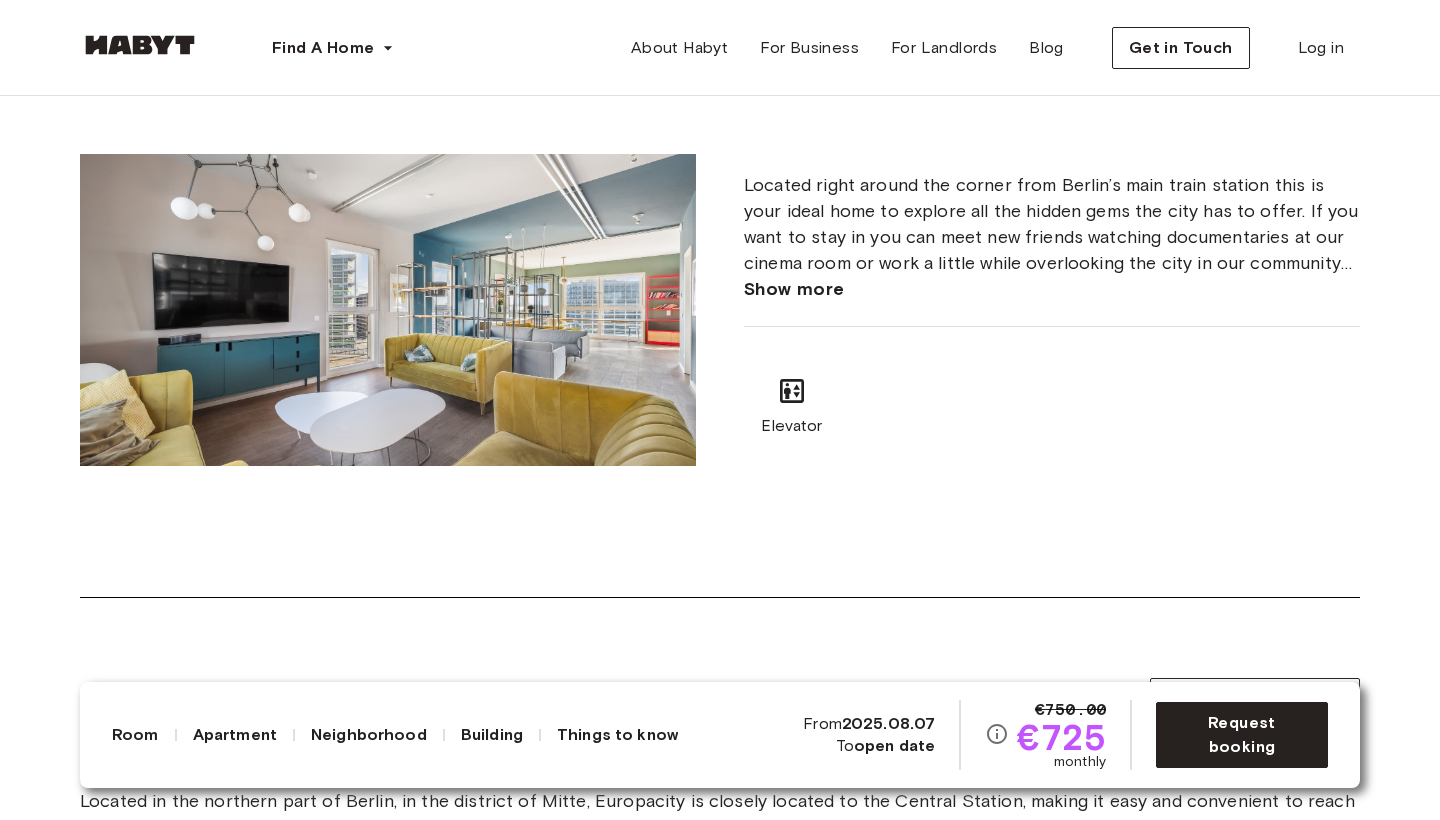 click at bounding box center [388, 310] 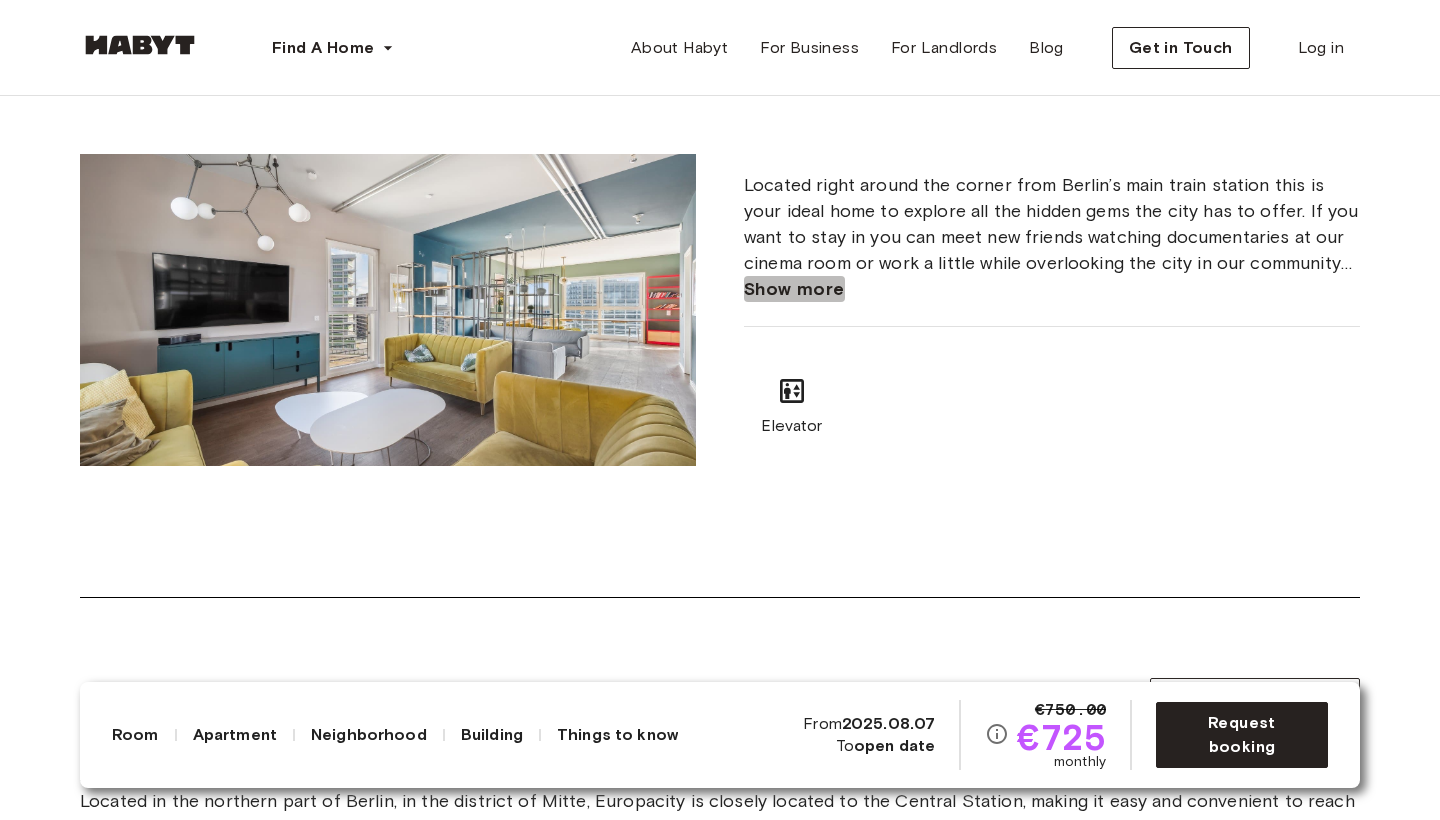 click on "Show more" at bounding box center [794, 289] 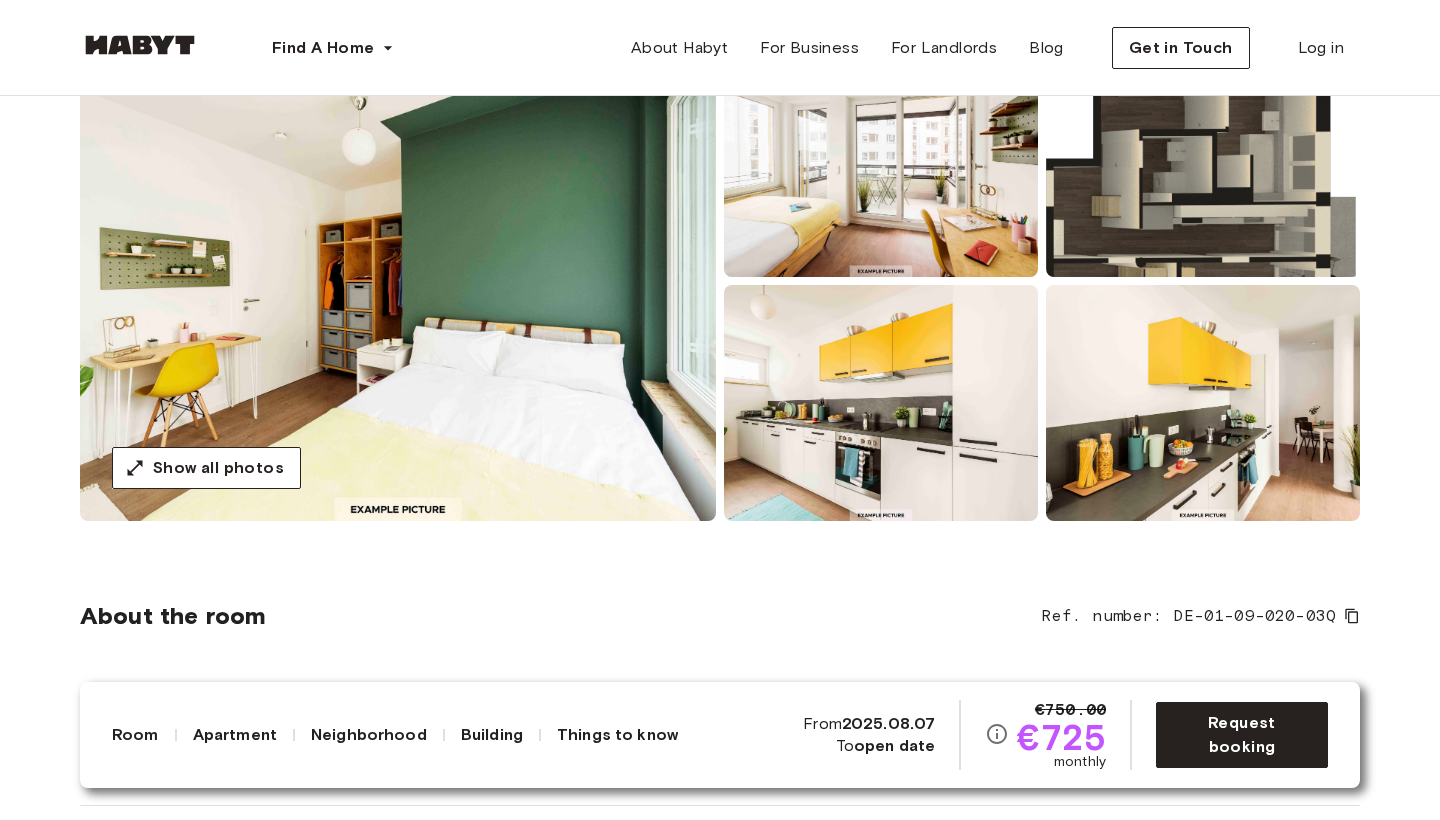 scroll, scrollTop: 124, scrollLeft: 0, axis: vertical 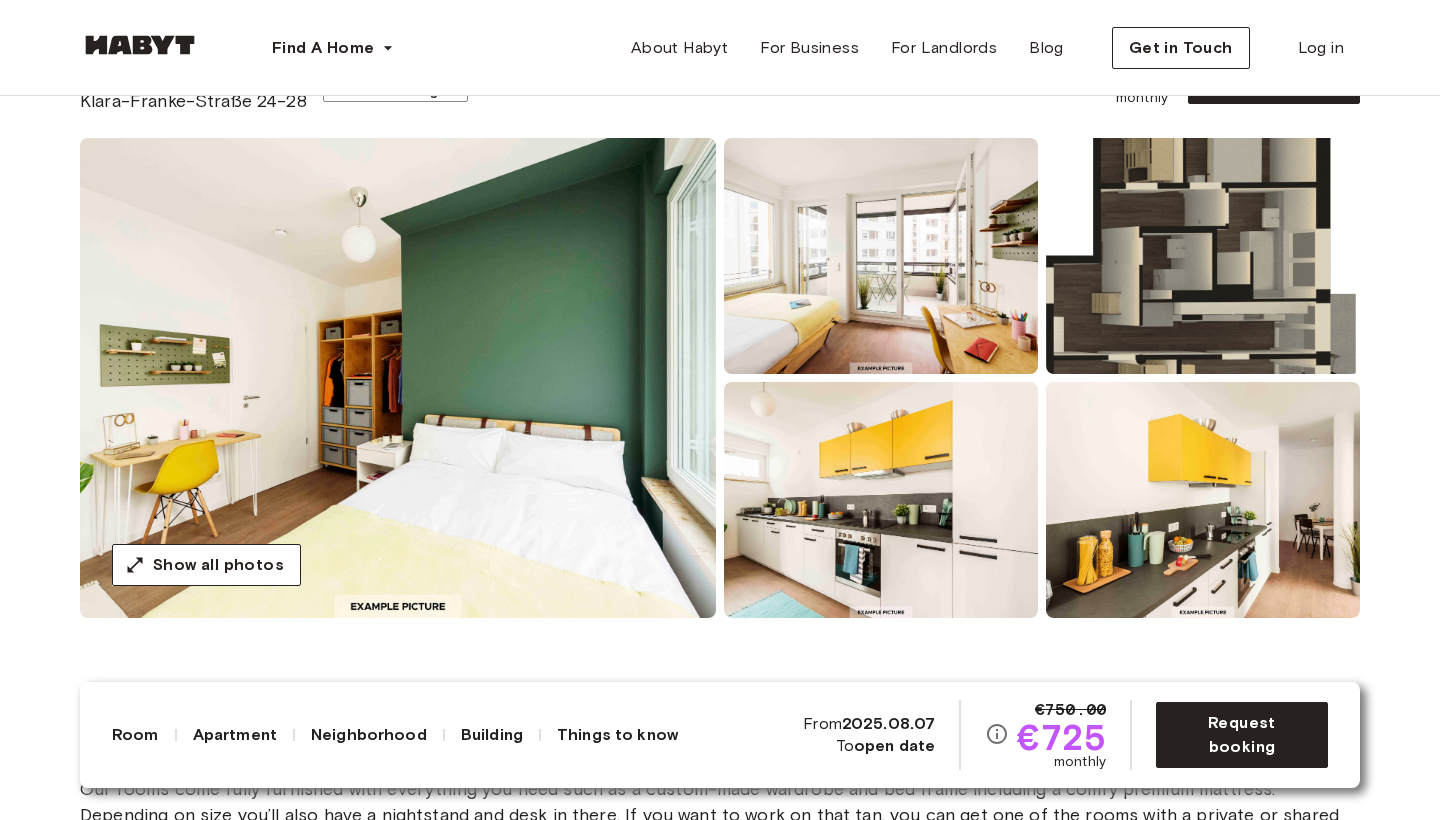 click at bounding box center [398, 378] 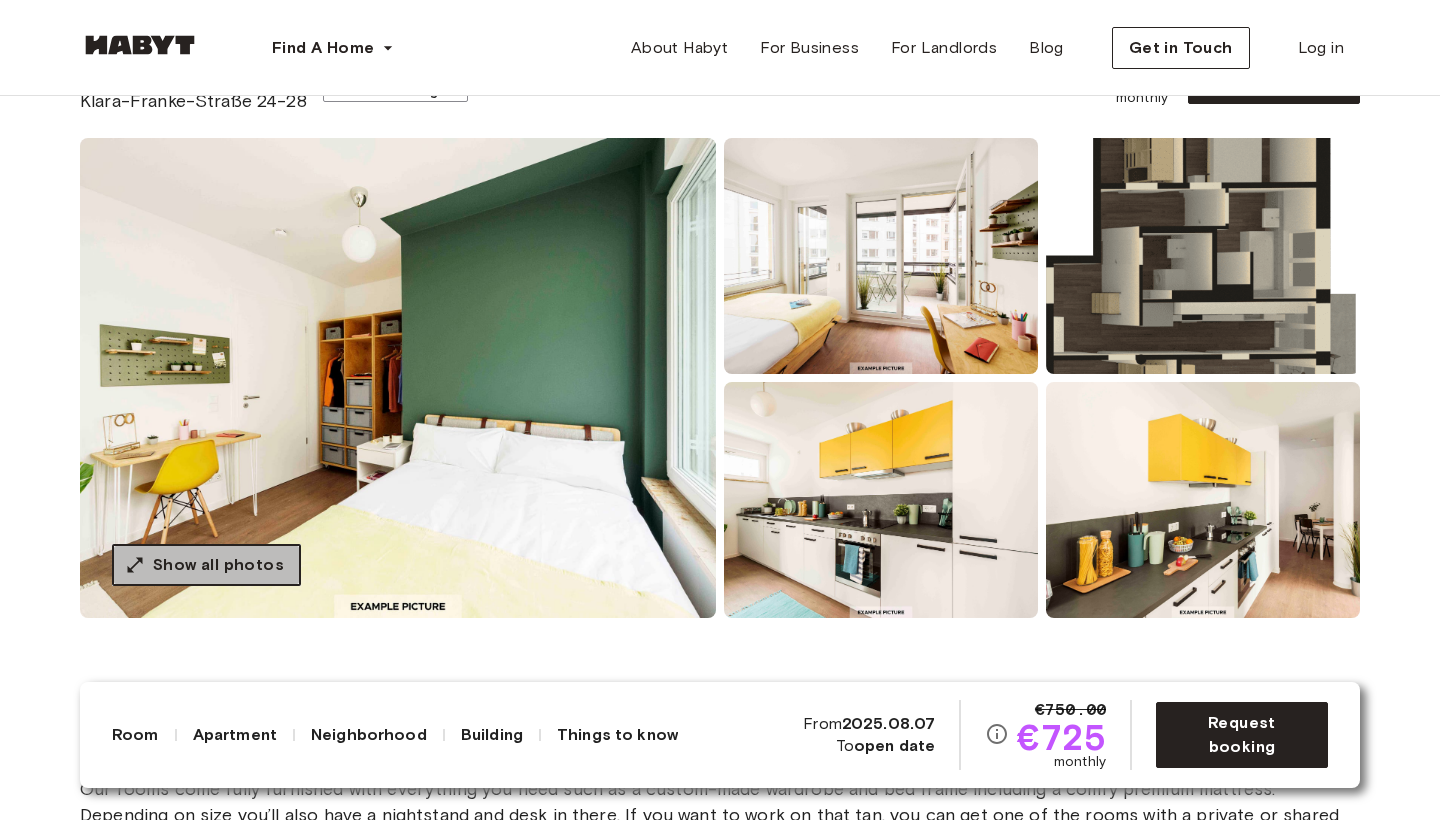 click on "Show all photos" at bounding box center (218, 565) 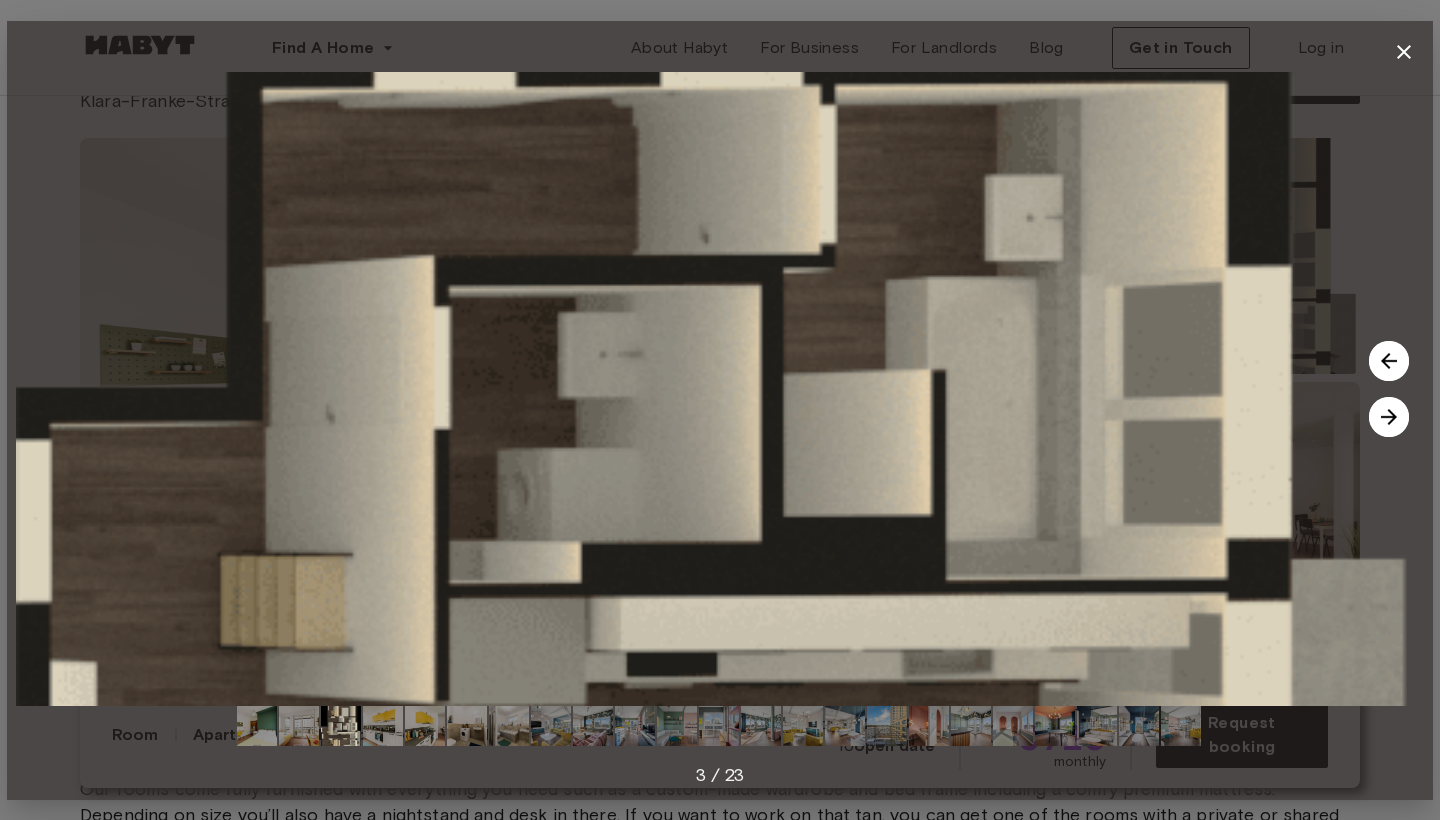 click at bounding box center (1389, 417) 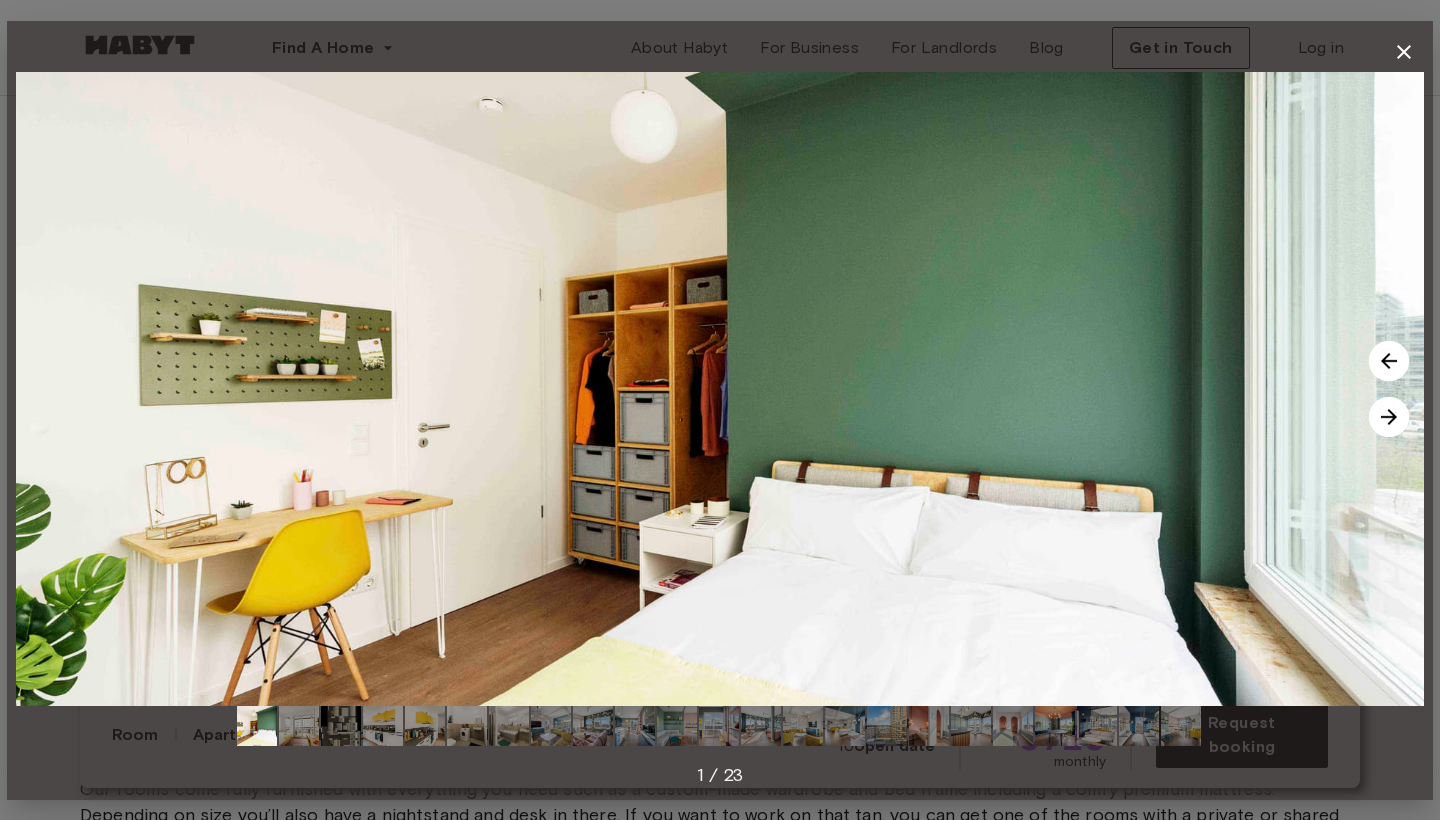 click 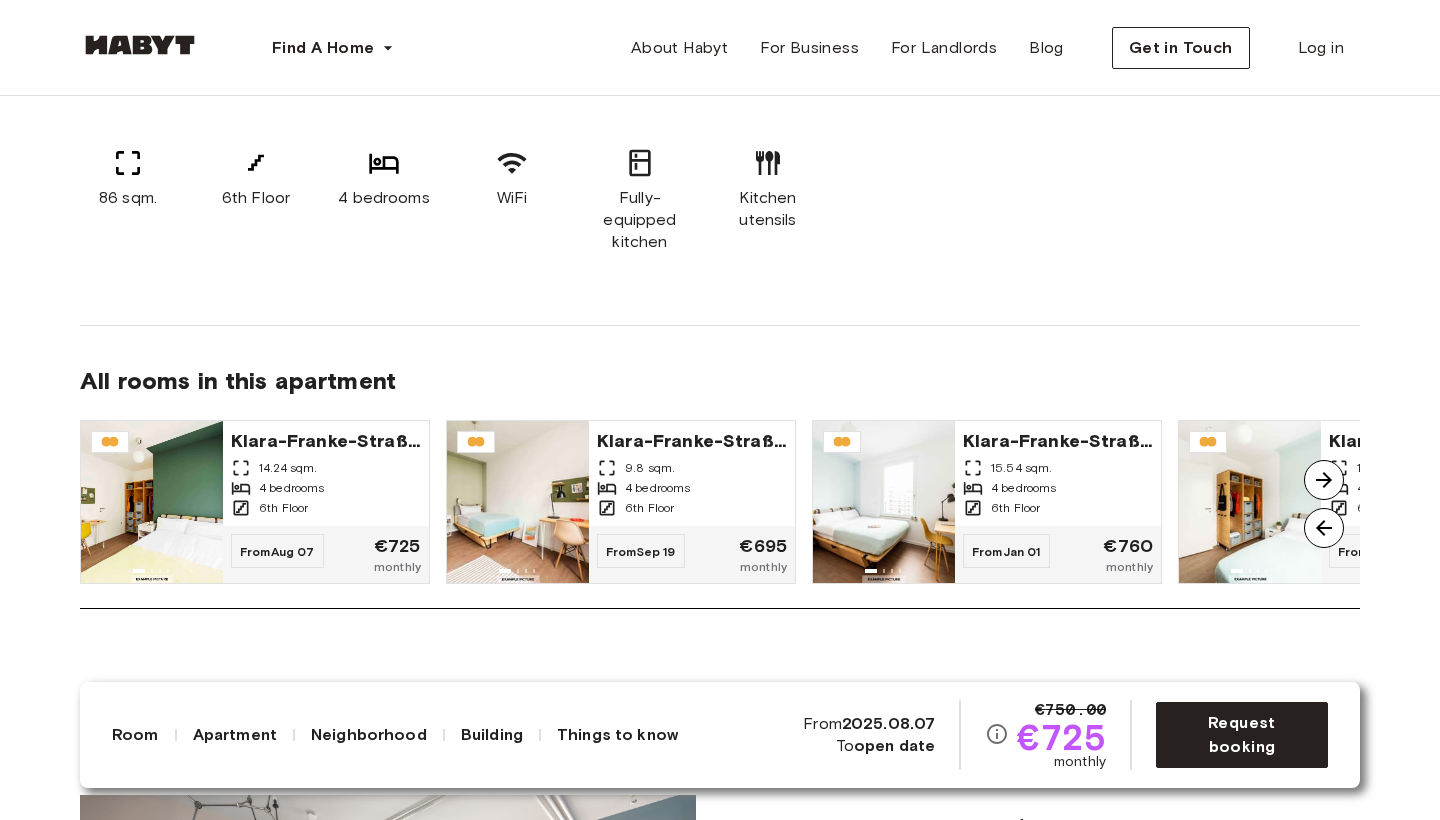 scroll, scrollTop: 1466, scrollLeft: 0, axis: vertical 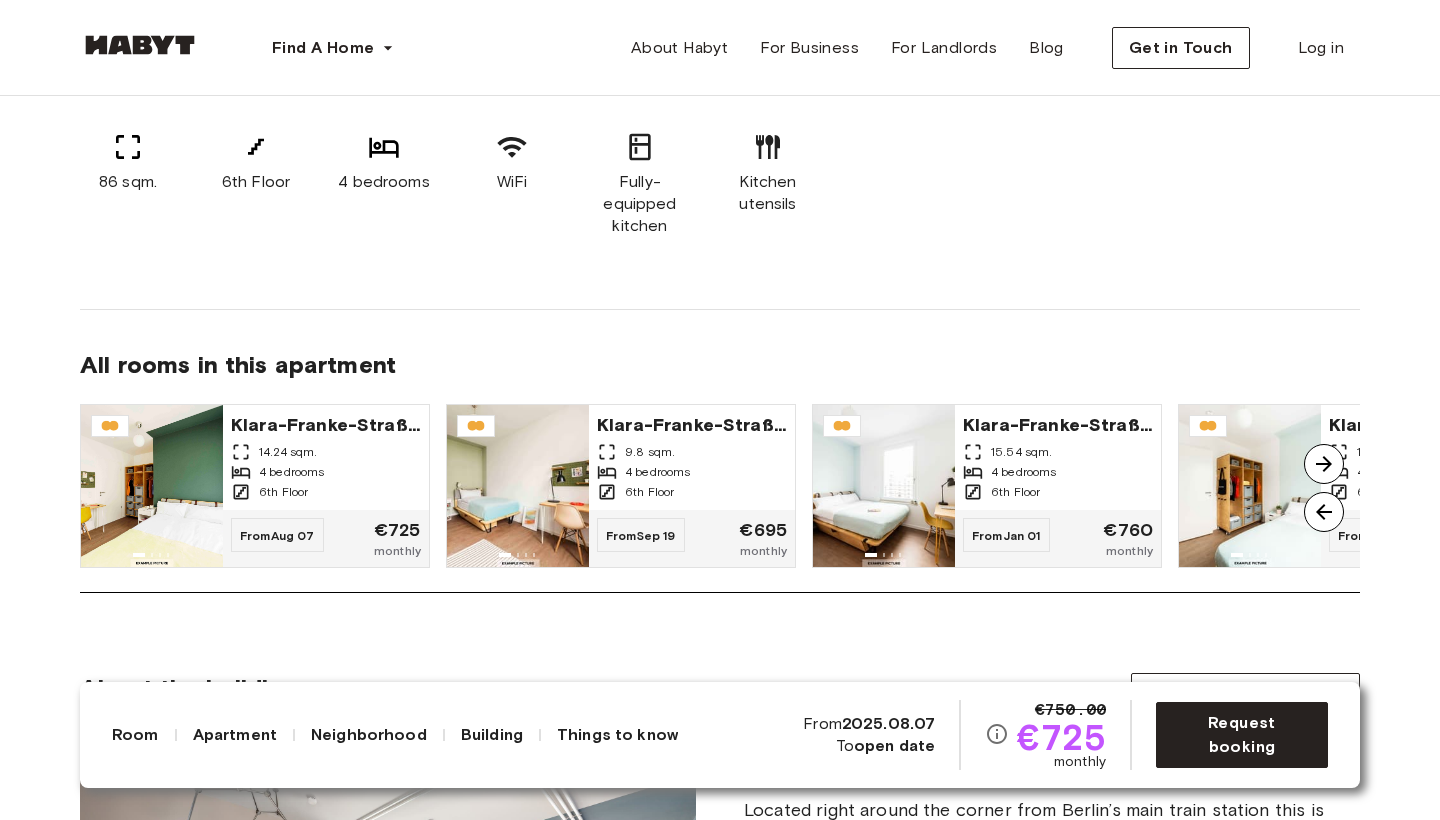 click at bounding box center (1324, 464) 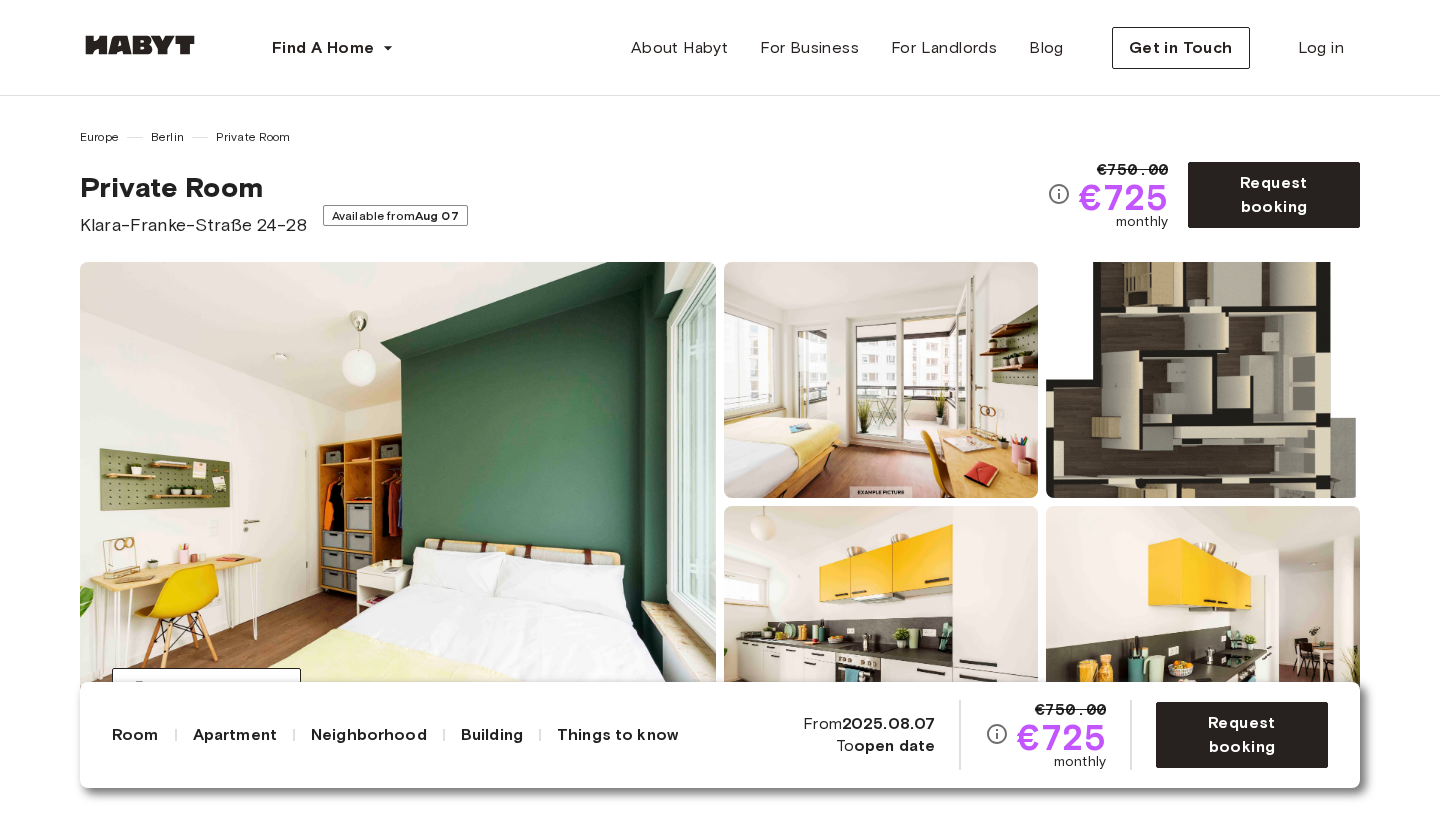 scroll, scrollTop: 0, scrollLeft: 0, axis: both 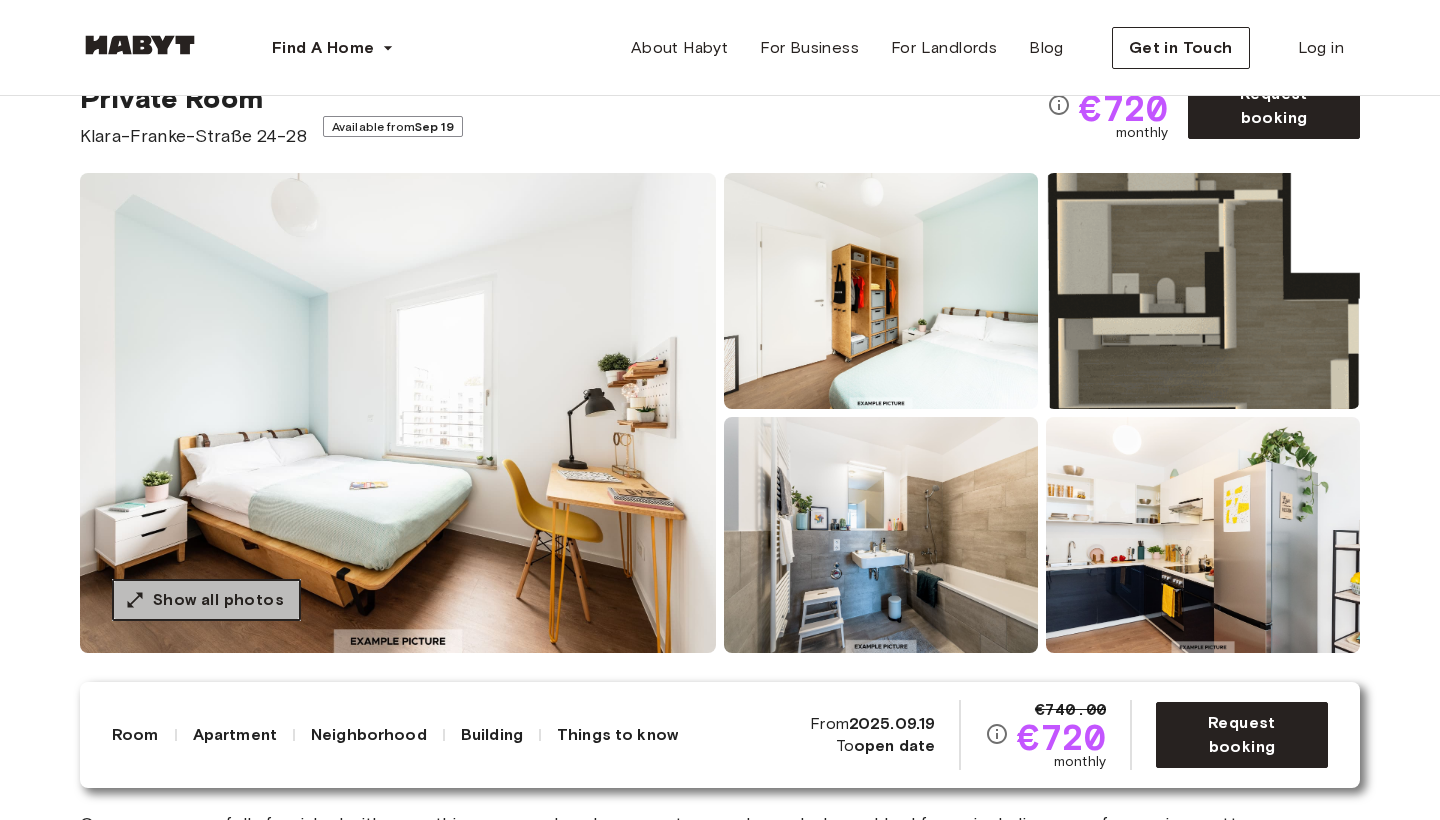 click on "Show all photos" at bounding box center (218, 600) 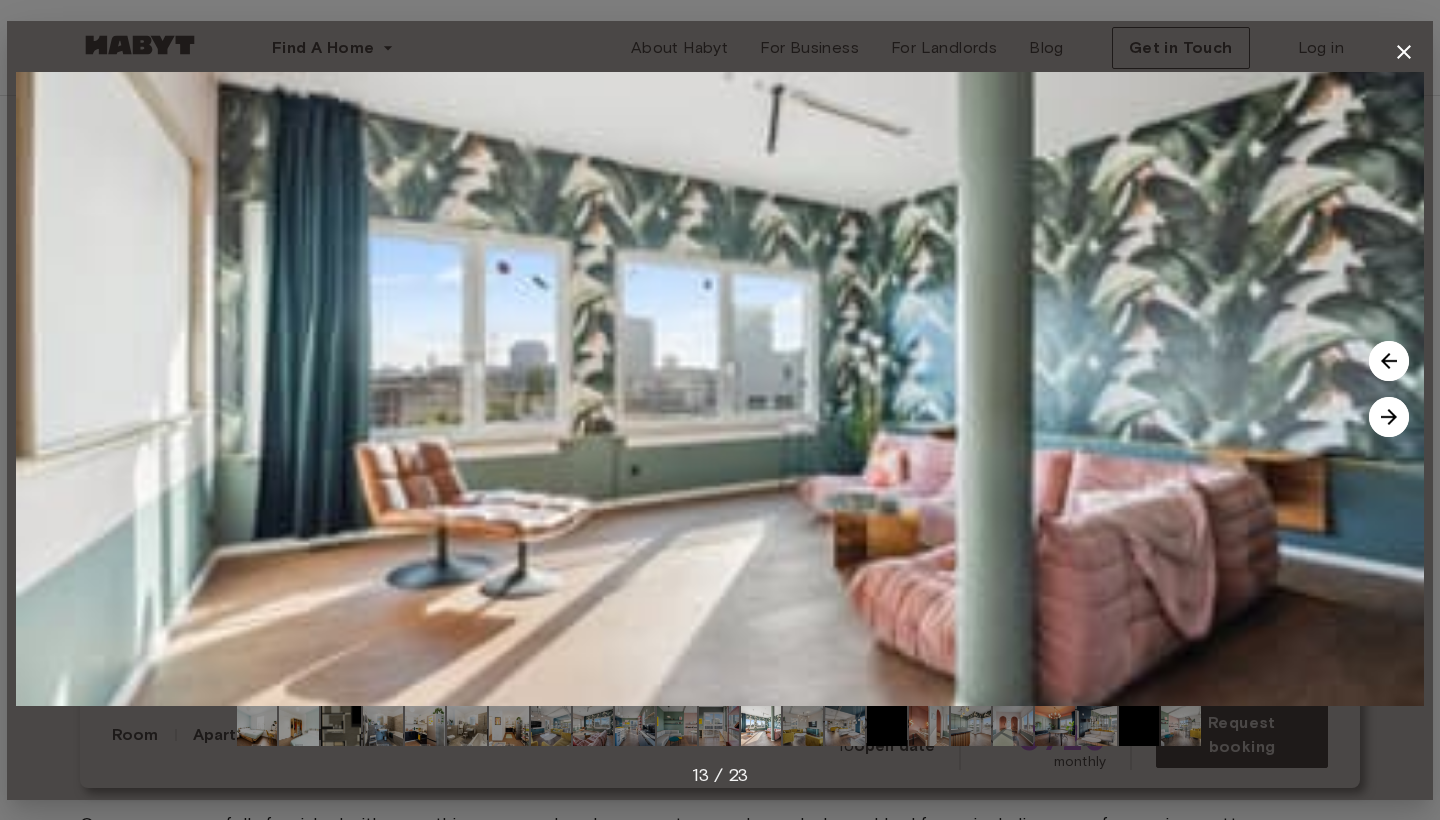 click 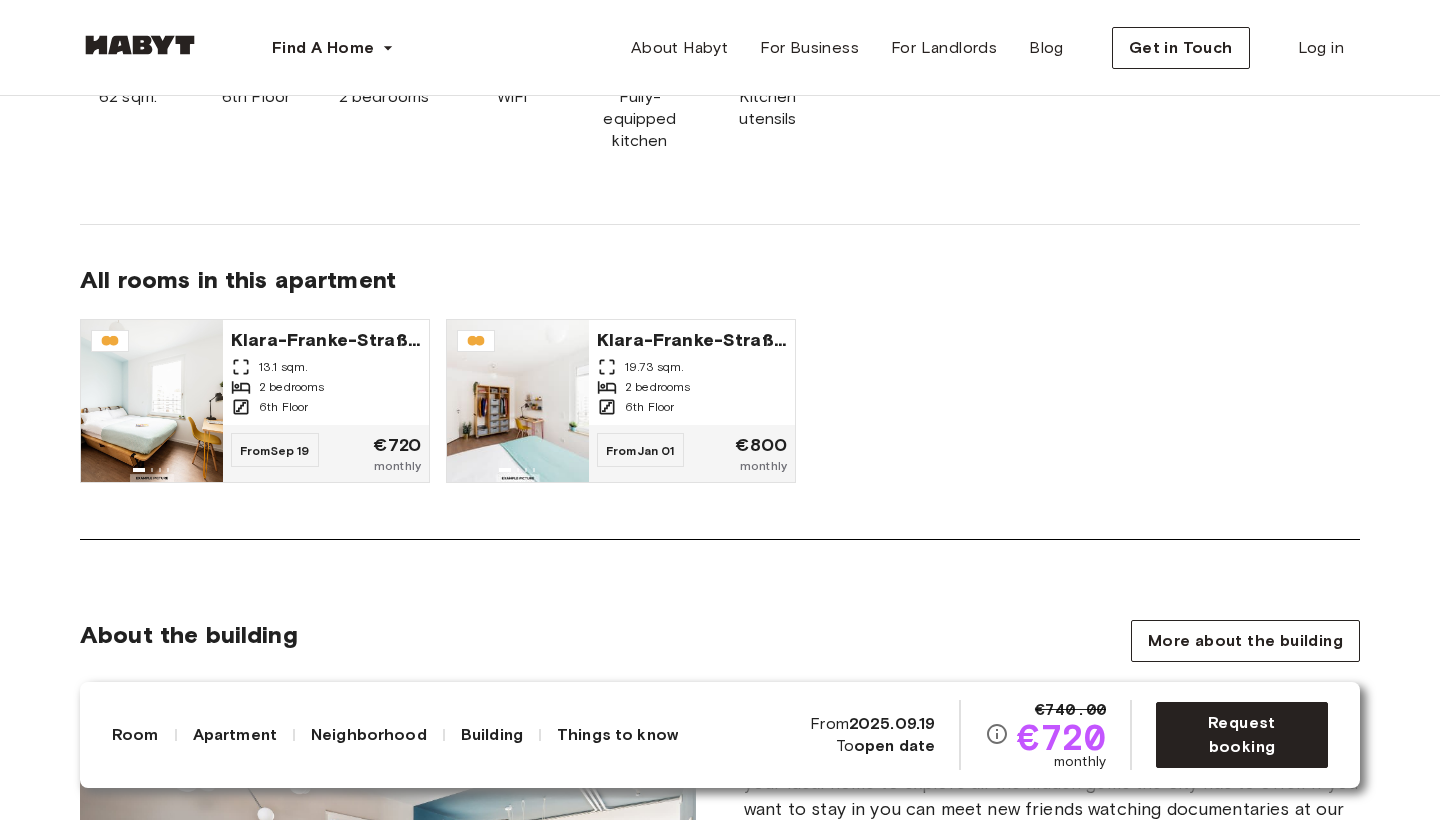 scroll, scrollTop: 1563, scrollLeft: 0, axis: vertical 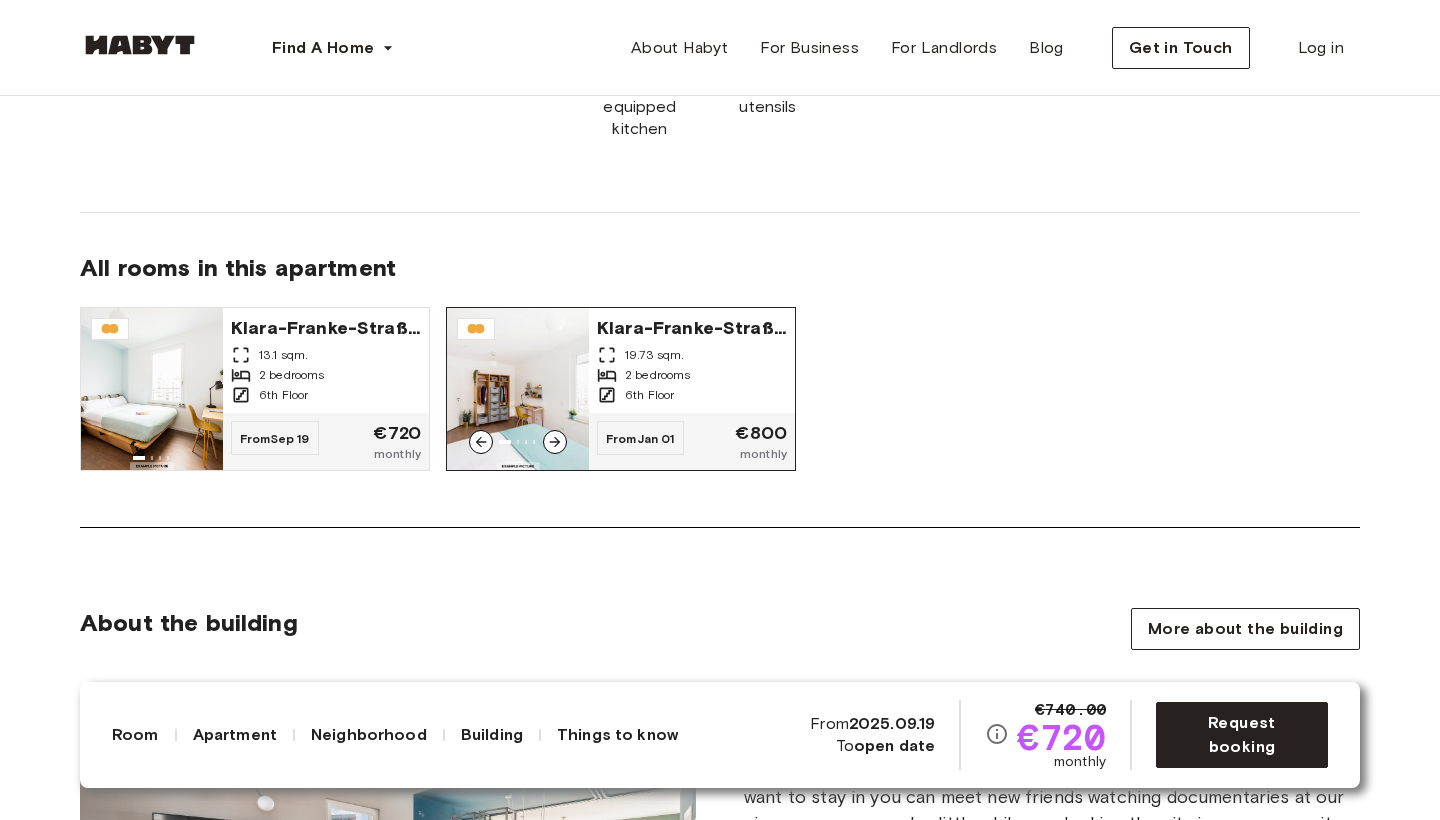 click 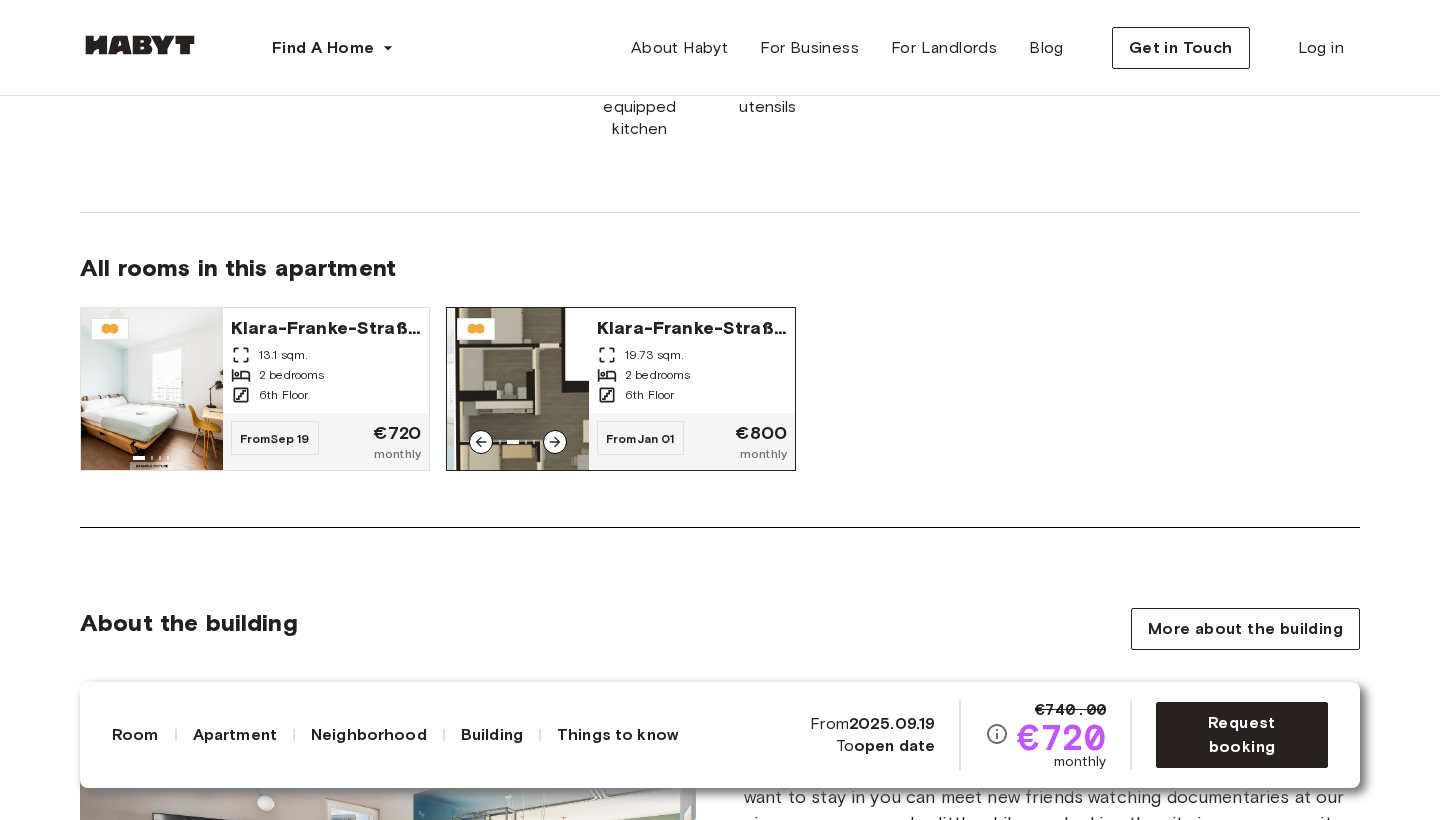 click 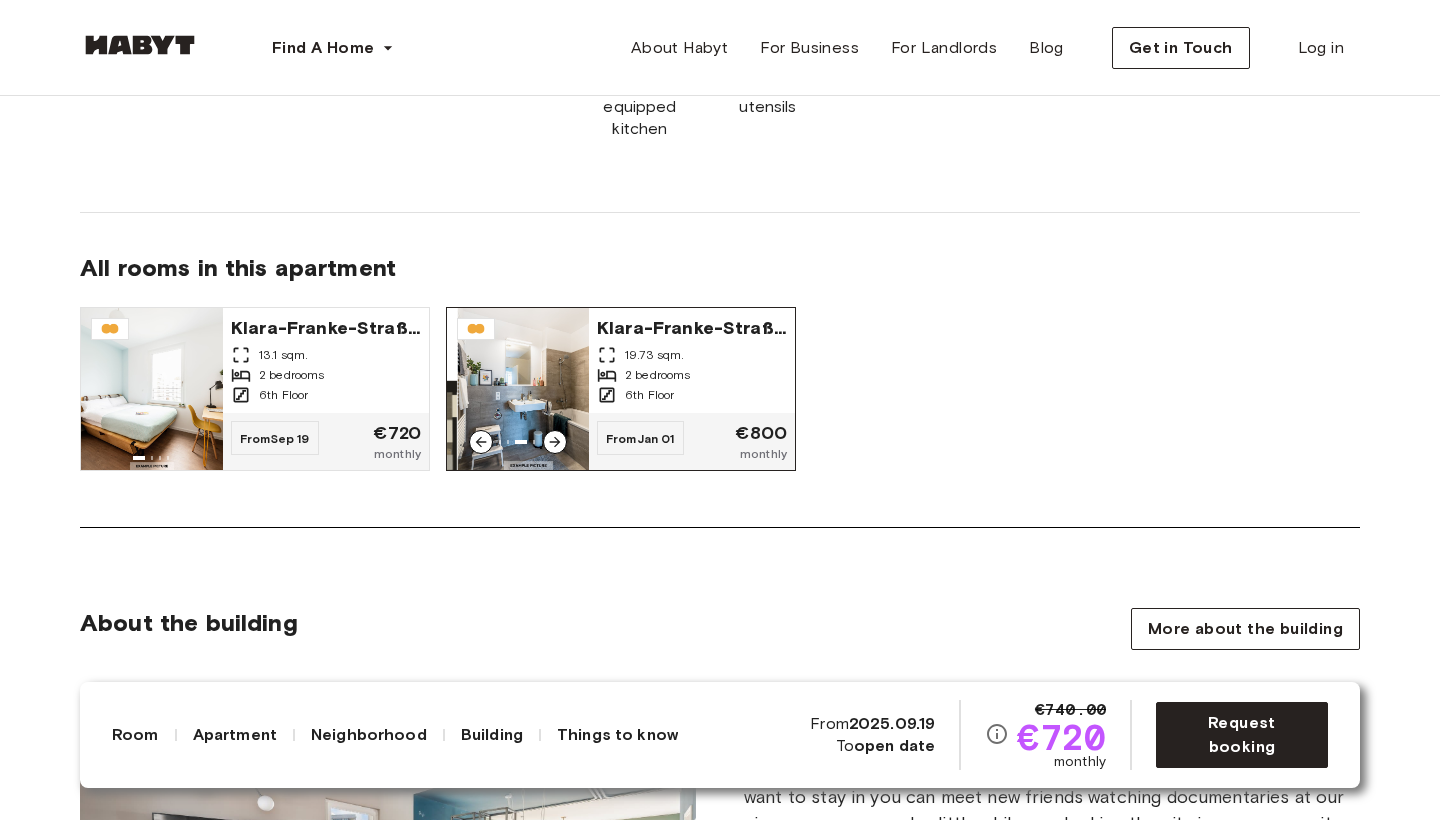 click 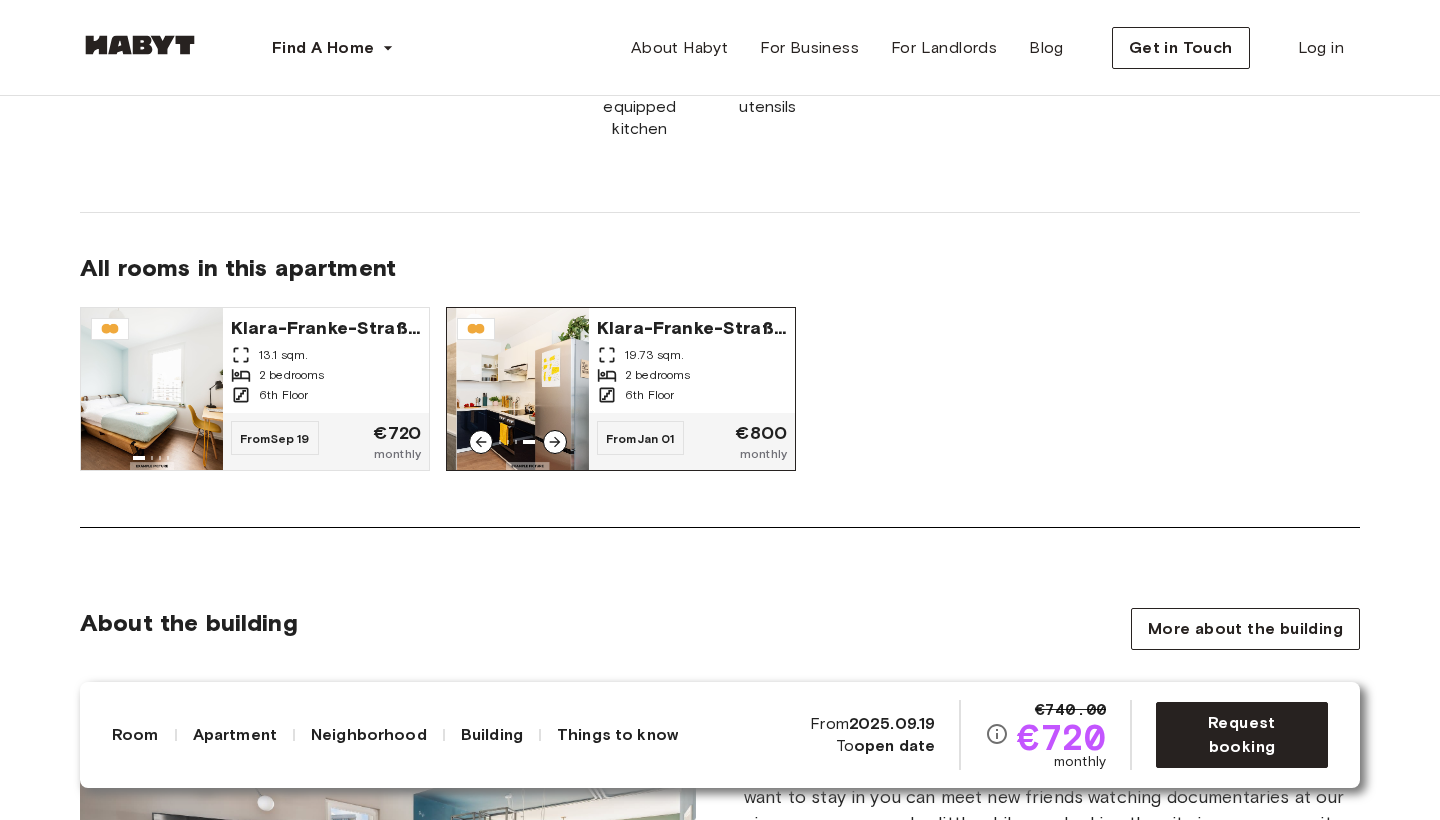 click 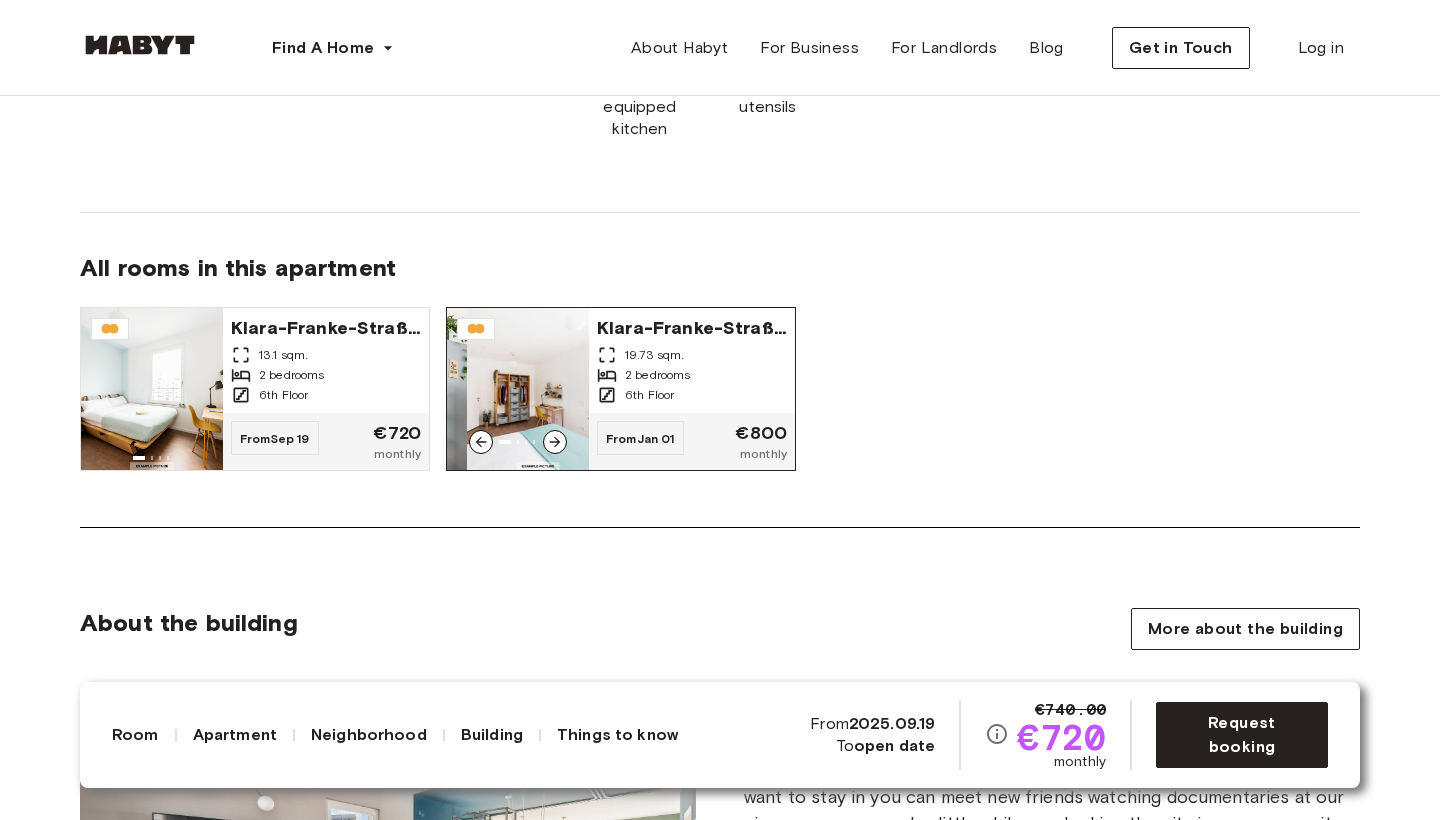 click 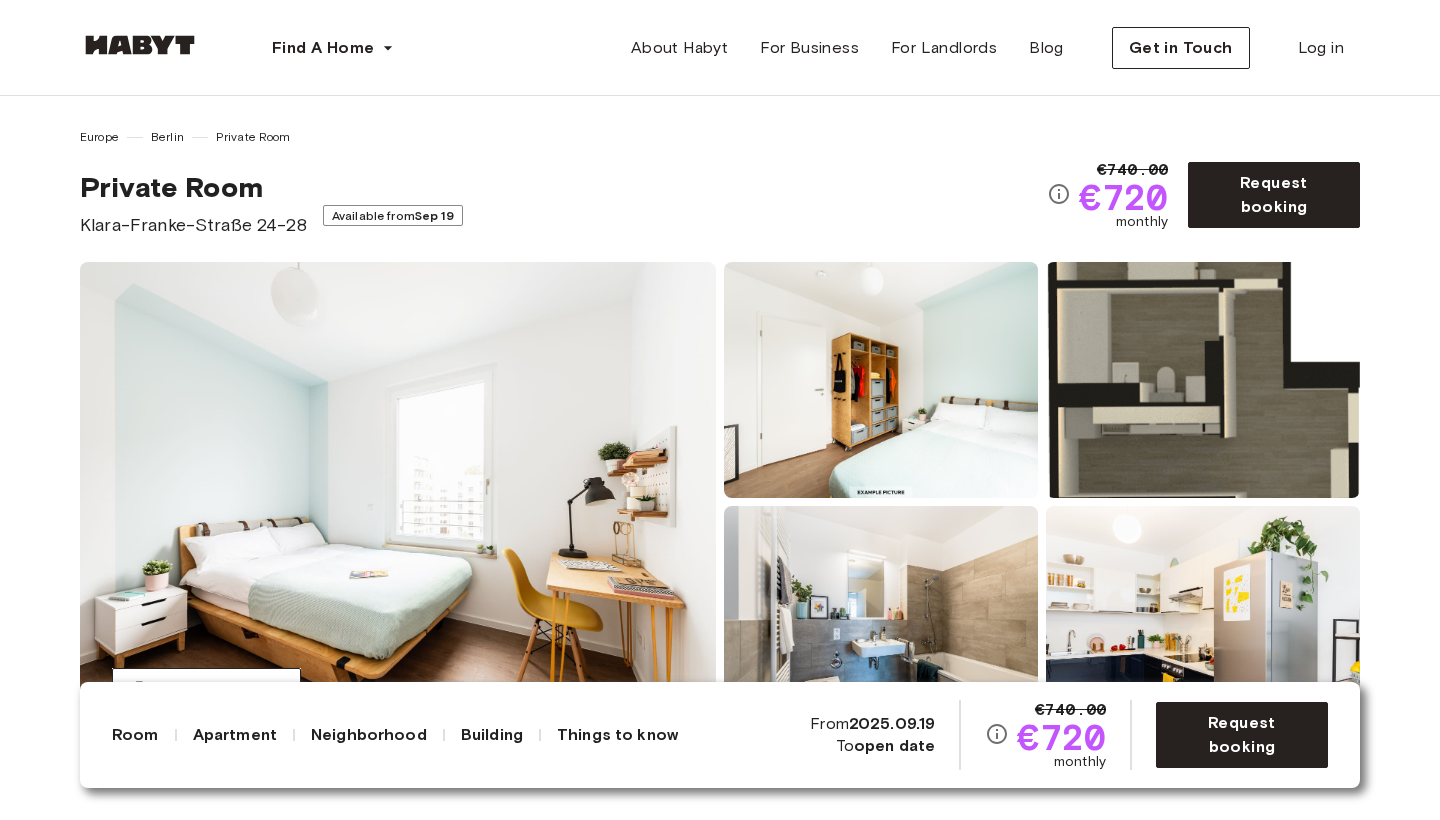 scroll, scrollTop: 0, scrollLeft: 0, axis: both 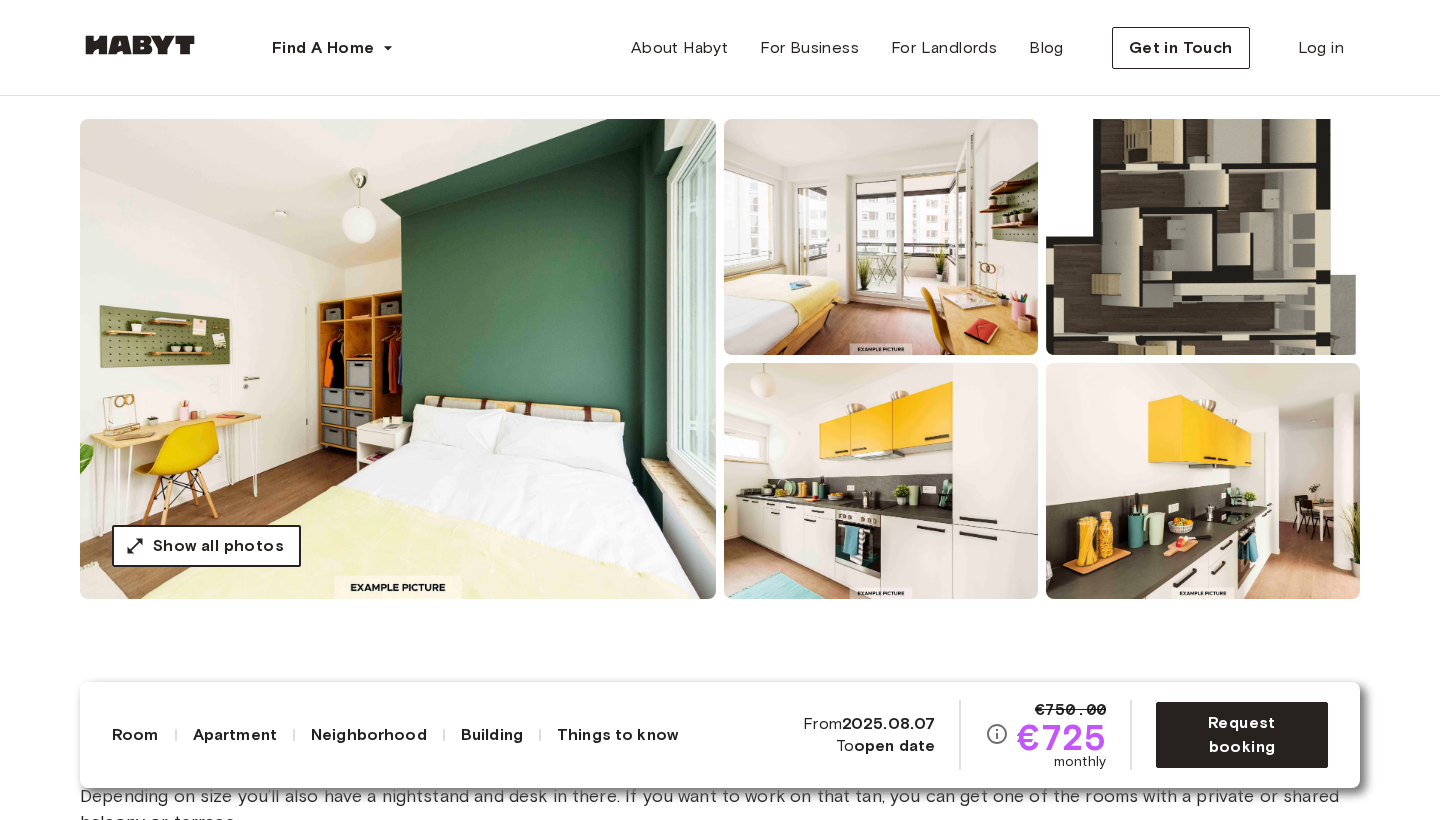 click on "Show all photos" at bounding box center (218, 546) 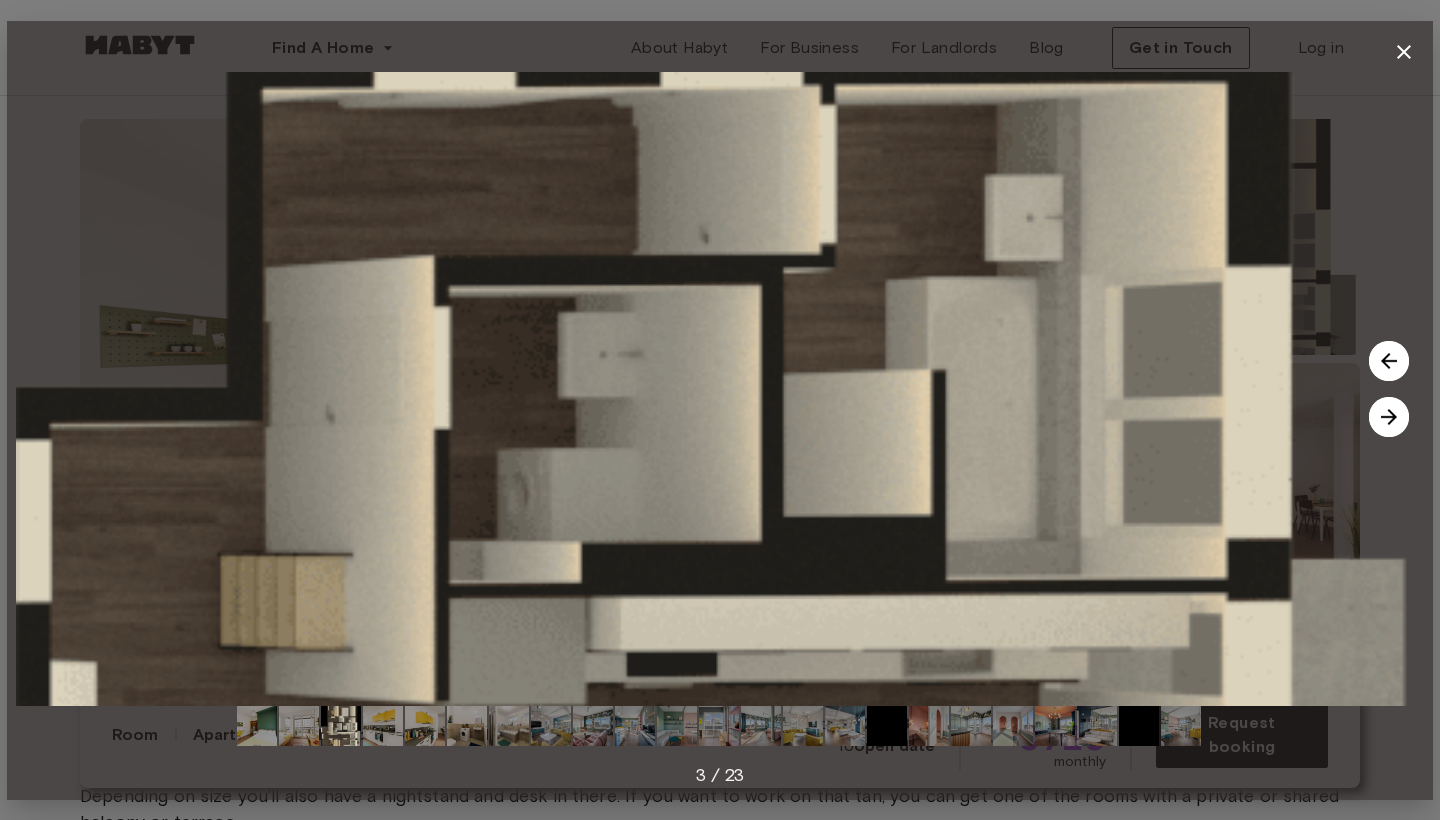 click 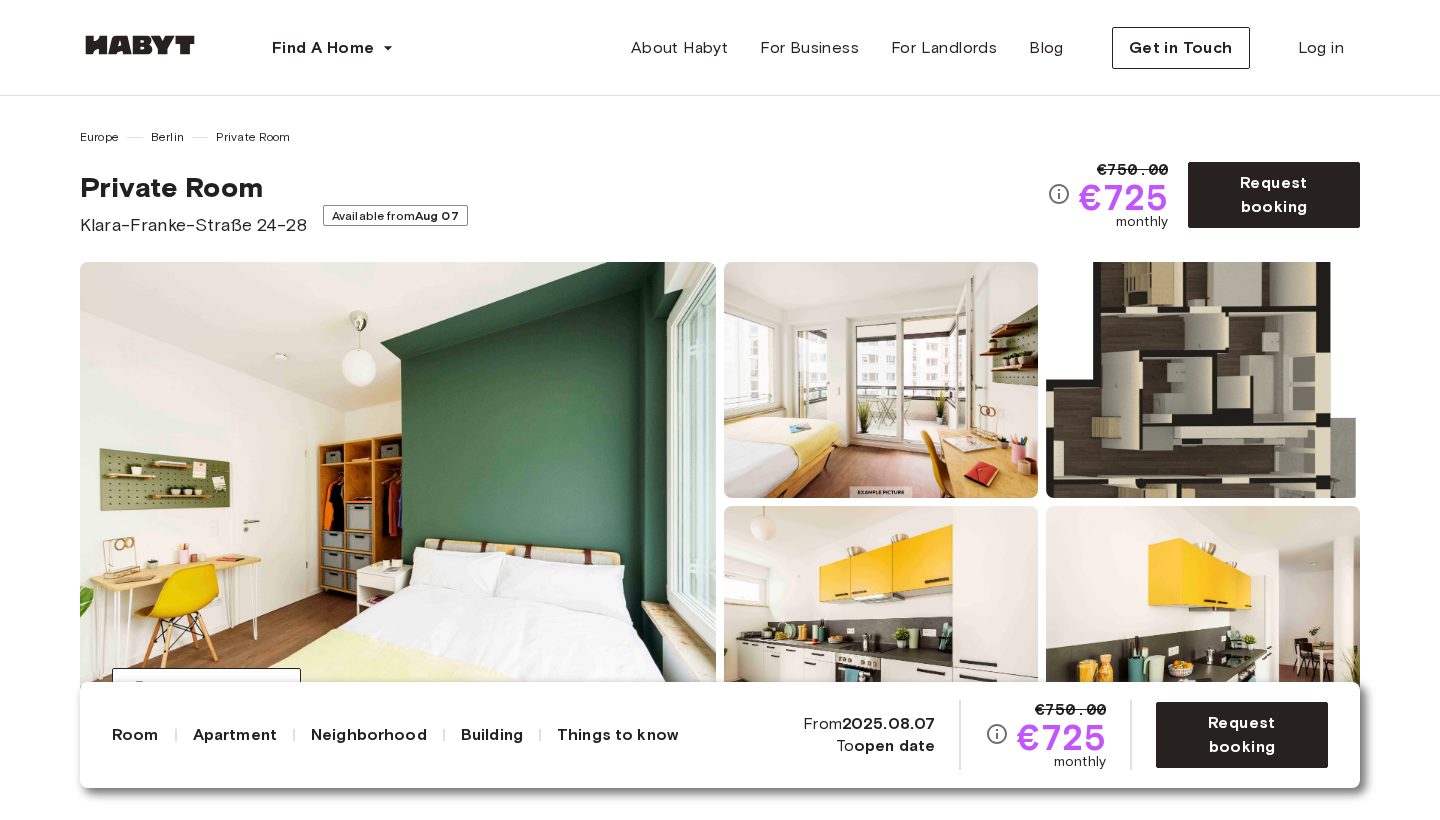 scroll, scrollTop: 0, scrollLeft: 0, axis: both 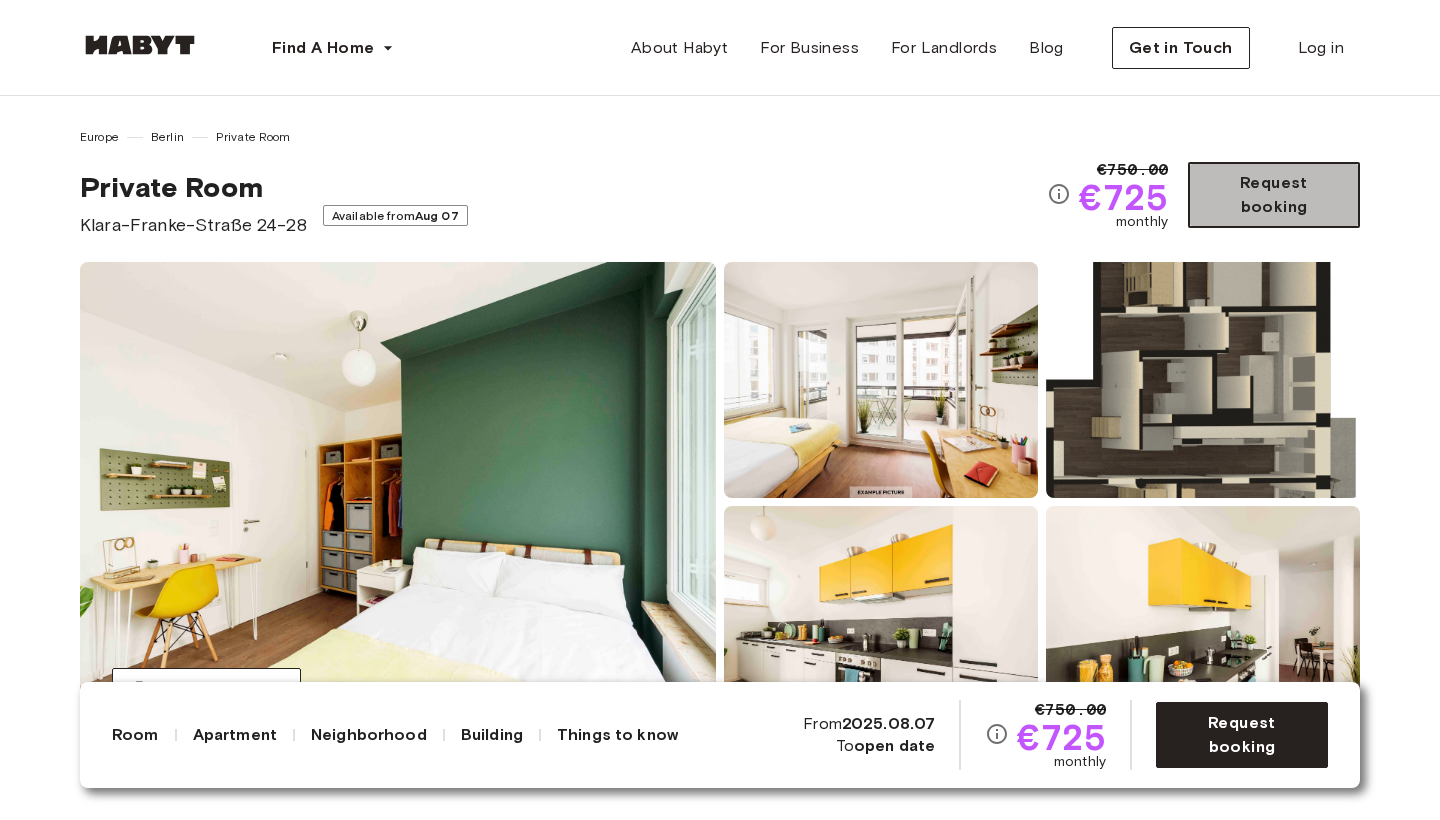 click on "Request booking" at bounding box center [1274, 195] 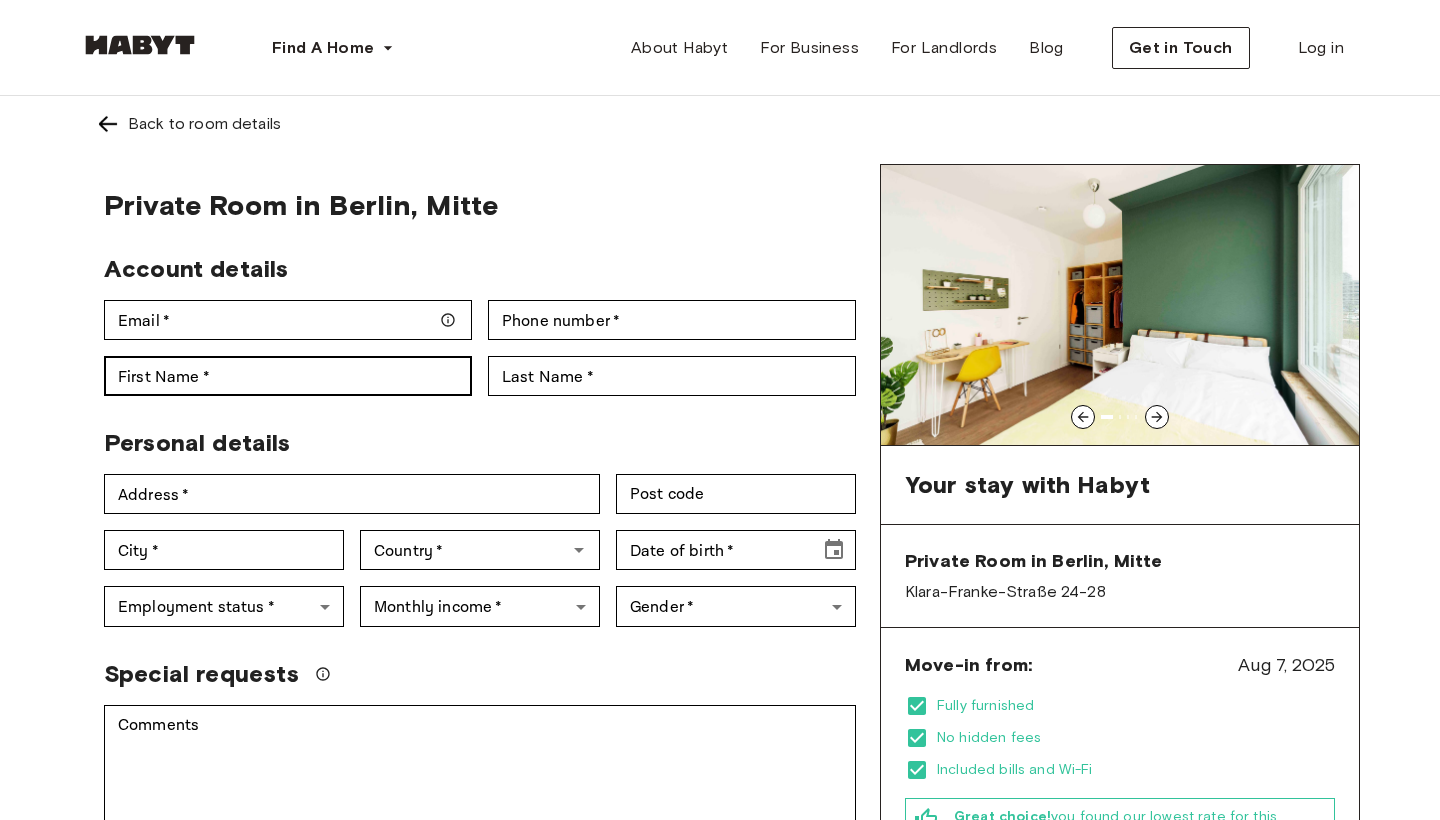 scroll, scrollTop: 0, scrollLeft: 0, axis: both 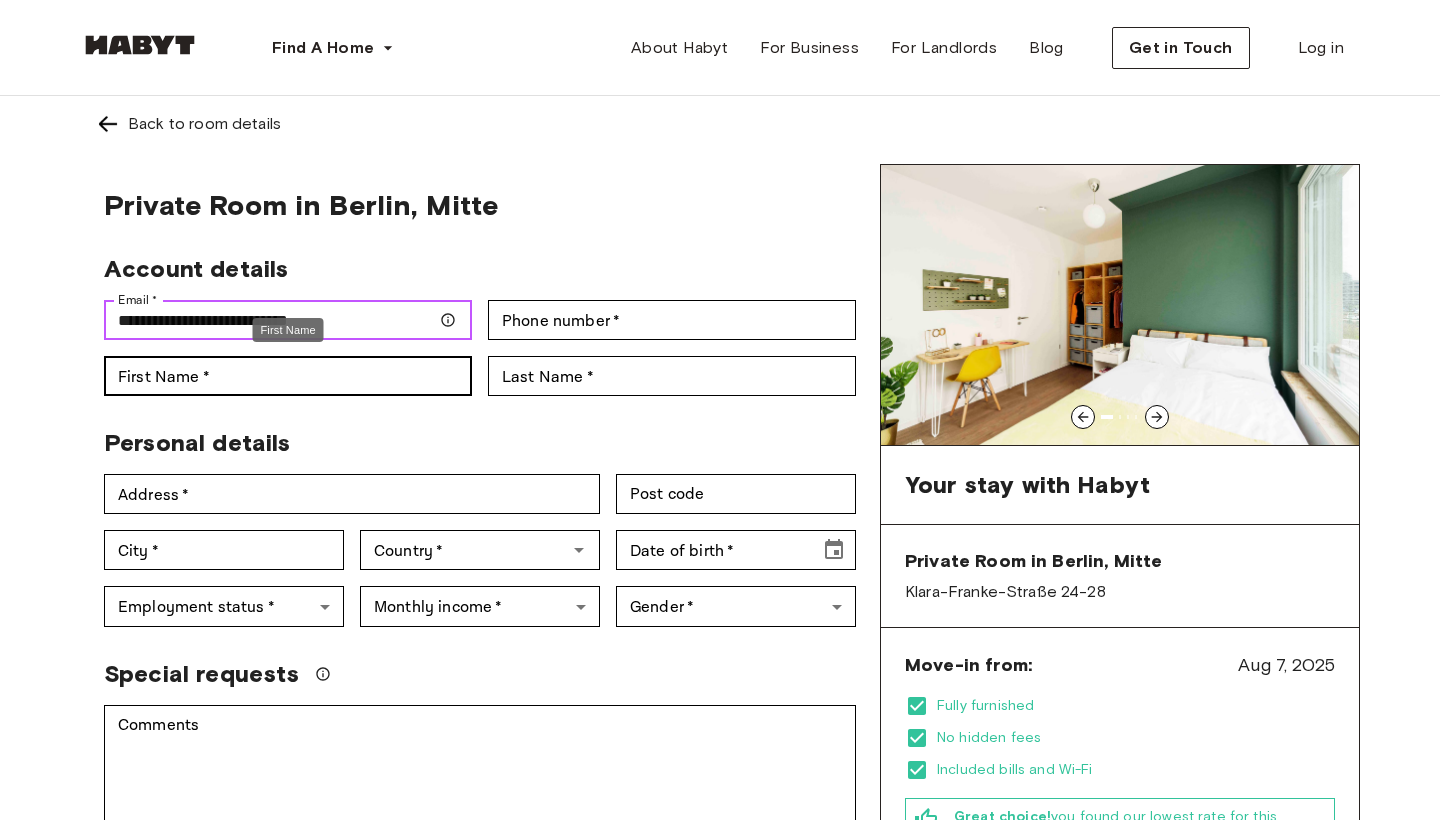 type on "**********" 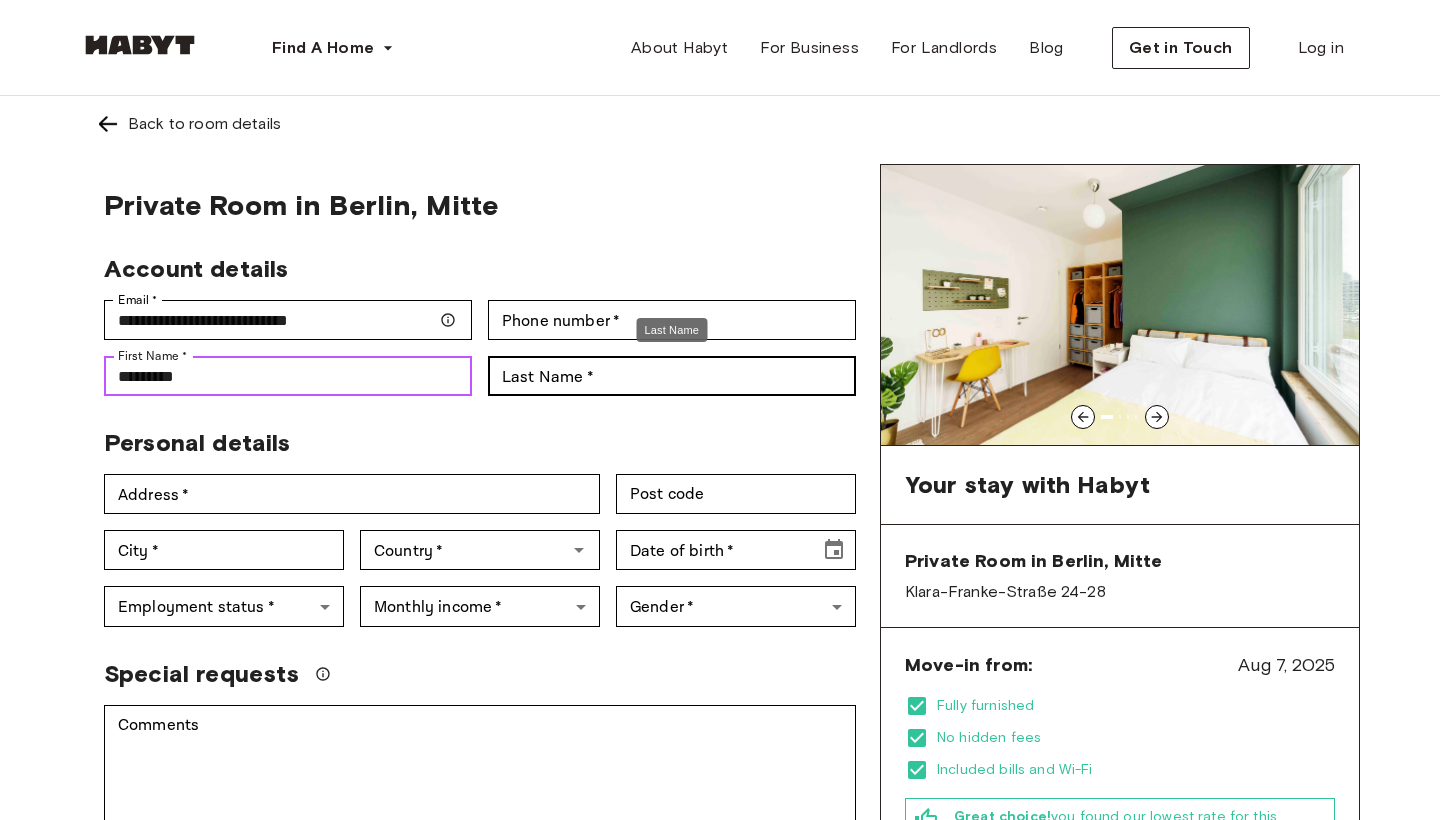 type on "*********" 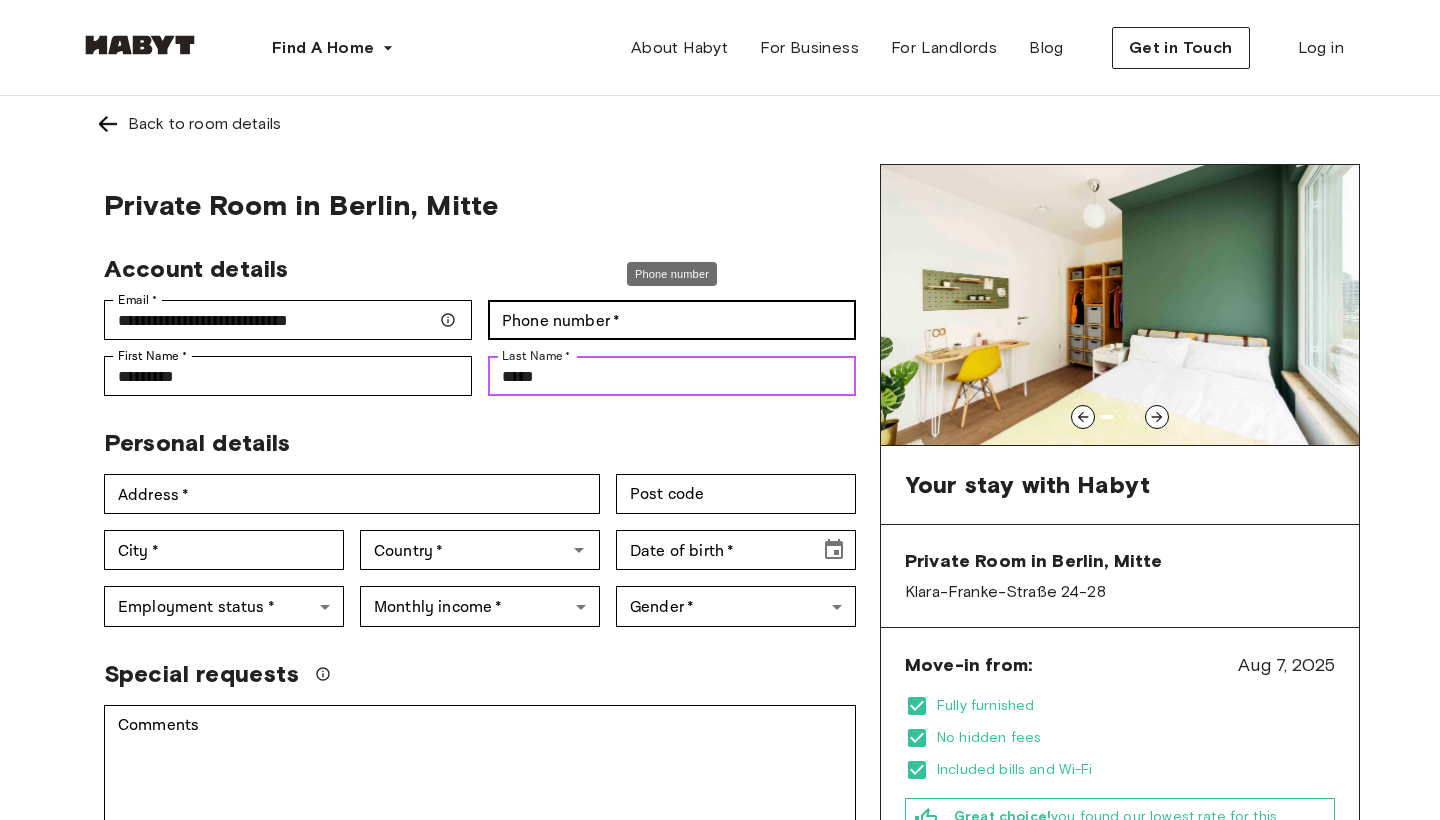 type on "*****" 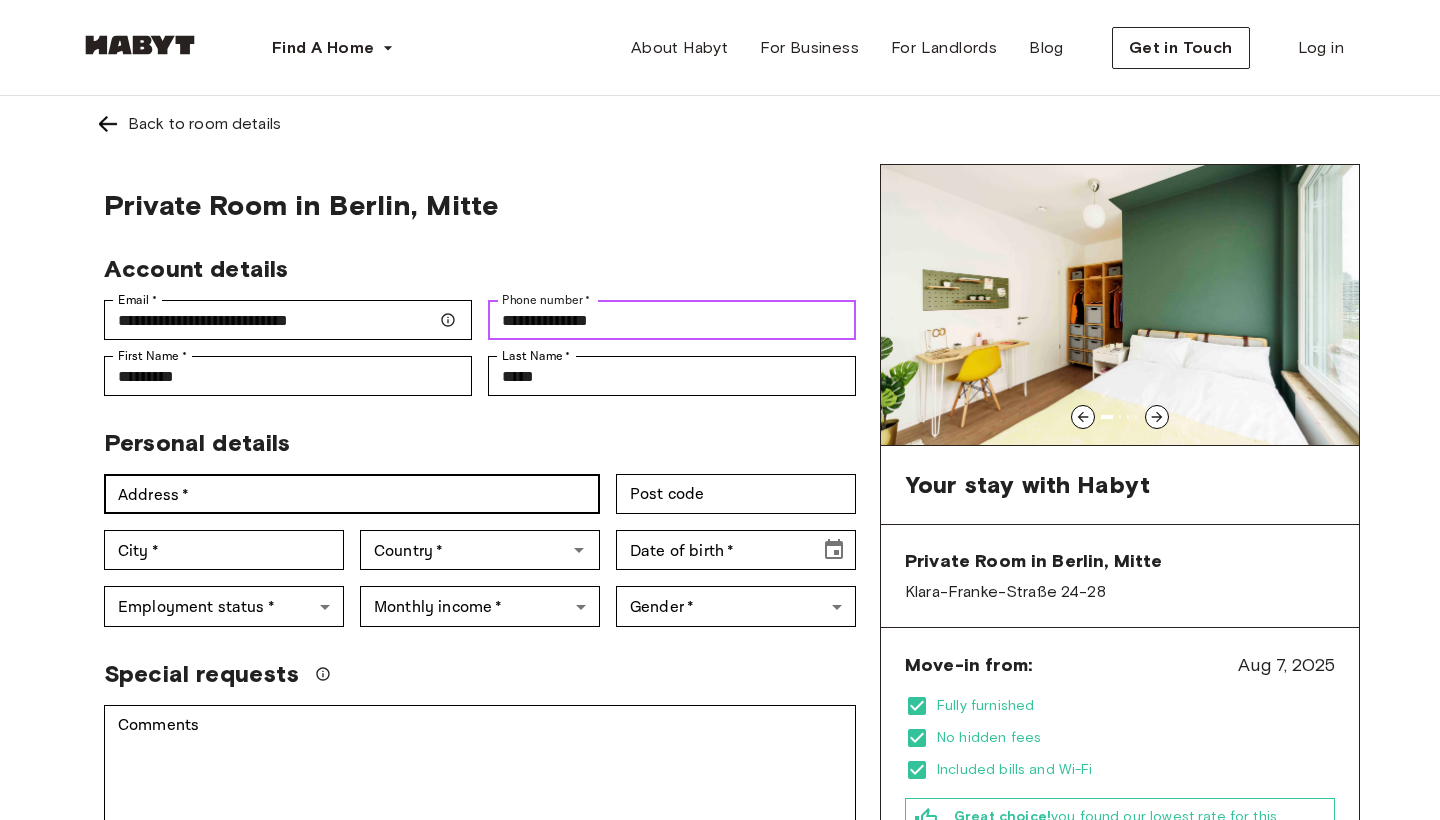 type on "**********" 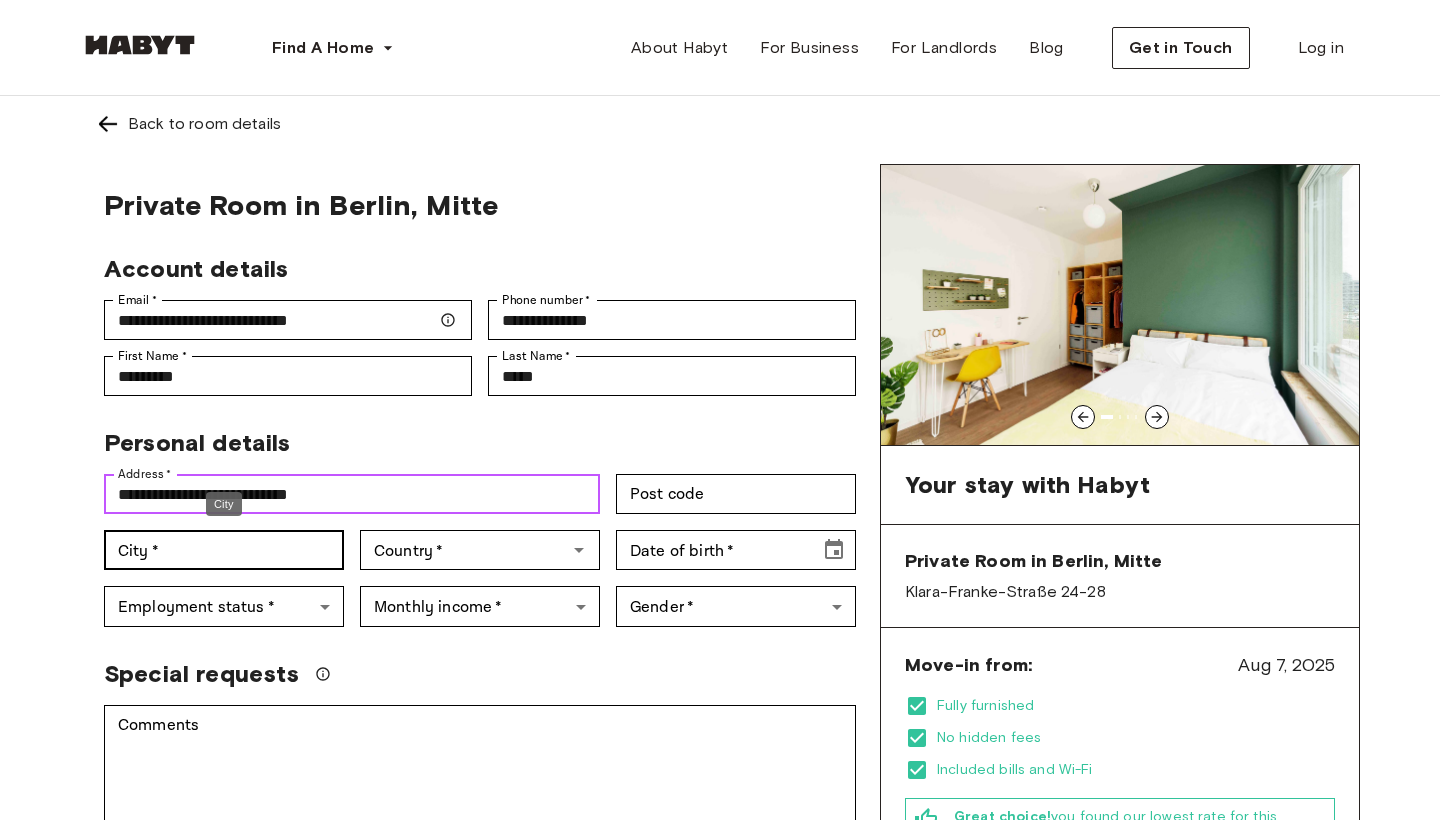 type on "**********" 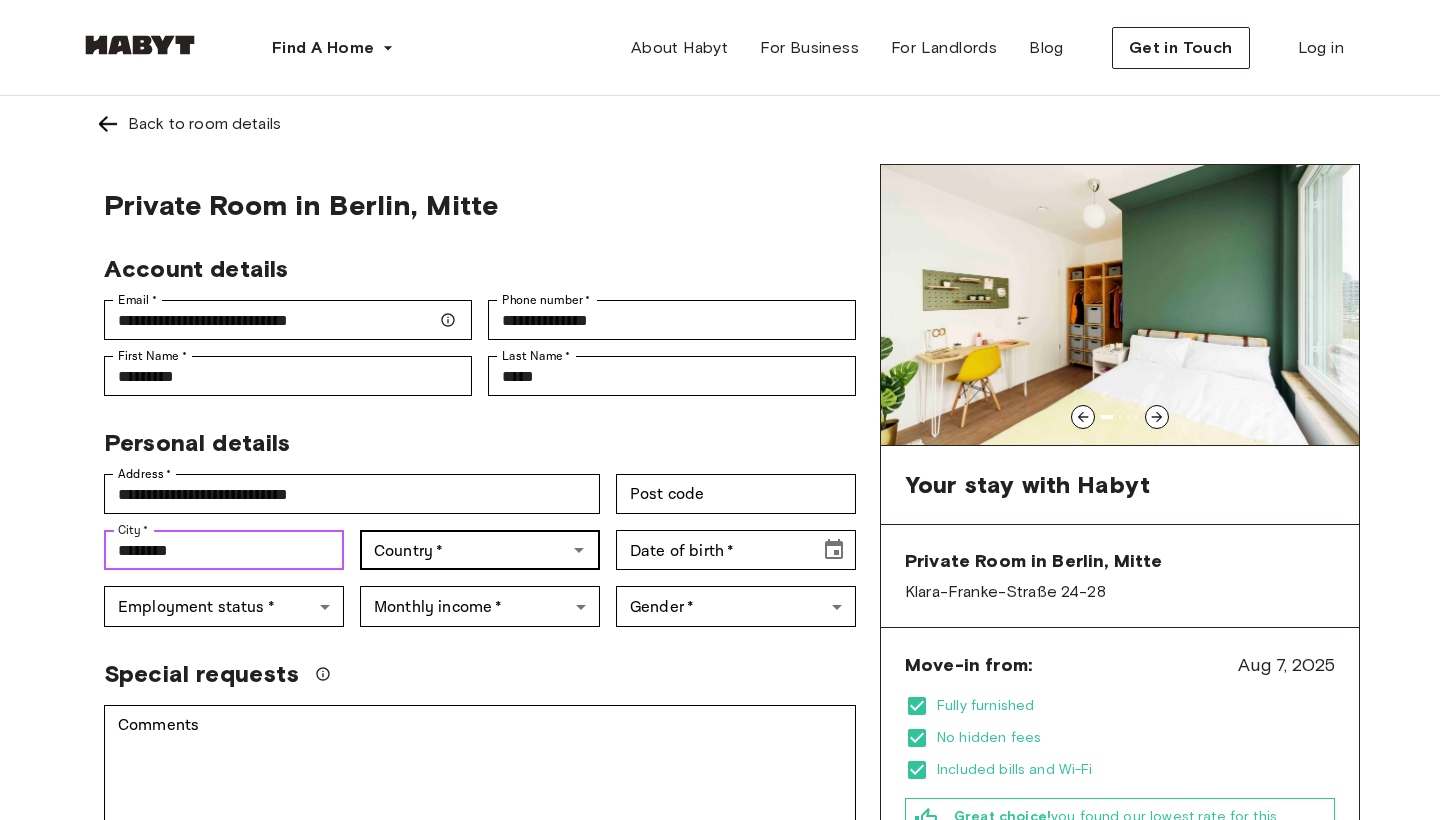type on "********" 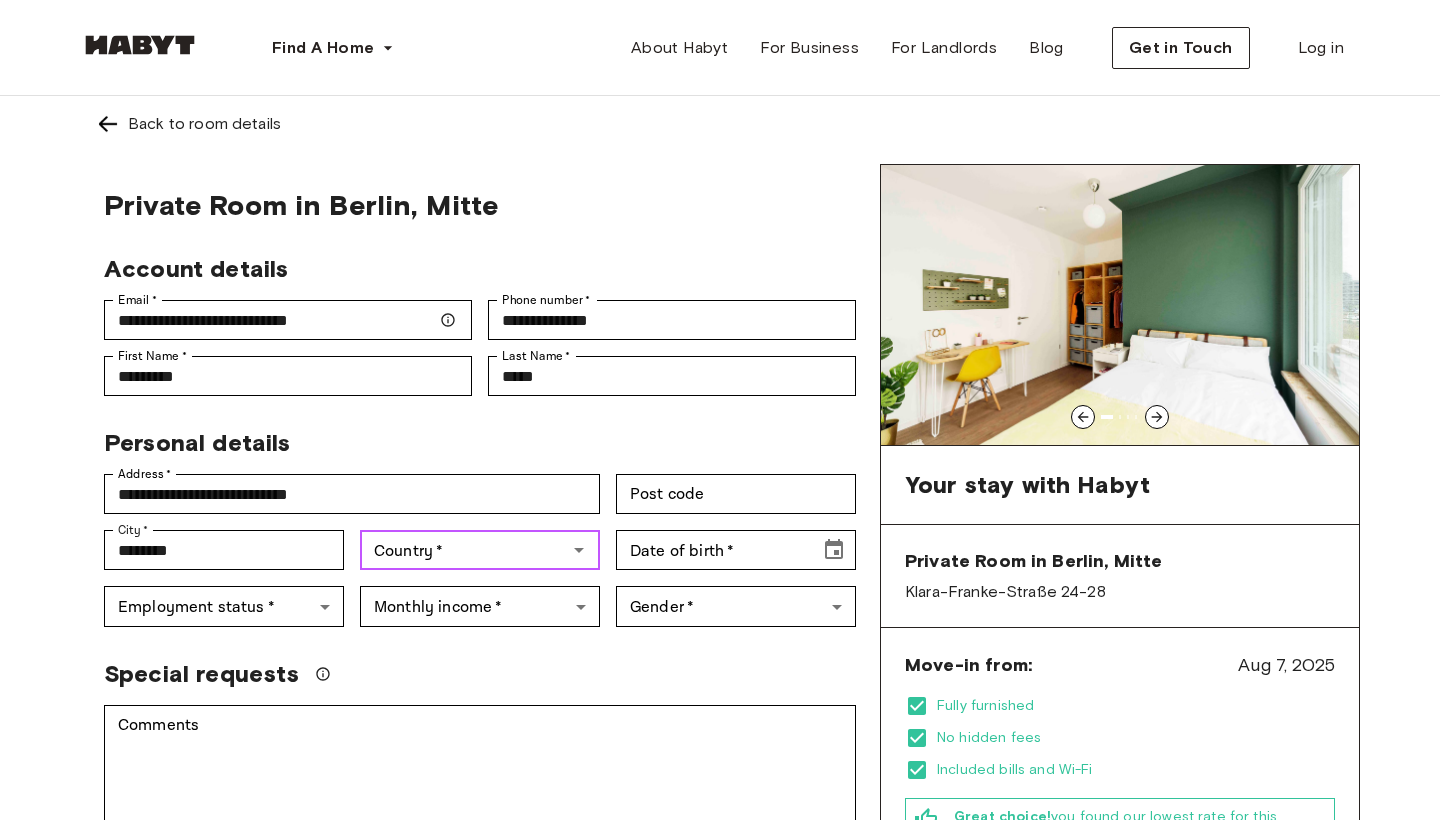 click on "Country   * Country   *" at bounding box center (480, 550) 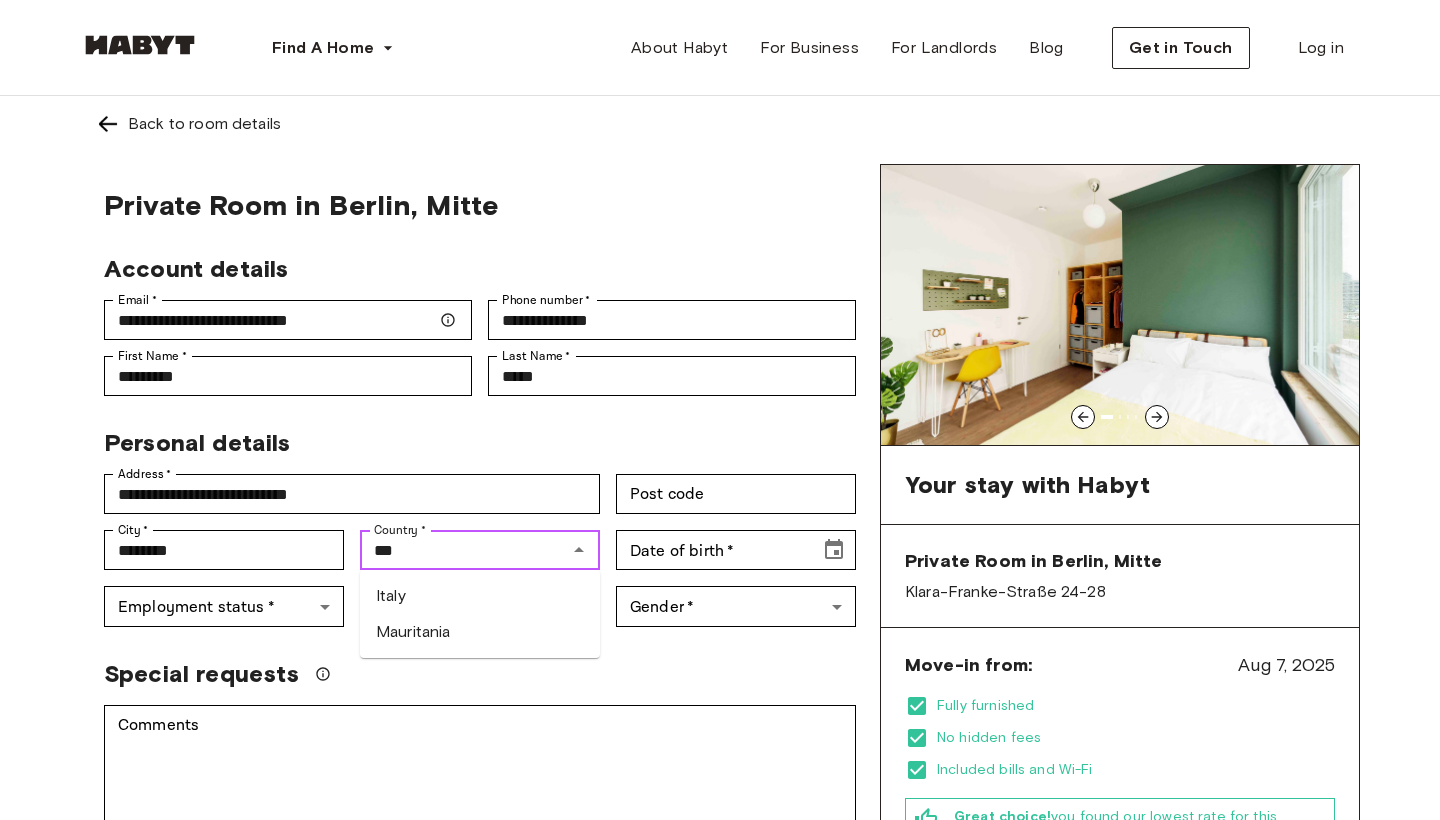 click on "Italy" at bounding box center (480, 596) 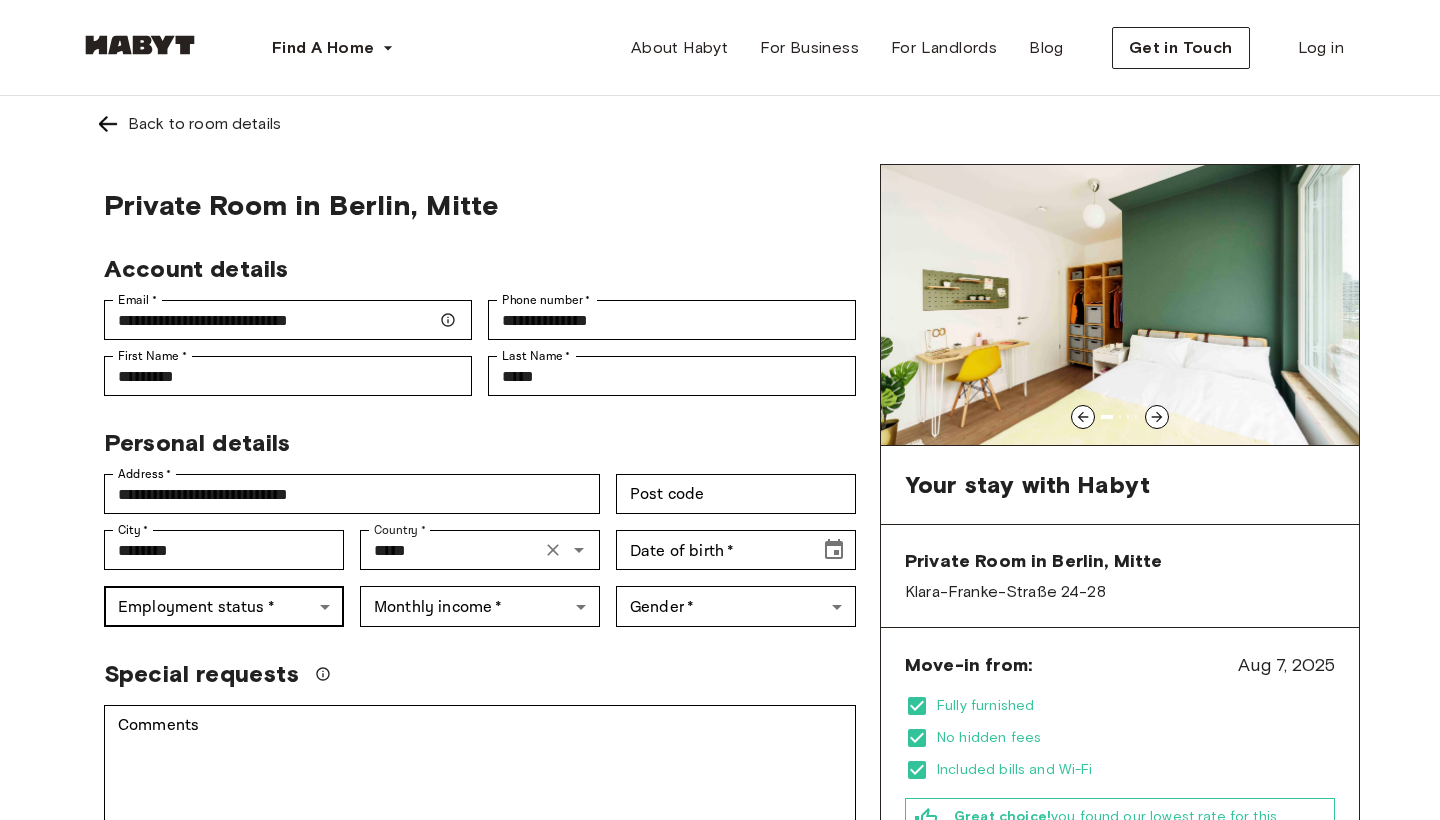 click on "**********" at bounding box center [720, 1191] 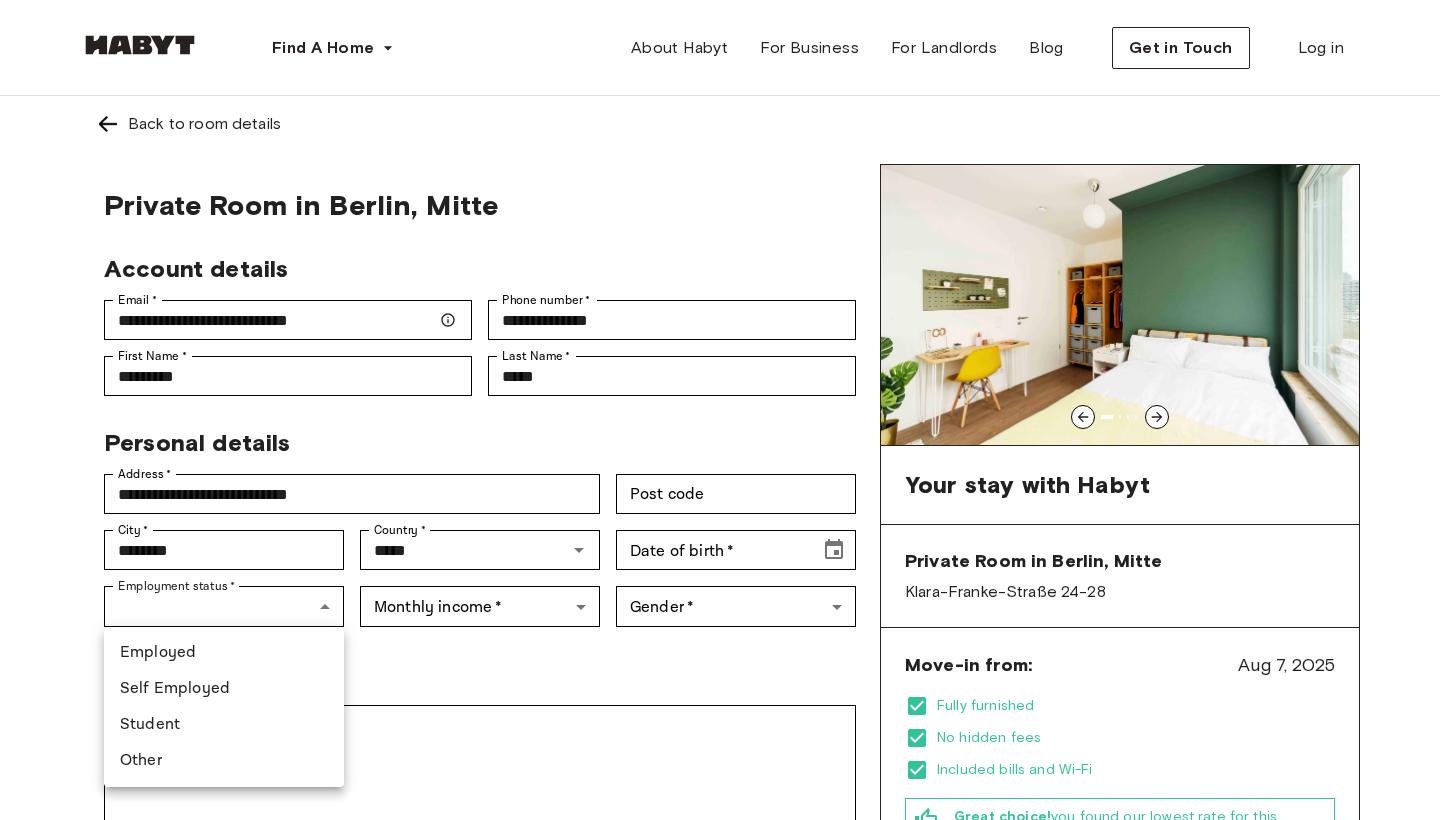 click on "Student" at bounding box center [224, 725] 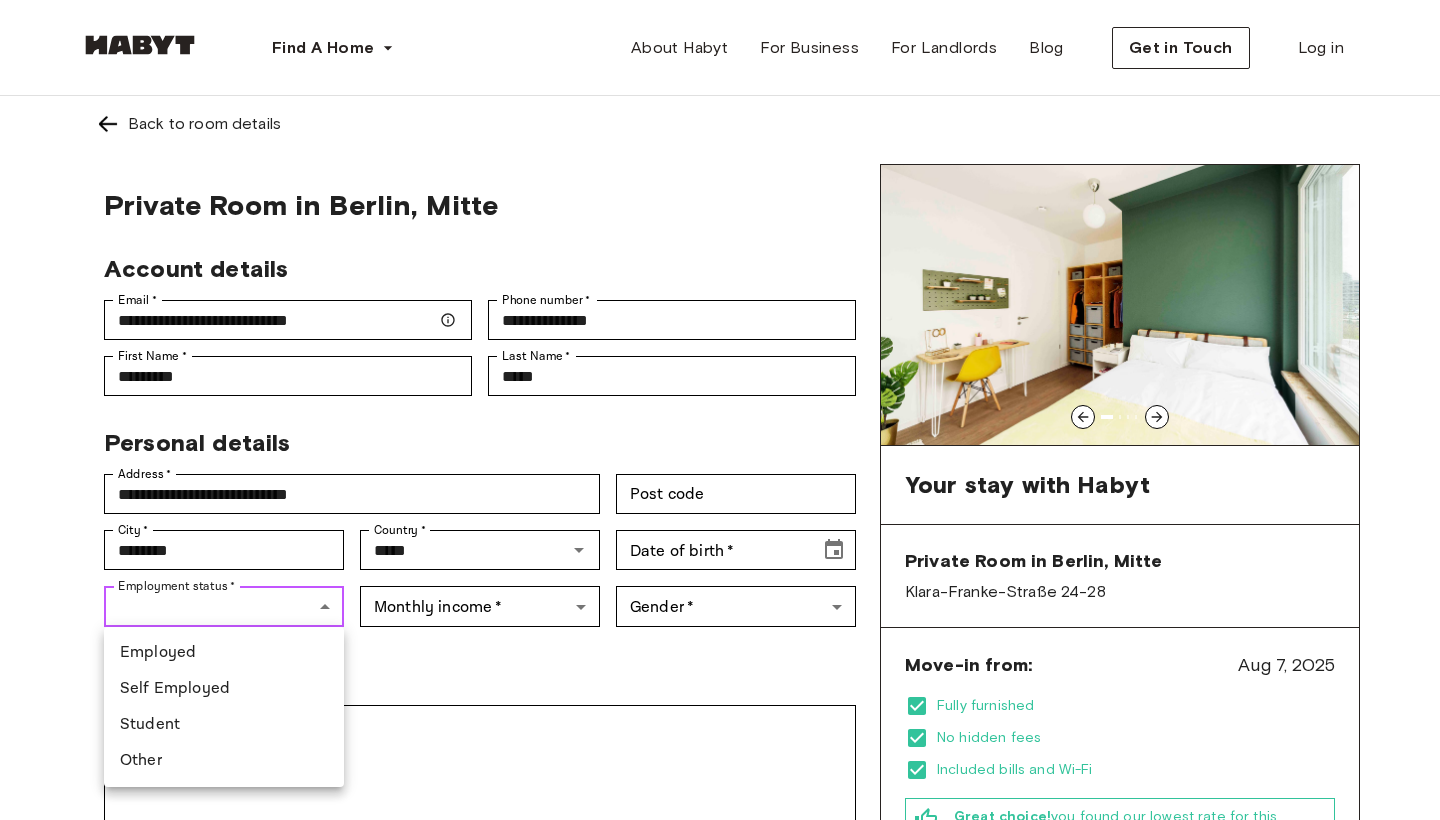 type on "*******" 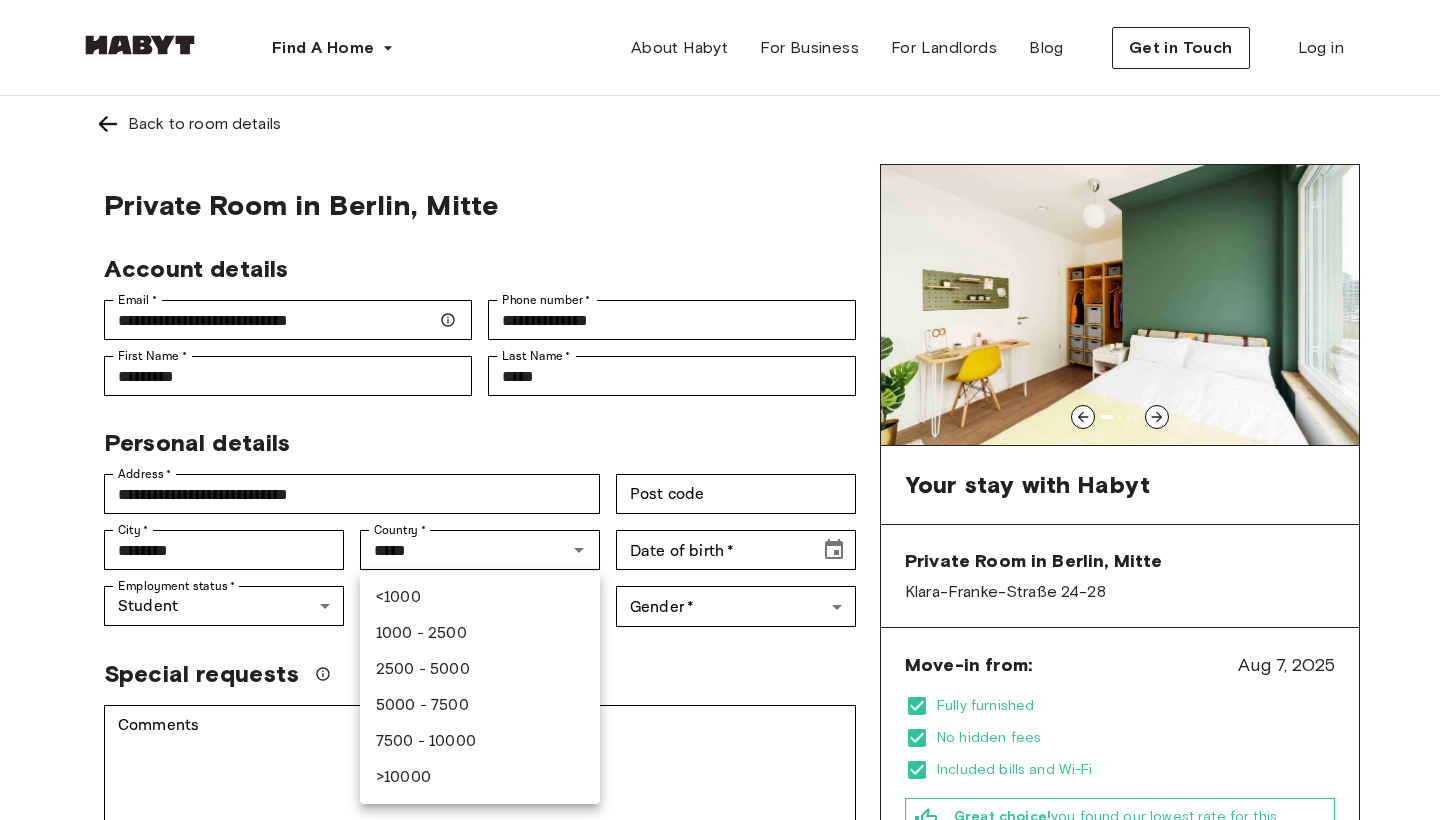 click on "**********" at bounding box center (720, 1191) 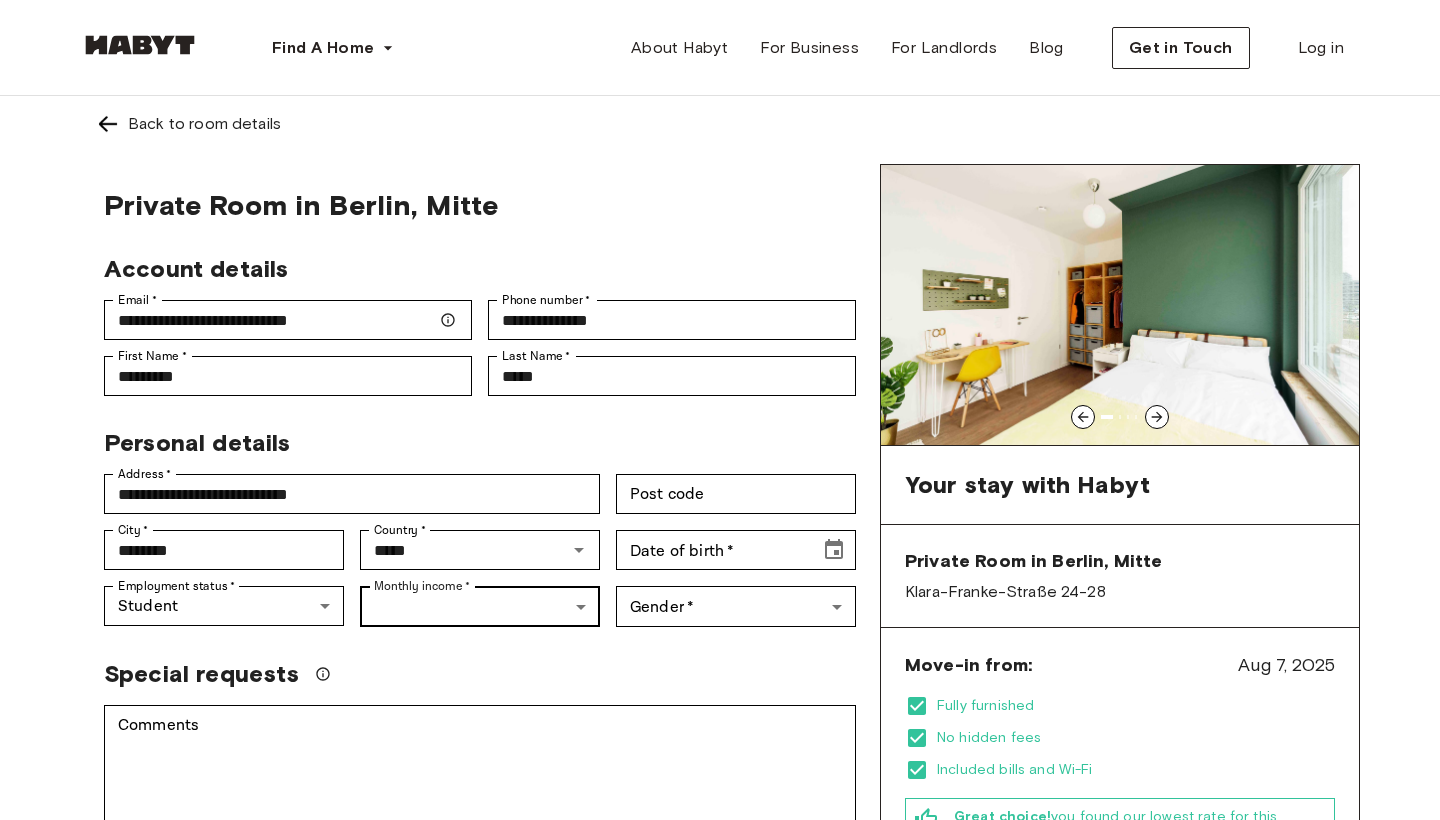 click on "**********" at bounding box center (720, 1191) 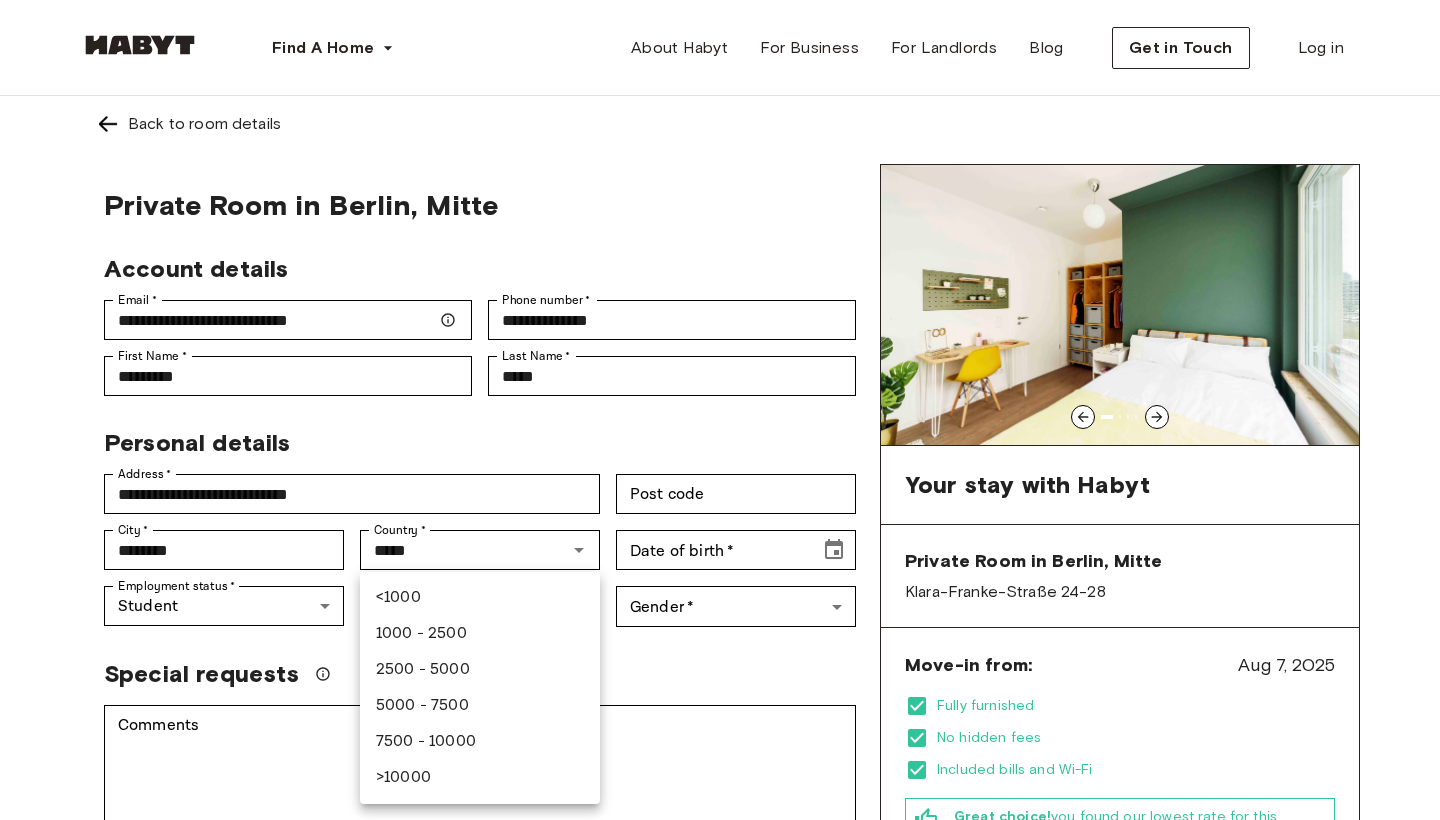 click at bounding box center [720, 410] 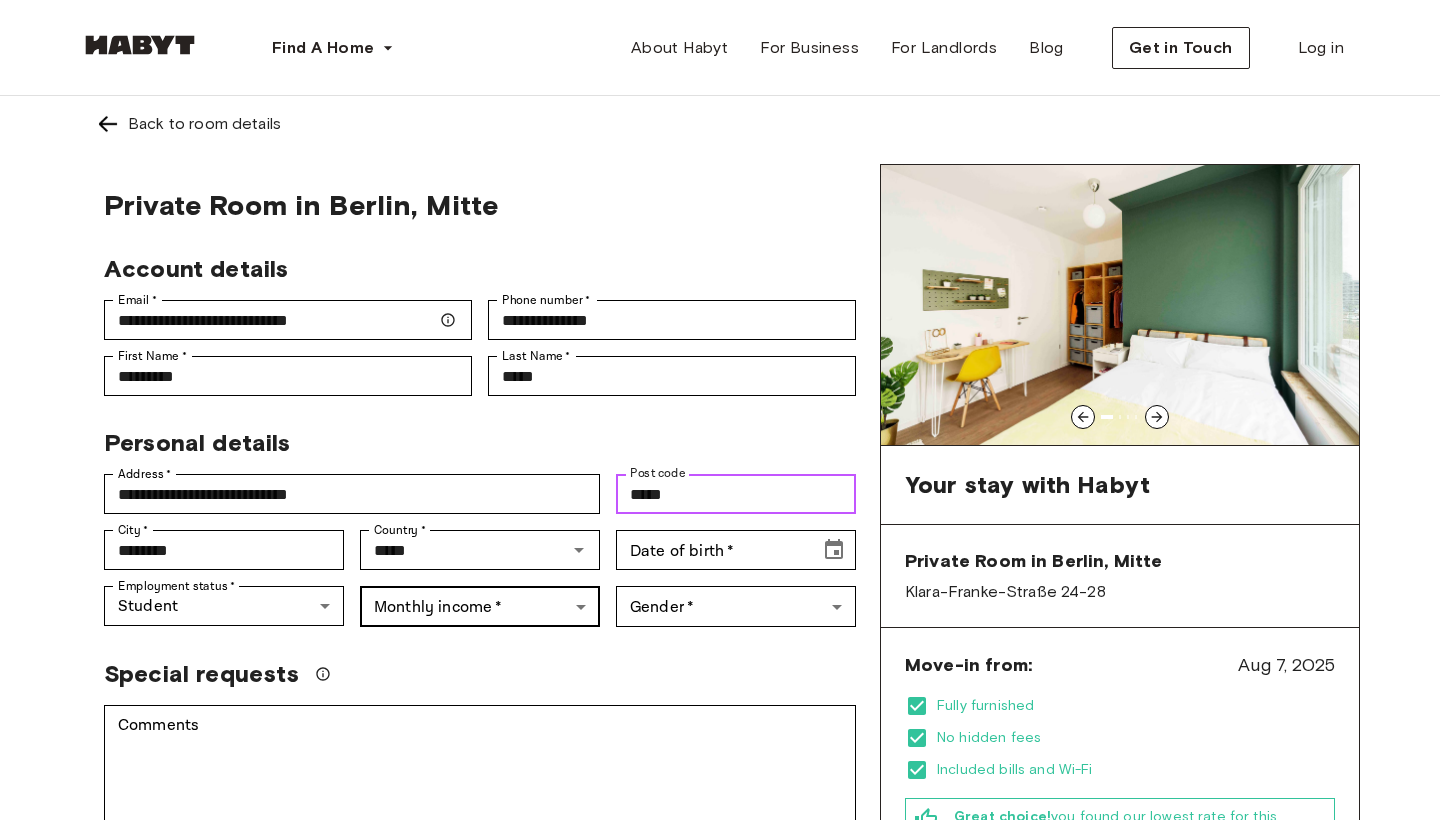type on "*****" 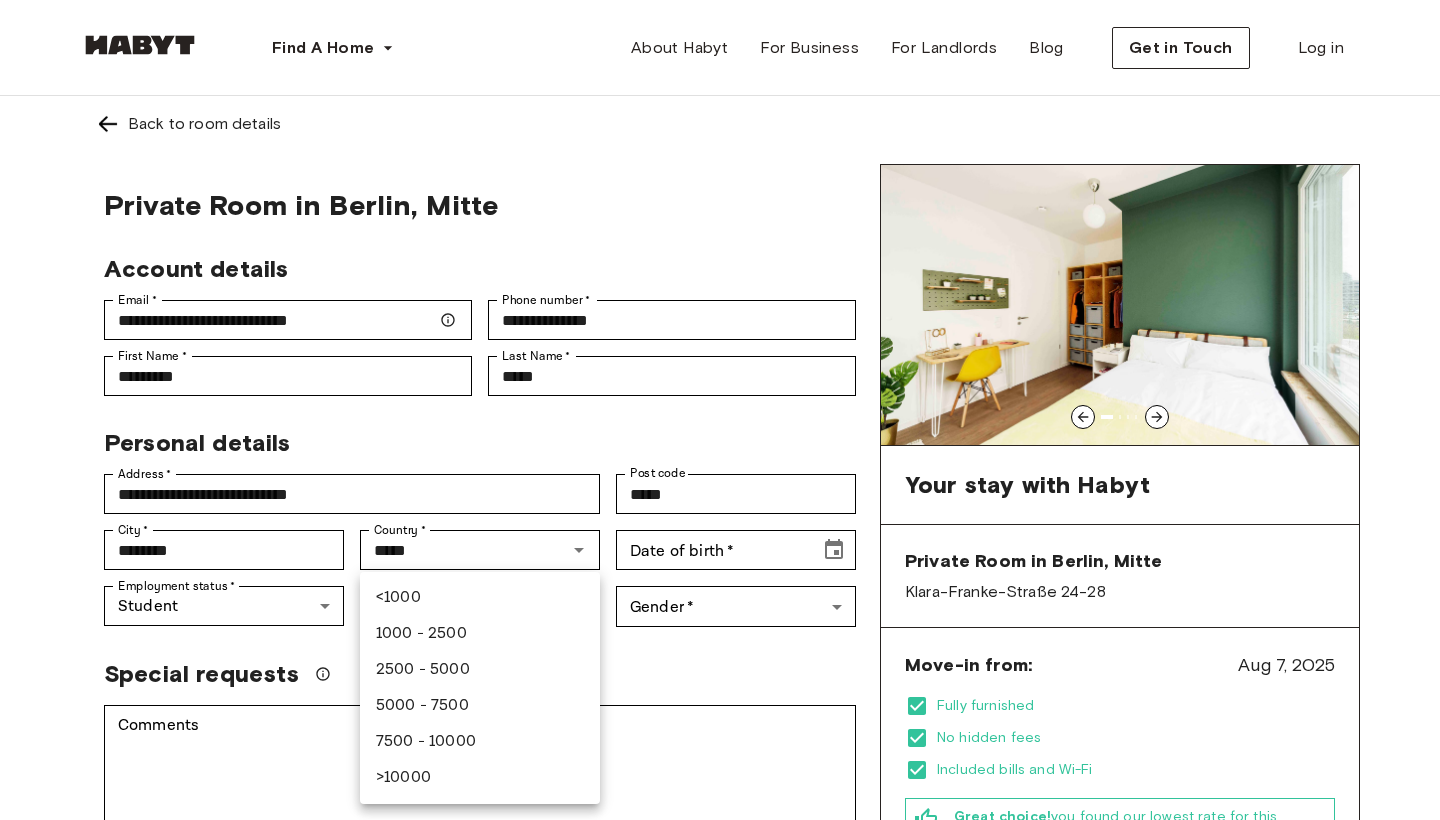 click on "**********" at bounding box center [720, 1191] 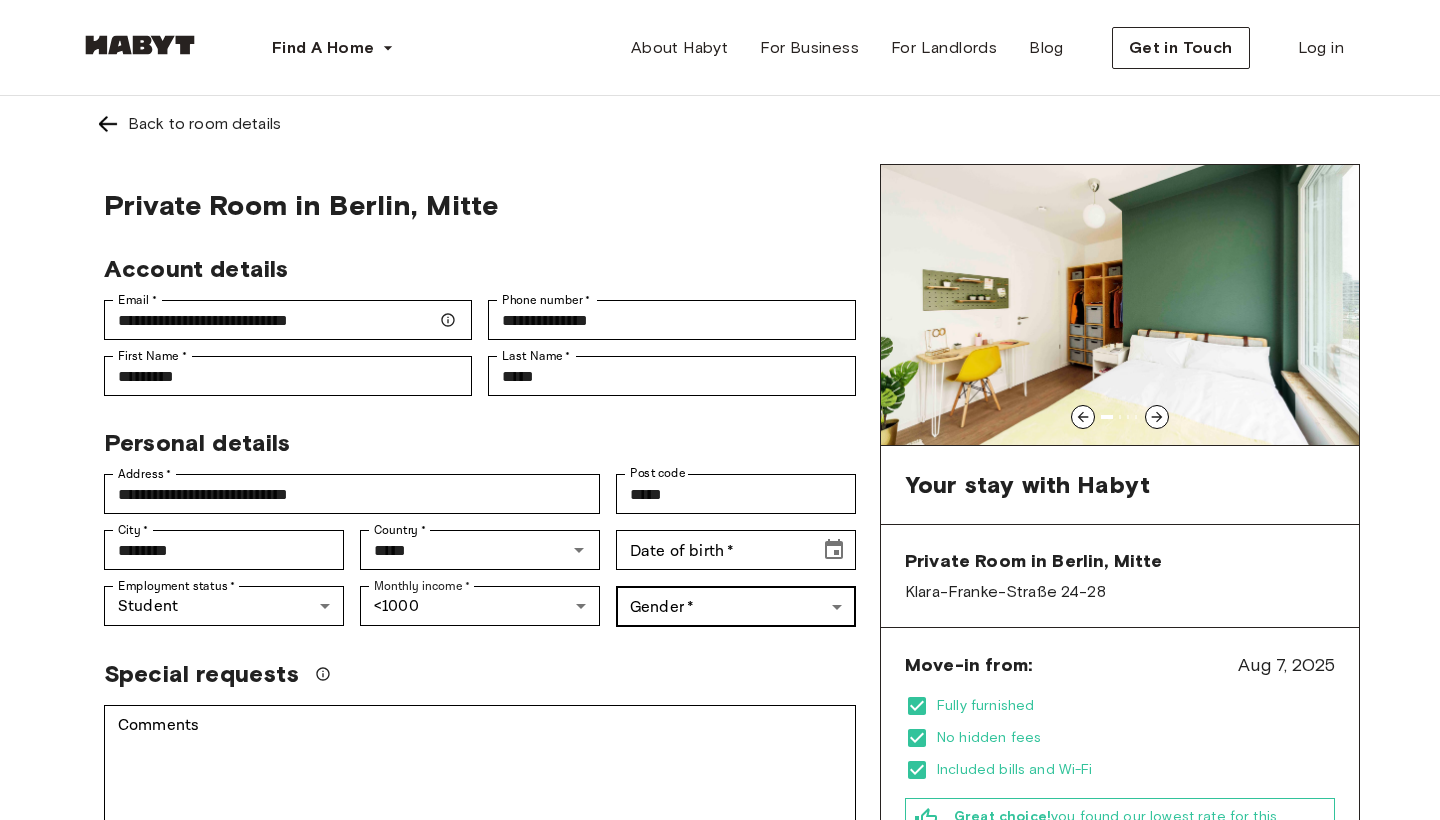 click on "**********" at bounding box center (720, 1191) 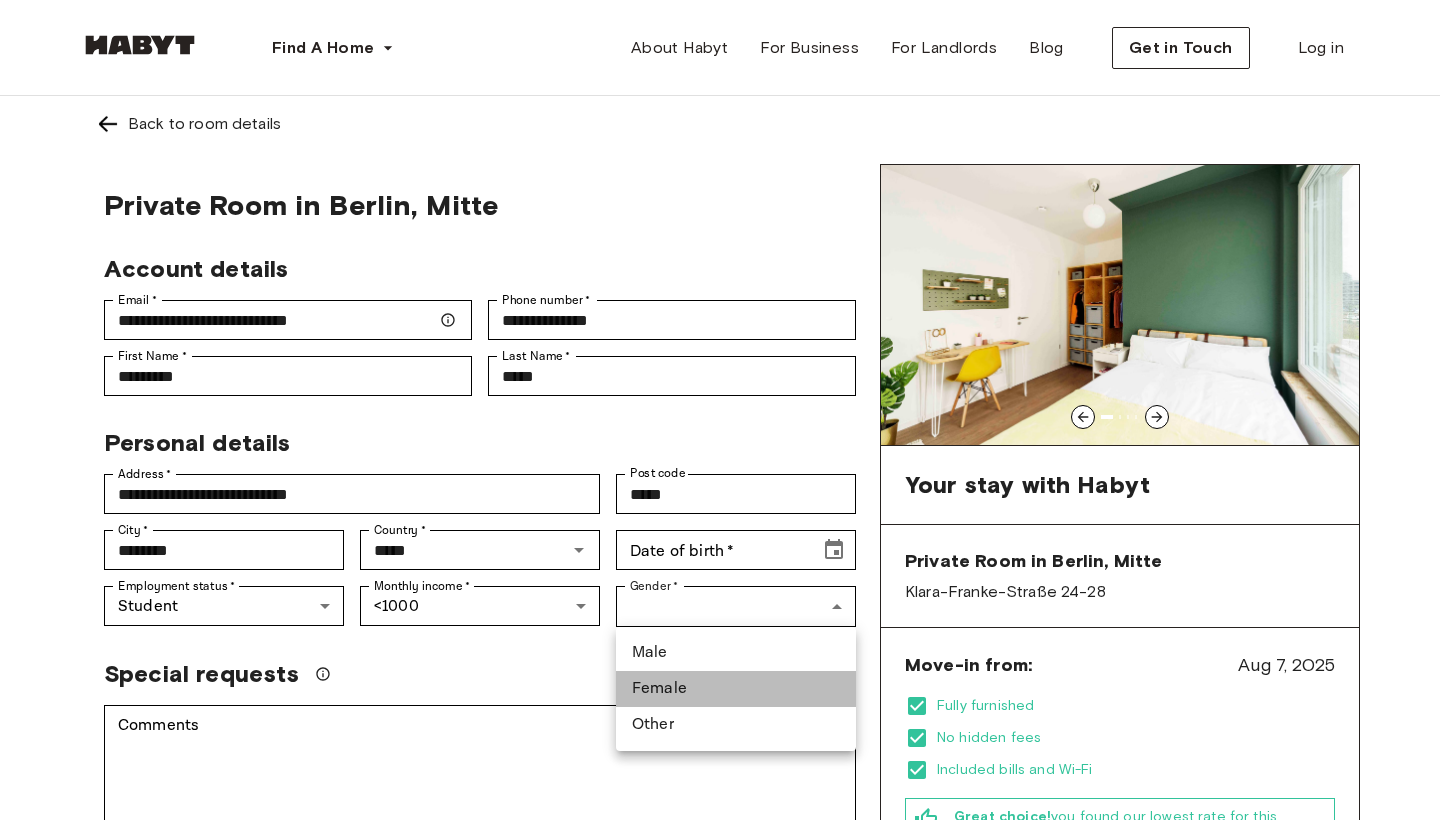 click on "Female" at bounding box center (736, 689) 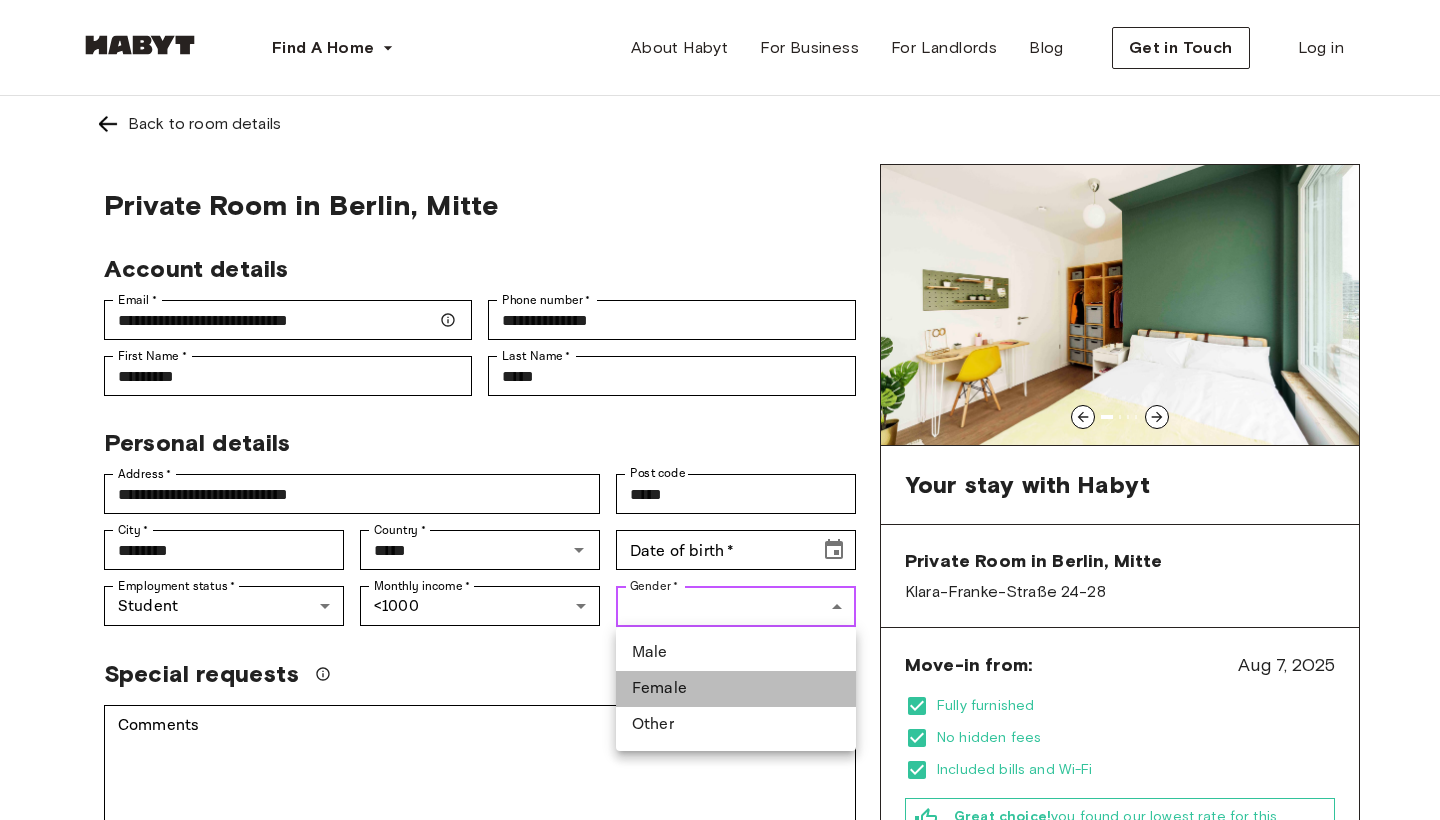 type on "******" 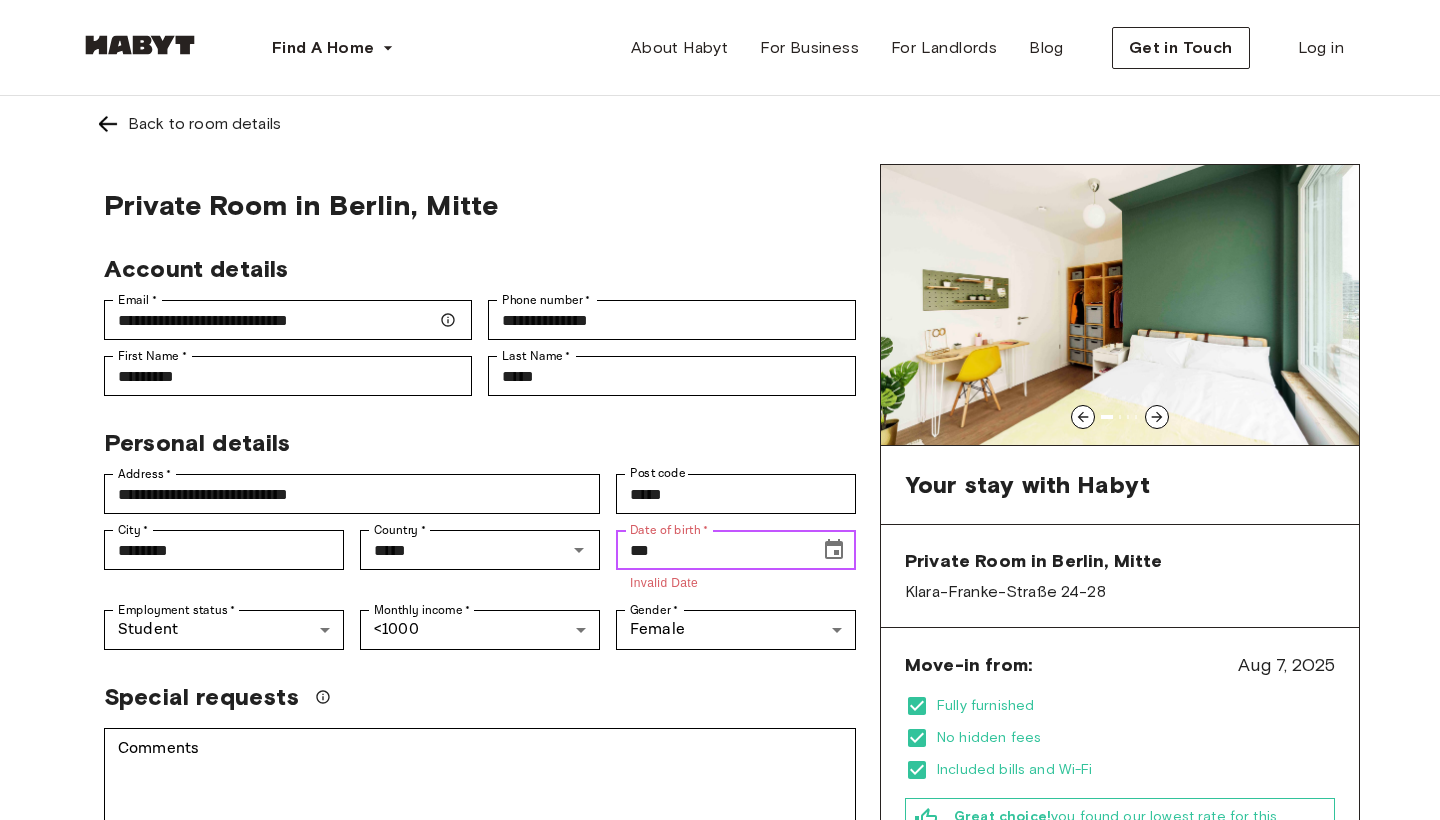 type on "*" 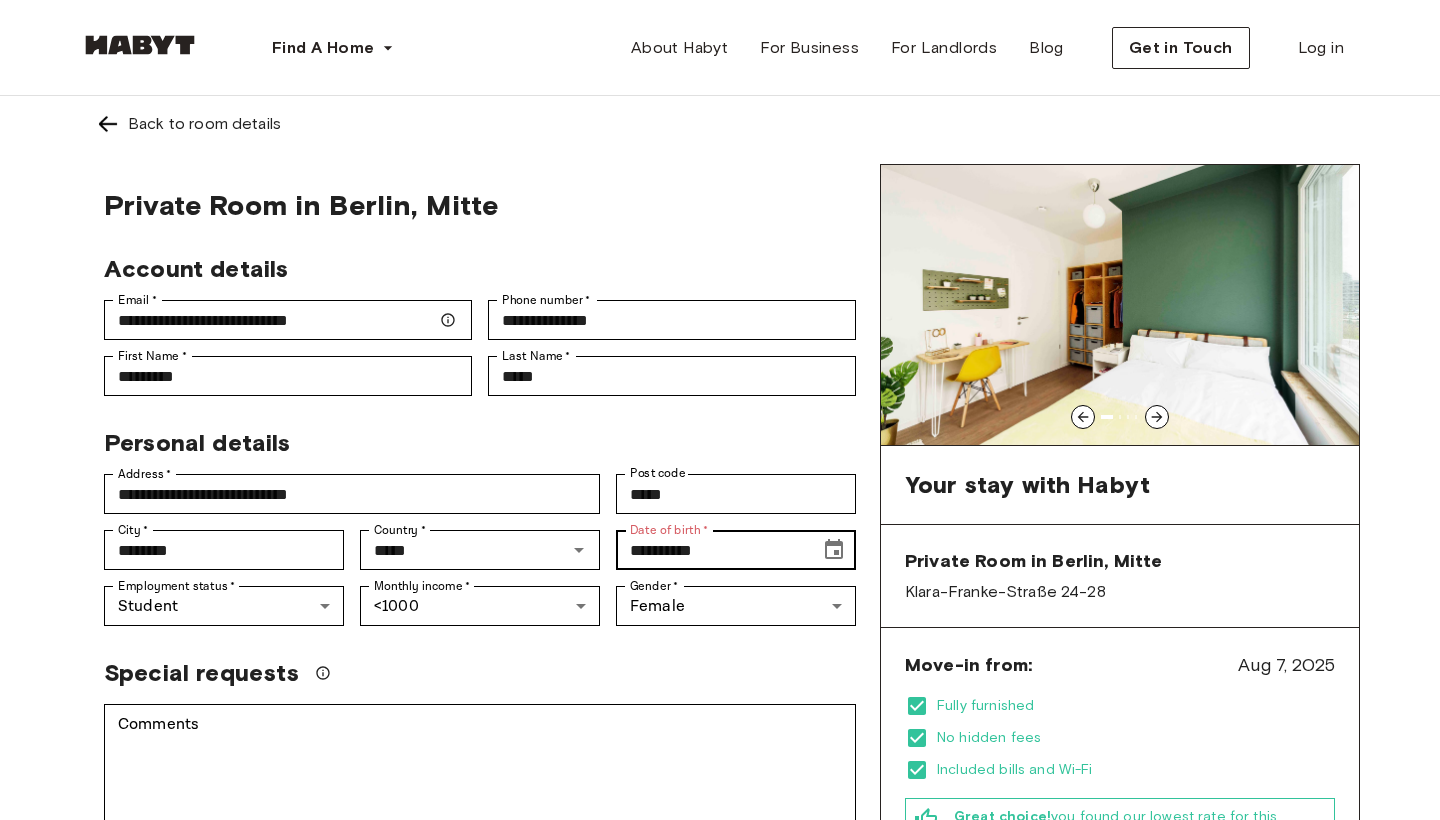 click 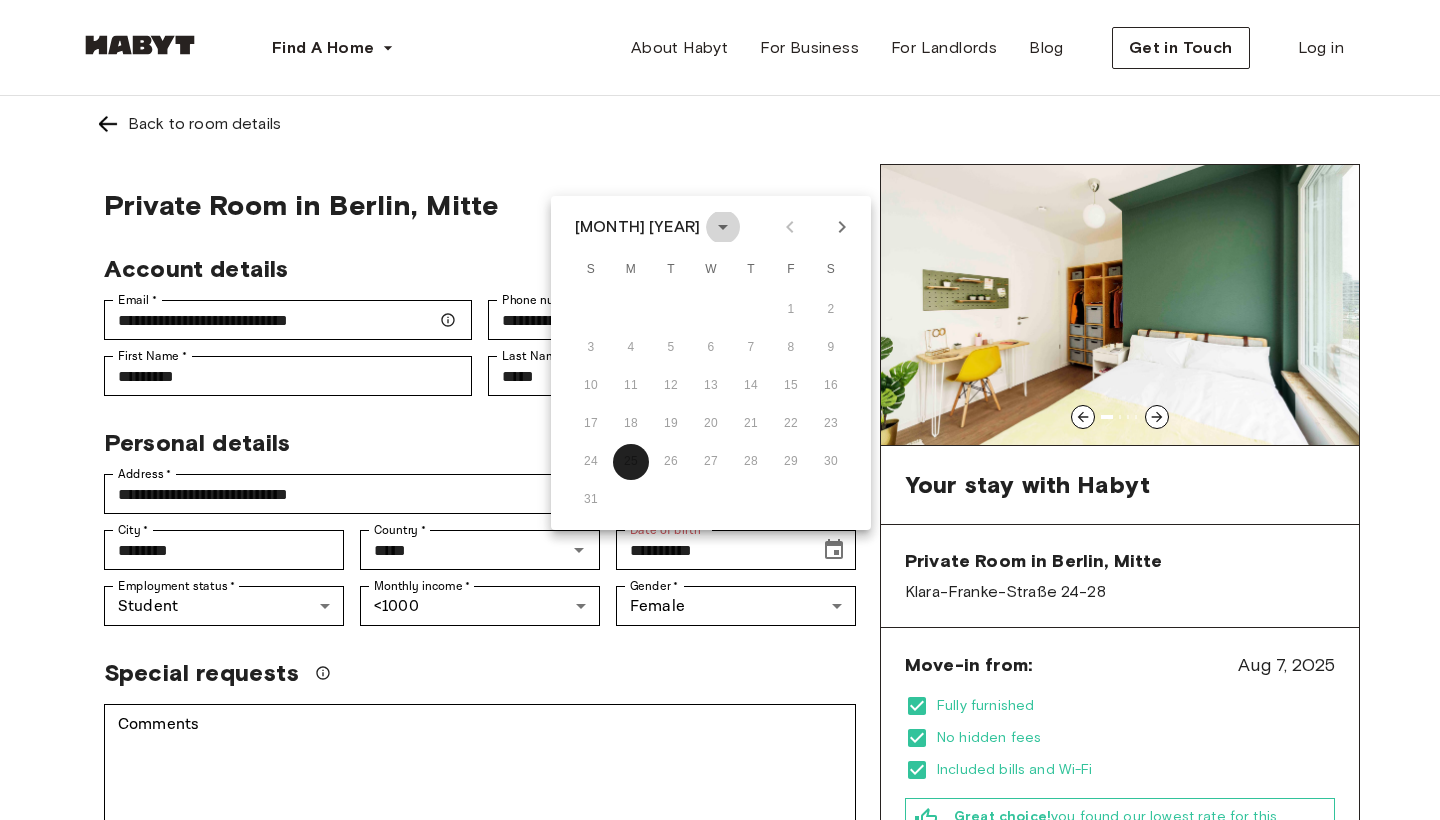 click 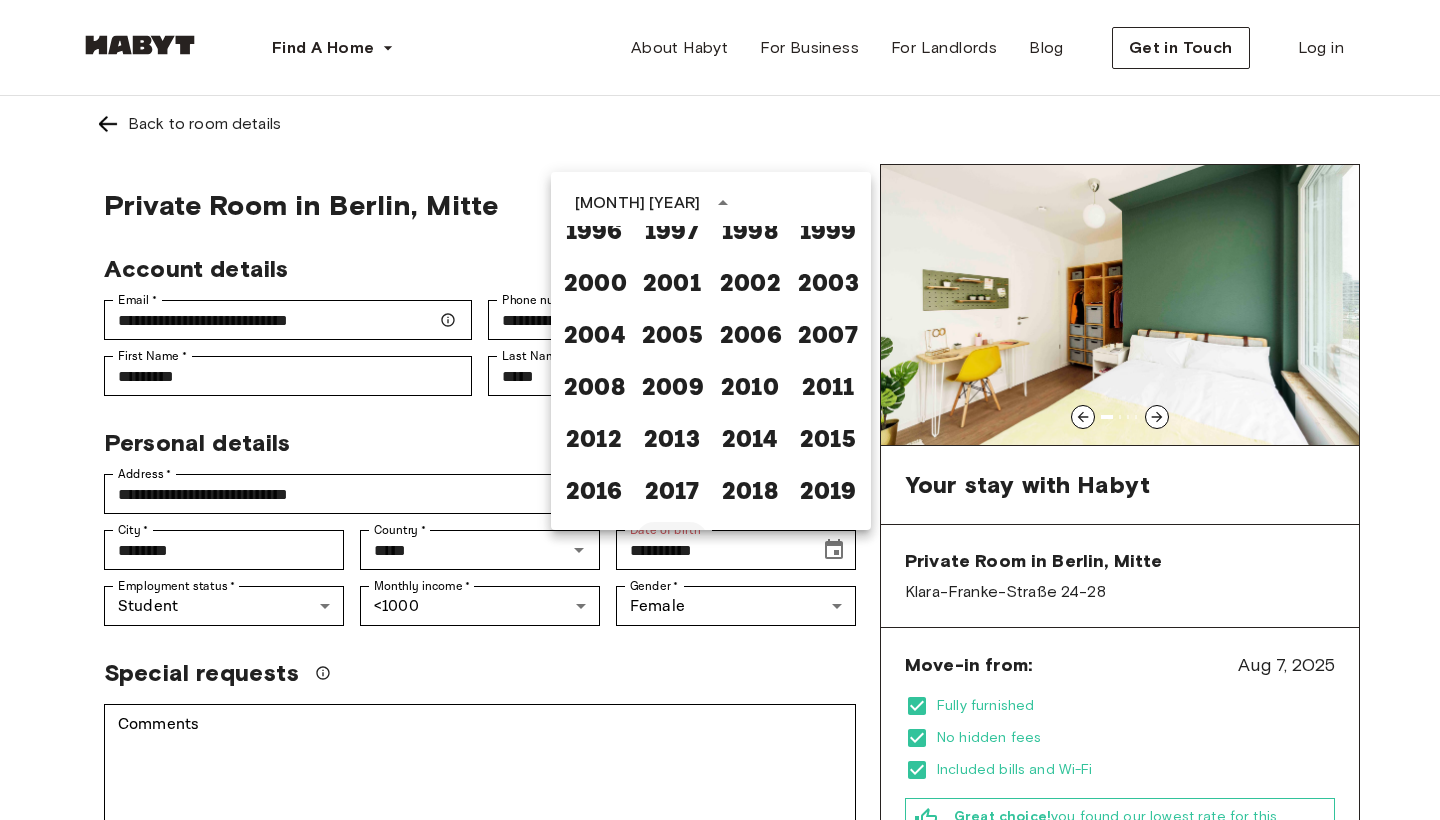 scroll, scrollTop: 1249, scrollLeft: 0, axis: vertical 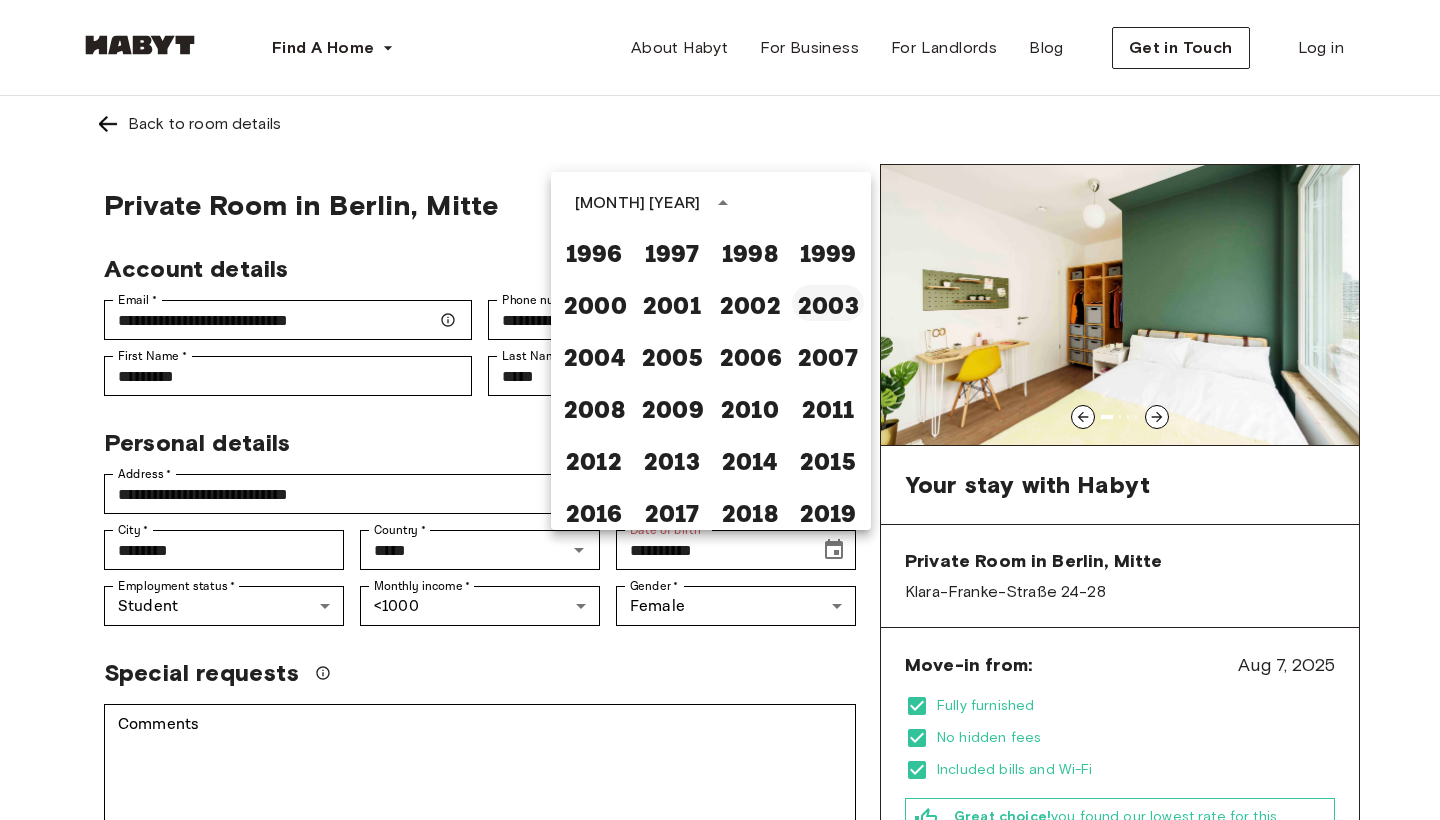 click on "2003" at bounding box center [828, 303] 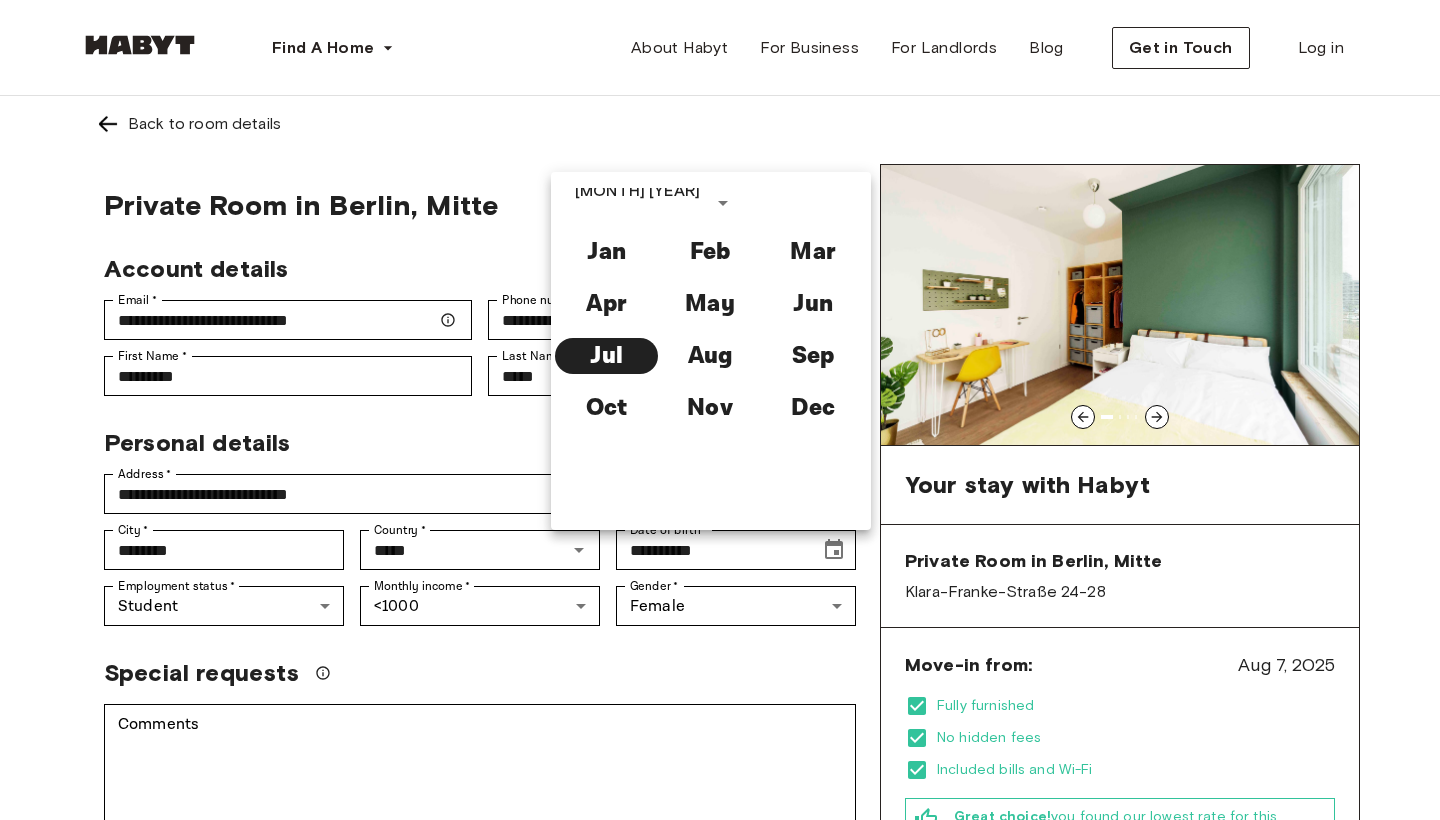 type on "**********" 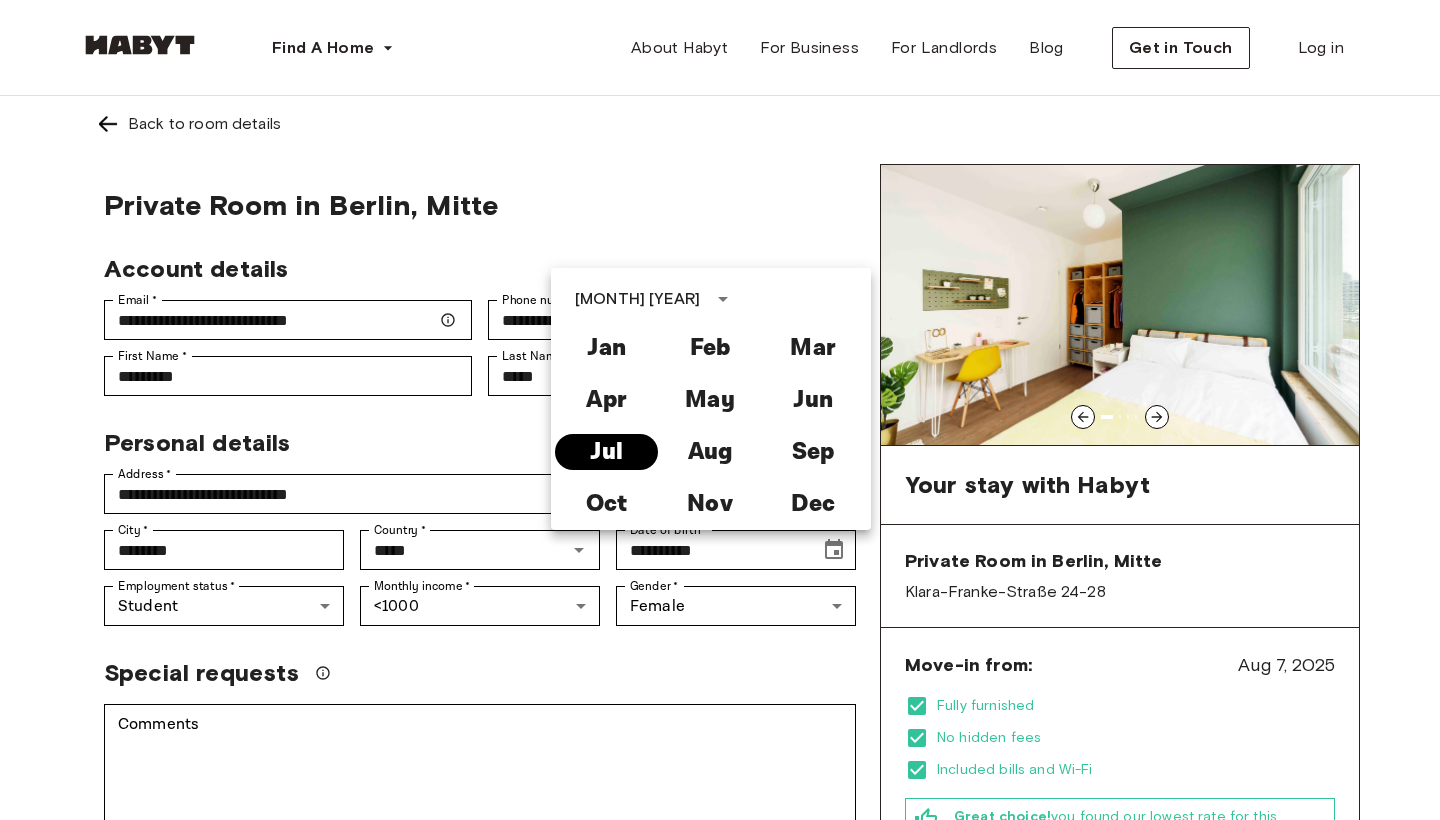 click on "Jul" at bounding box center [606, 452] 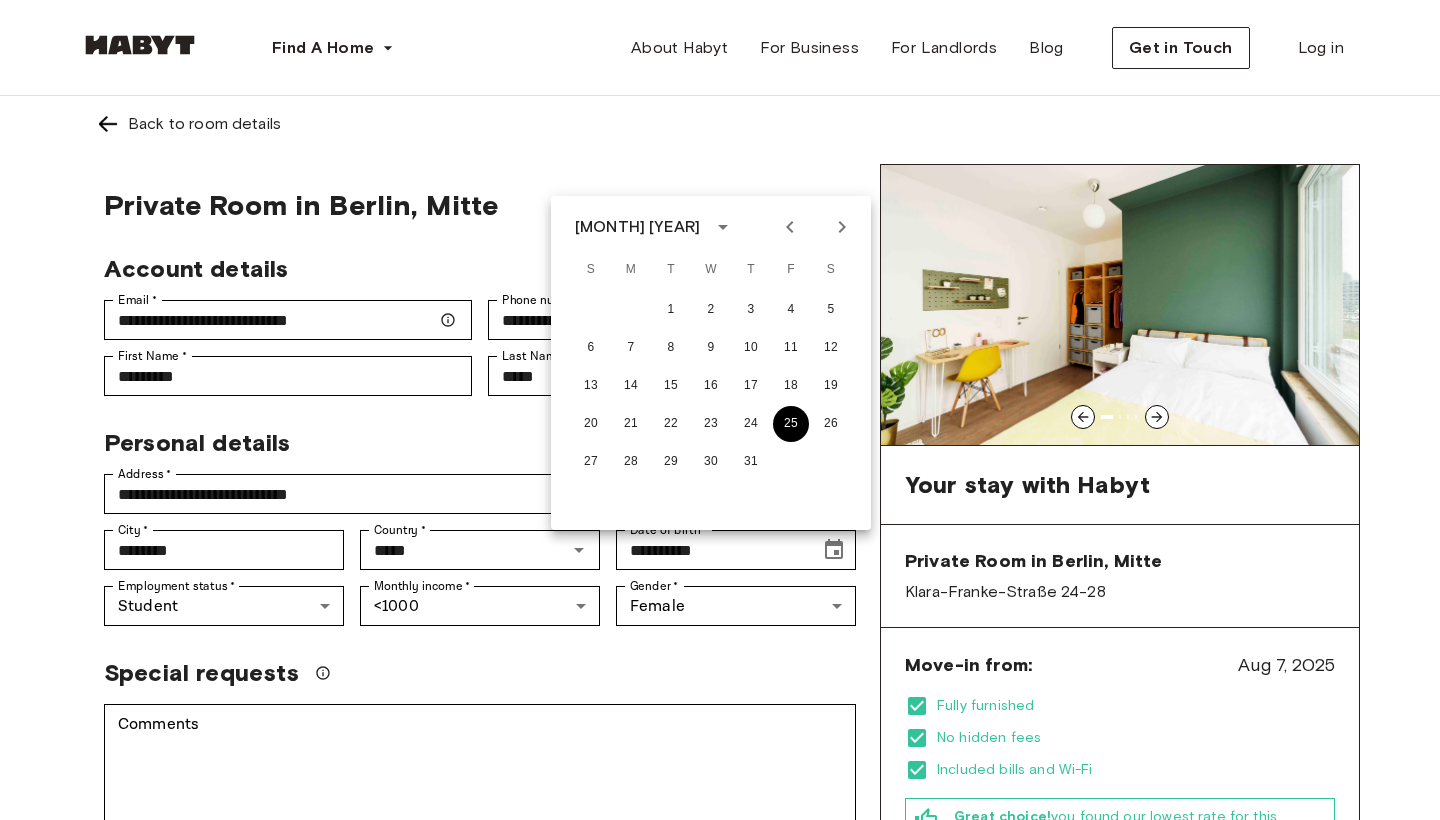 click on "25" at bounding box center [791, 424] 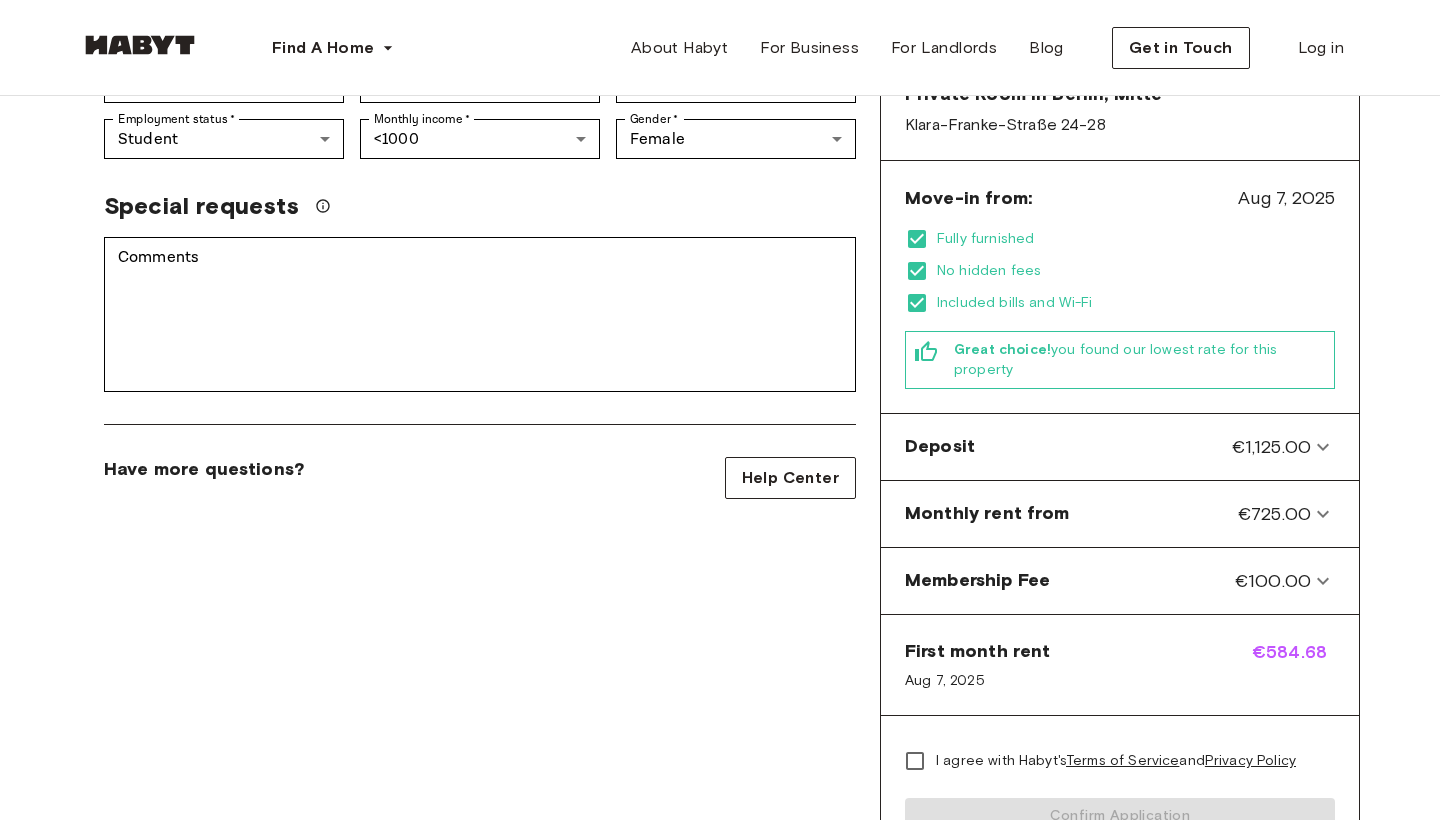 scroll, scrollTop: 469, scrollLeft: 0, axis: vertical 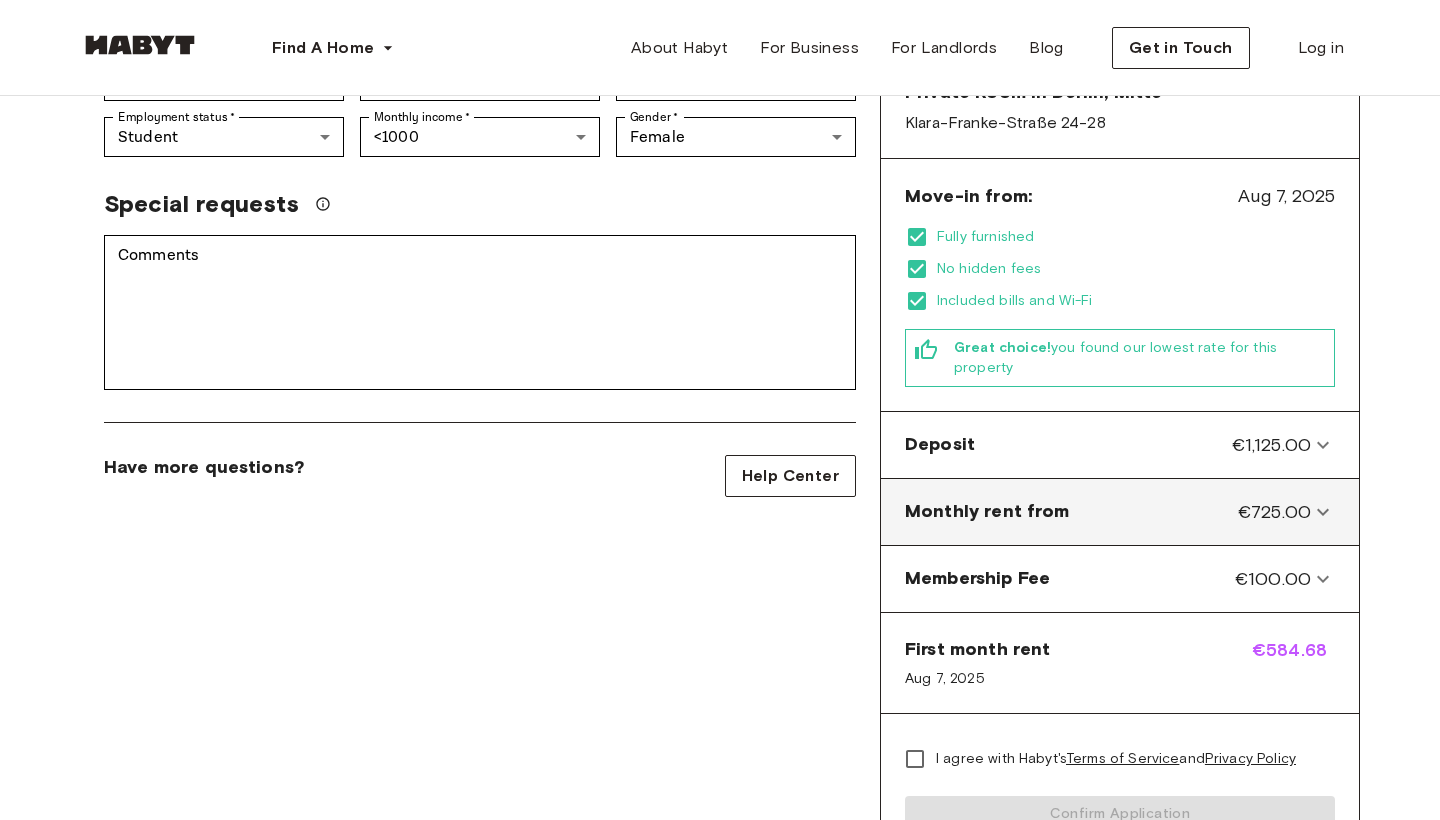click on "€725.00" at bounding box center (1274, 512) 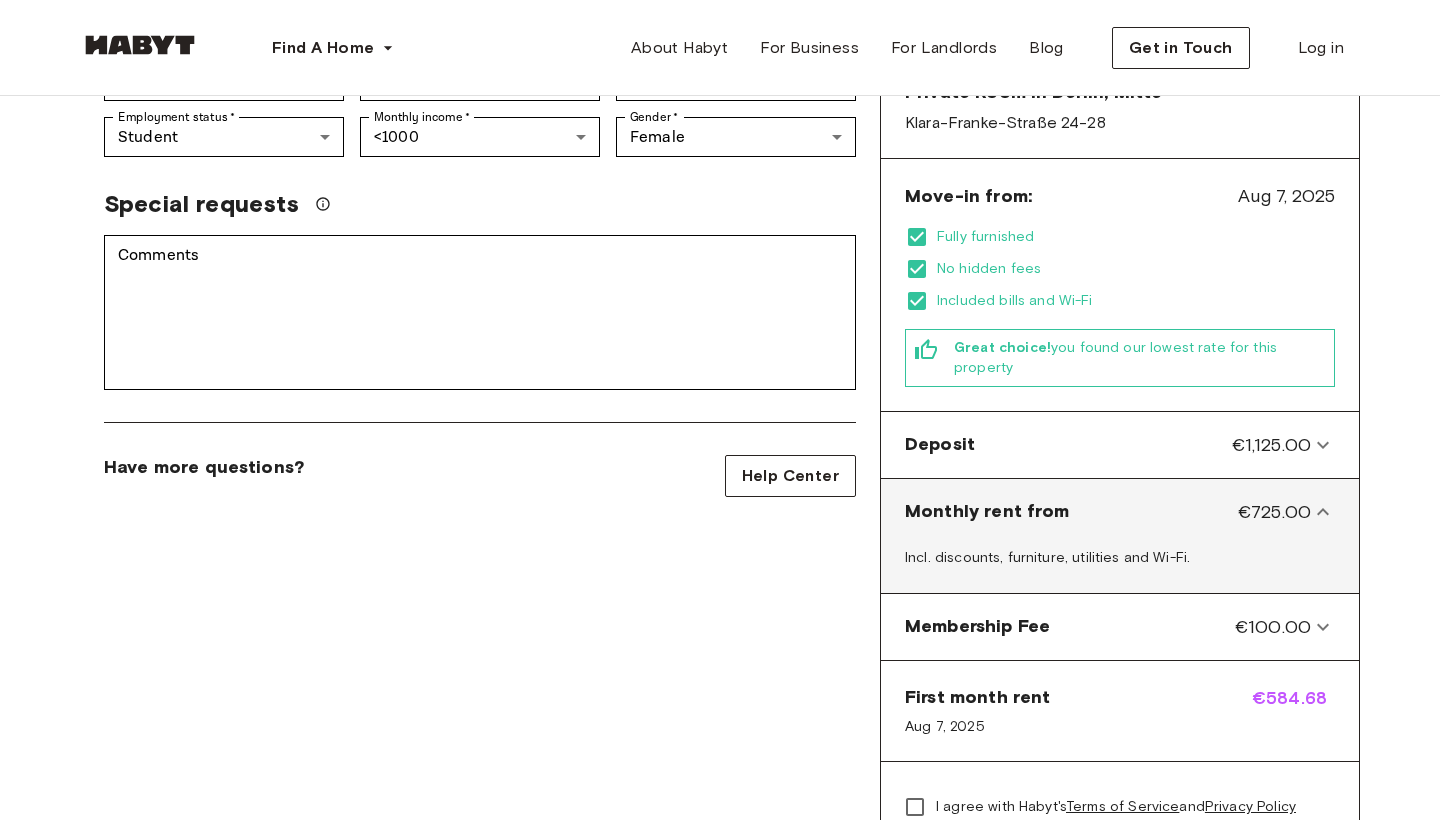 click on "€725.00" at bounding box center (1274, 512) 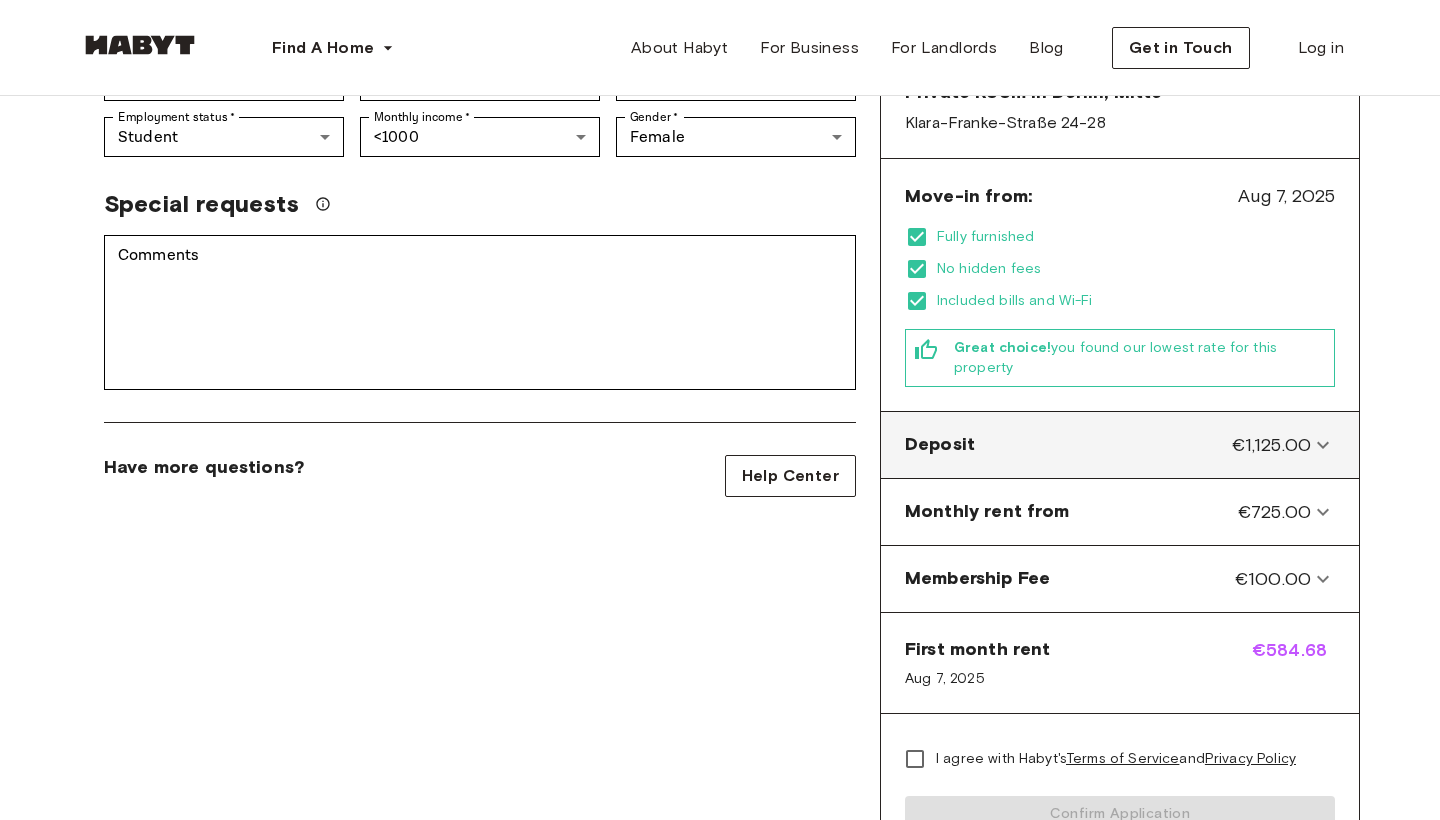 click on "Deposit €1,125.00" at bounding box center (1120, 445) 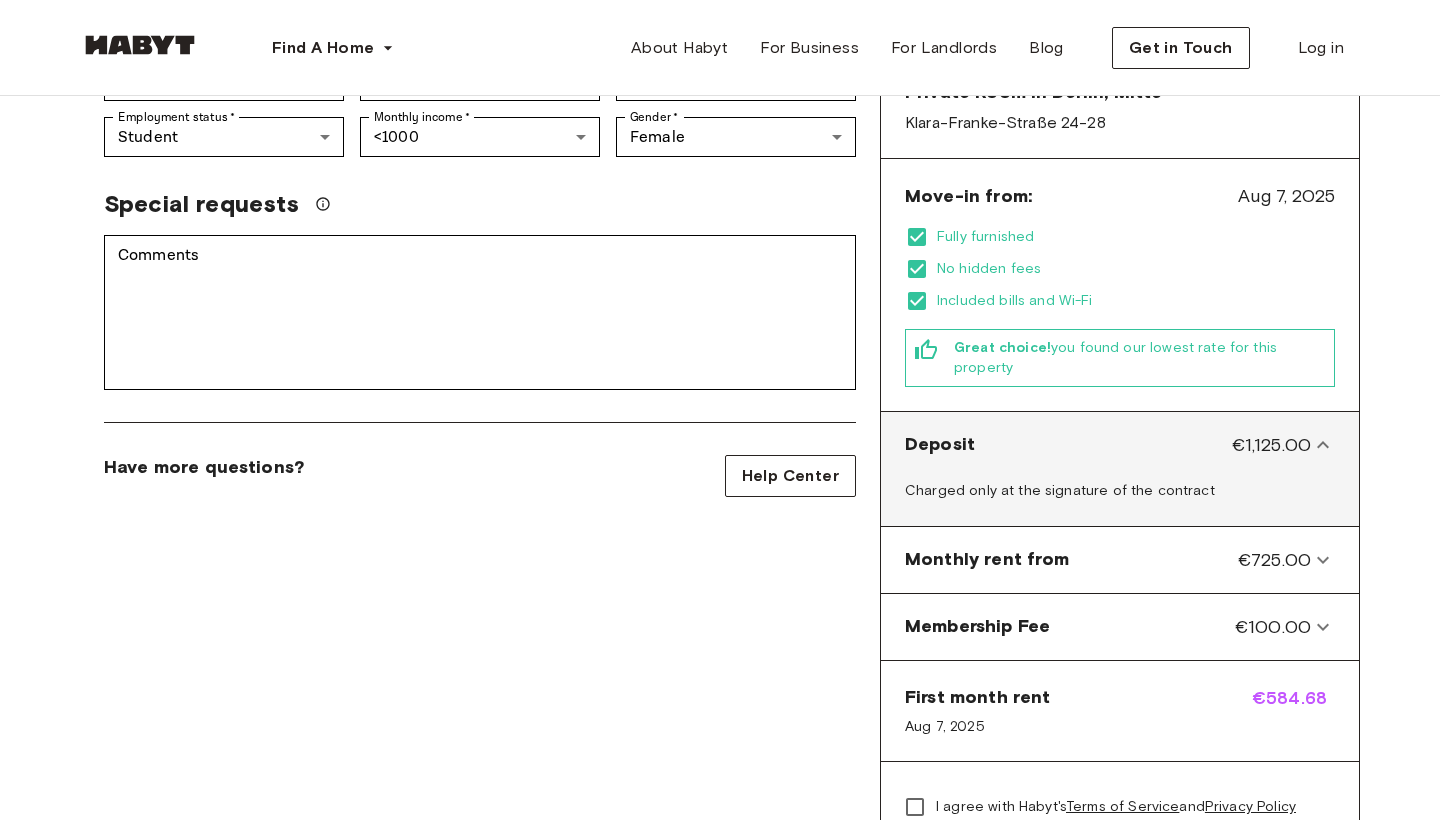 click on "€1,125.00" at bounding box center (1271, 445) 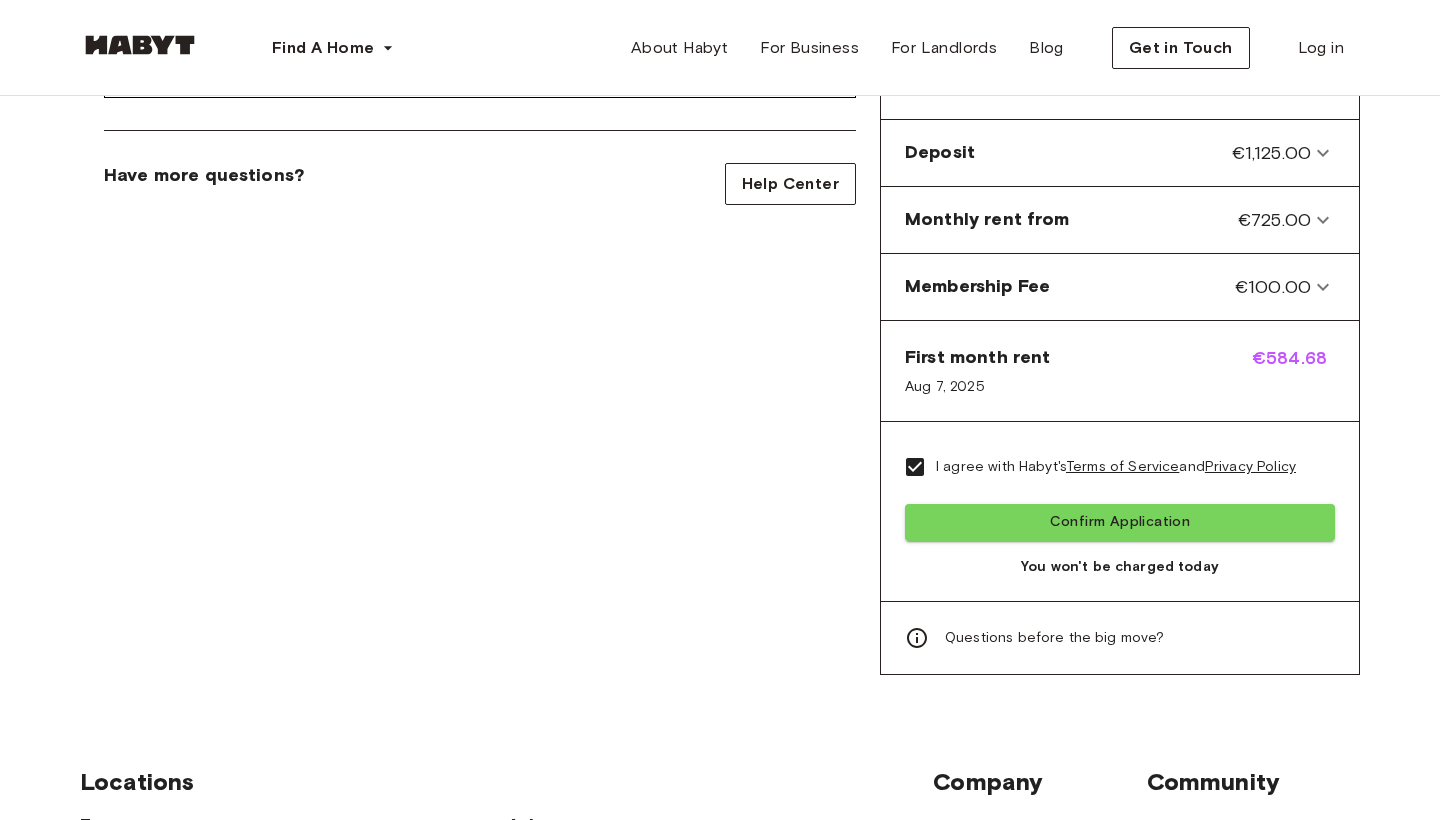 scroll, scrollTop: 776, scrollLeft: 0, axis: vertical 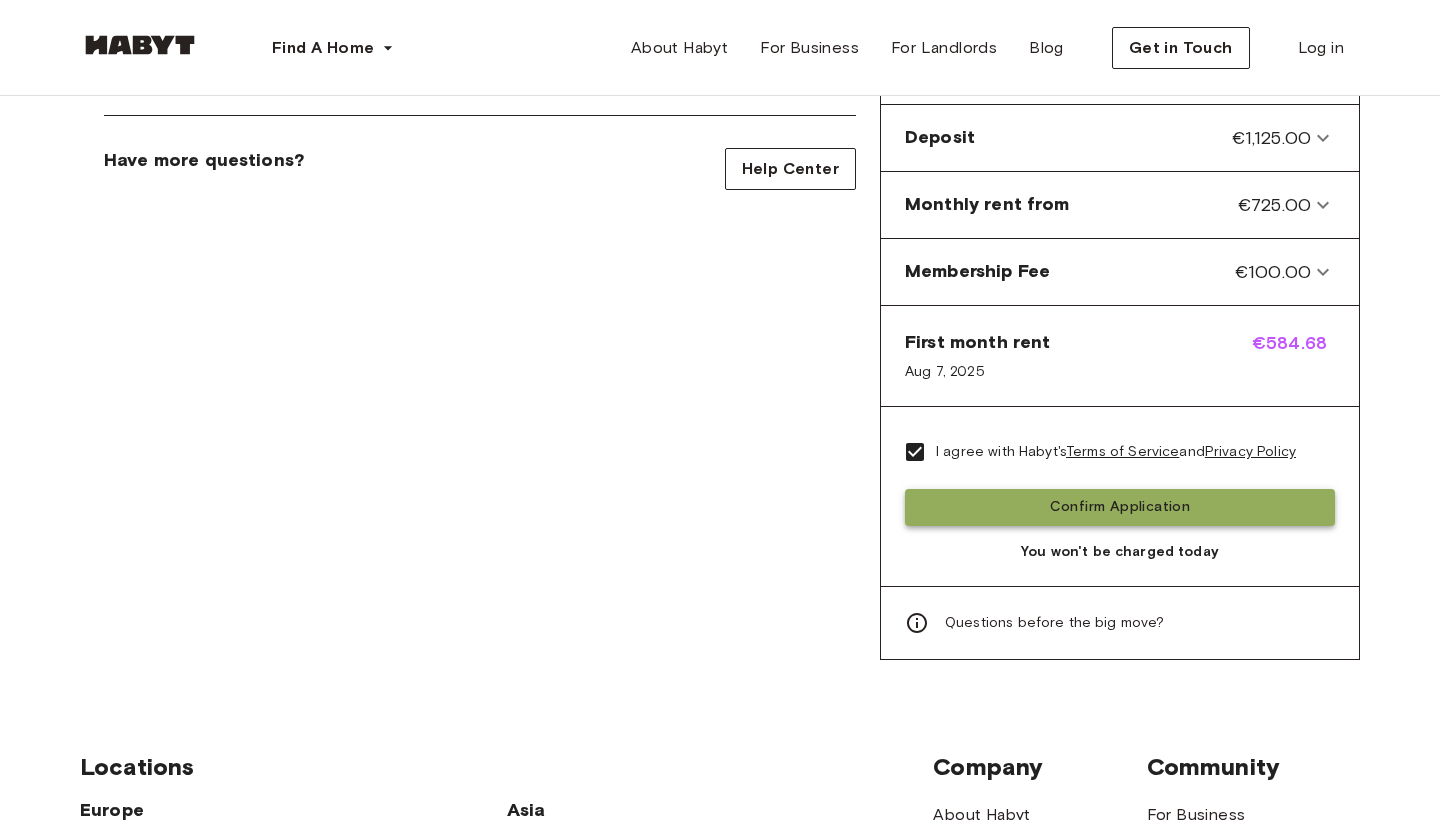 click on "Confirm Application" at bounding box center (1120, 507) 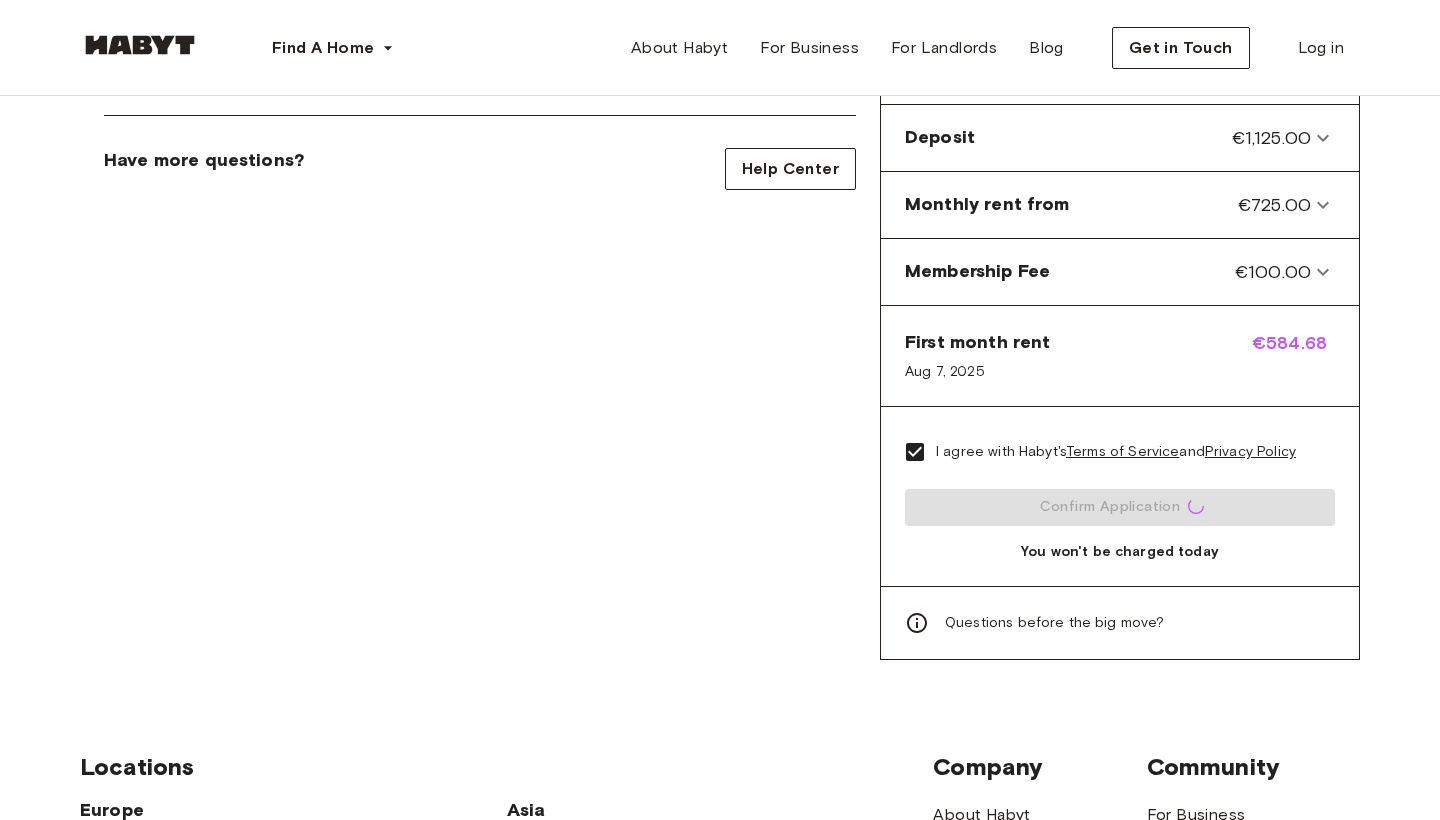 click on "Questions before the big move?" at bounding box center (1120, 623) 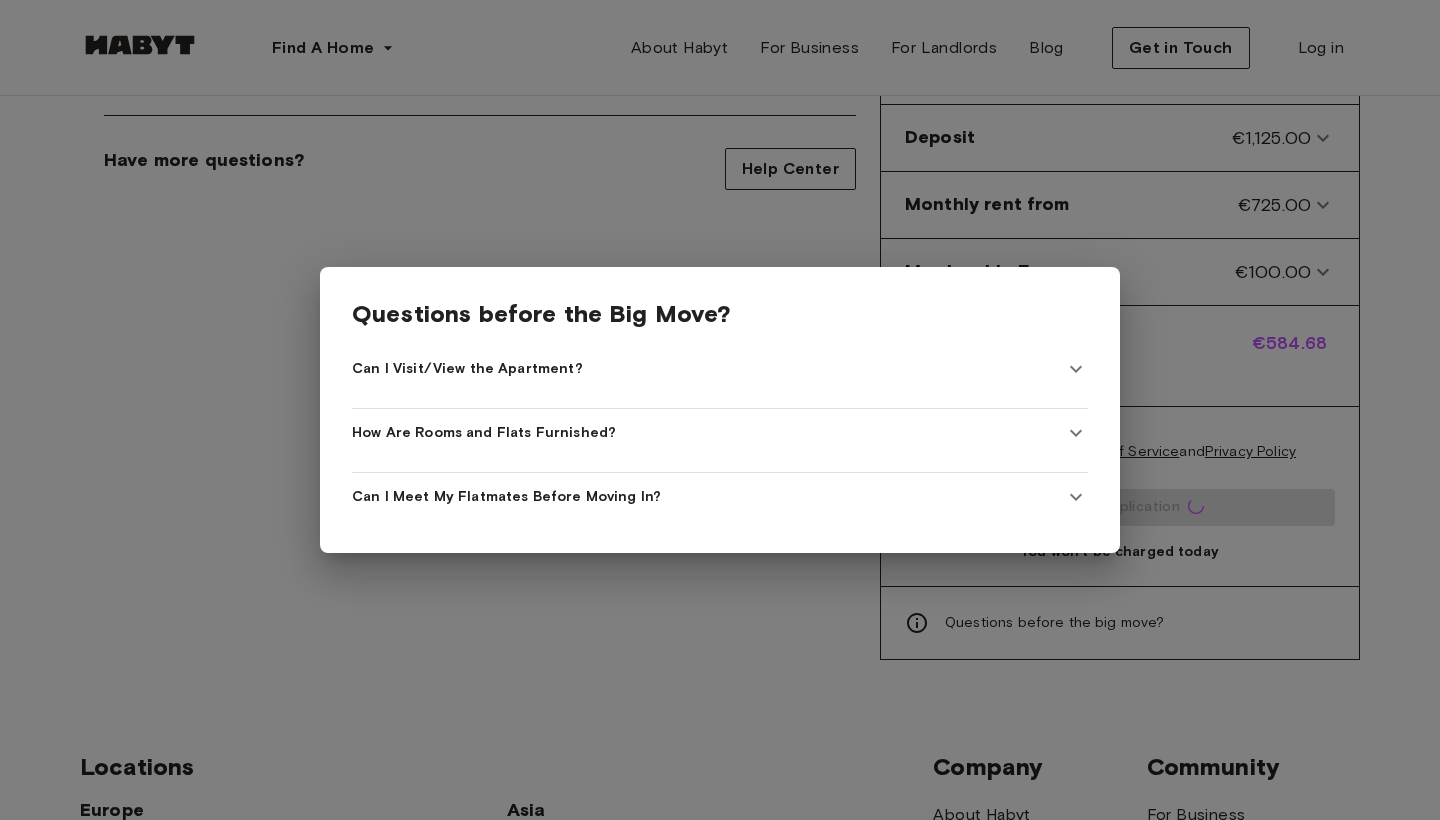 click on "Can I Visit/View the Apartment?" at bounding box center [720, 369] 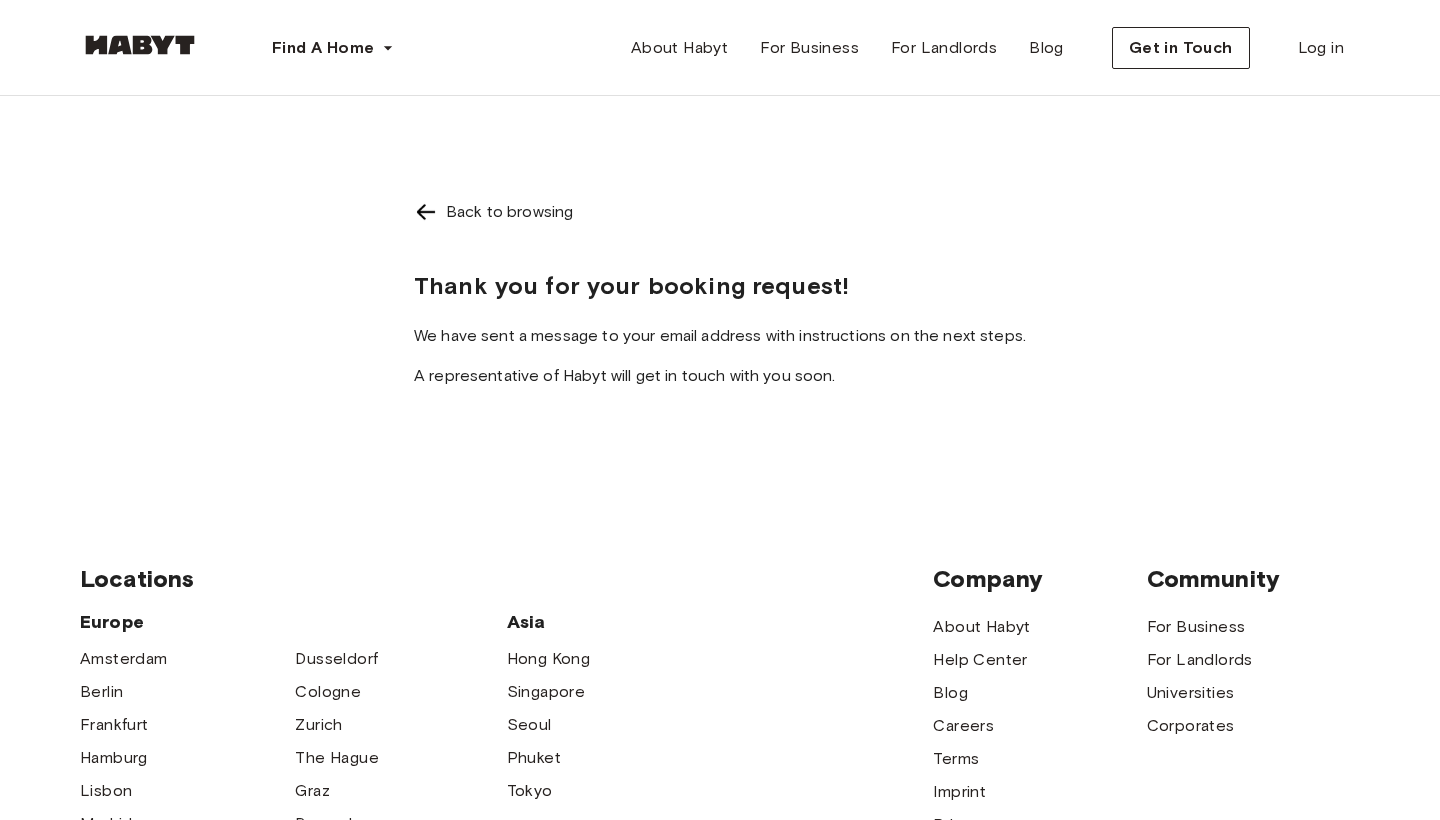 scroll, scrollTop: 0, scrollLeft: 0, axis: both 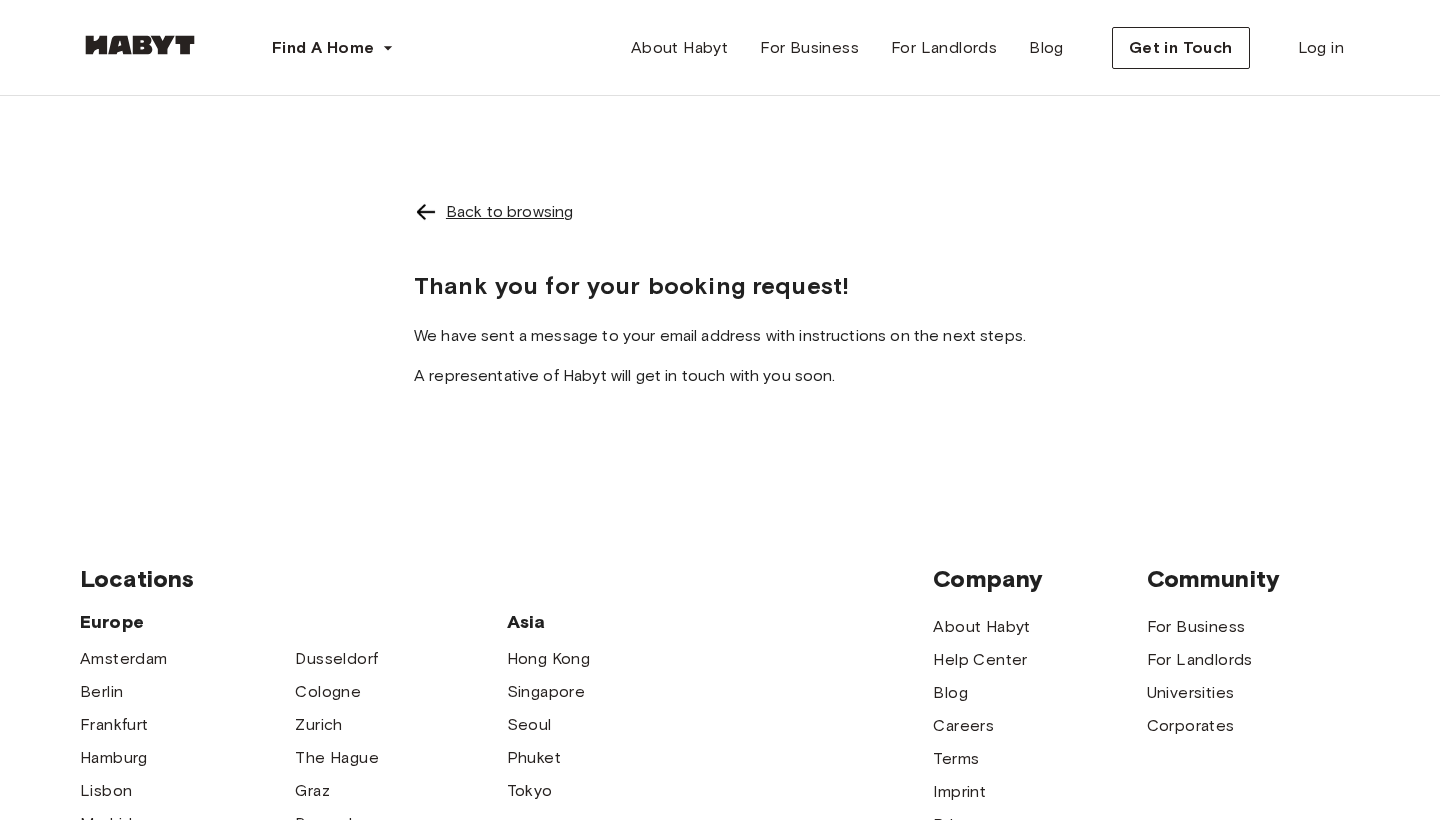 click on "Back to browsing" at bounding box center (509, 212) 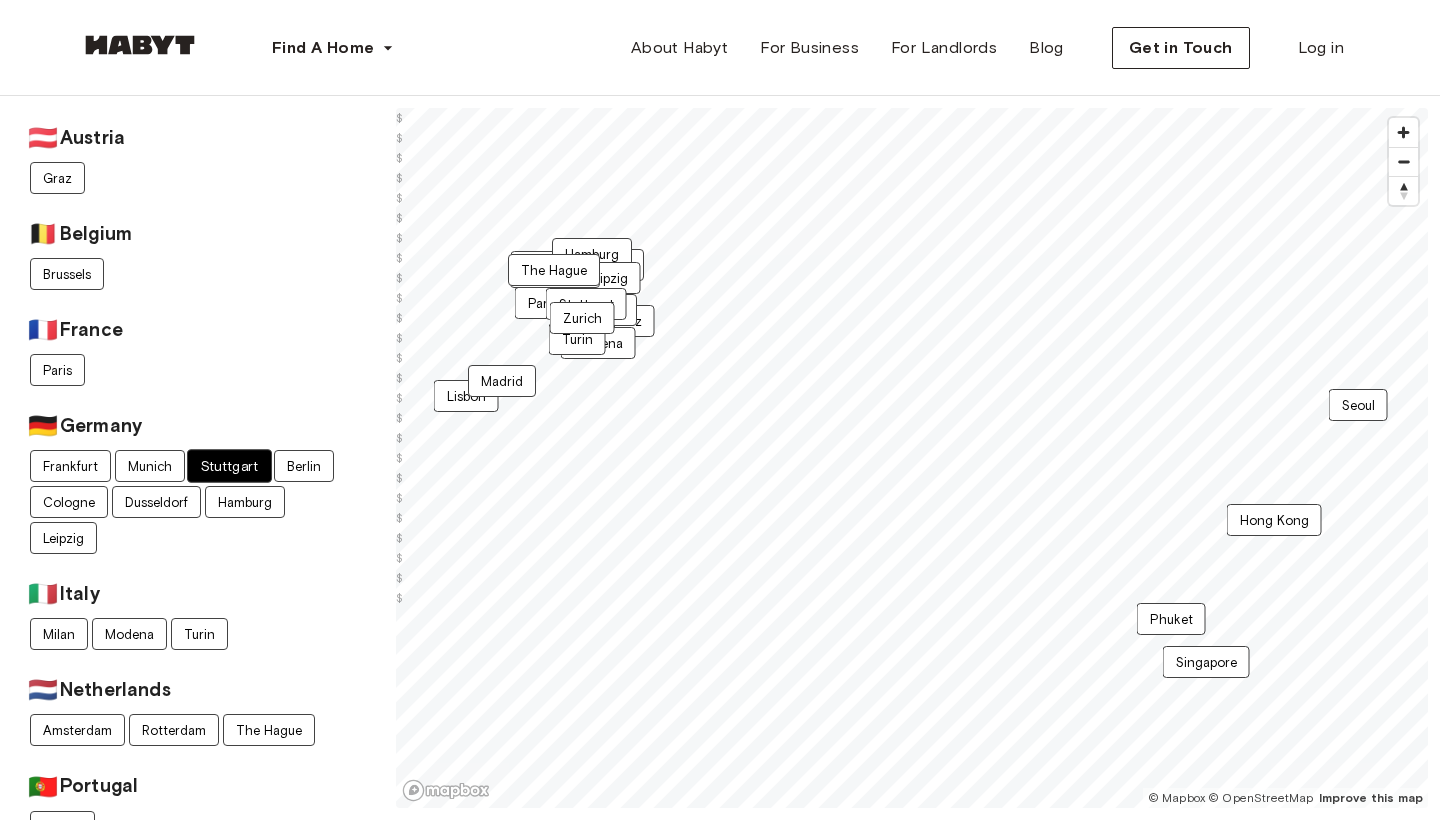 click on "Stuttgart" at bounding box center [229, 466] 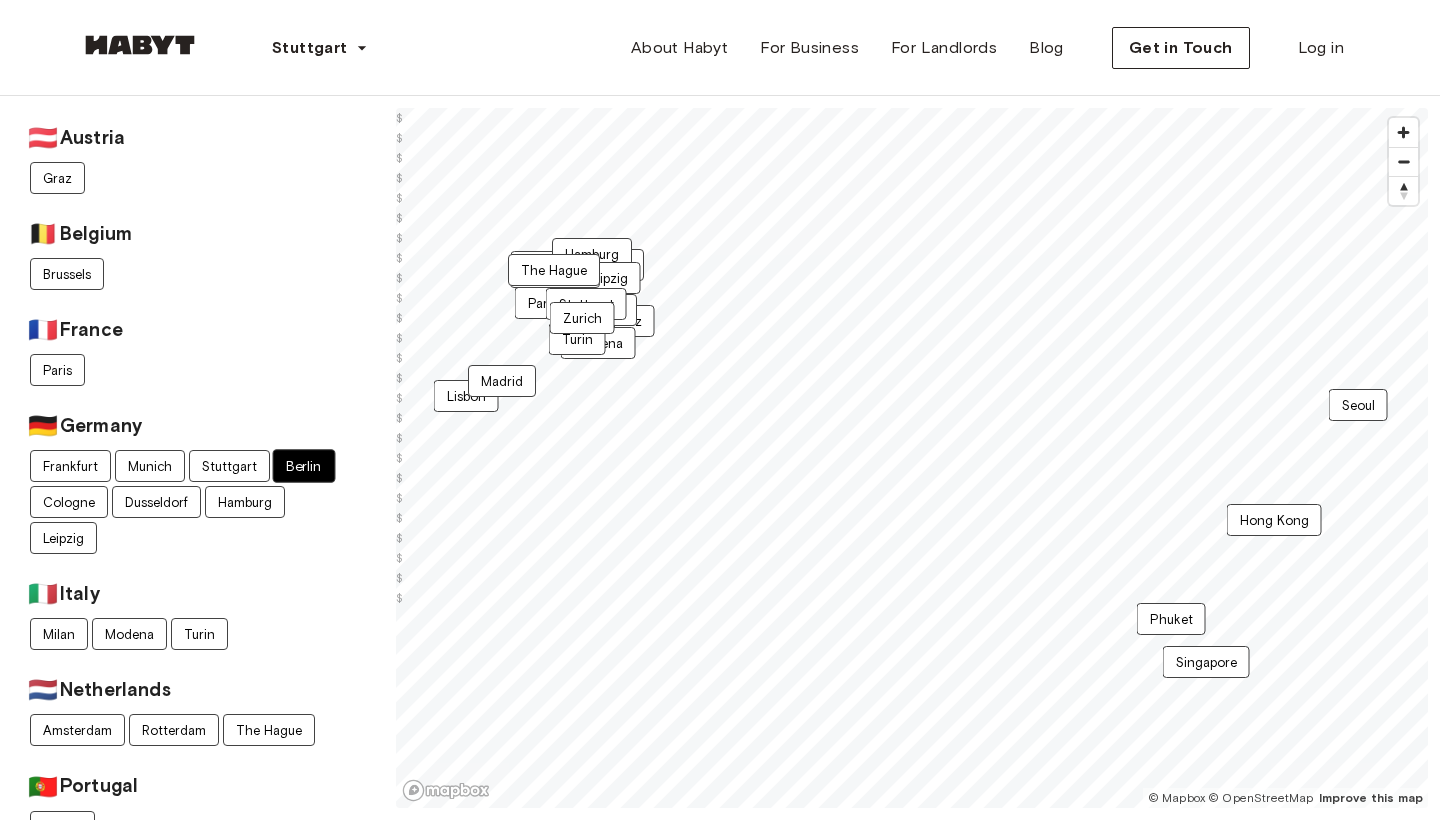click on "Berlin" at bounding box center [304, 466] 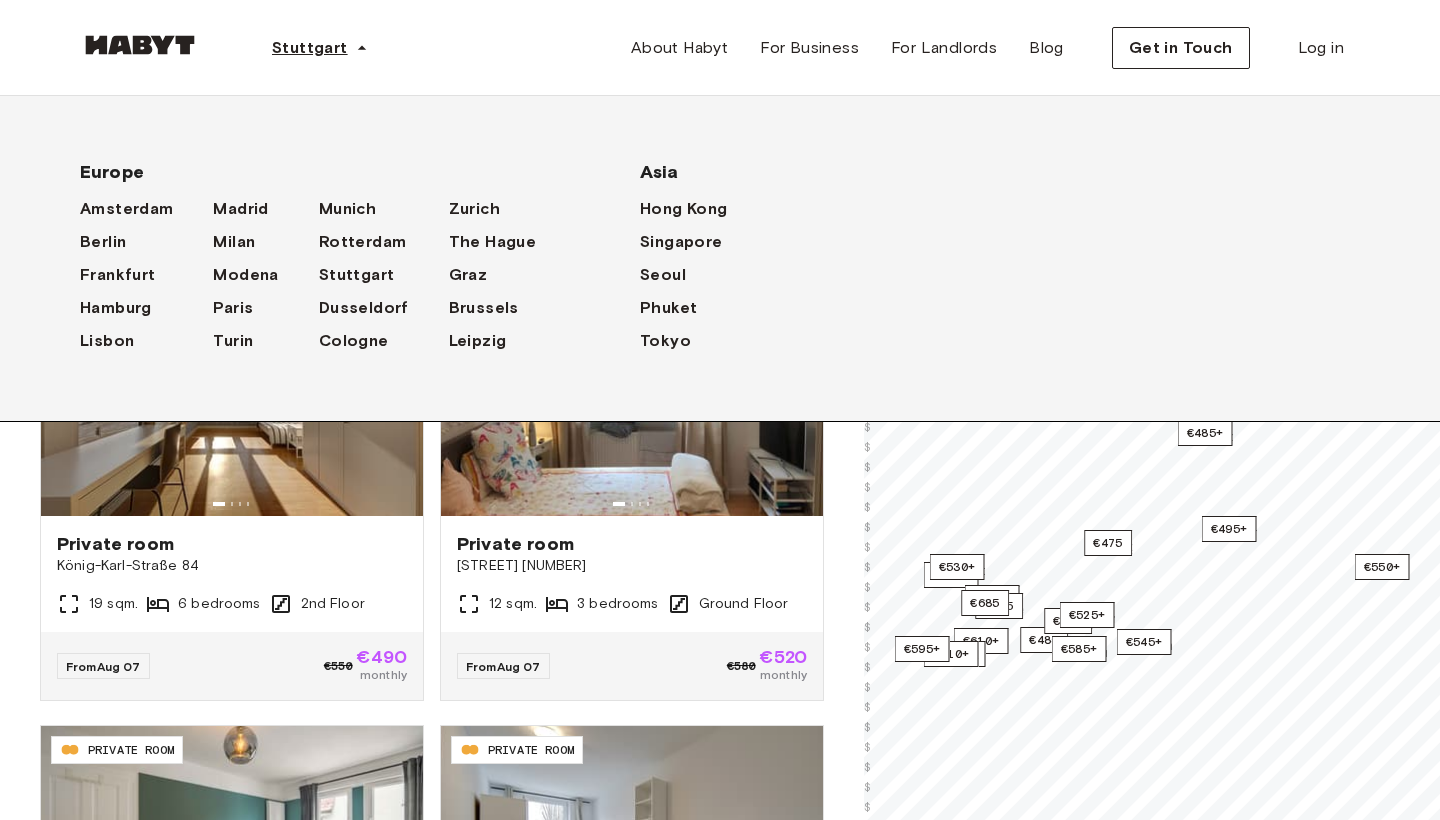 click on "Stuttgart" at bounding box center [320, 48] 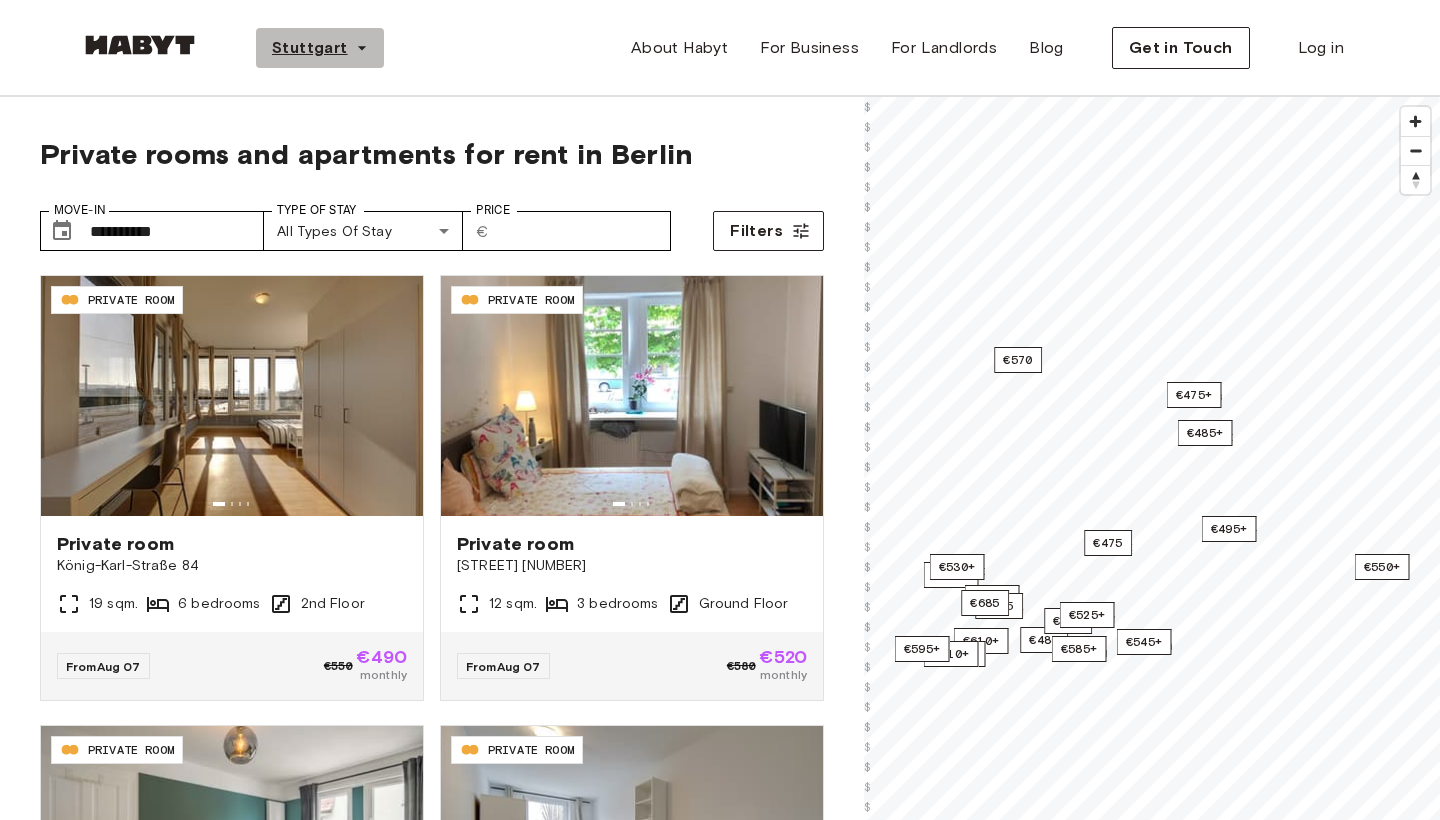 click on "Stuttgart" at bounding box center [320, 48] 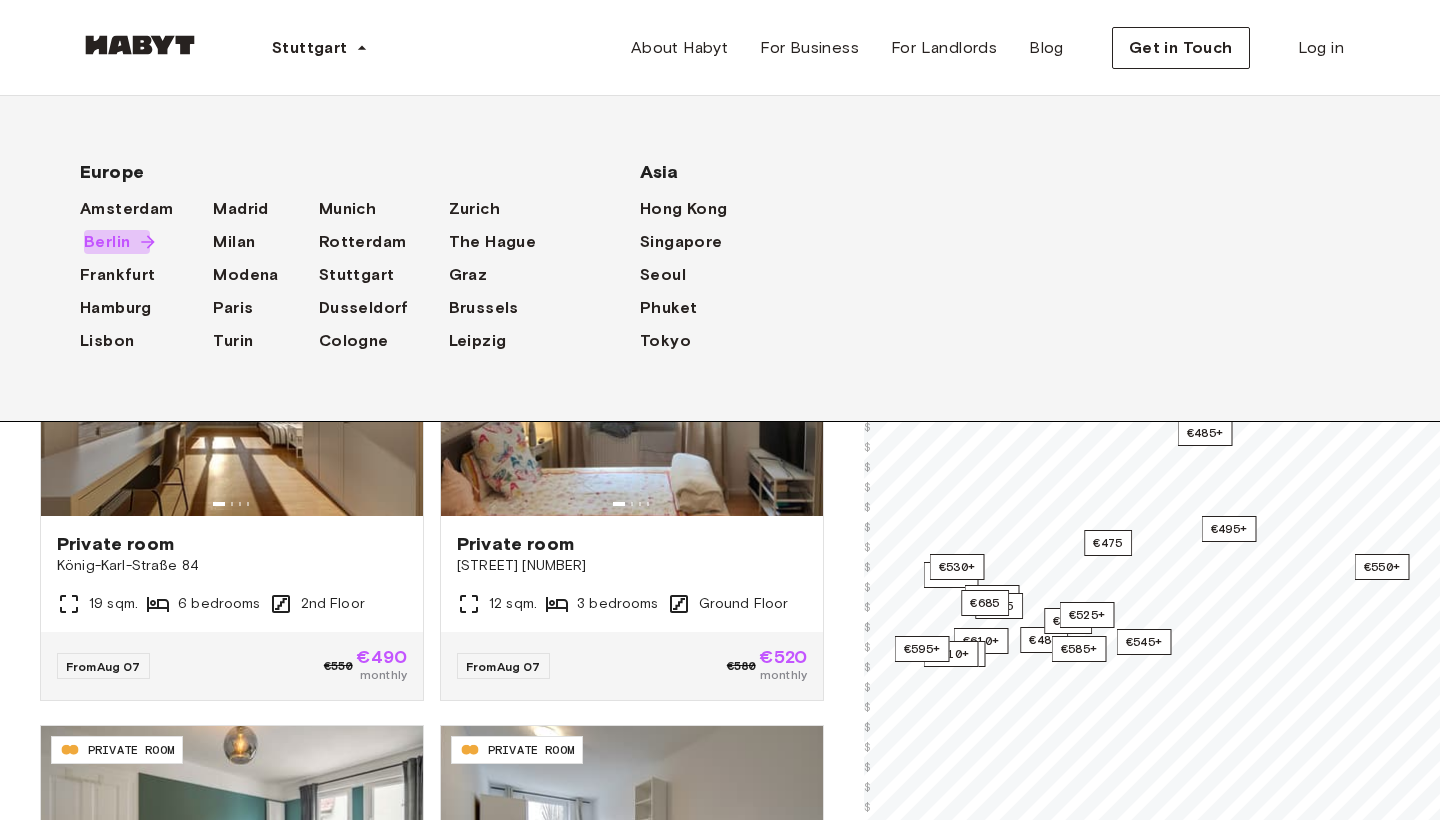 click on "Berlin" at bounding box center [107, 242] 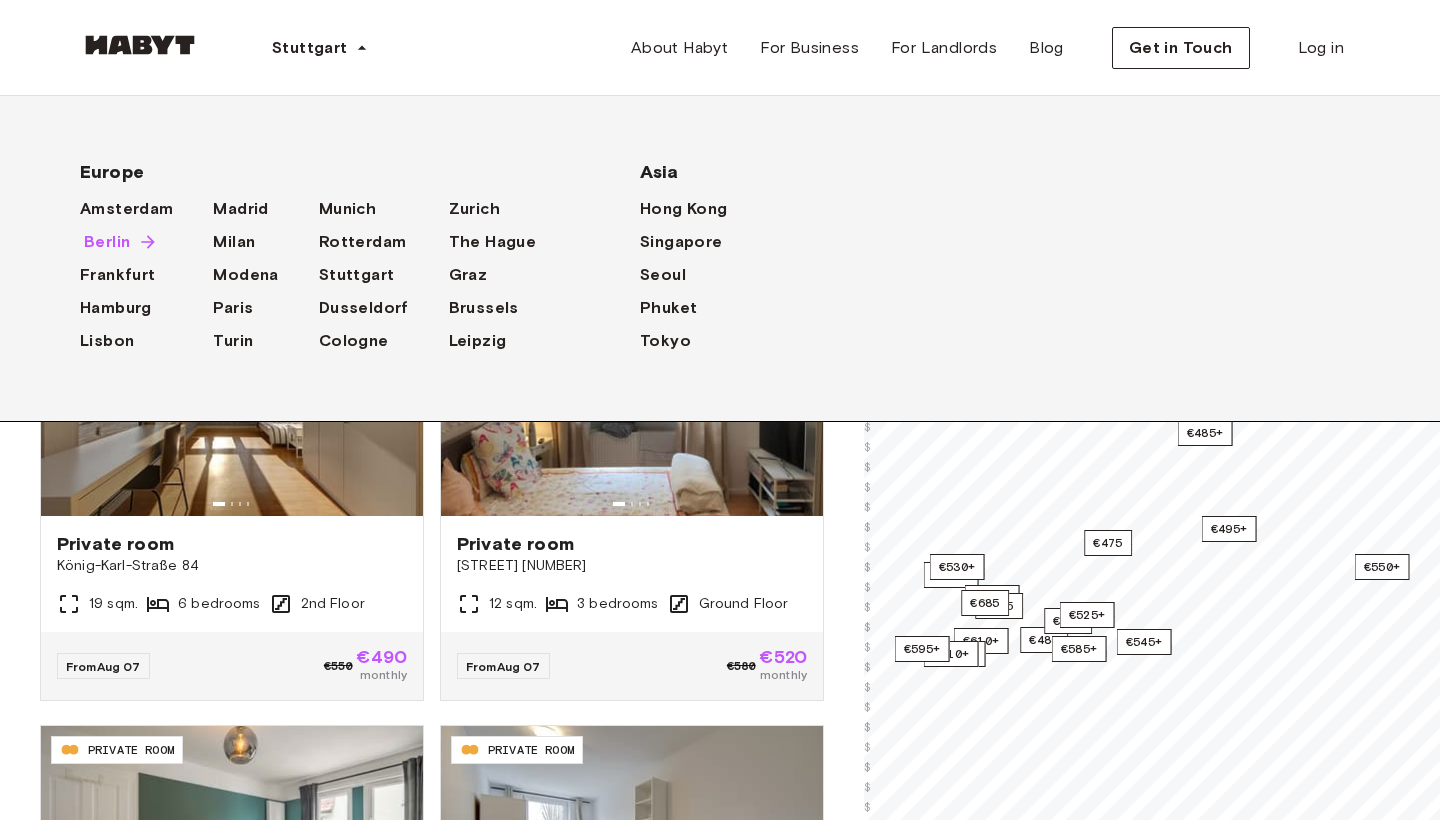 click on "Berlin" at bounding box center (107, 242) 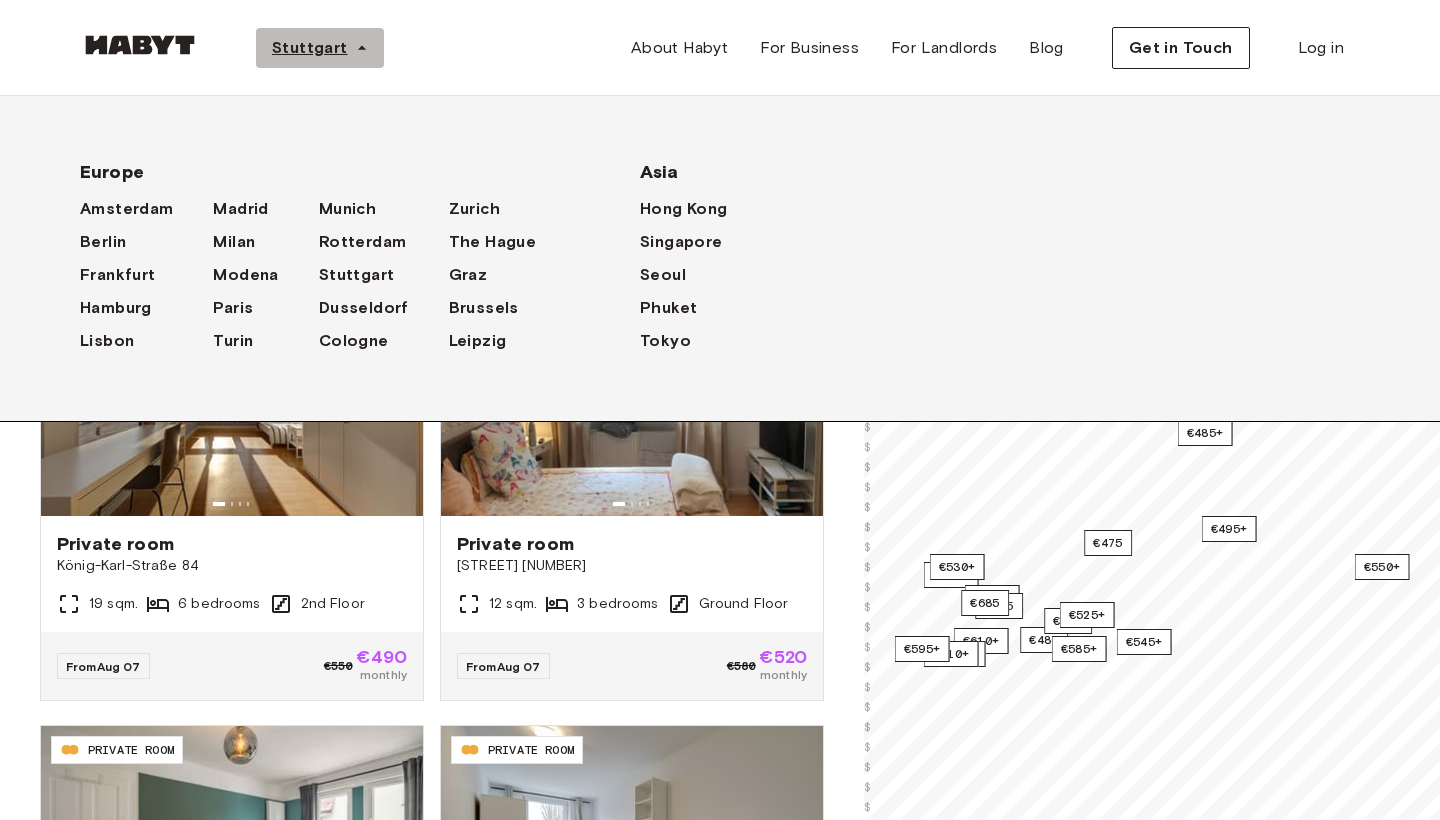 click on "Stuttgart" at bounding box center [310, 48] 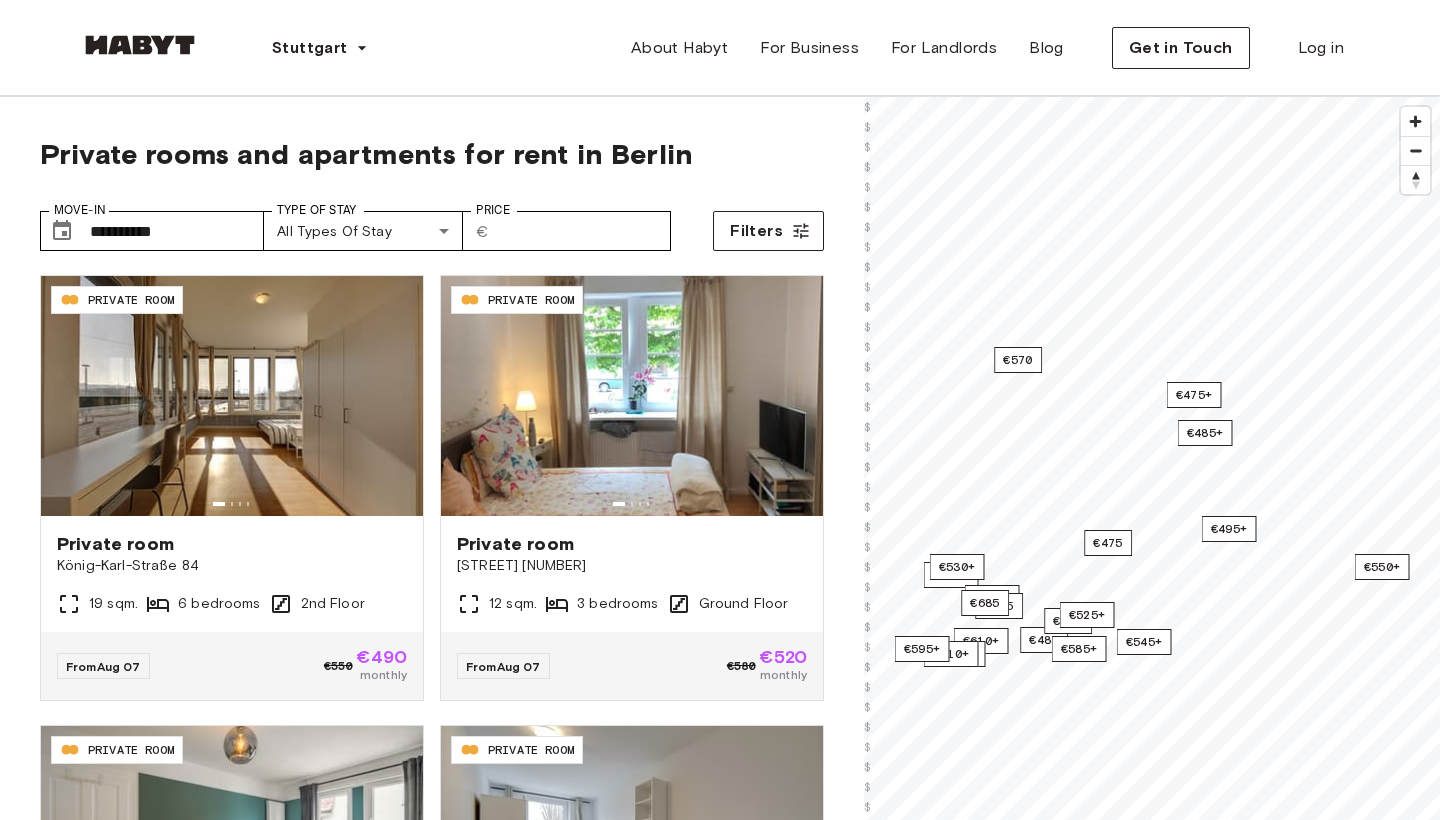 click at bounding box center [140, 45] 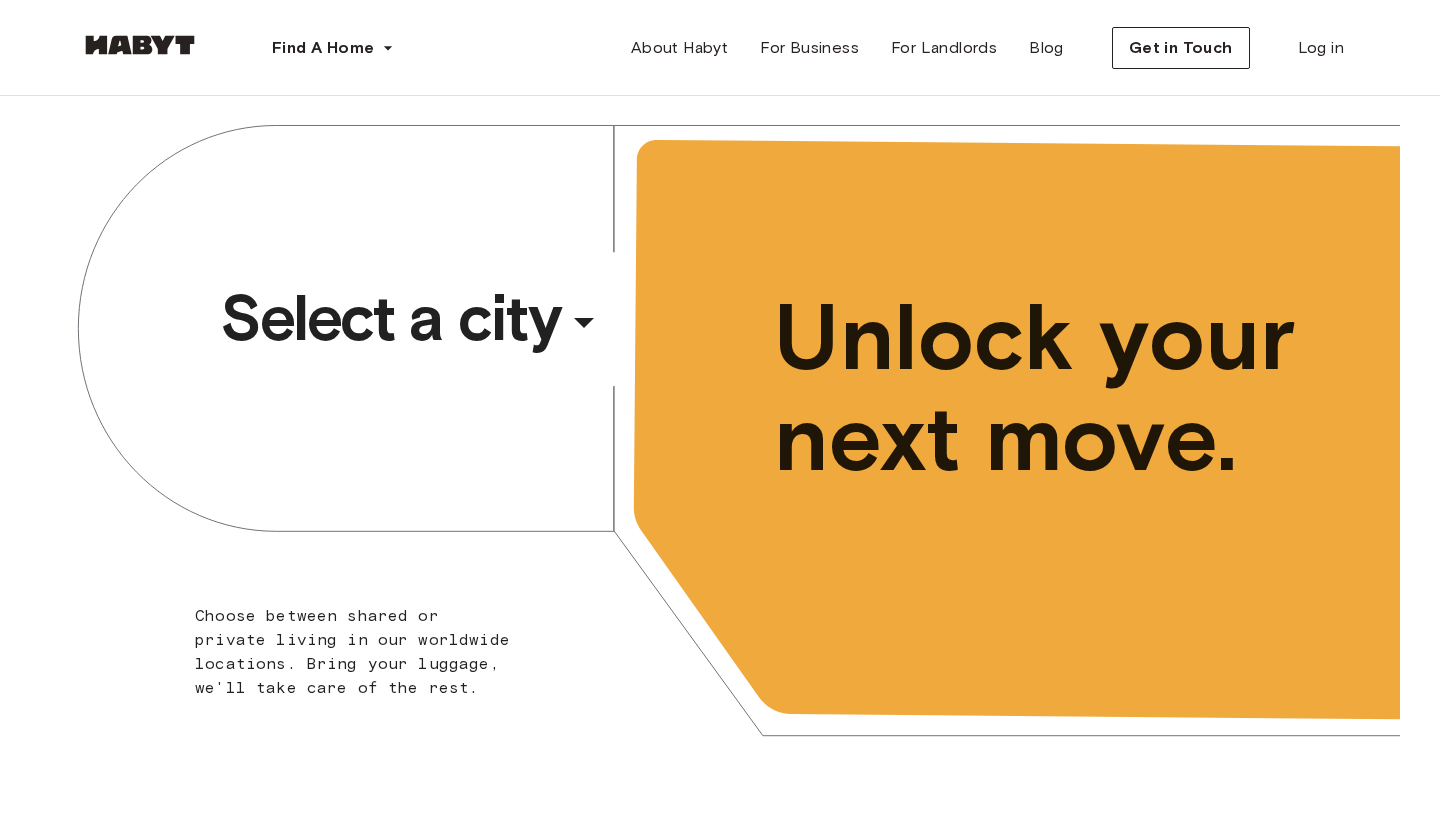 click on "Select a city" at bounding box center (390, 318) 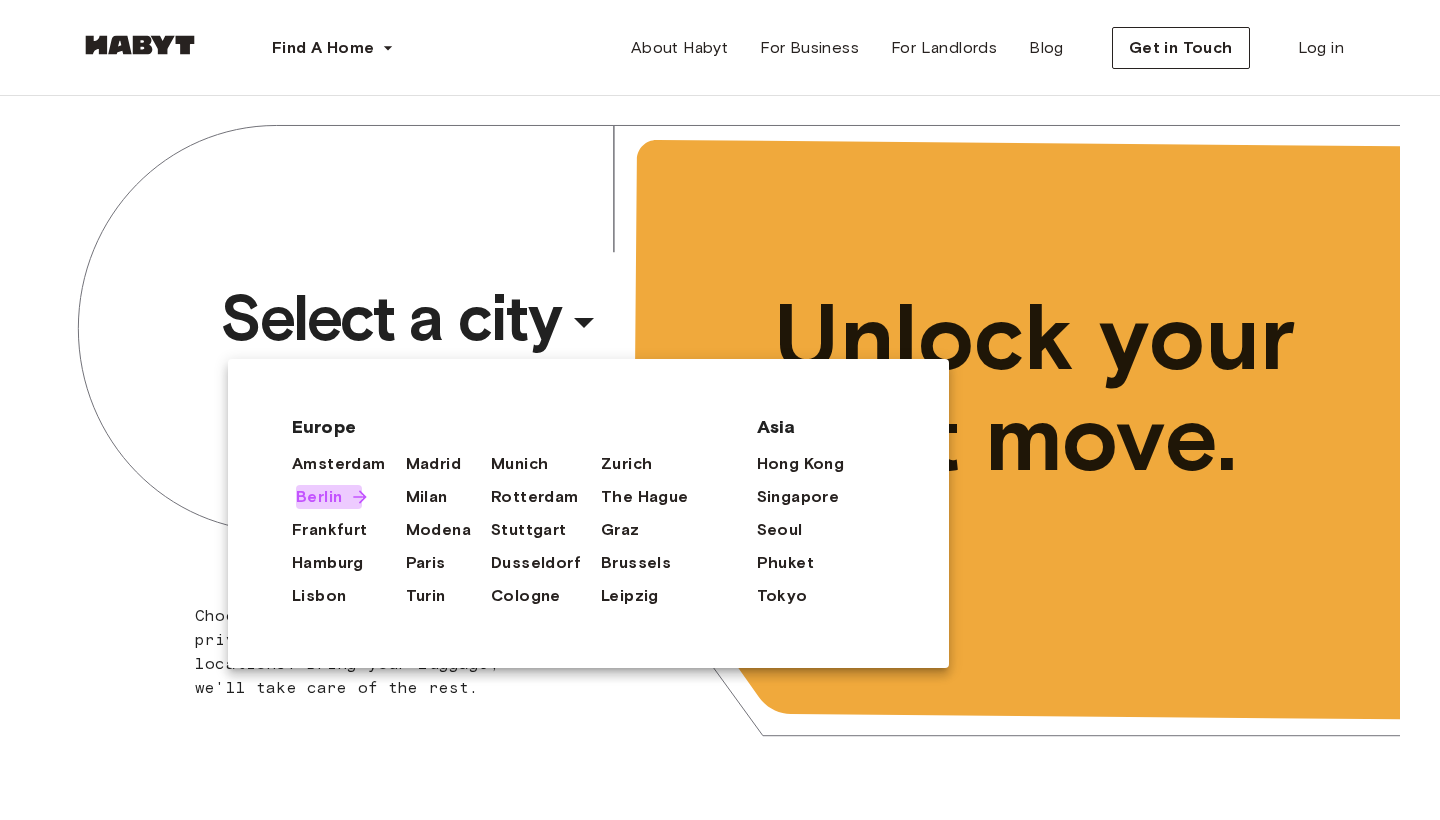 click on "Berlin" at bounding box center [319, 497] 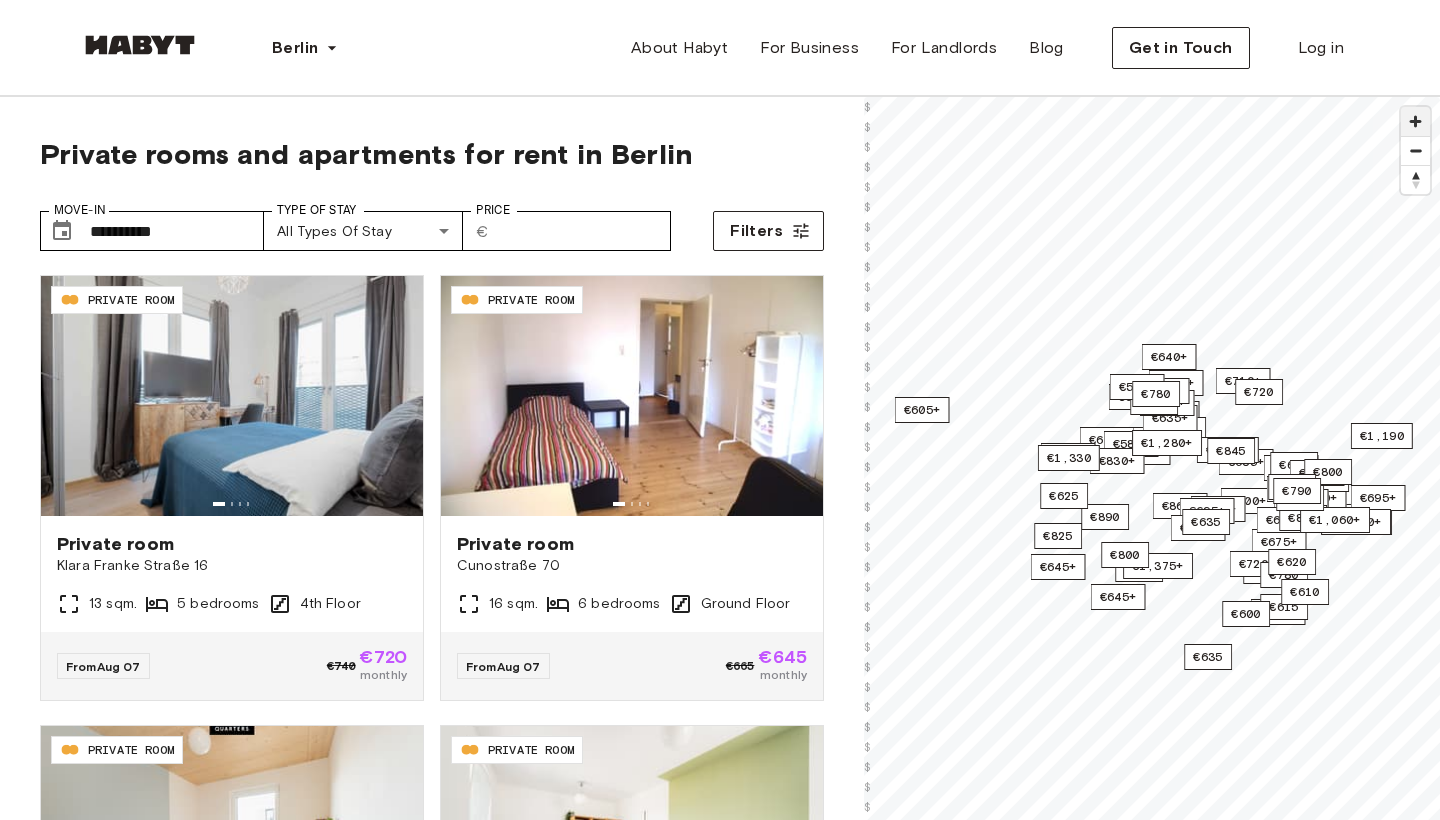 click at bounding box center [1415, 121] 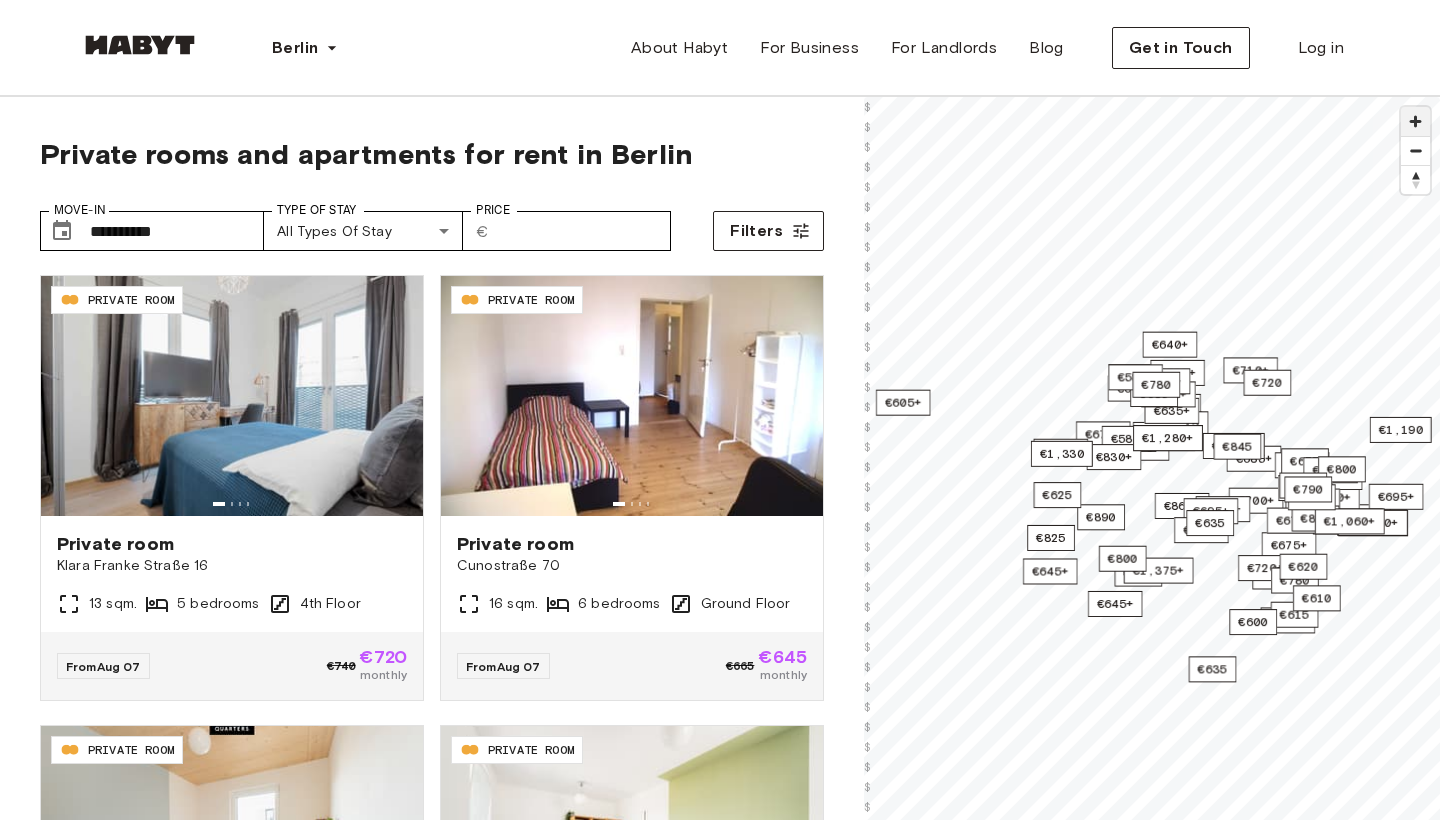 click at bounding box center [1415, 121] 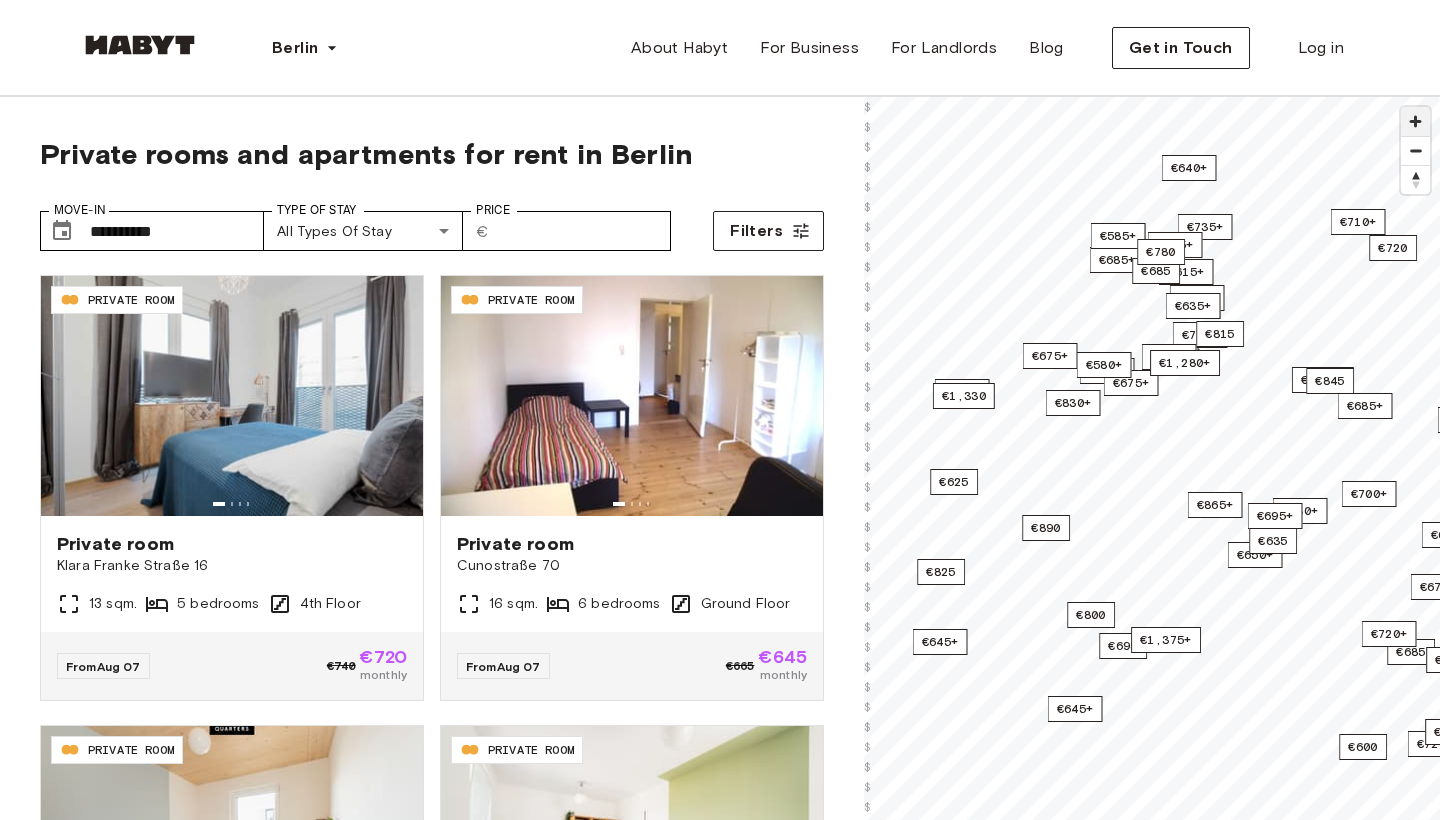 click at bounding box center (1415, 121) 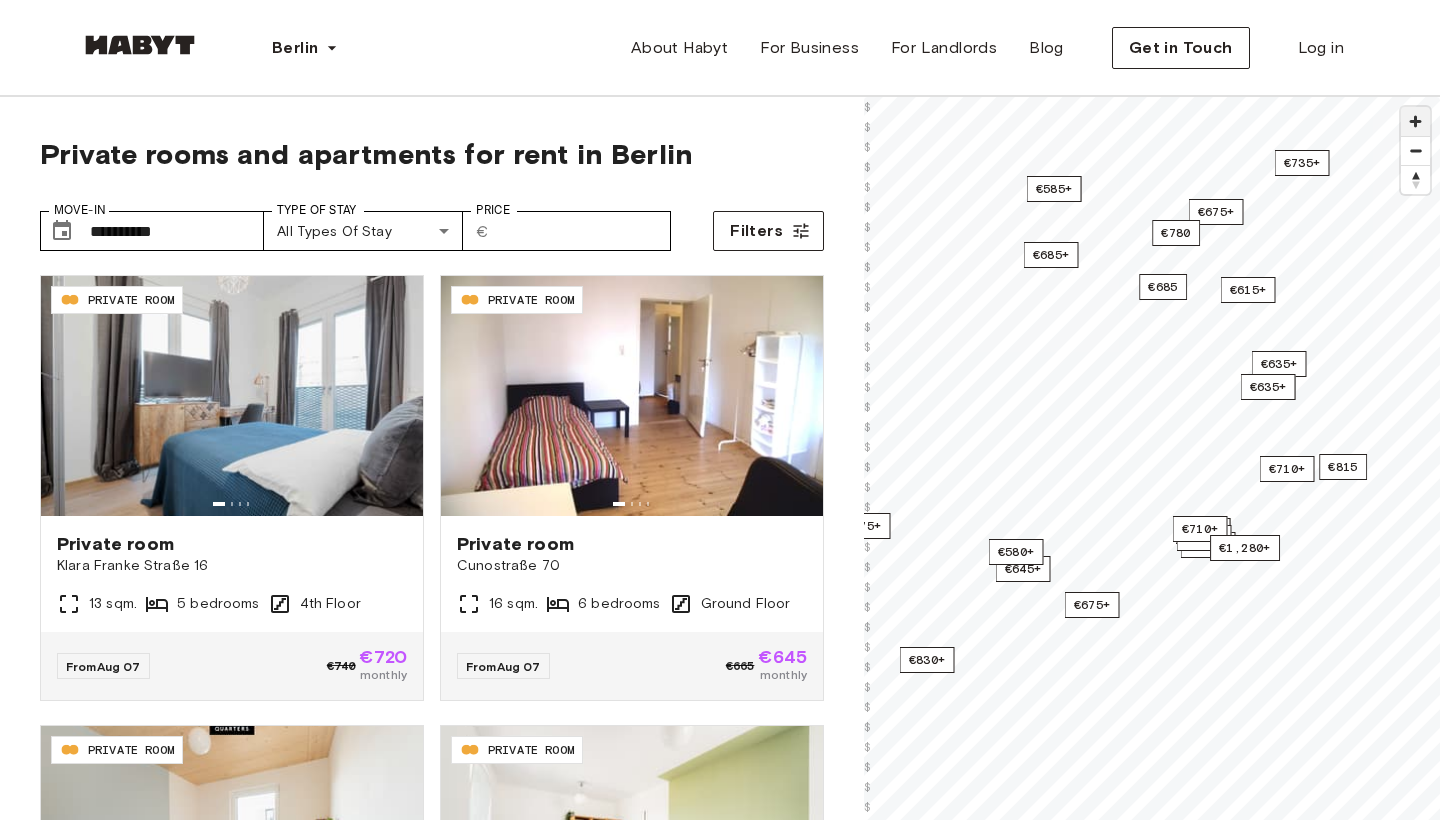 click at bounding box center (1415, 121) 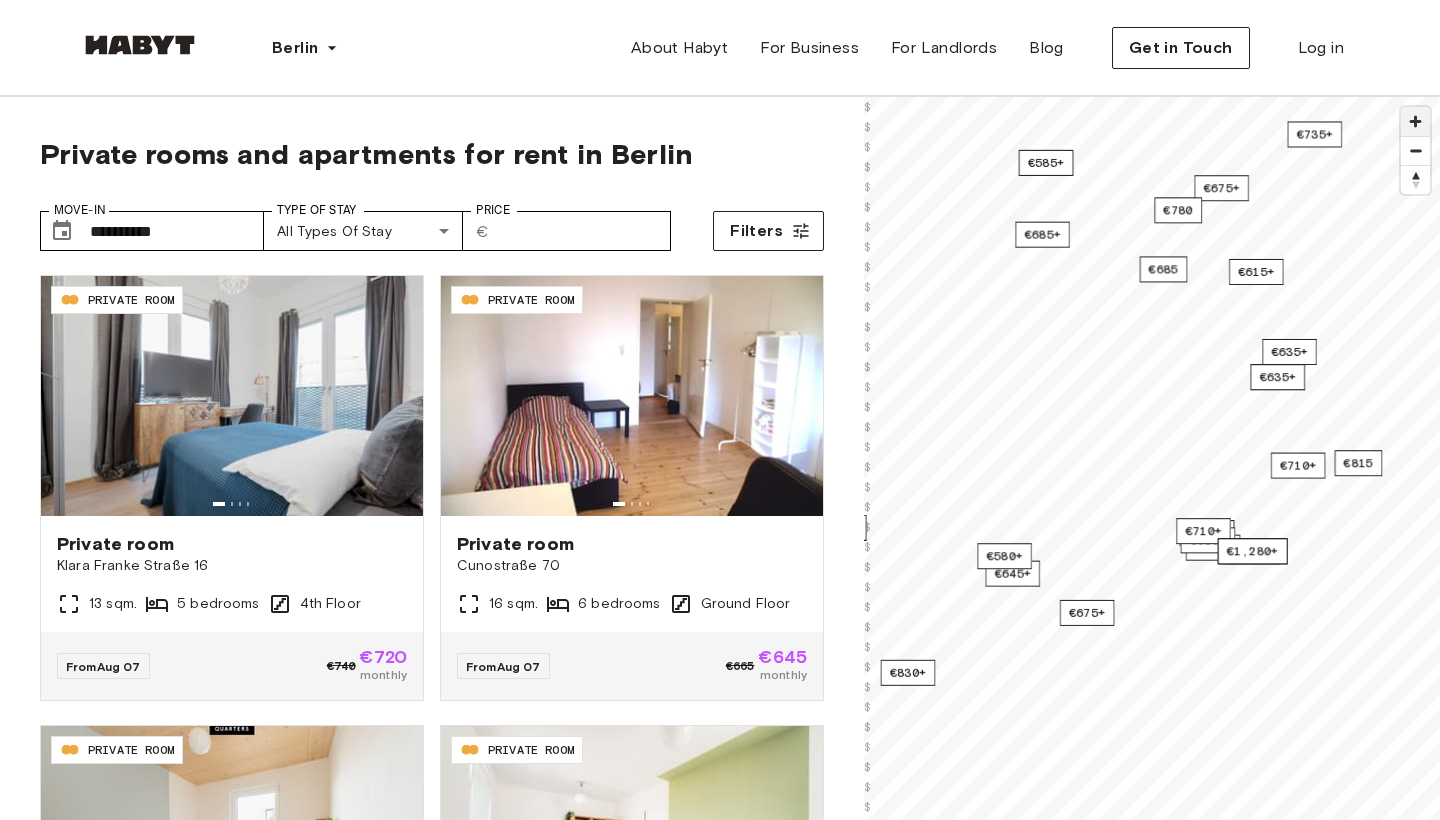 click at bounding box center [1415, 121] 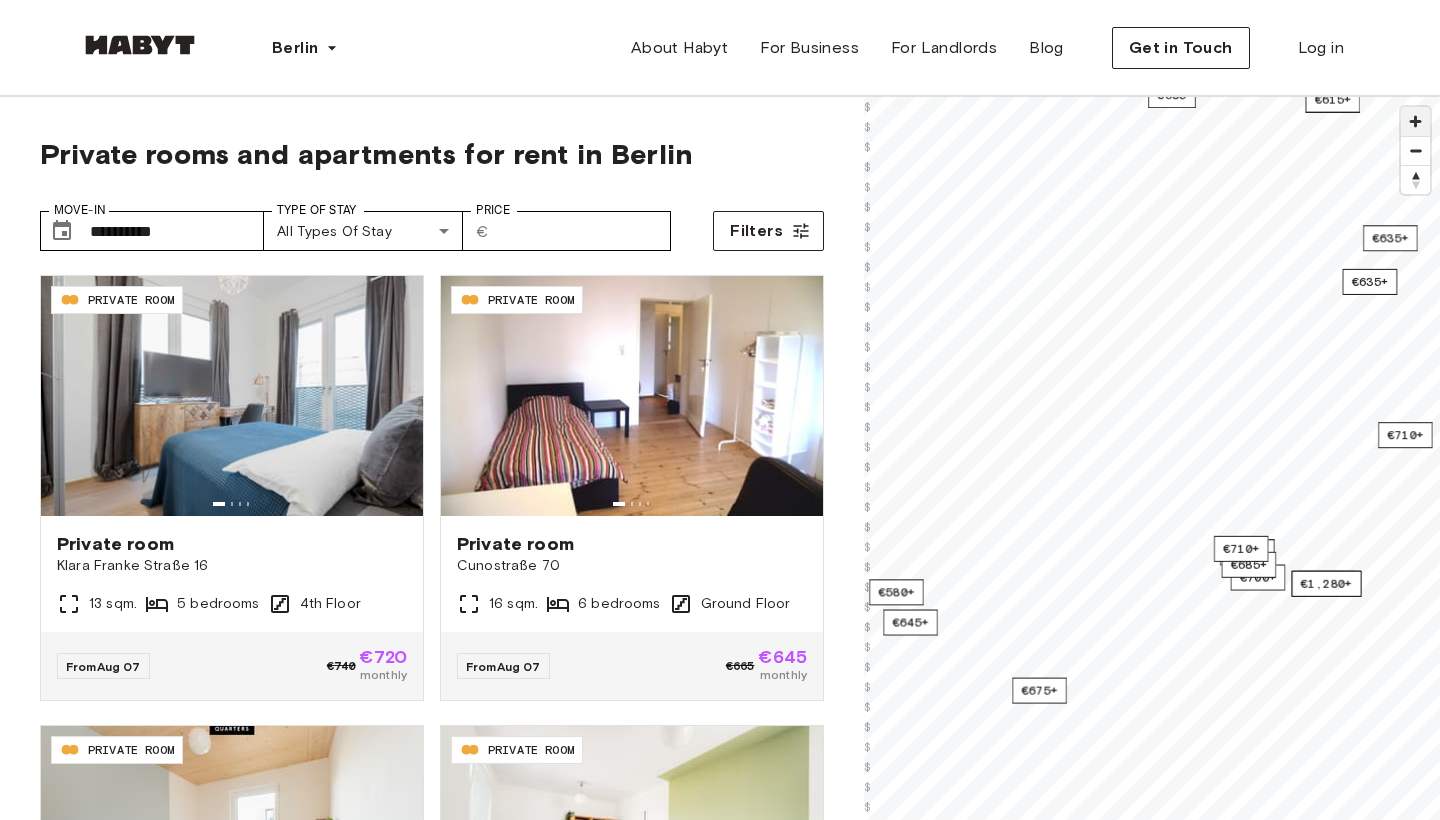 click at bounding box center [1415, 121] 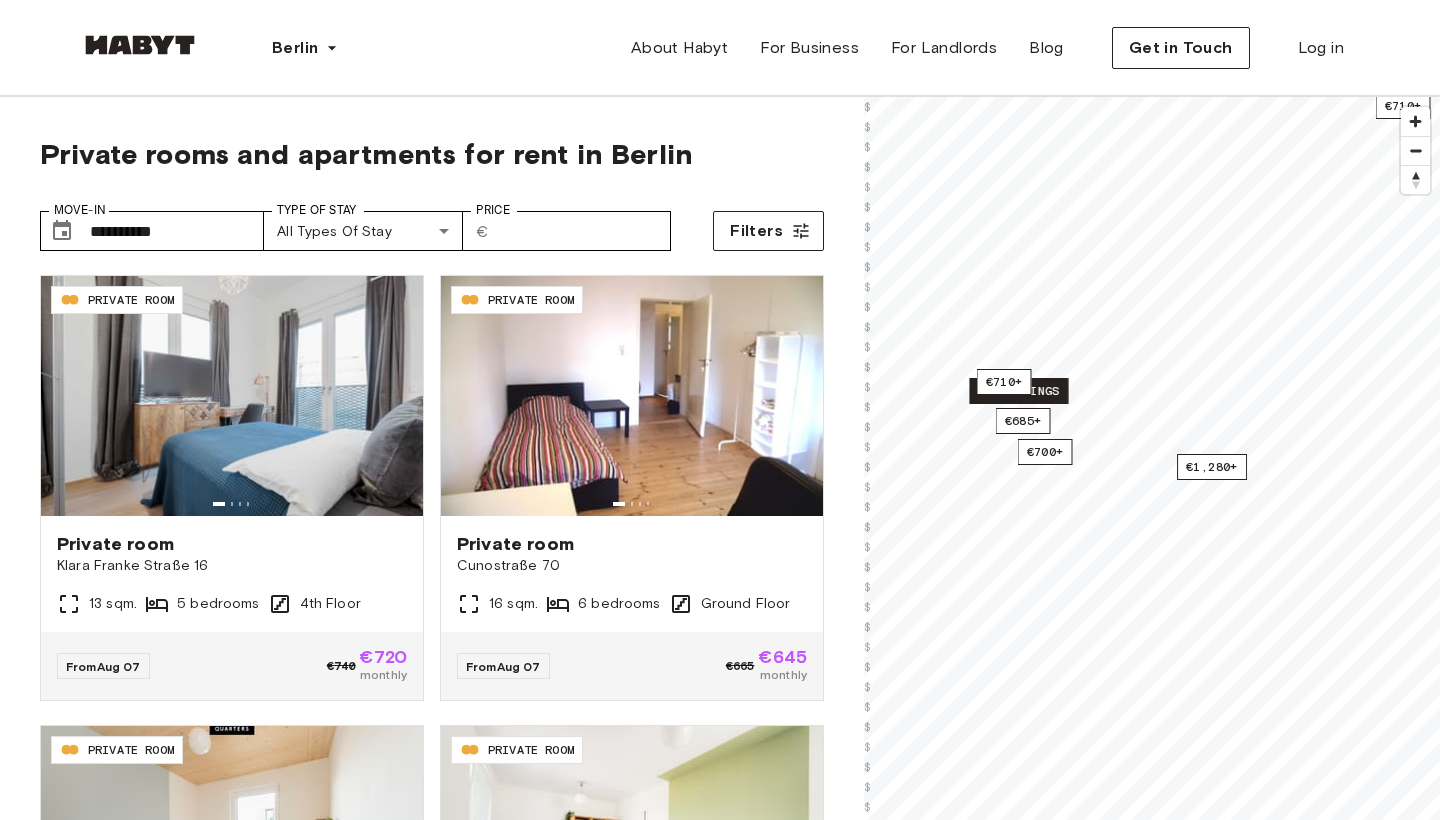 click on "33 listings" at bounding box center [1018, 391] 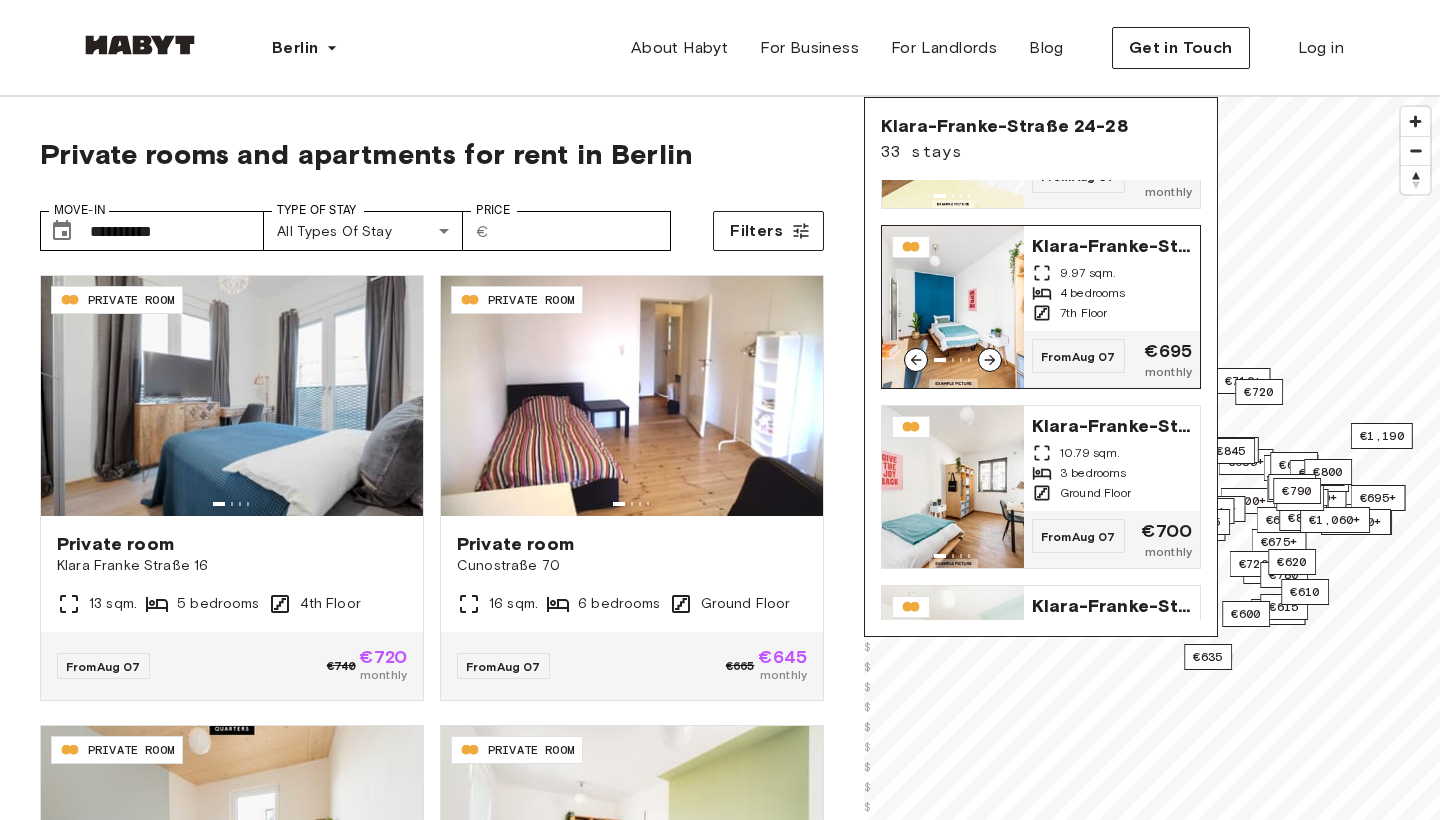 scroll, scrollTop: 144, scrollLeft: 0, axis: vertical 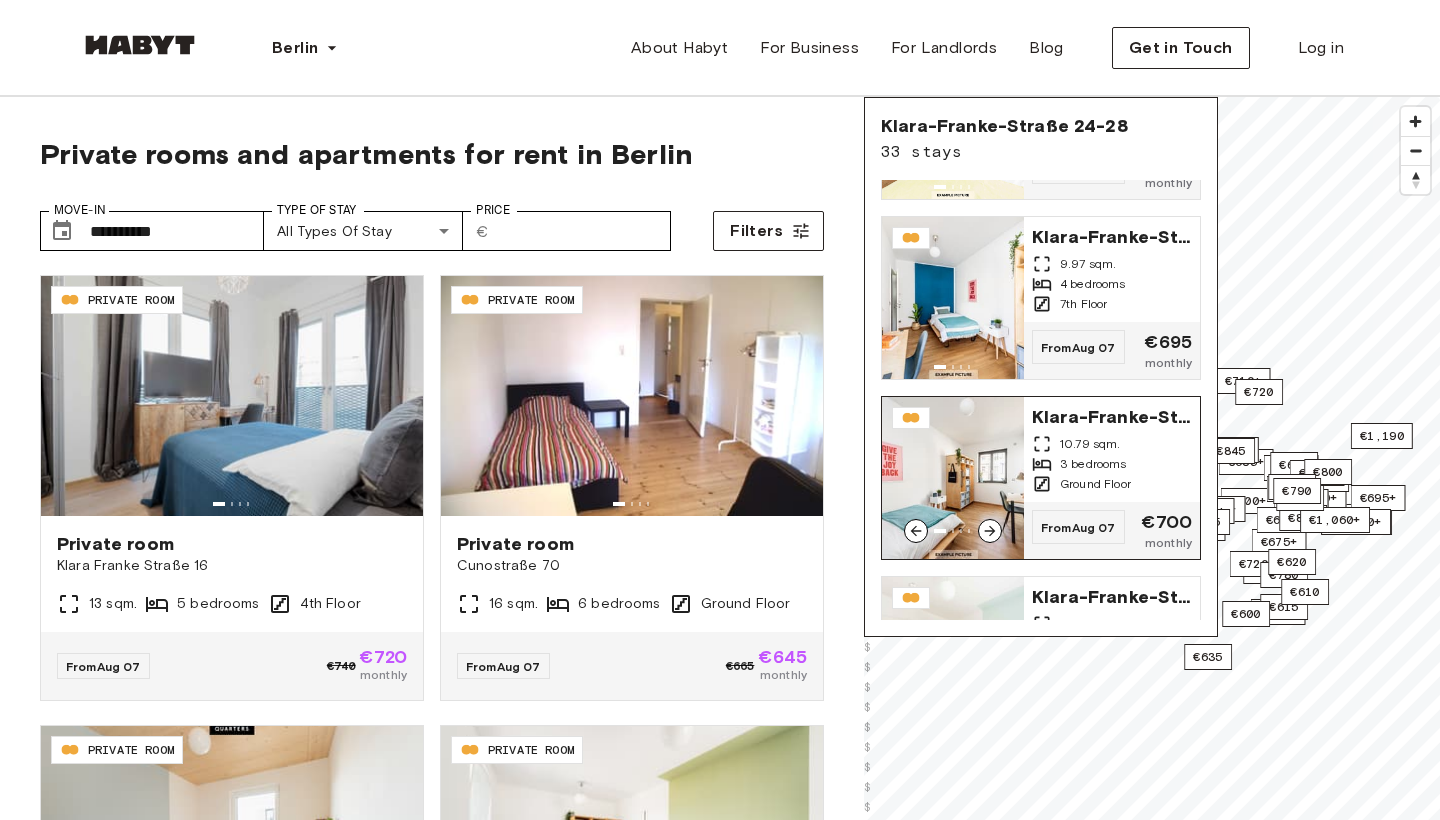 click at bounding box center [990, 531] 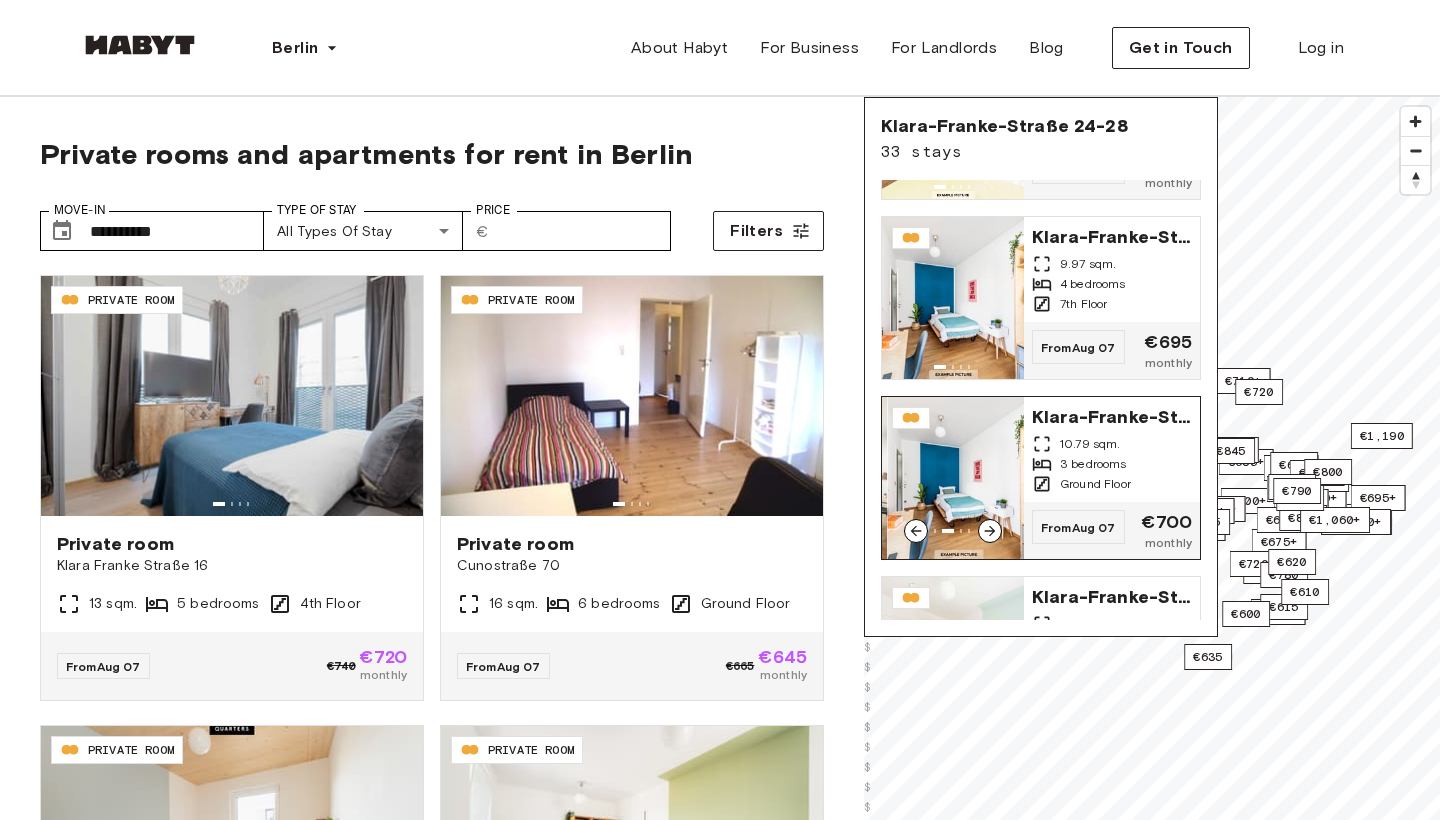 click at bounding box center (990, 531) 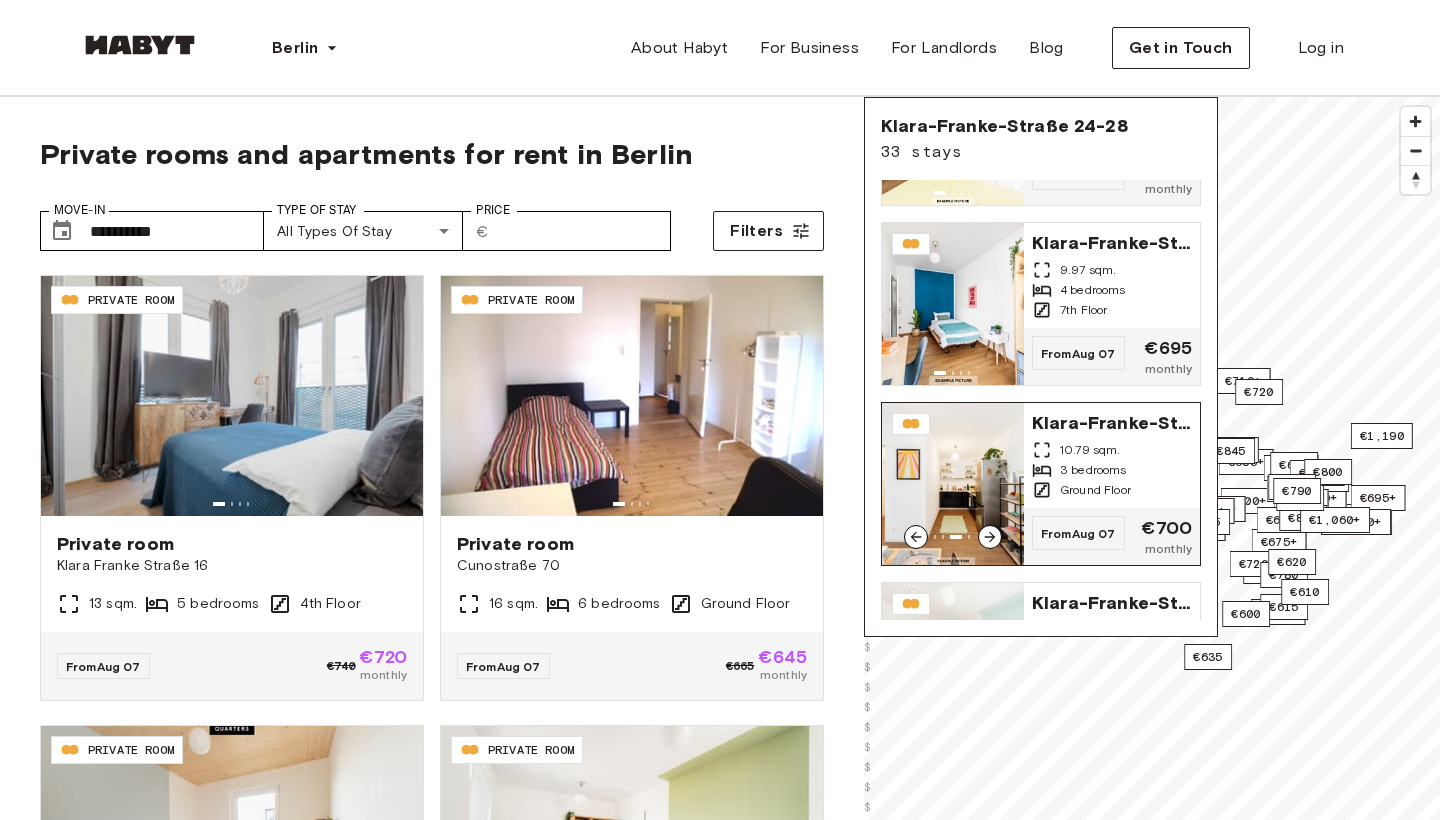 scroll, scrollTop: 147, scrollLeft: 0, axis: vertical 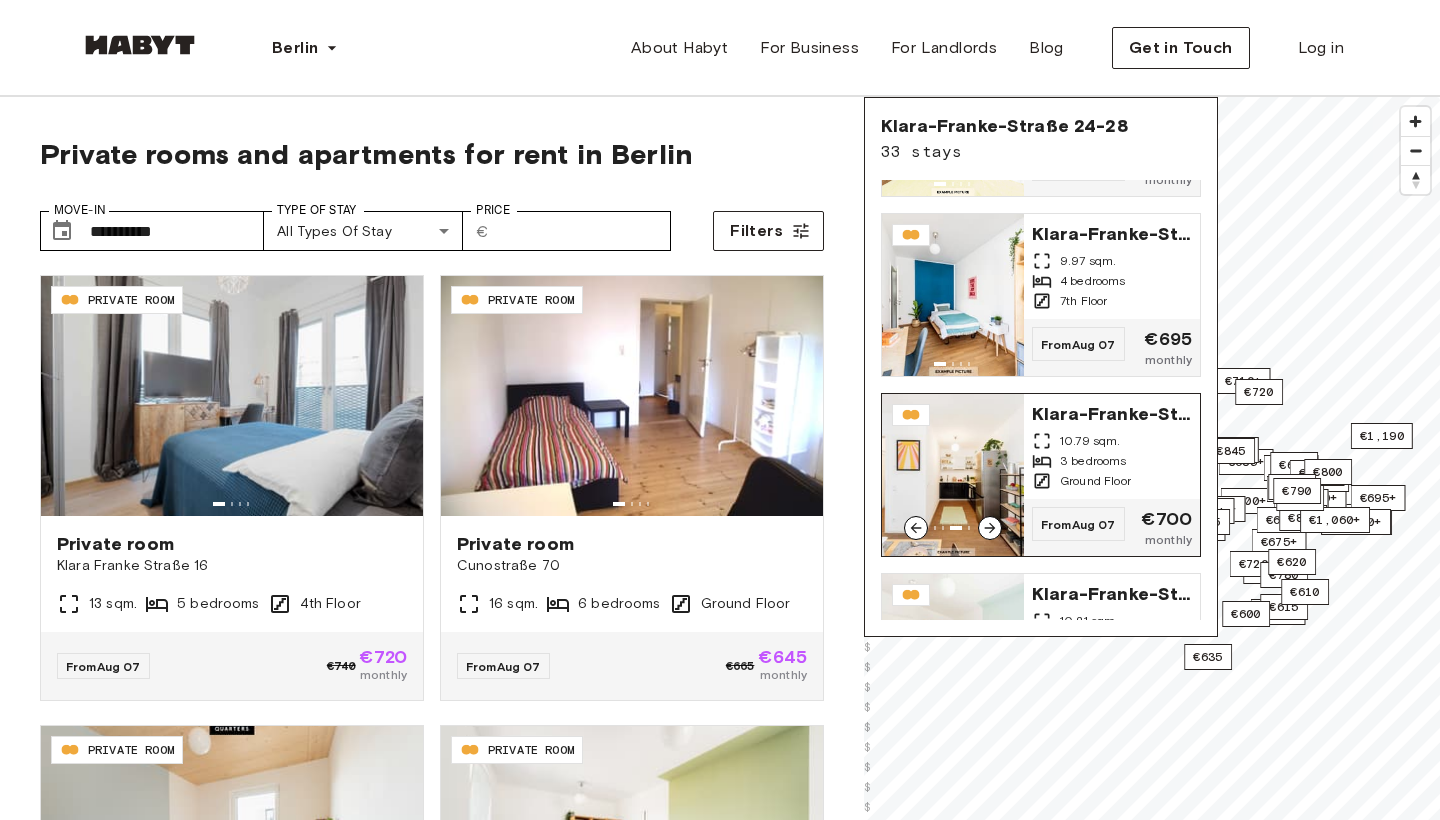 click 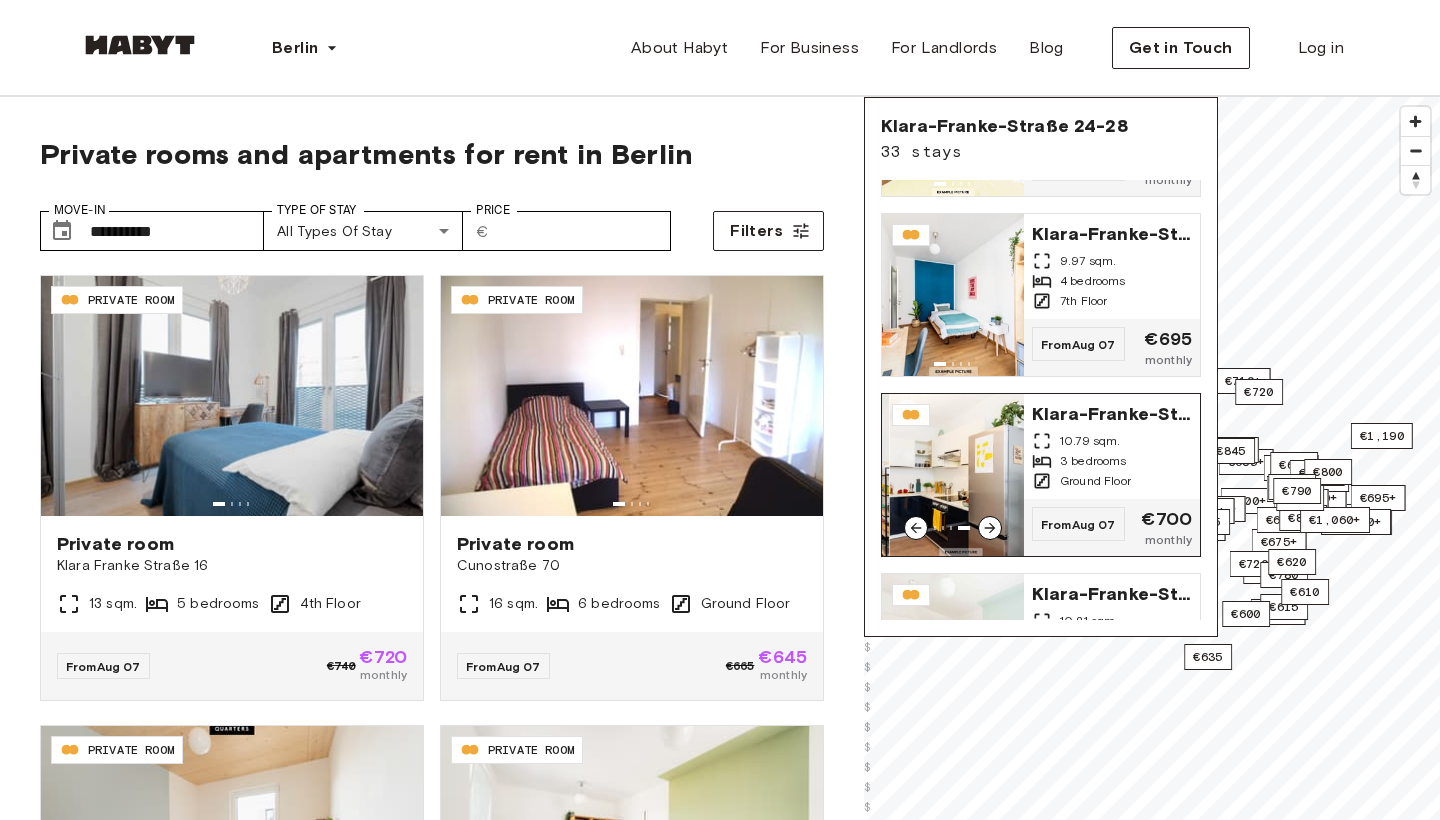 click 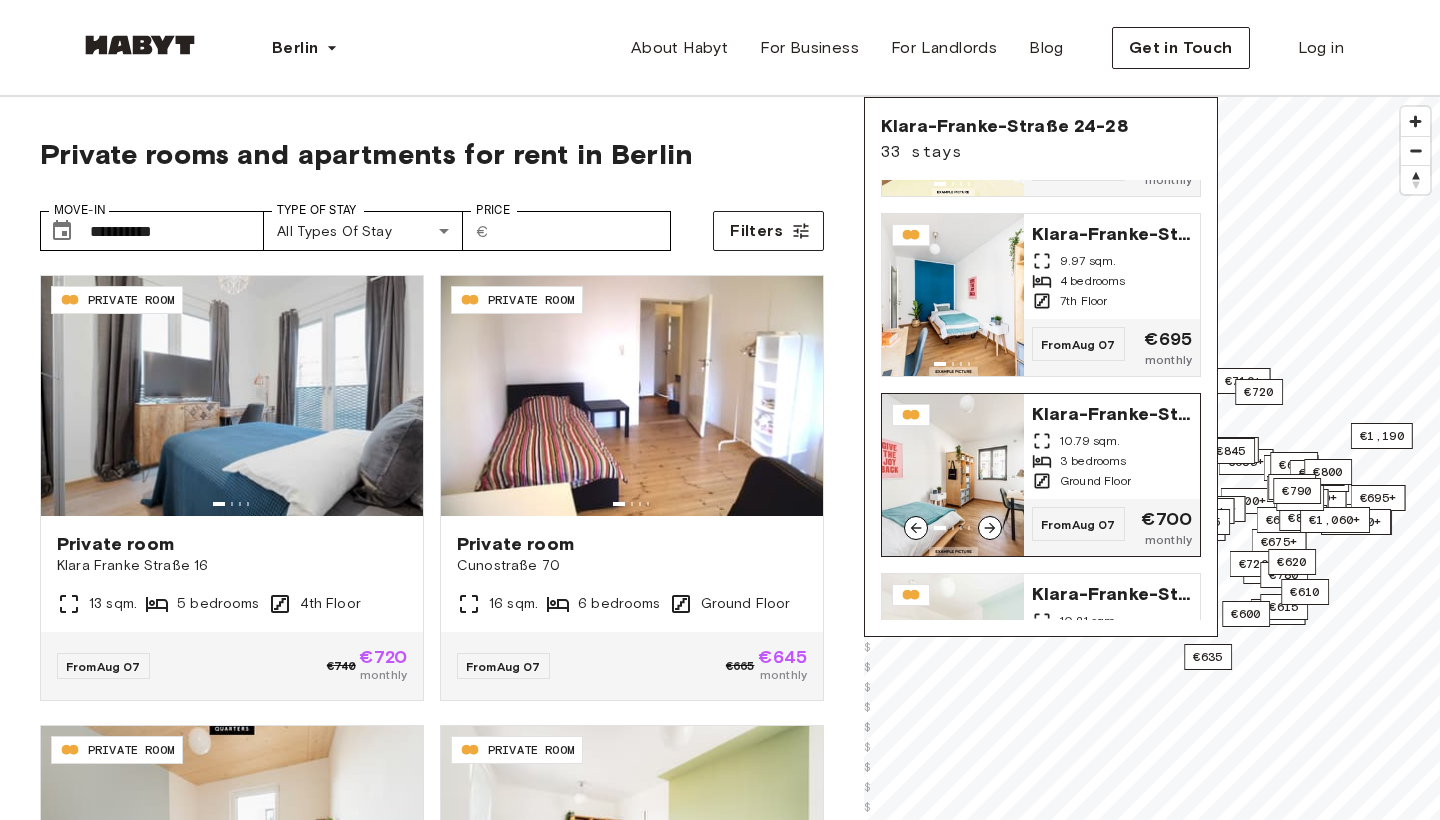 click 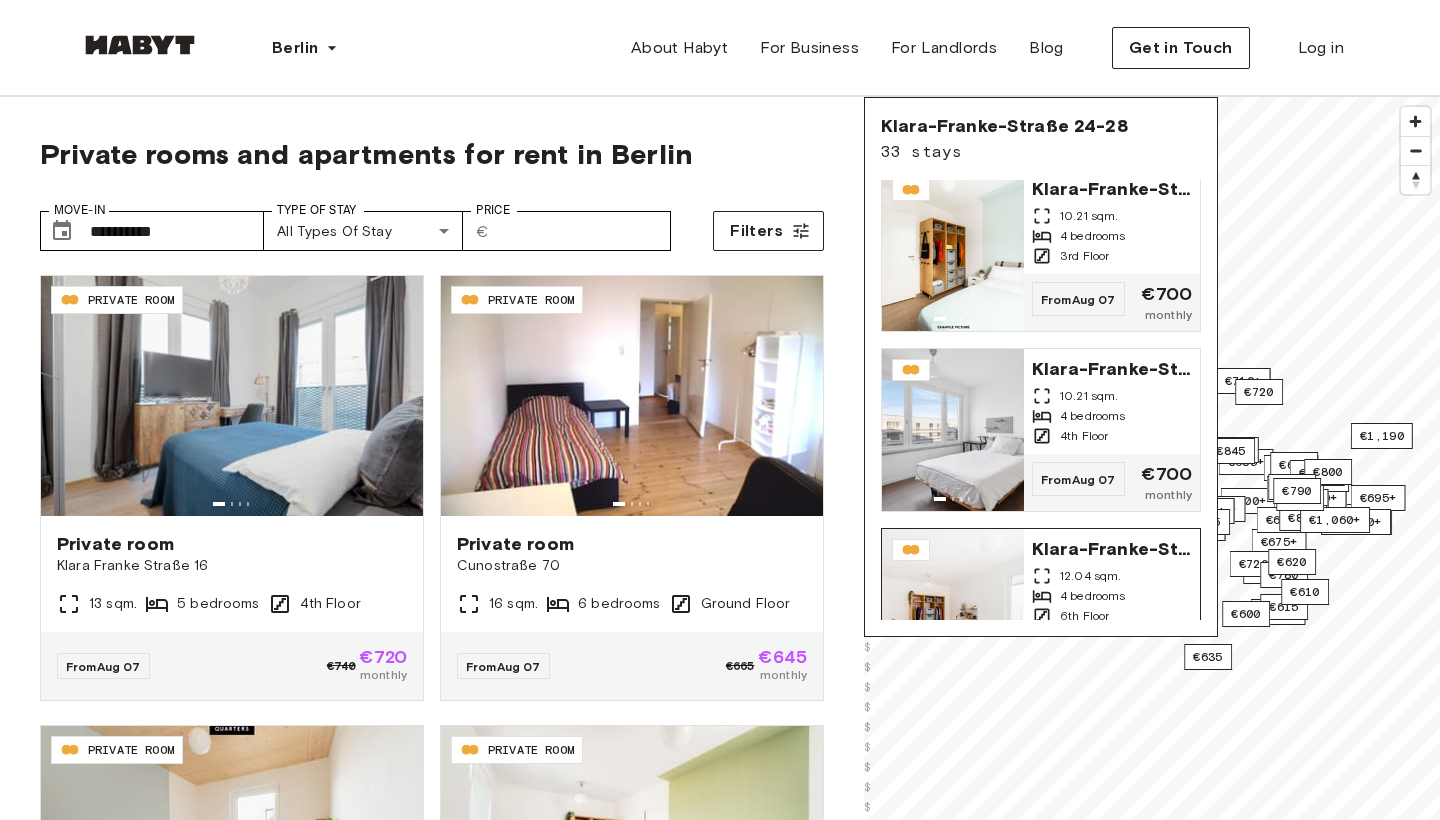 scroll, scrollTop: 705, scrollLeft: 0, axis: vertical 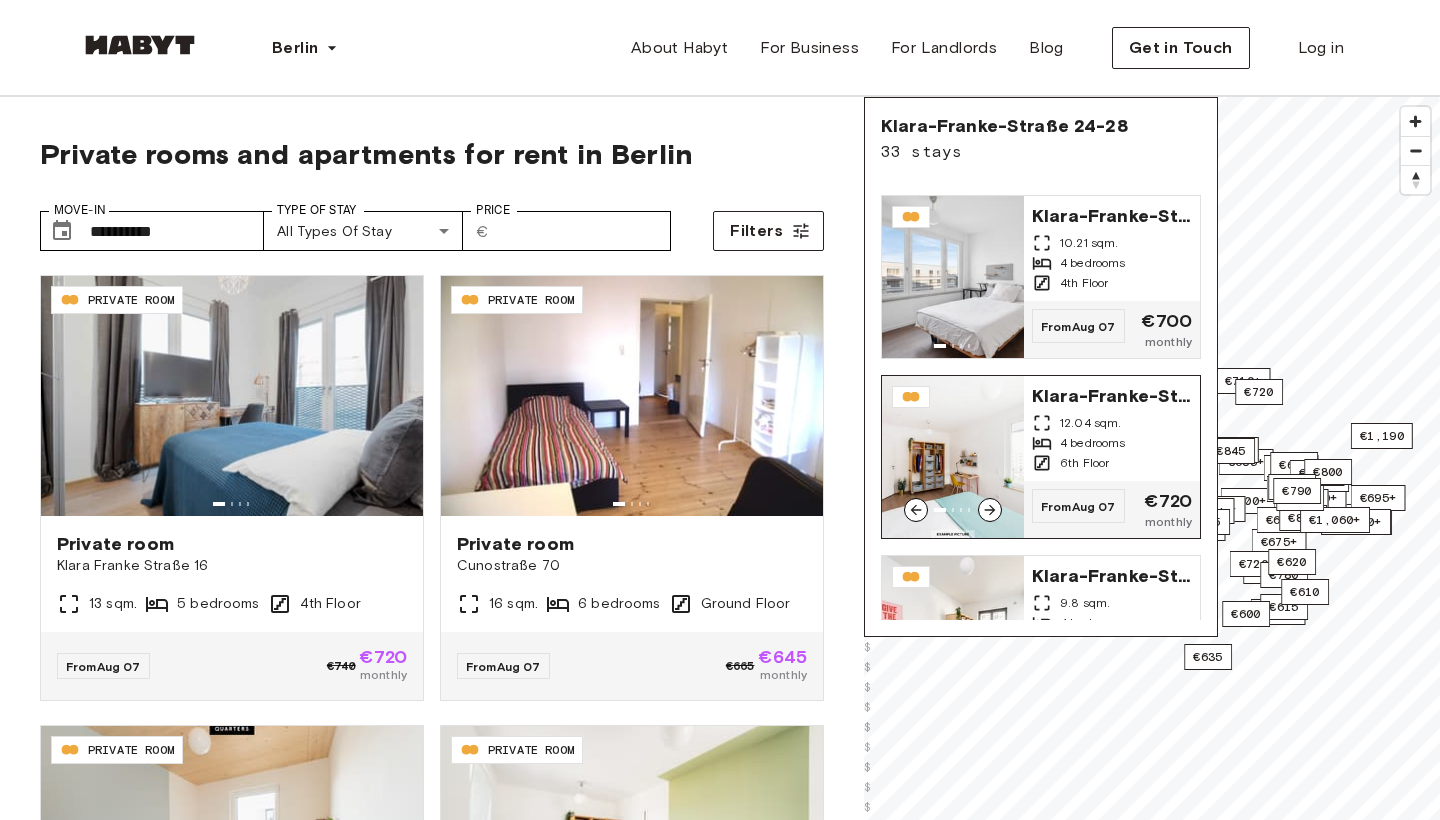 click 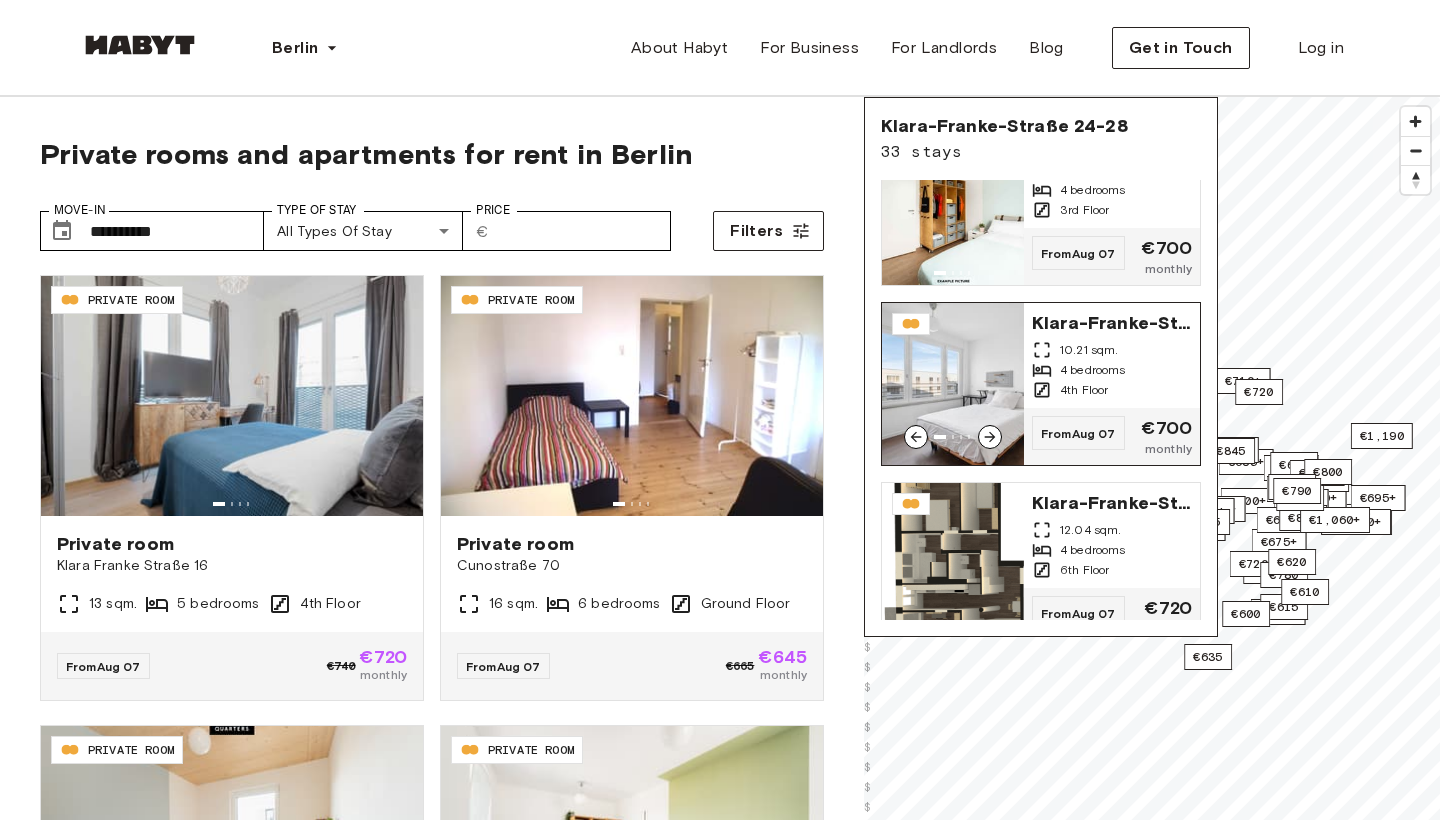 scroll, scrollTop: 599, scrollLeft: 0, axis: vertical 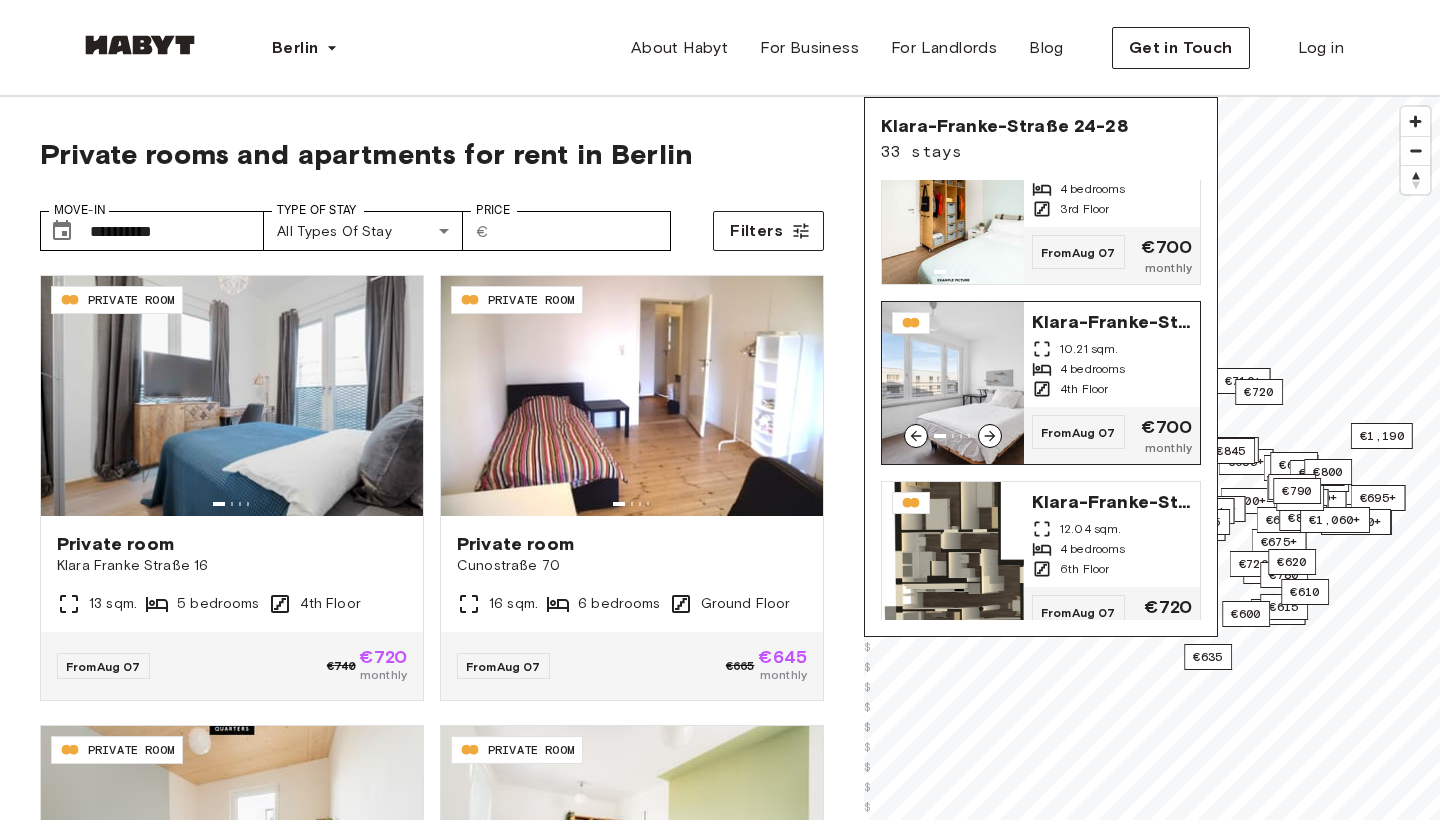 click 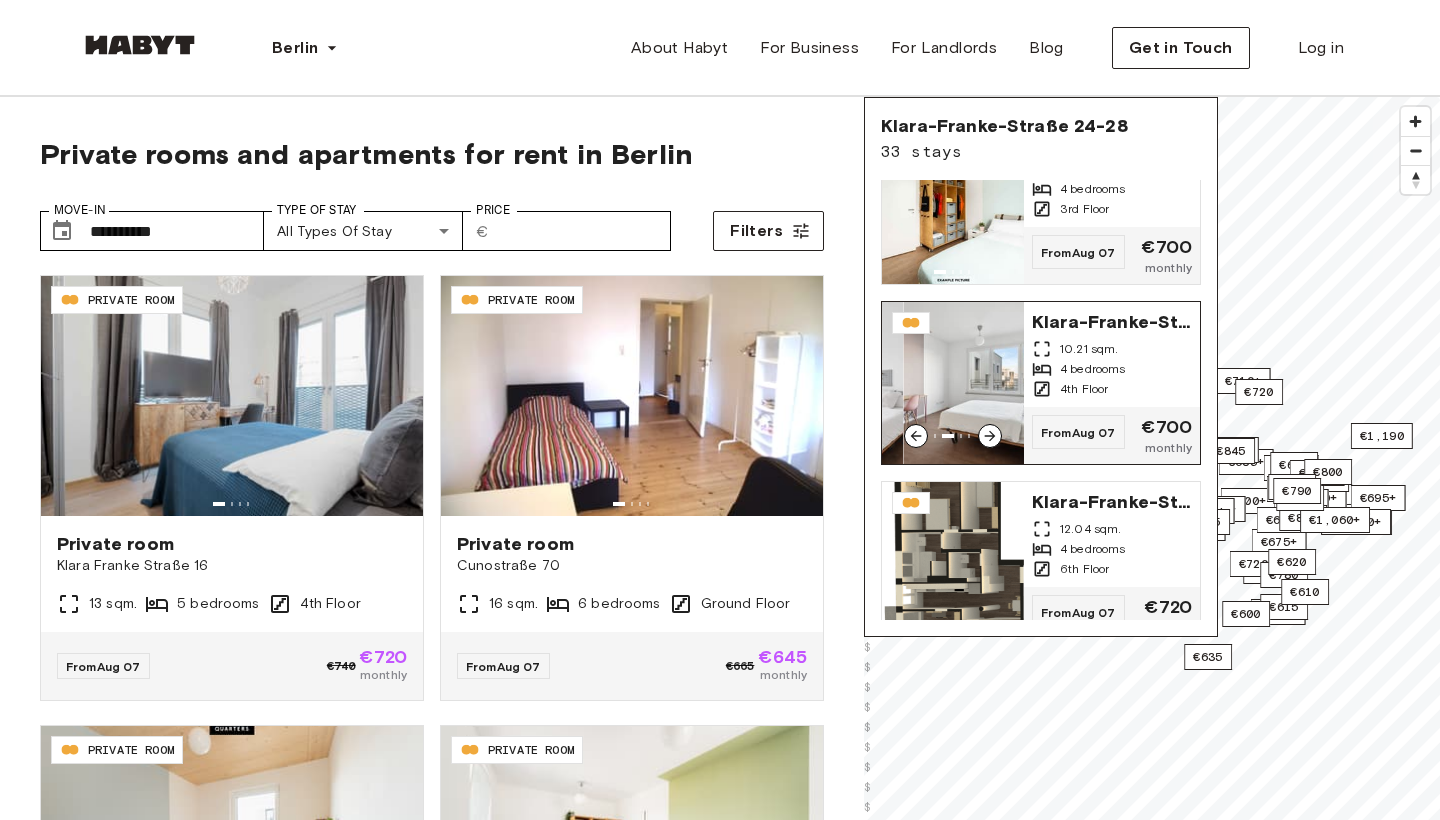 click 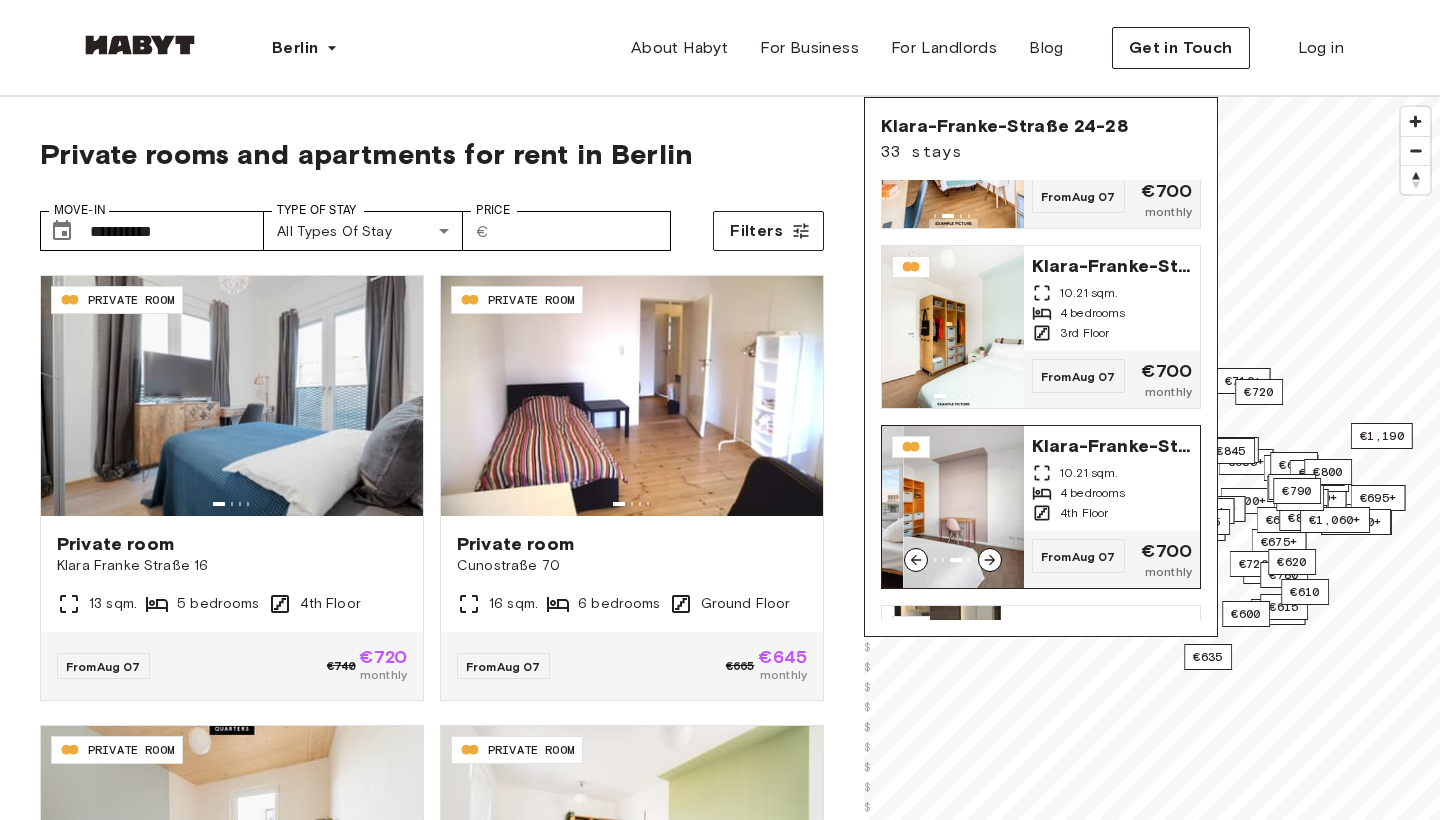 scroll, scrollTop: 430, scrollLeft: 0, axis: vertical 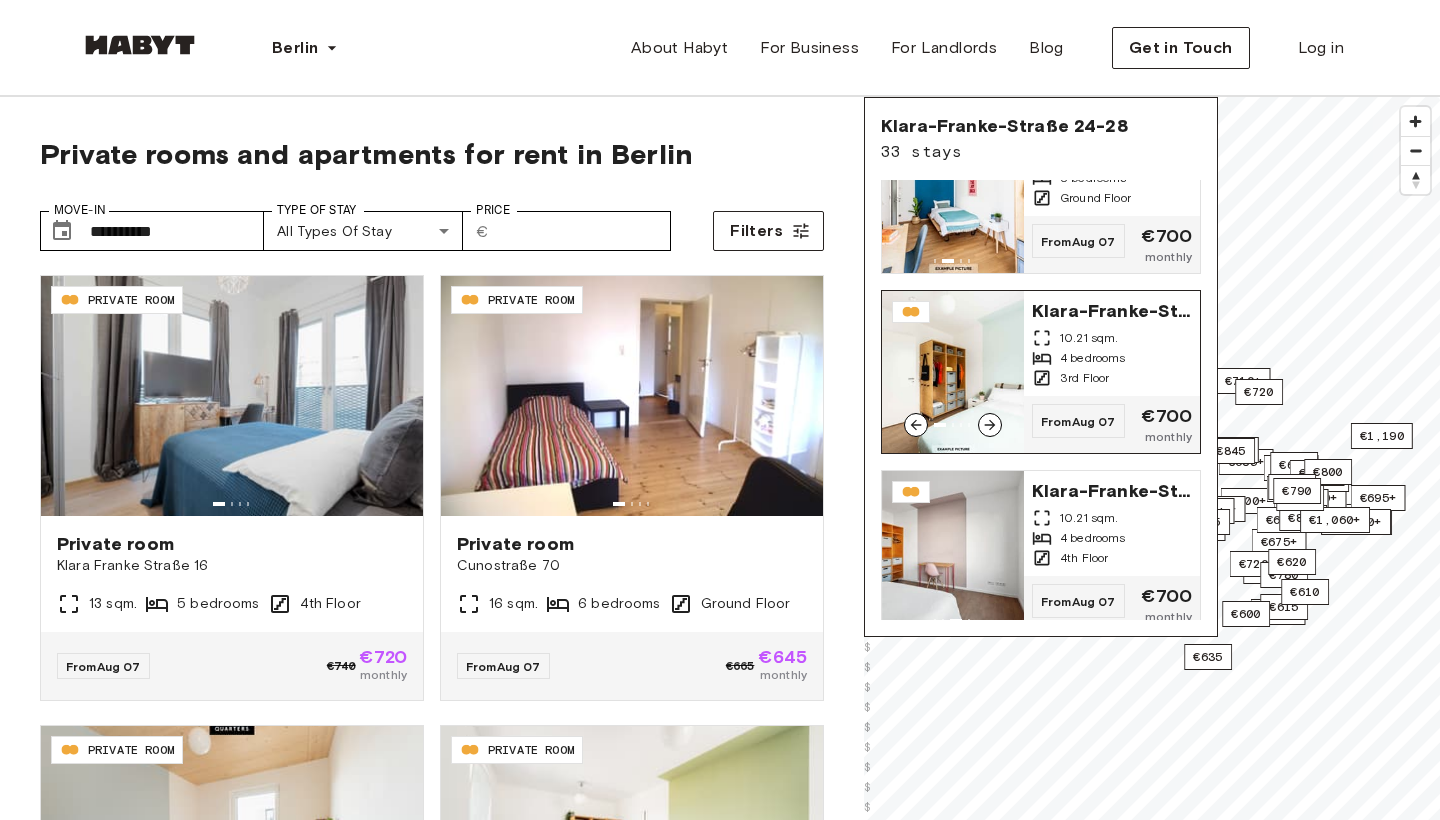 click 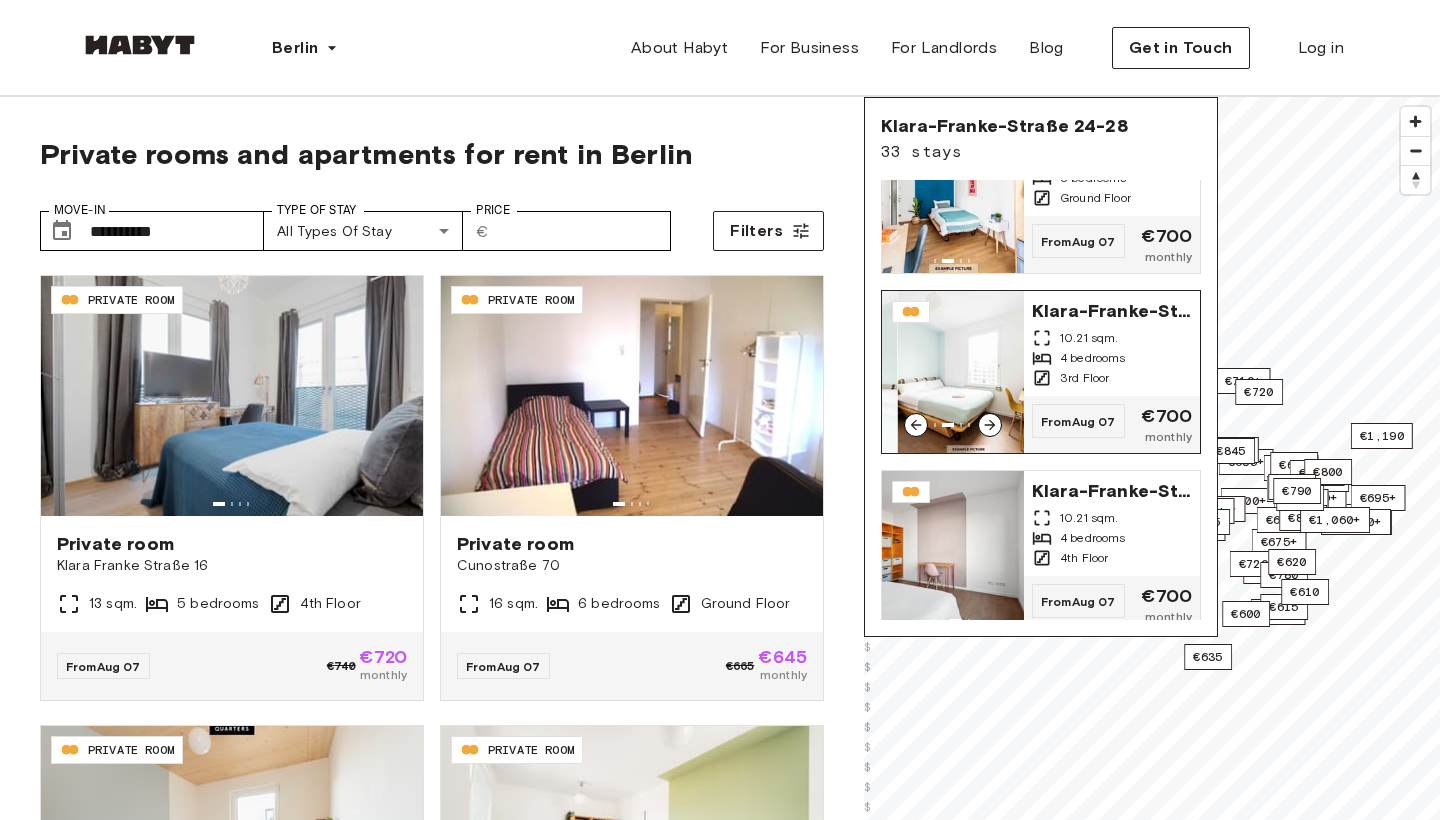 click 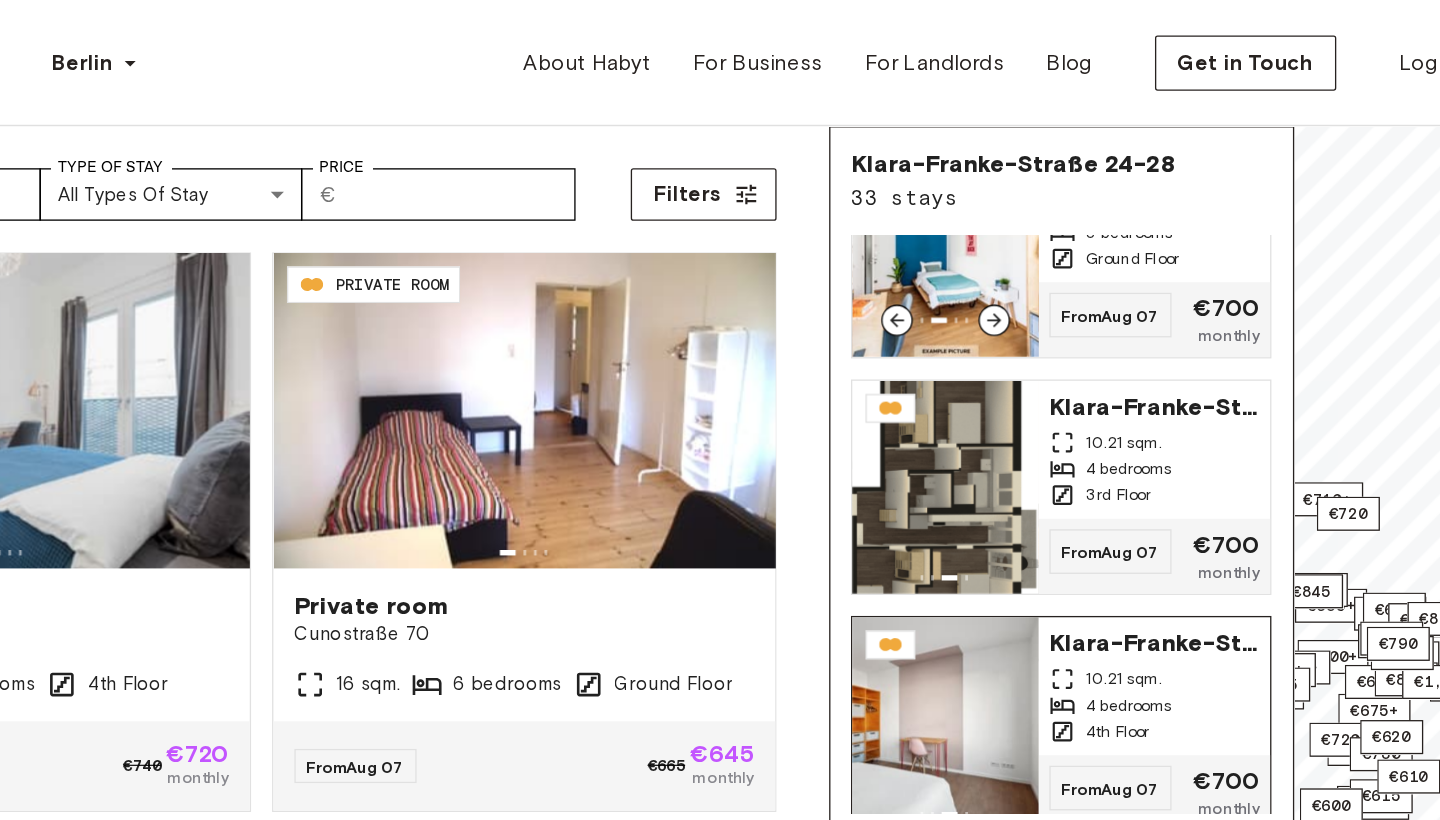 scroll, scrollTop: 0, scrollLeft: 0, axis: both 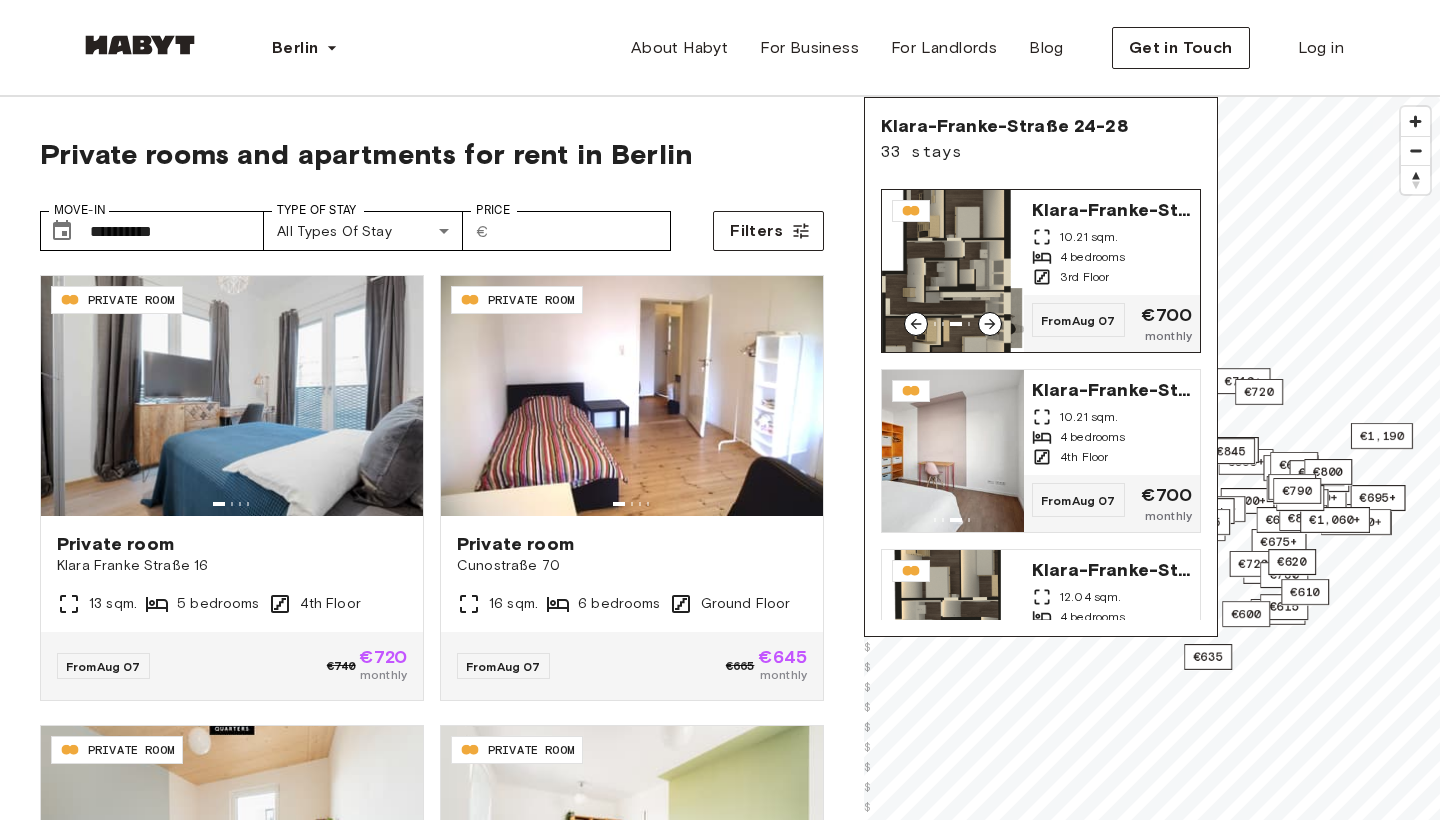 click 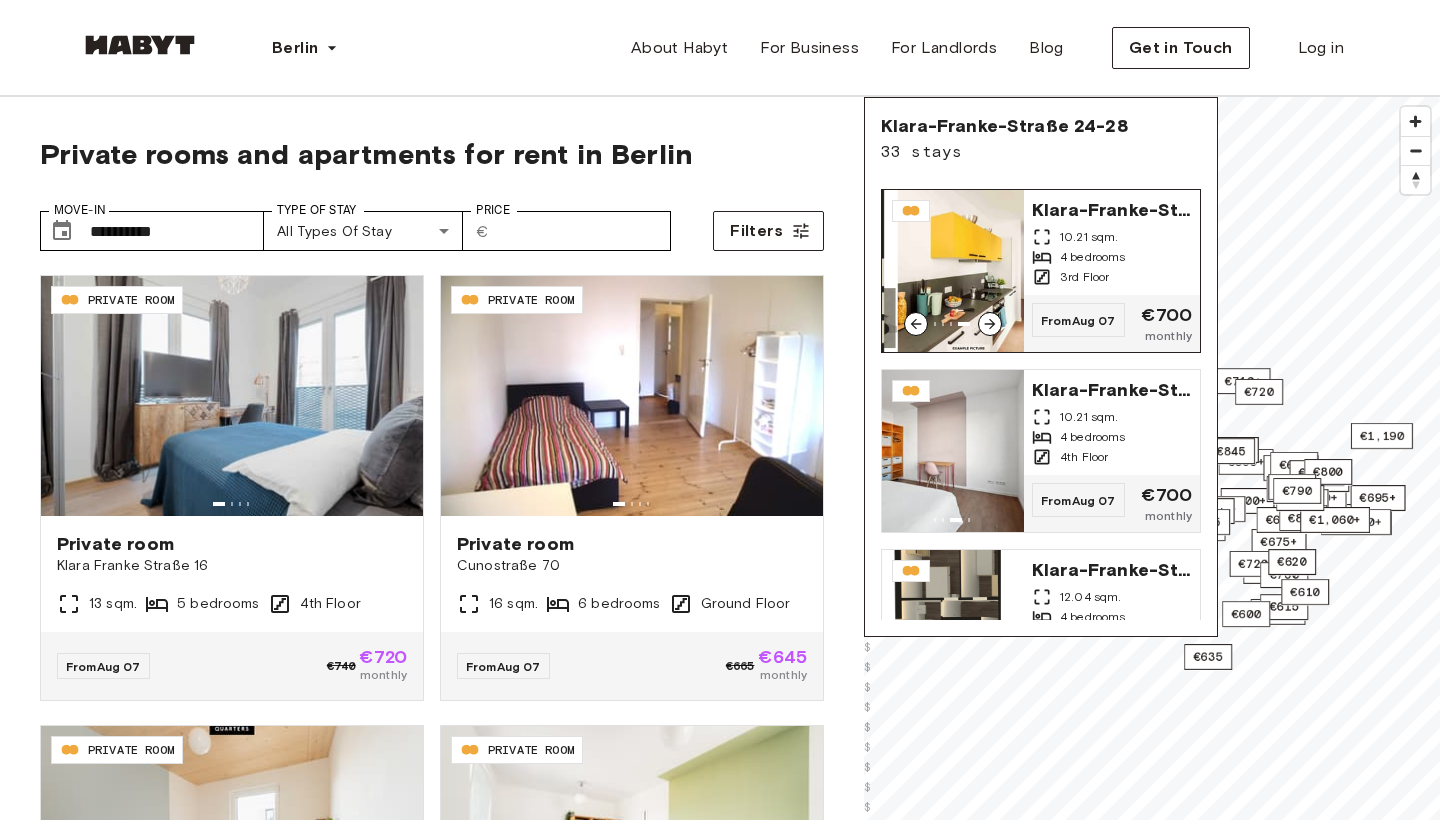 click 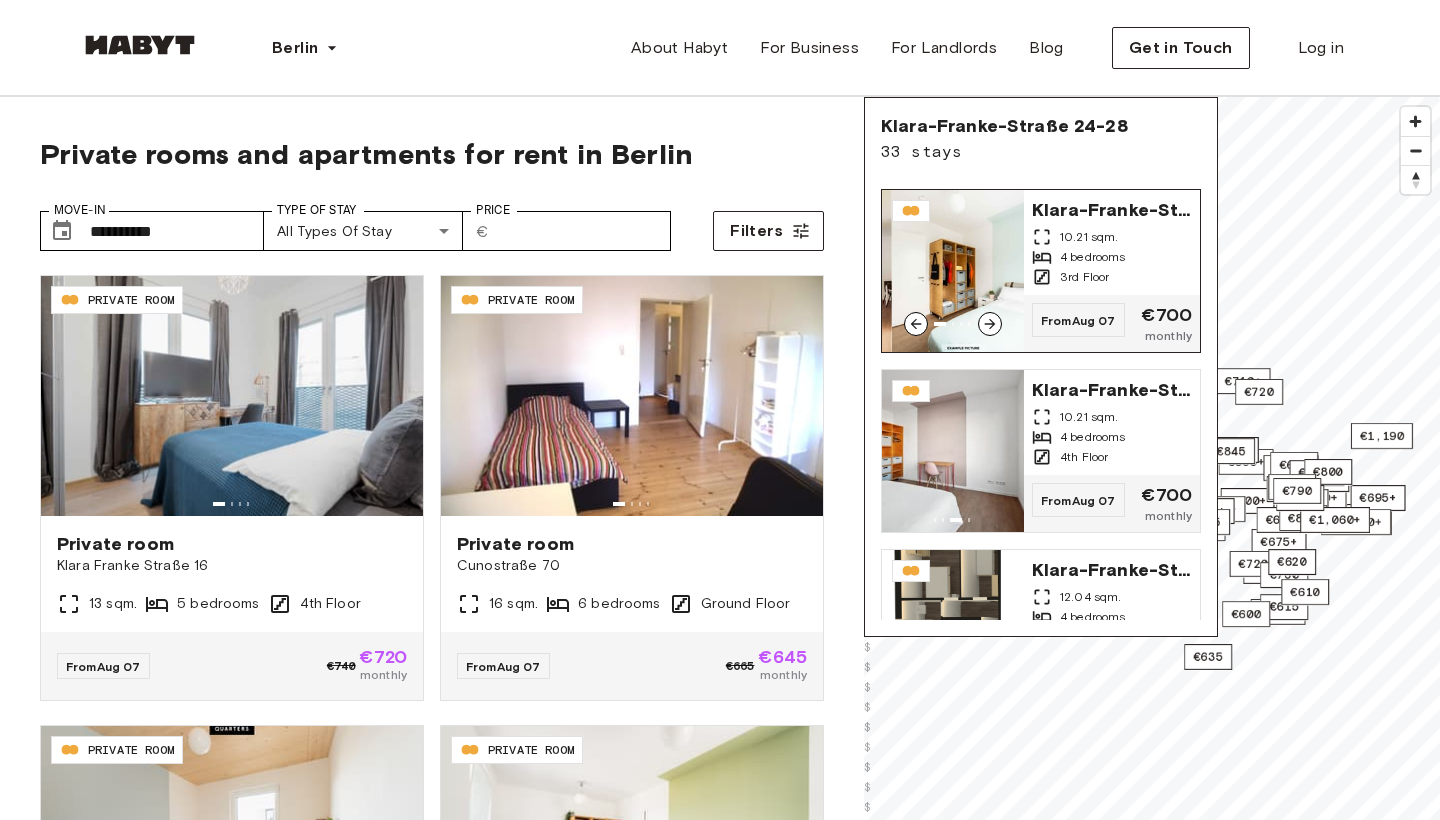 click 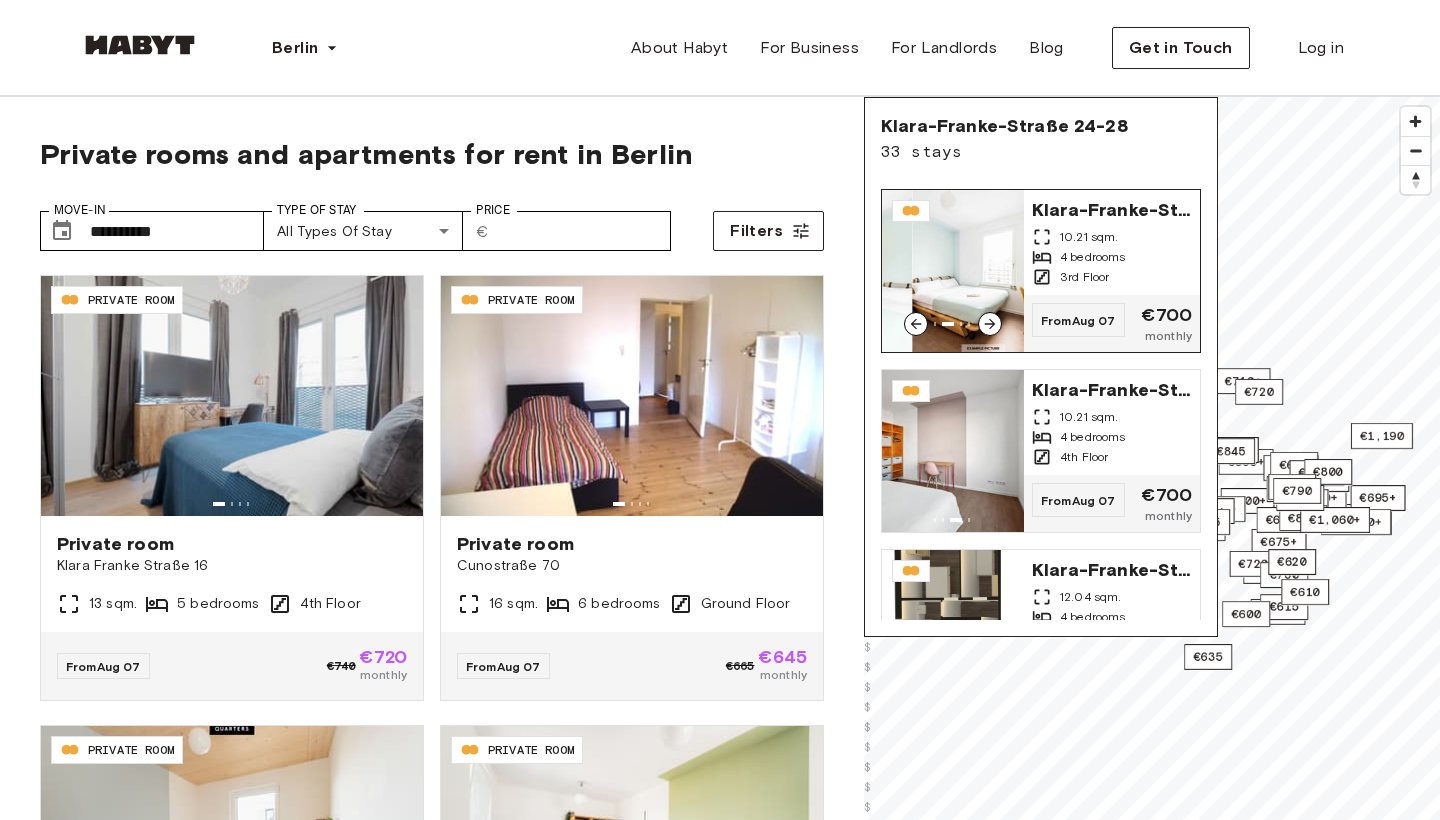 click 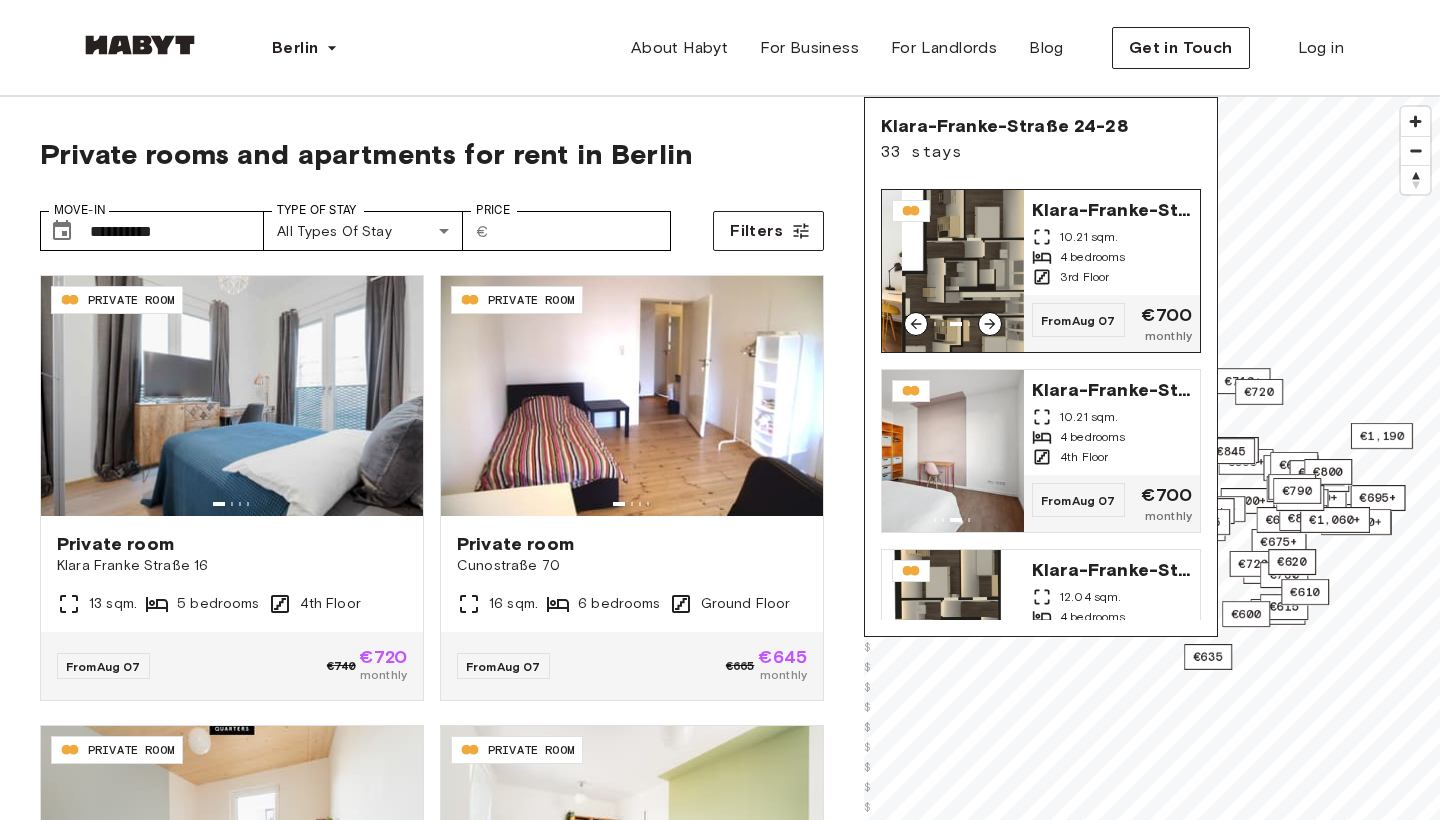 click 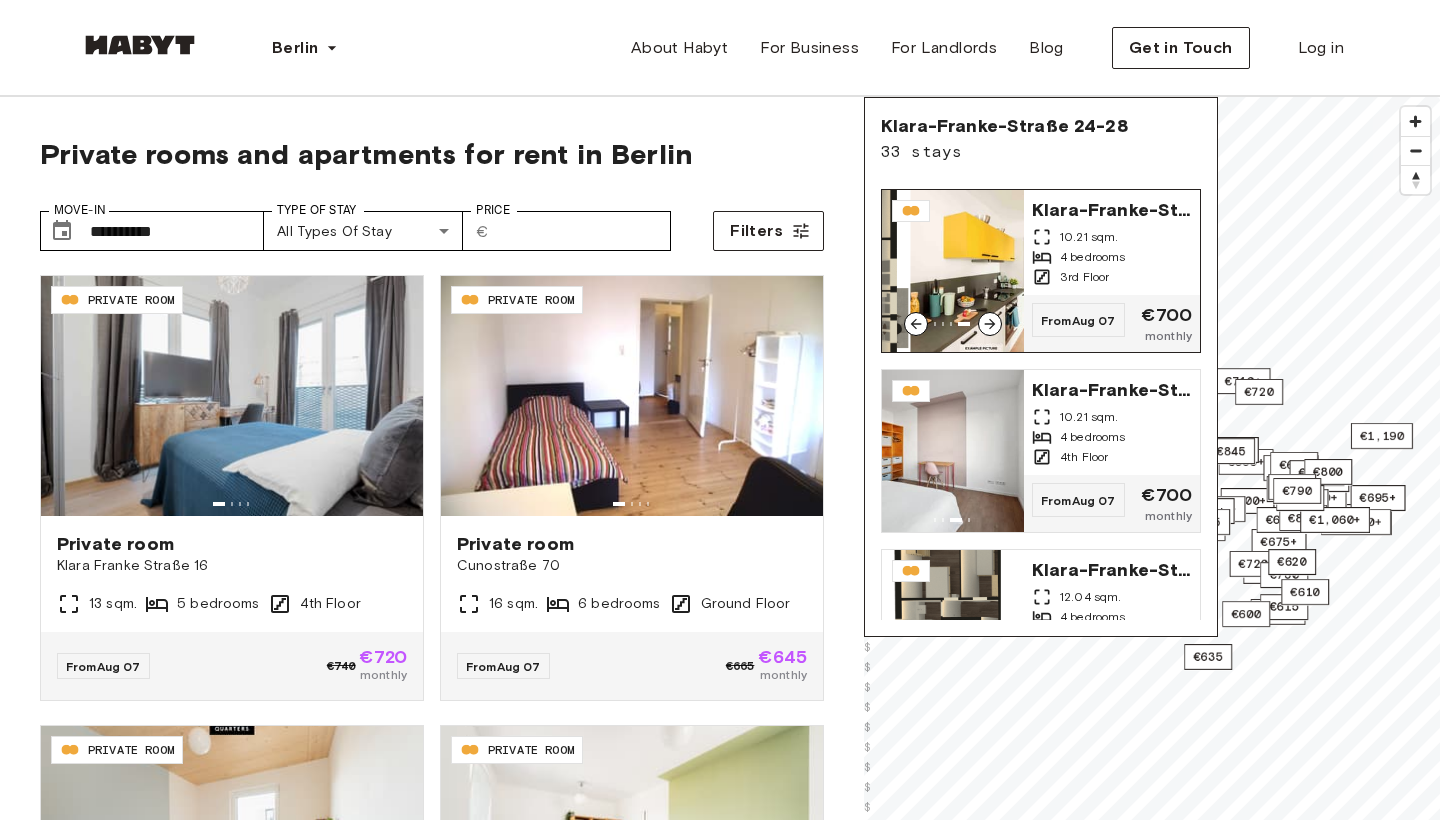 click 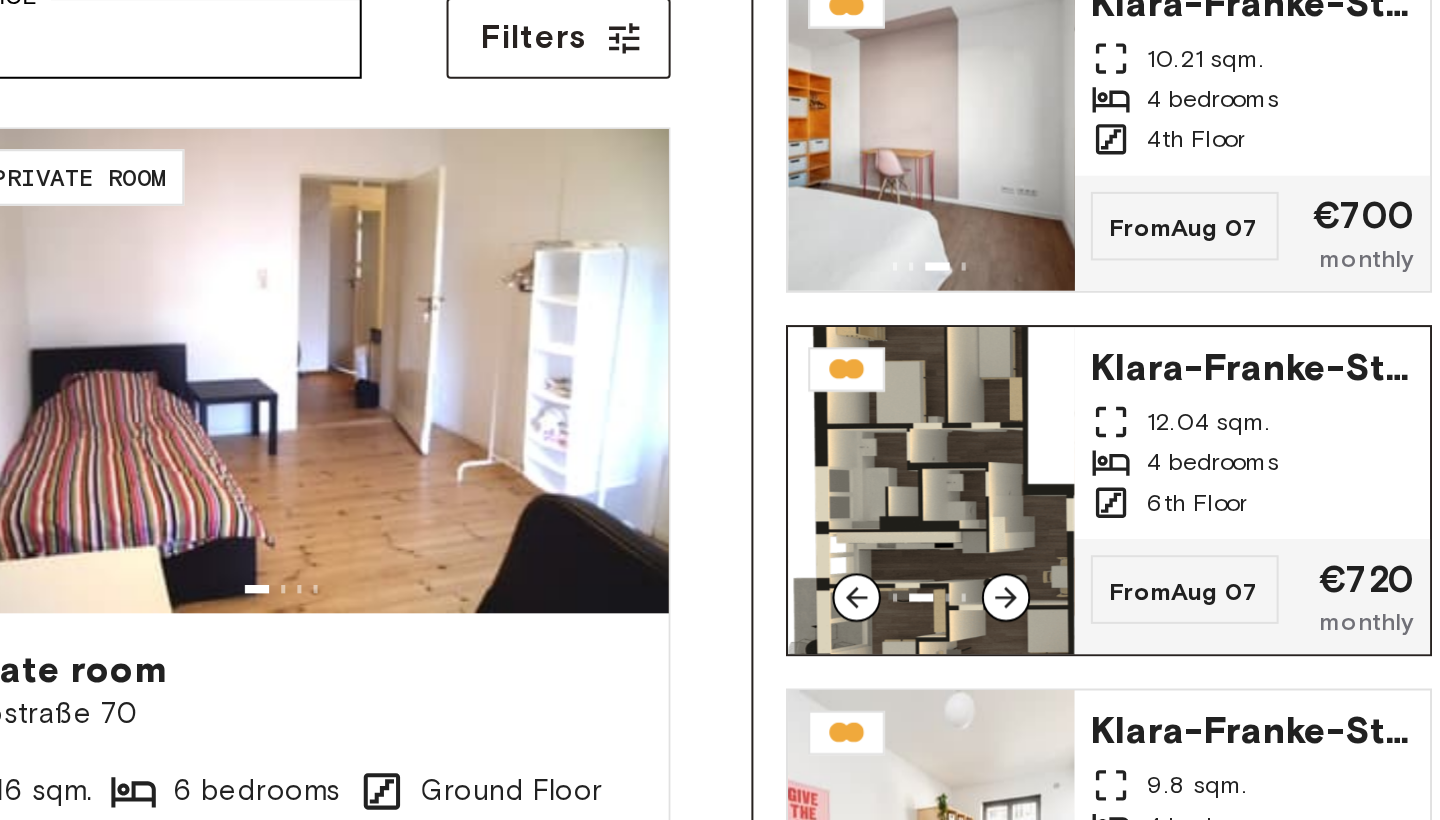 scroll, scrollTop: 709, scrollLeft: 0, axis: vertical 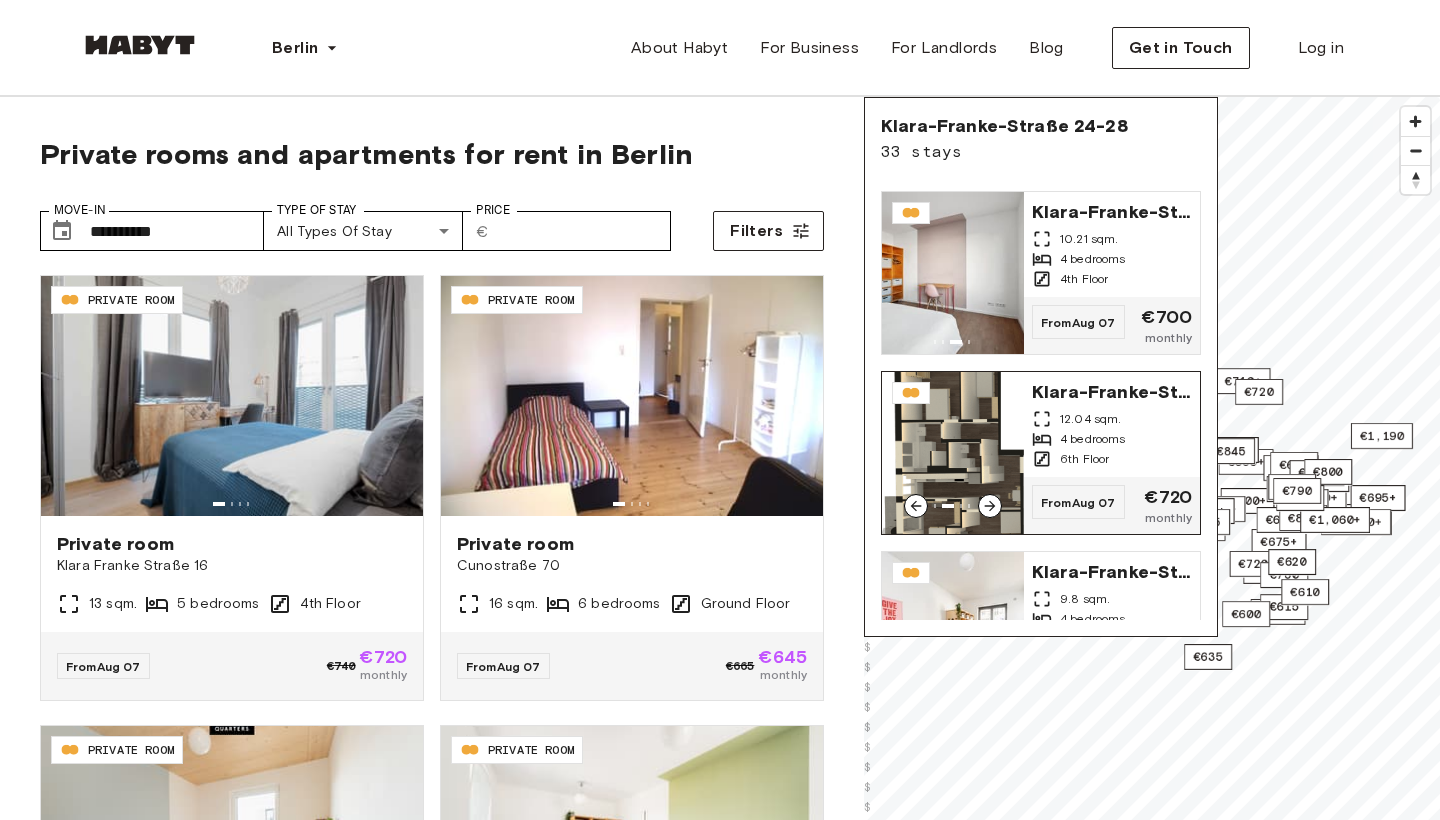 click 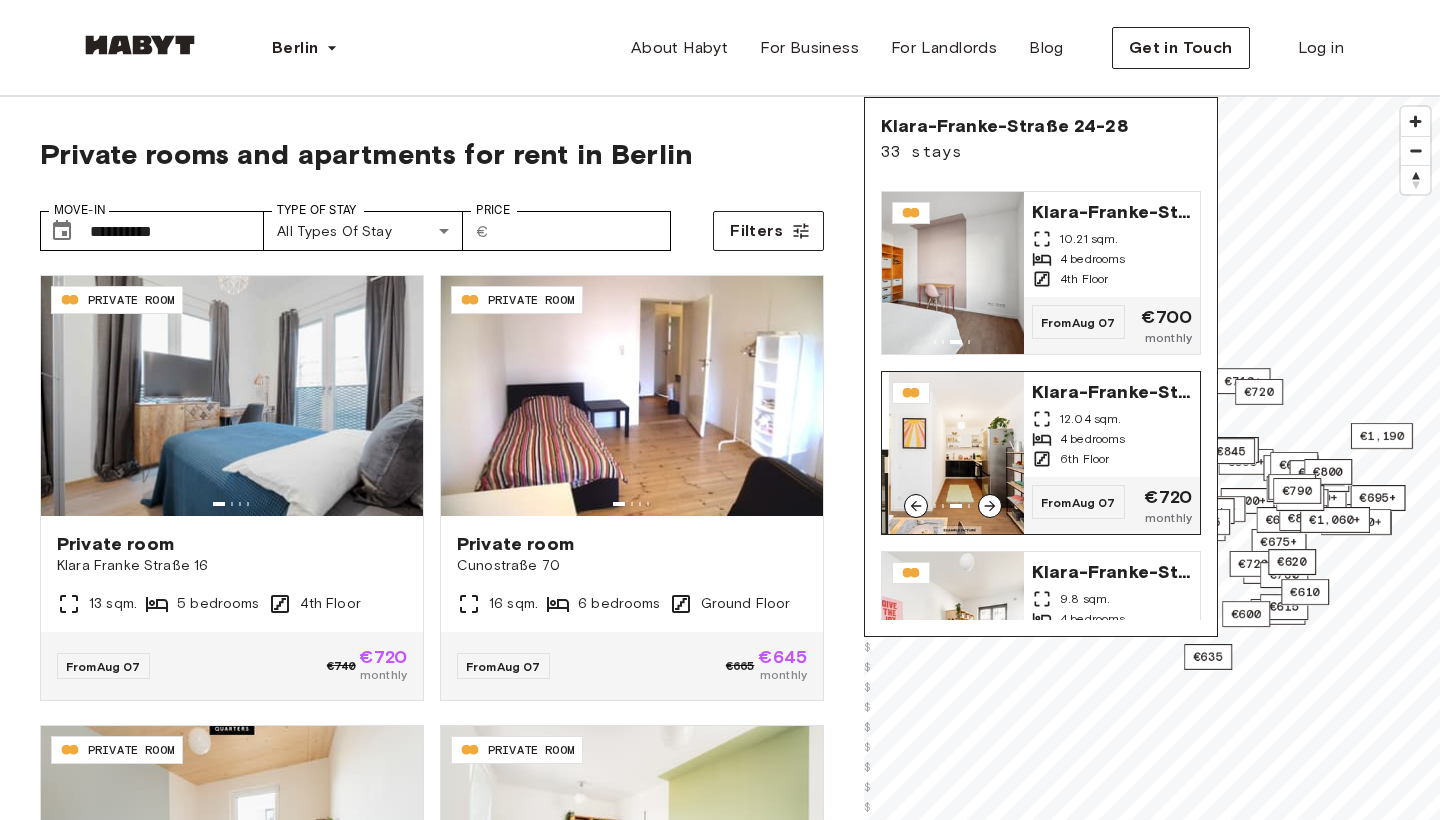click 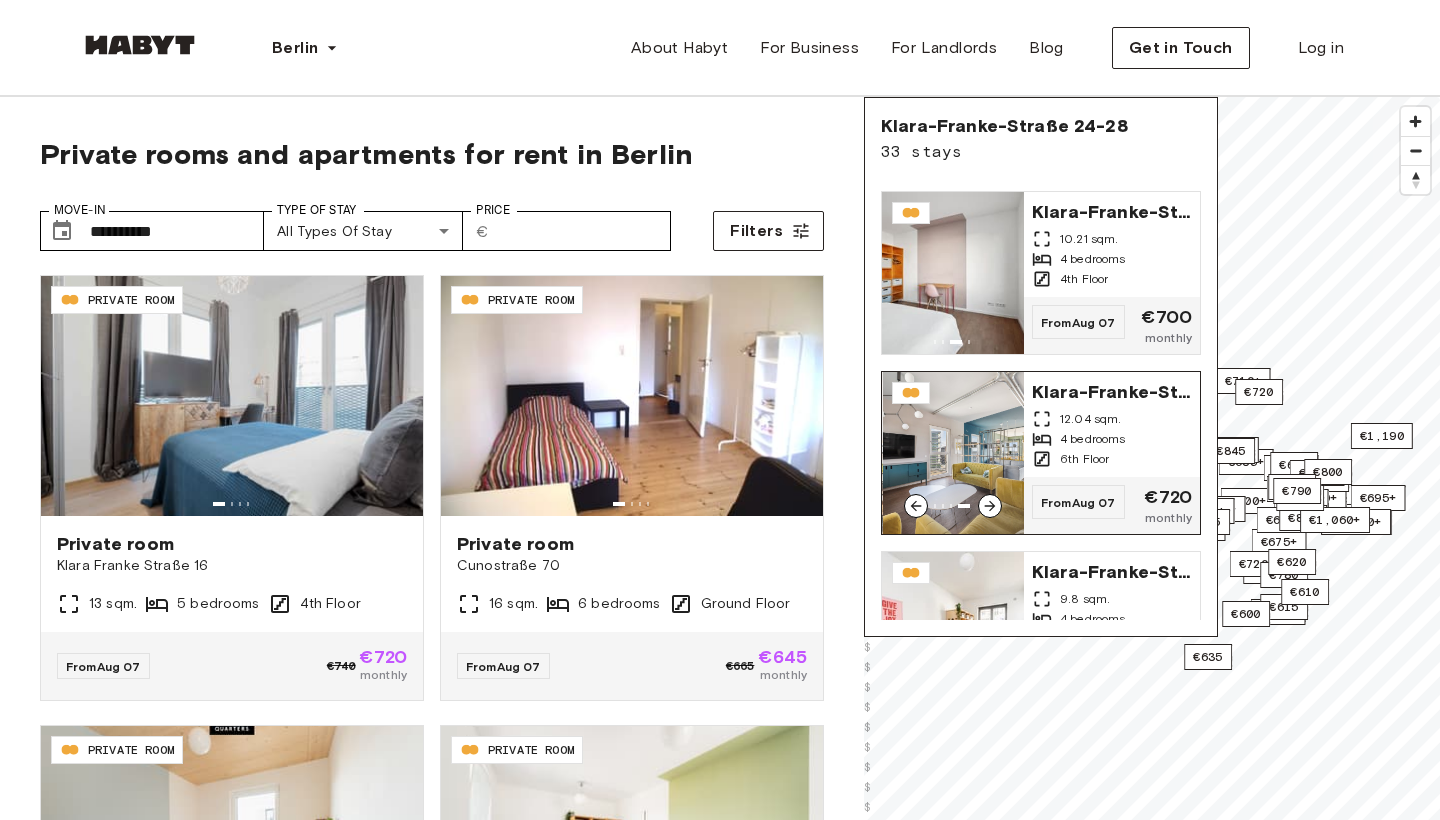 click 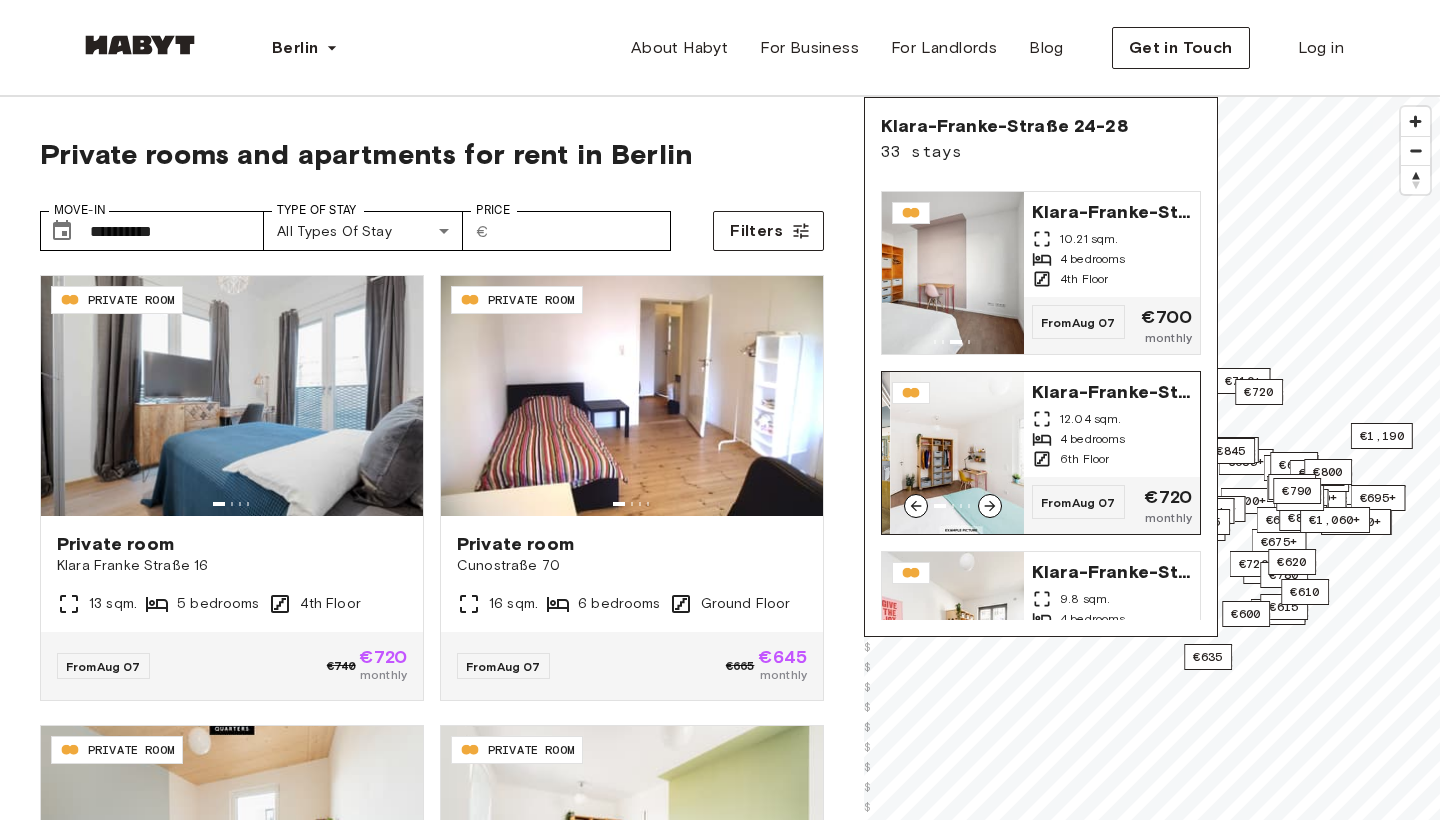 click 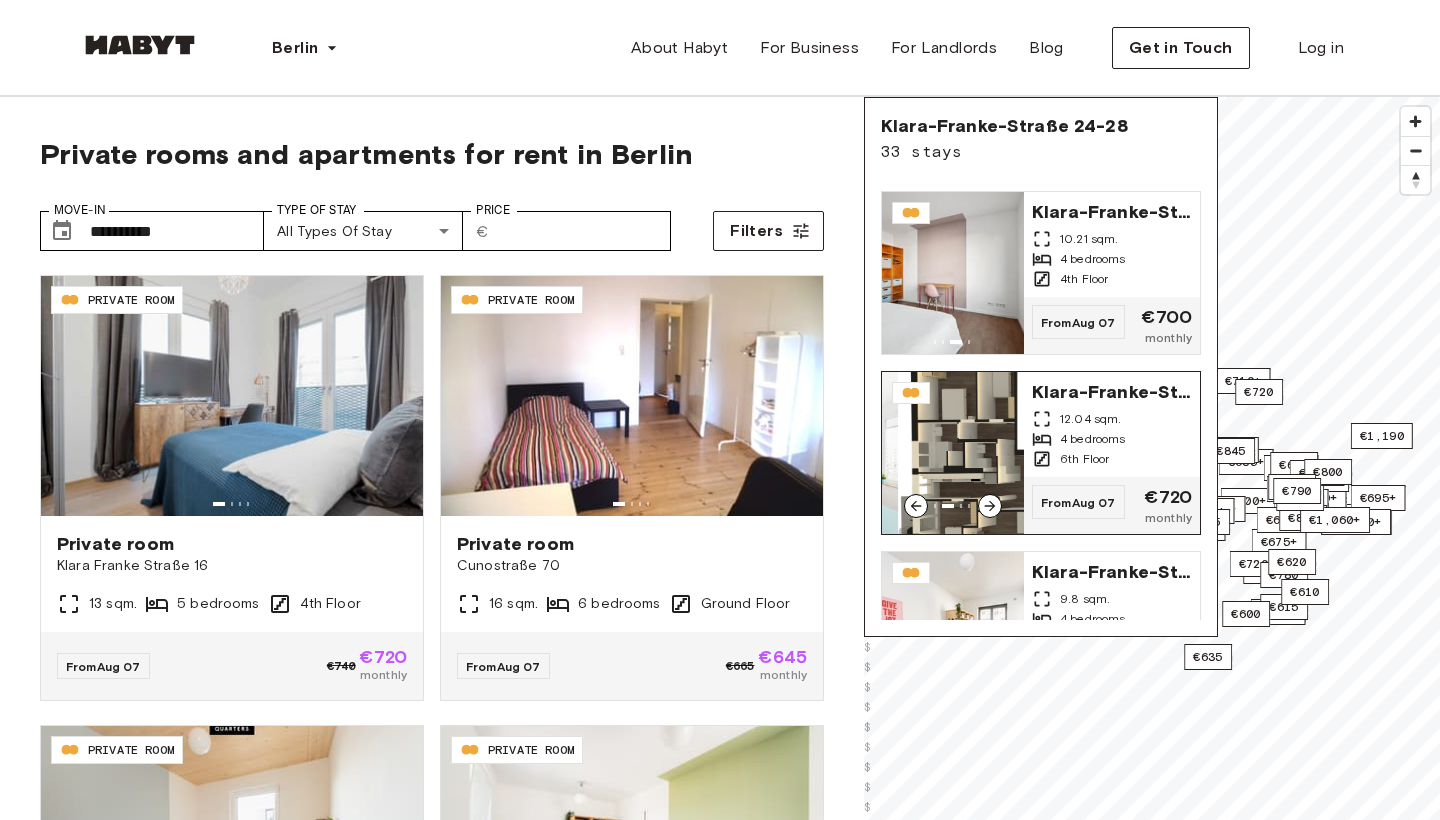 click 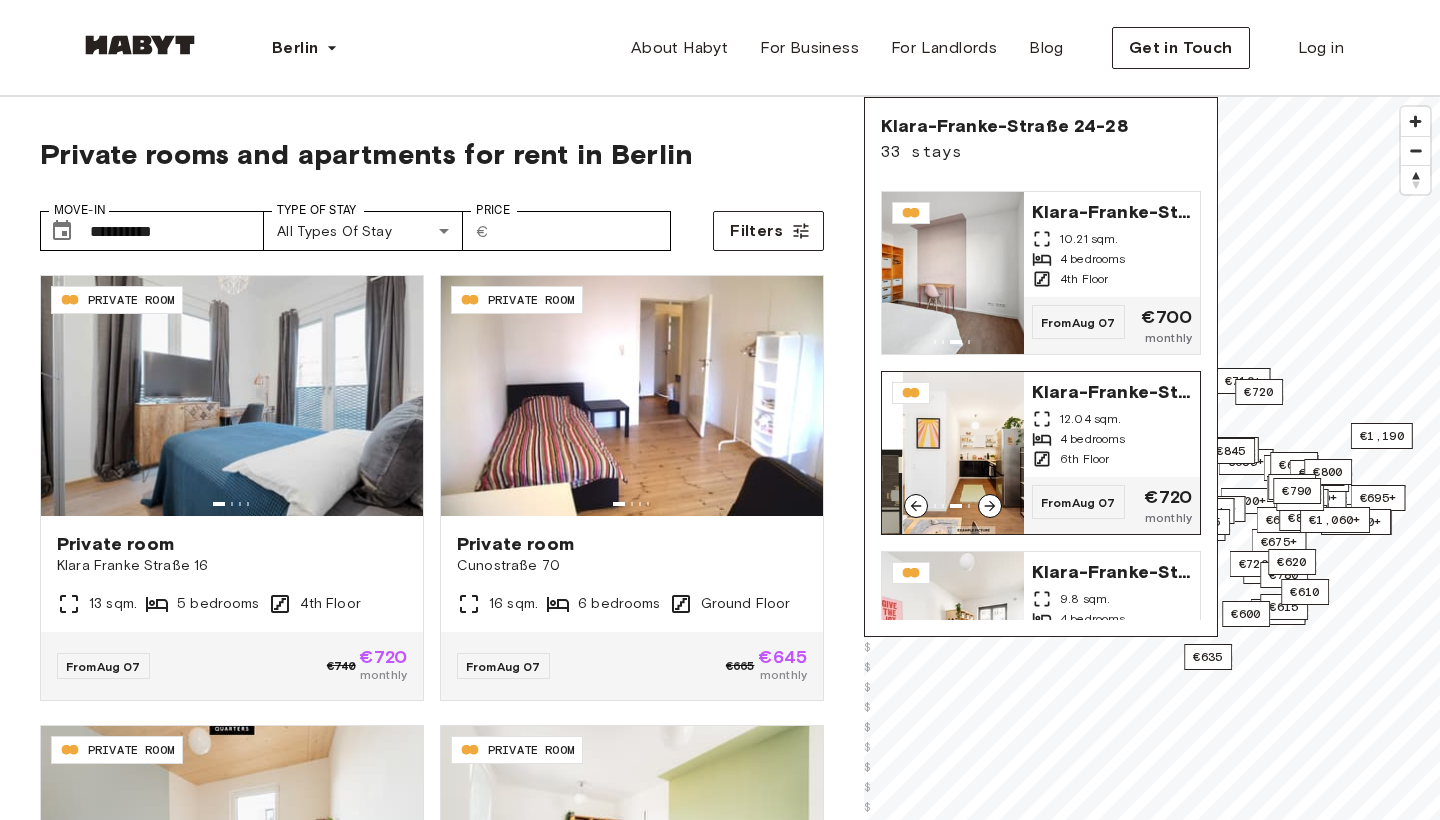 click 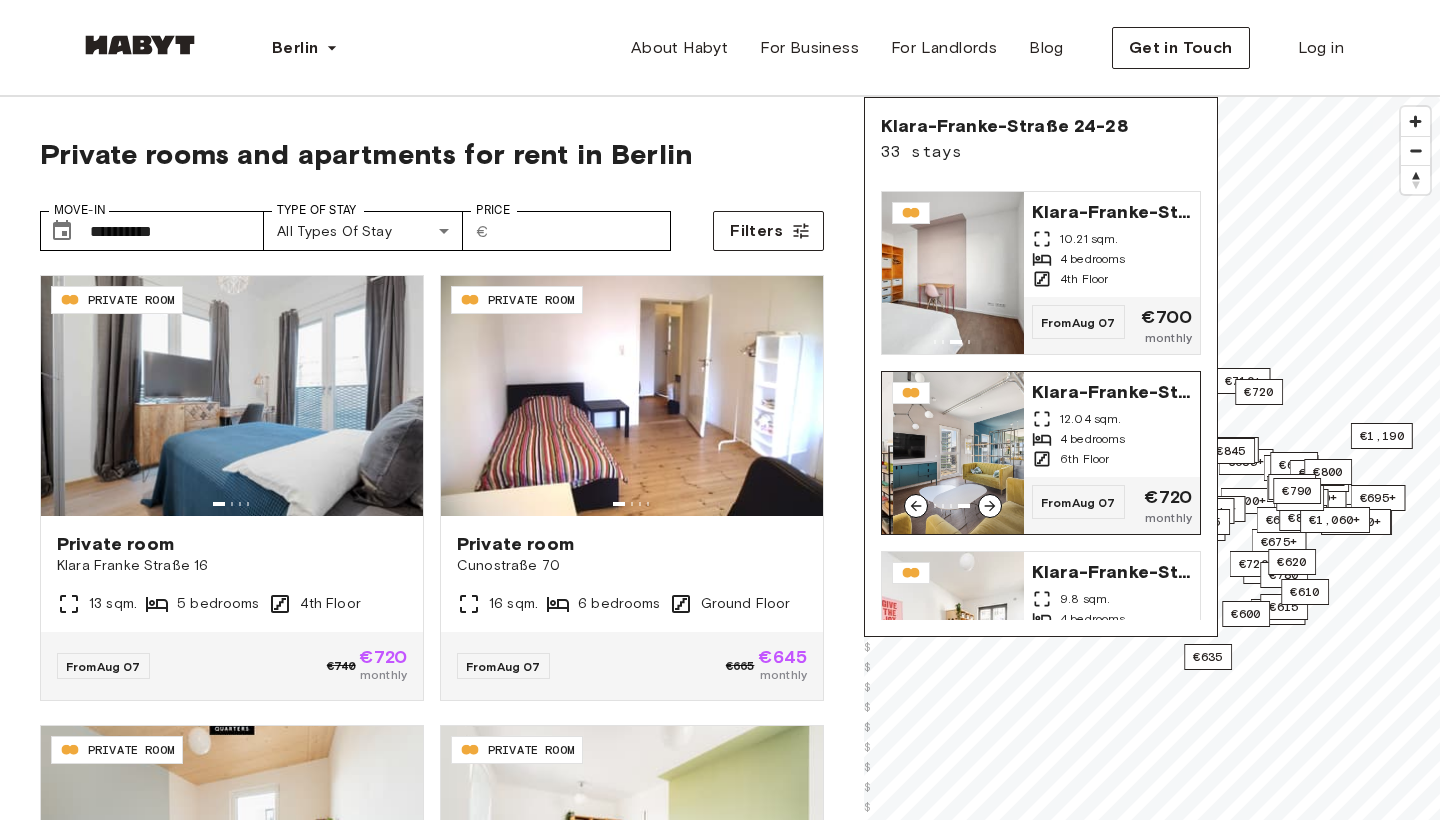 click 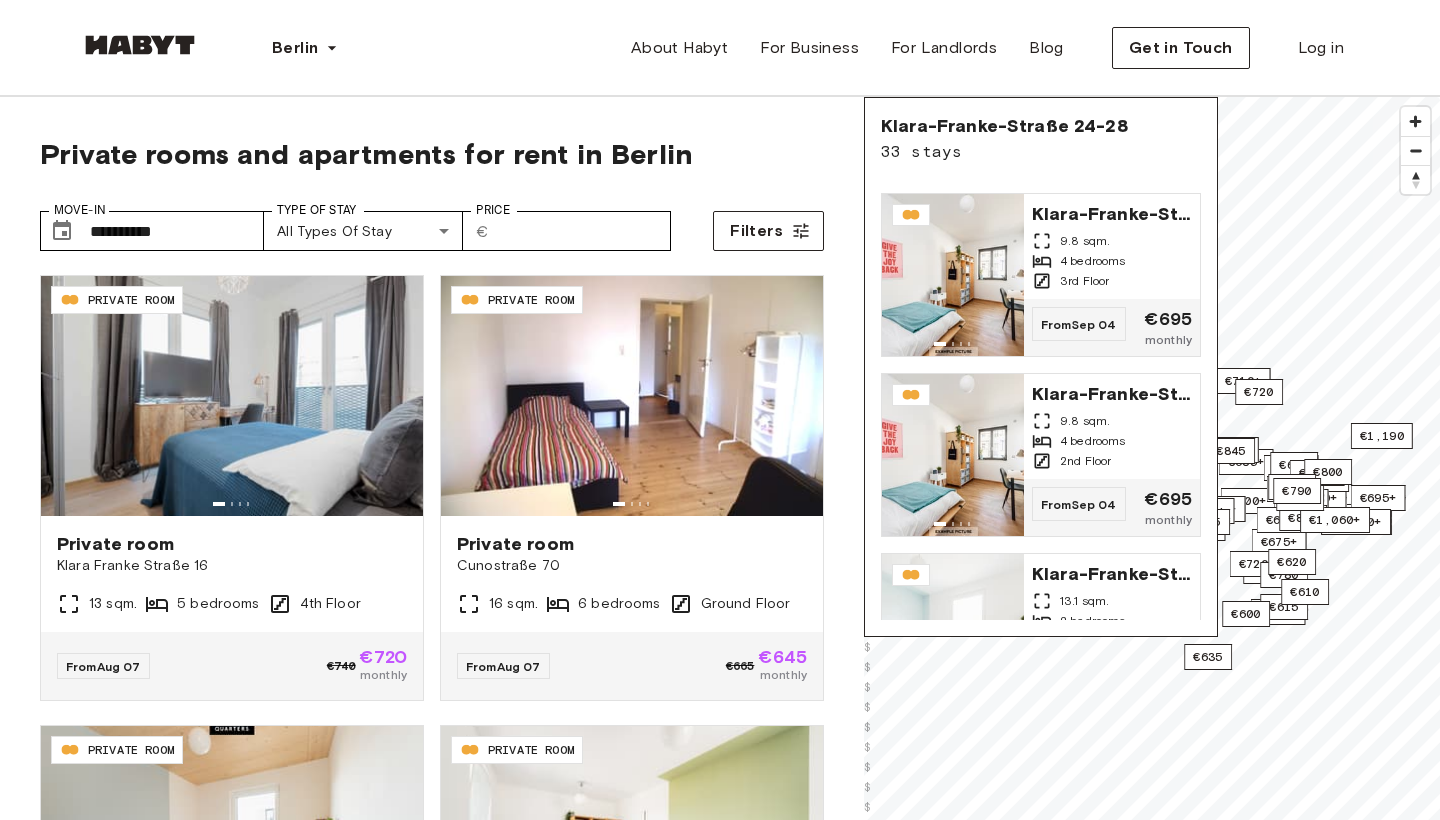 scroll, scrollTop: 1070, scrollLeft: 0, axis: vertical 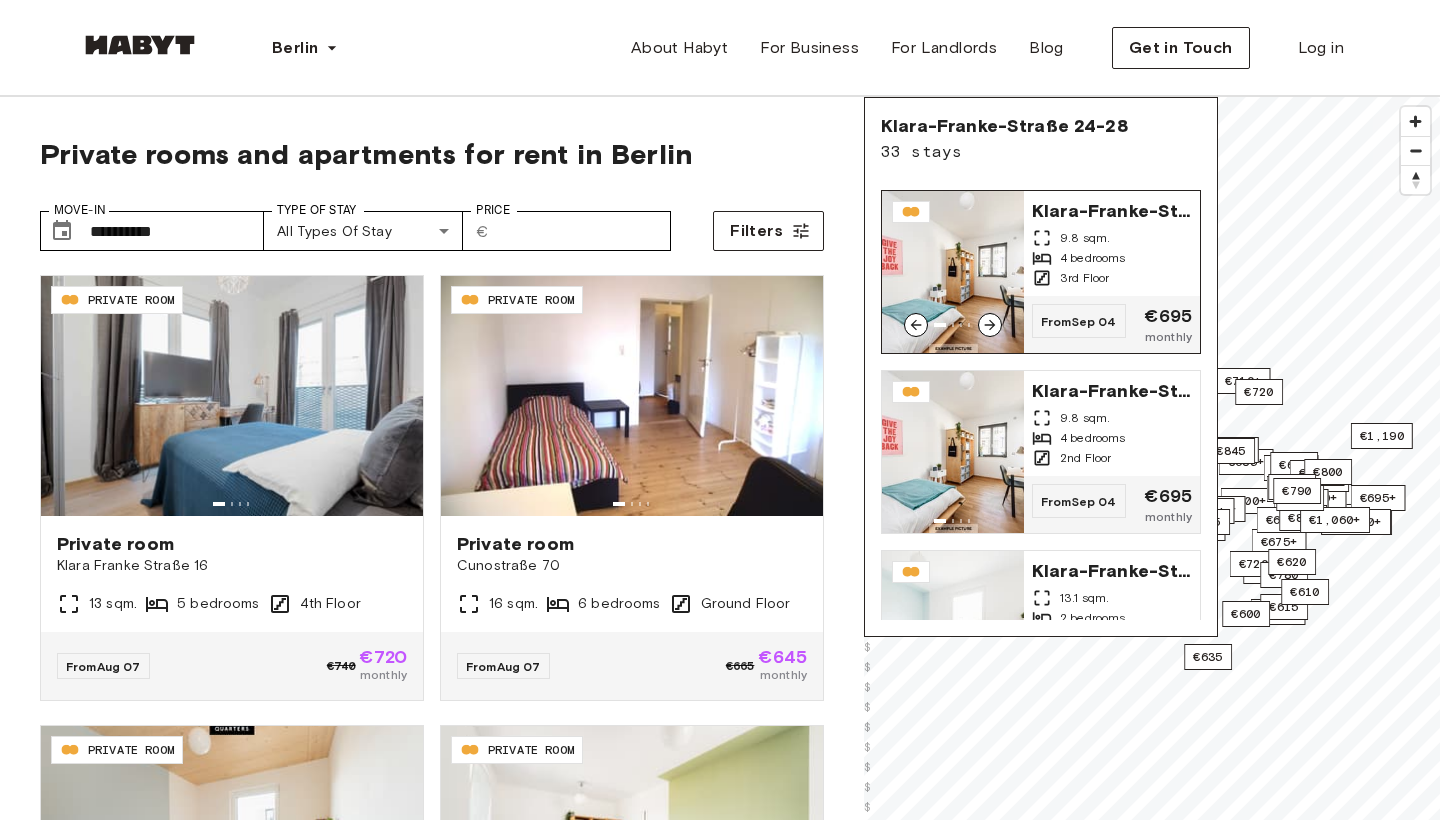 click 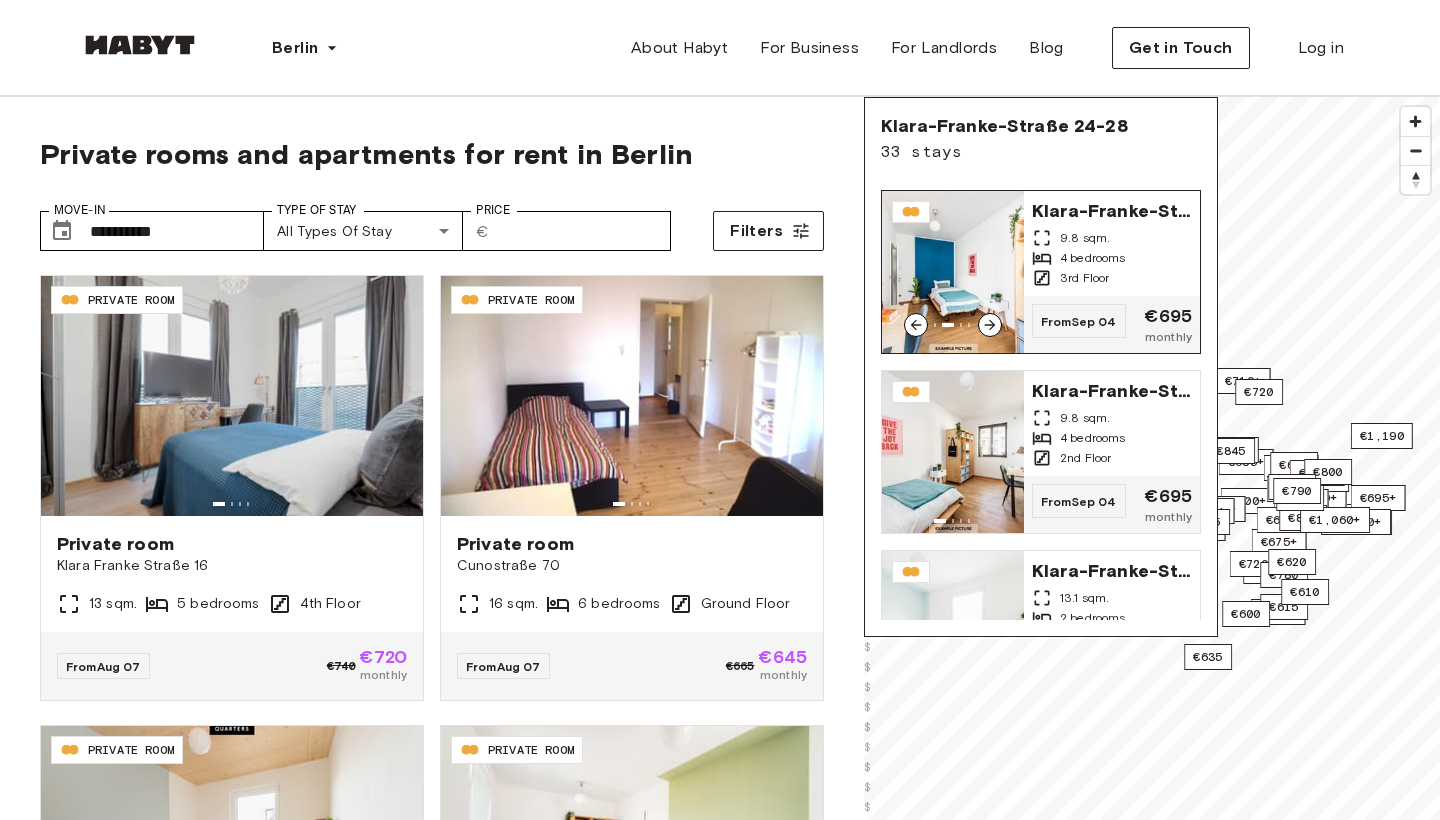 click 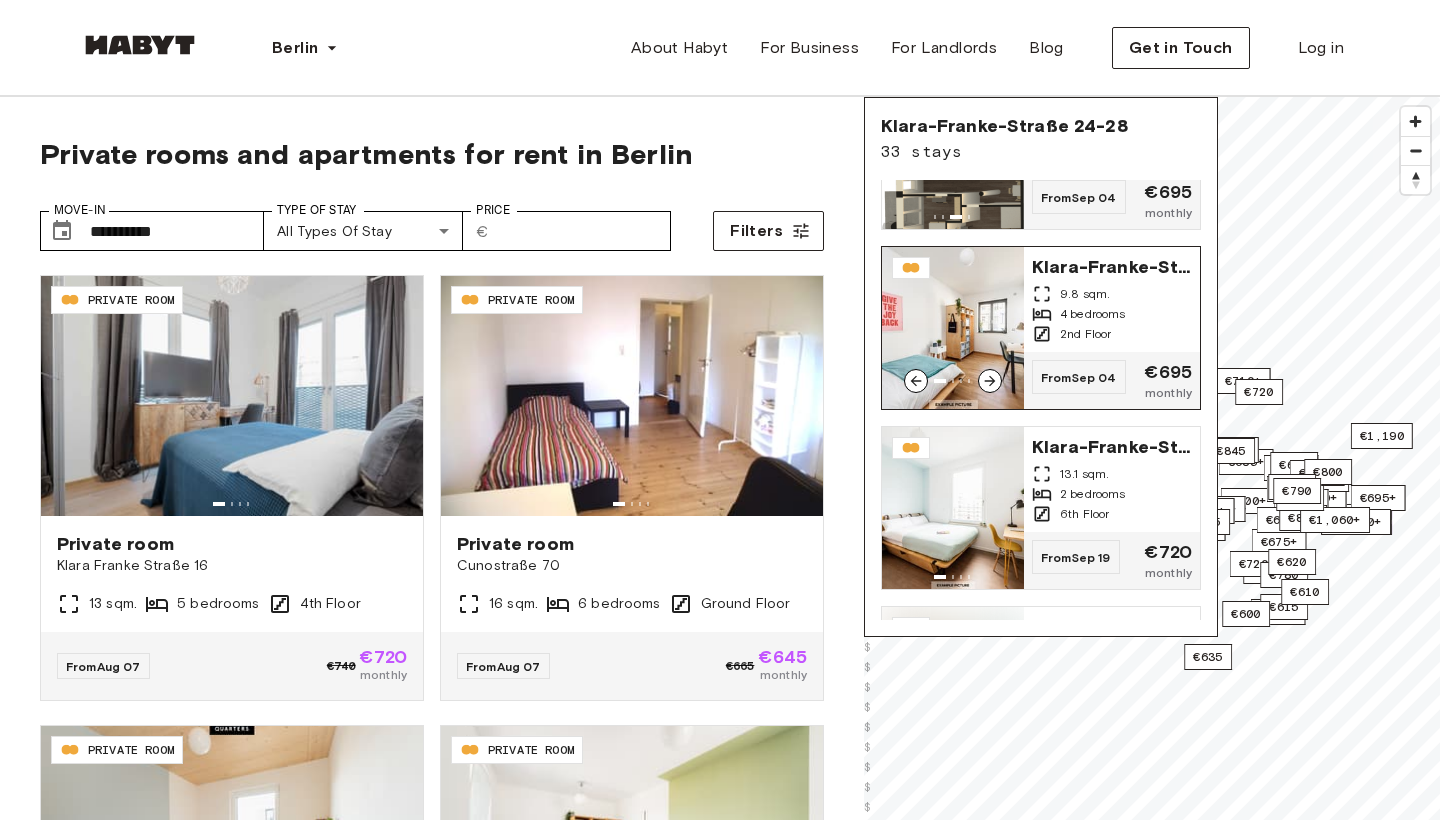 scroll, scrollTop: 1207, scrollLeft: 0, axis: vertical 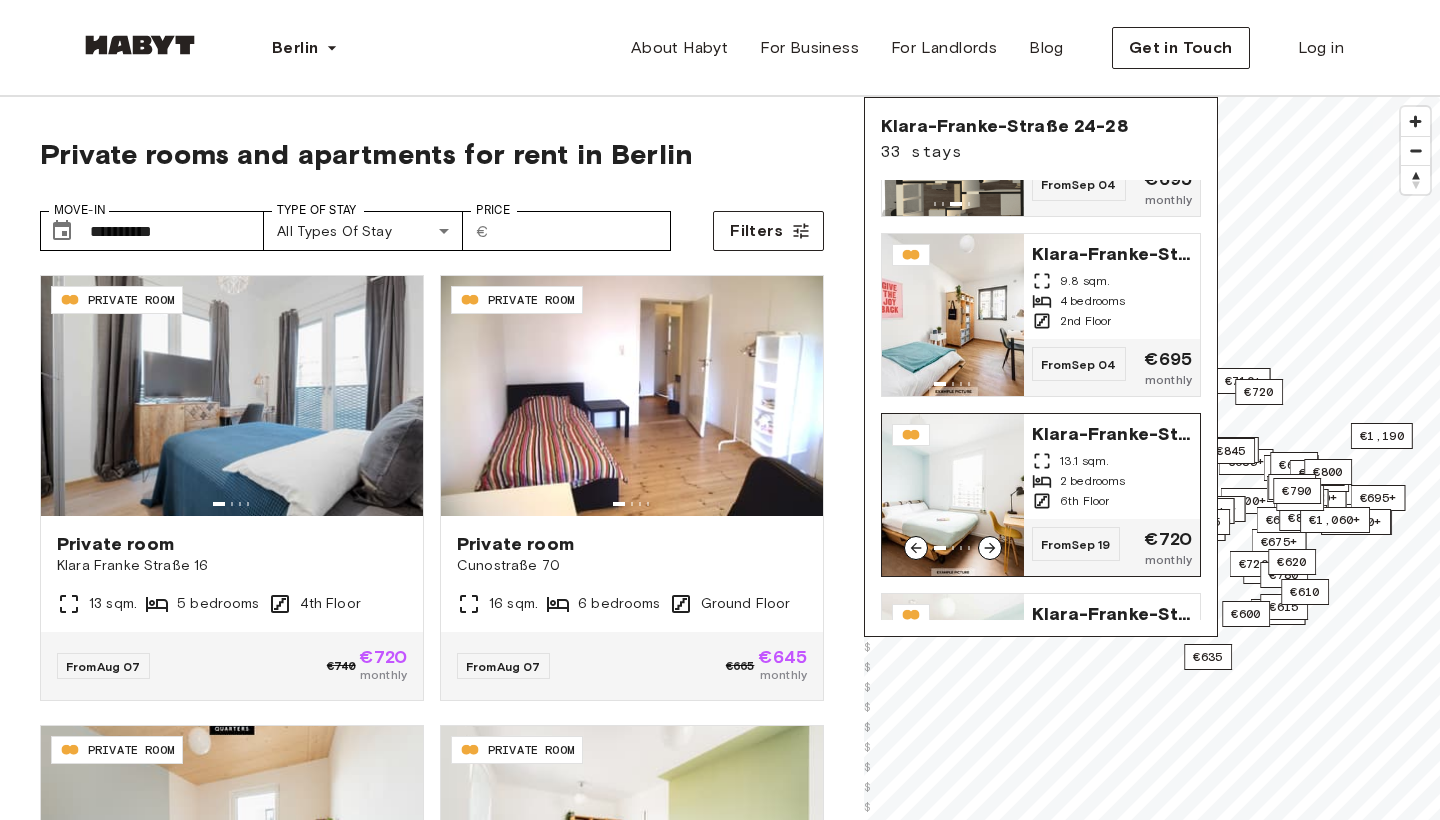 click 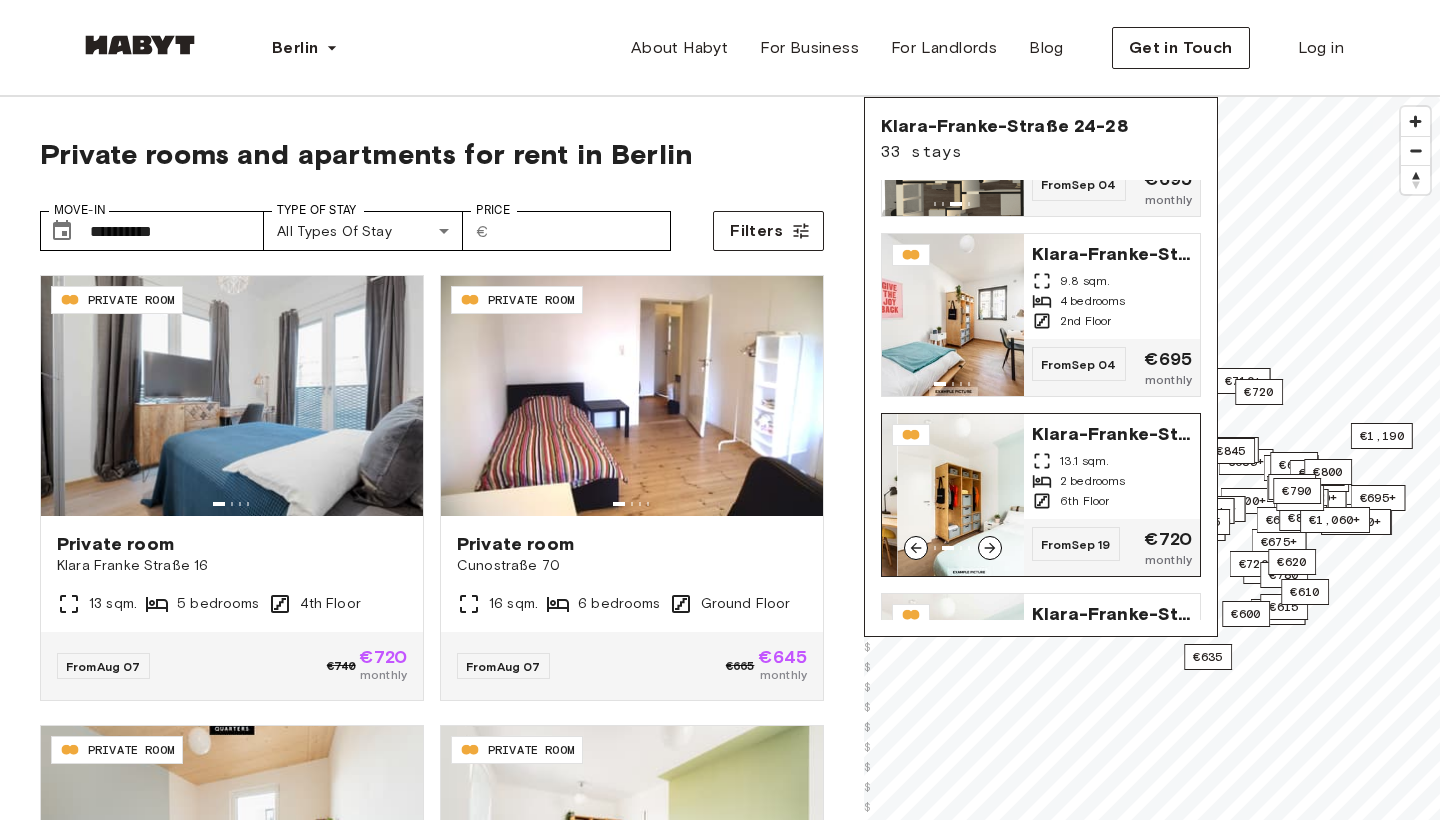 click 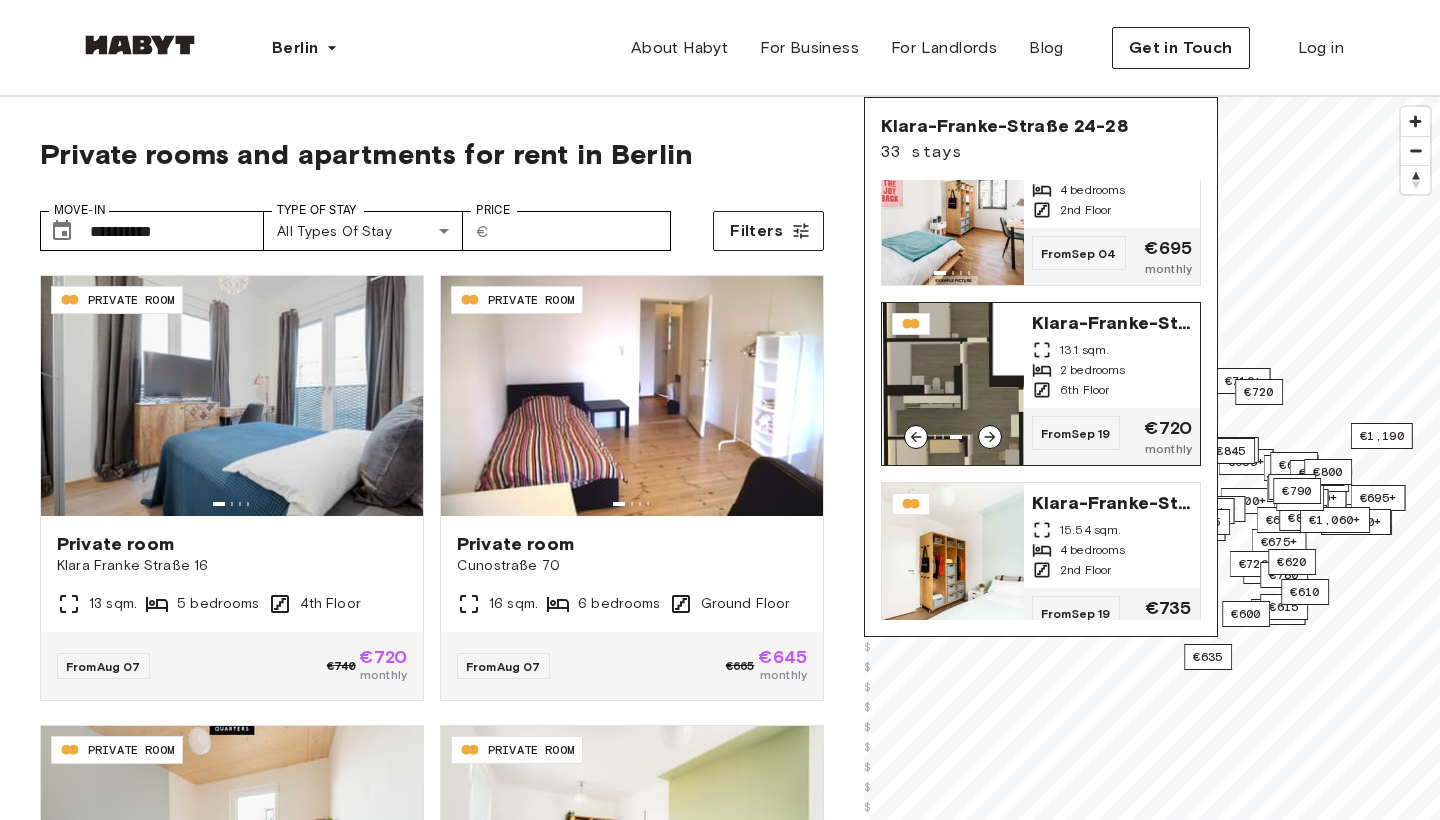 scroll, scrollTop: 1319, scrollLeft: 0, axis: vertical 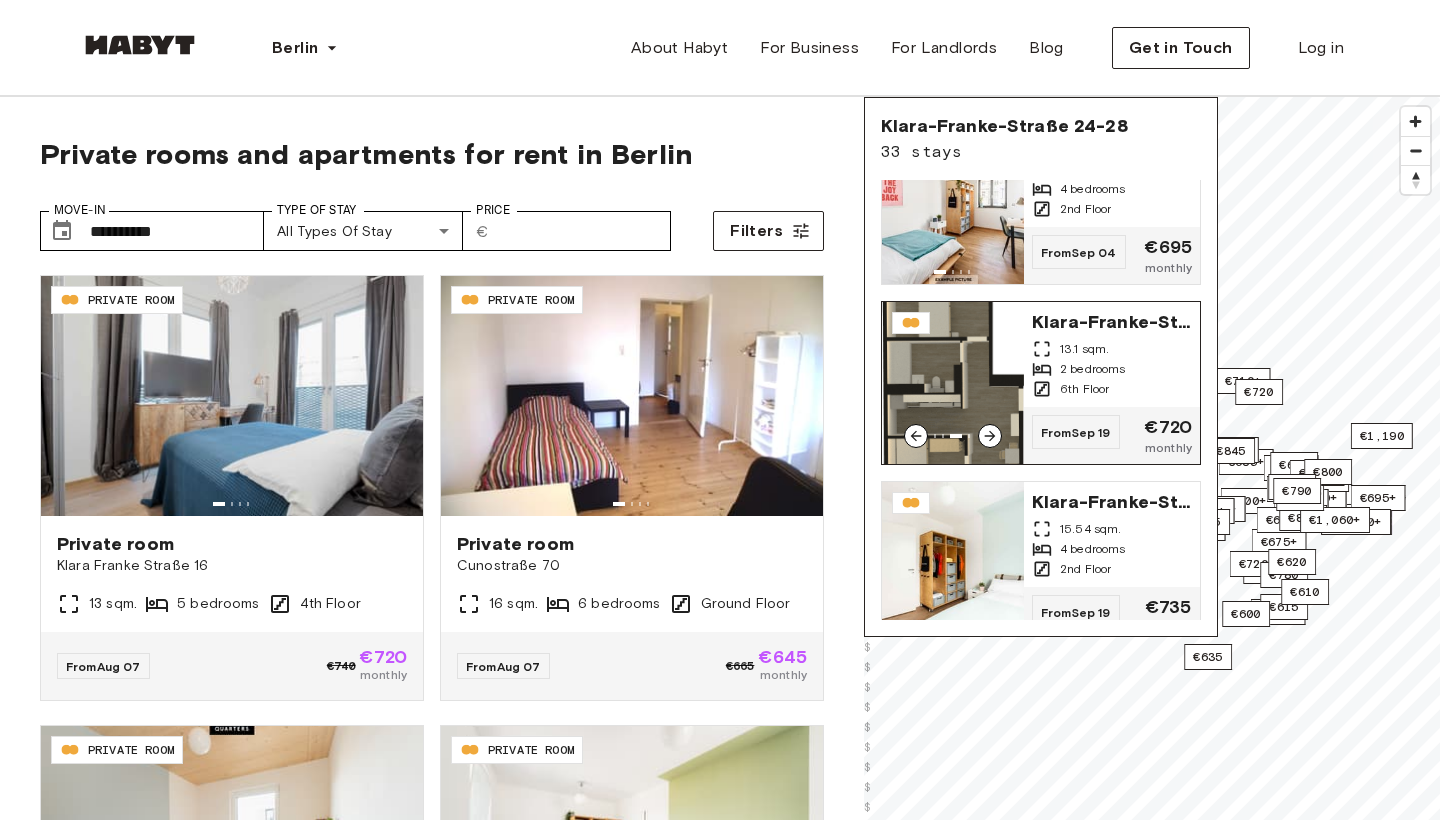 click 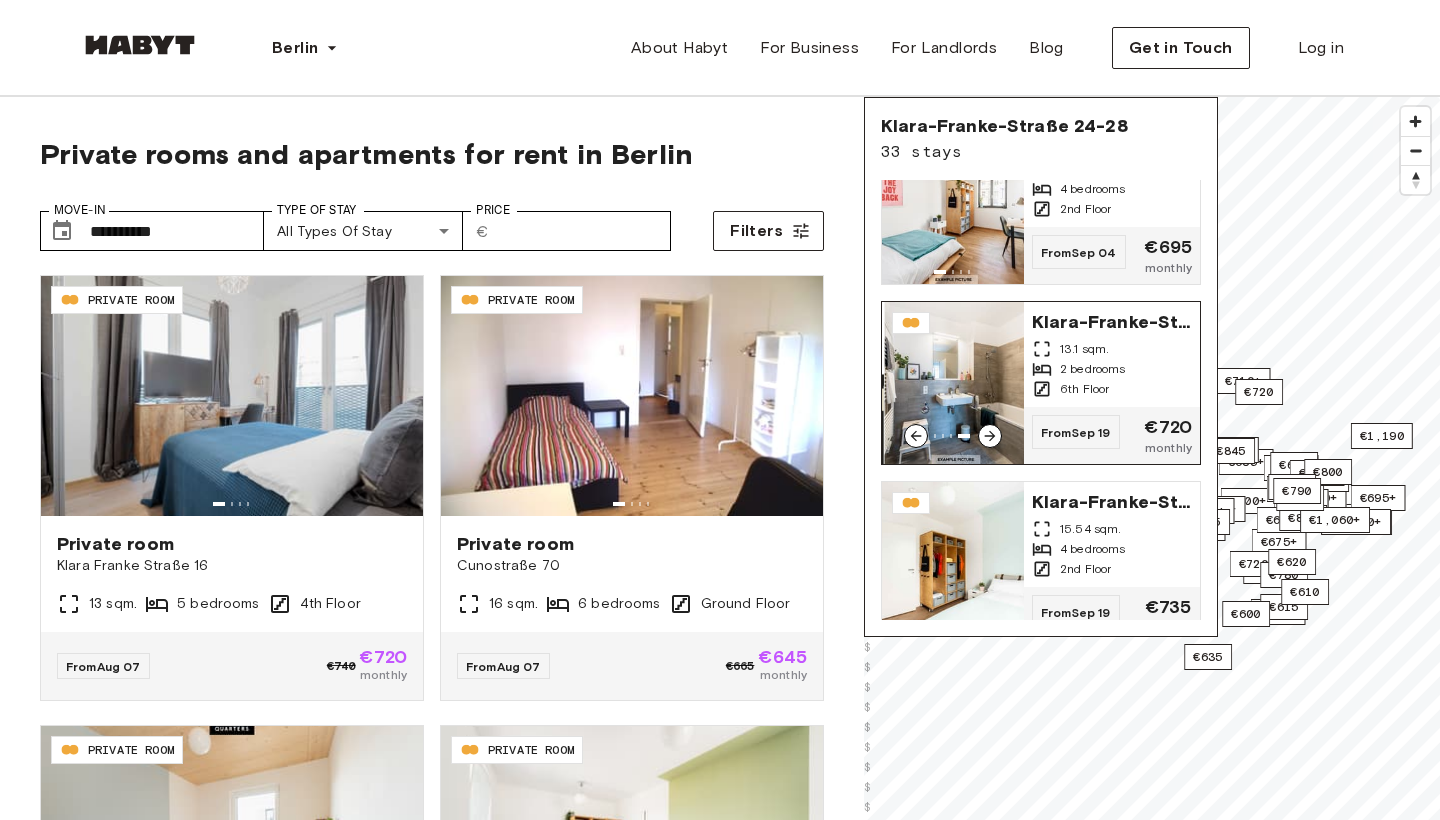 click at bounding box center (916, 436) 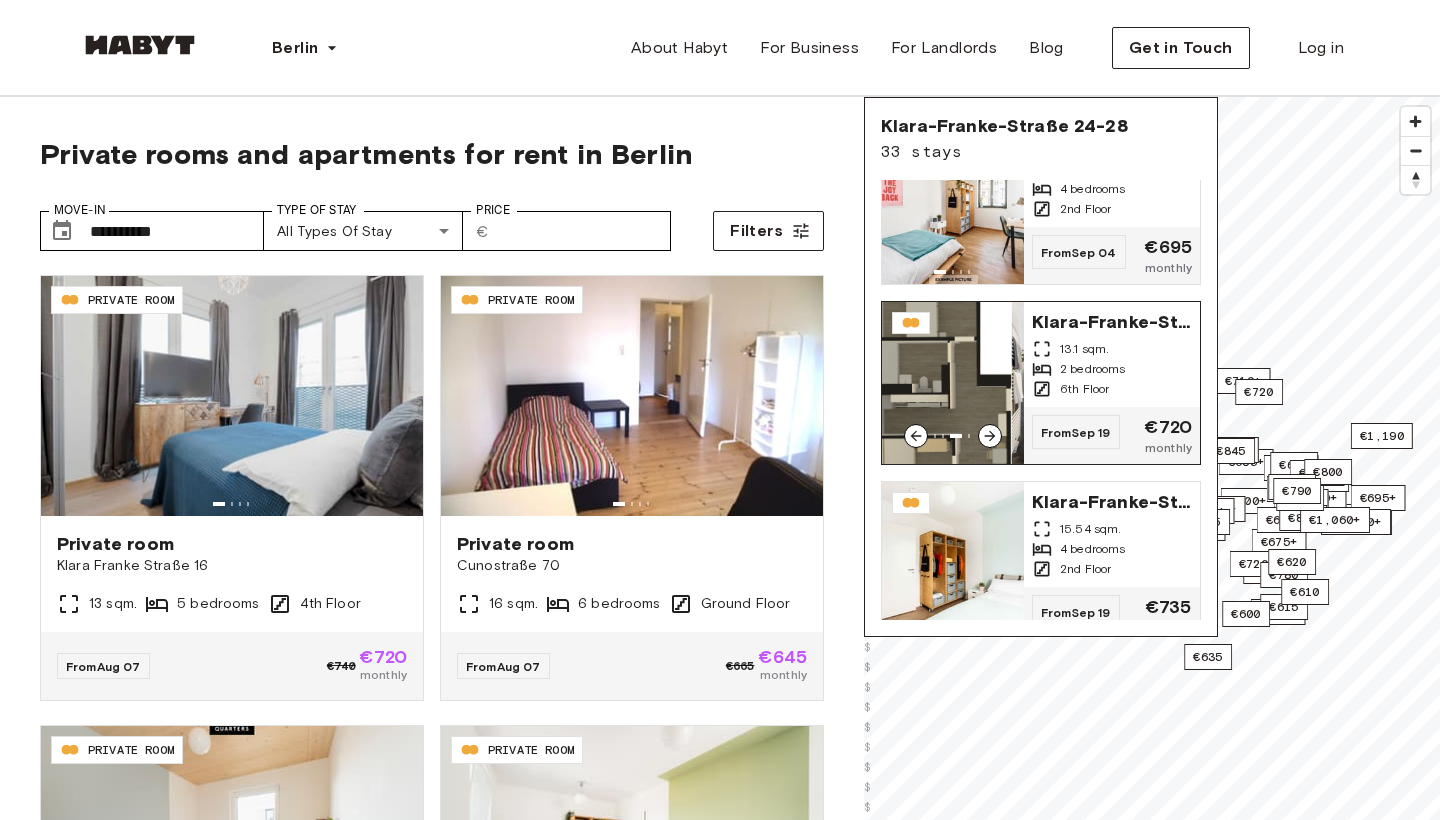 click at bounding box center [916, 436] 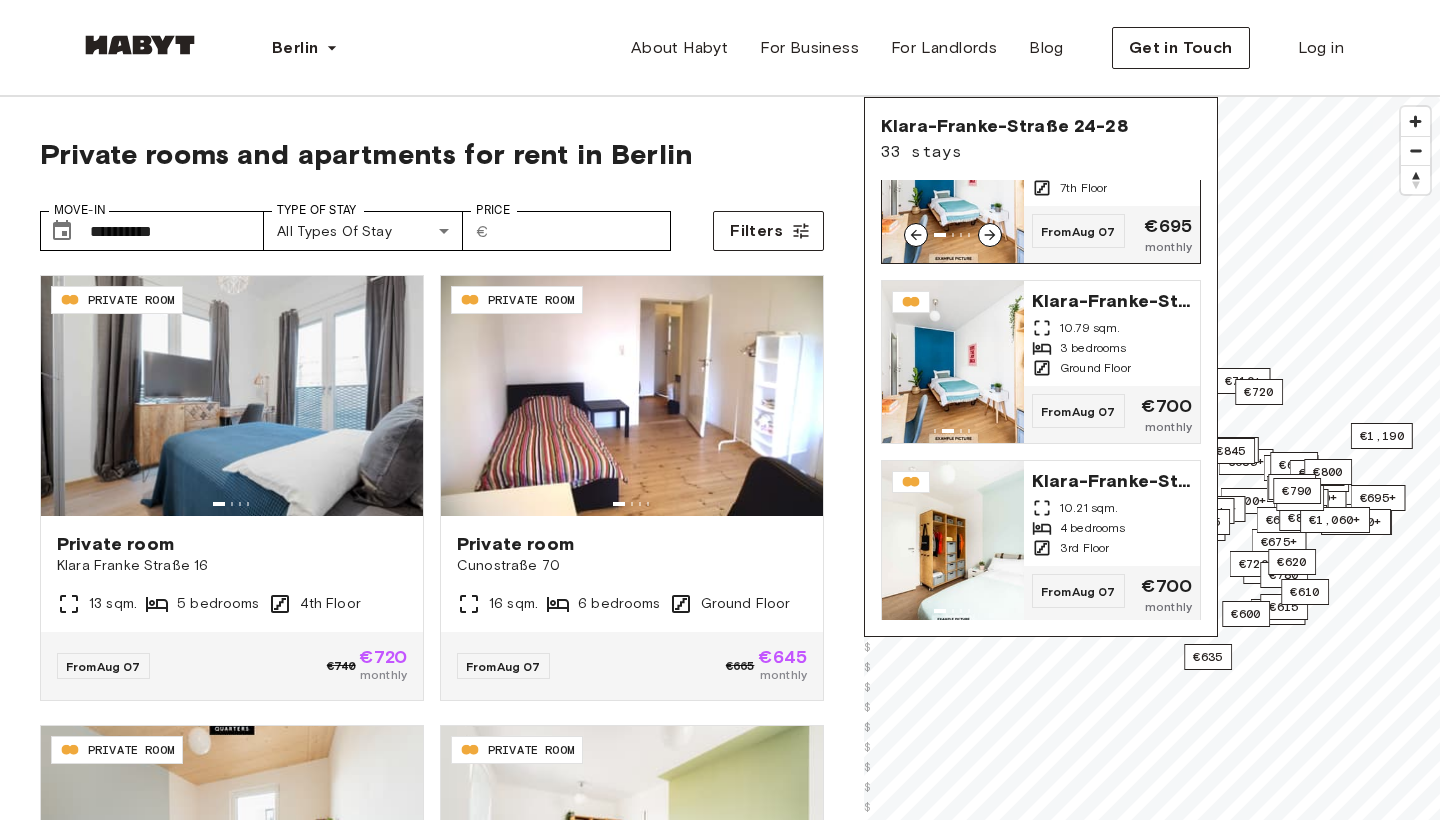 scroll, scrollTop: 263, scrollLeft: 0, axis: vertical 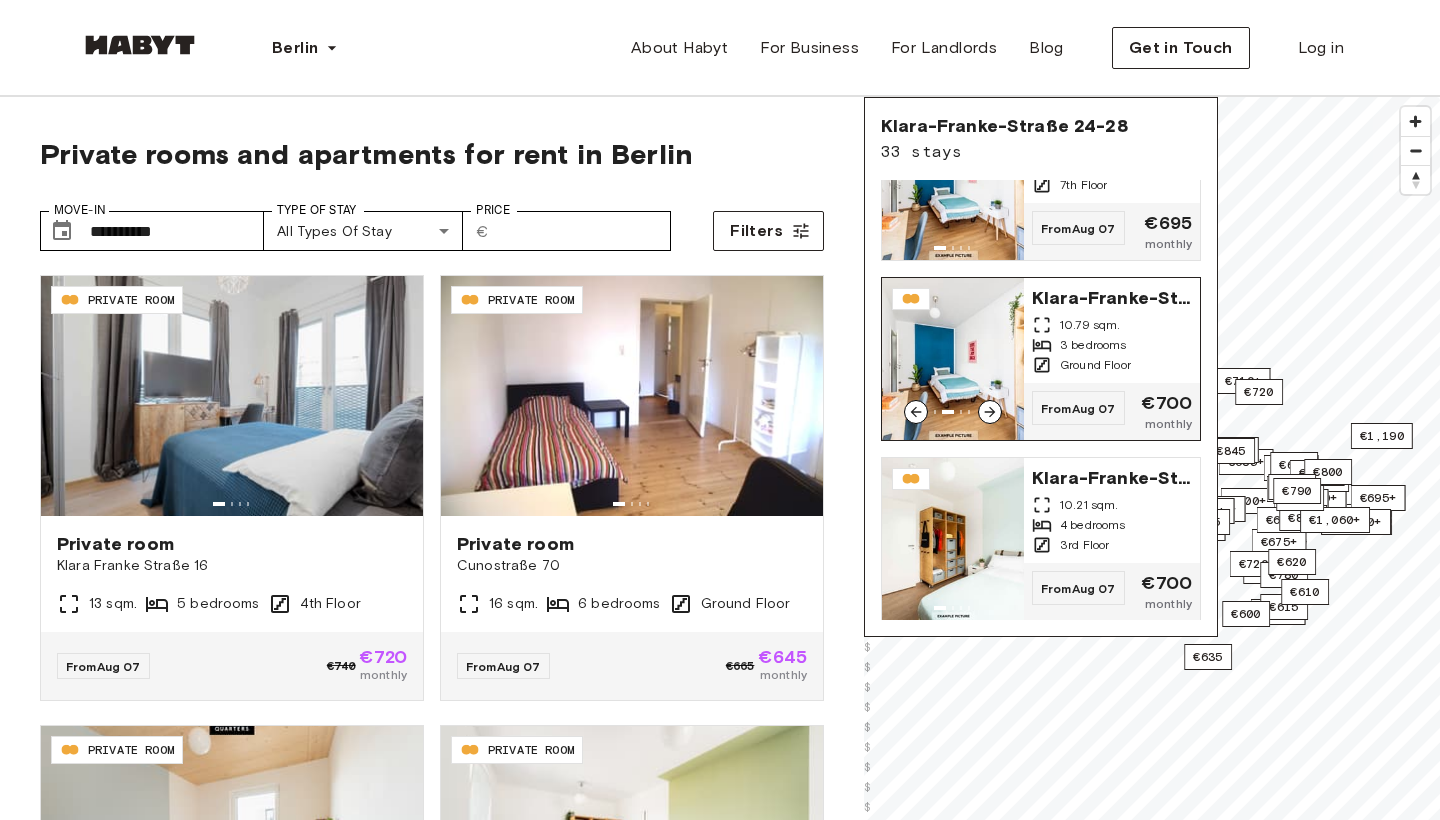 click at bounding box center [990, 412] 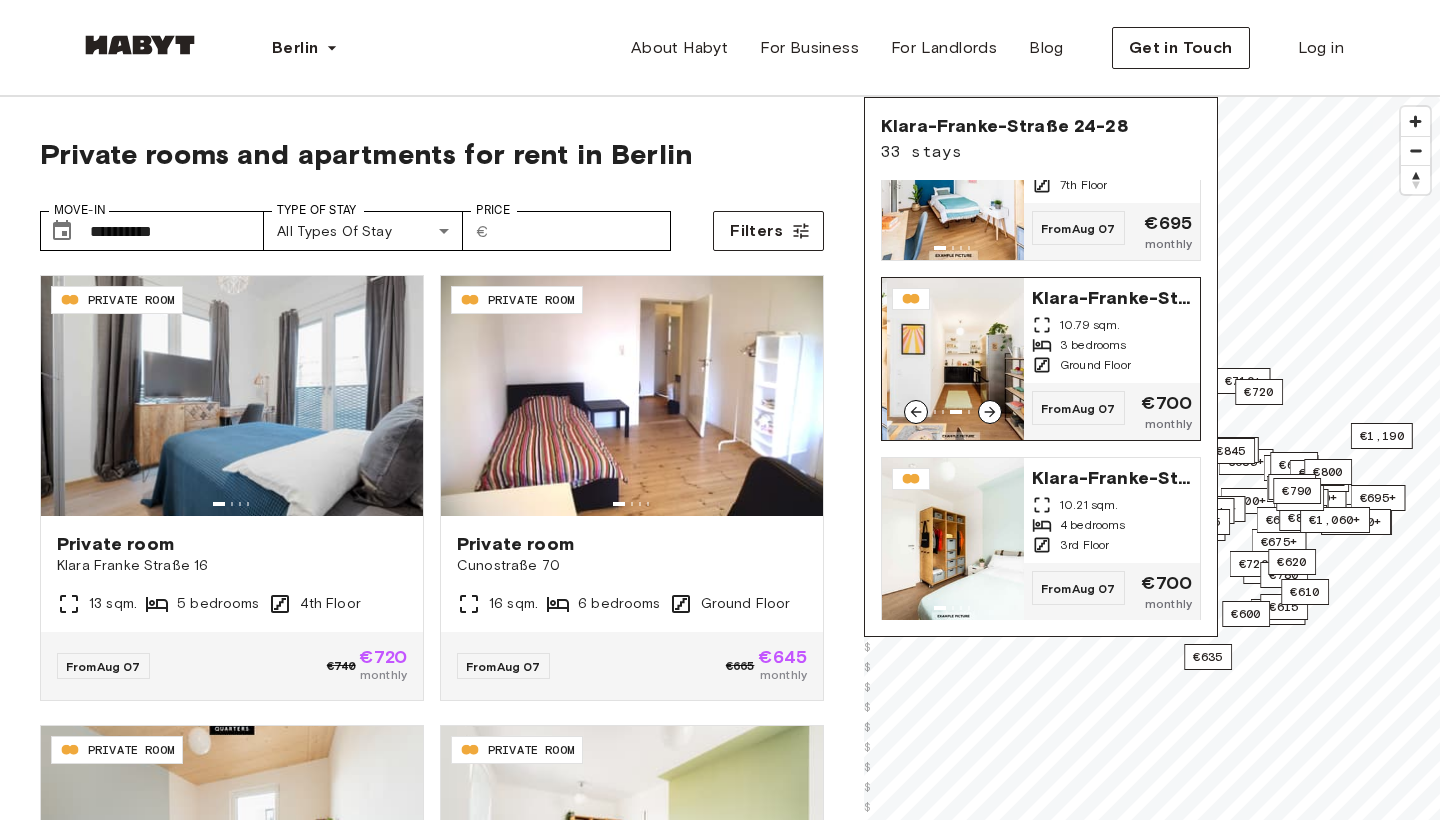 click 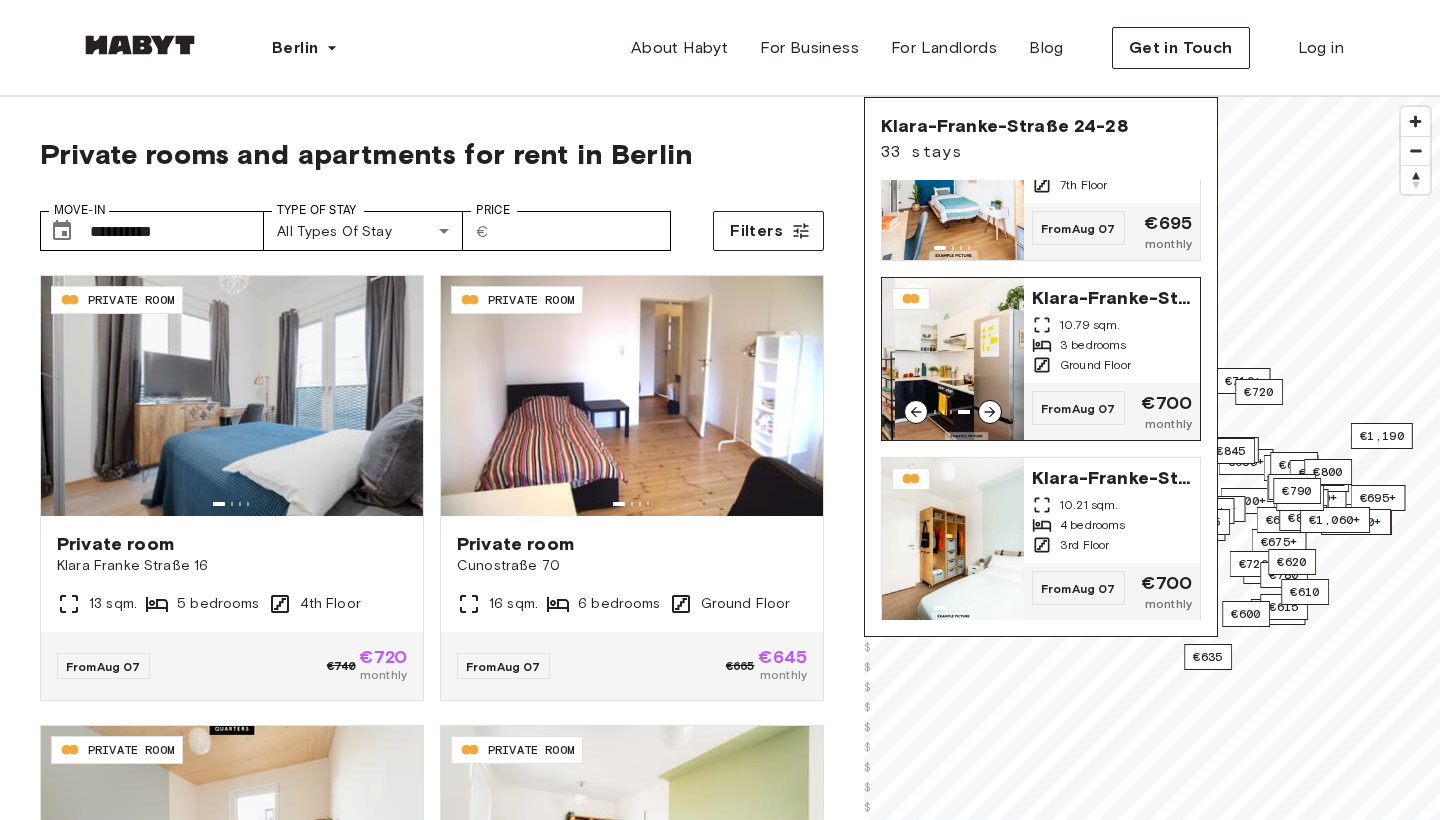 click 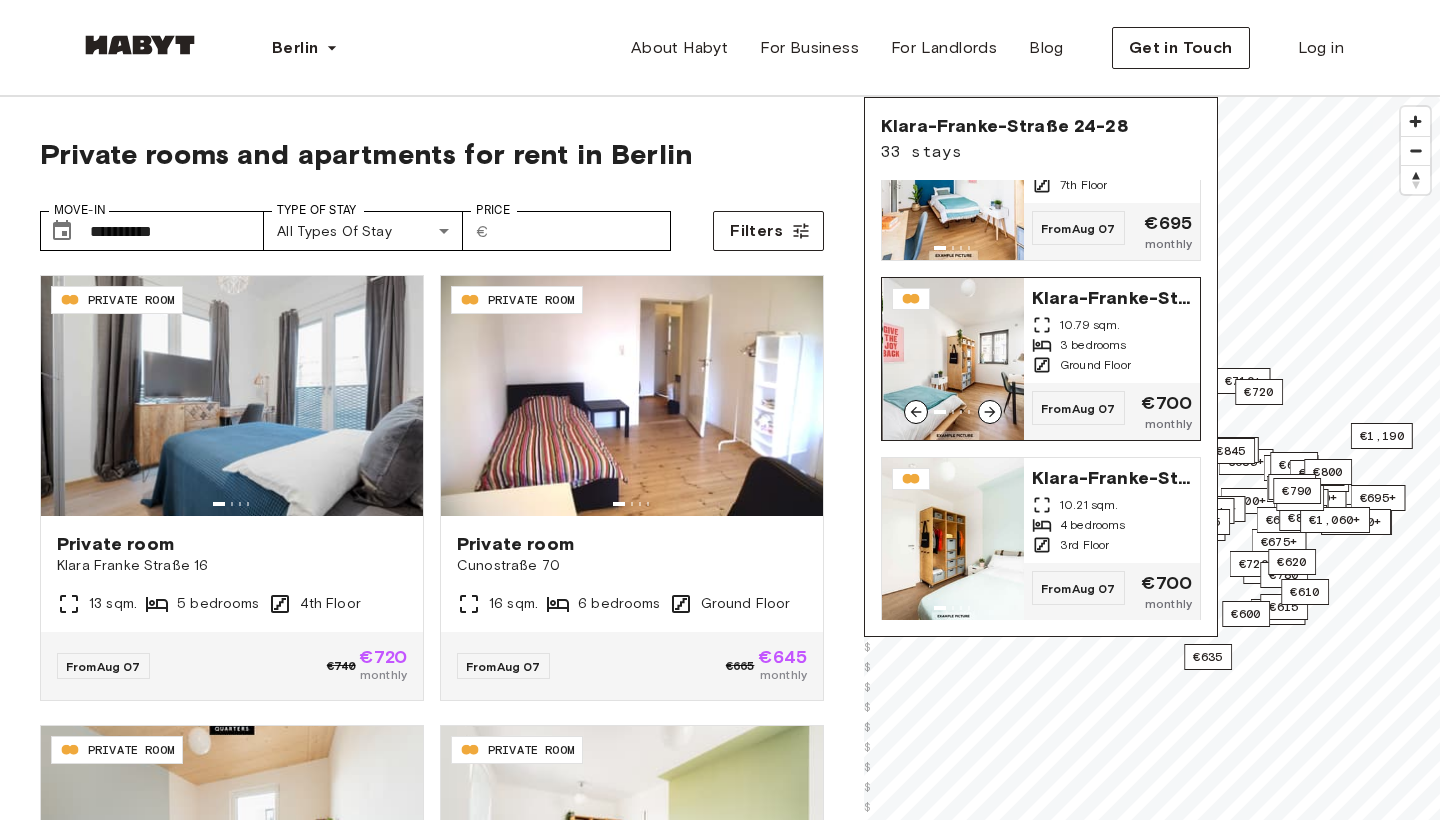 click 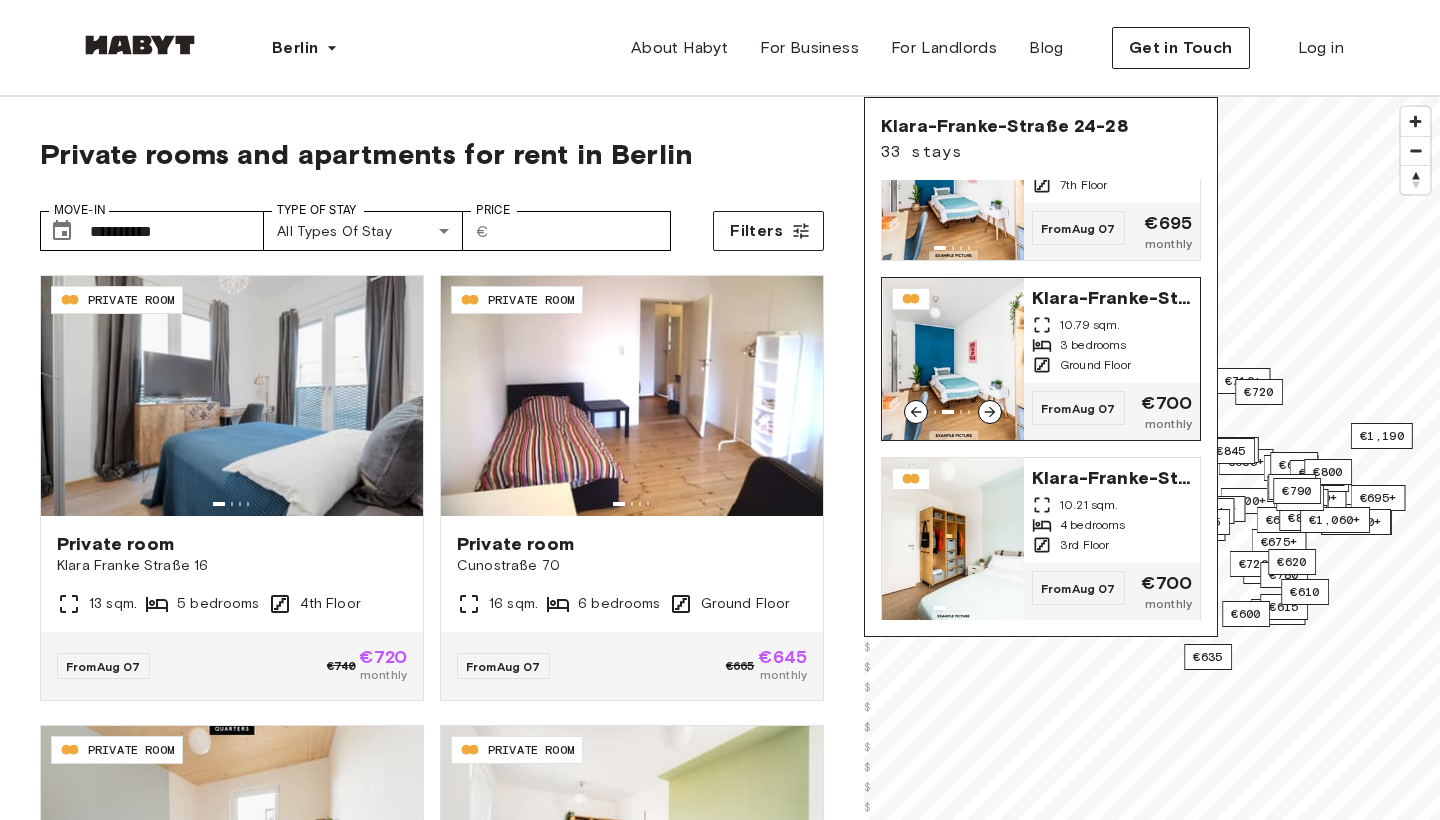 click 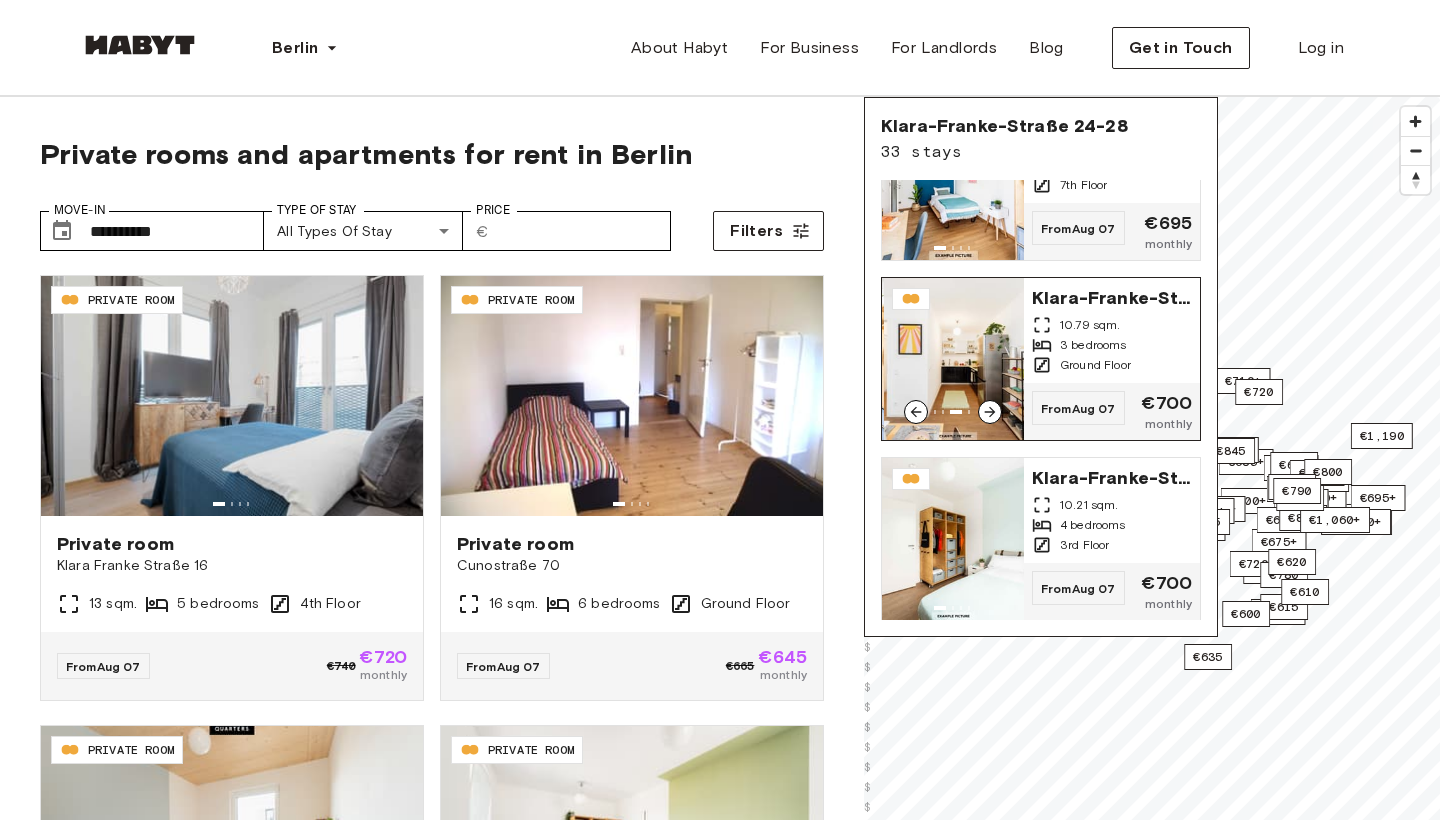 click 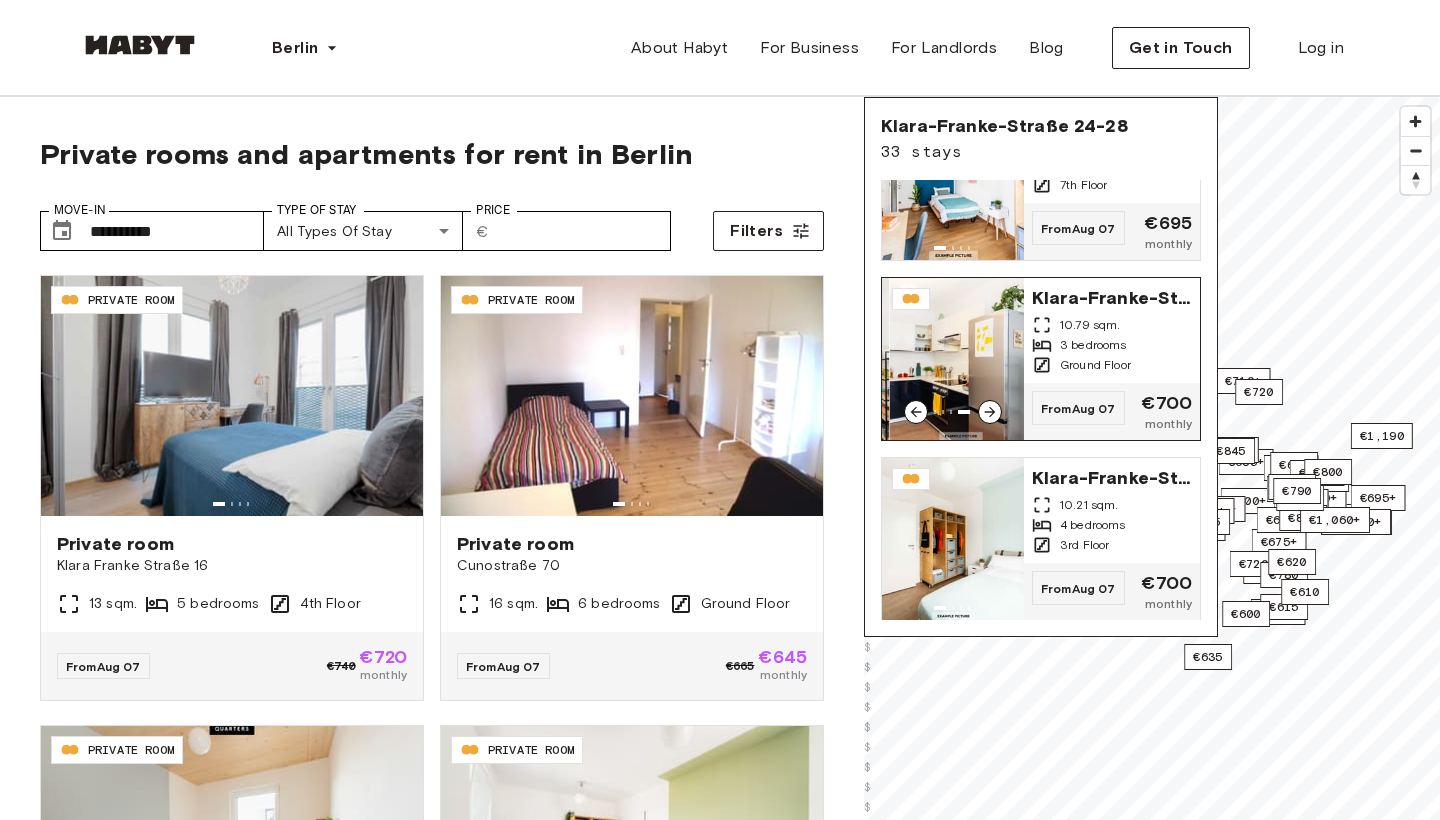 click 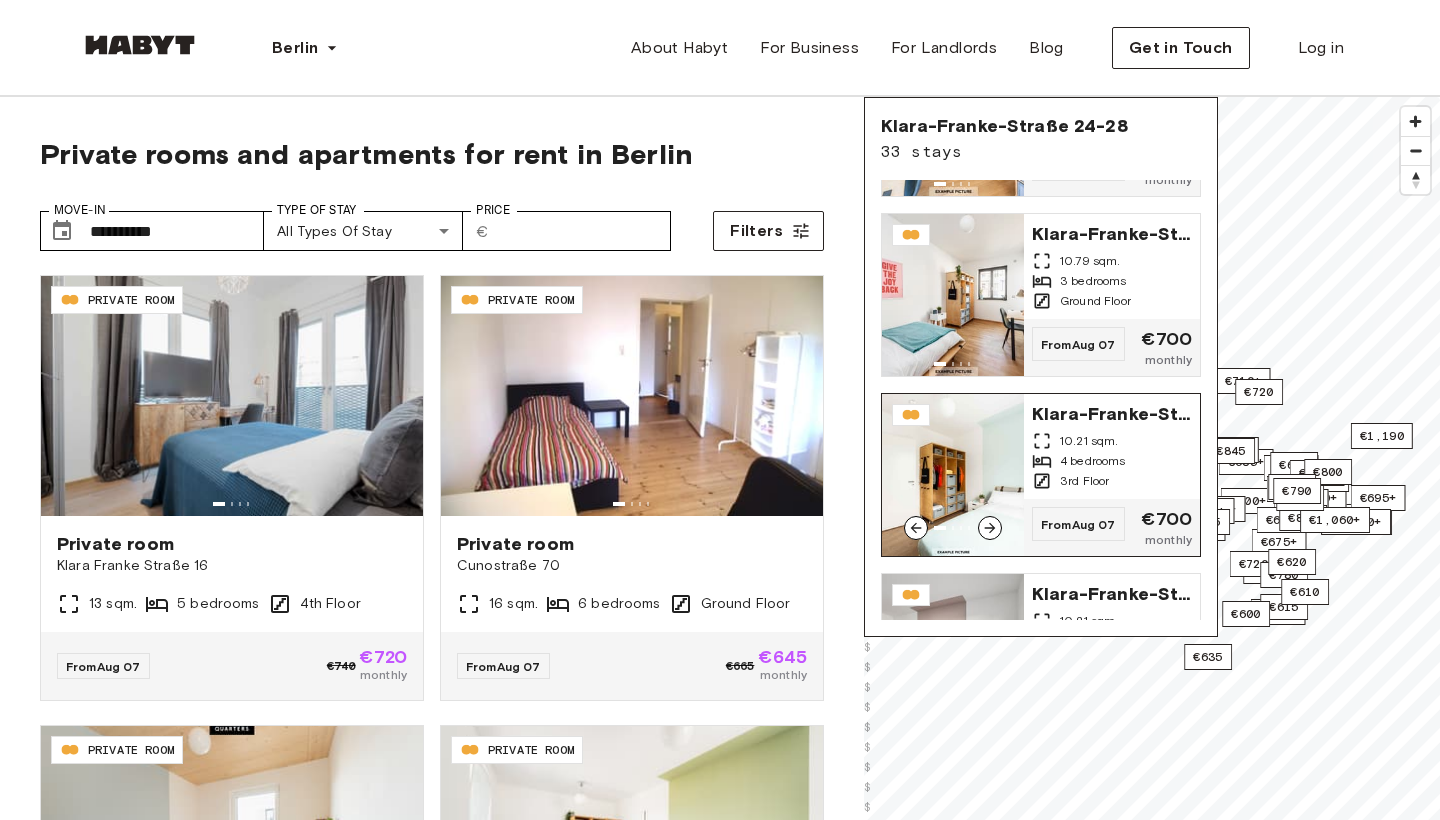 scroll, scrollTop: 334, scrollLeft: 0, axis: vertical 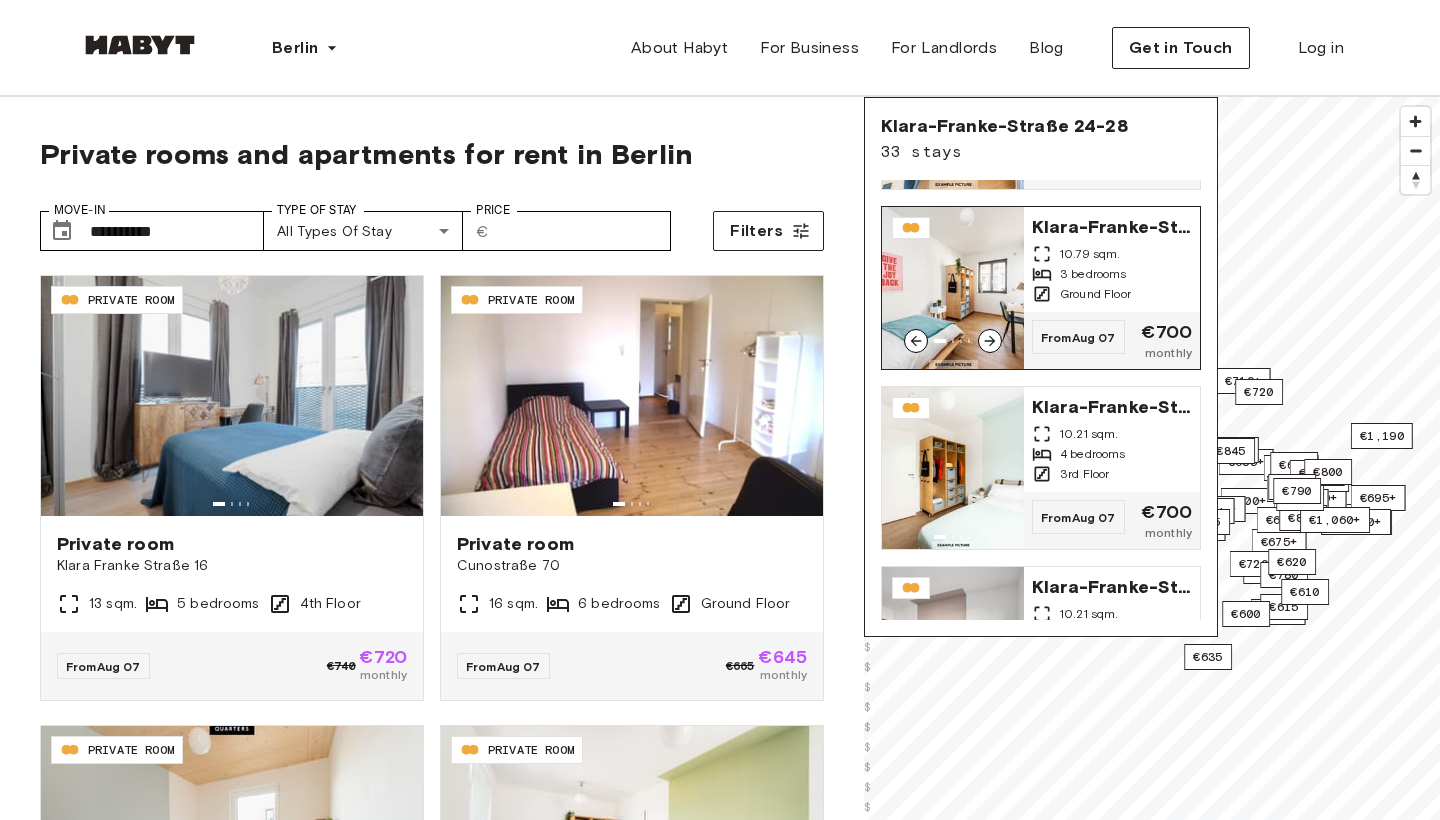 click on "Aug 07" at bounding box center [1094, 337] 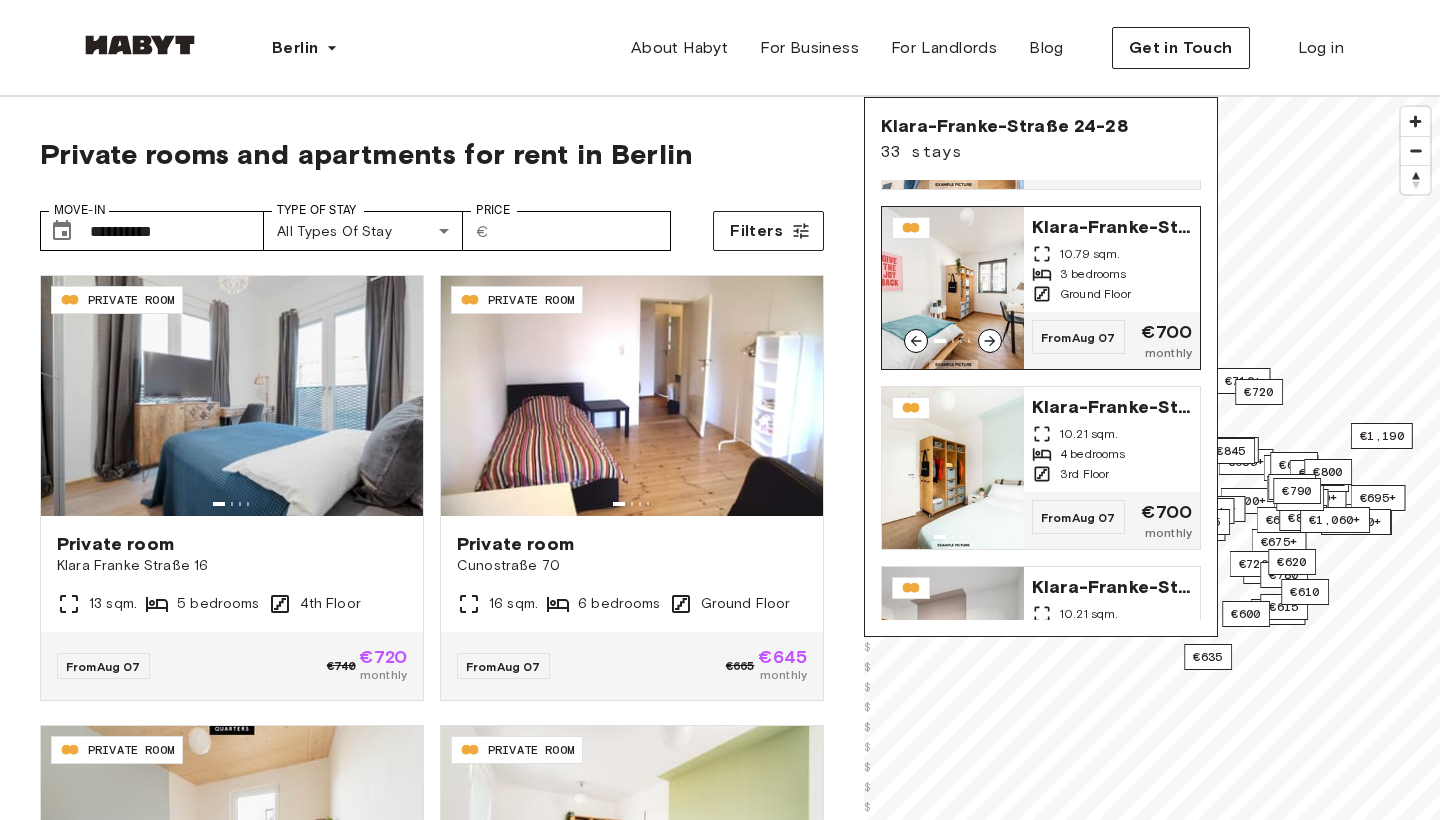 click at bounding box center [953, 288] 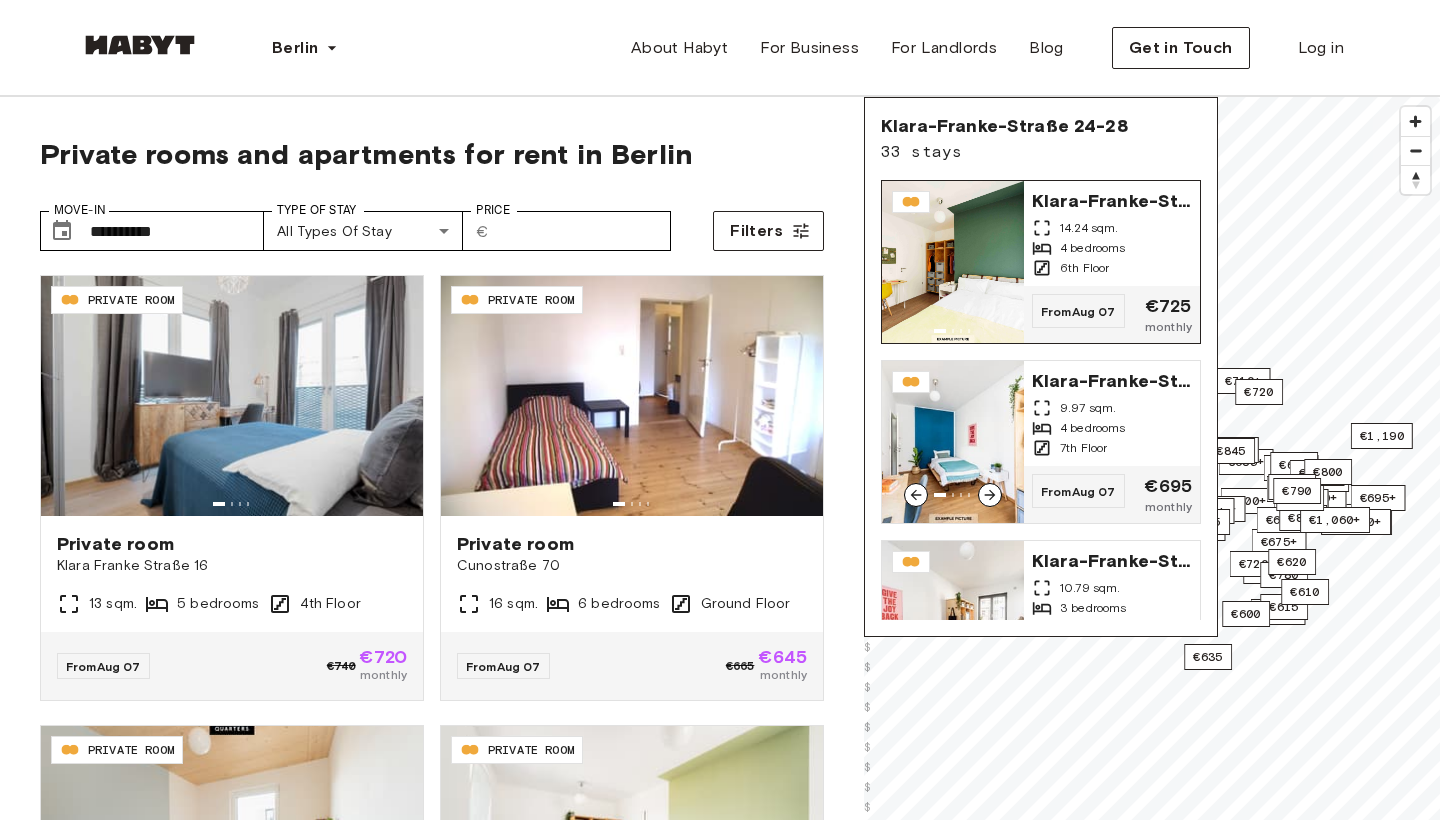scroll, scrollTop: 0, scrollLeft: 0, axis: both 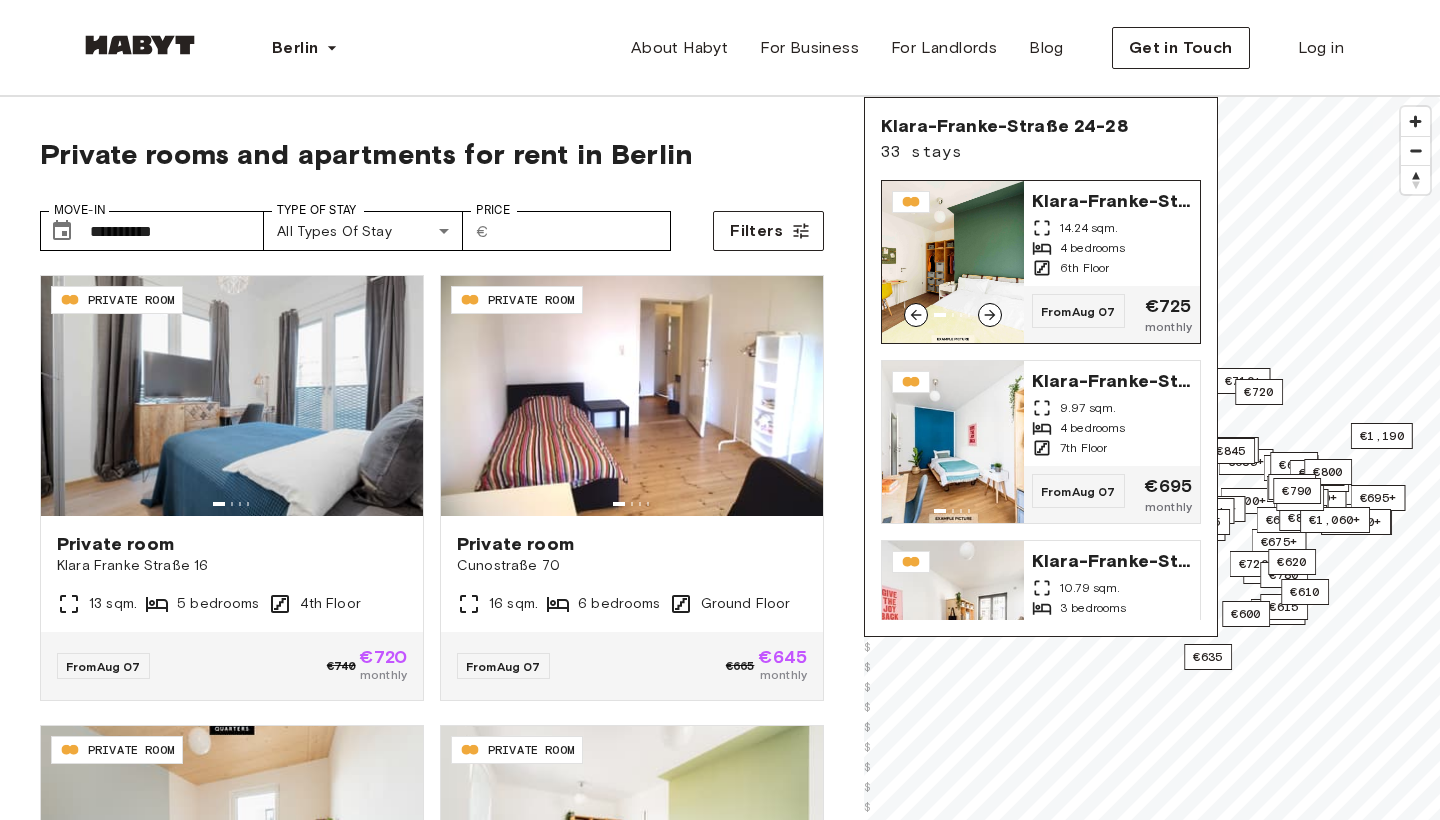 click on "14.24 sqm." at bounding box center [1089, 228] 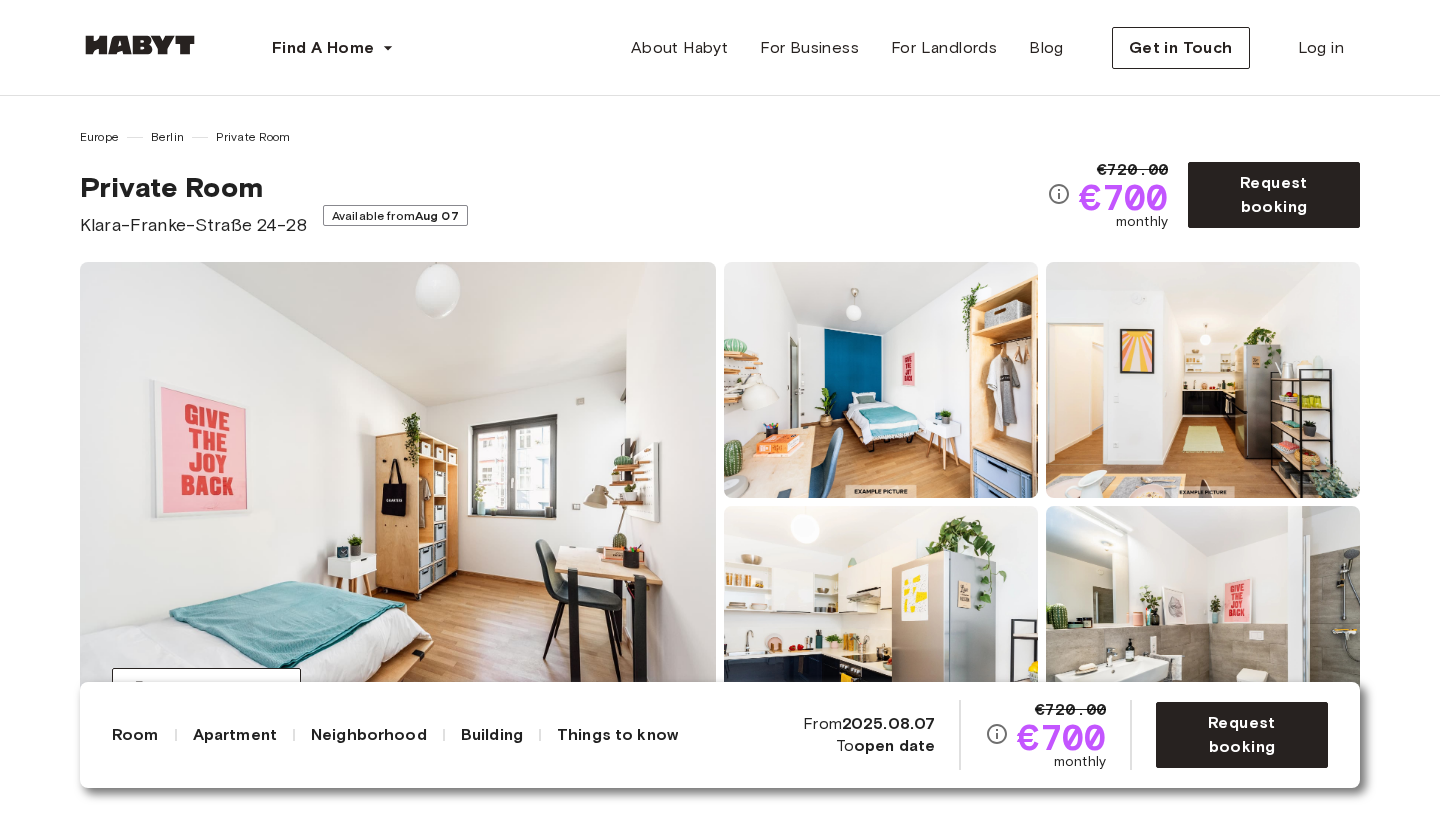 scroll, scrollTop: 196, scrollLeft: 0, axis: vertical 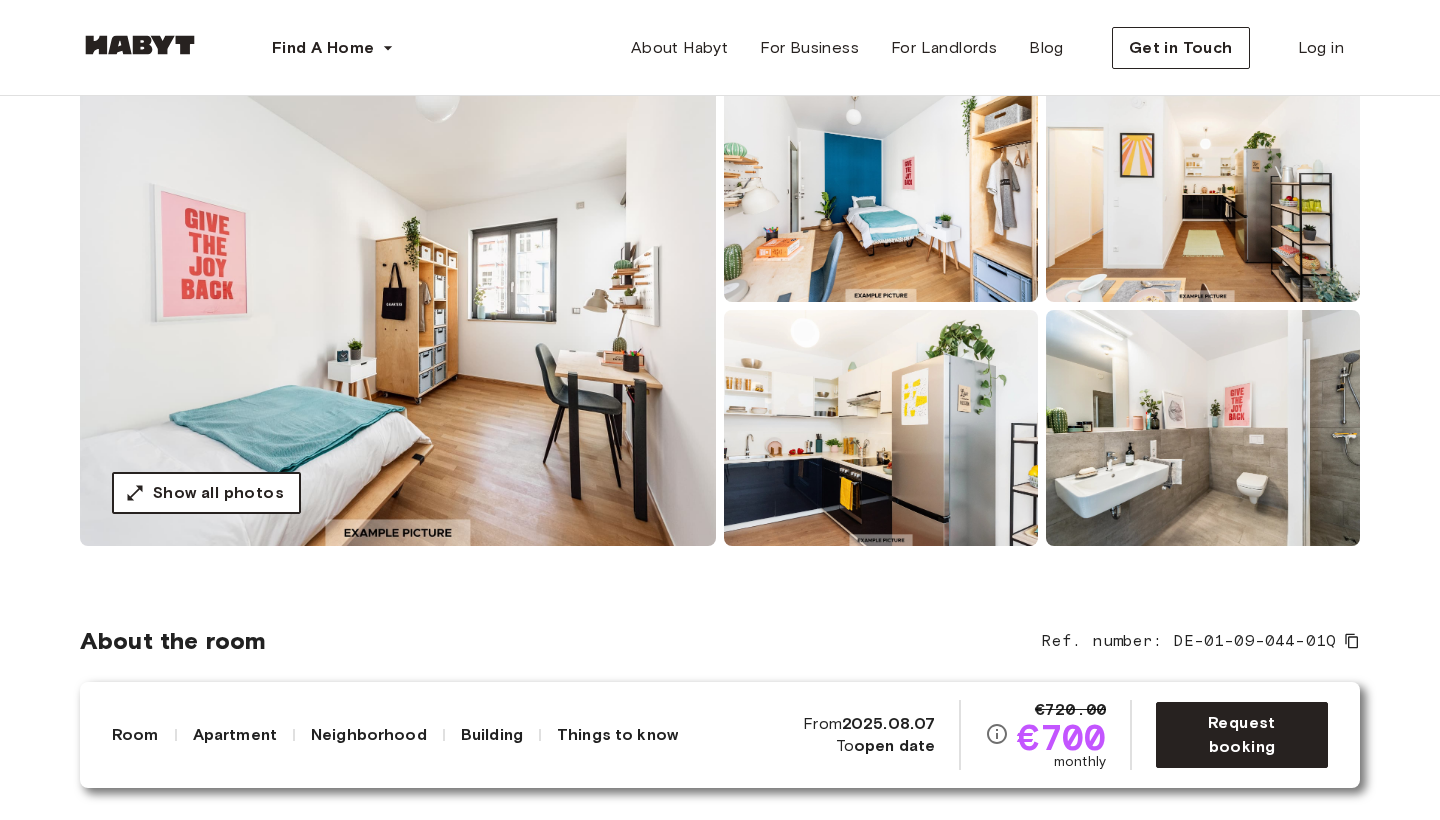 click on "Show all photos" at bounding box center (218, 493) 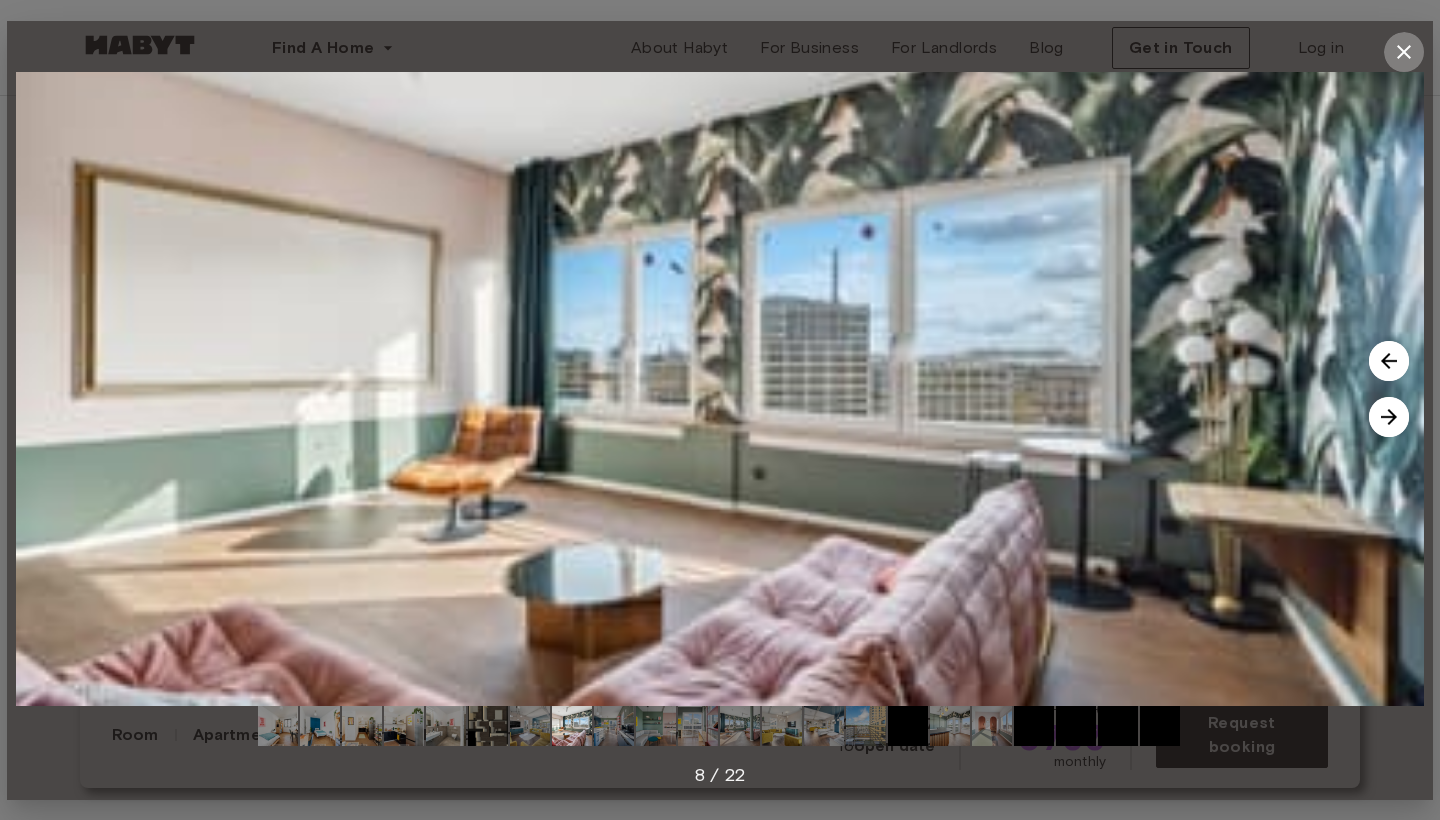 click 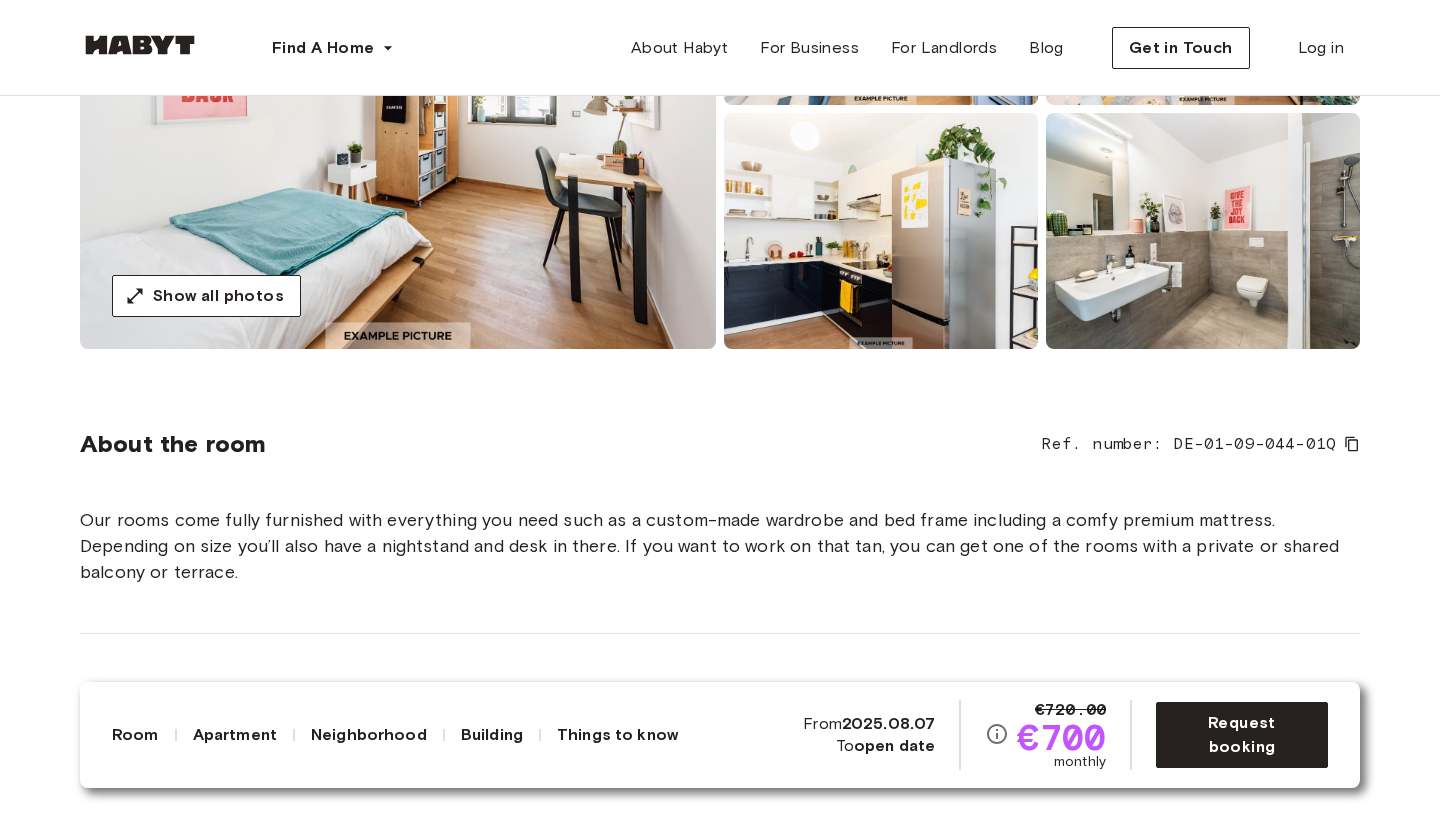 scroll, scrollTop: 436, scrollLeft: 0, axis: vertical 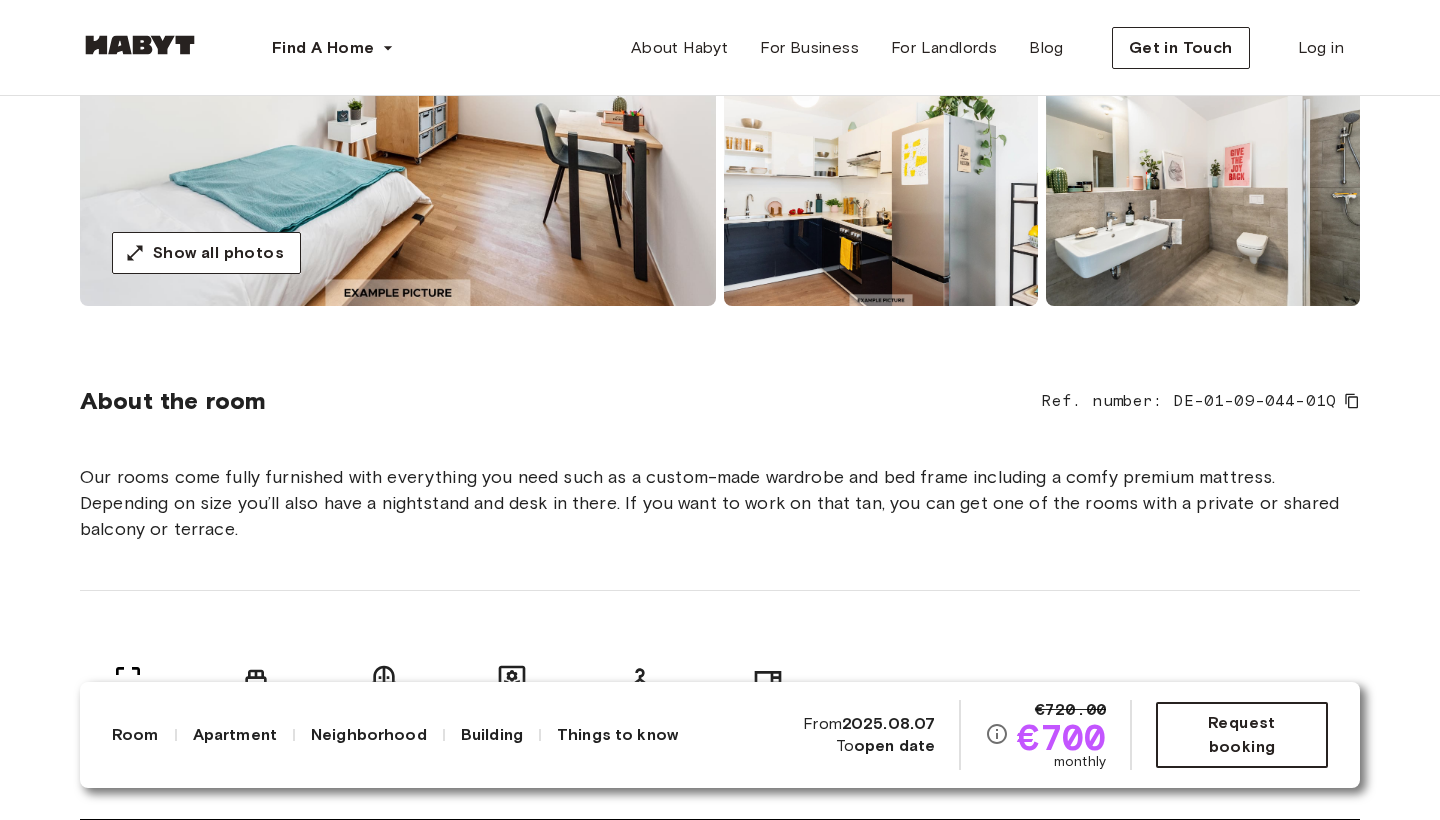 click on "Request booking" at bounding box center (1242, 735) 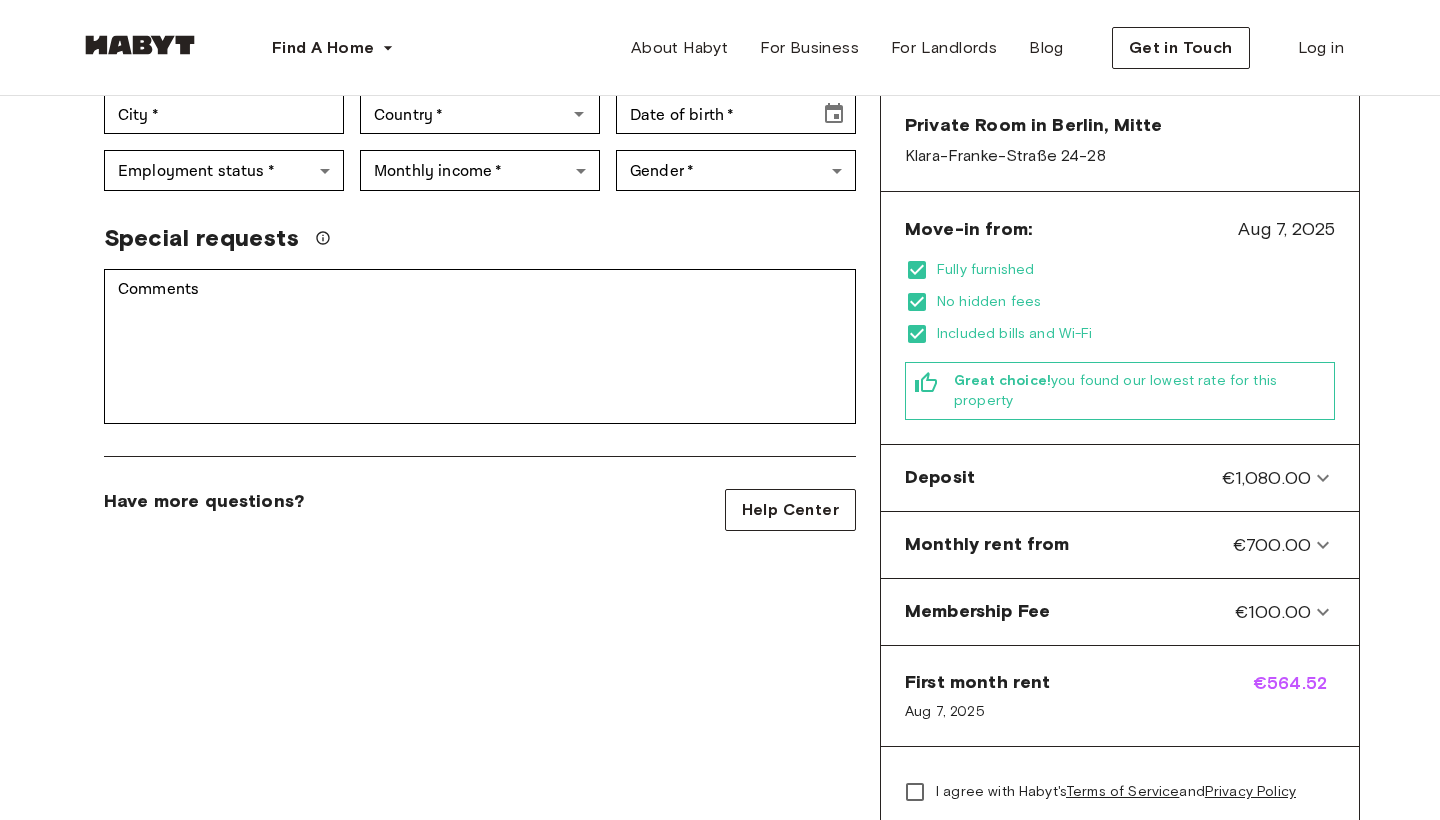 scroll, scrollTop: 0, scrollLeft: 0, axis: both 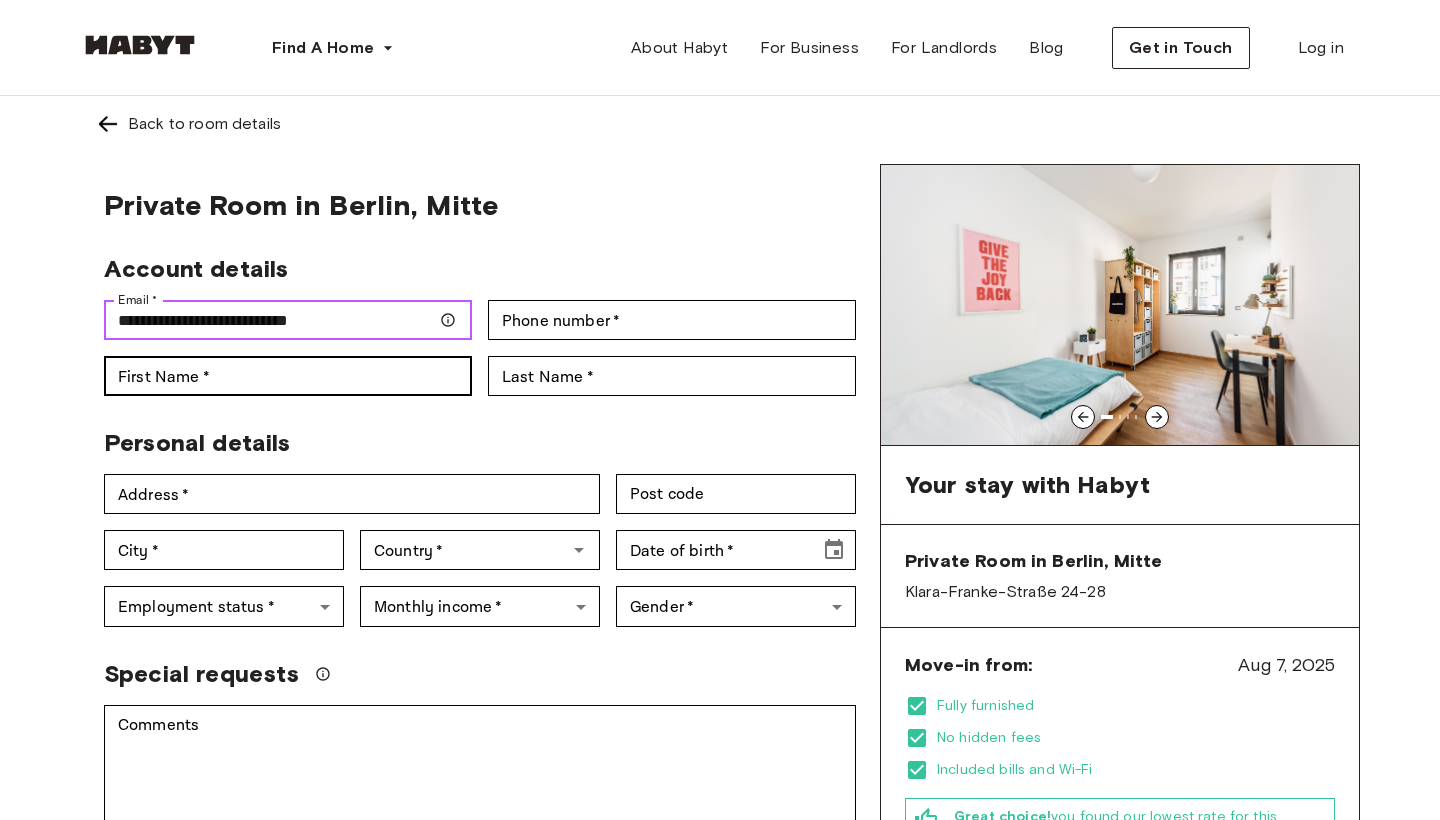 type on "**********" 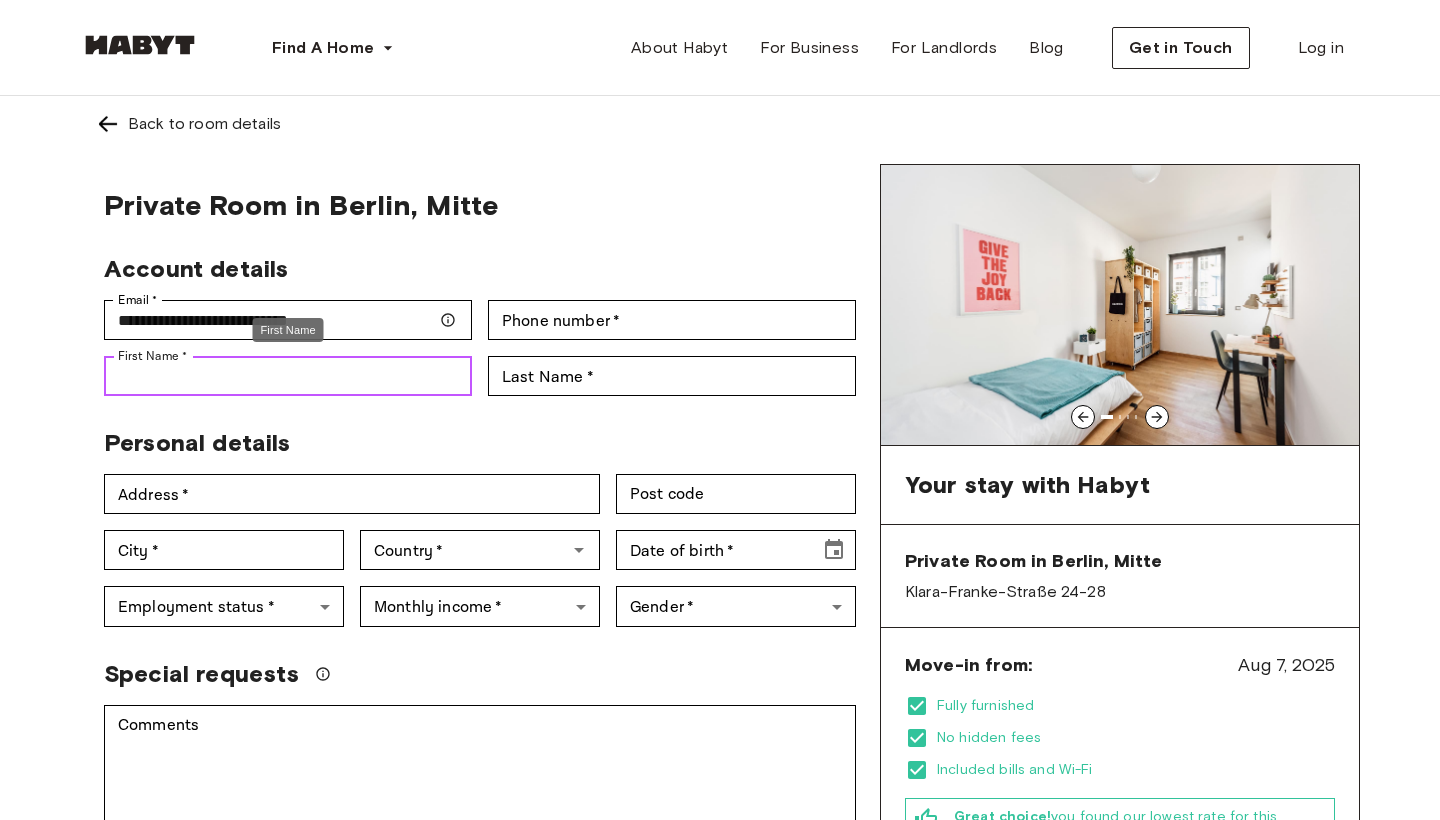 type on "*" 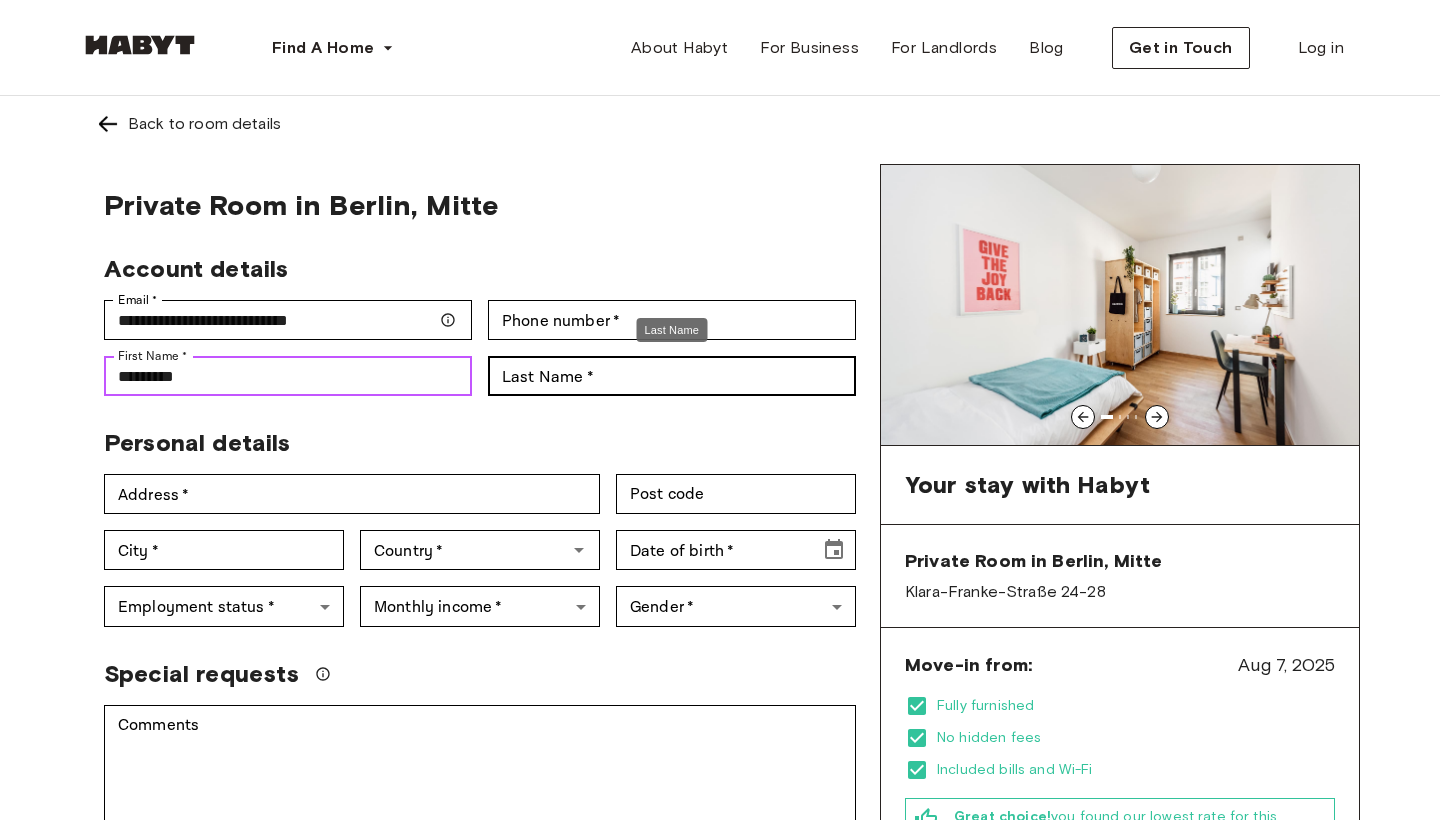 type on "*********" 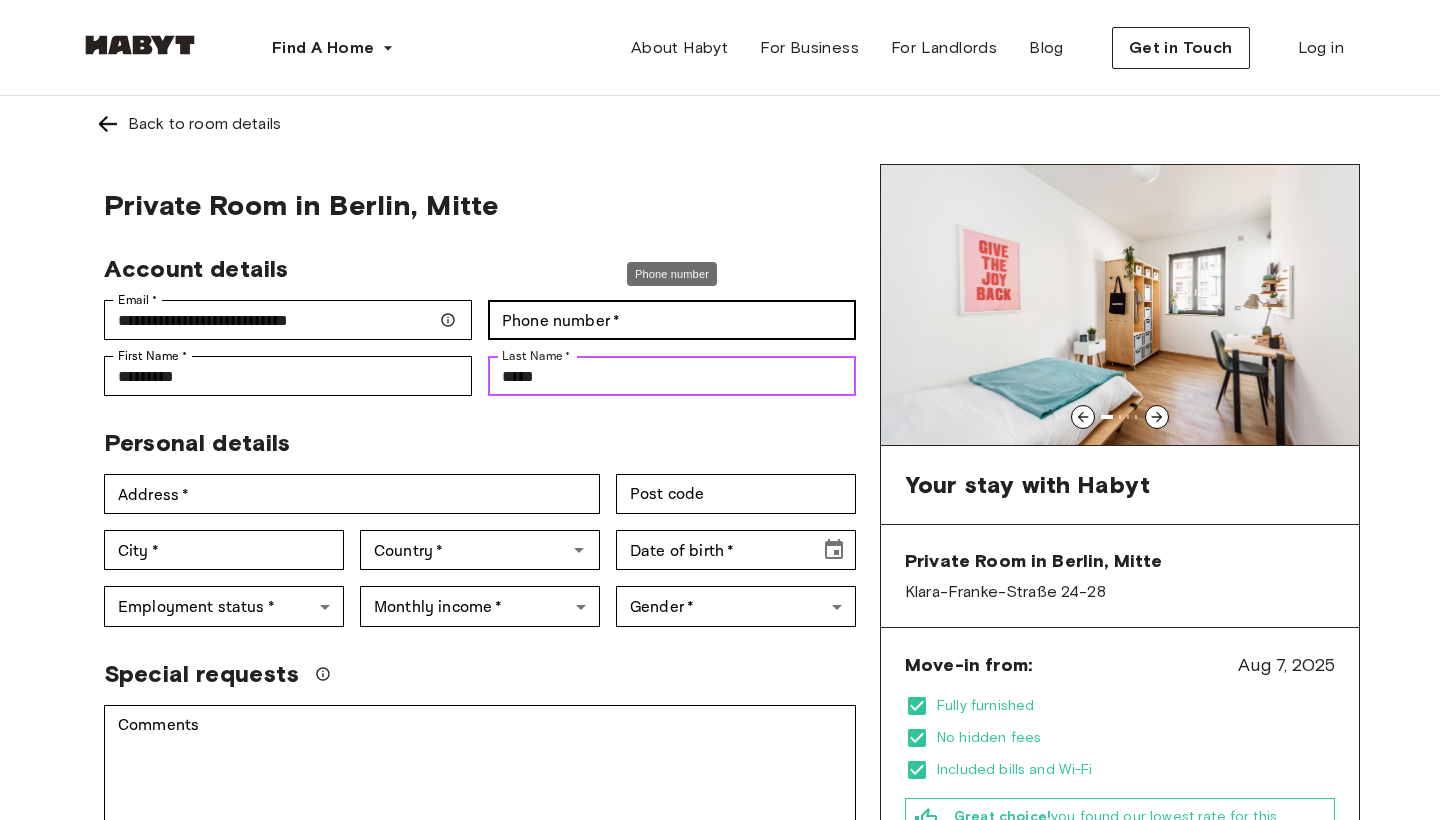 type on "*****" 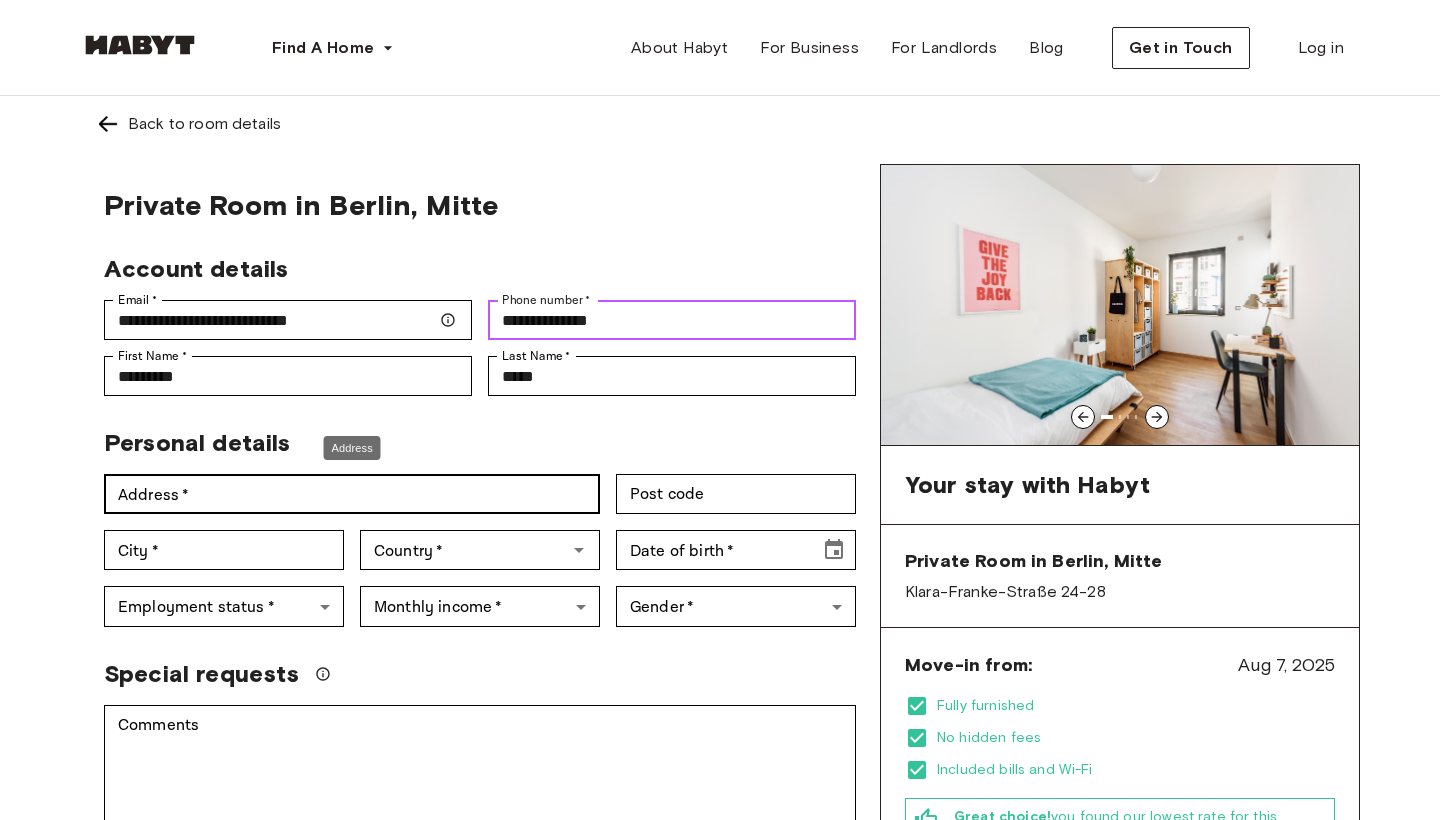 type on "**********" 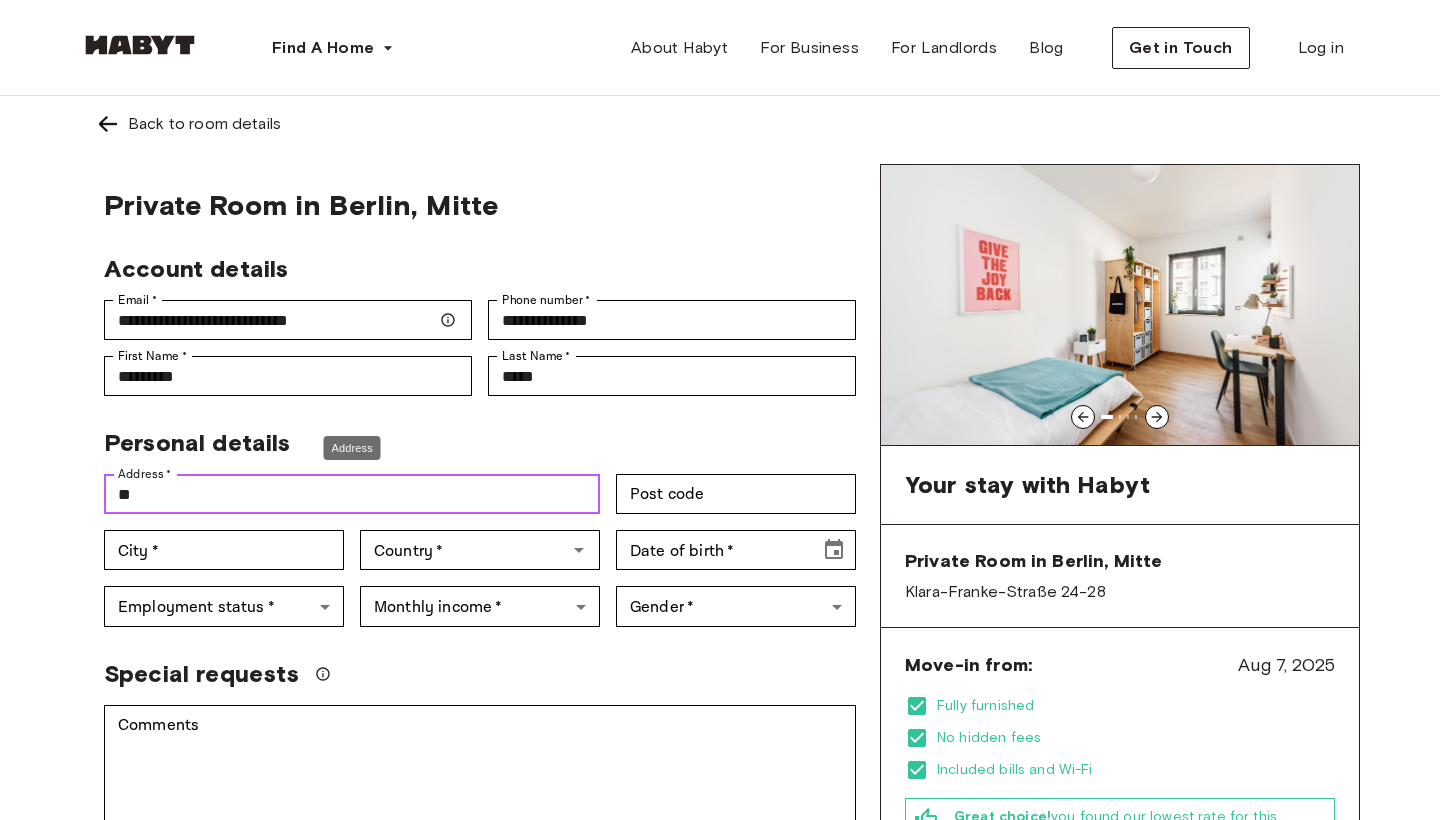 type on "*" 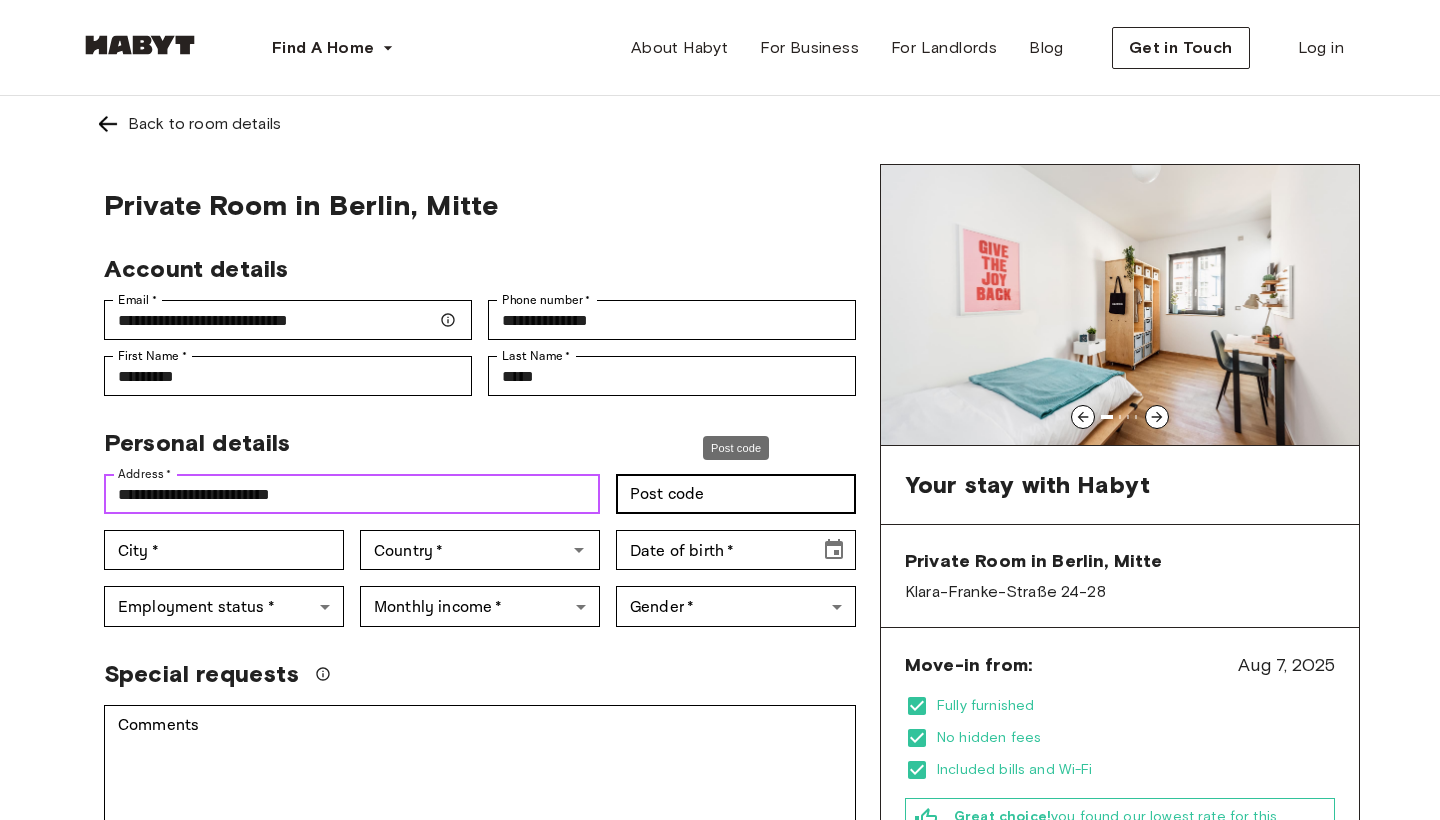 type on "**********" 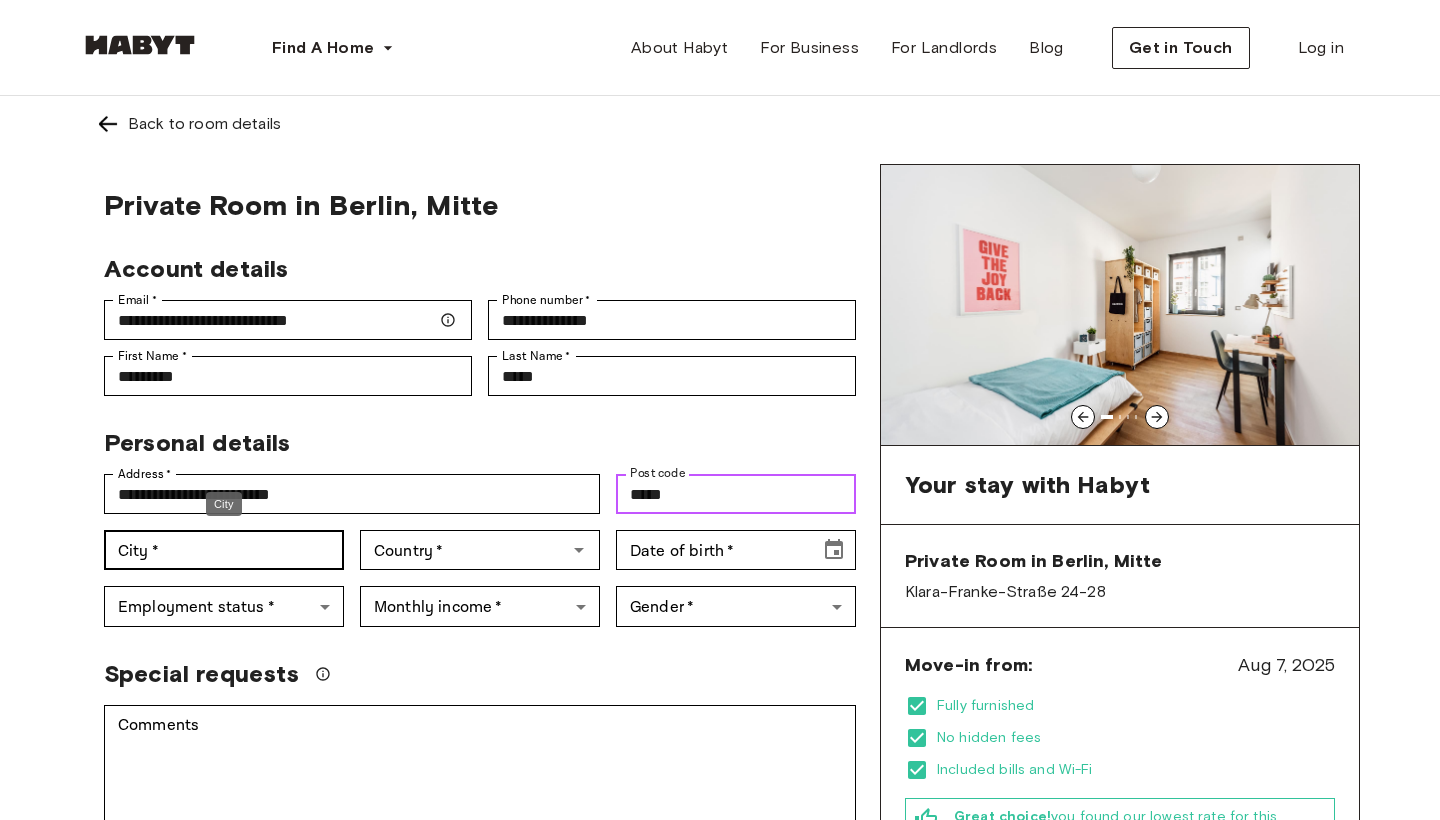 type on "*****" 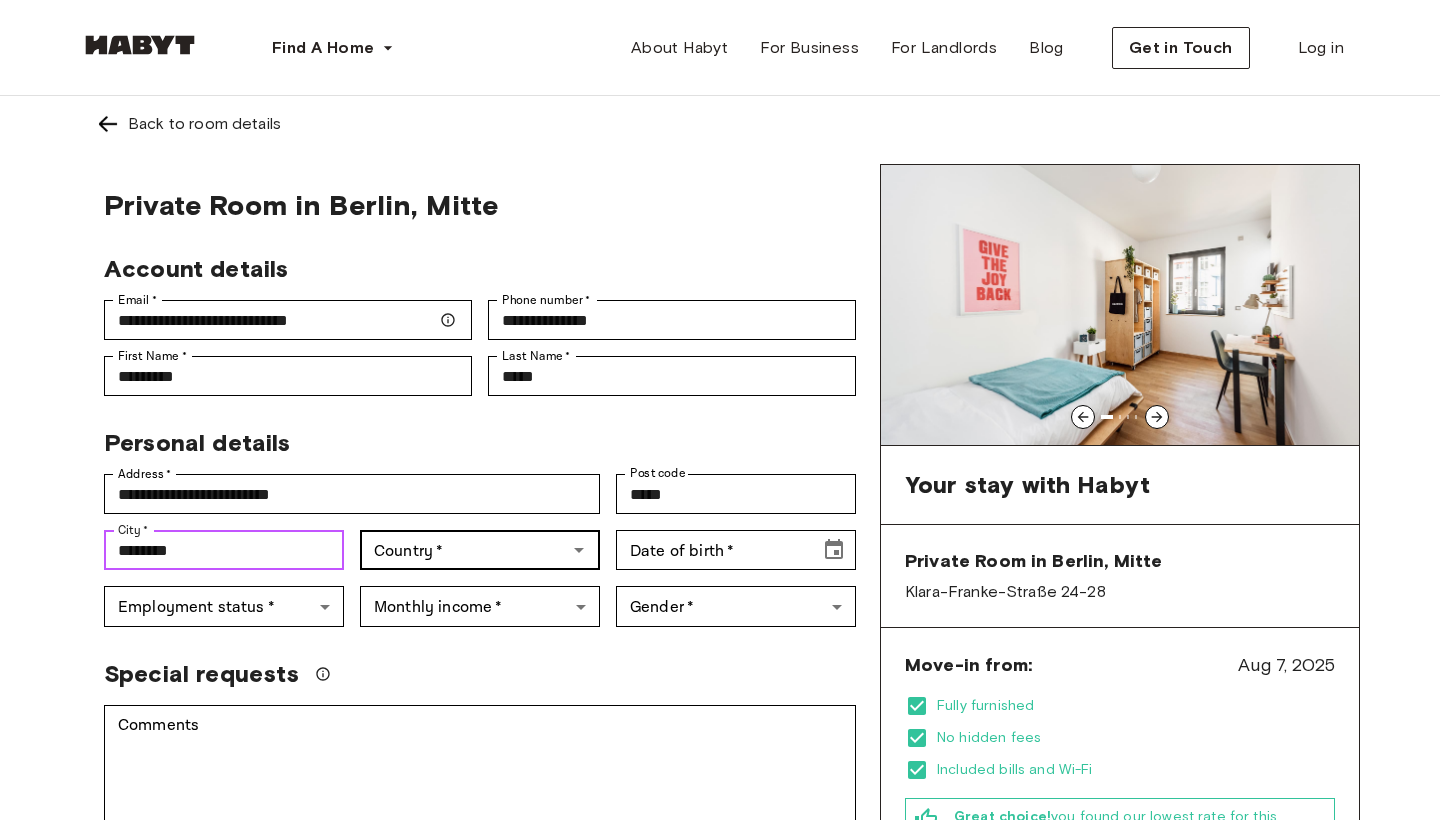 type on "********" 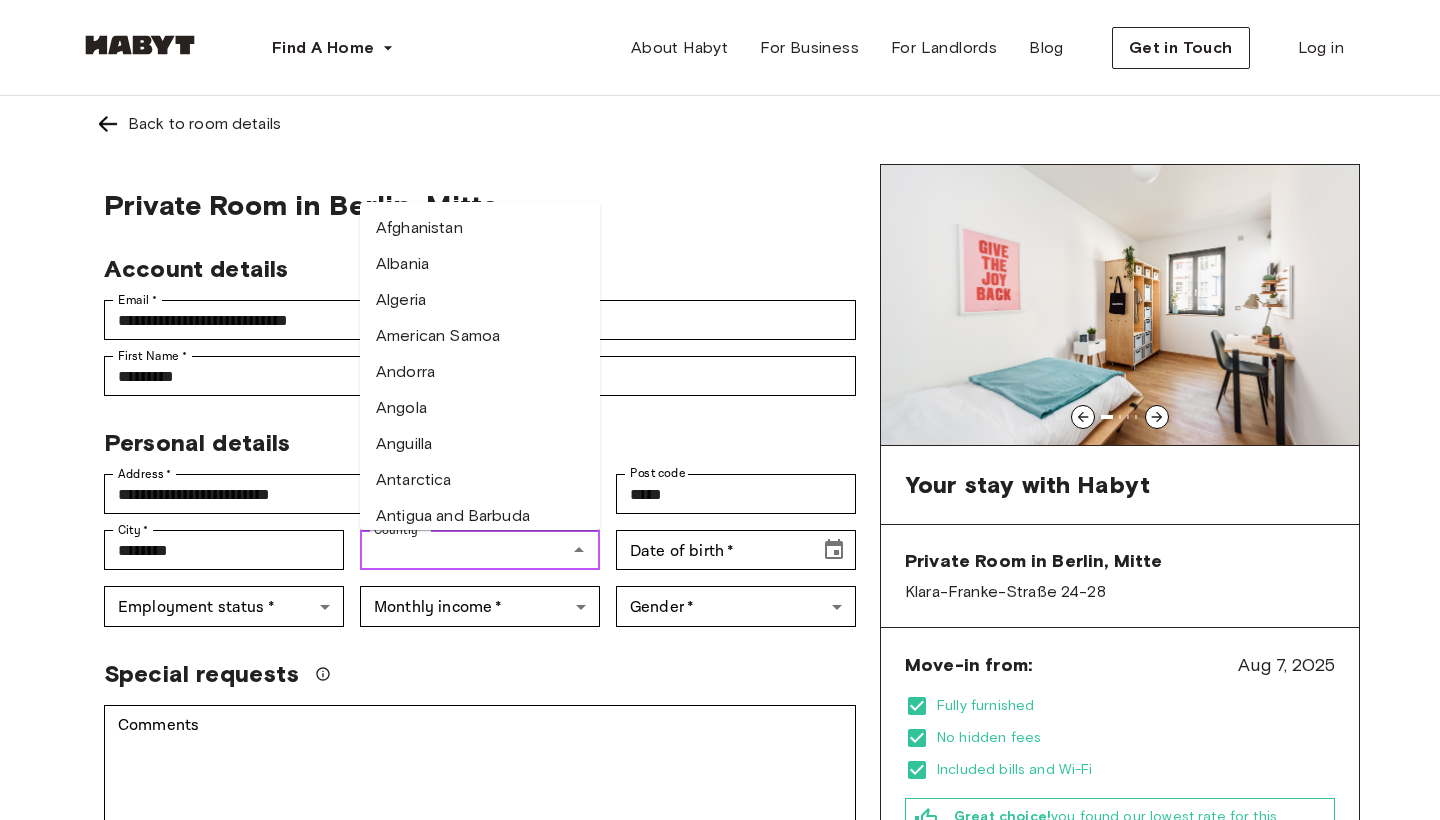 click on "Country   *" at bounding box center [463, 550] 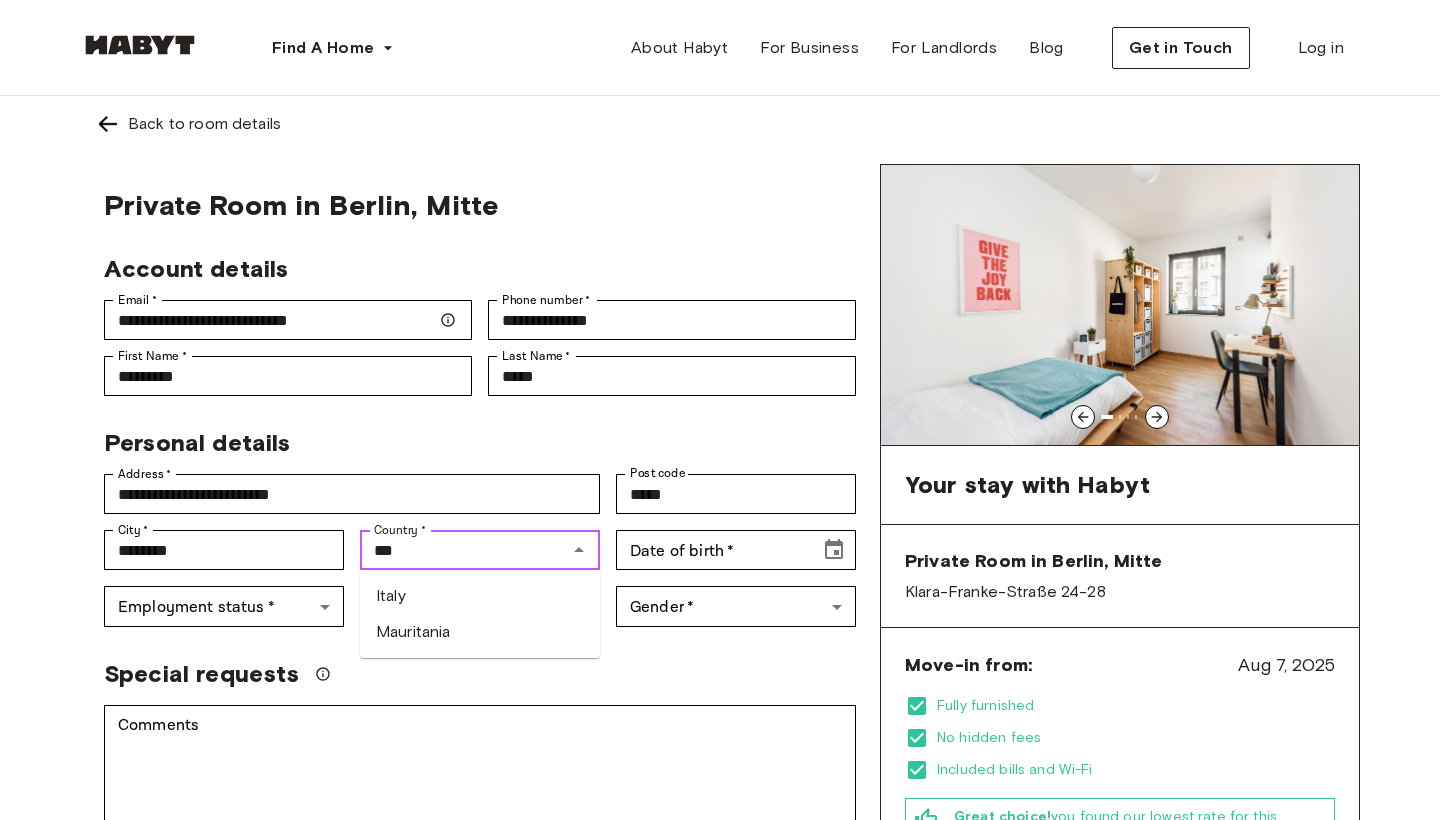 click on "Italy" at bounding box center (480, 596) 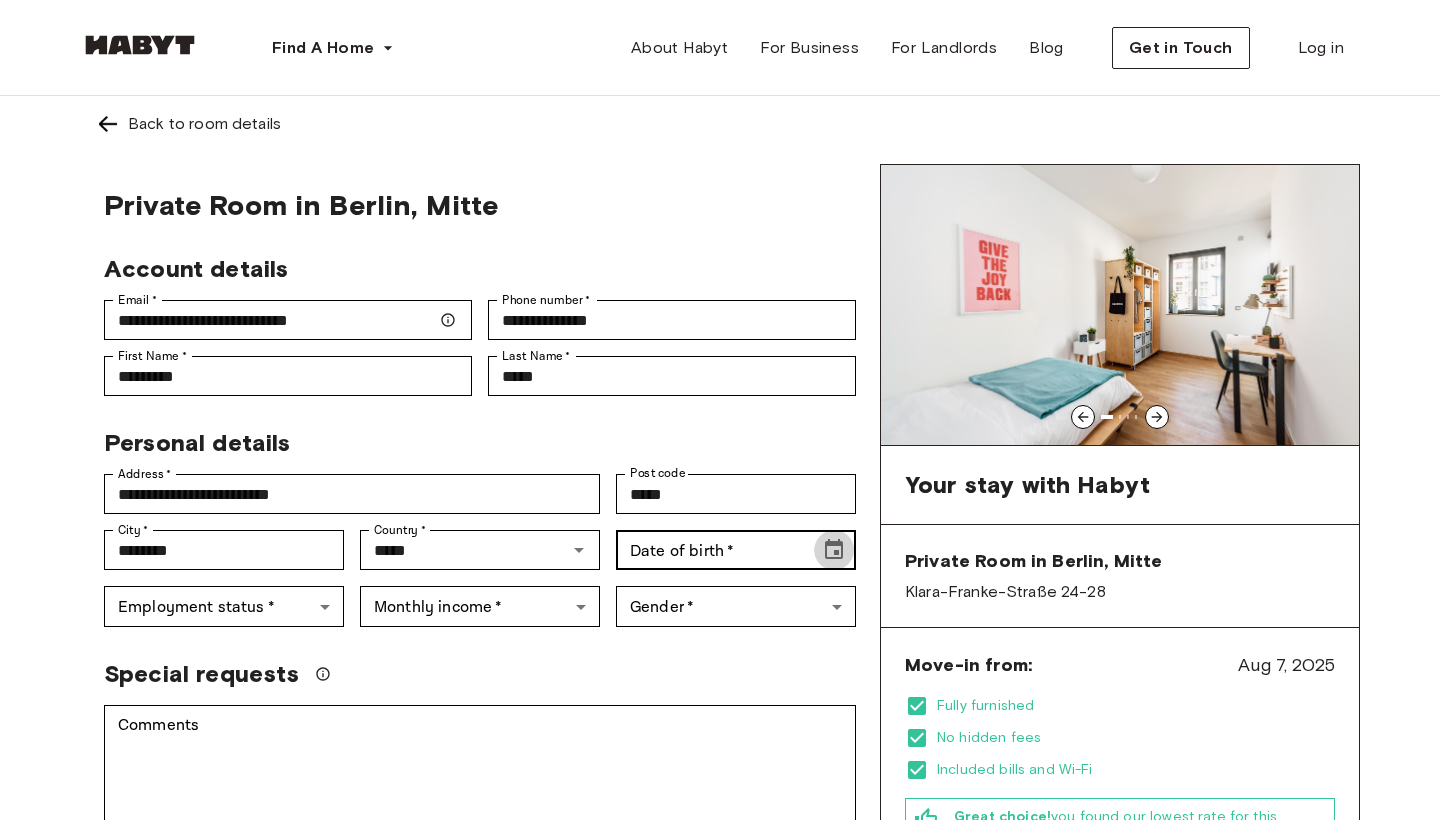 click 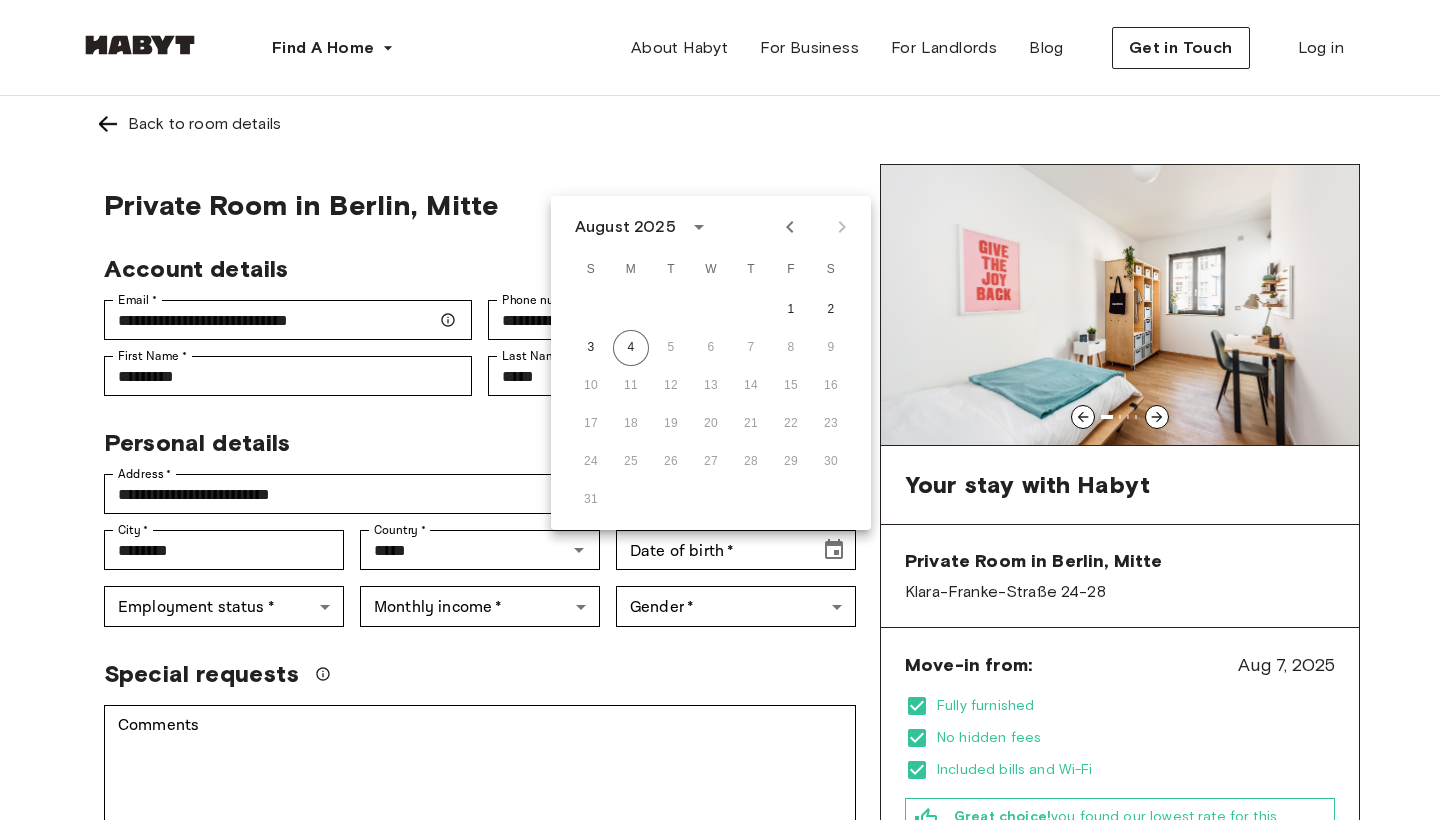 click 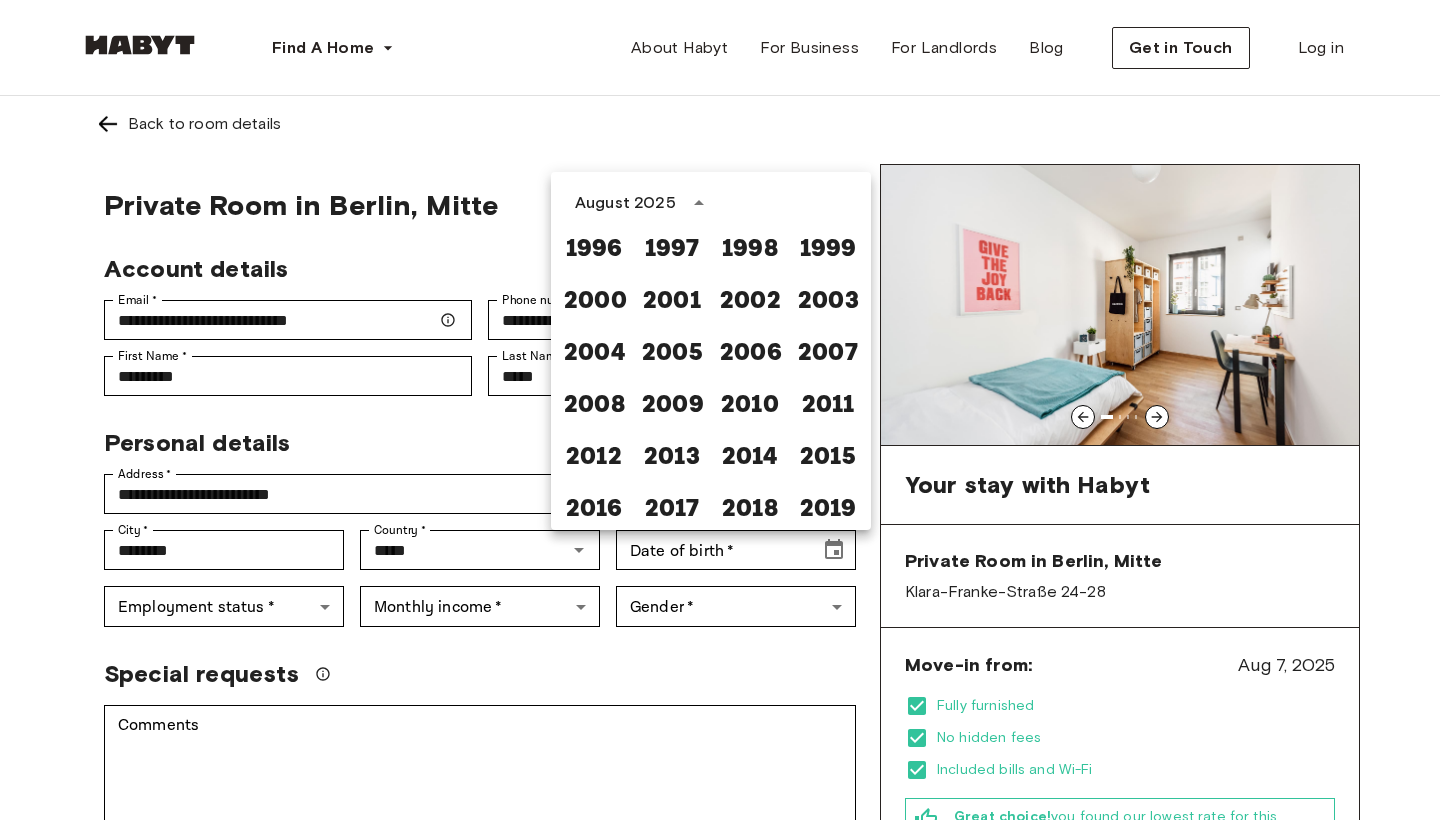 scroll, scrollTop: 1243, scrollLeft: 0, axis: vertical 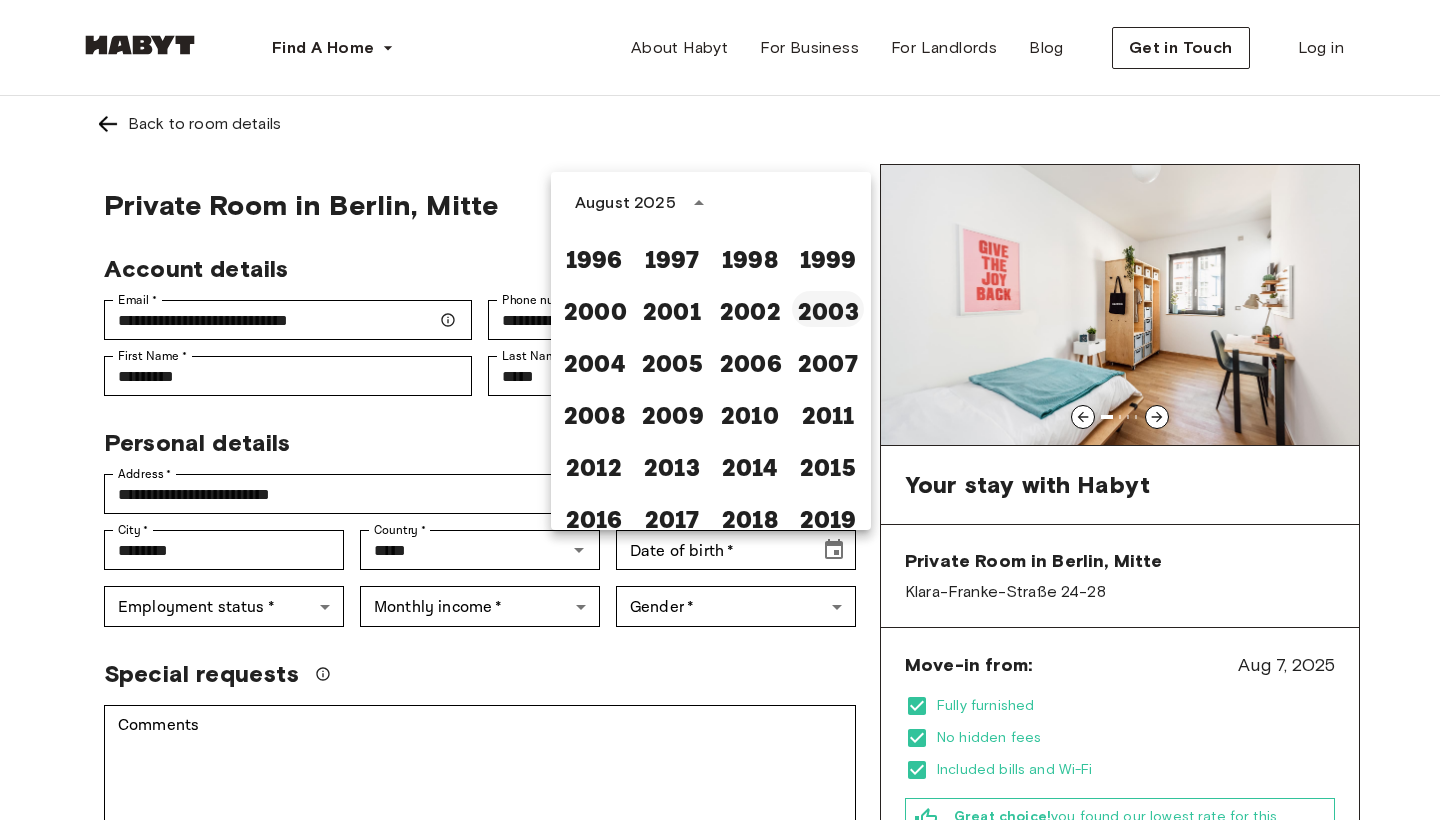 click on "2003" at bounding box center [828, 309] 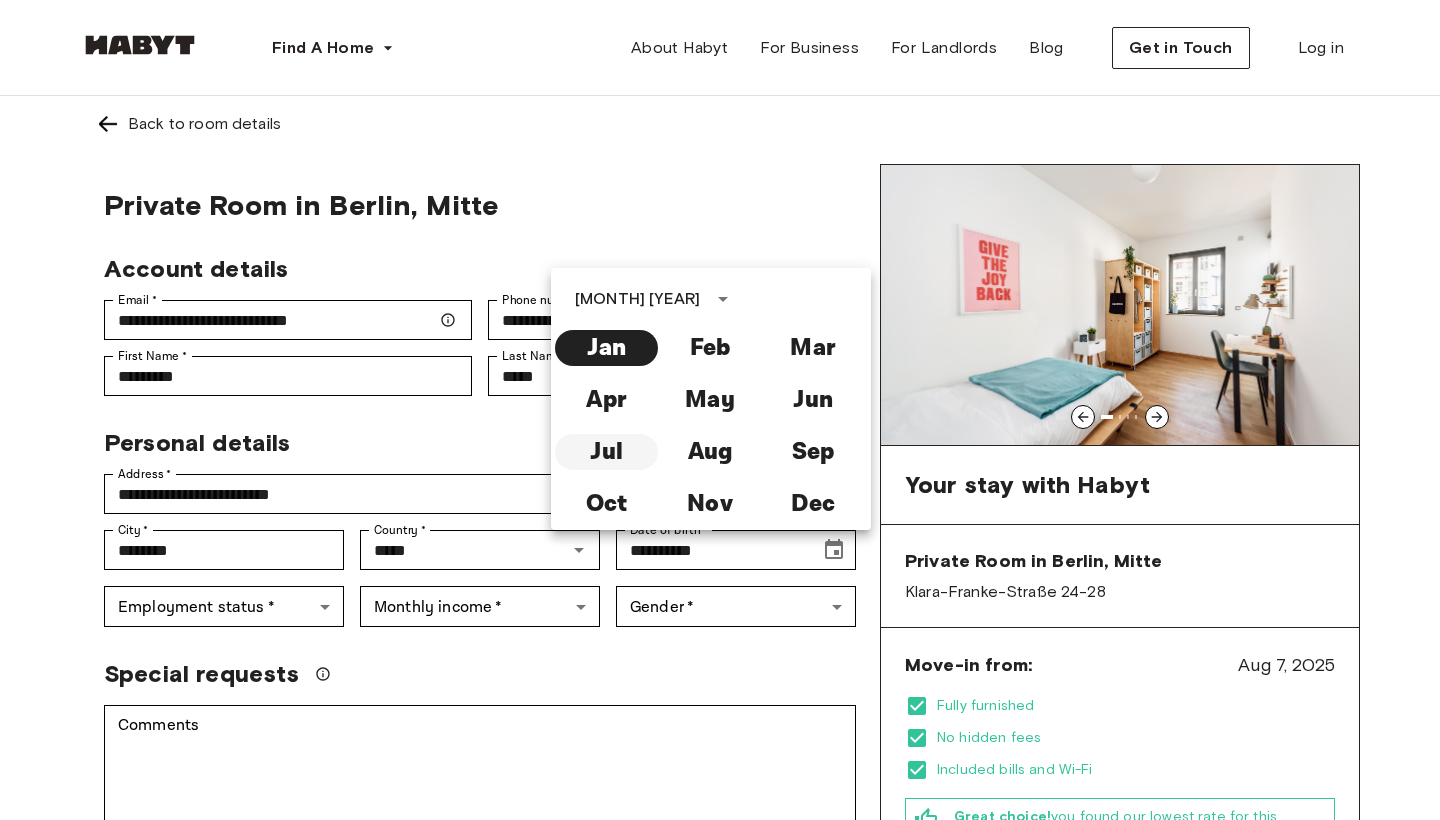 click on "Jul" at bounding box center (606, 452) 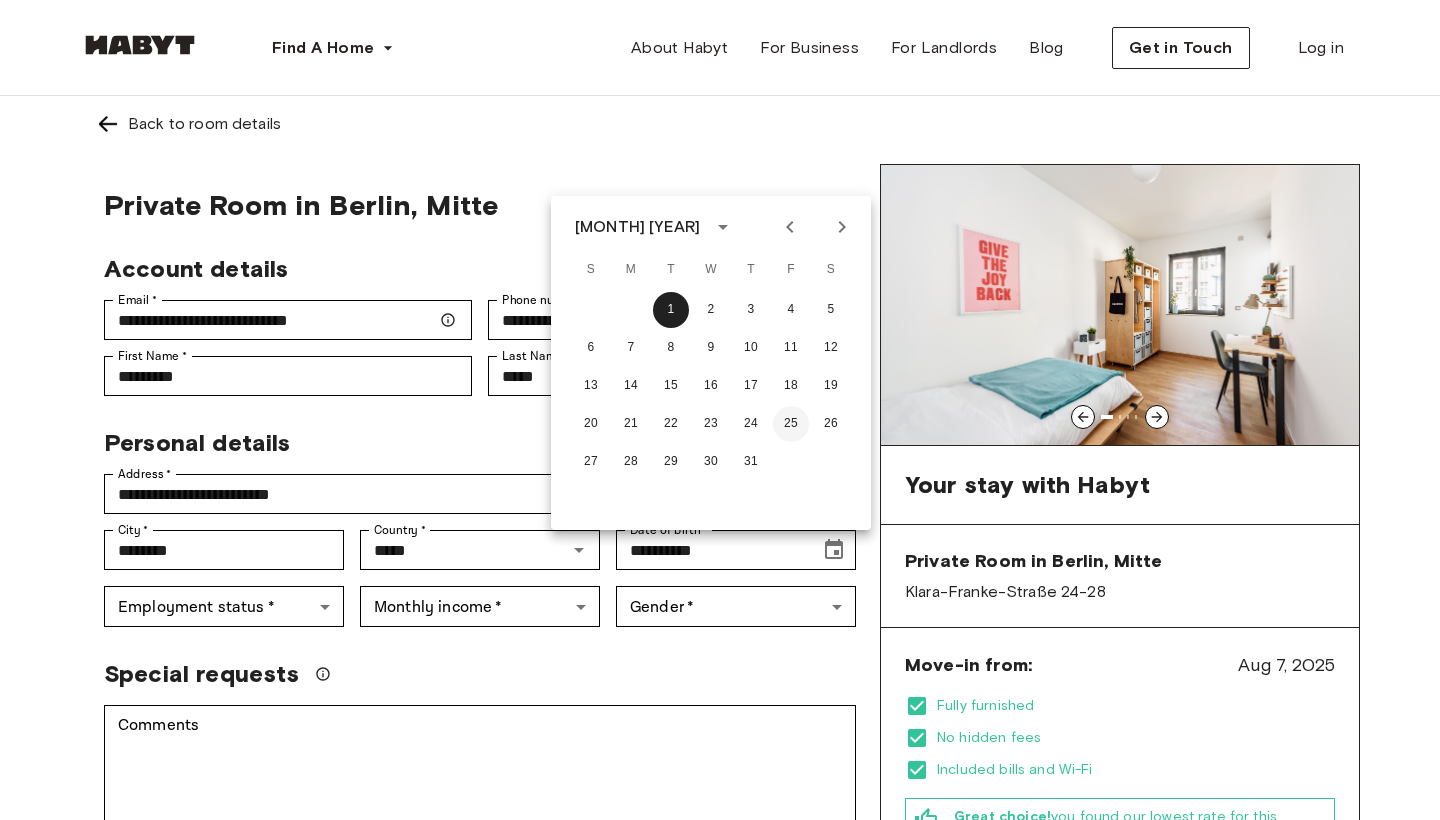 click on "25" at bounding box center [791, 424] 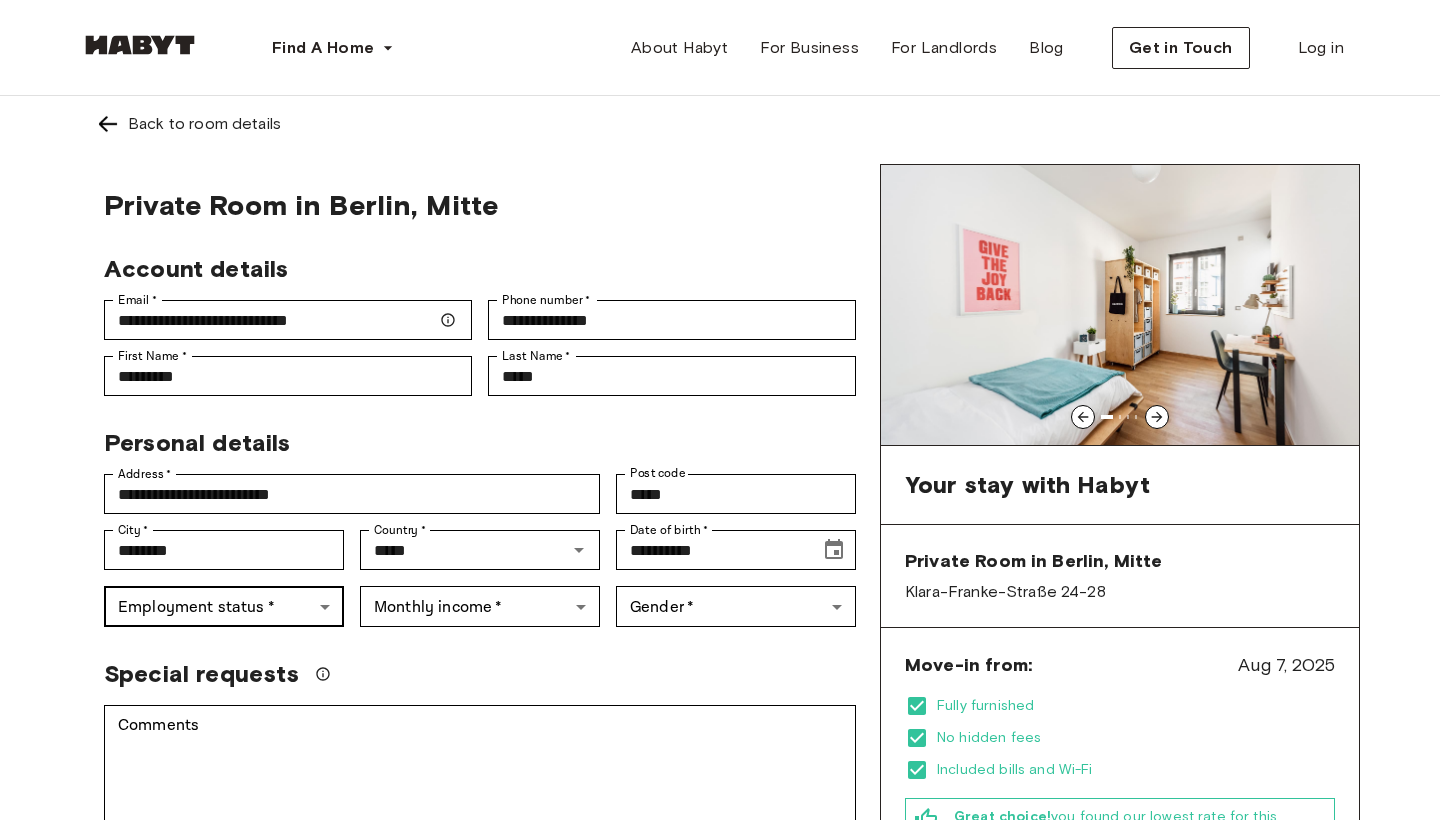 click on "**********" at bounding box center [720, 1191] 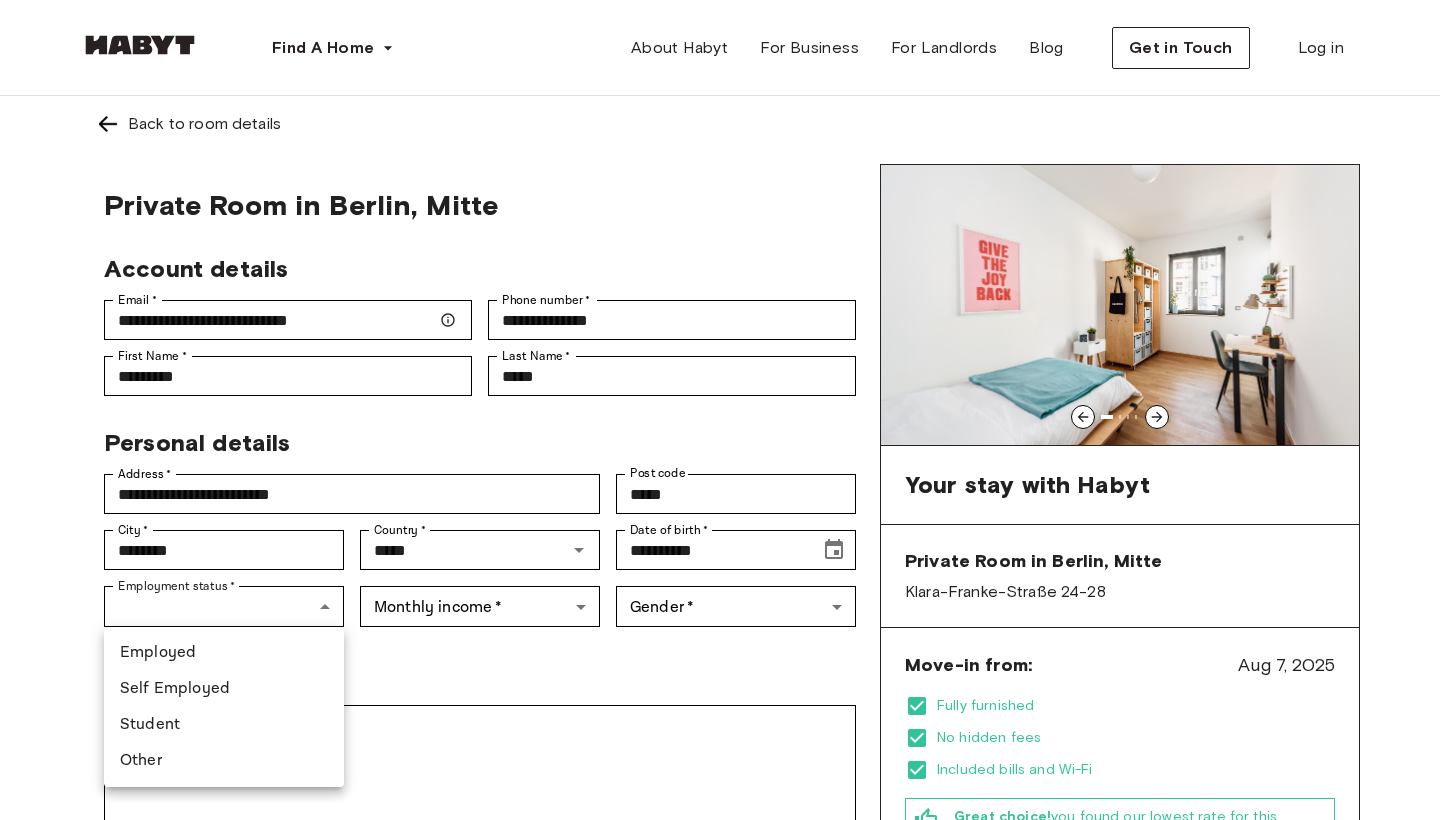 click on "Student" at bounding box center [224, 725] 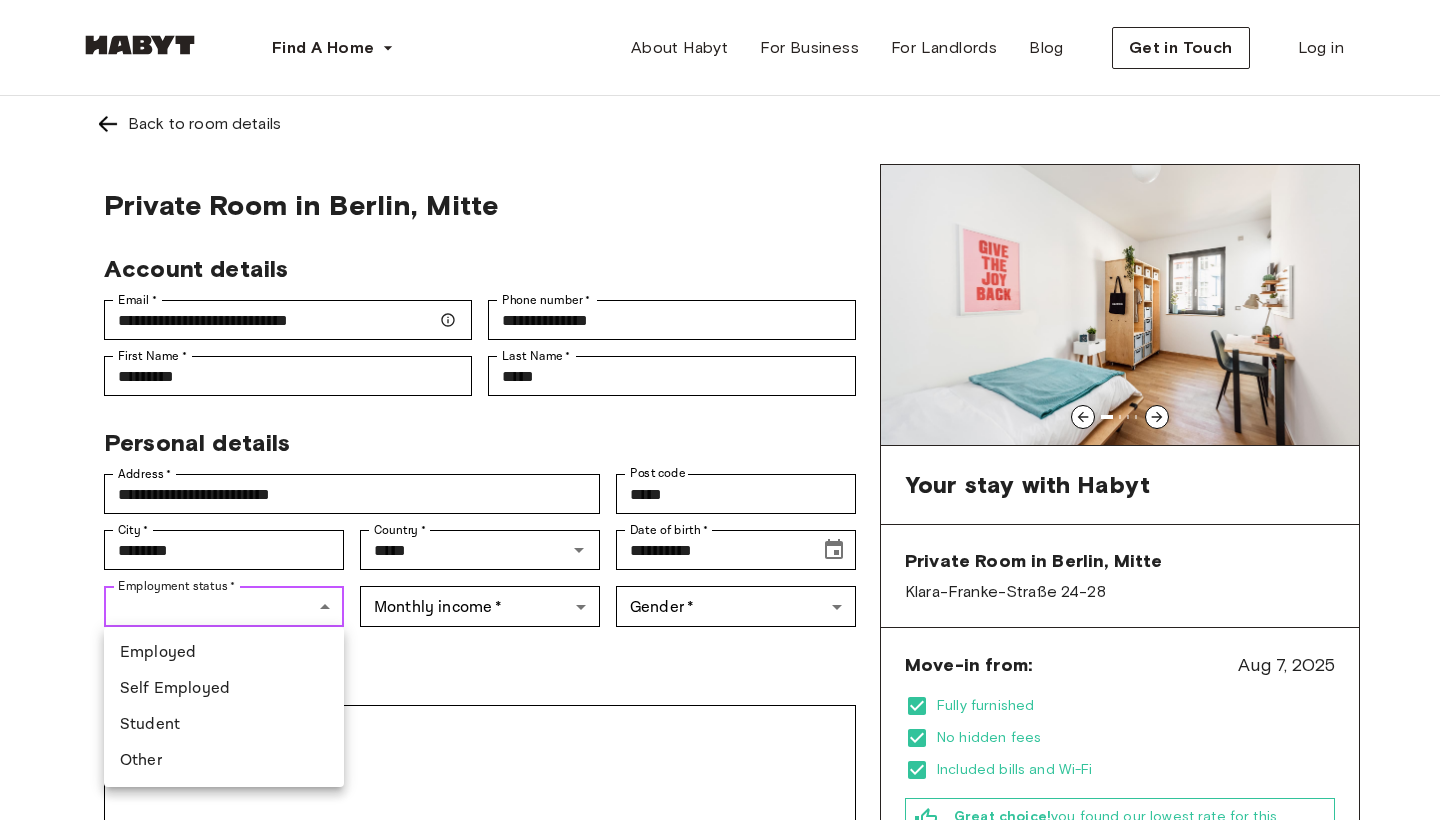 type on "*******" 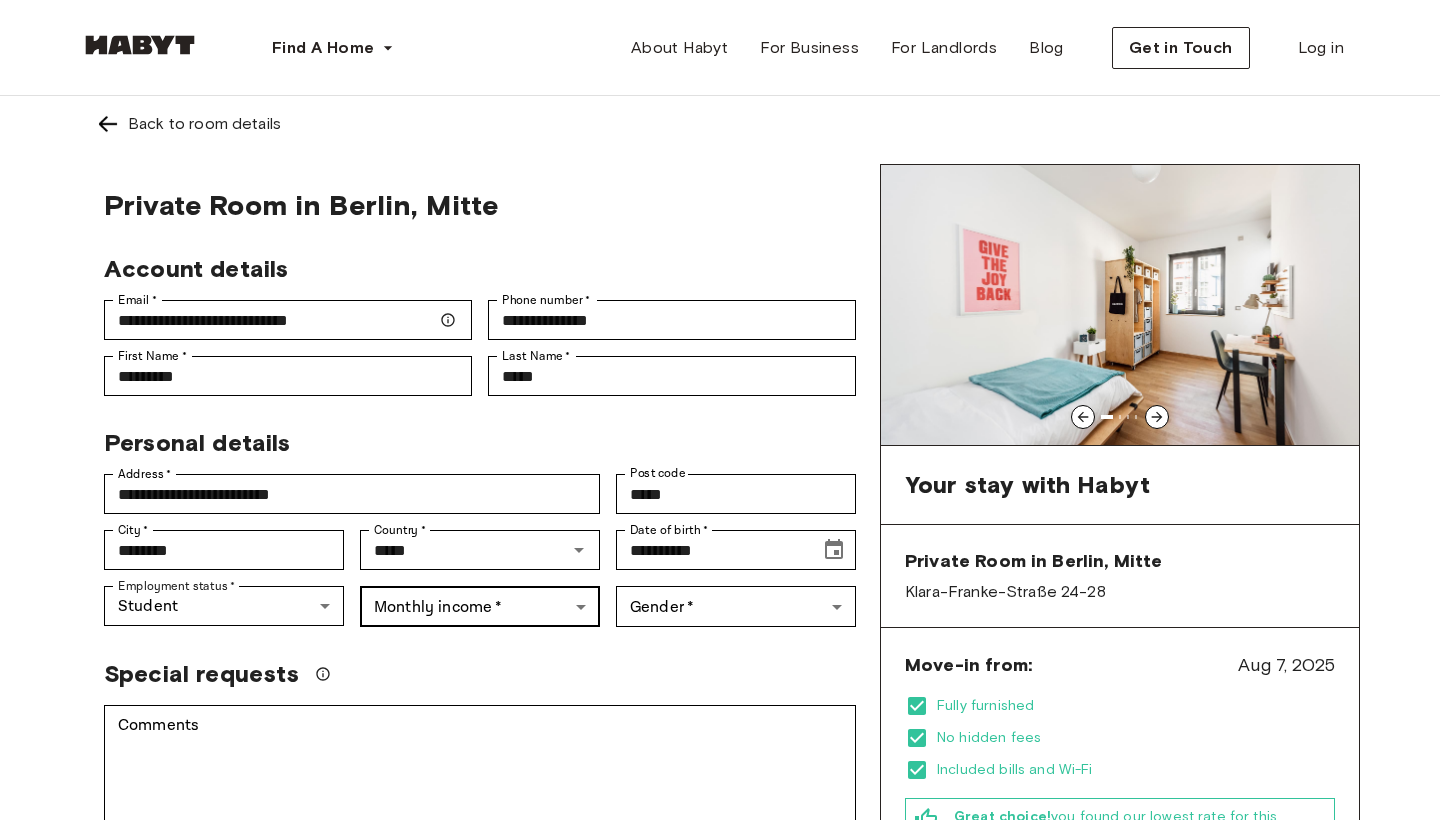 click on "**********" at bounding box center [720, 1191] 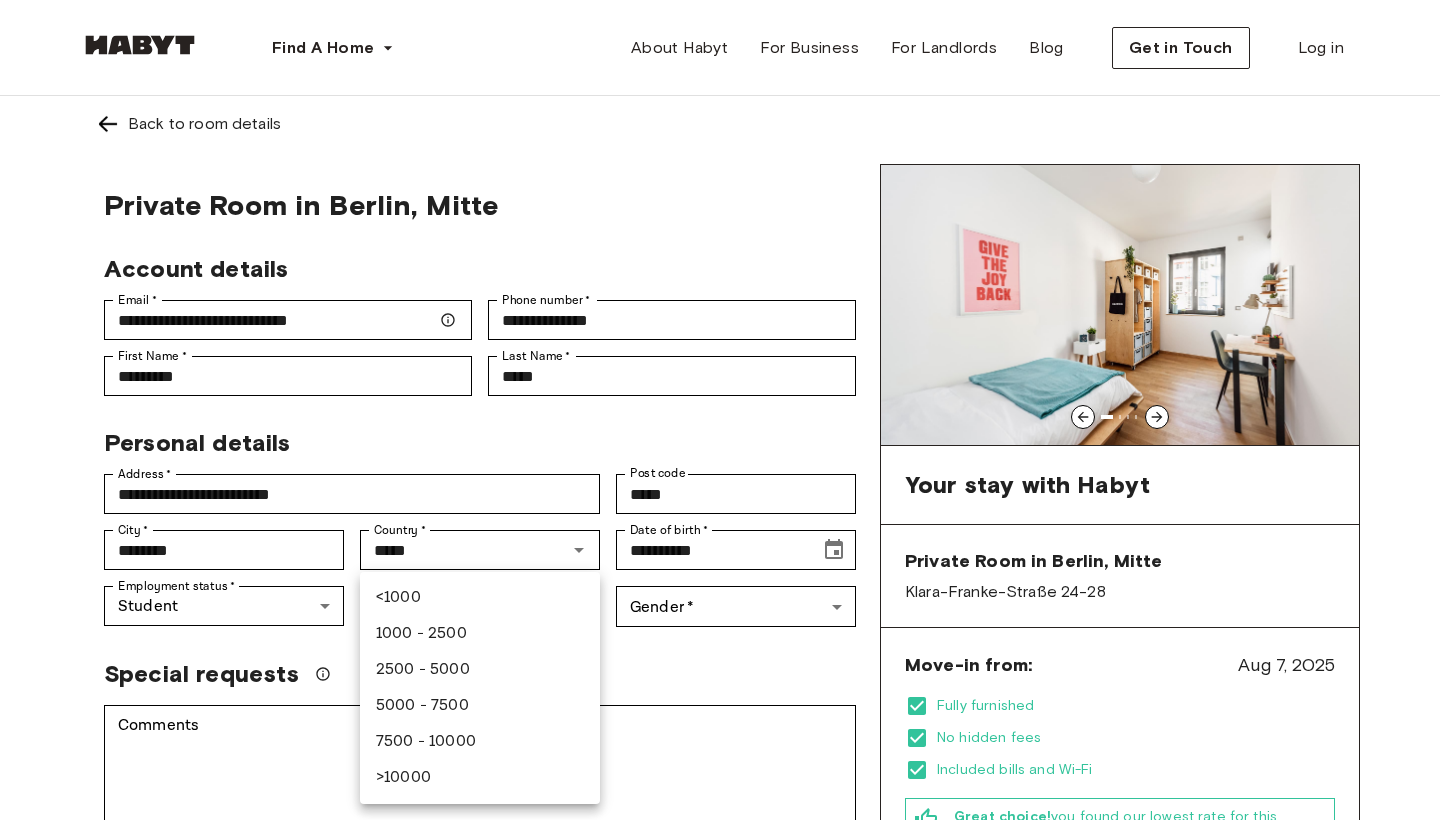 click on "<1000" at bounding box center [480, 598] 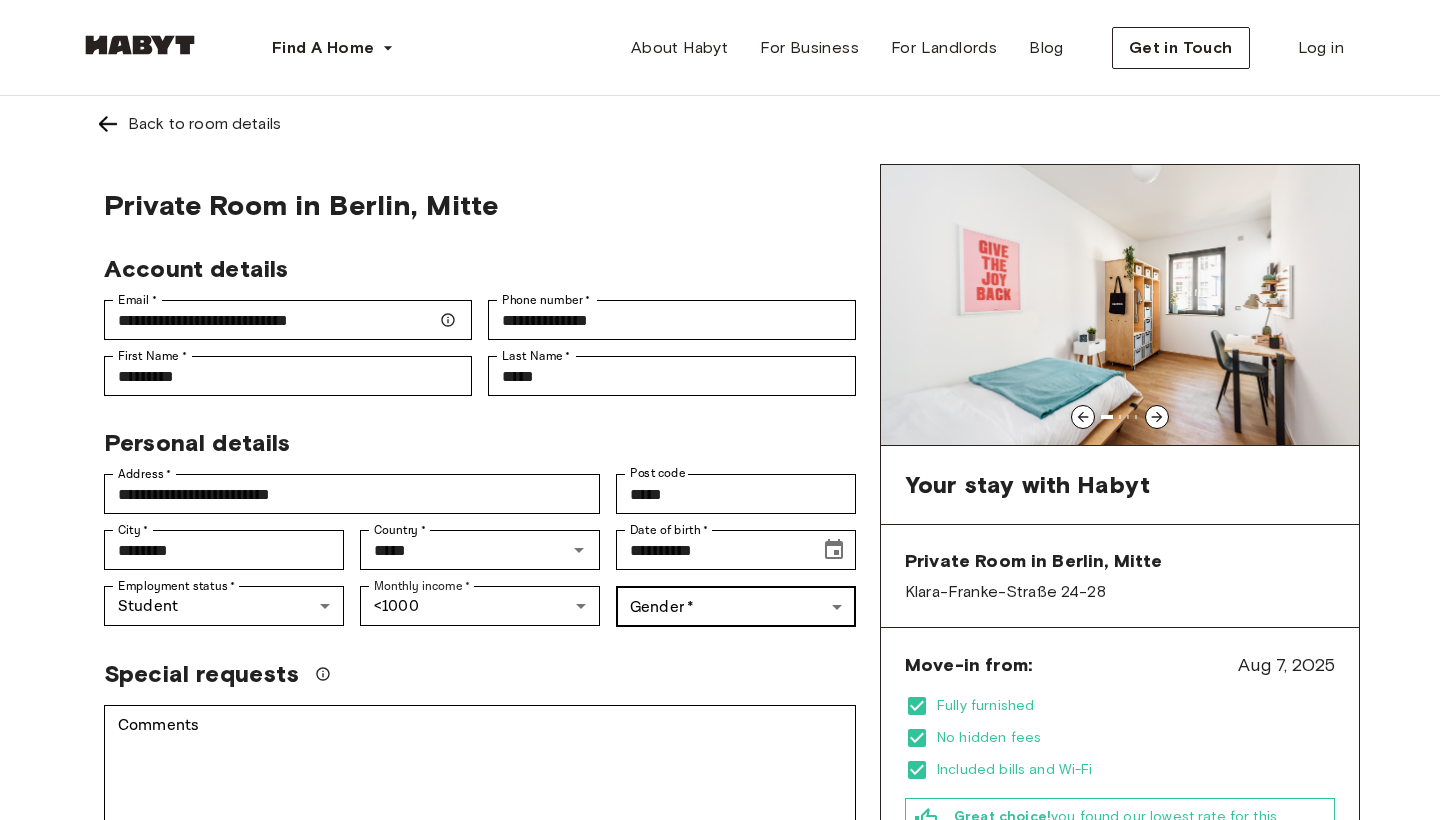 click on "**********" at bounding box center [720, 1191] 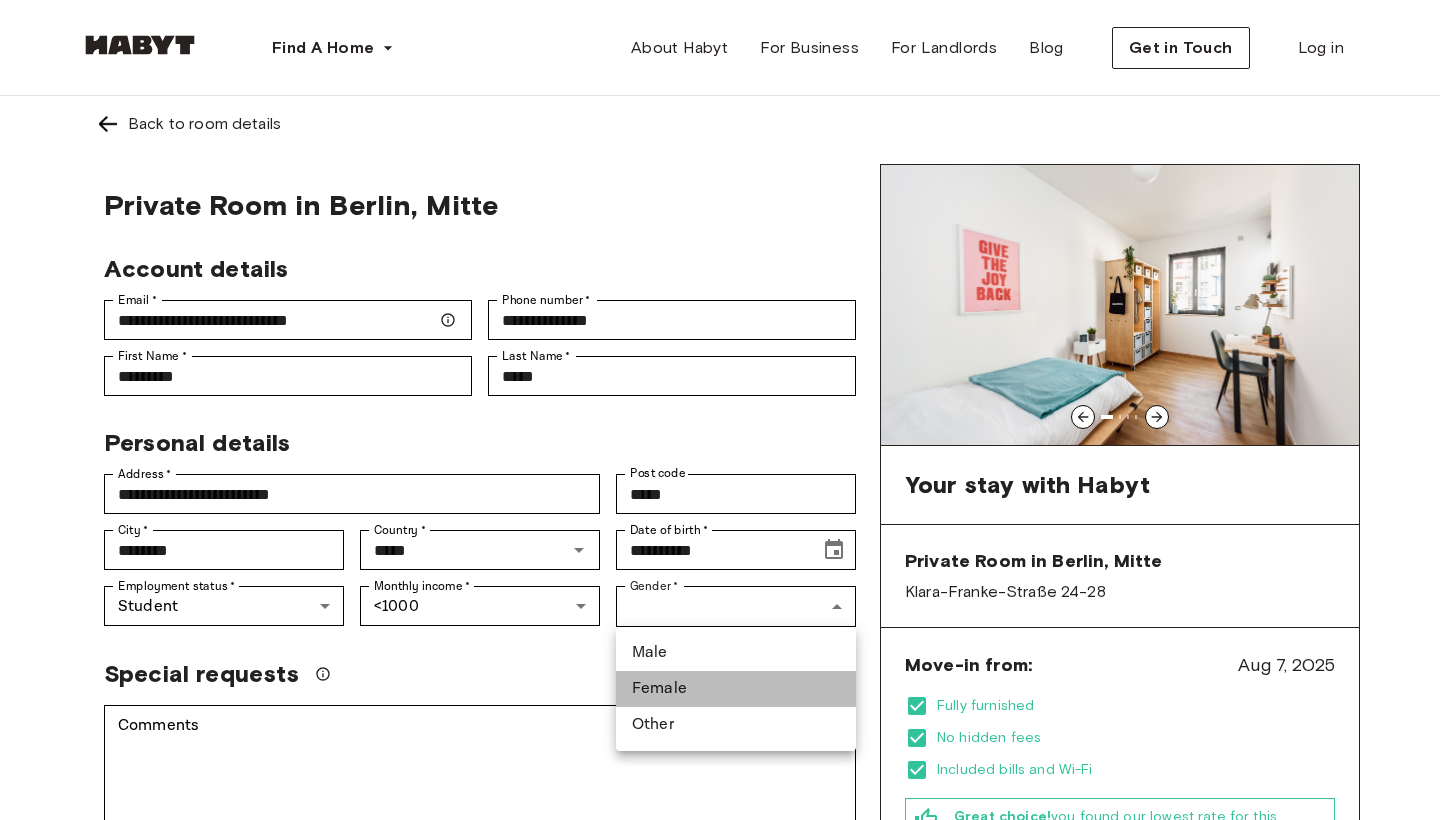 click on "Female" at bounding box center (736, 689) 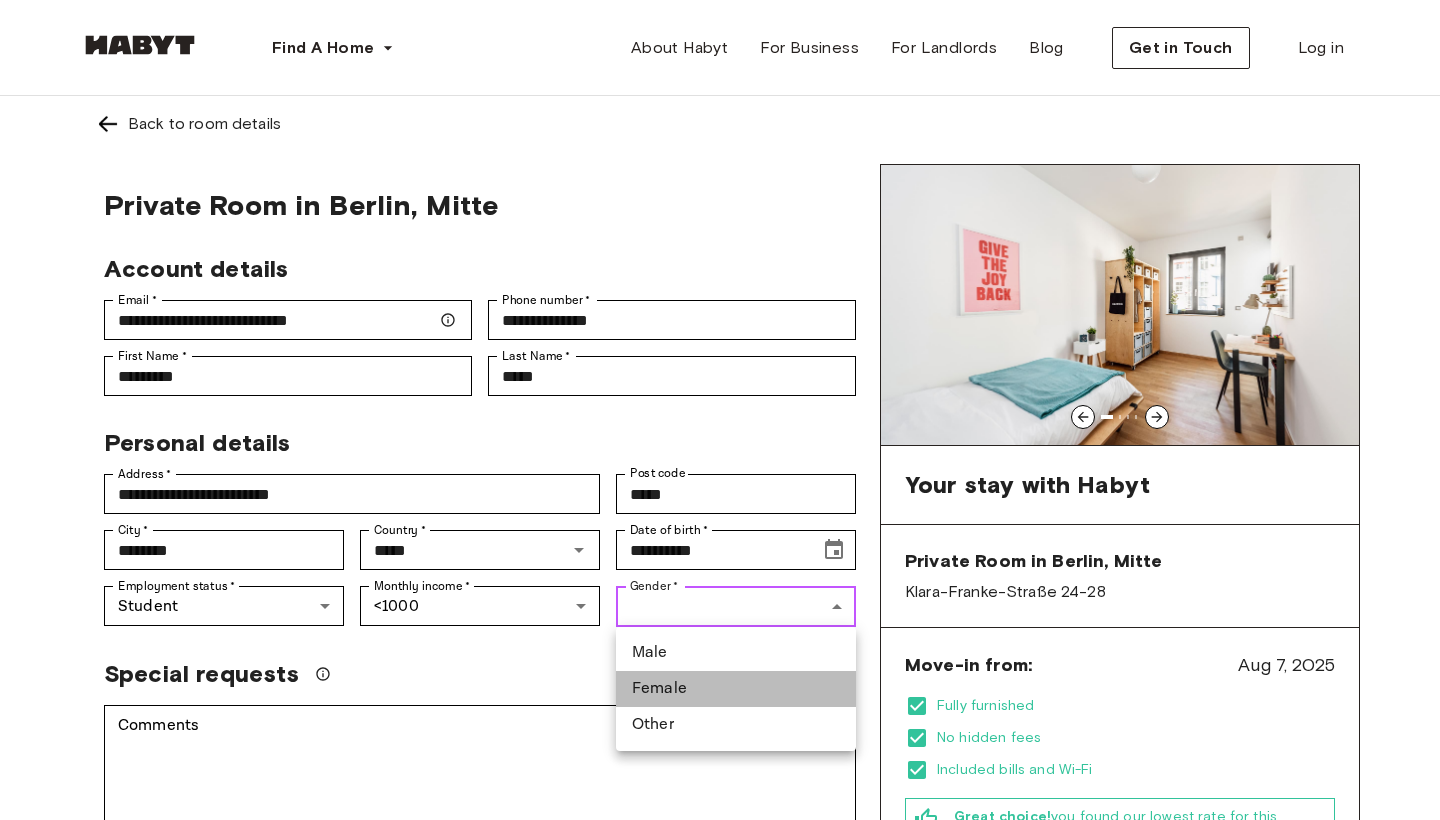 type on "******" 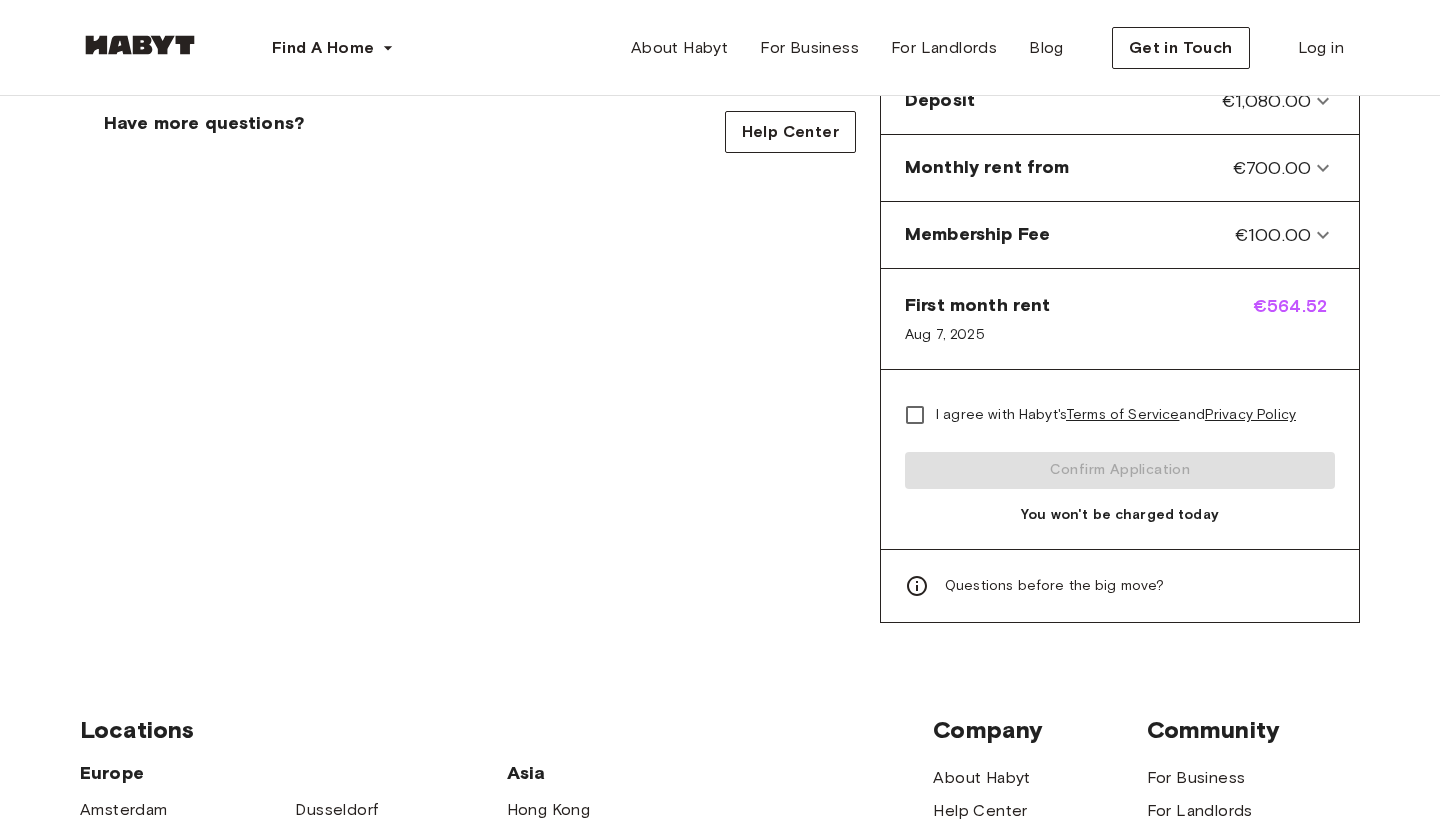 scroll, scrollTop: 828, scrollLeft: 0, axis: vertical 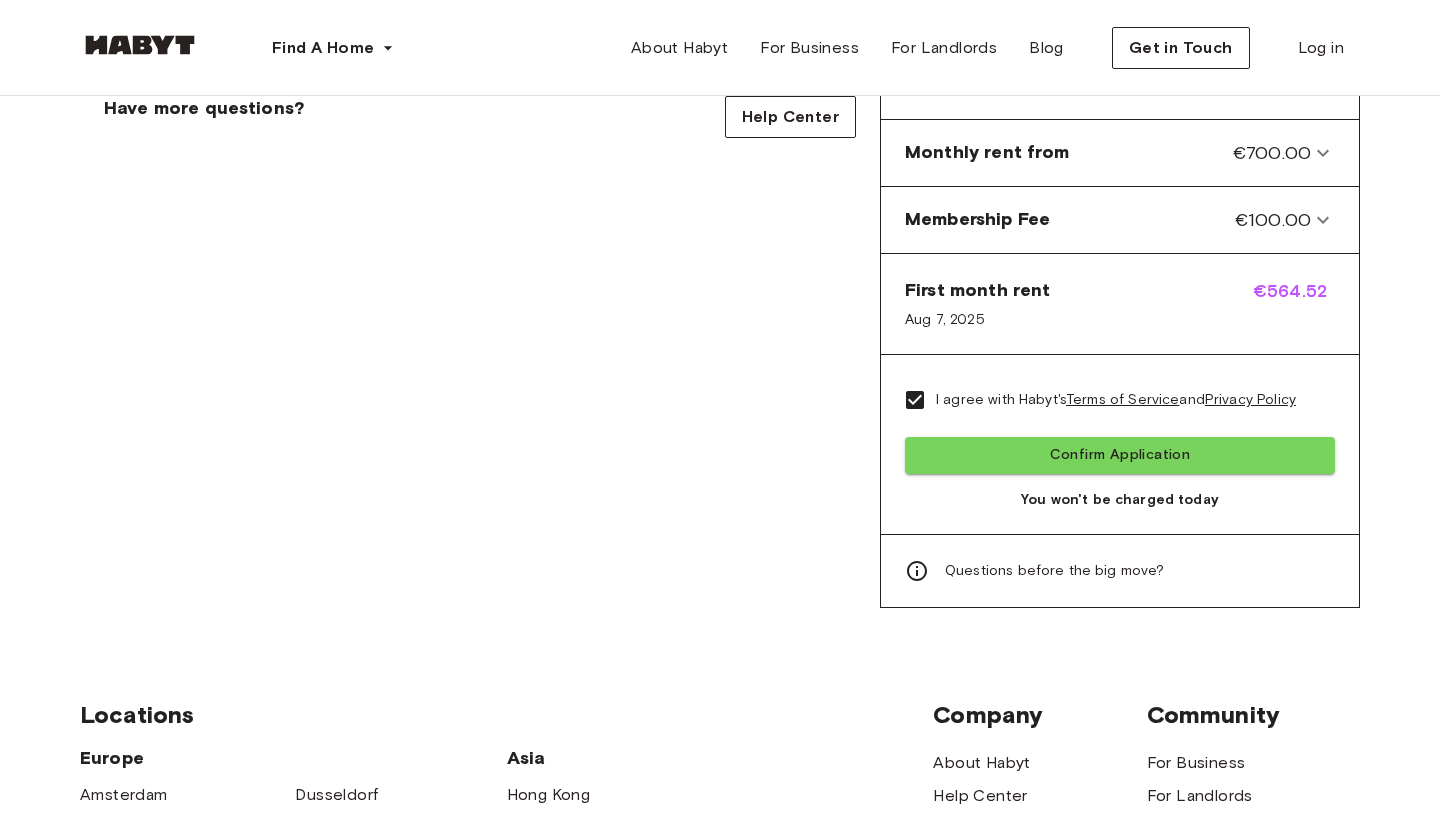 click 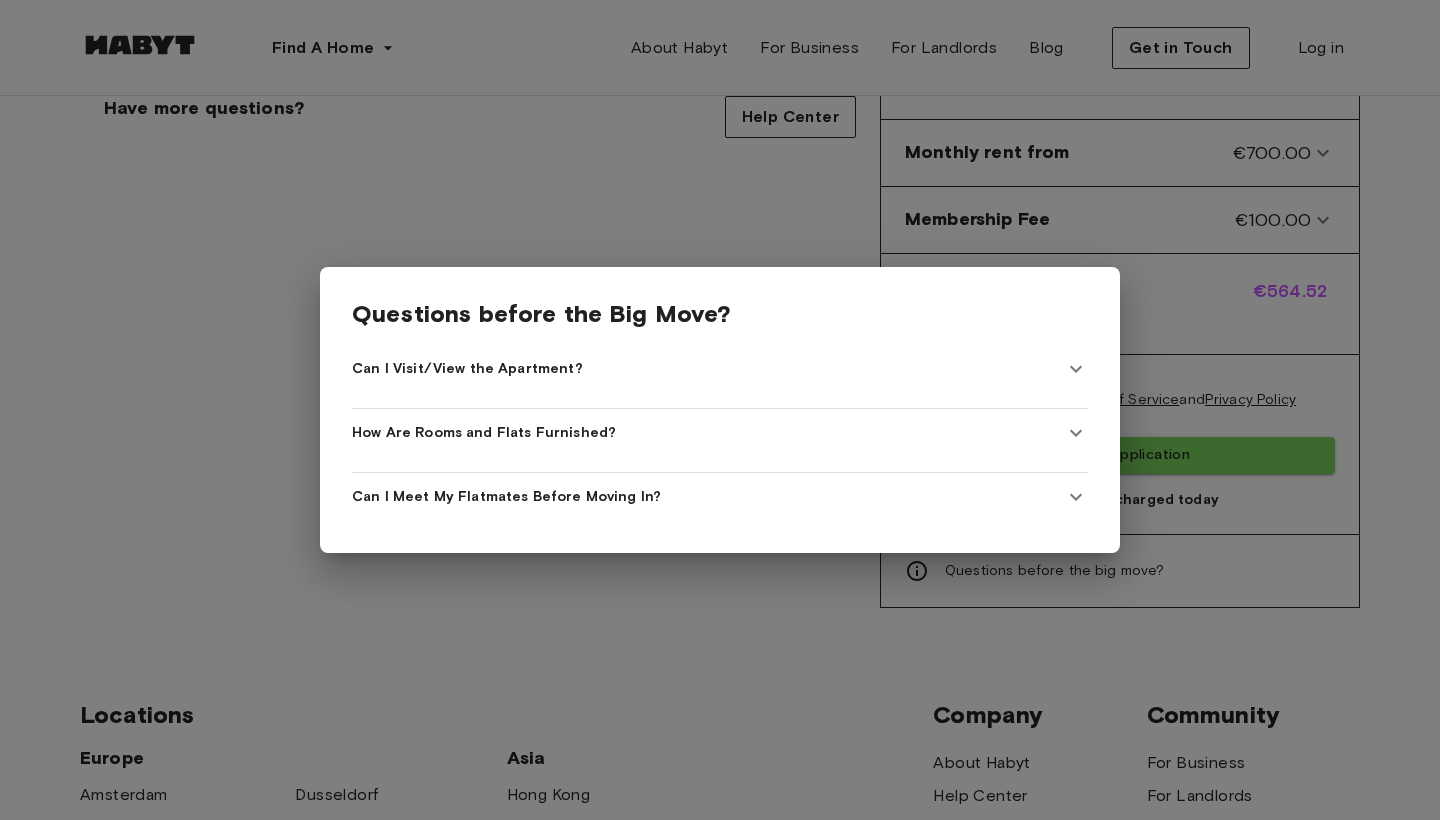 click on "How Are Rooms and Flats Furnished?" at bounding box center (720, 433) 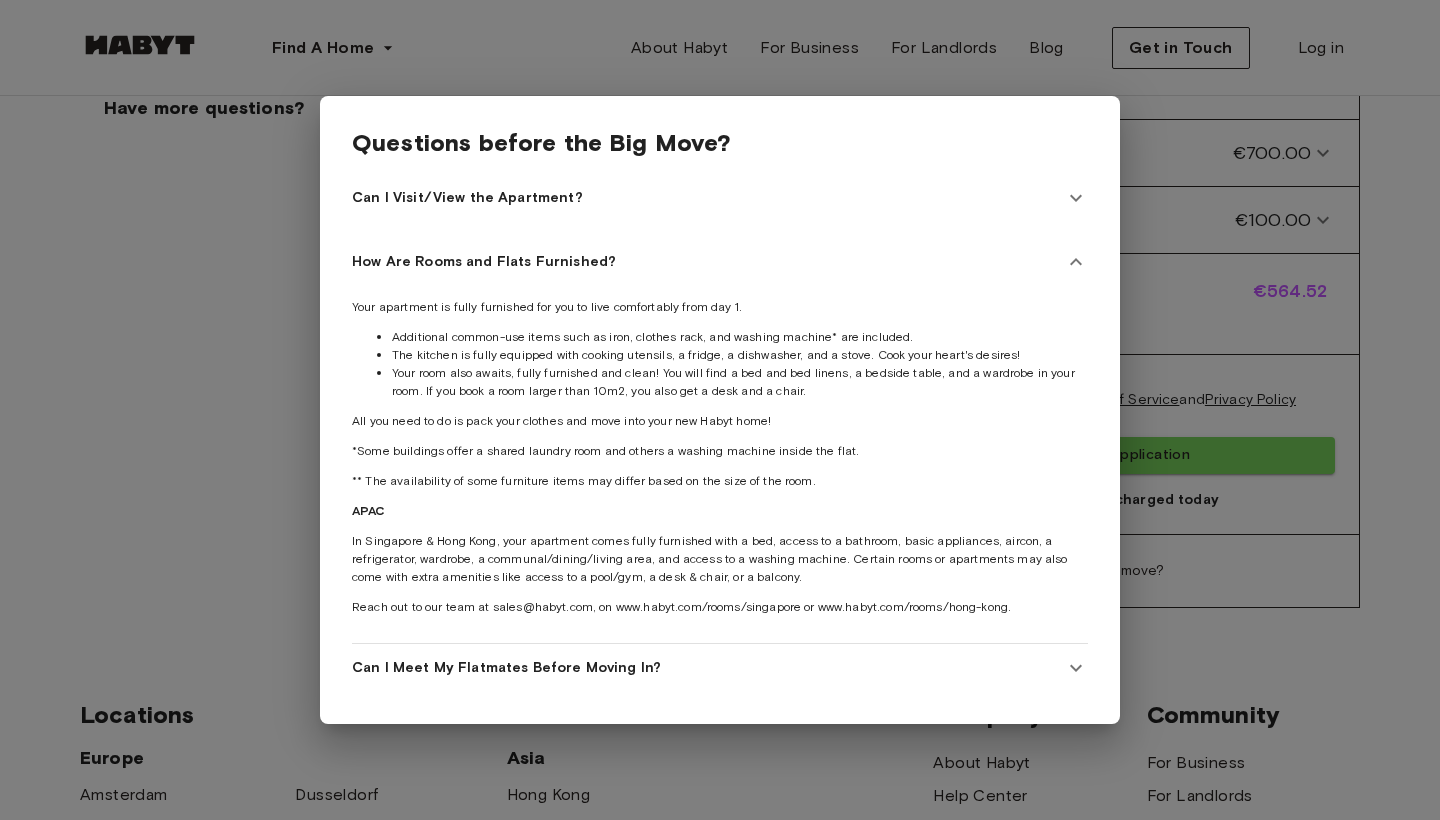 click on "How Are Rooms and Flats Furnished?" at bounding box center (720, 262) 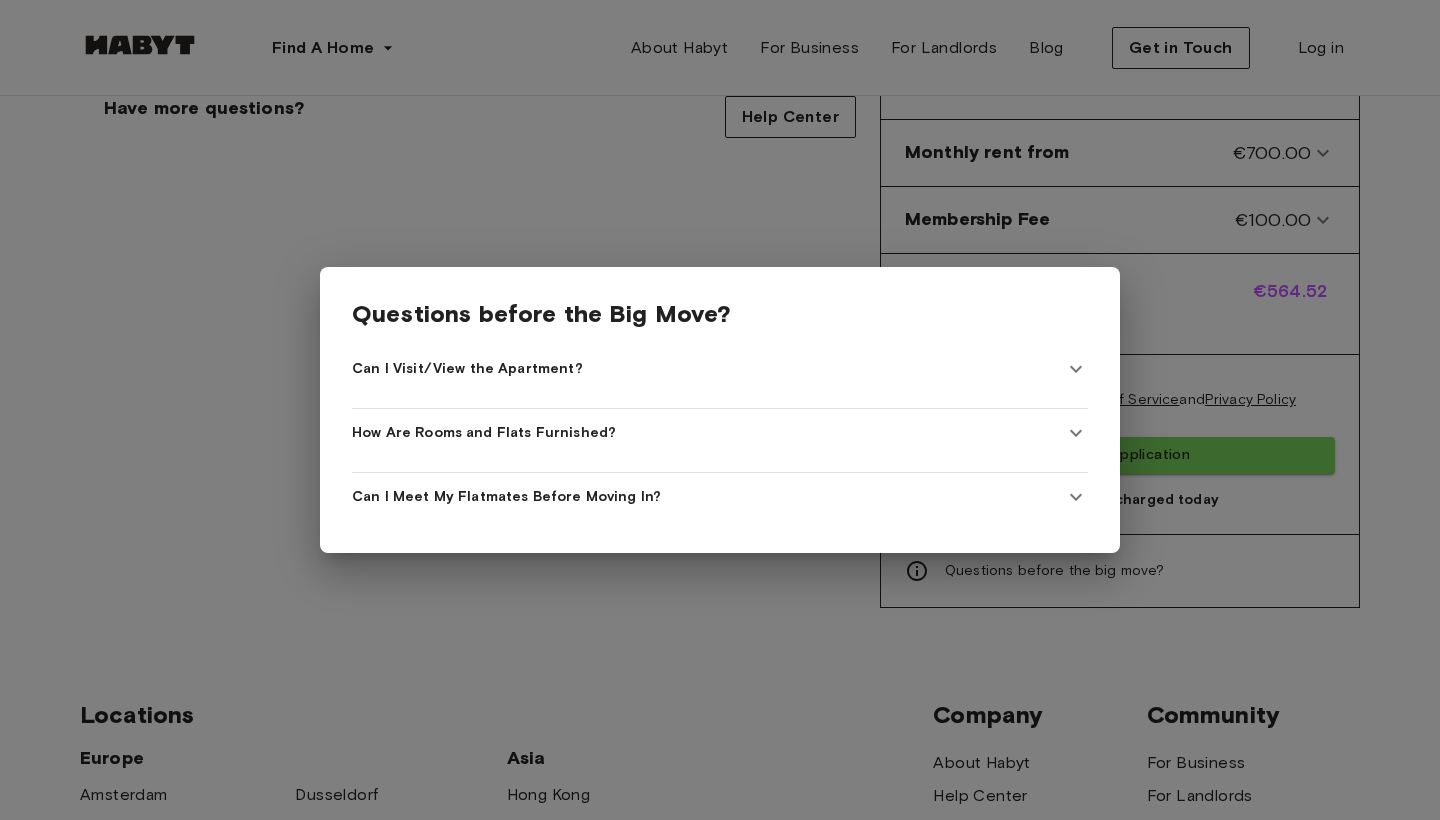 click on "Can I Meet My Flatmates Before Moving In?" at bounding box center (720, 497) 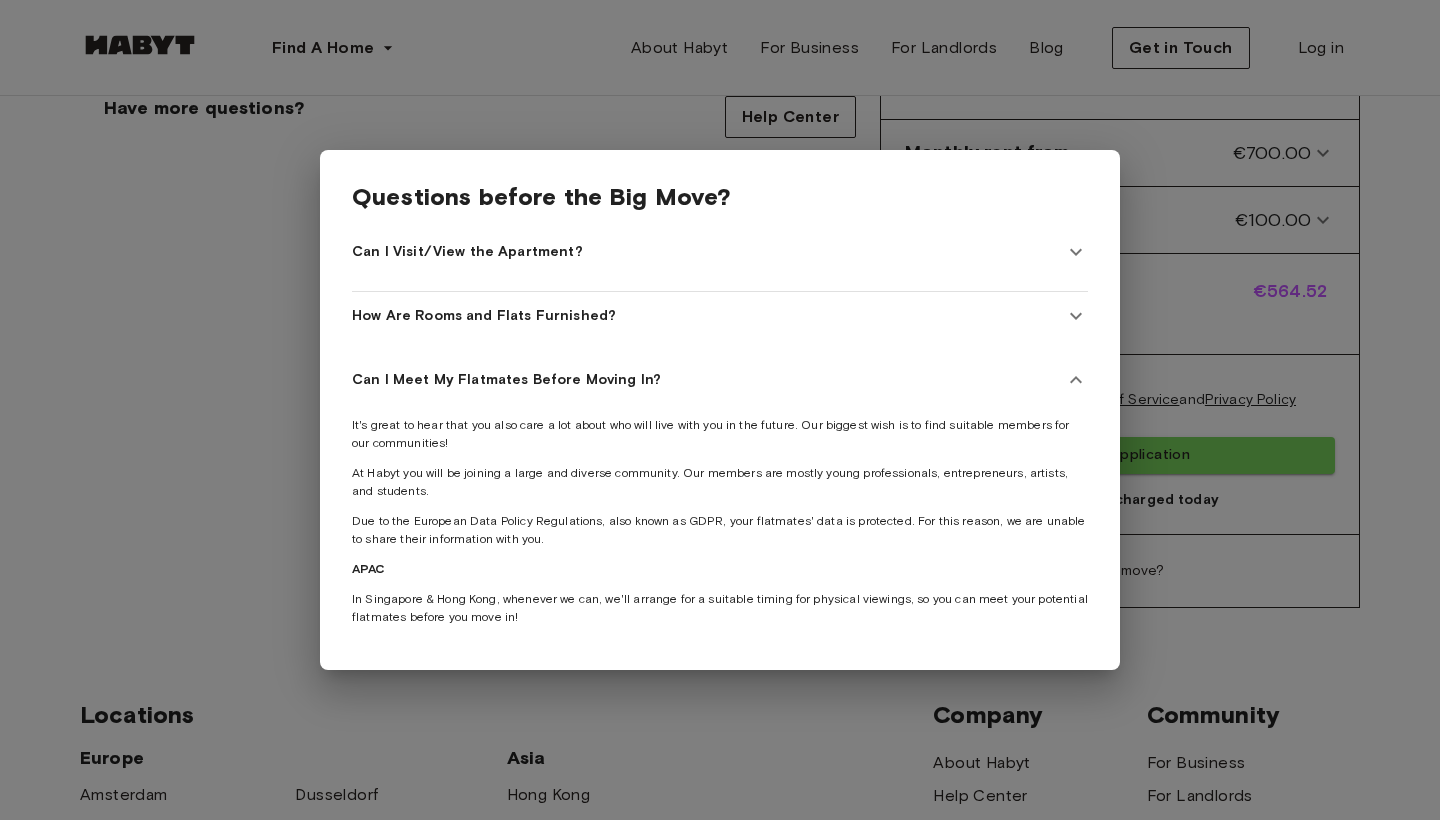 click 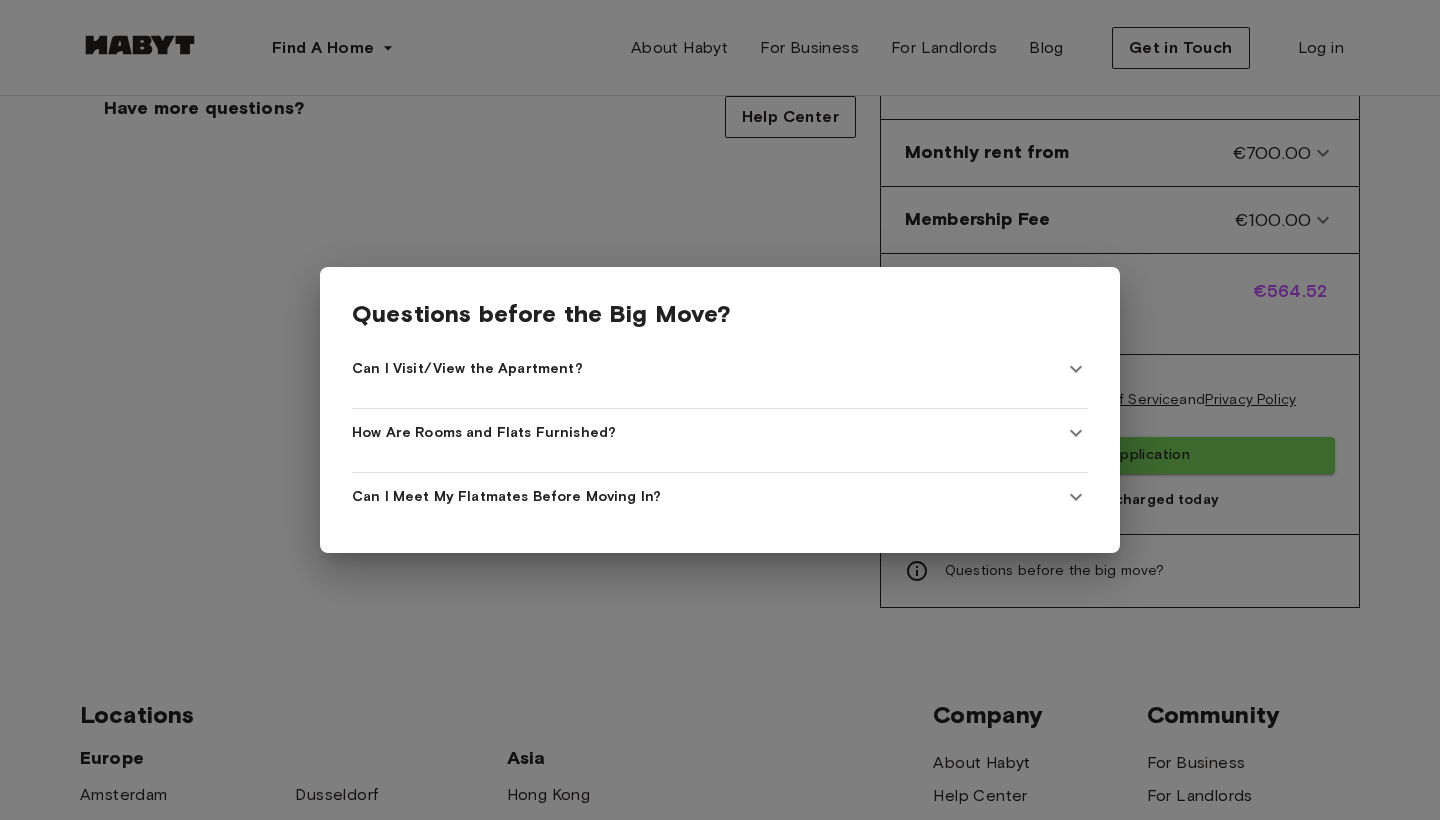 click at bounding box center (720, 410) 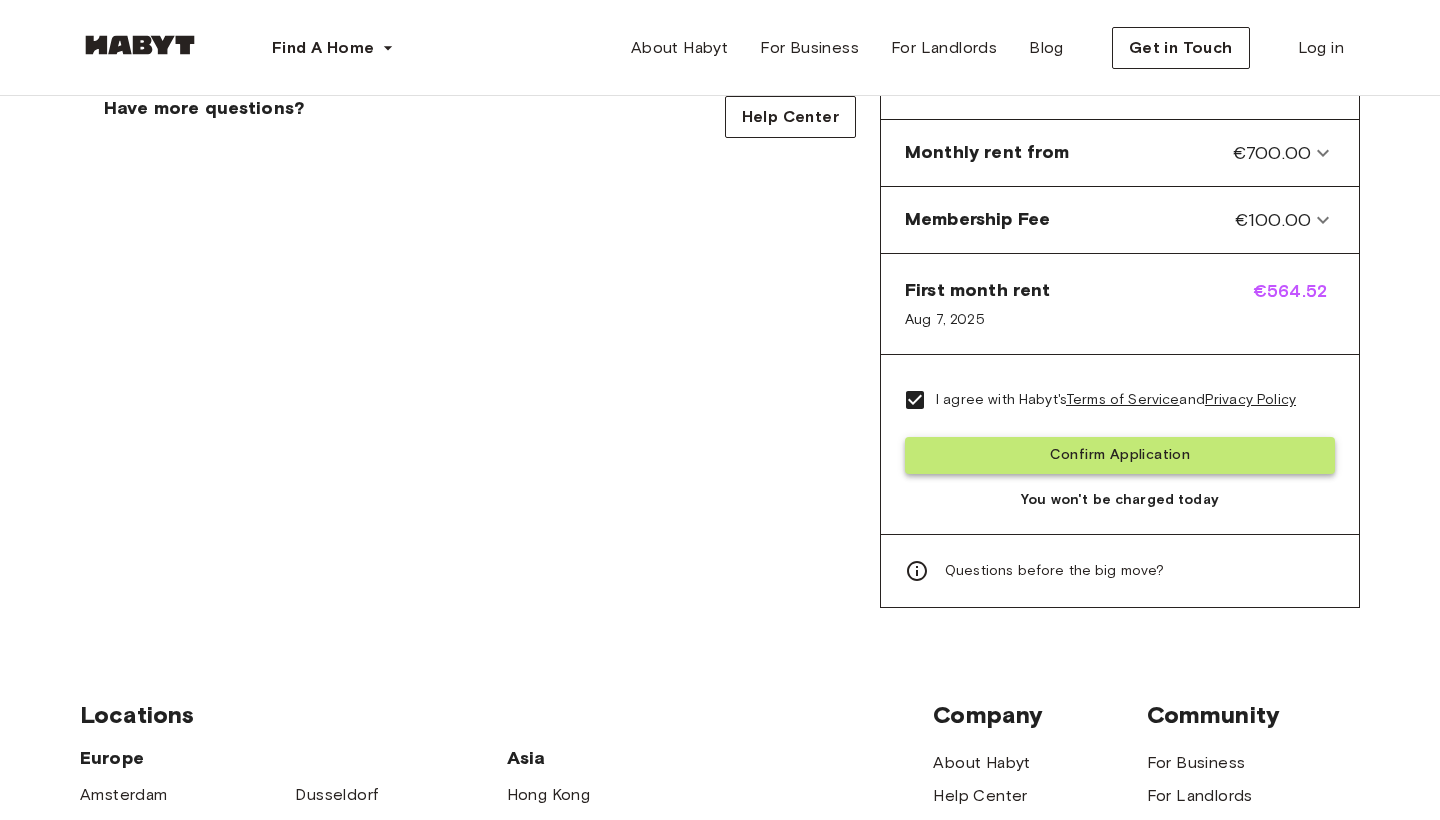 click on "Confirm Application" at bounding box center [1120, 455] 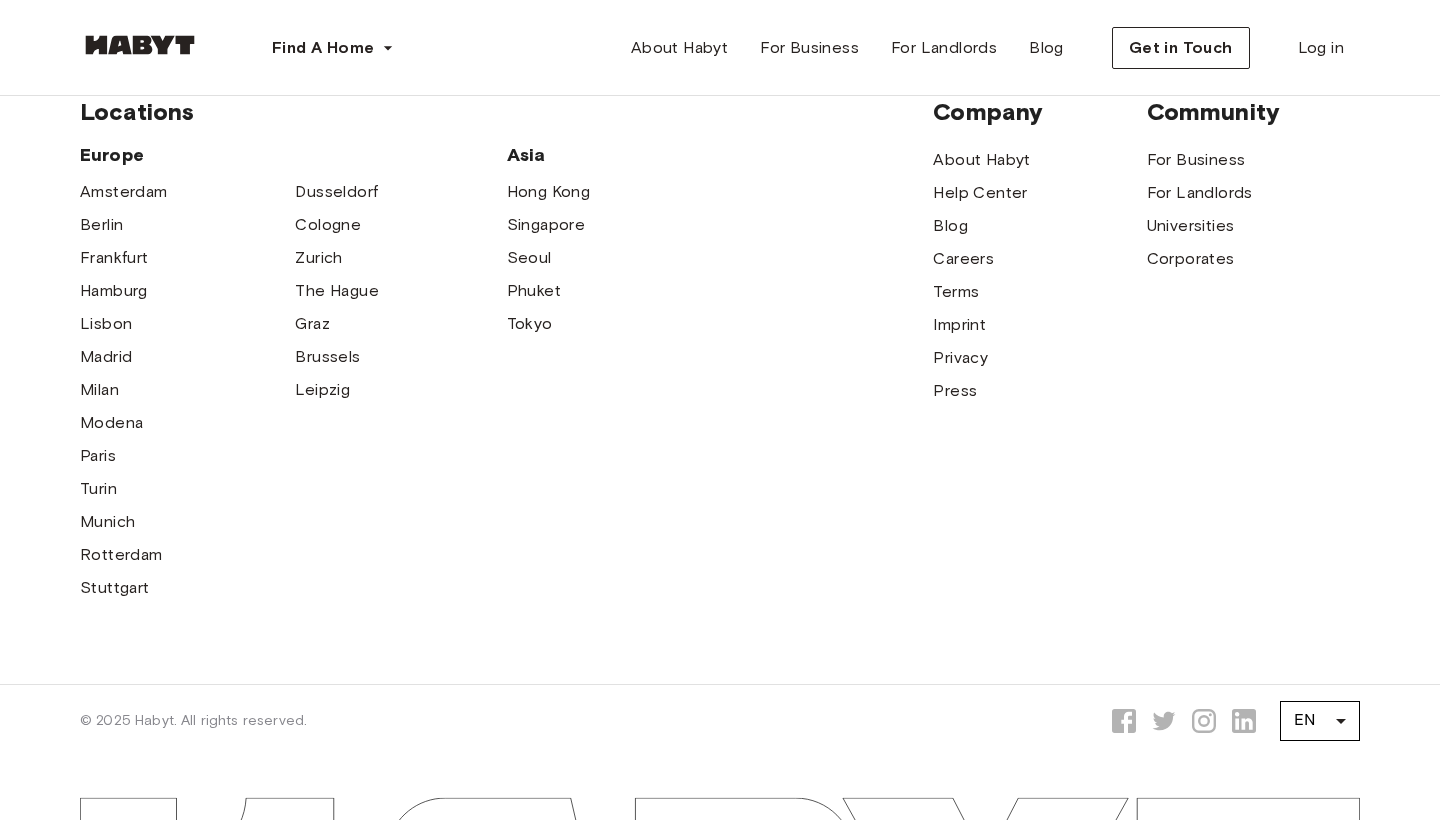 scroll, scrollTop: 1428, scrollLeft: 0, axis: vertical 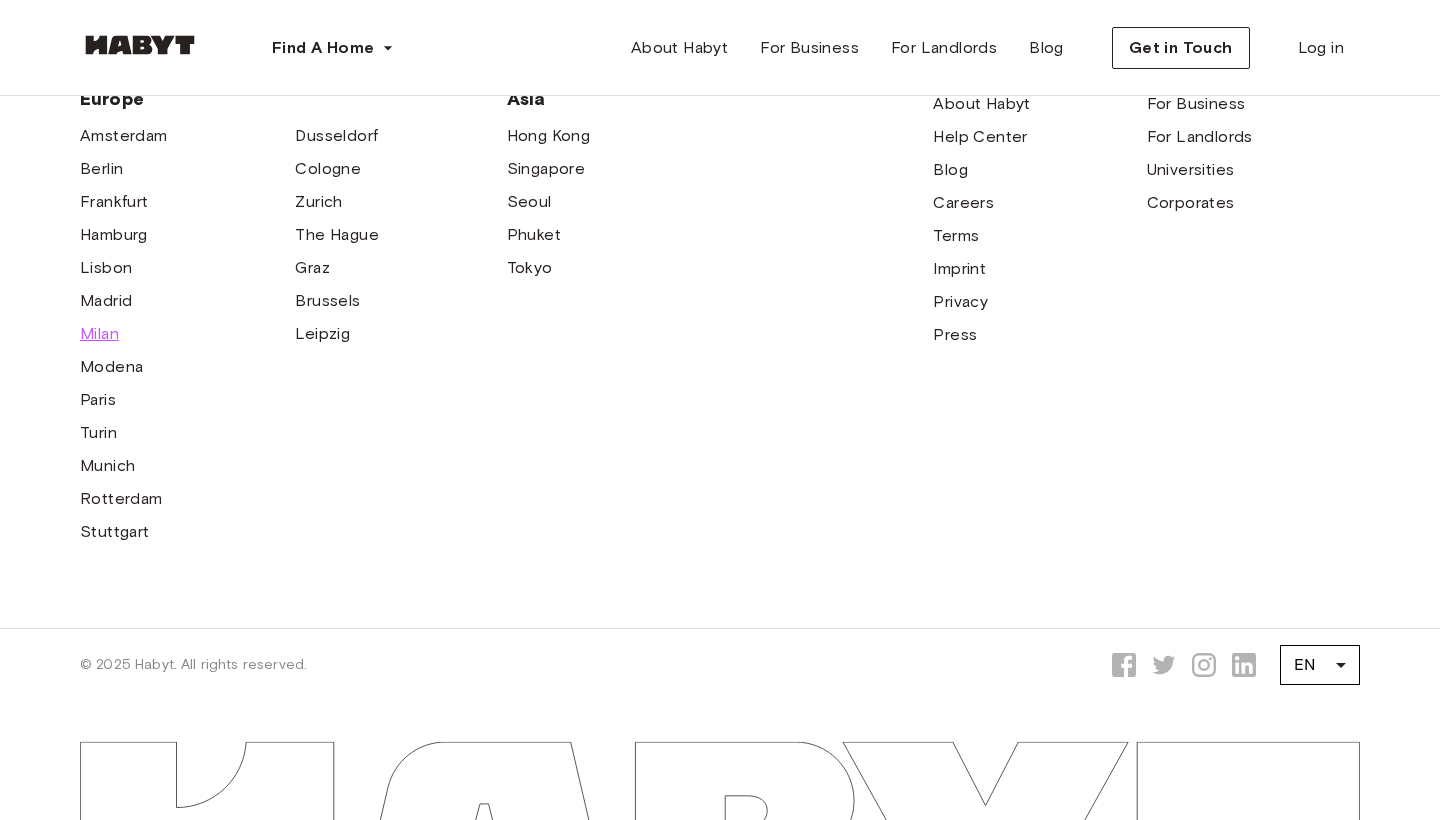 click on "Milan" at bounding box center (99, 334) 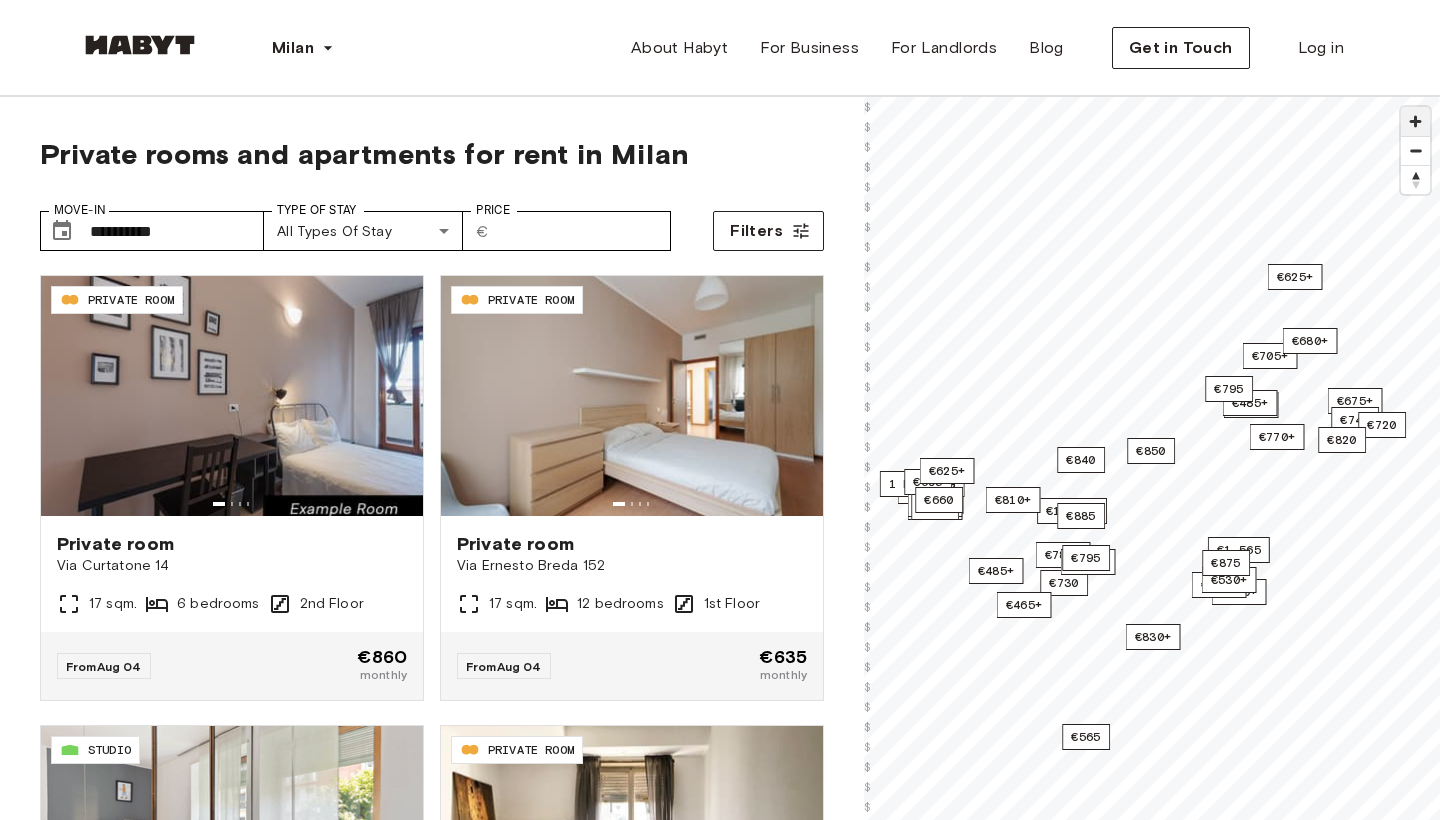 click at bounding box center (1415, 121) 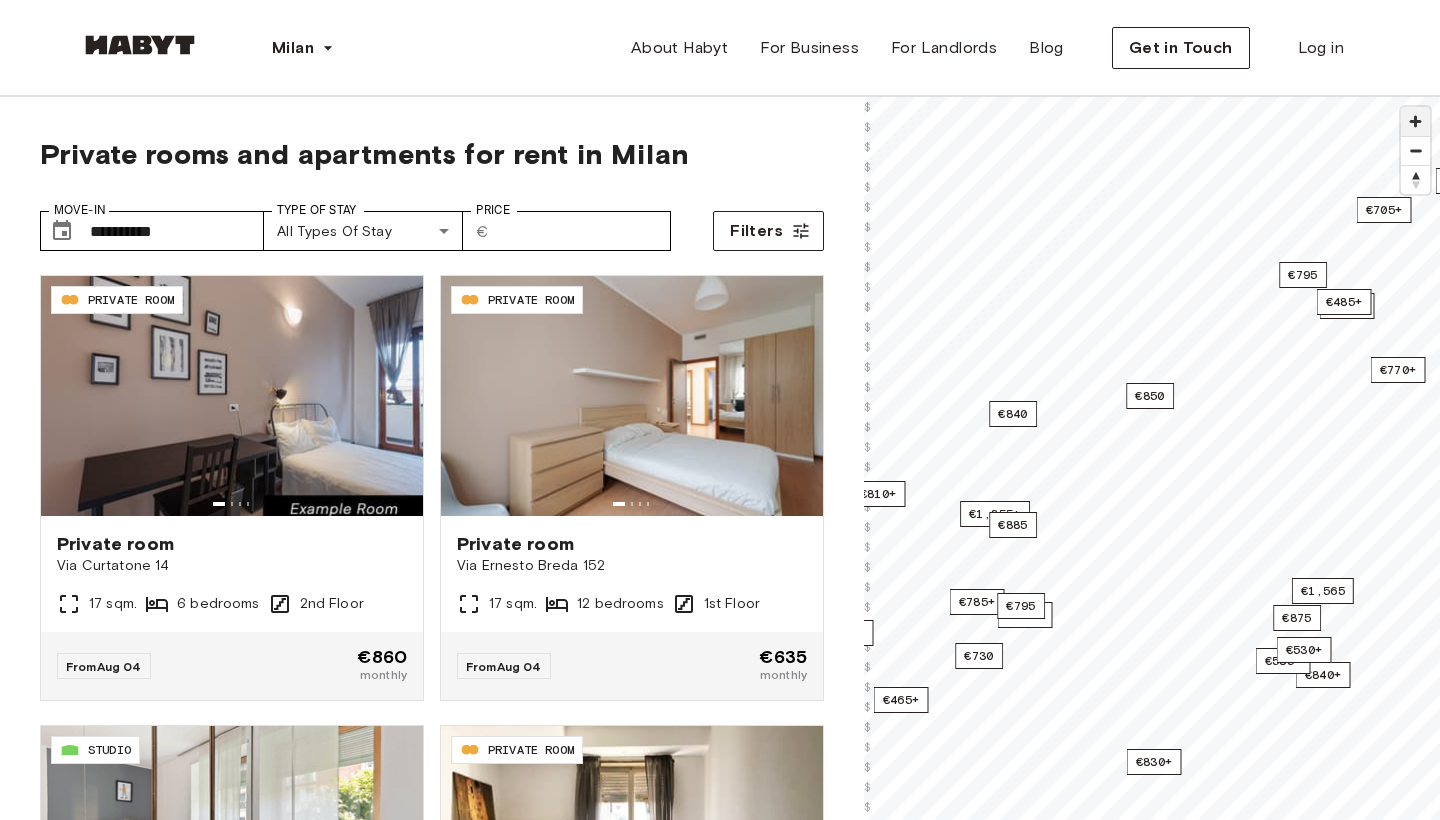 click at bounding box center [1415, 121] 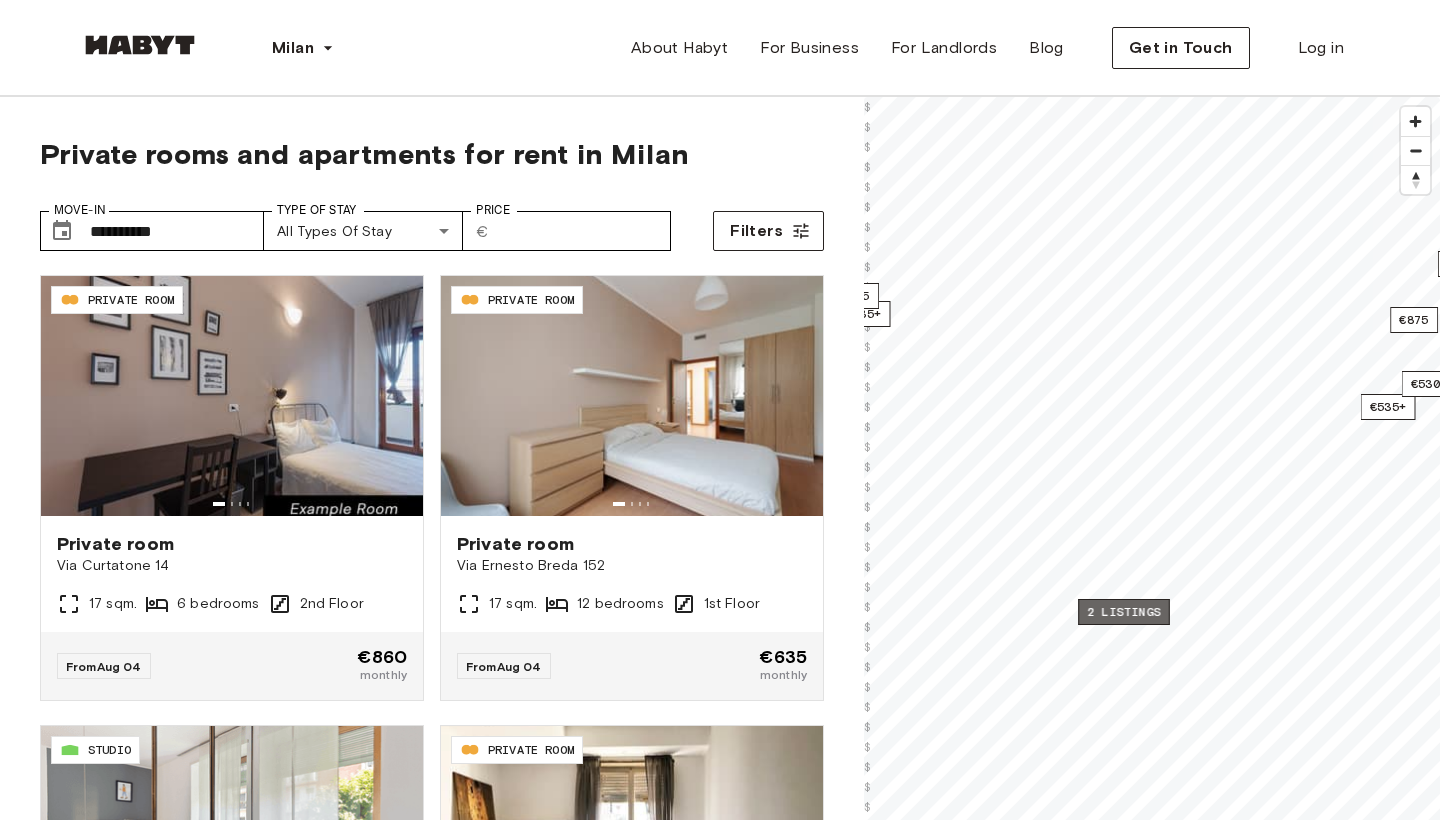 click on "2 listings" at bounding box center (1124, 612) 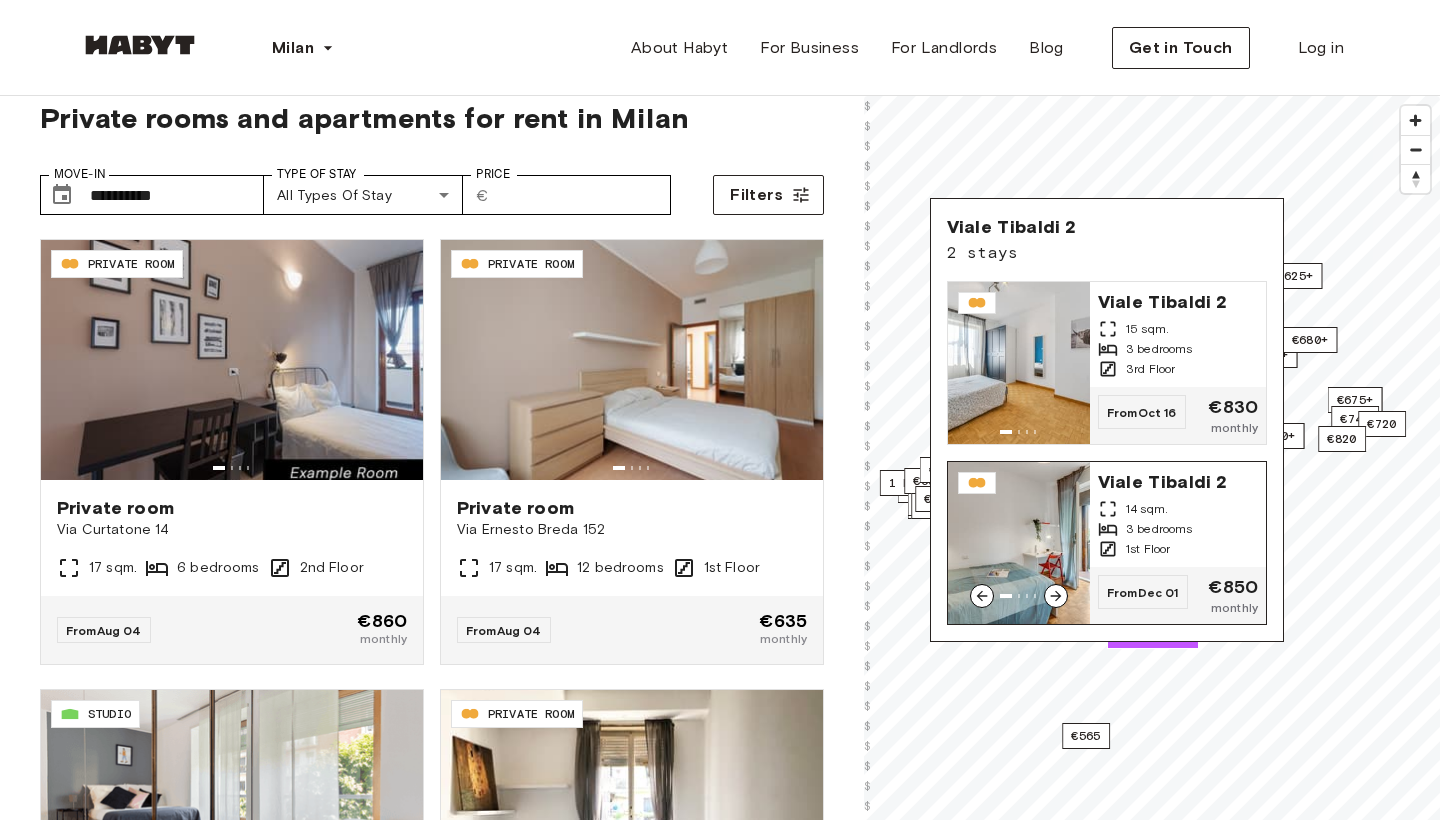 scroll, scrollTop: 30, scrollLeft: 0, axis: vertical 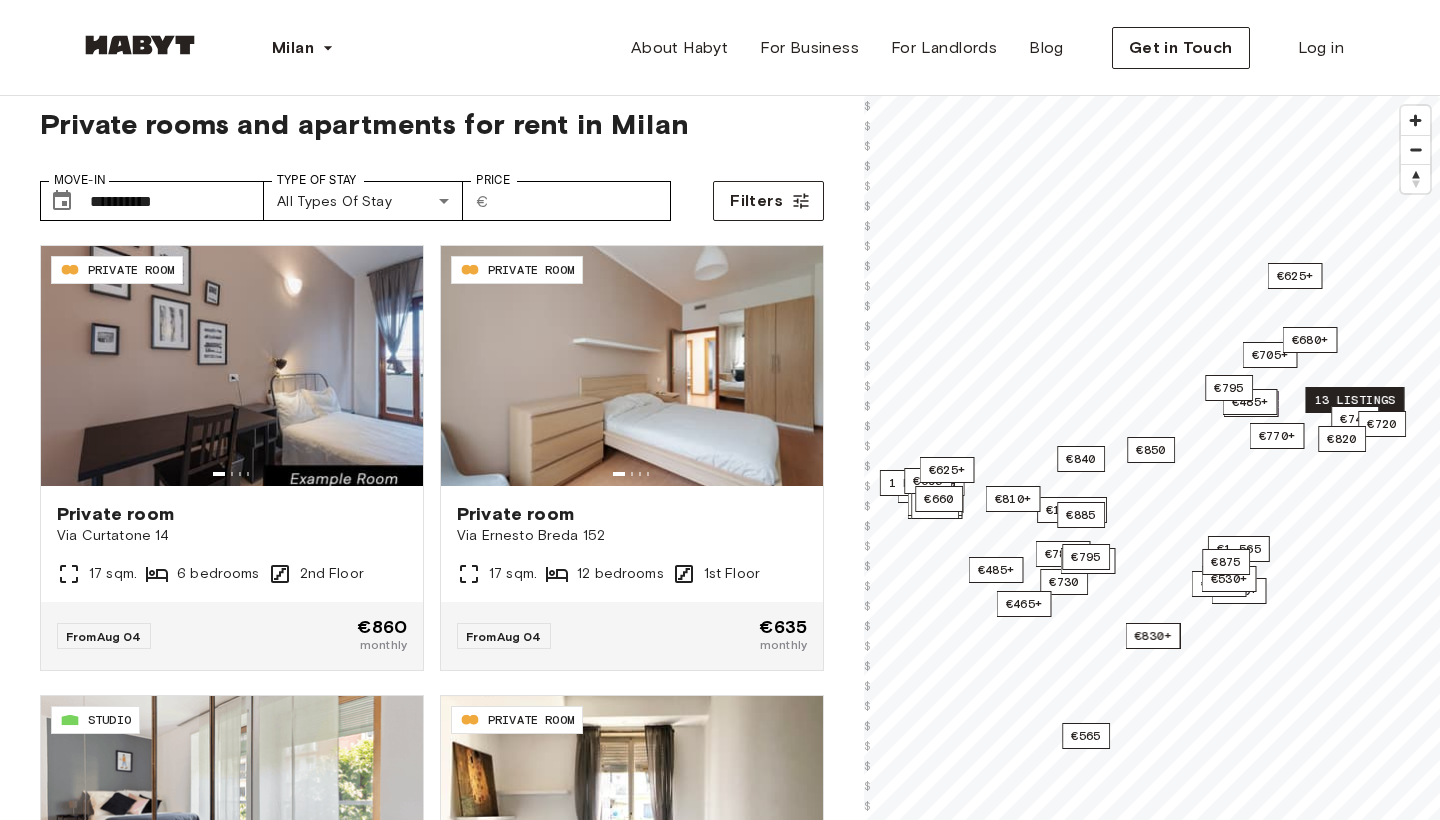 click on "13 listings" at bounding box center [1354, 400] 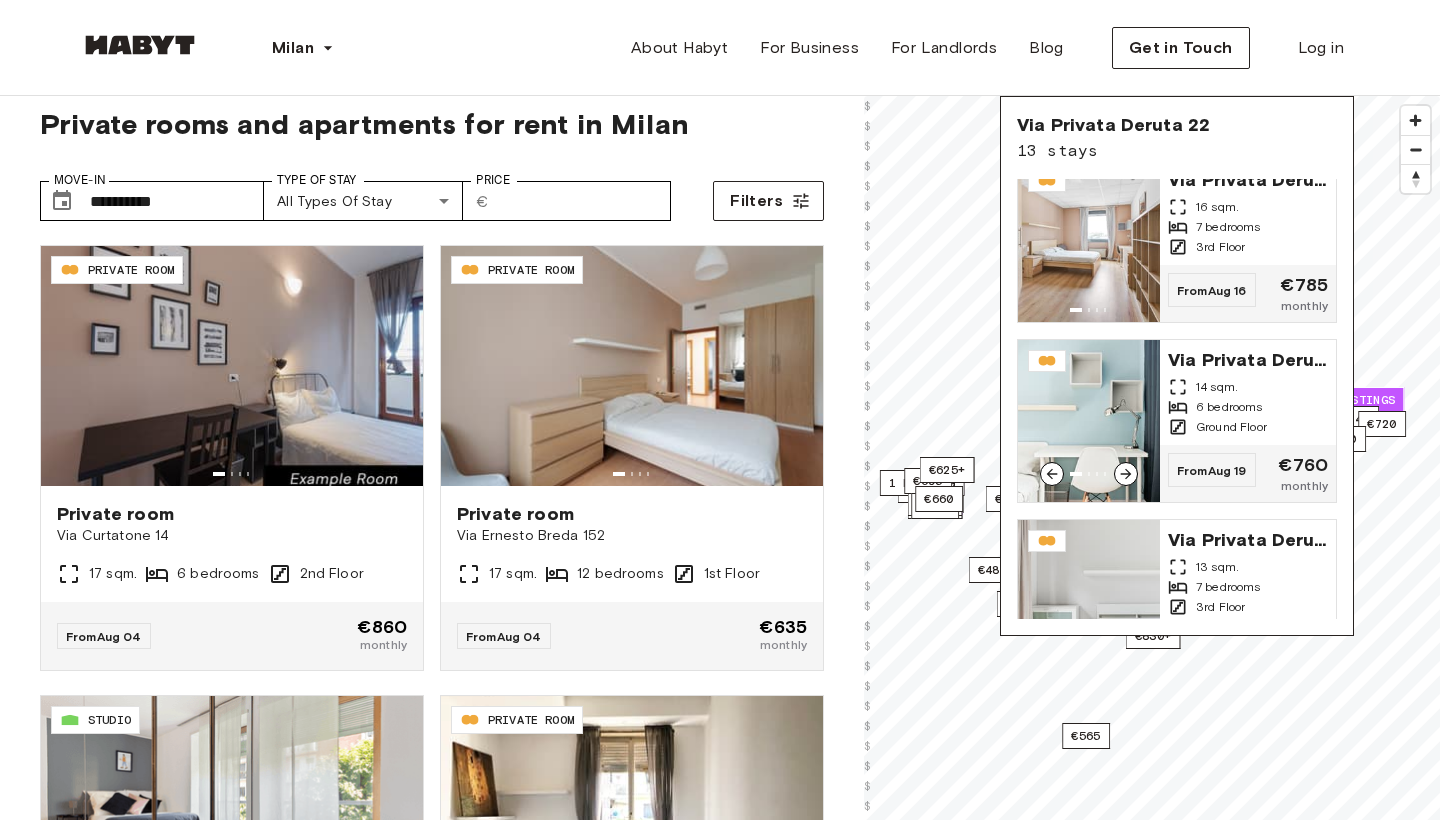 scroll, scrollTop: 430, scrollLeft: 0, axis: vertical 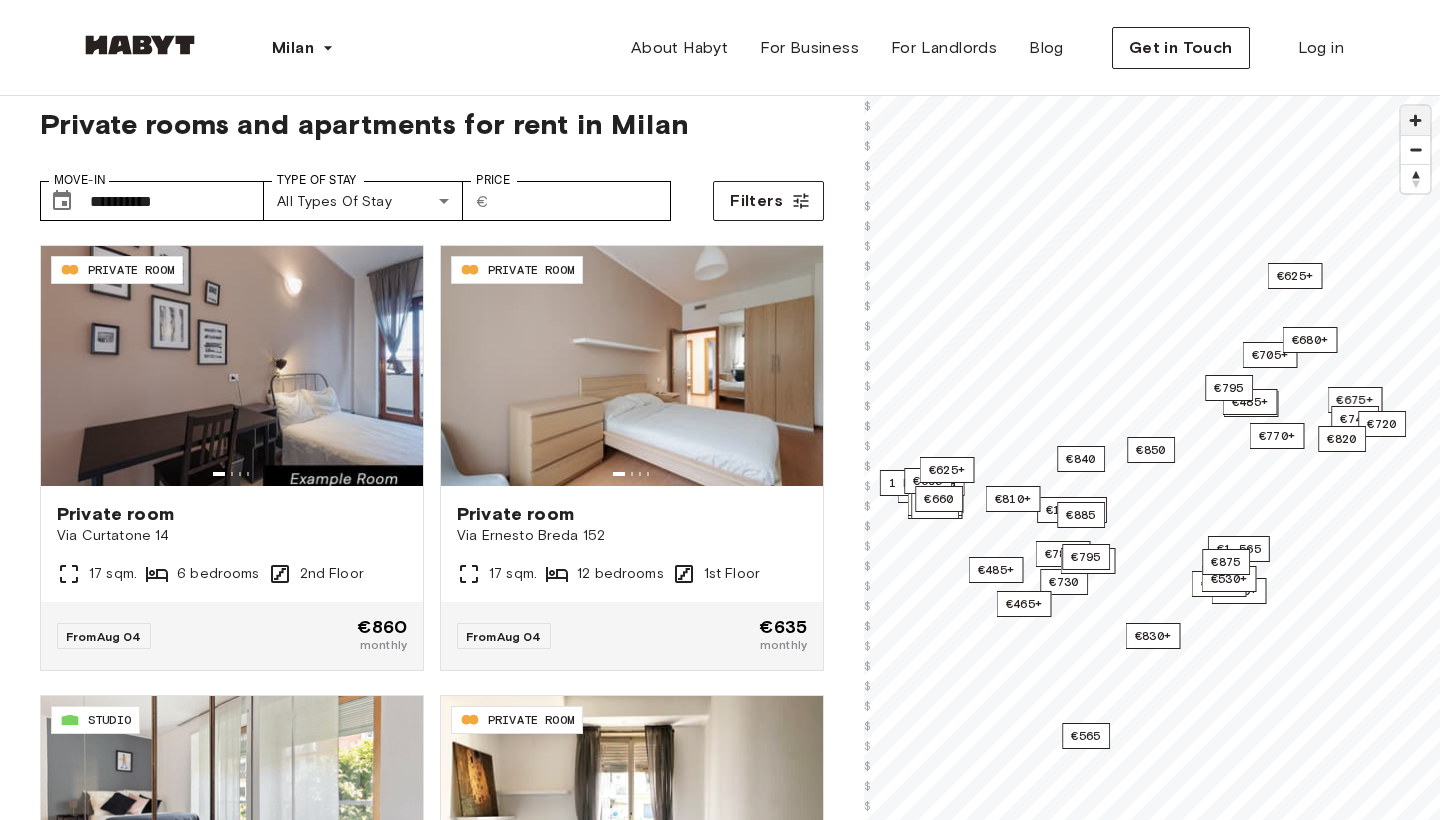 click at bounding box center [1415, 120] 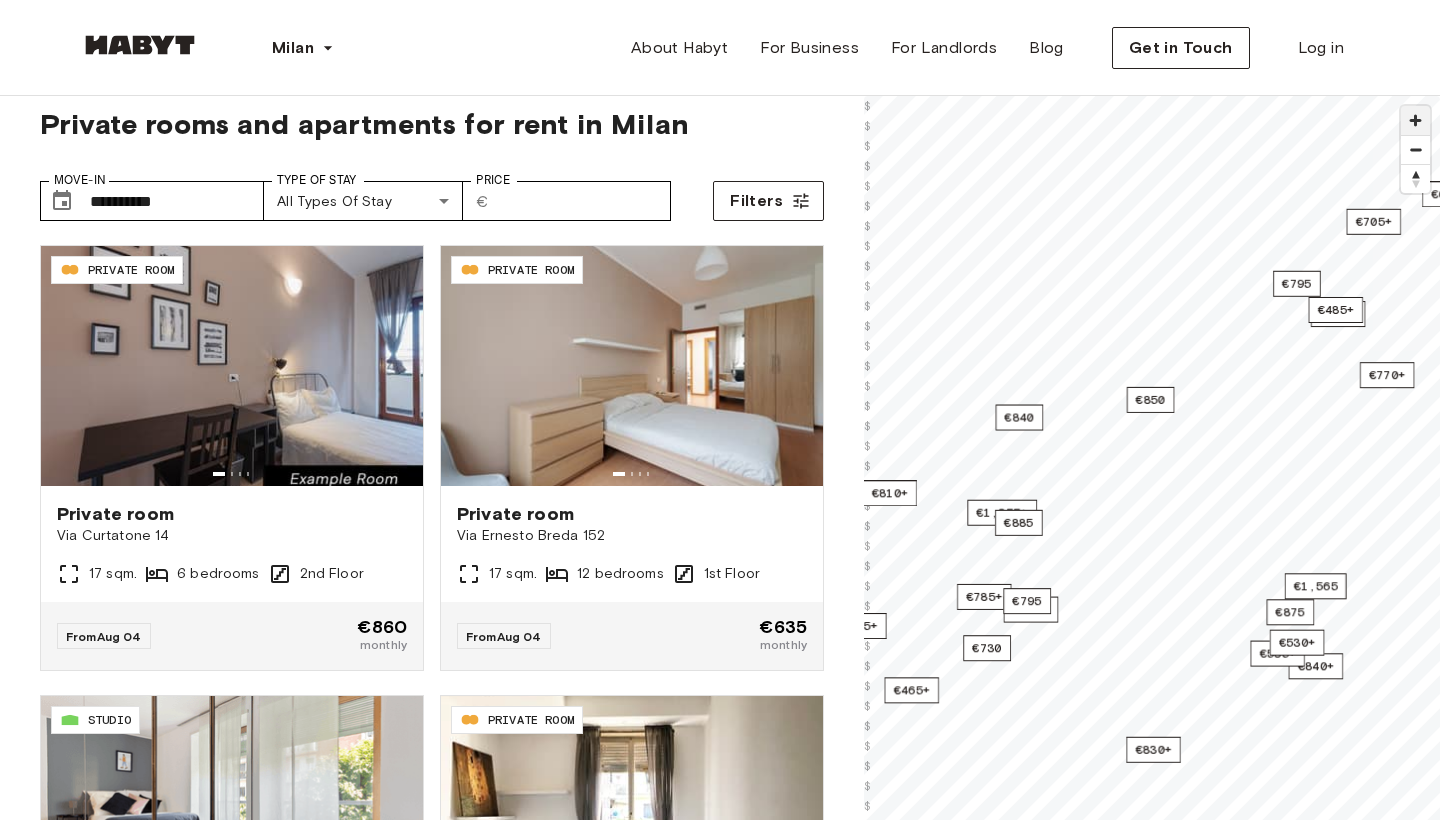 click at bounding box center [1415, 120] 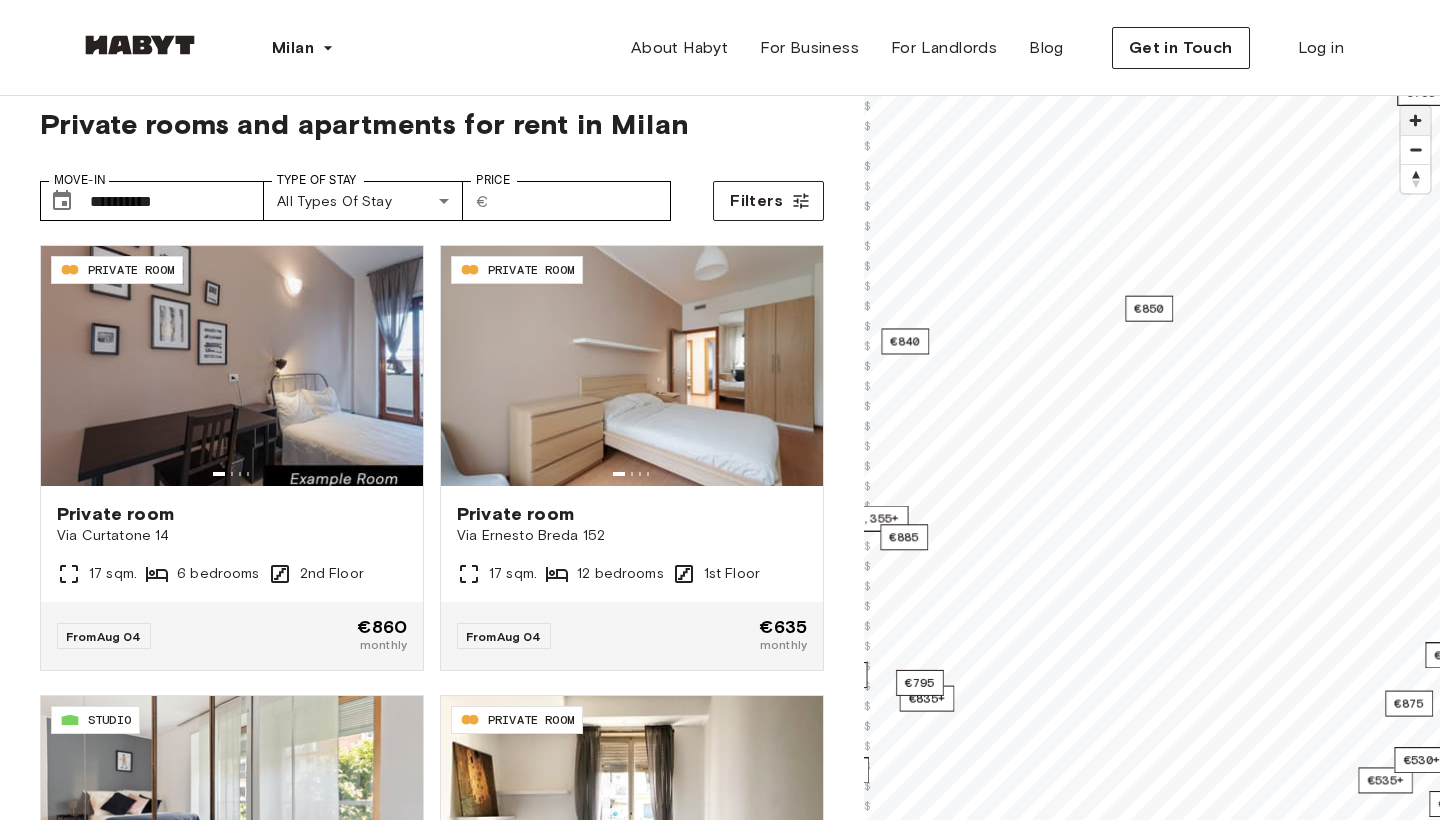 click at bounding box center (1415, 120) 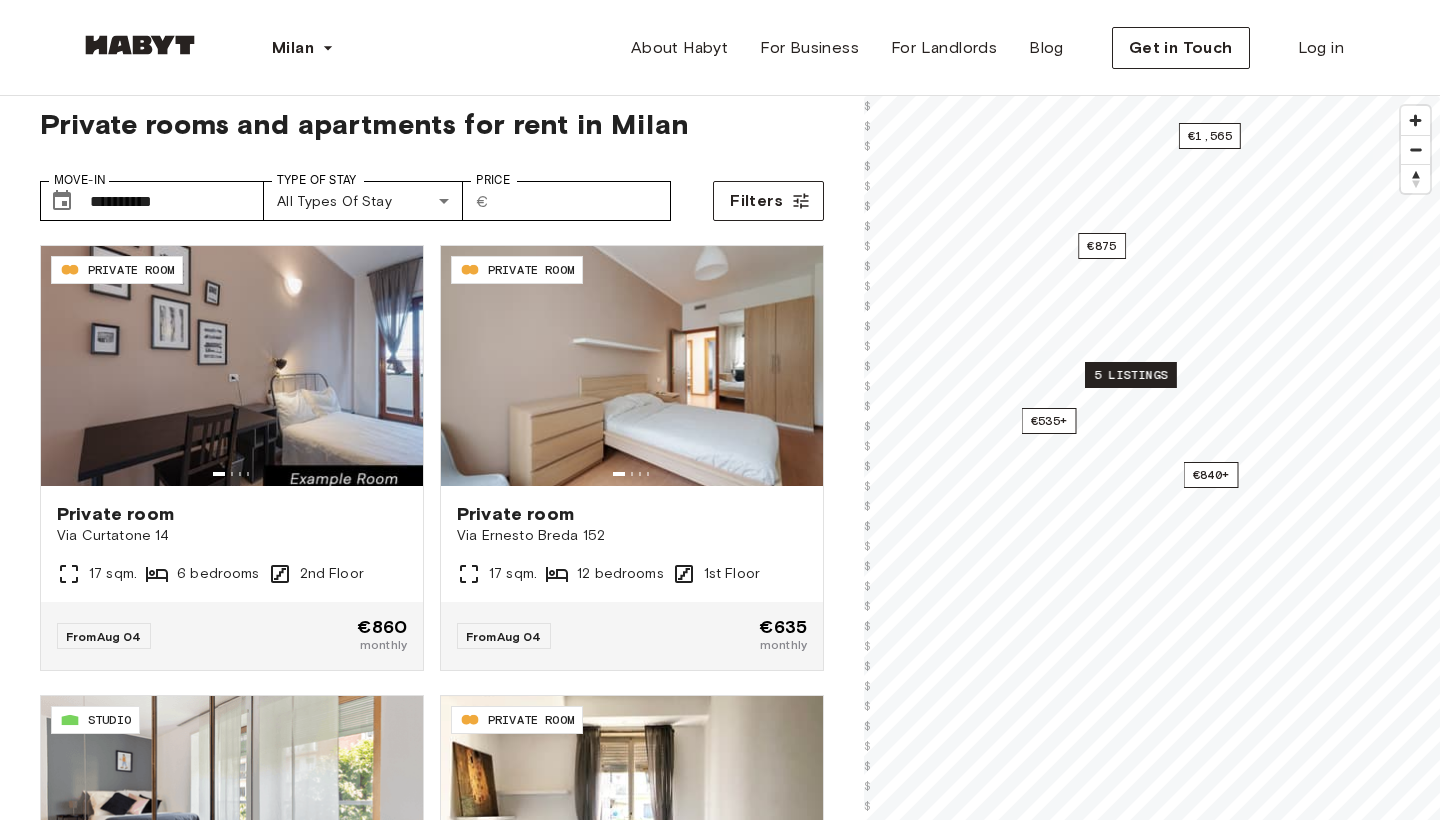 click on "5 listings" at bounding box center (1131, 375) 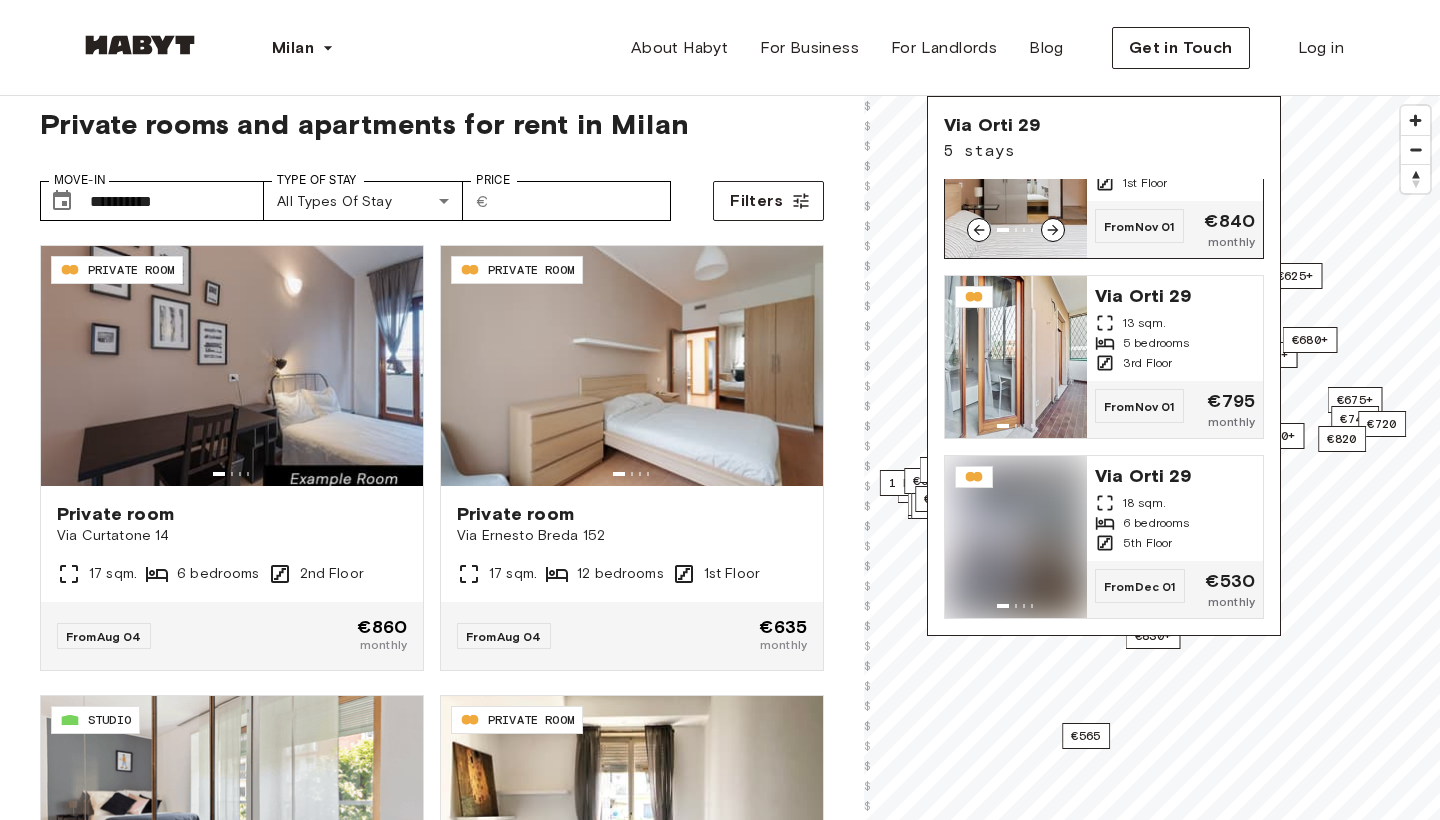 scroll, scrollTop: 444, scrollLeft: 0, axis: vertical 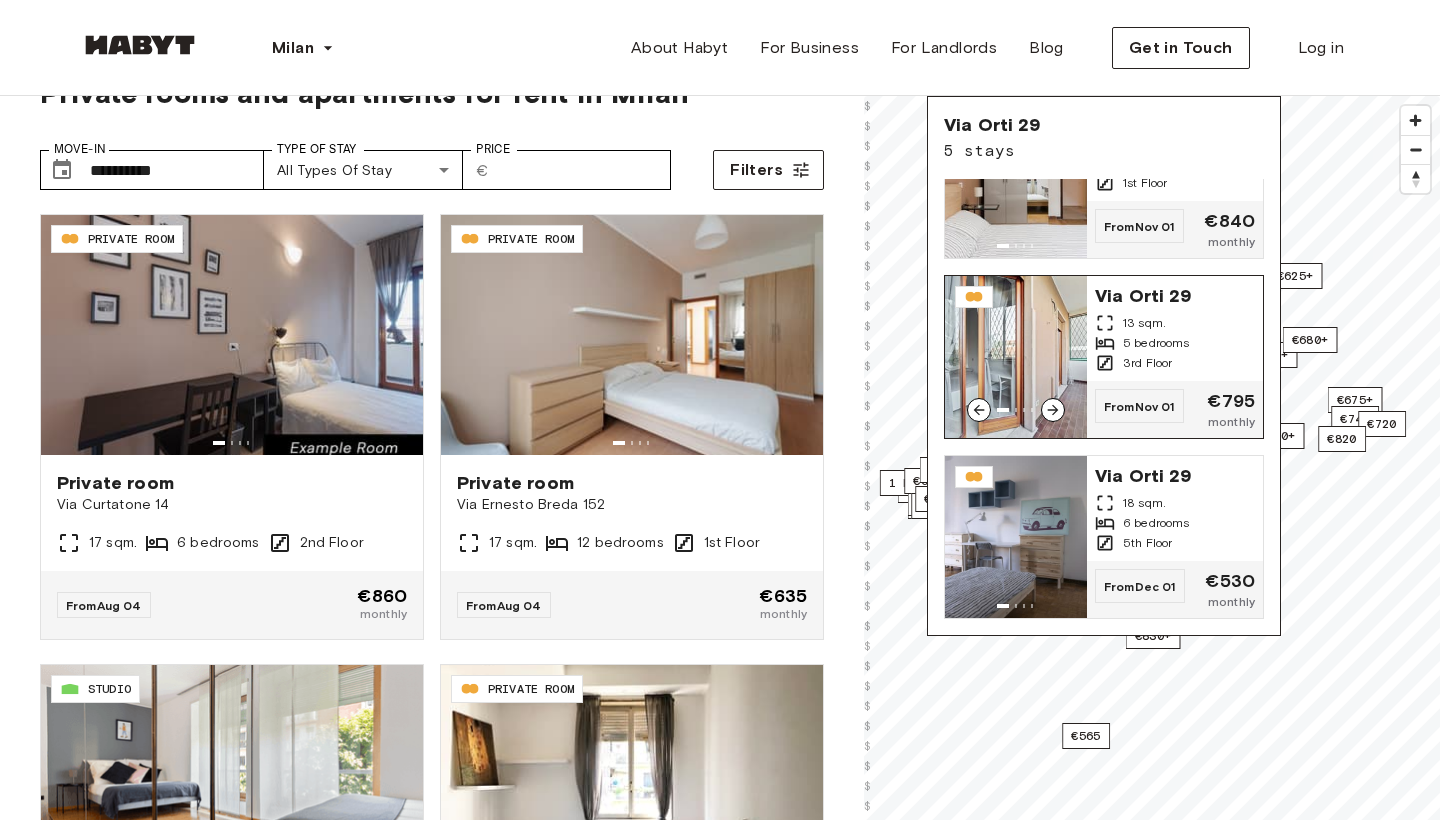 click 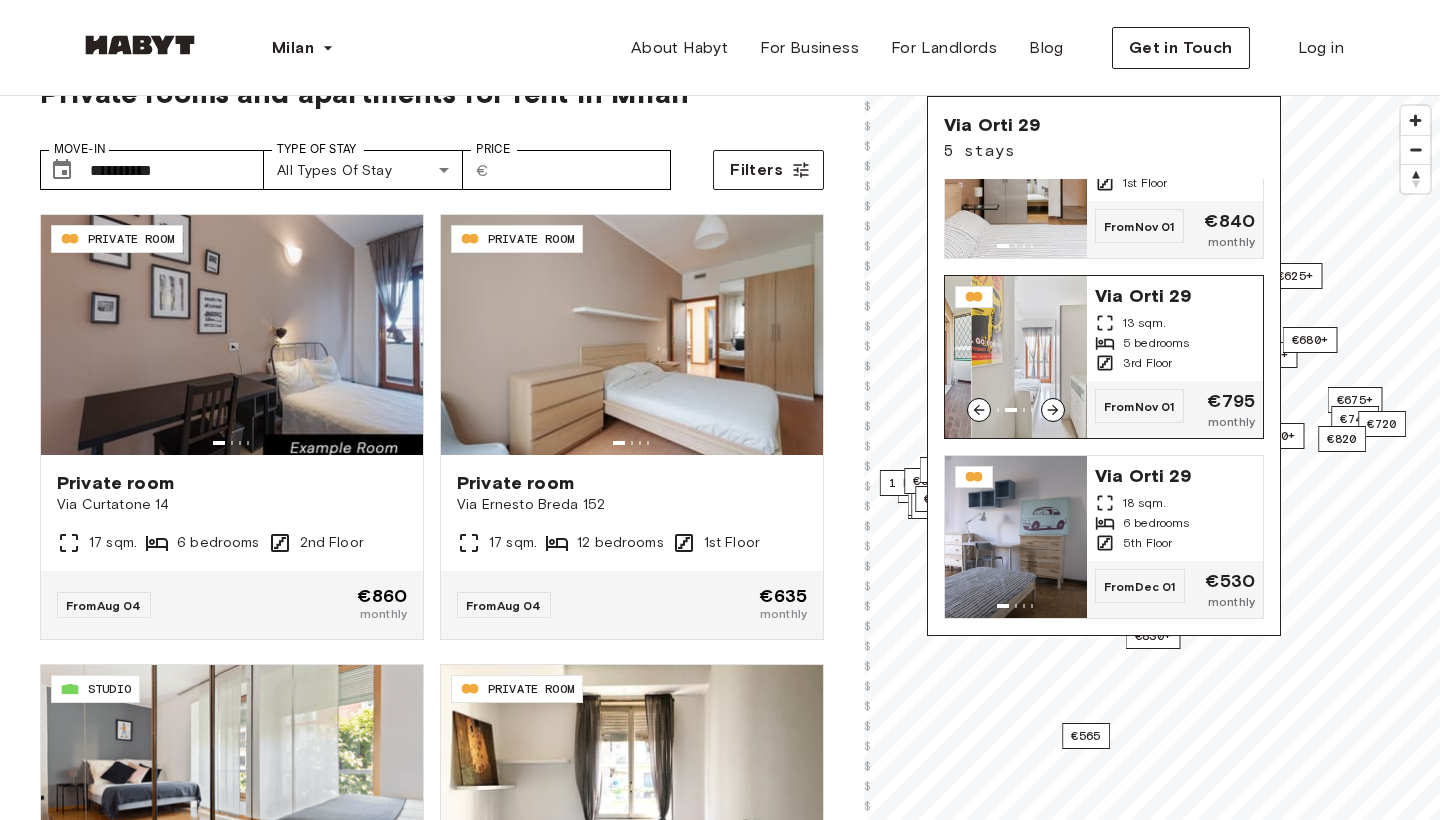 click 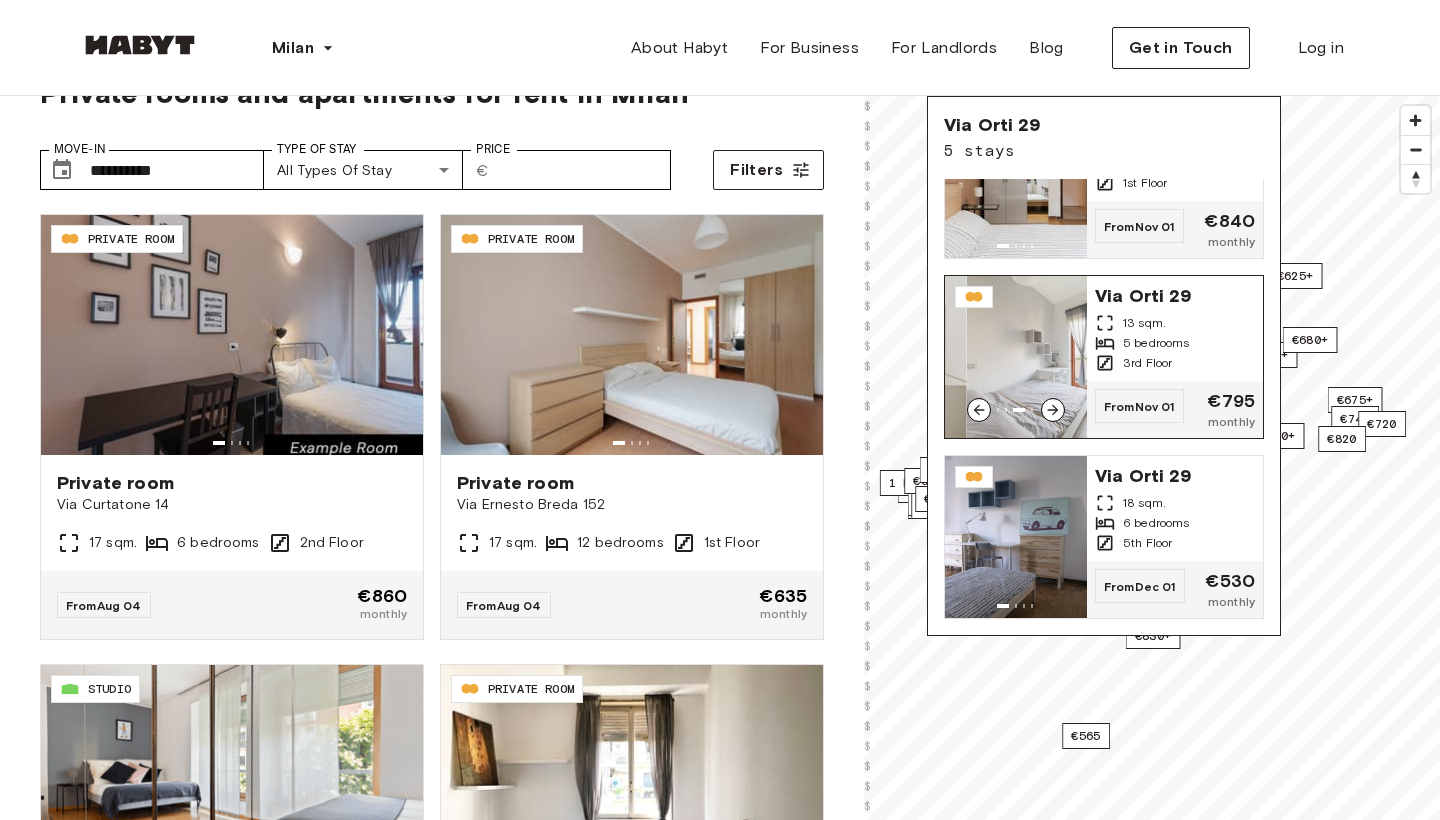 click 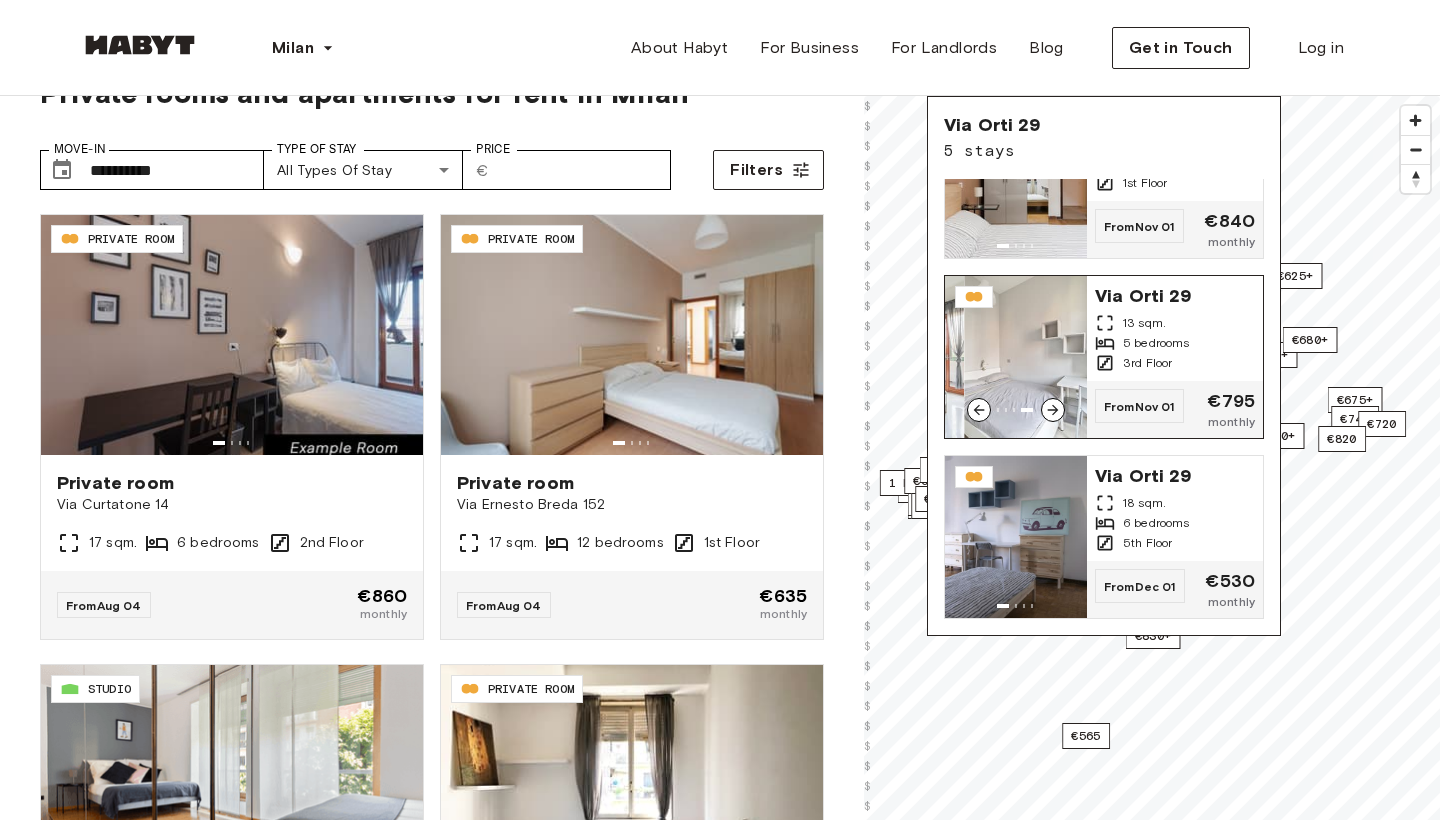 click 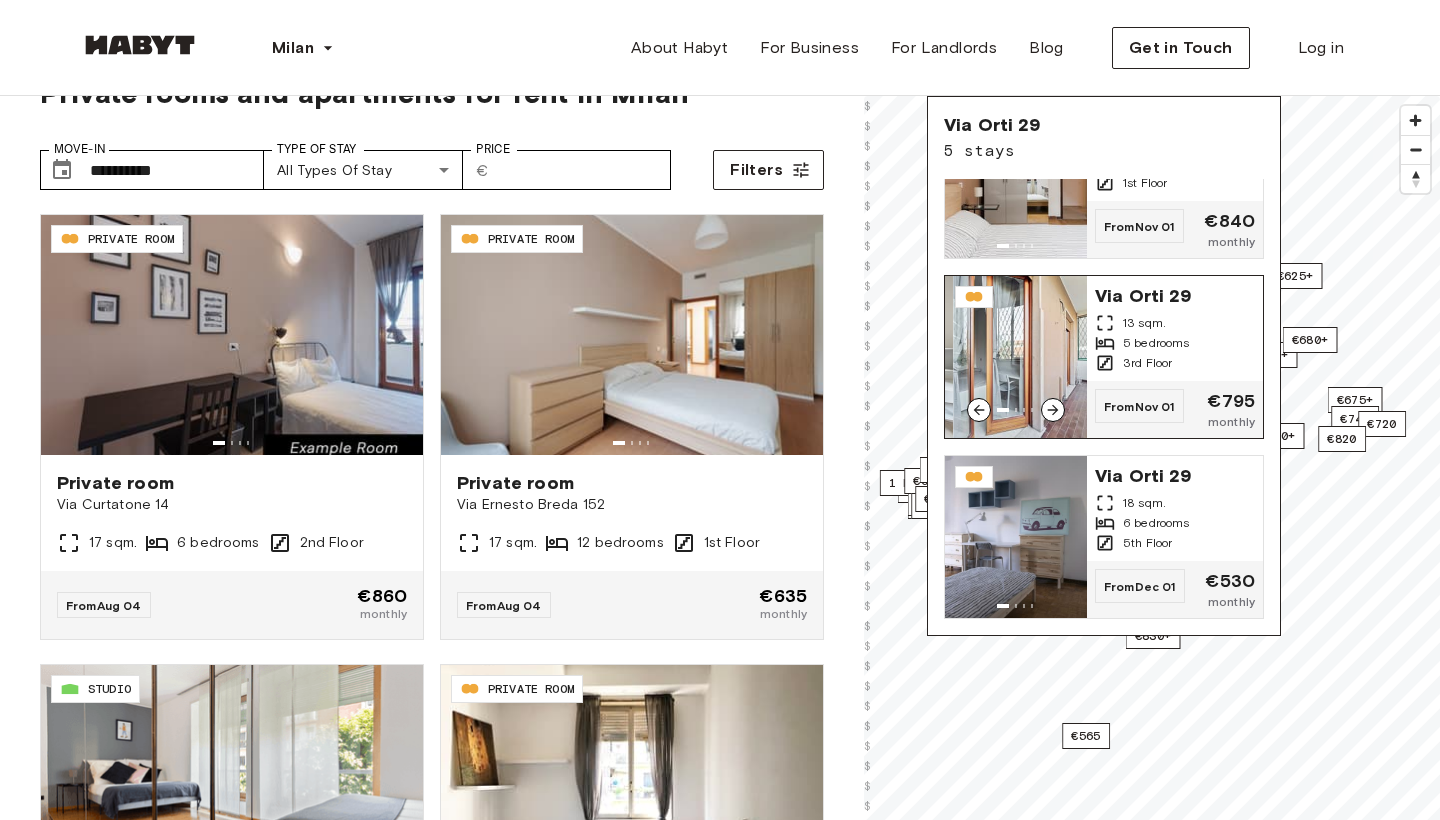 click 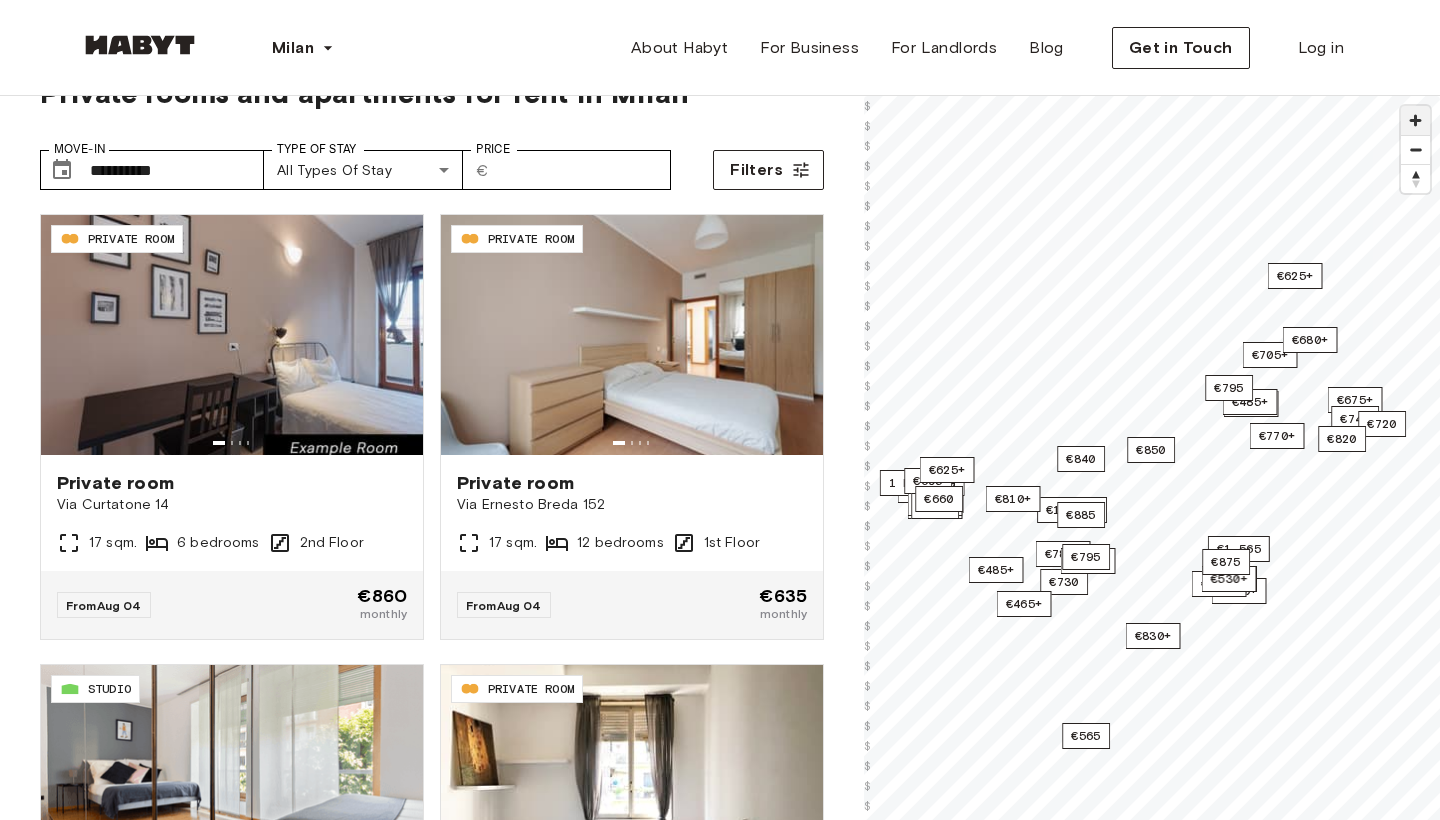 click at bounding box center [1415, 120] 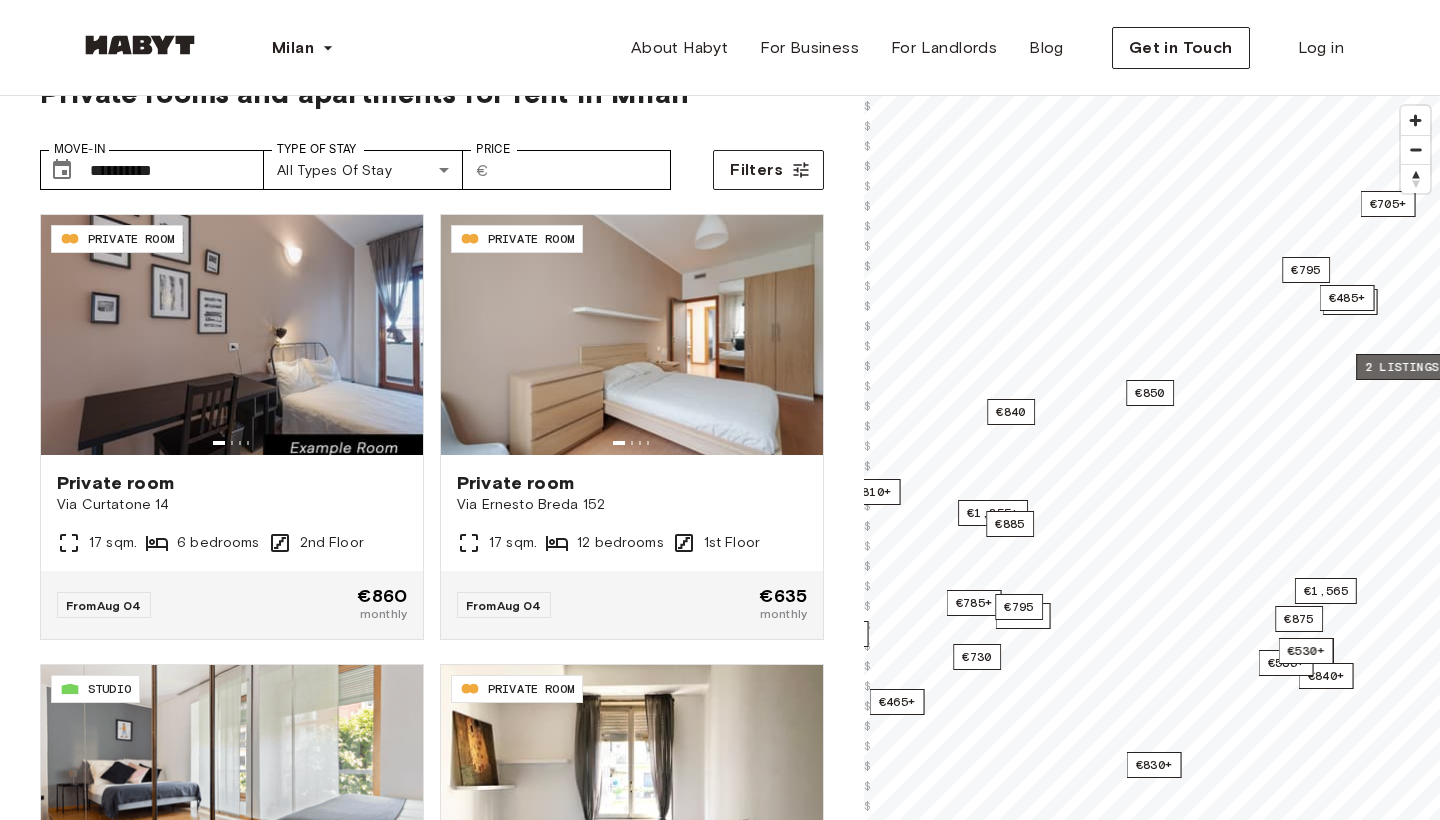 click on "2 listings" at bounding box center (1402, 367) 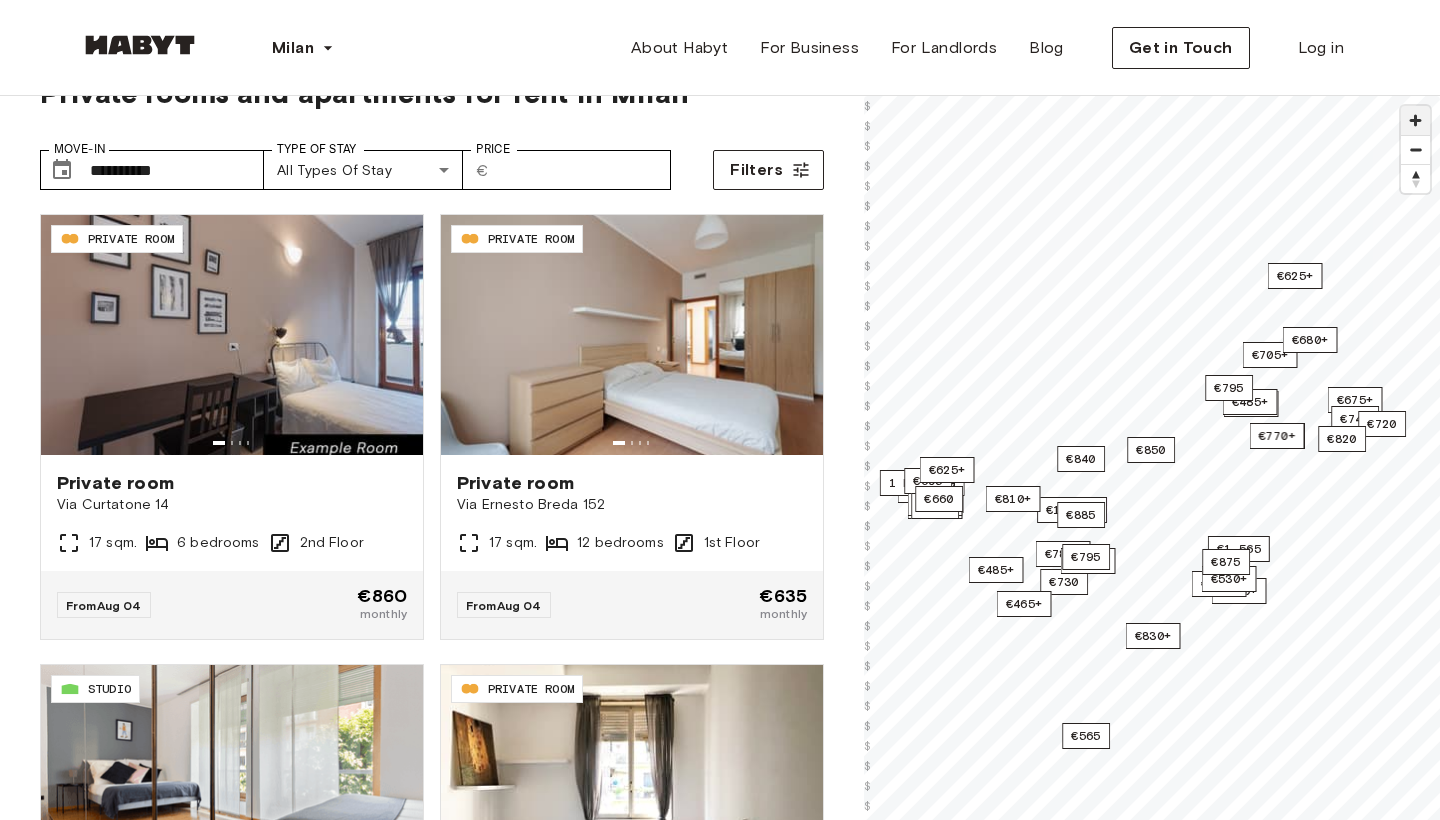 click at bounding box center [1415, 120] 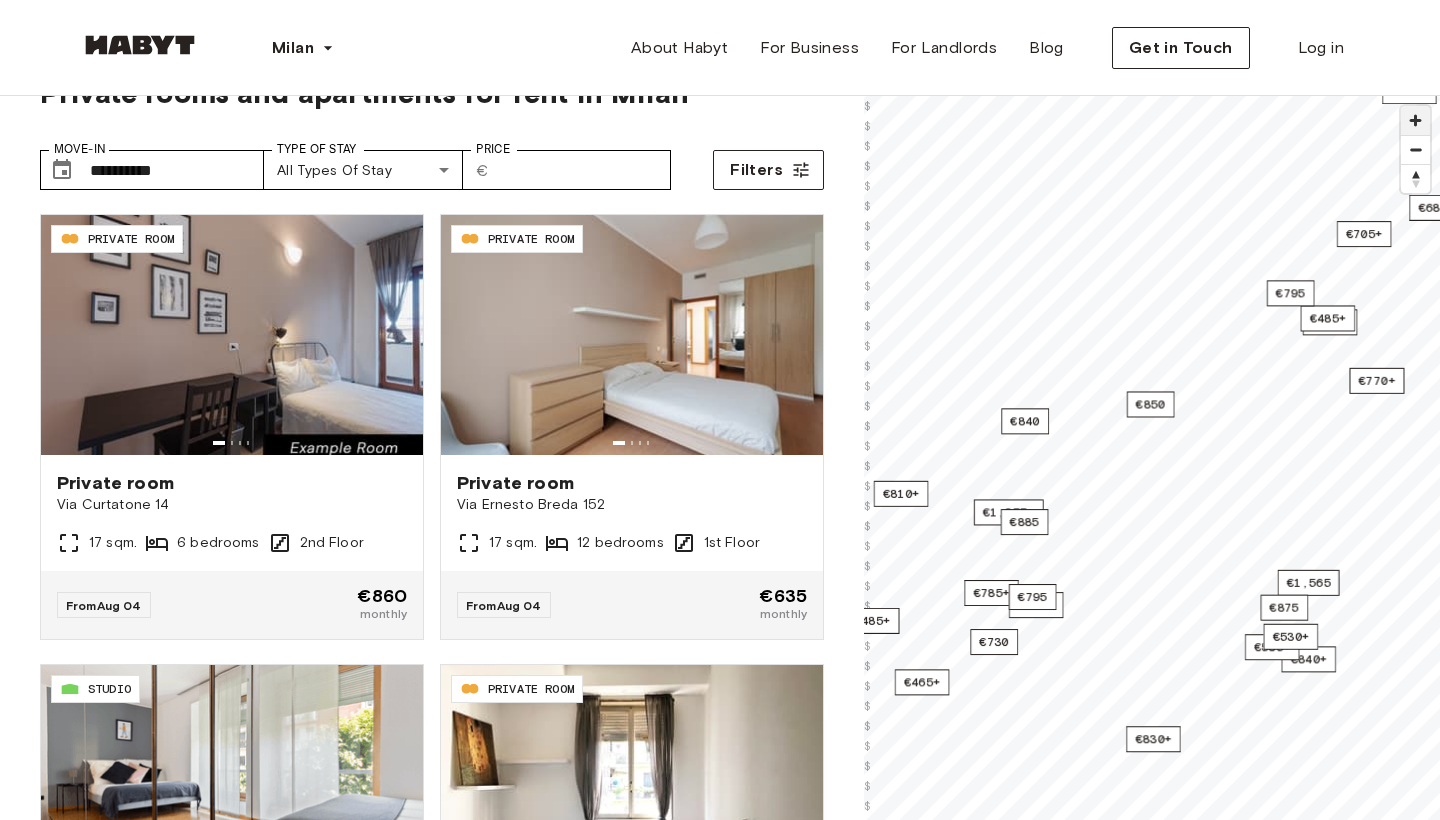 click at bounding box center [1415, 120] 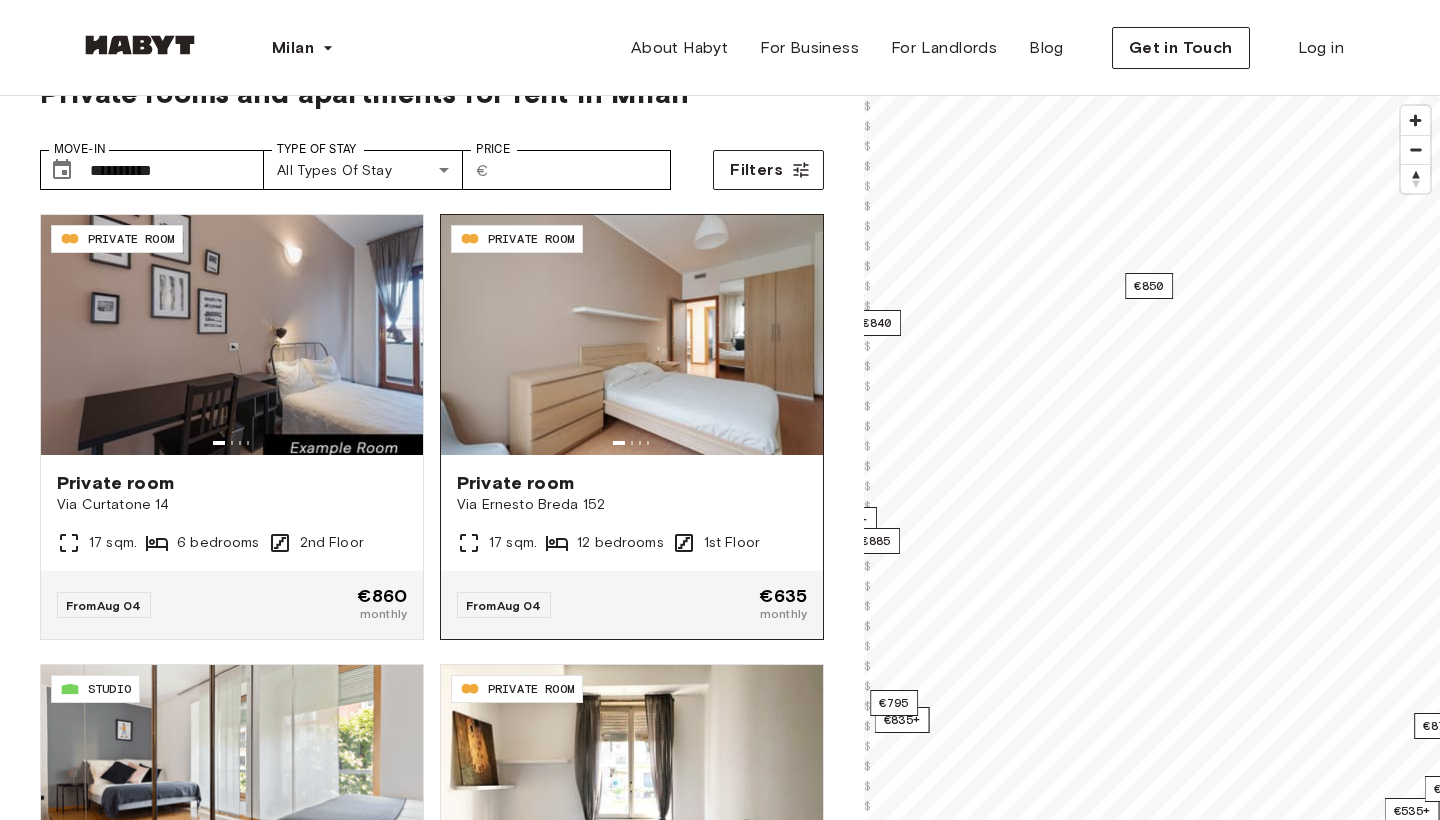 click on "**********" at bounding box center (720, 535) 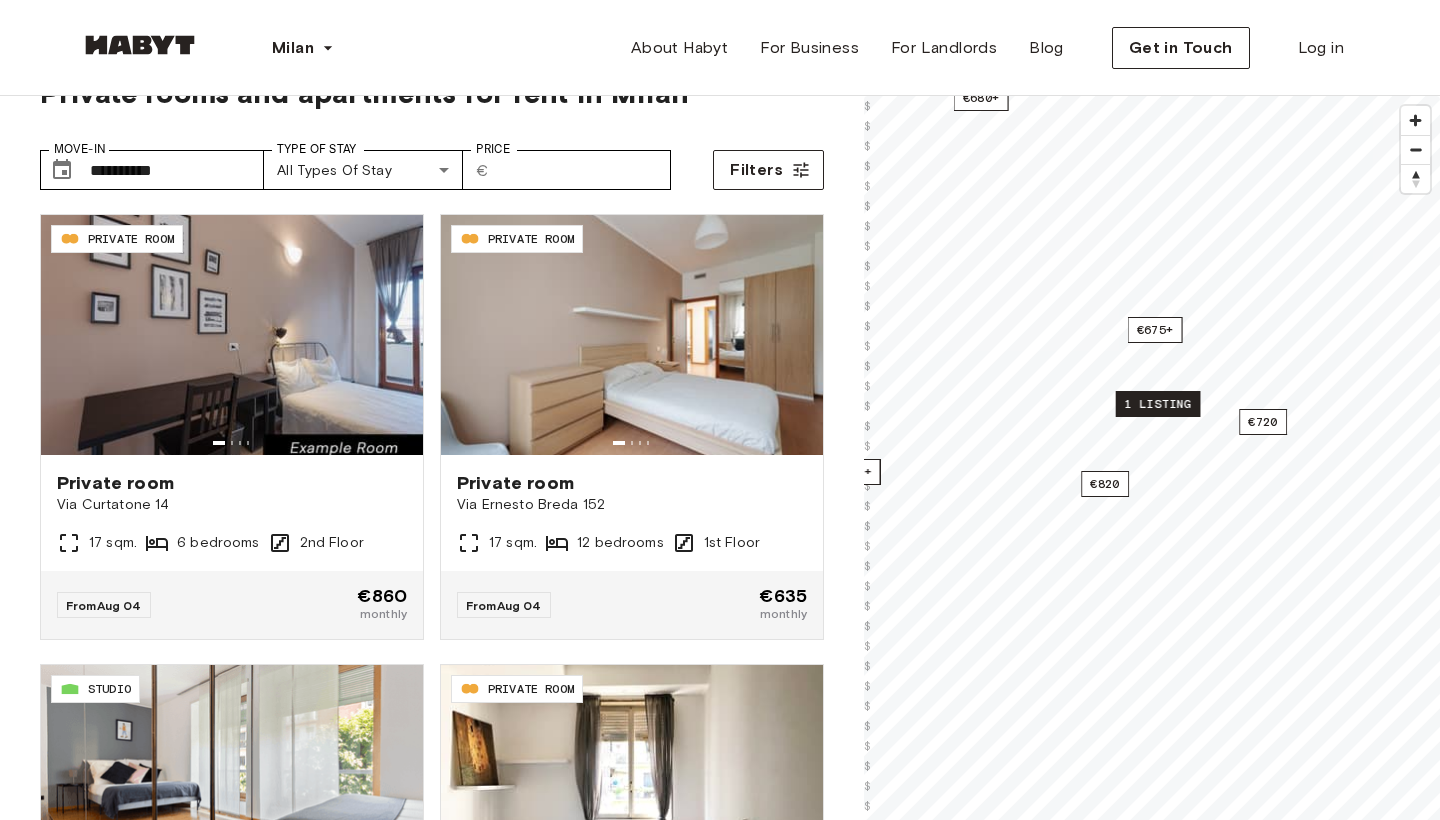 click on "1 listing" at bounding box center (1158, 404) 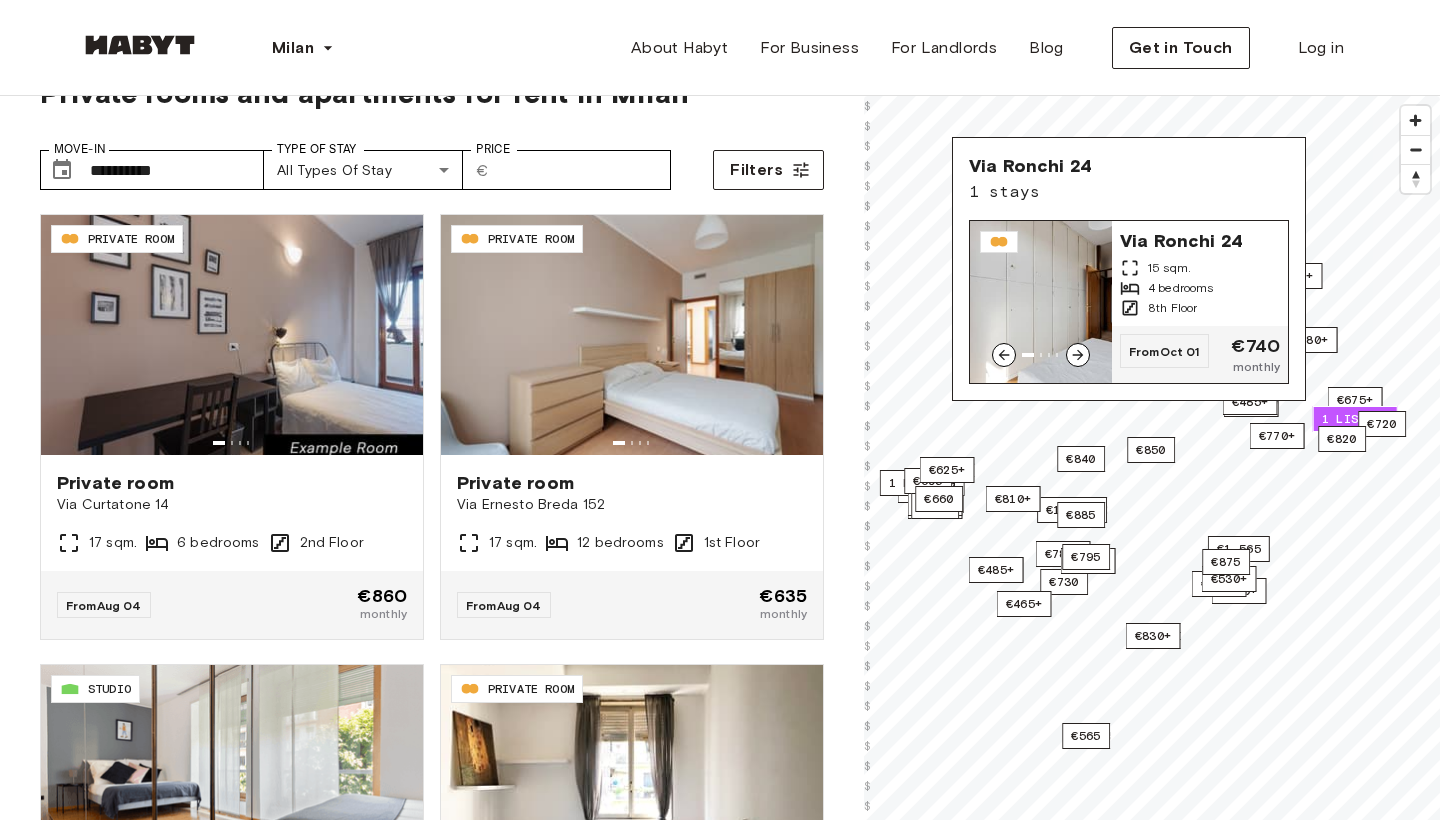 click 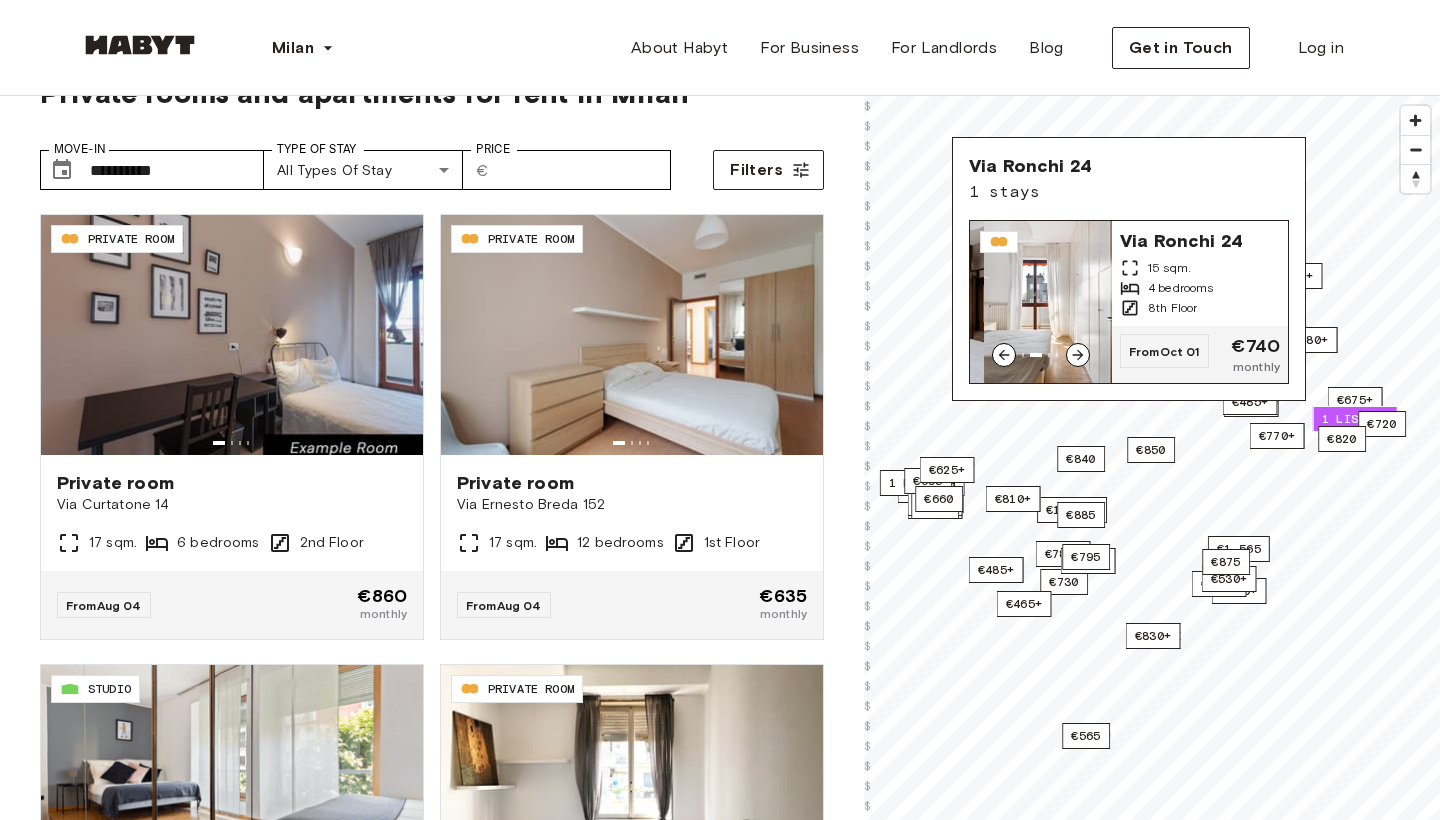click 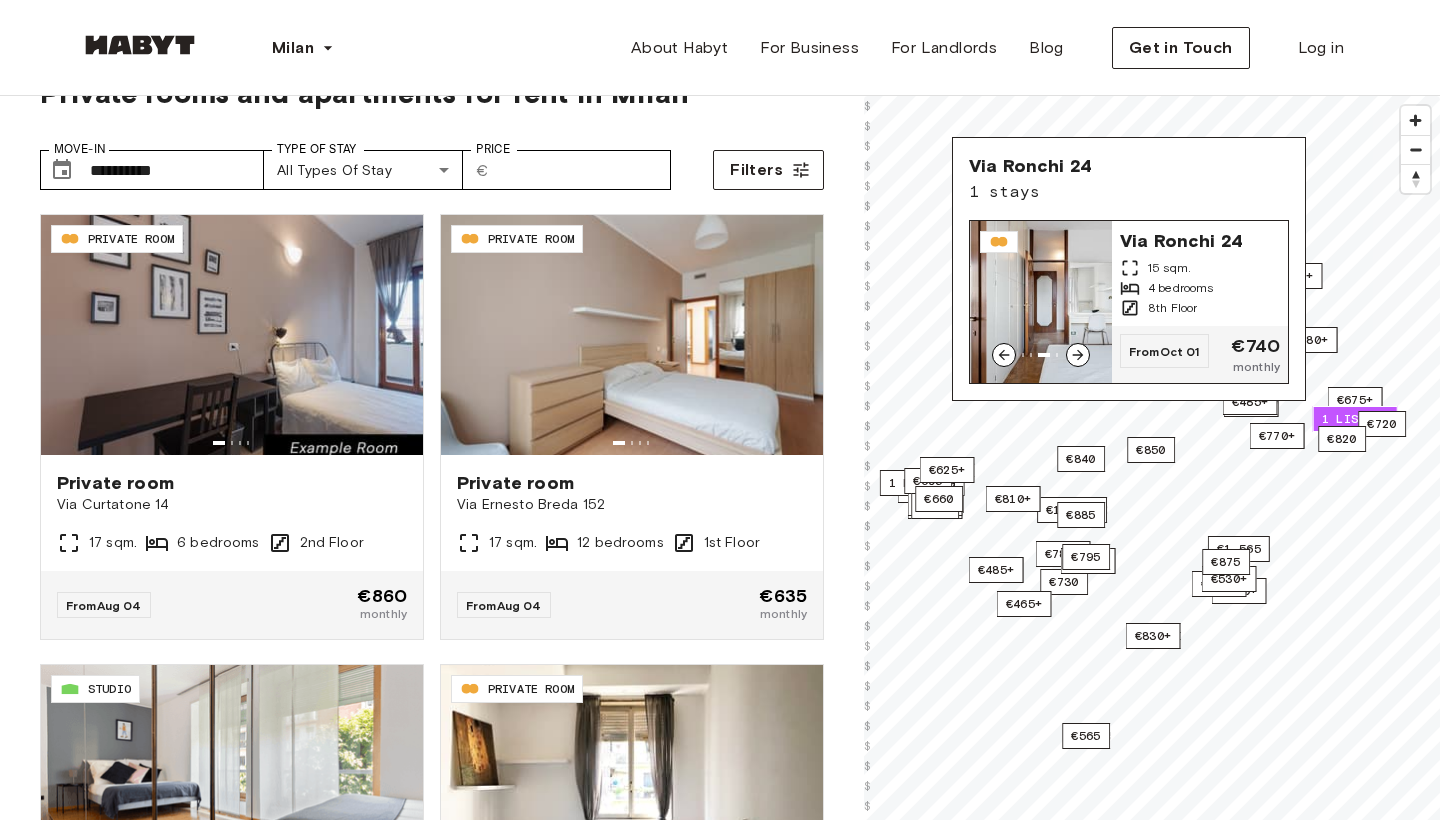 click 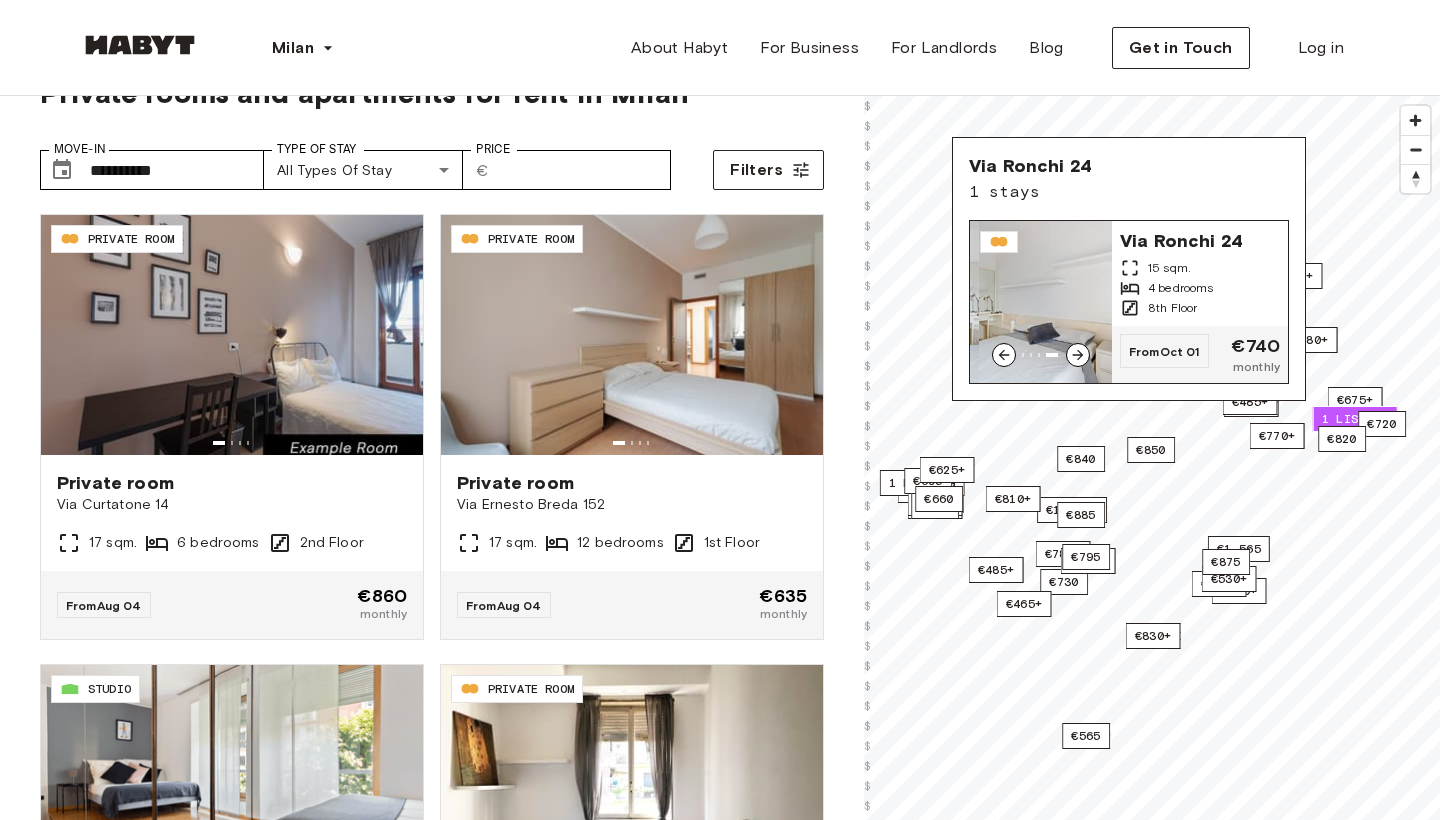click 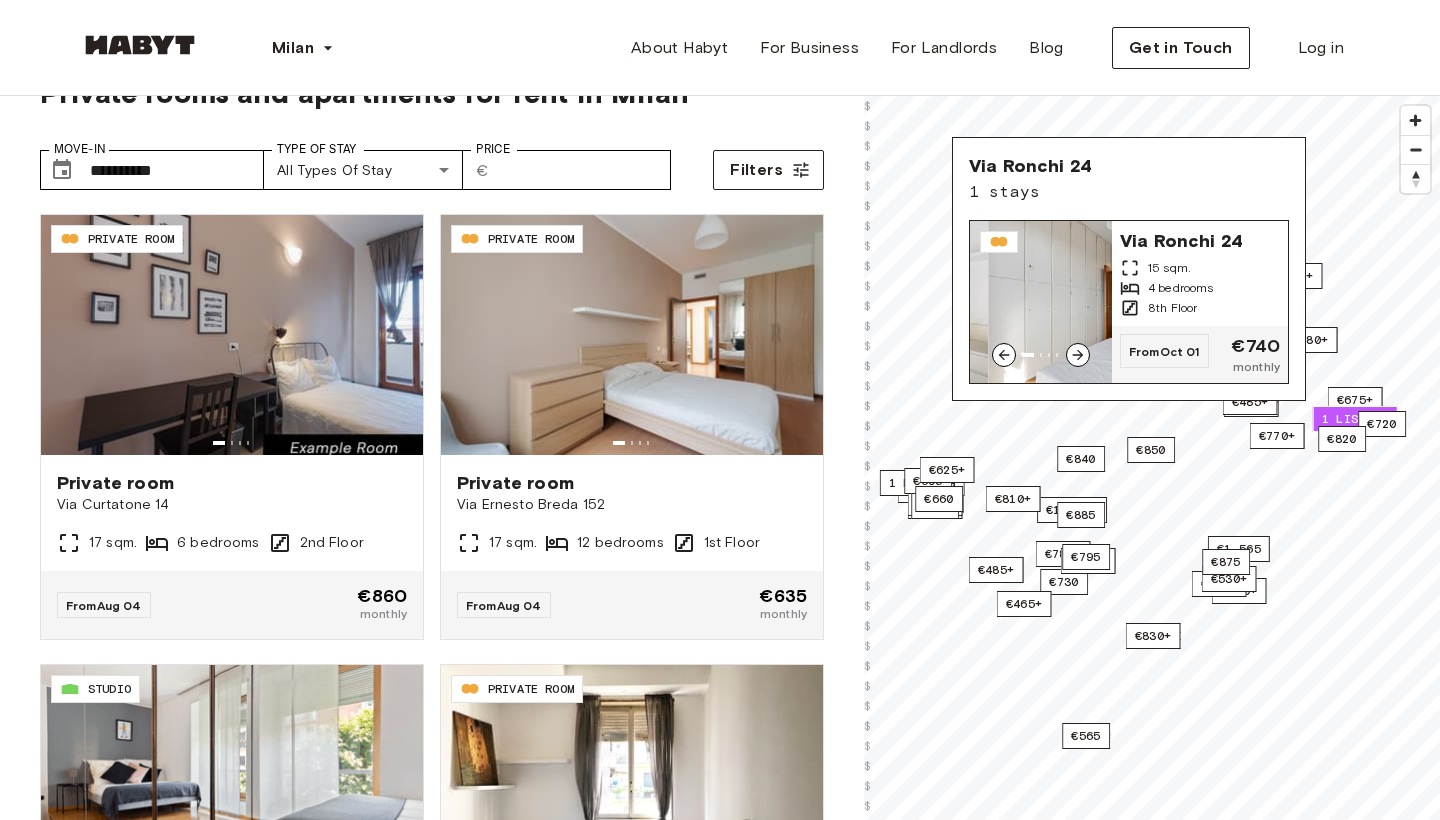 click 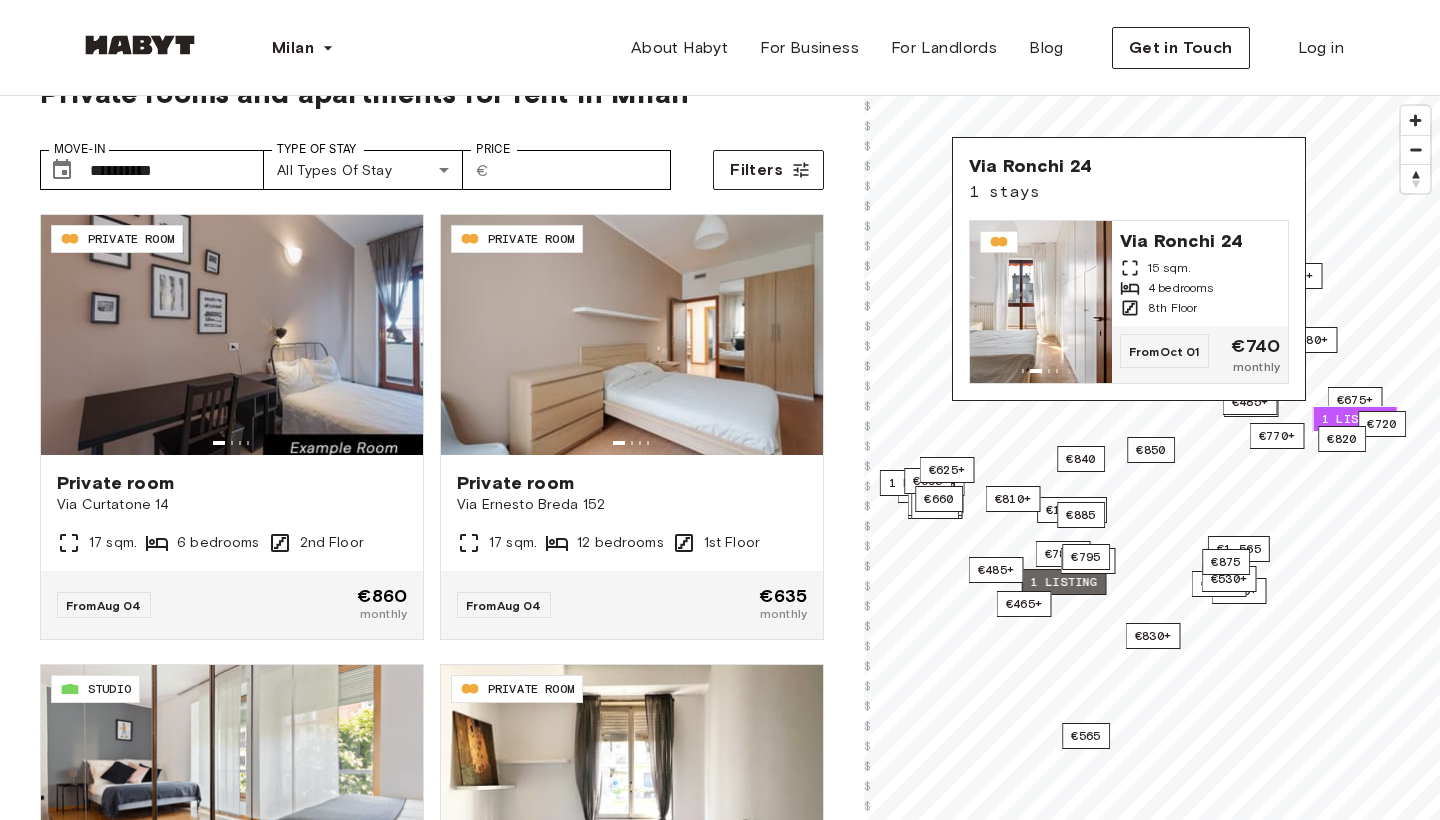 click on "1 listing" at bounding box center [1064, 582] 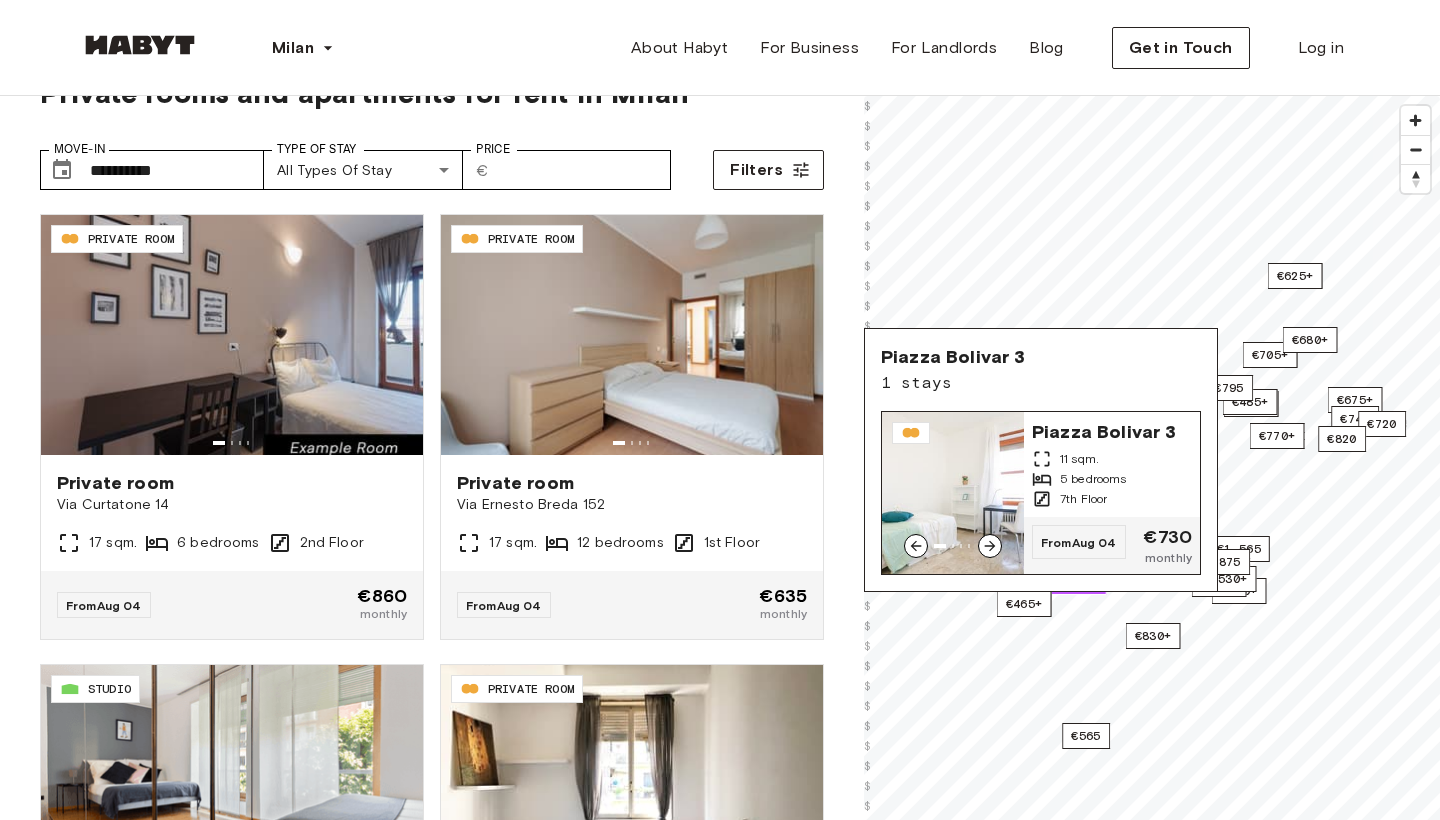 click 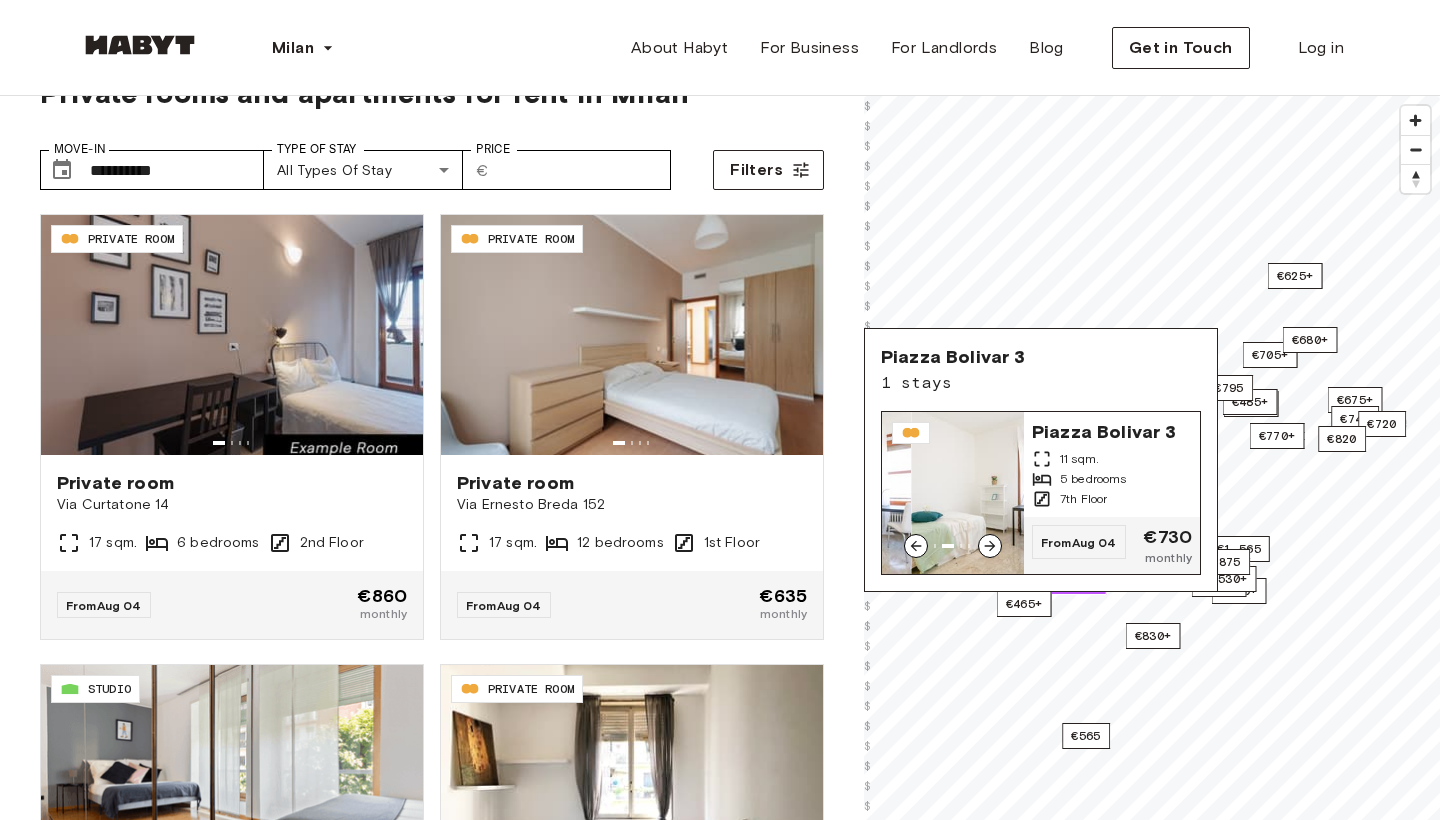 click 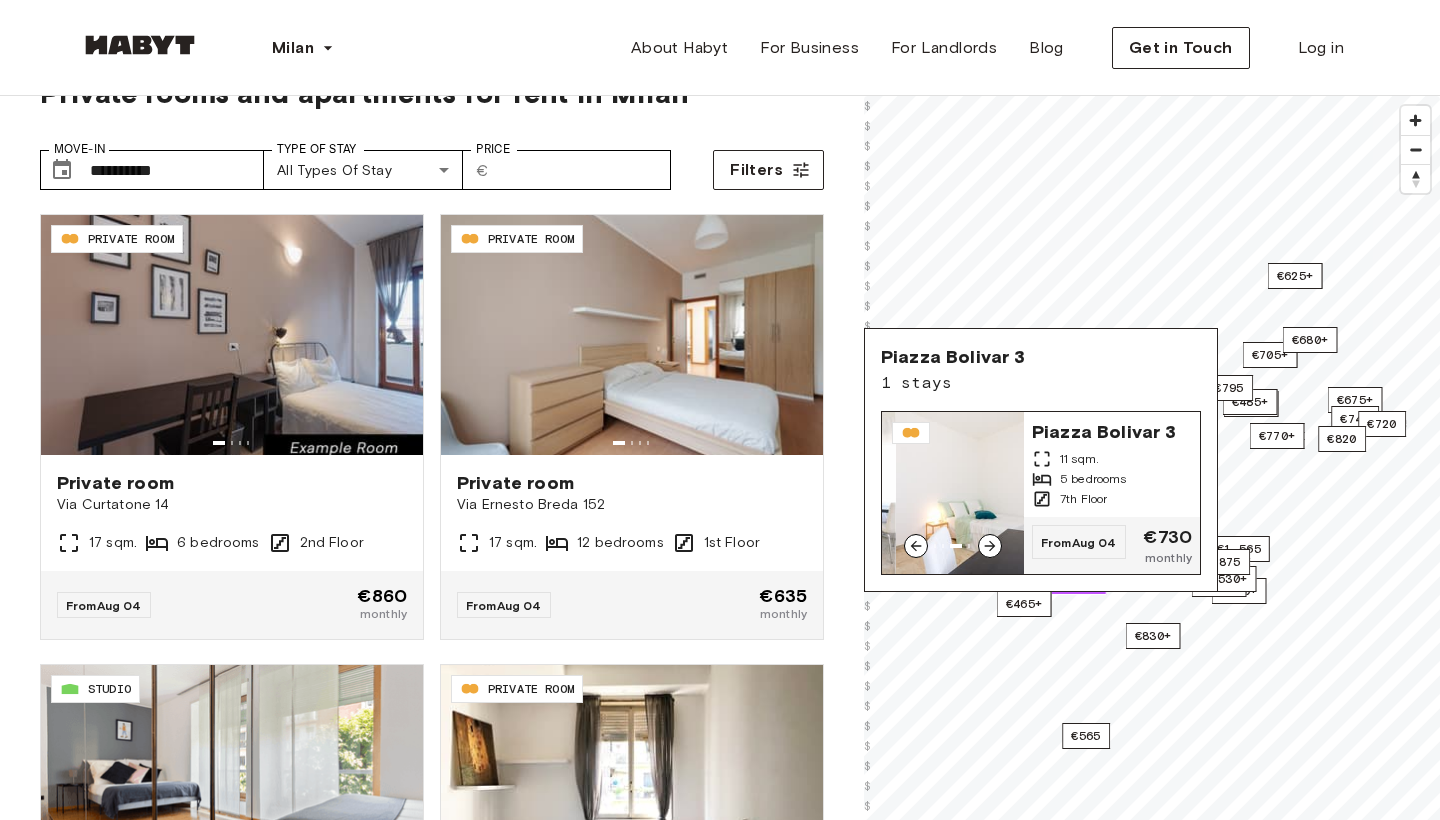 click 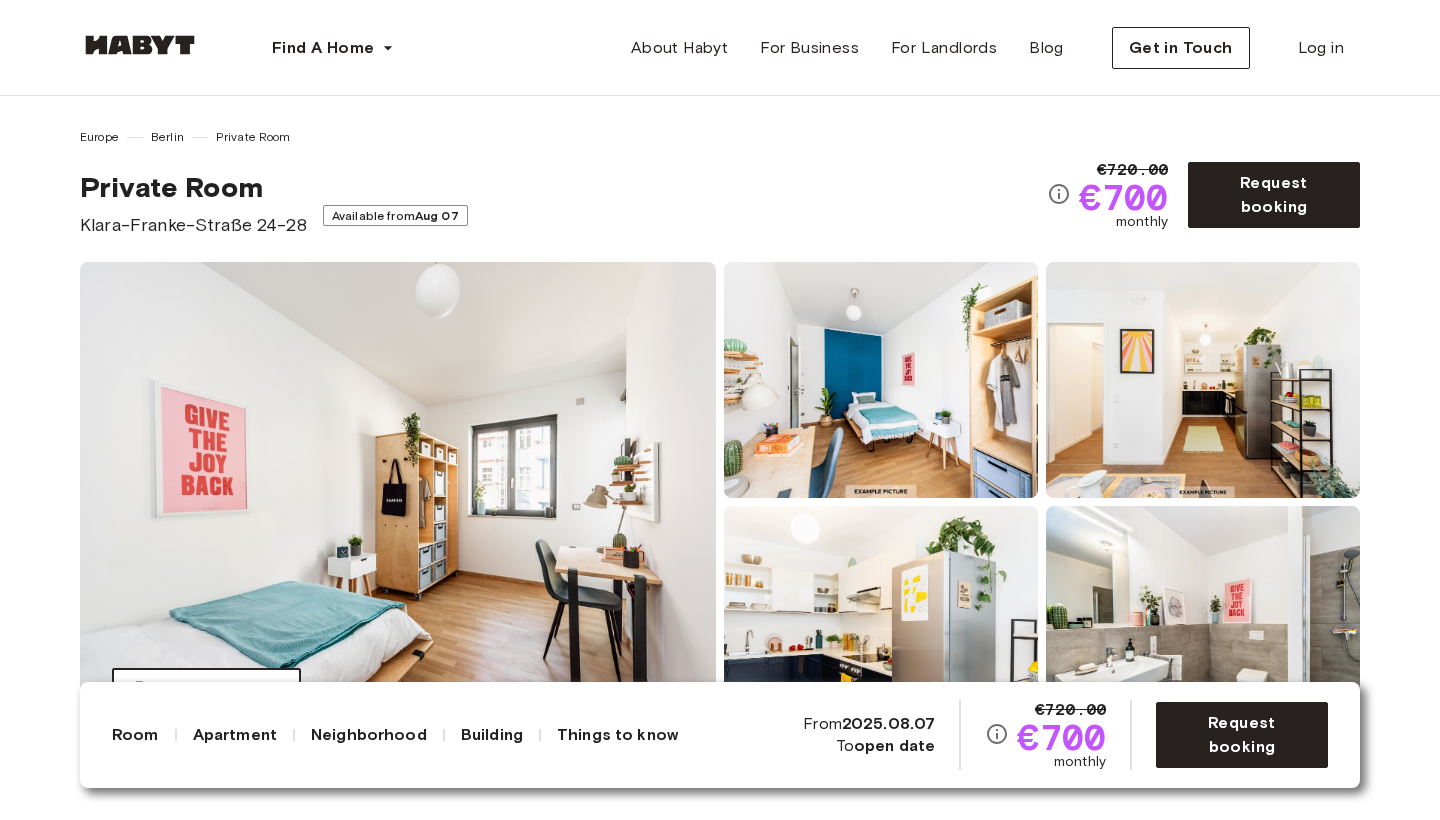 scroll, scrollTop: 111, scrollLeft: 0, axis: vertical 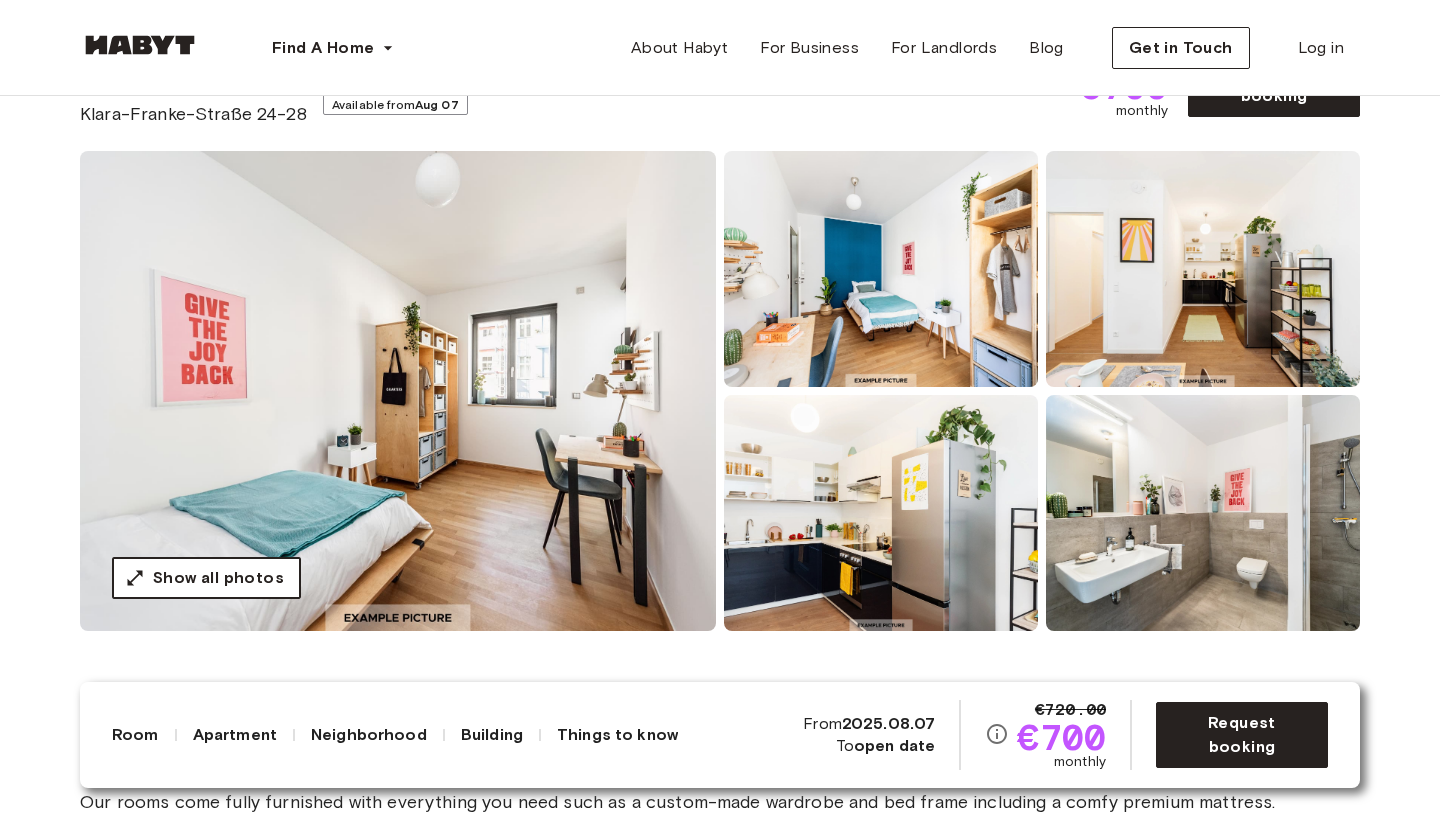 click on "Show all photos" at bounding box center [218, 578] 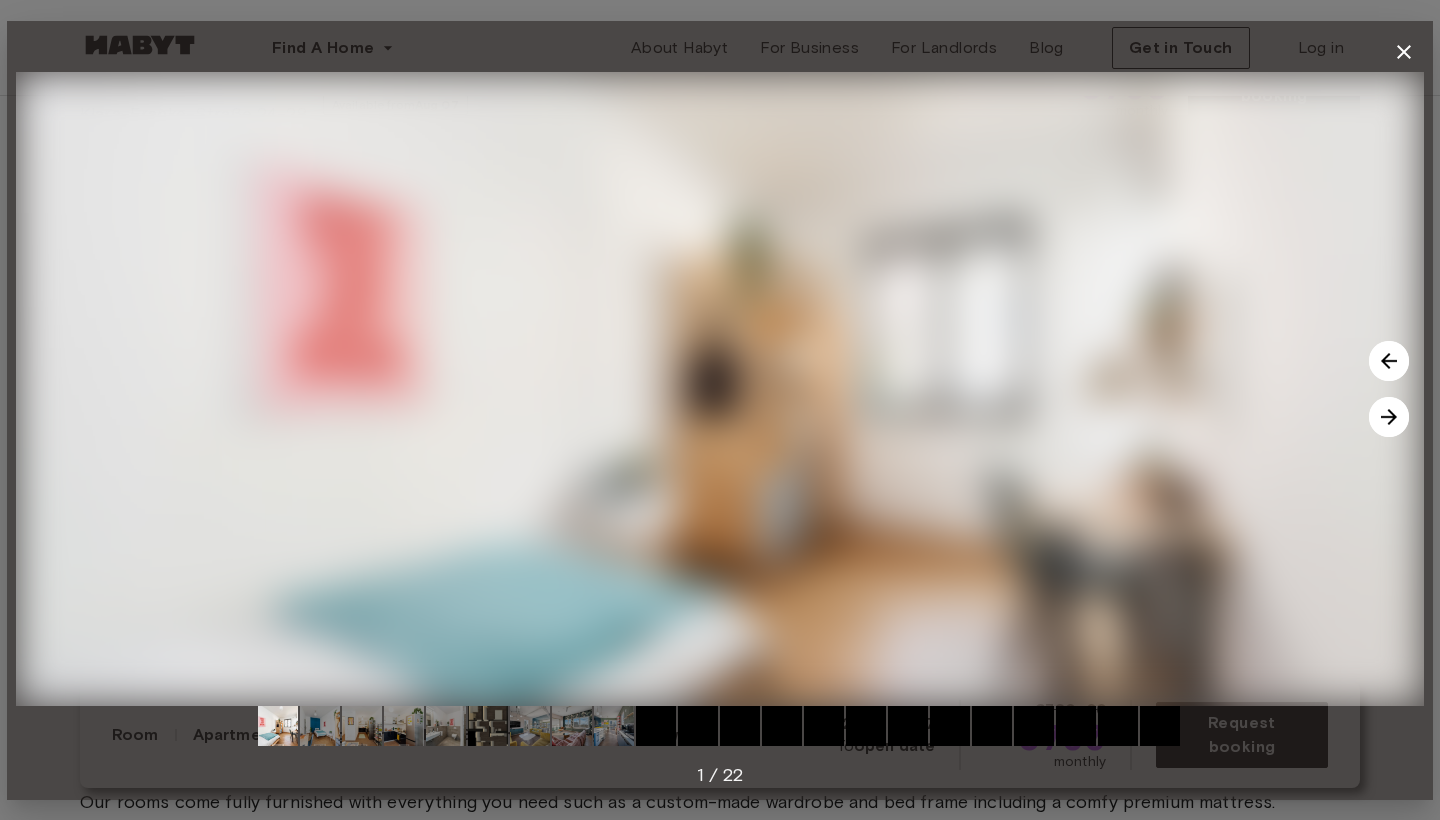 scroll, scrollTop: 111, scrollLeft: 0, axis: vertical 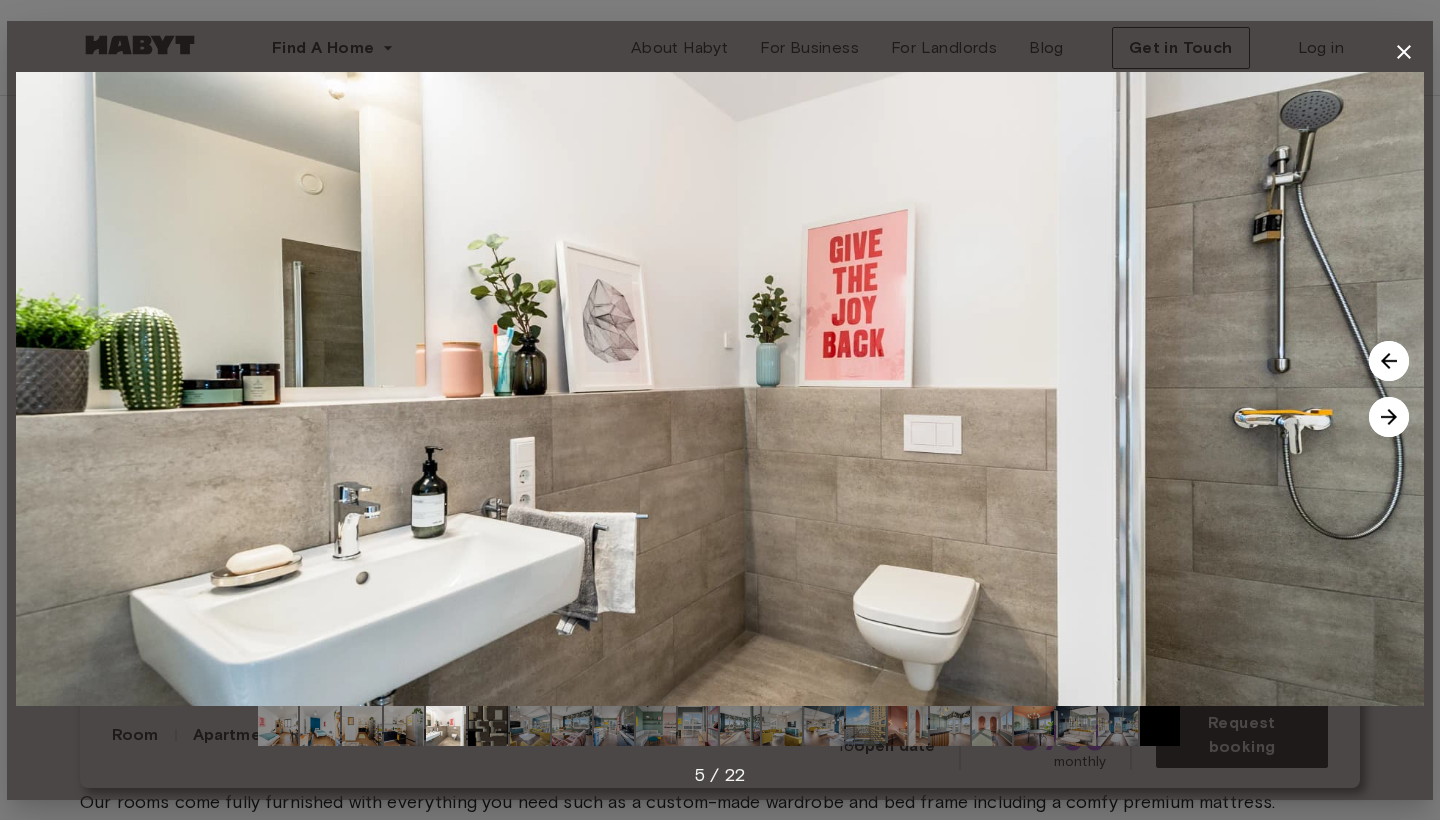 click 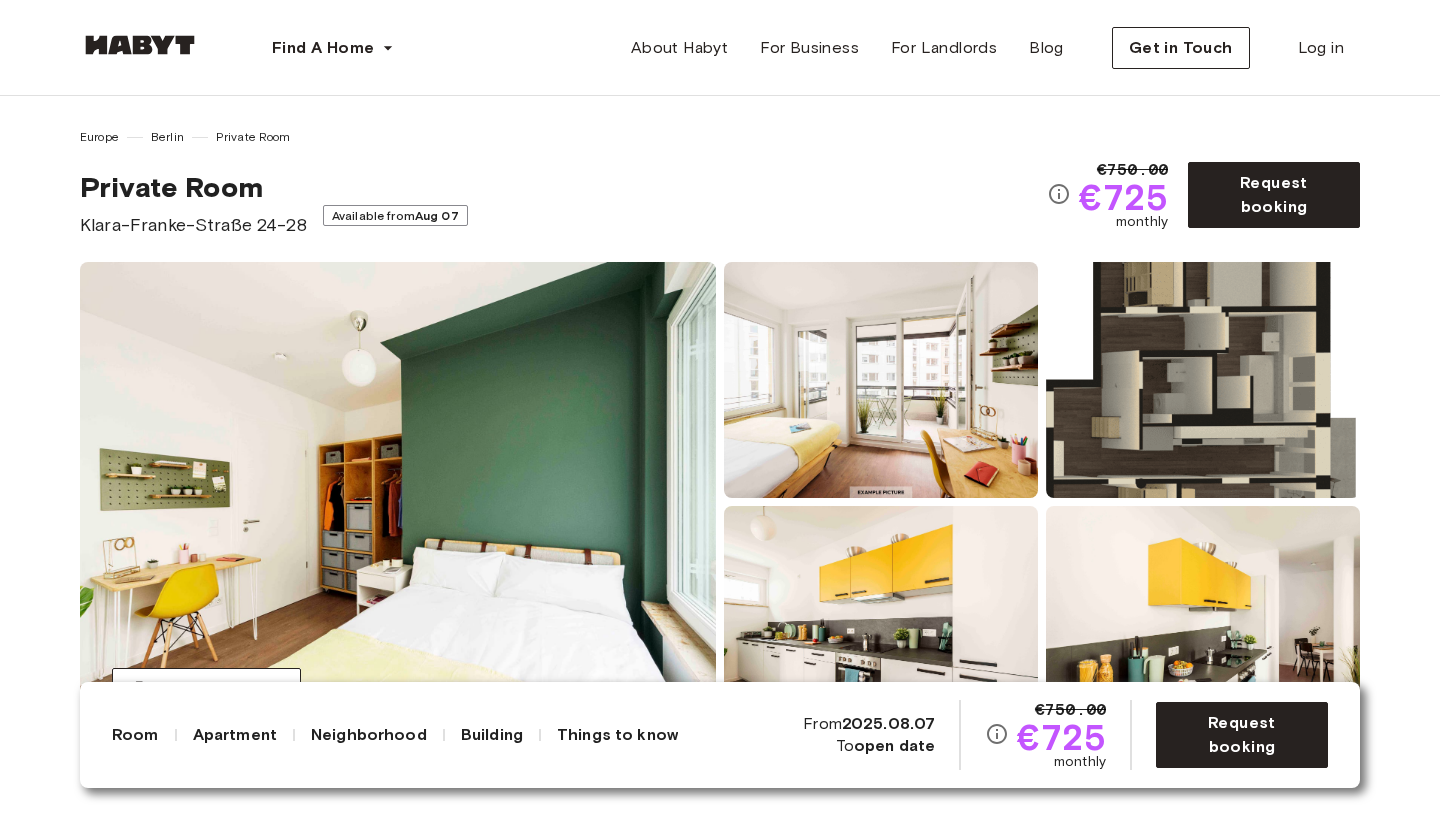 scroll, scrollTop: 0, scrollLeft: 0, axis: both 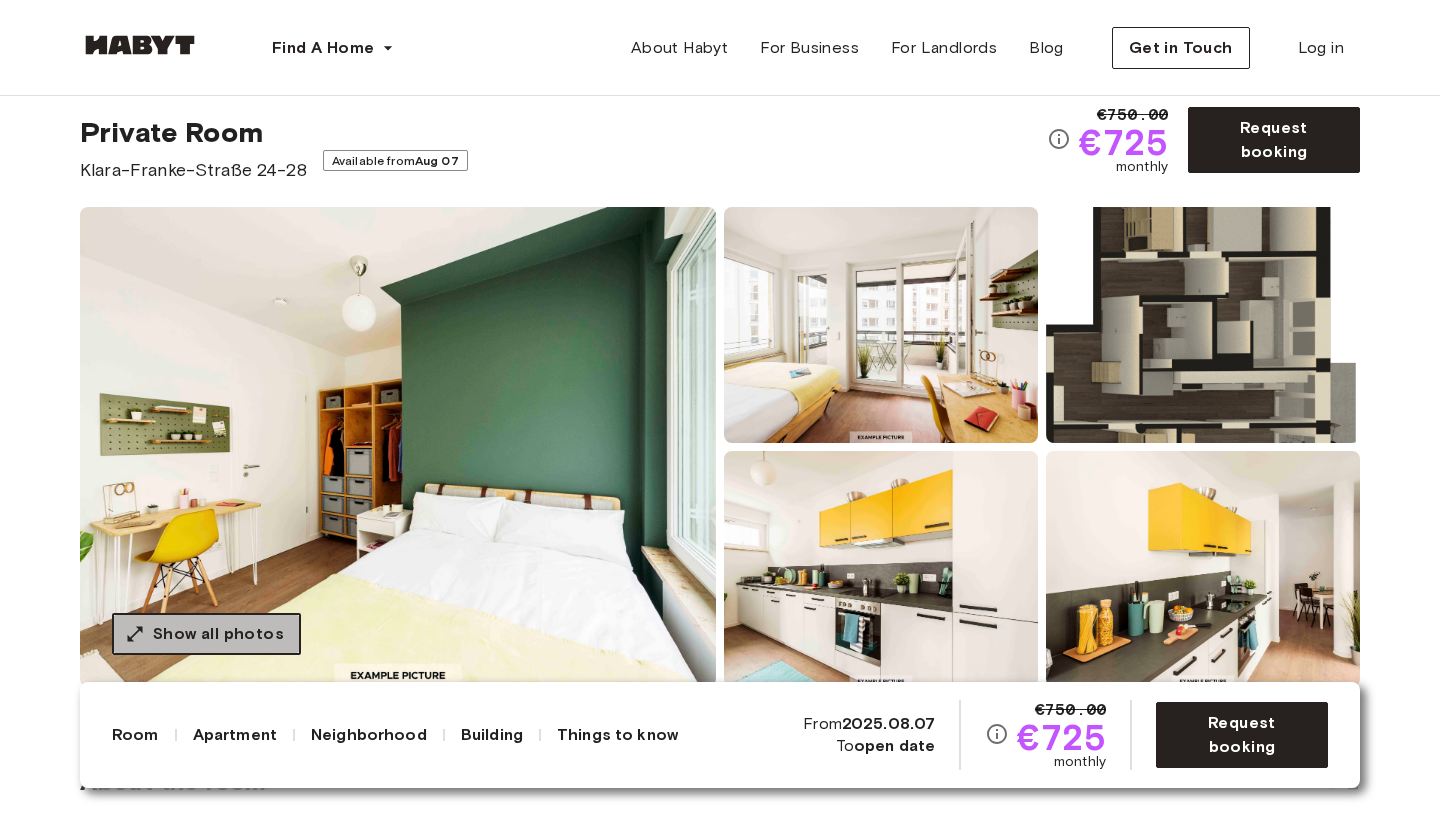 click on "Show all photos" at bounding box center [206, 634] 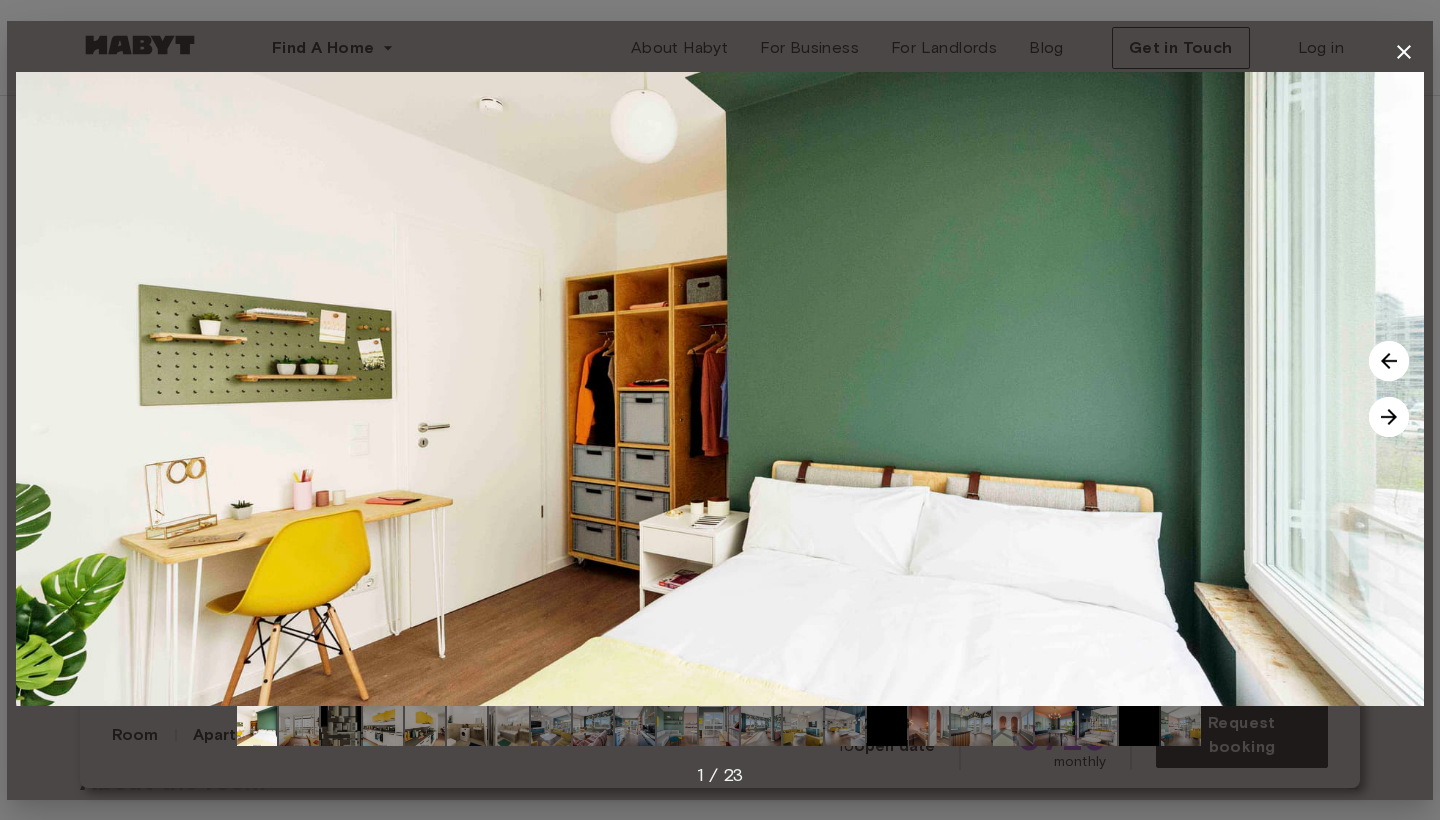 click 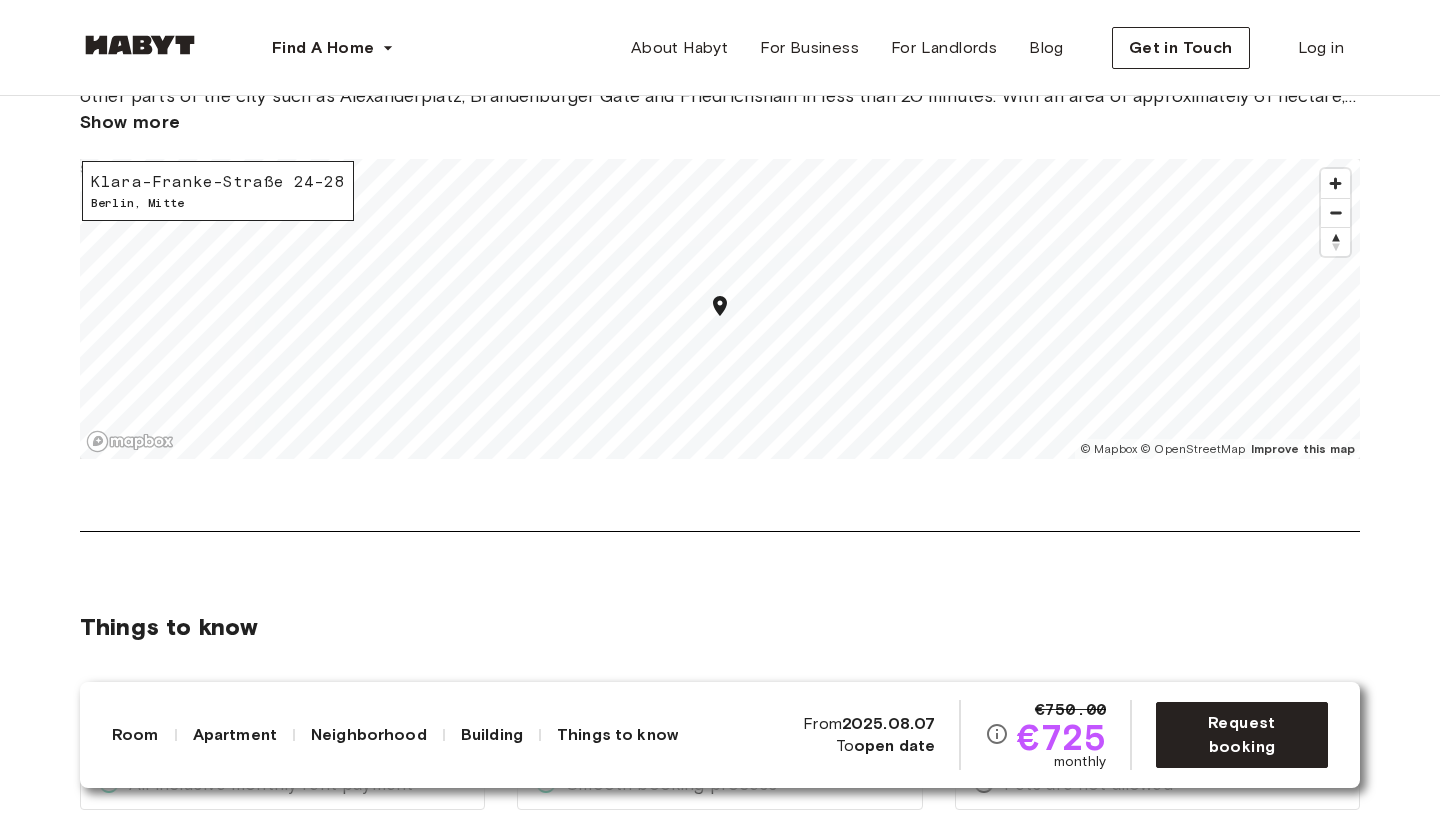 scroll, scrollTop: 2807, scrollLeft: 0, axis: vertical 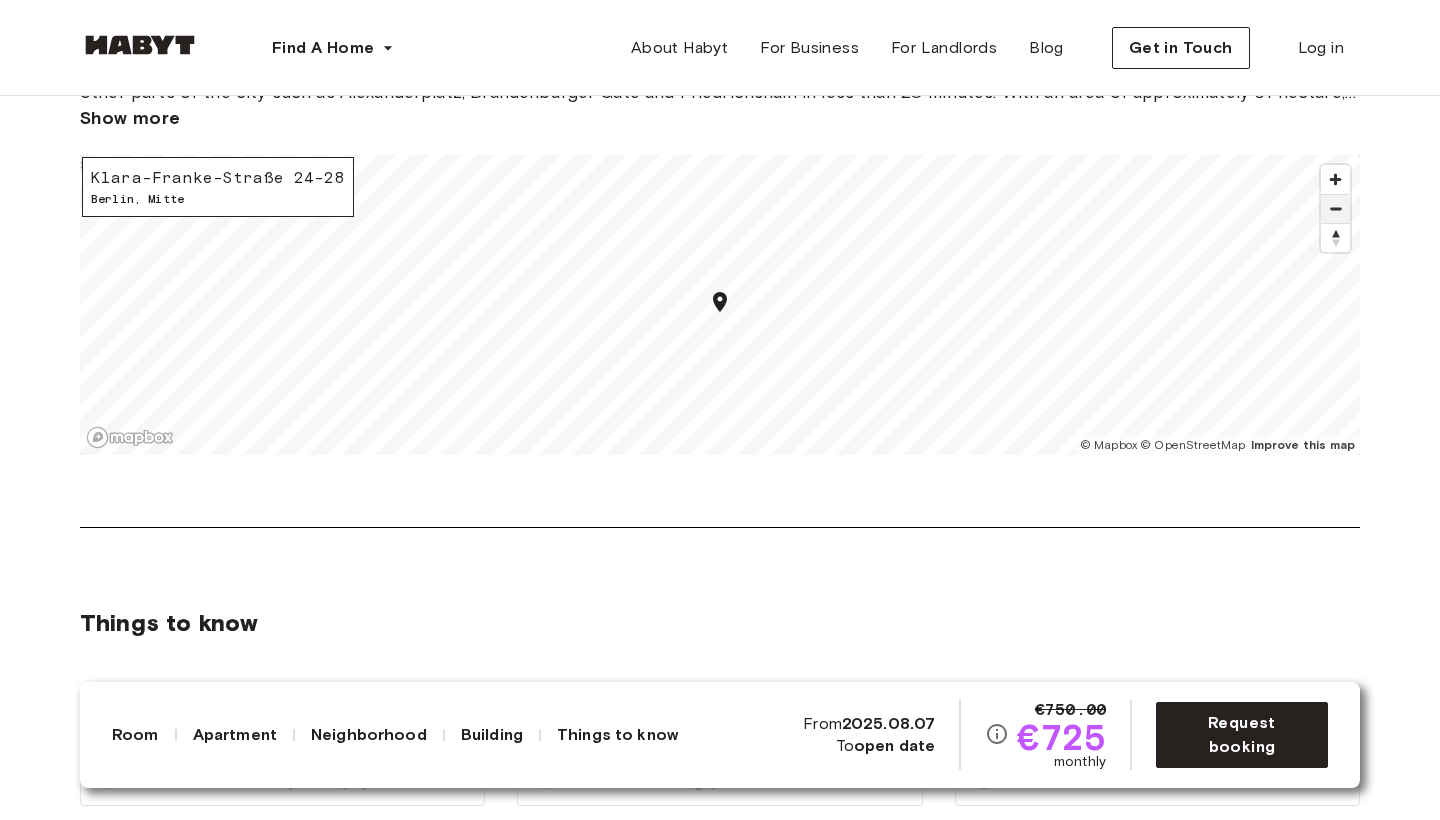 click at bounding box center (1335, 209) 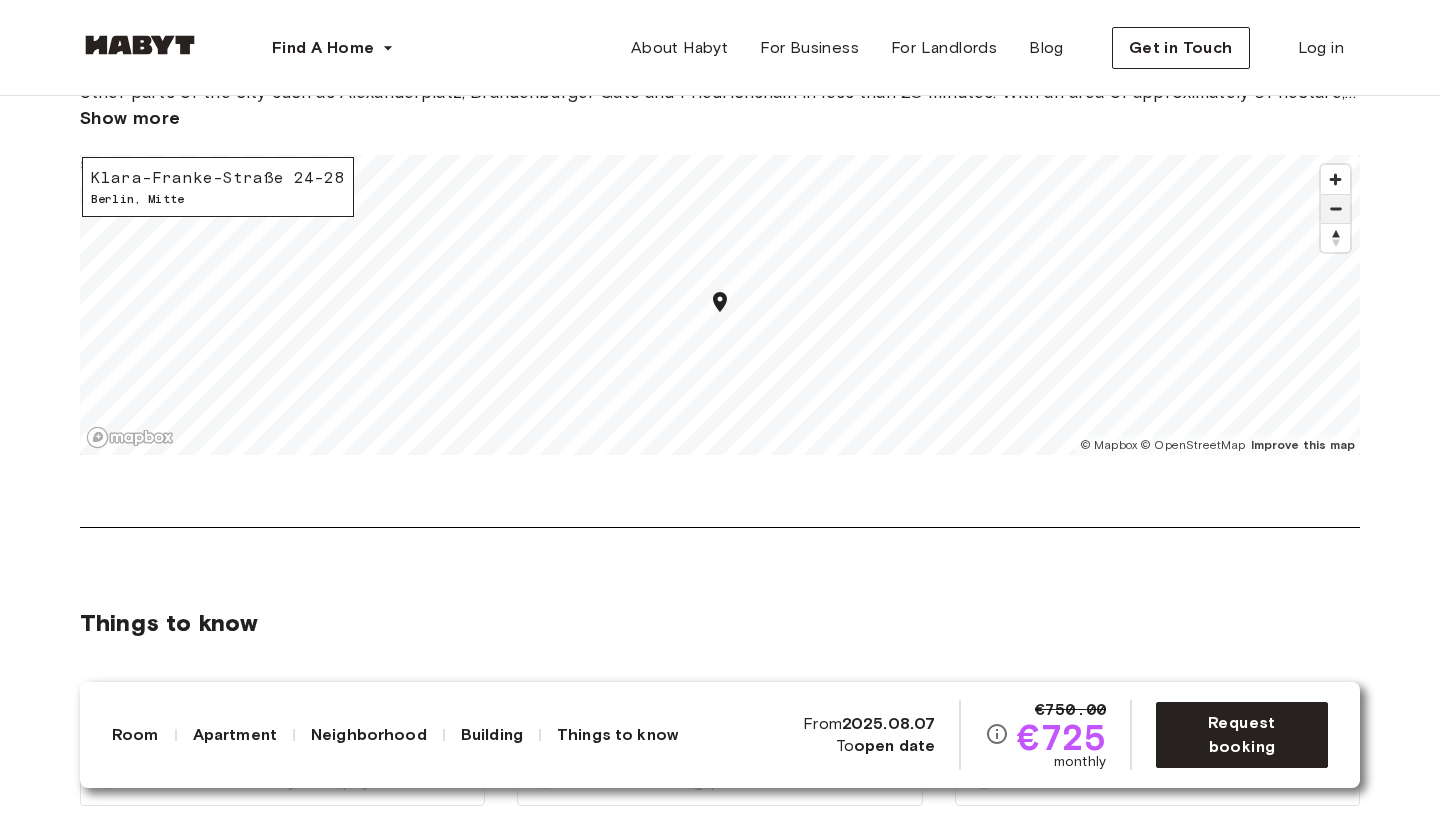 click at bounding box center [1335, 209] 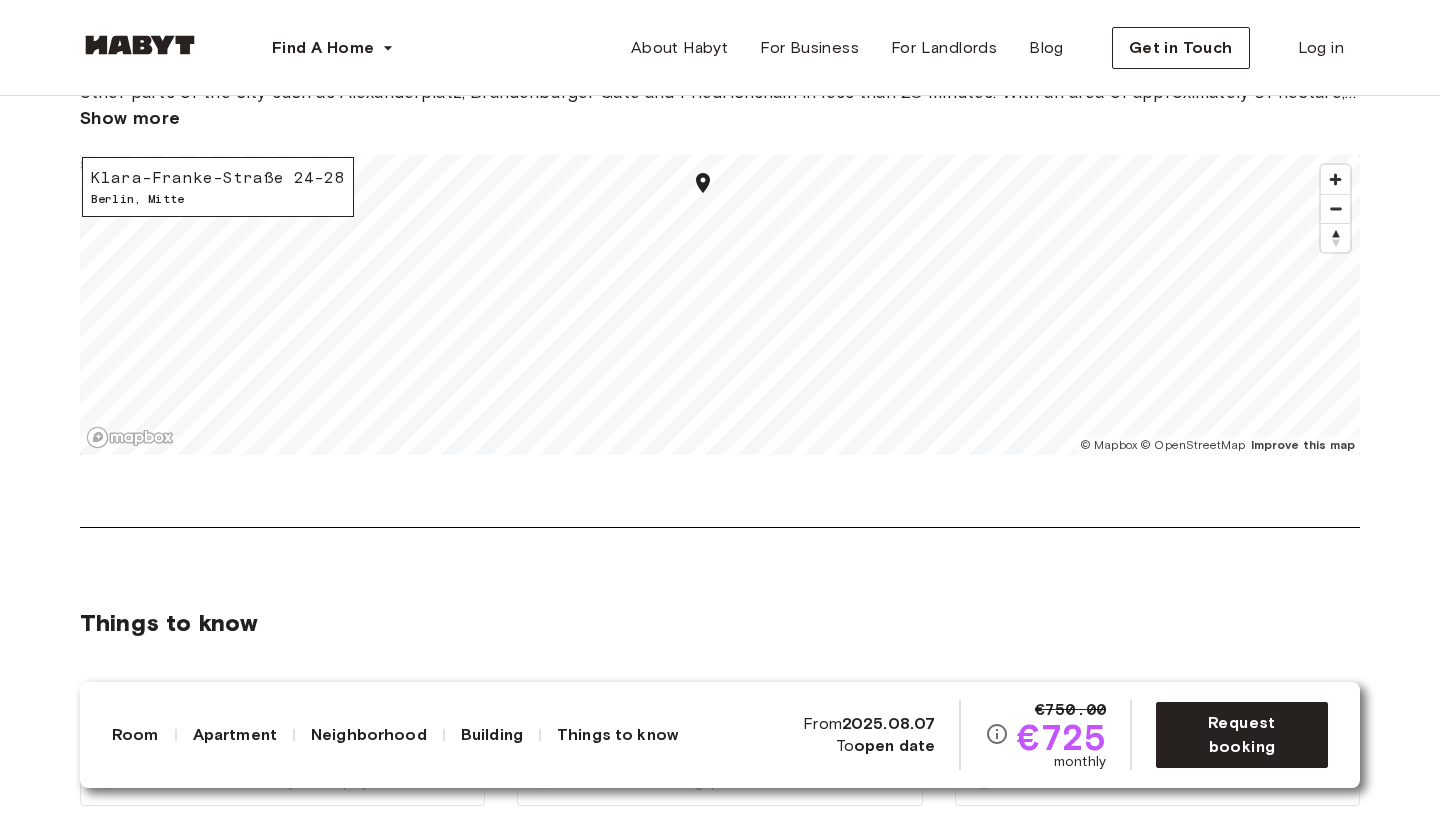 click on "Things to know Fully furnished apartment All you need to do is pack your clothes and move into your new Habyt home! Your apartment and room are fully furnished for you to live comfortably in it from day one. Common-use items such as iron, vacuum cleaner, clothes rack, and washing machine* are included. The kitchen is fully equipped with cooking utensils, a fridge, and a stove**. Cook your heart's desires! *Some buildings offer a shared laundry room and others a washing machine inside the flat. ** Some apartments also include a dishwasher in the kitchen.  All inclusive monthly rent payment The monthly rent payment includes all bills, internet costs, a fully furnished flat, maintenance, access to your digital Habyt Accounts (Habyt Member portal) to manage all your payments and requests, our support team, and many more! Check out exceptions  here . Self check-in with pick-up keys Smooth booking process Confirmation for city registrations Pets are not allowed" at bounding box center [720, 679] 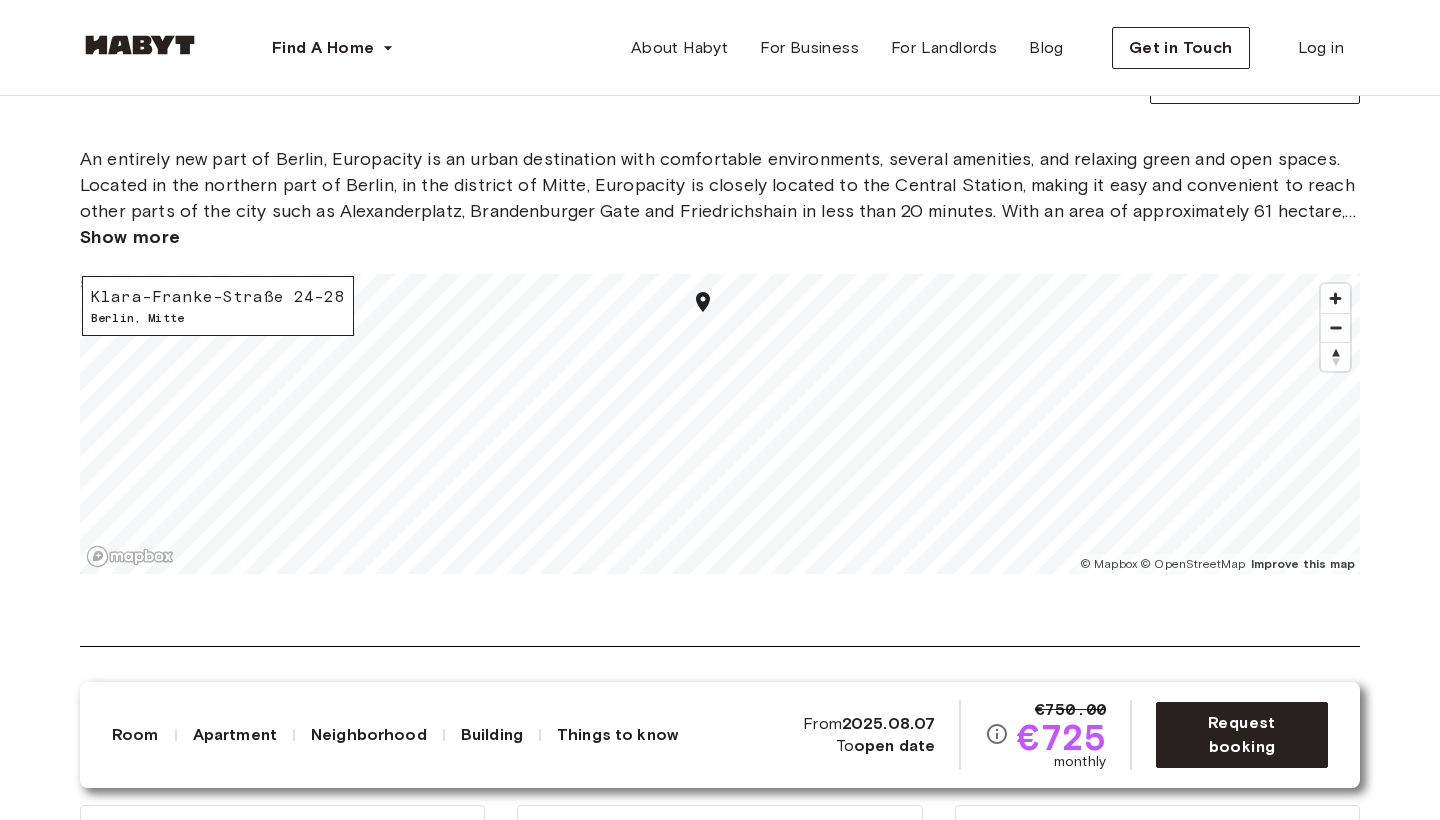 scroll, scrollTop: 2679, scrollLeft: 0, axis: vertical 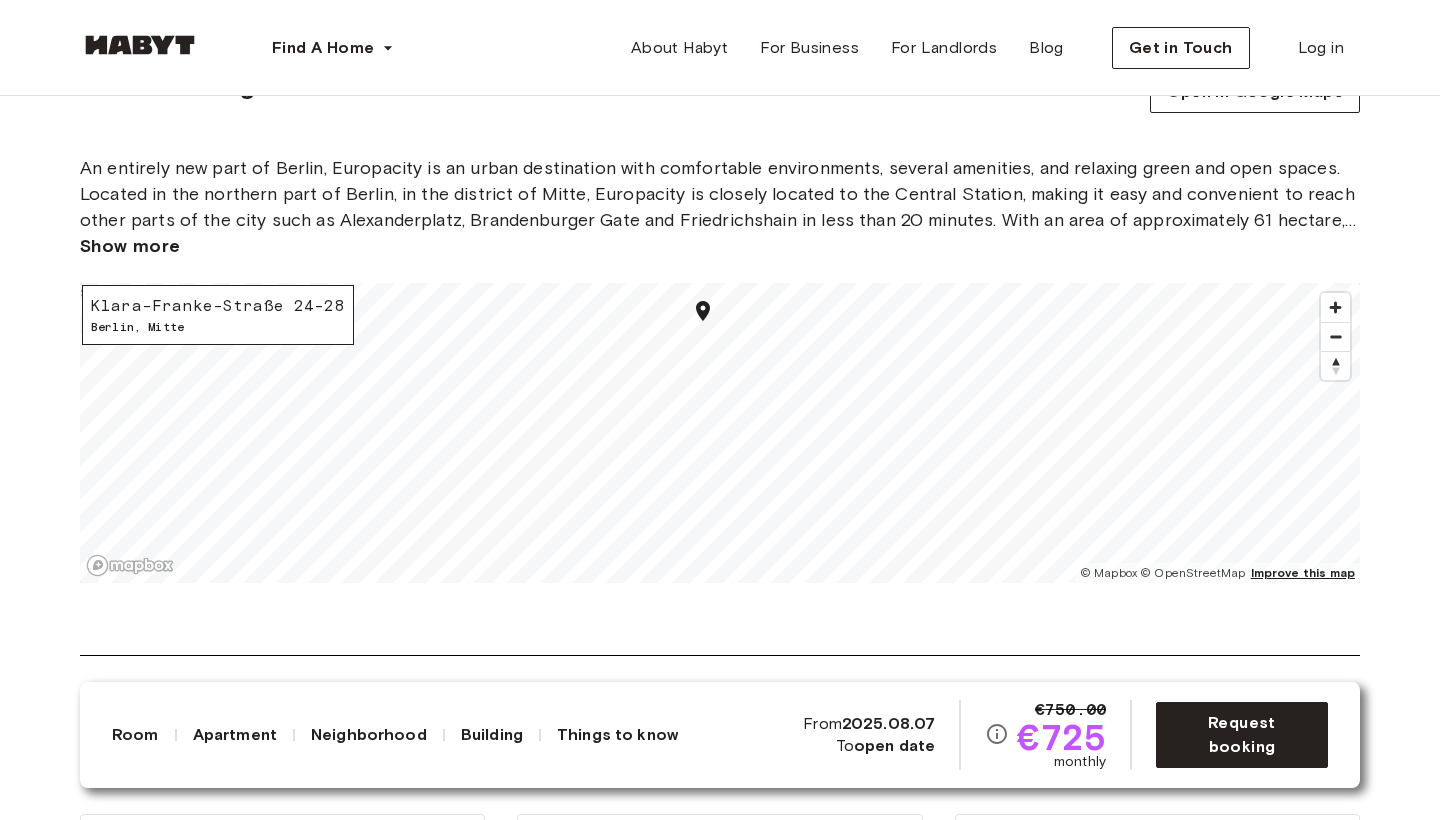 click on "Improve this map" at bounding box center (1303, 572) 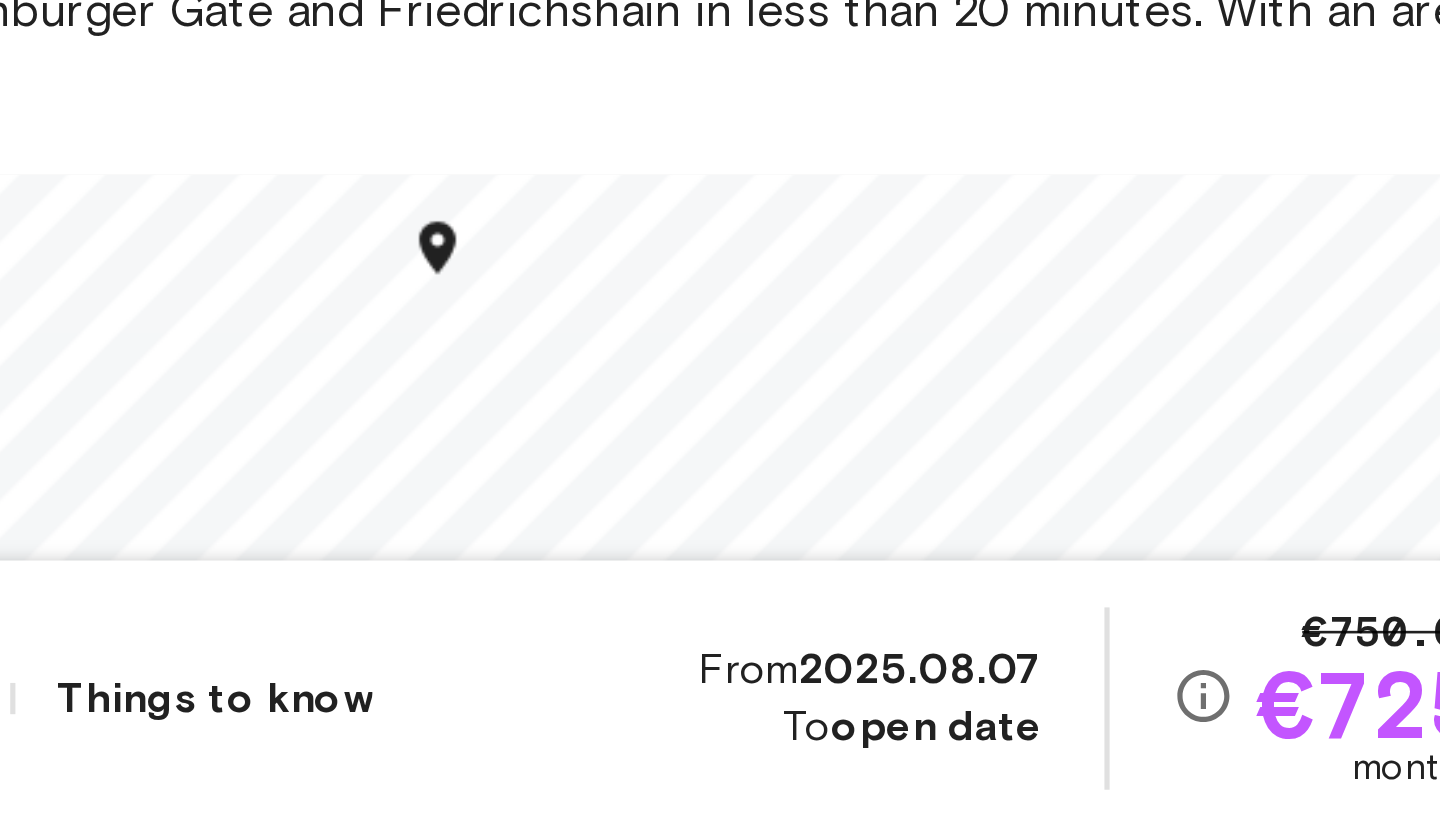 scroll, scrollTop: 2754, scrollLeft: 0, axis: vertical 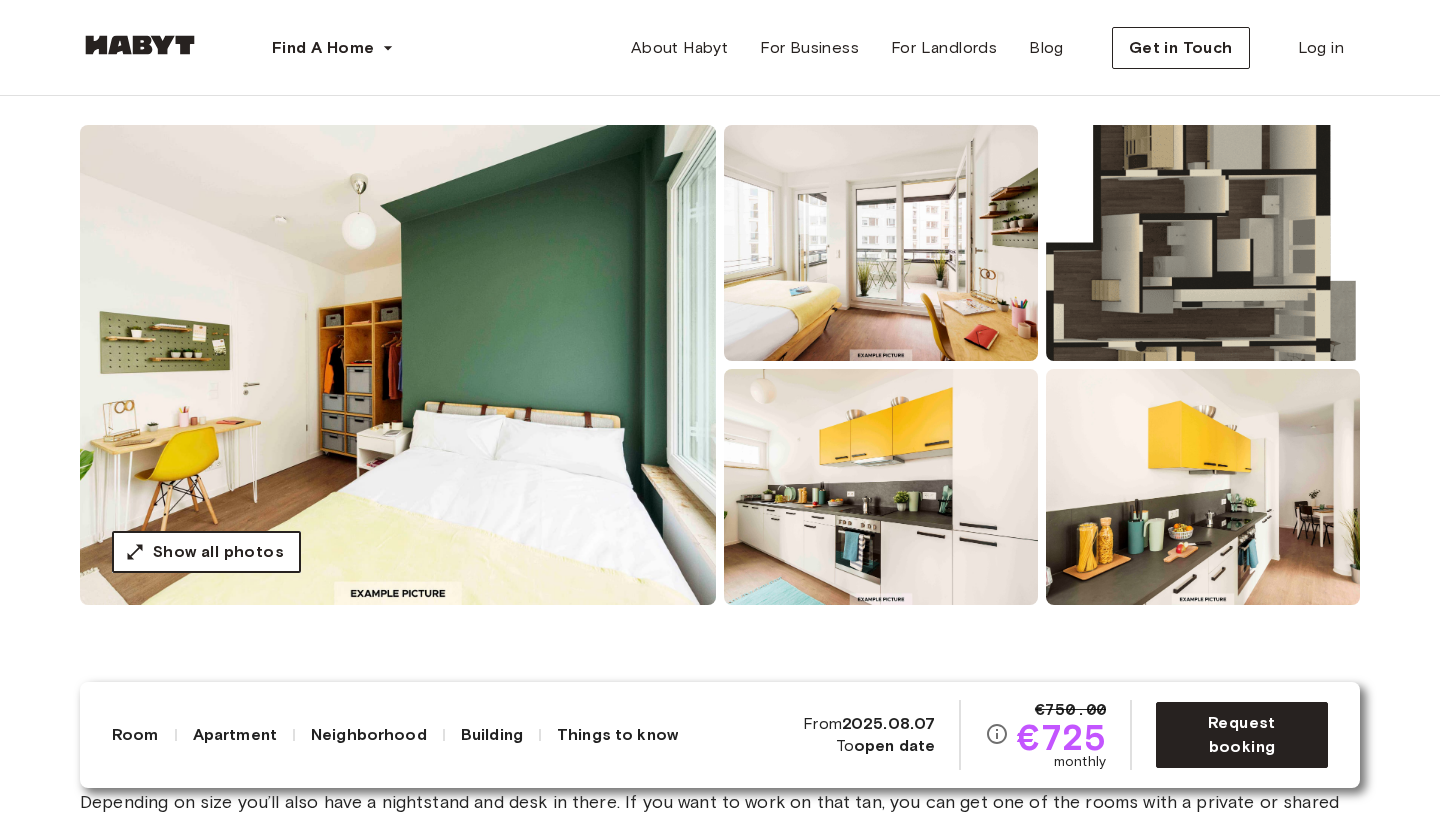 click on "Show all photos" at bounding box center (218, 552) 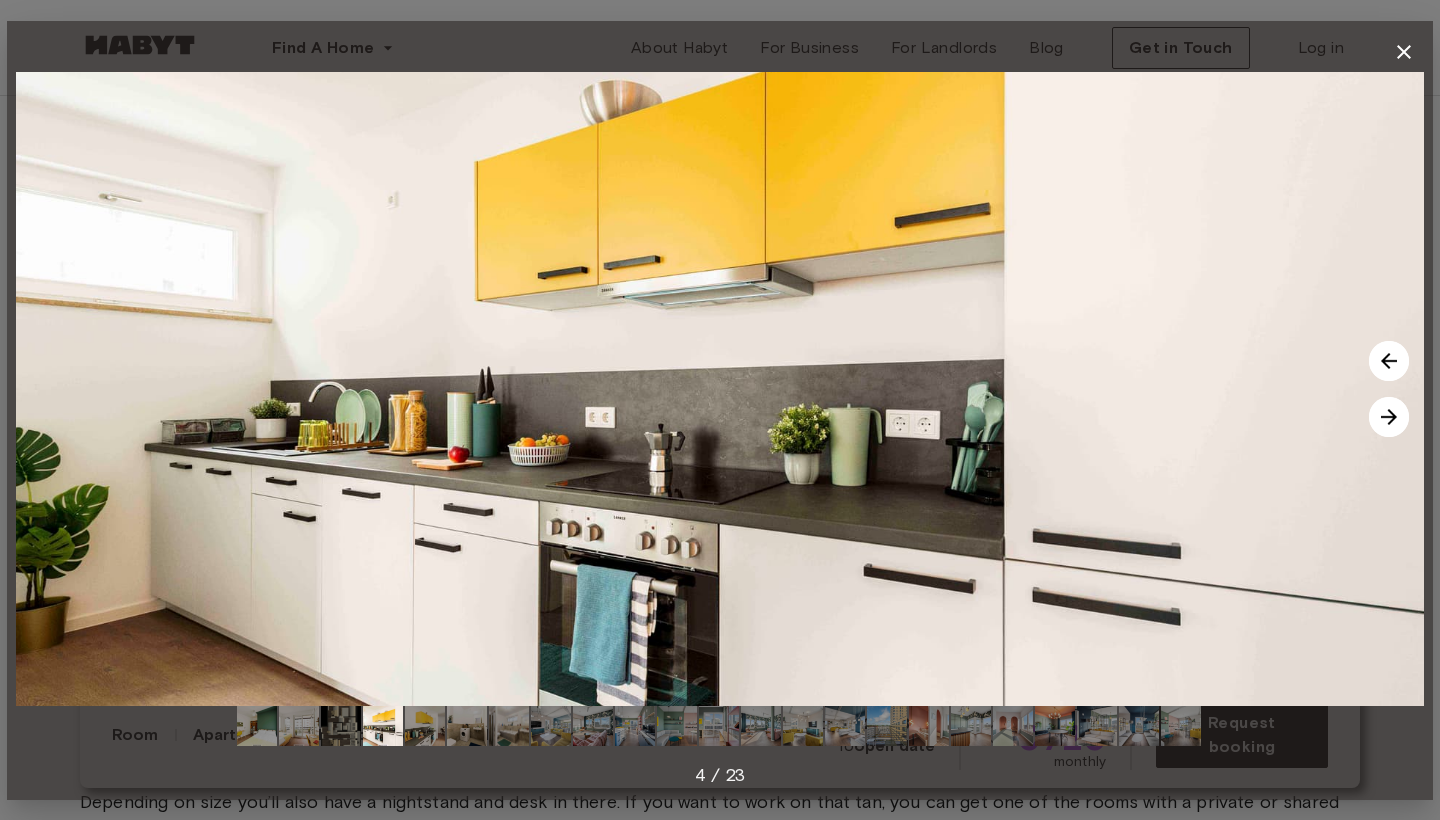 click 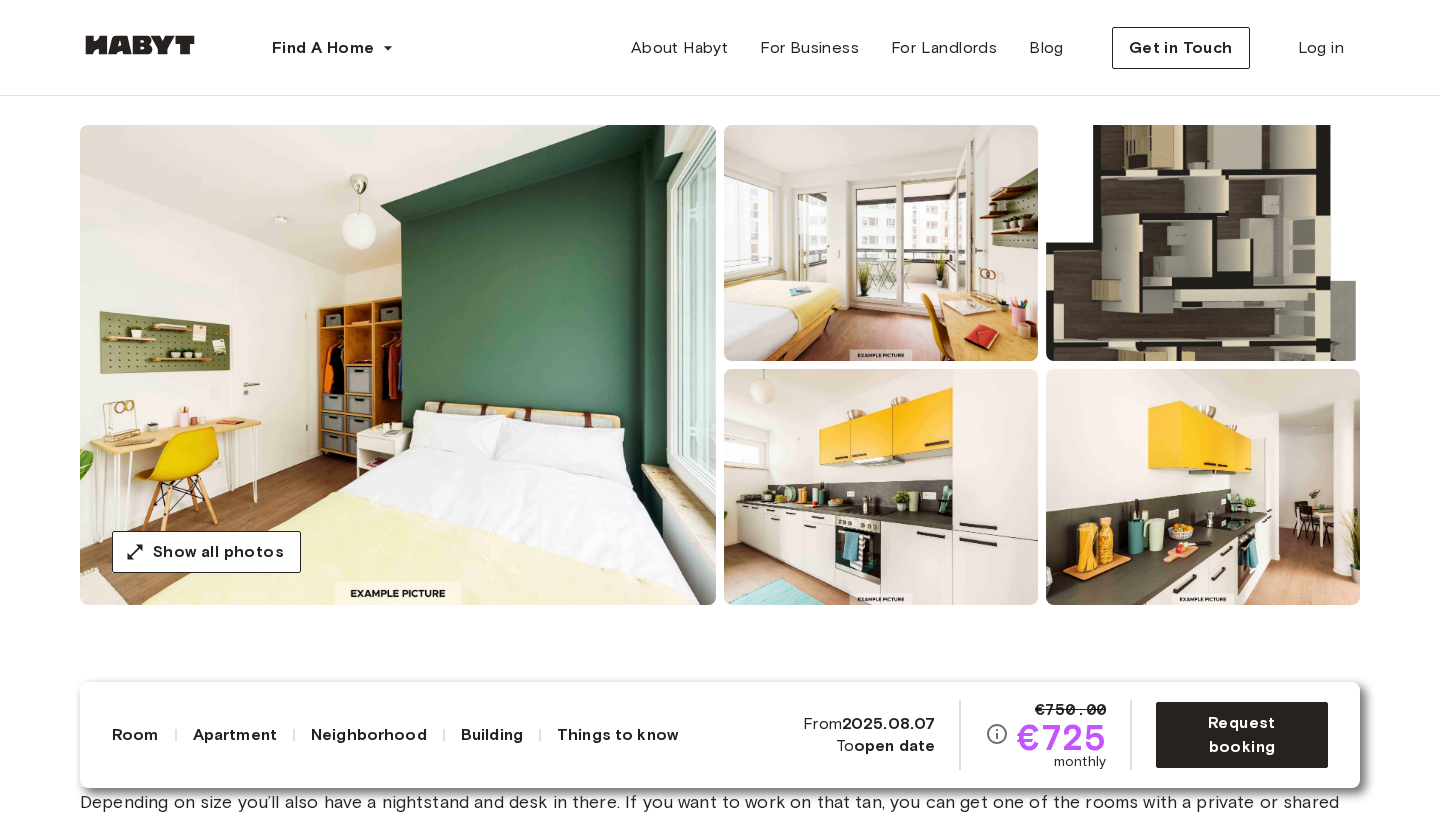 click at bounding box center (881, 243) 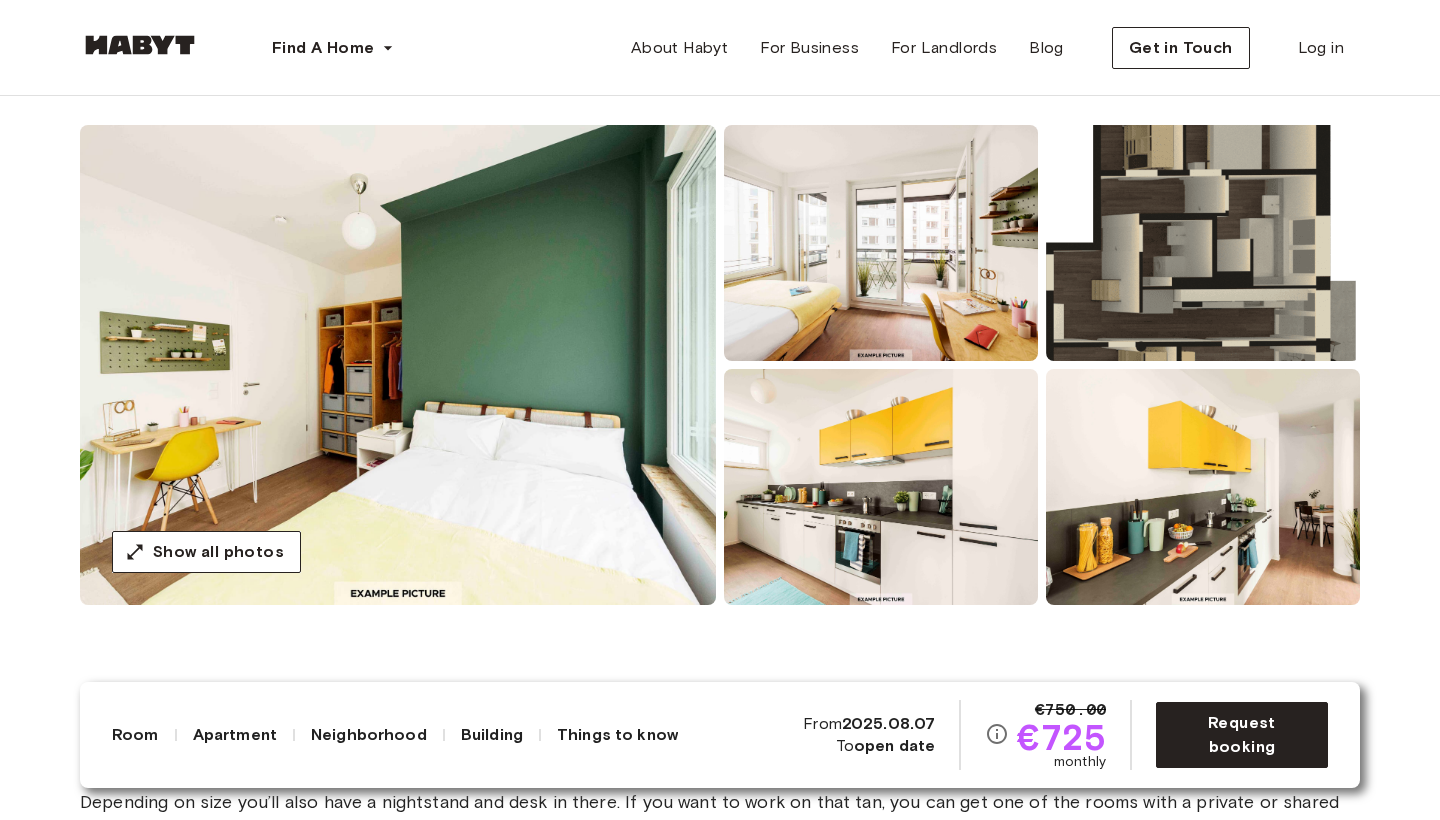 click at bounding box center [398, 365] 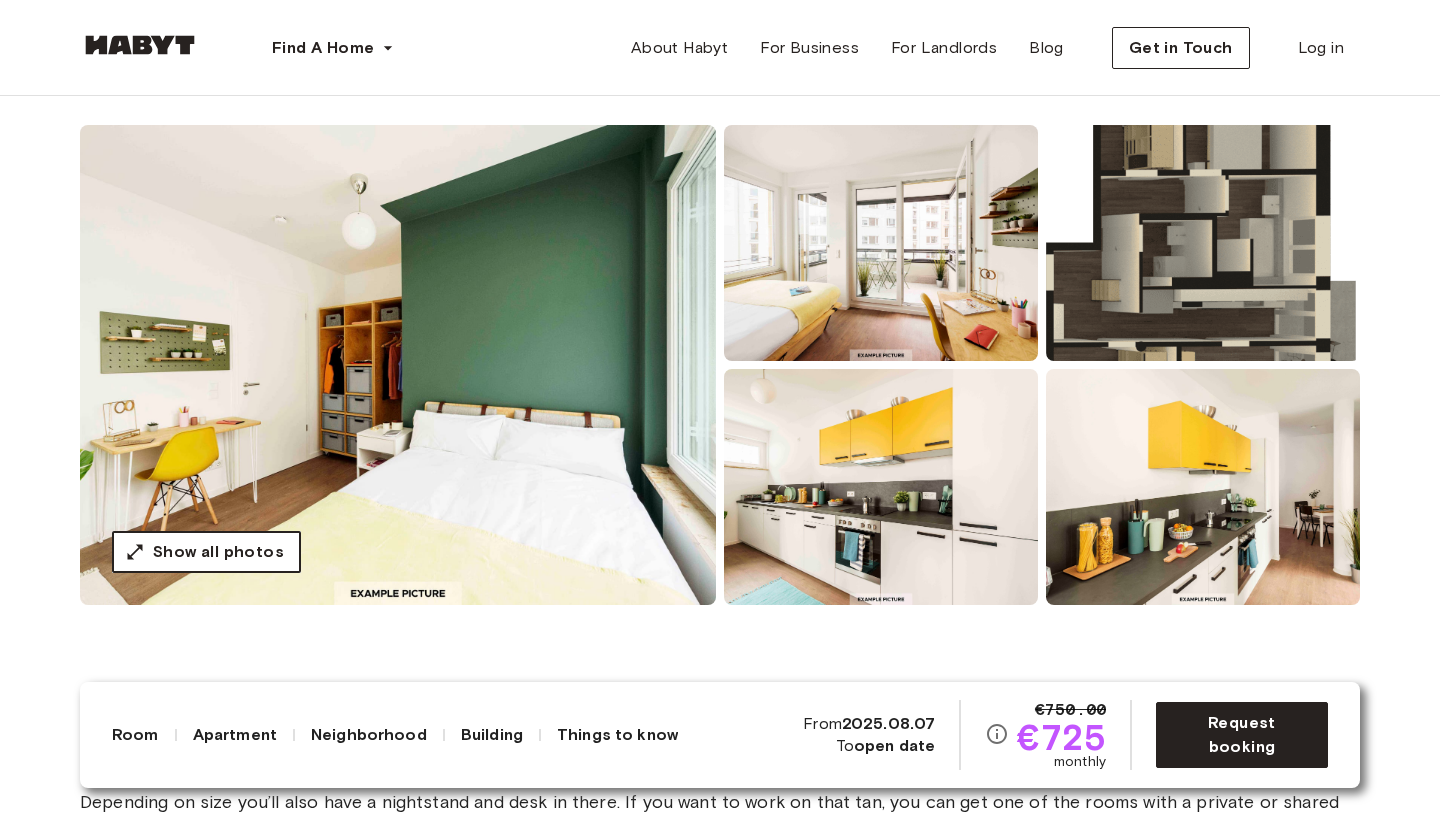 click on "Show all photos" at bounding box center [218, 552] 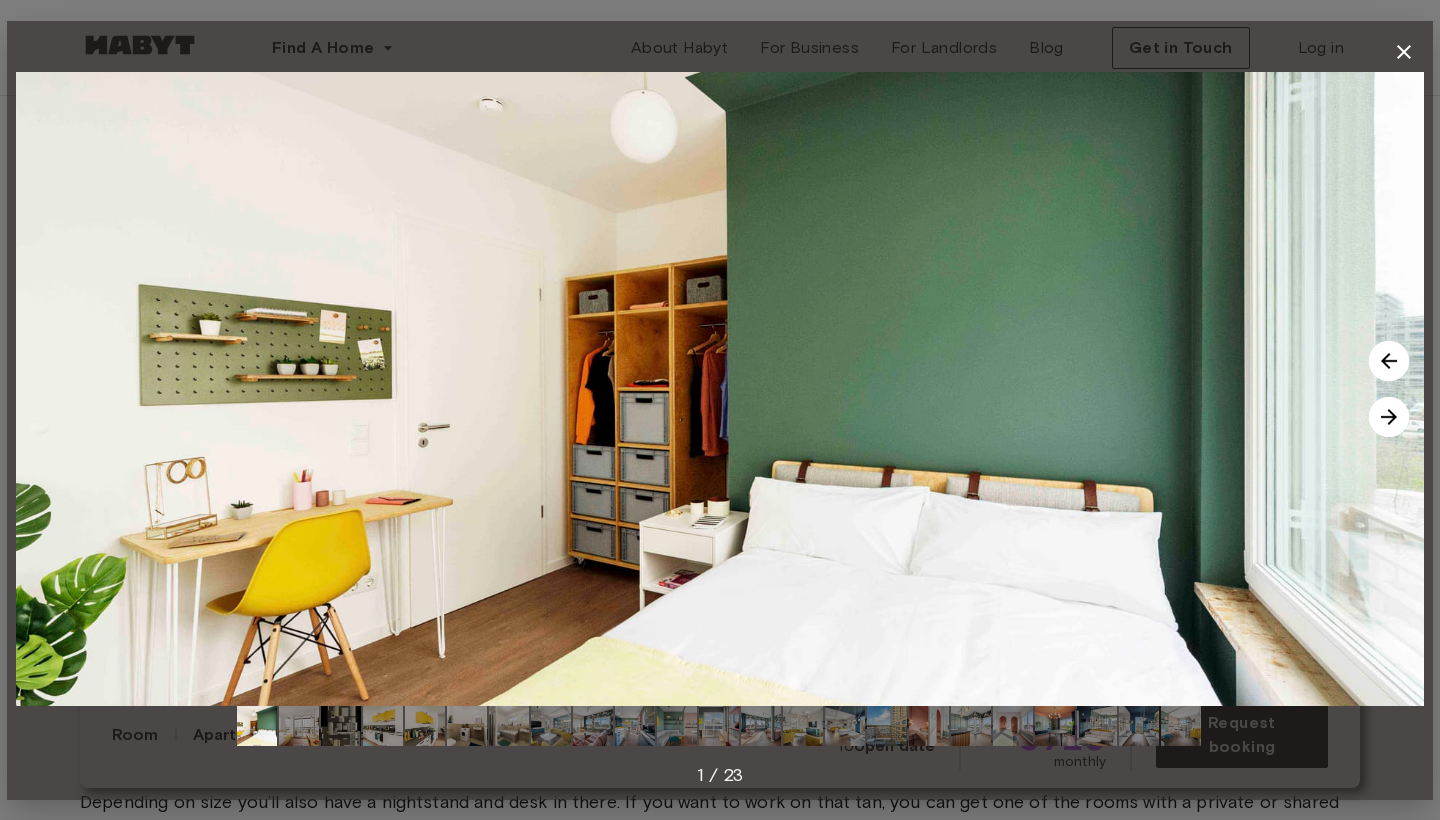 click at bounding box center [1389, 417] 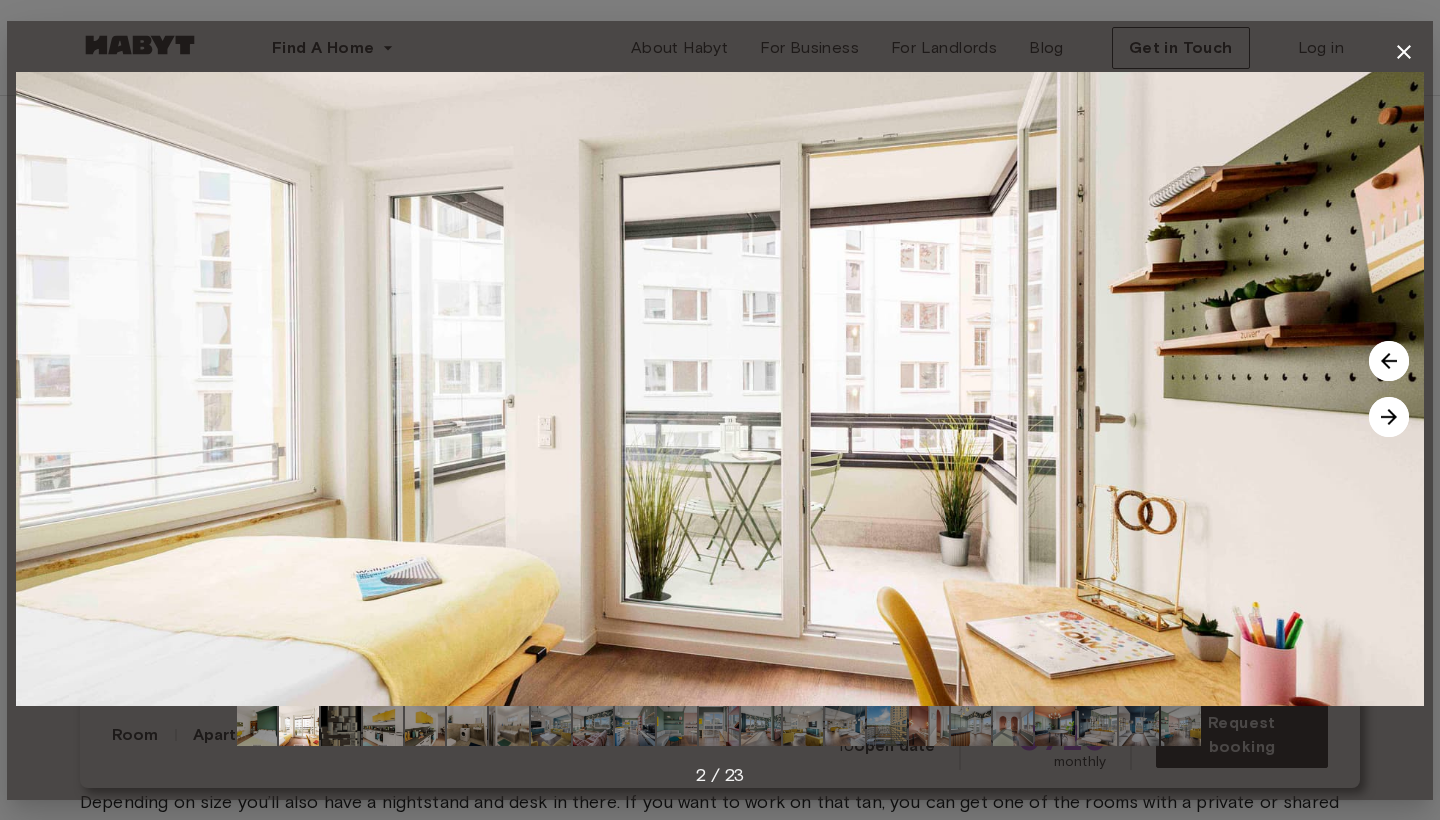 click at bounding box center (1389, 417) 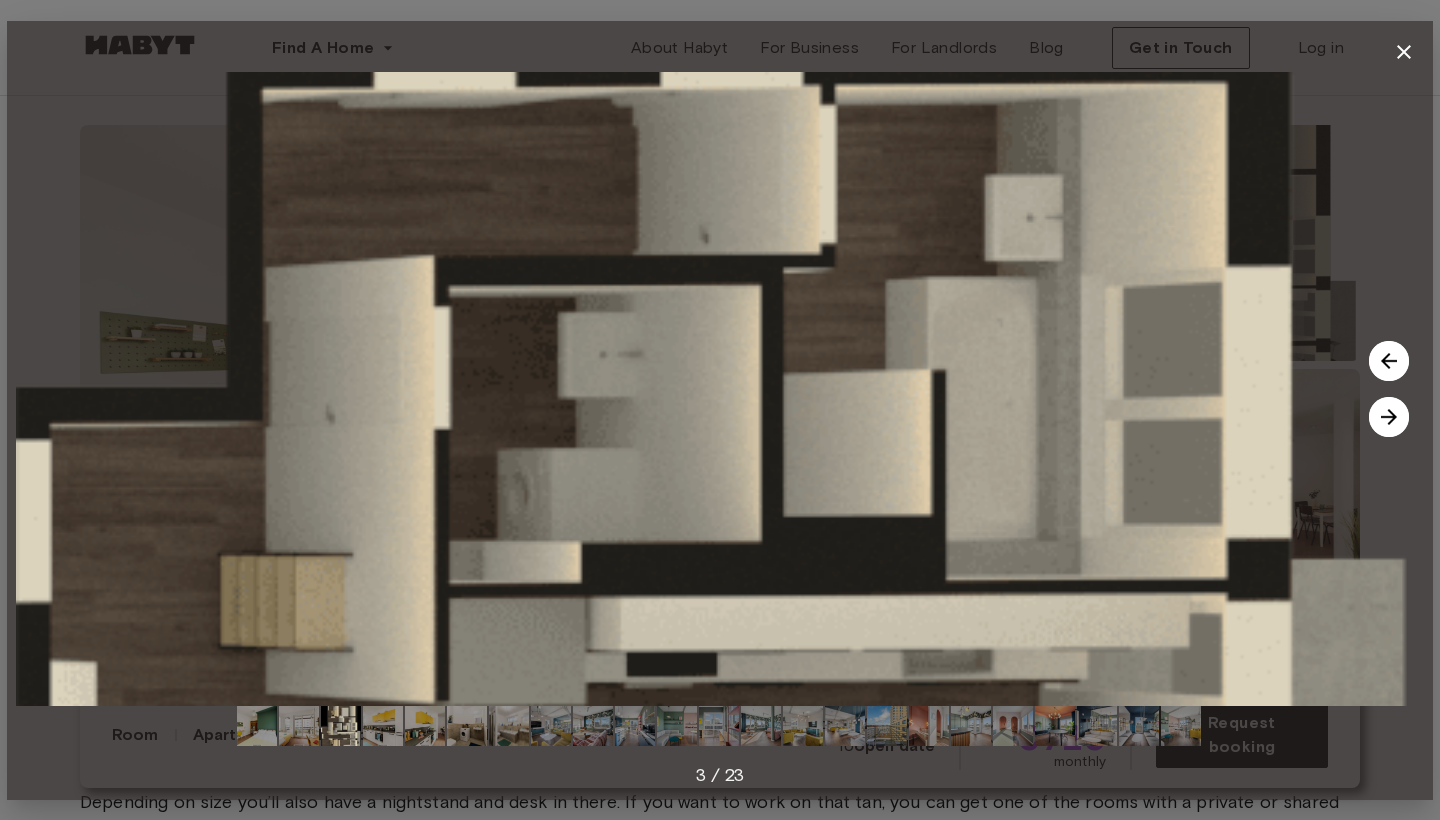 click at bounding box center (1389, 417) 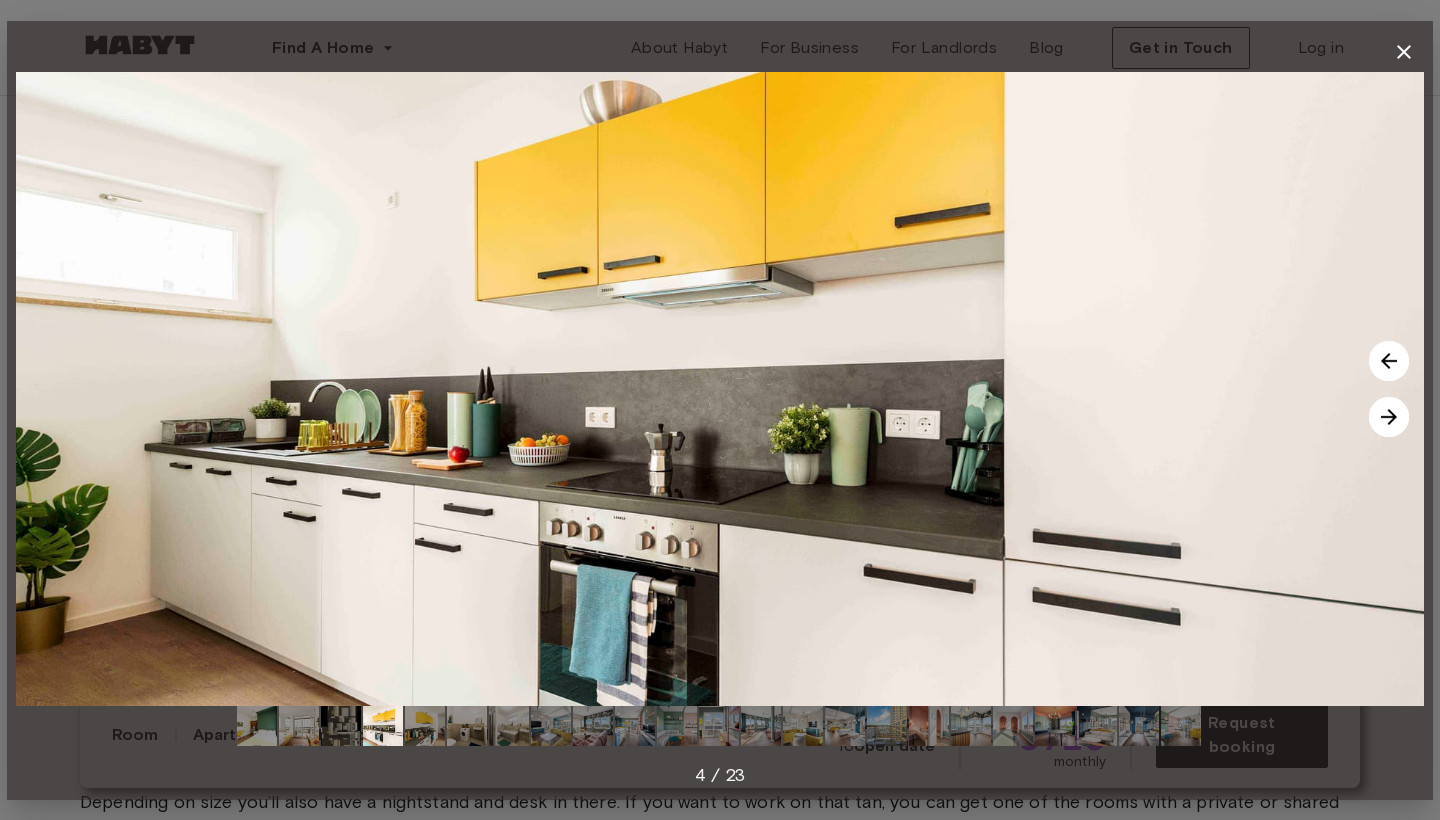 click at bounding box center (1389, 417) 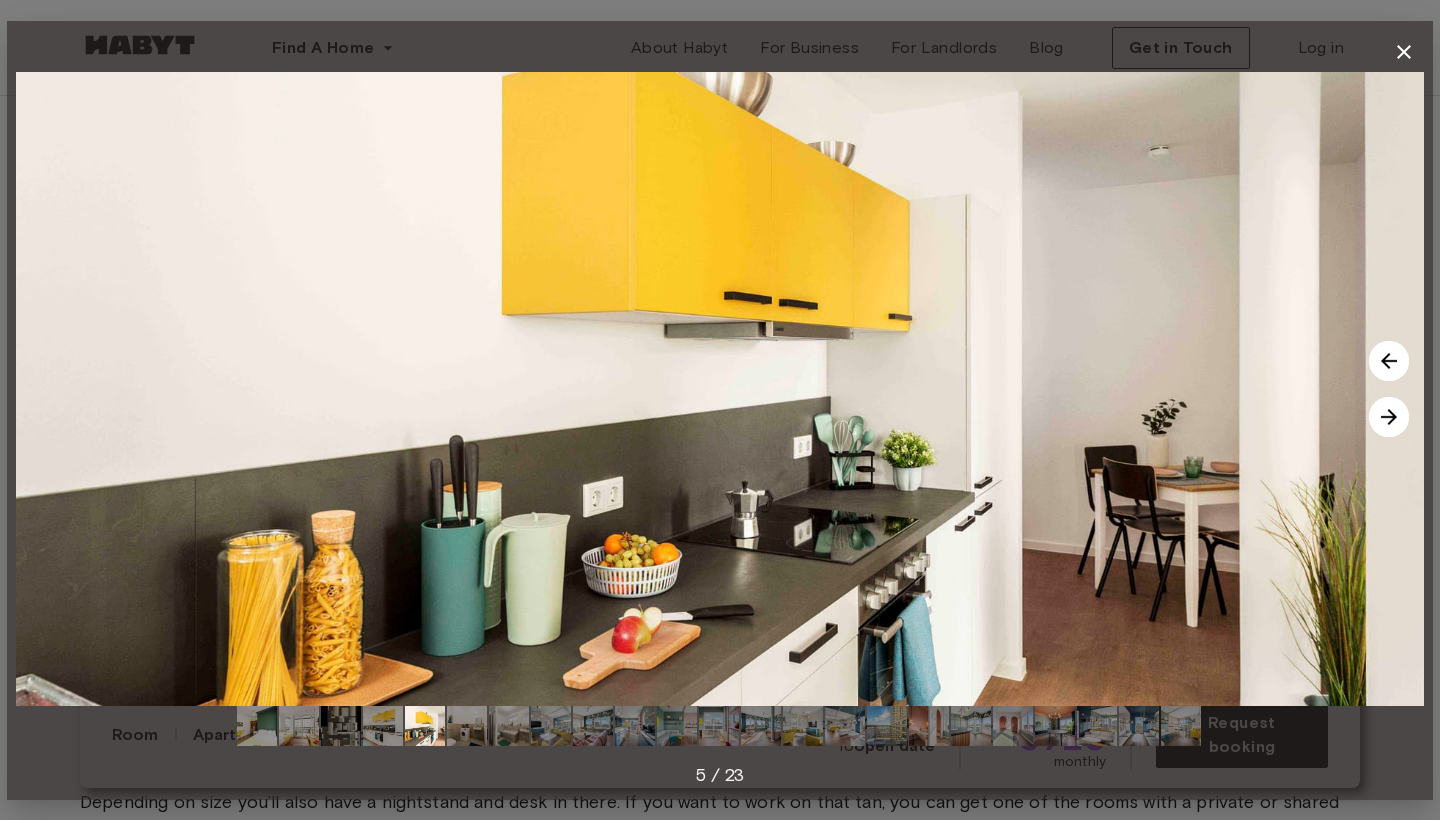 click at bounding box center (1389, 417) 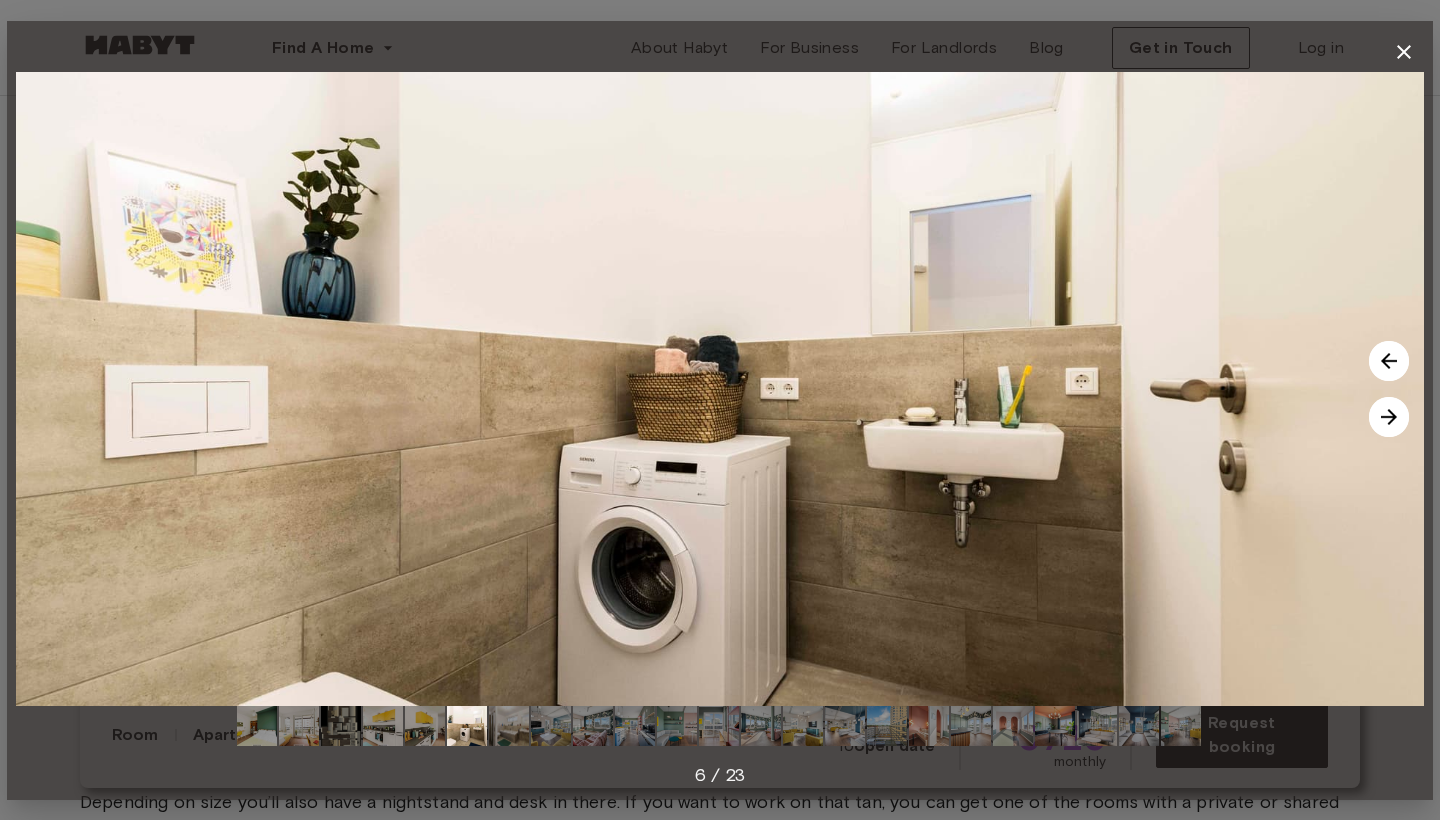 click at bounding box center [1389, 417] 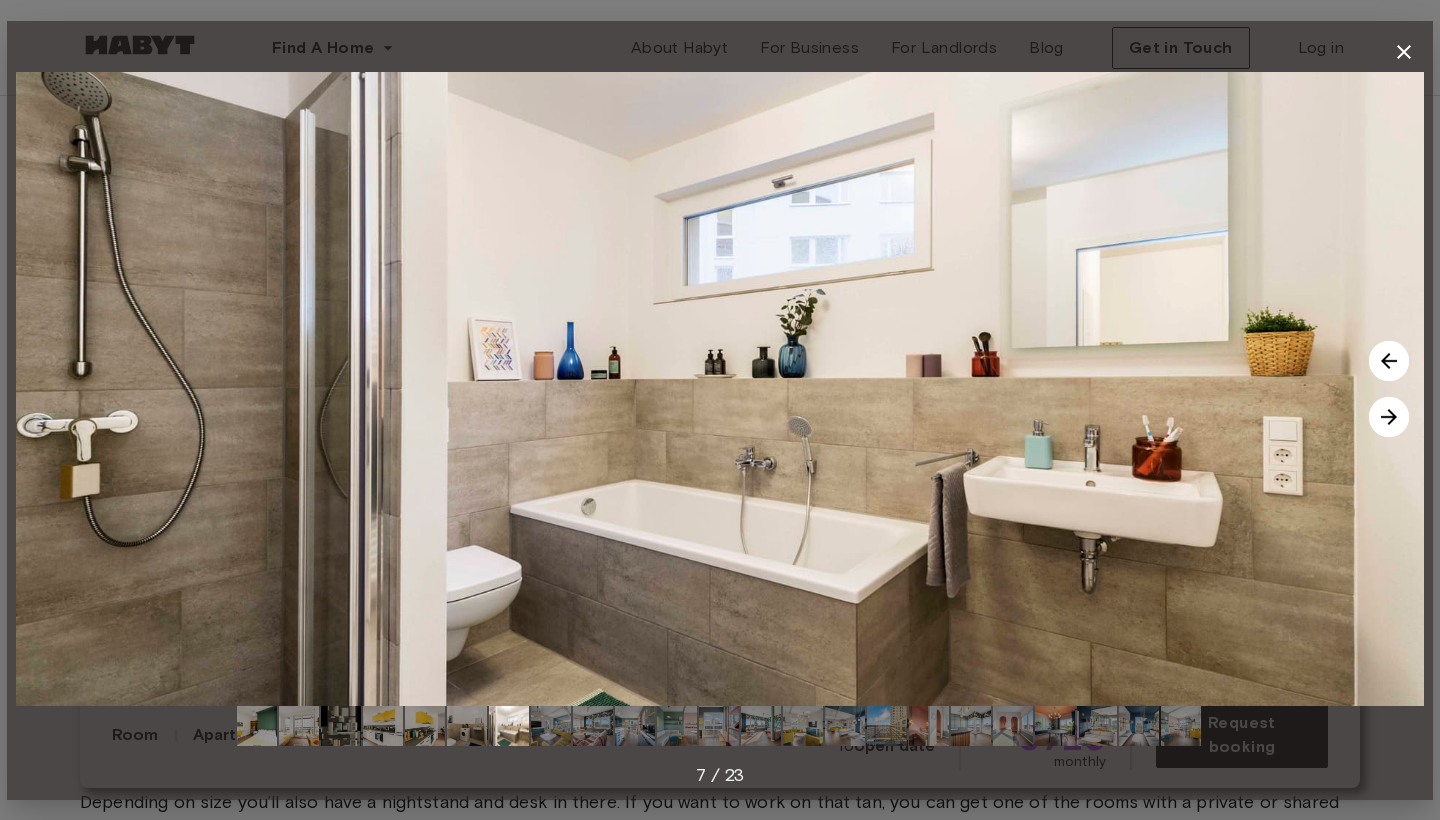 click at bounding box center (1389, 417) 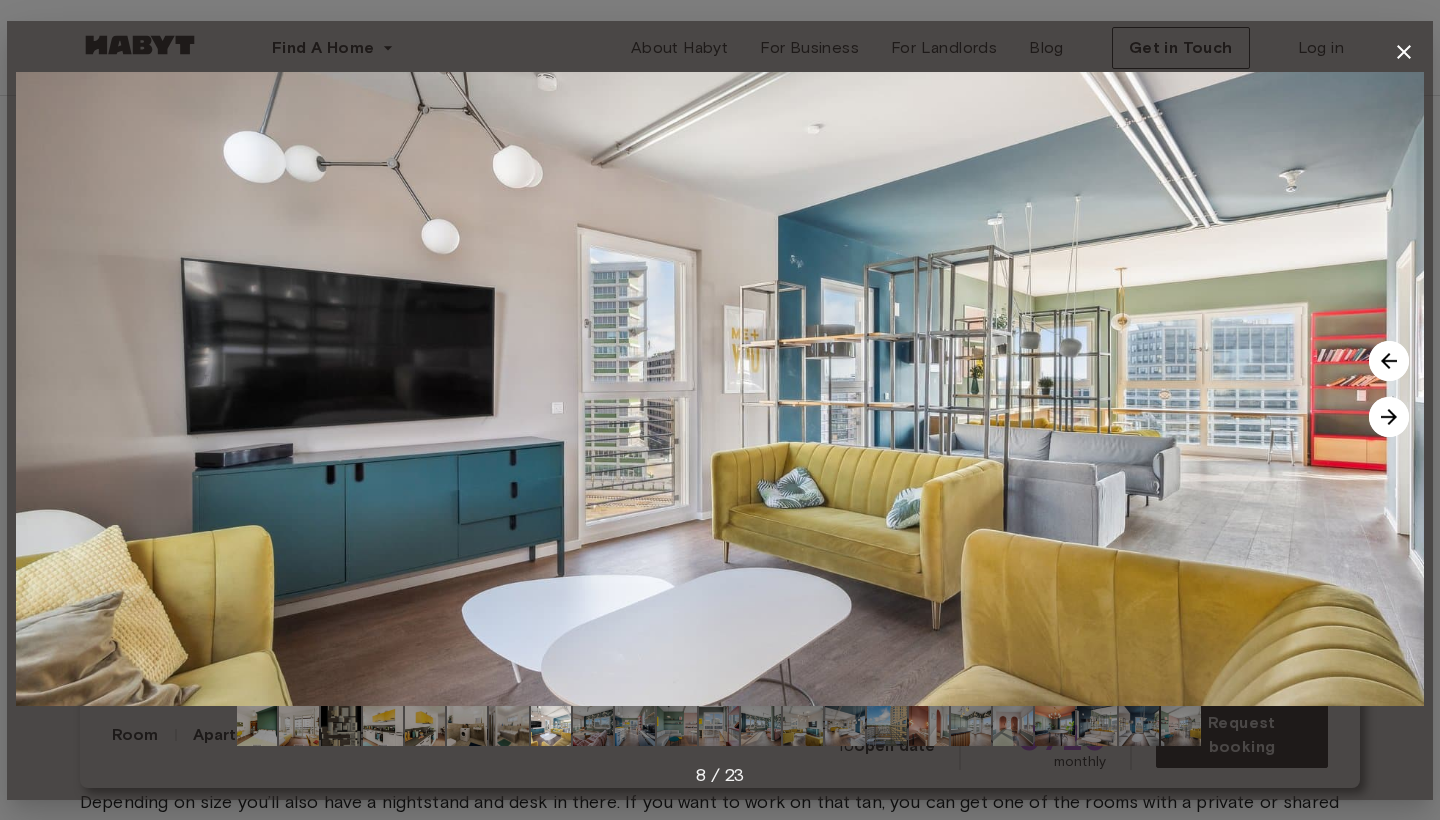 click at bounding box center [1389, 417] 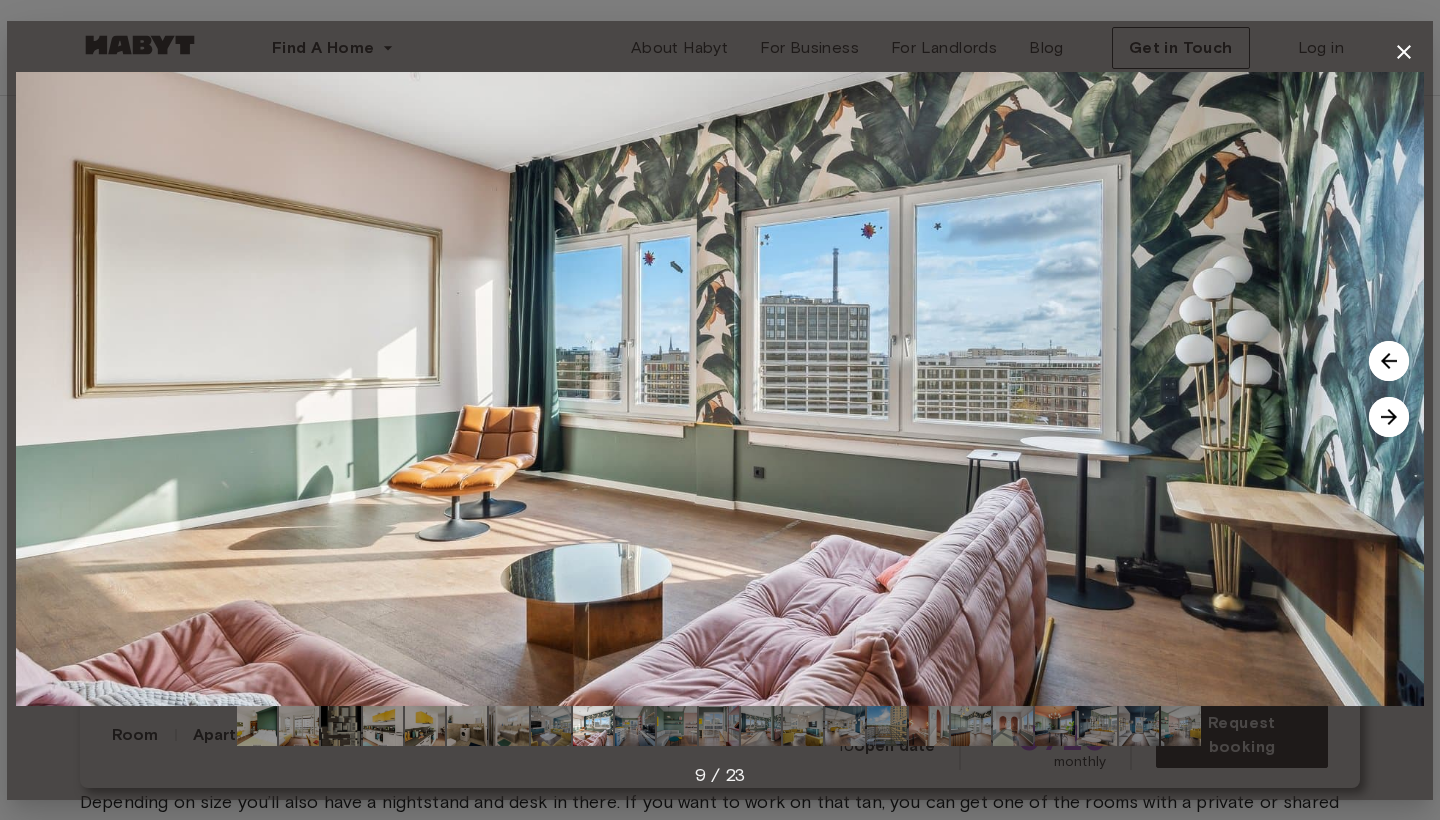 click at bounding box center [1389, 417] 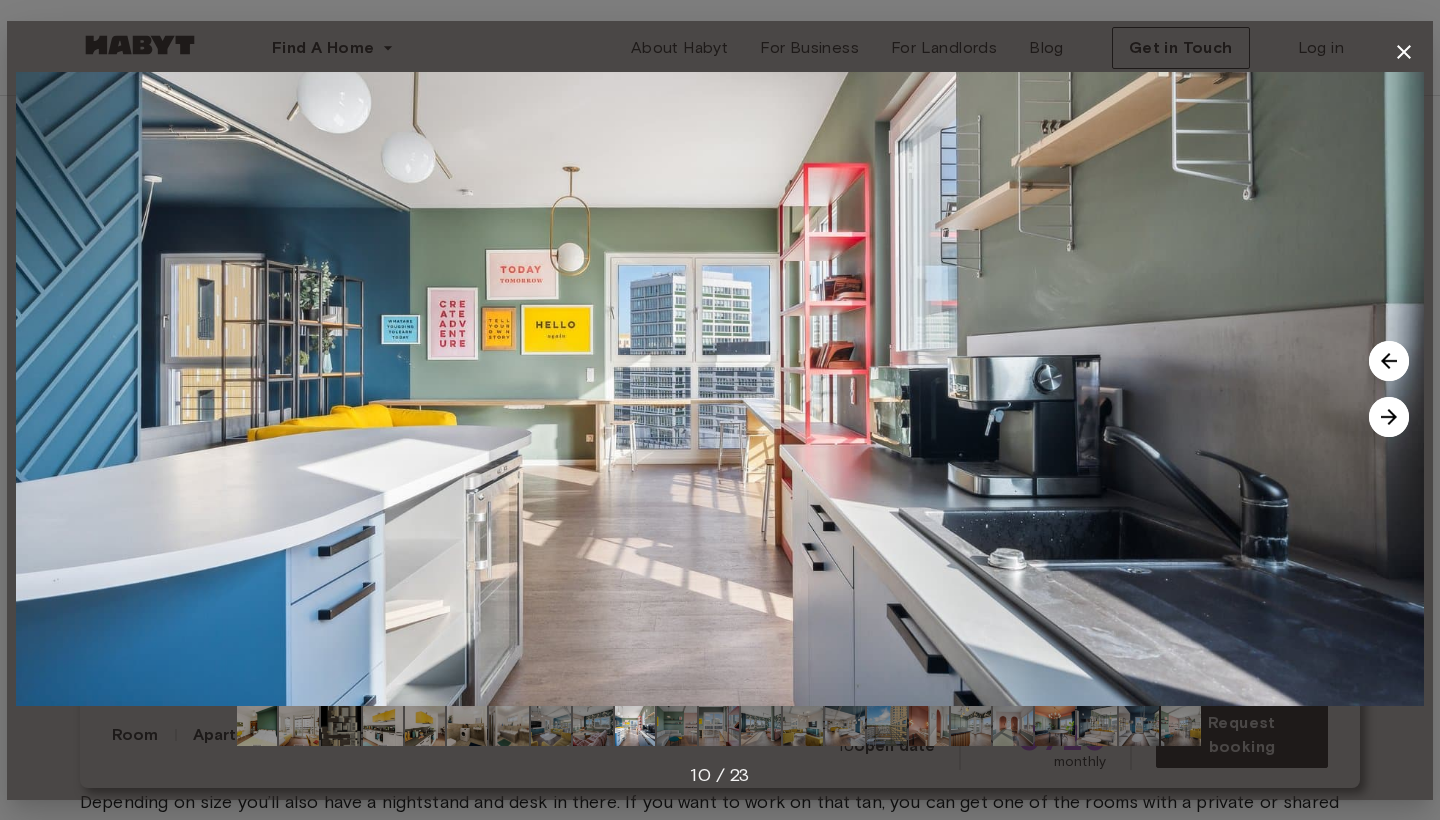 click at bounding box center [1389, 417] 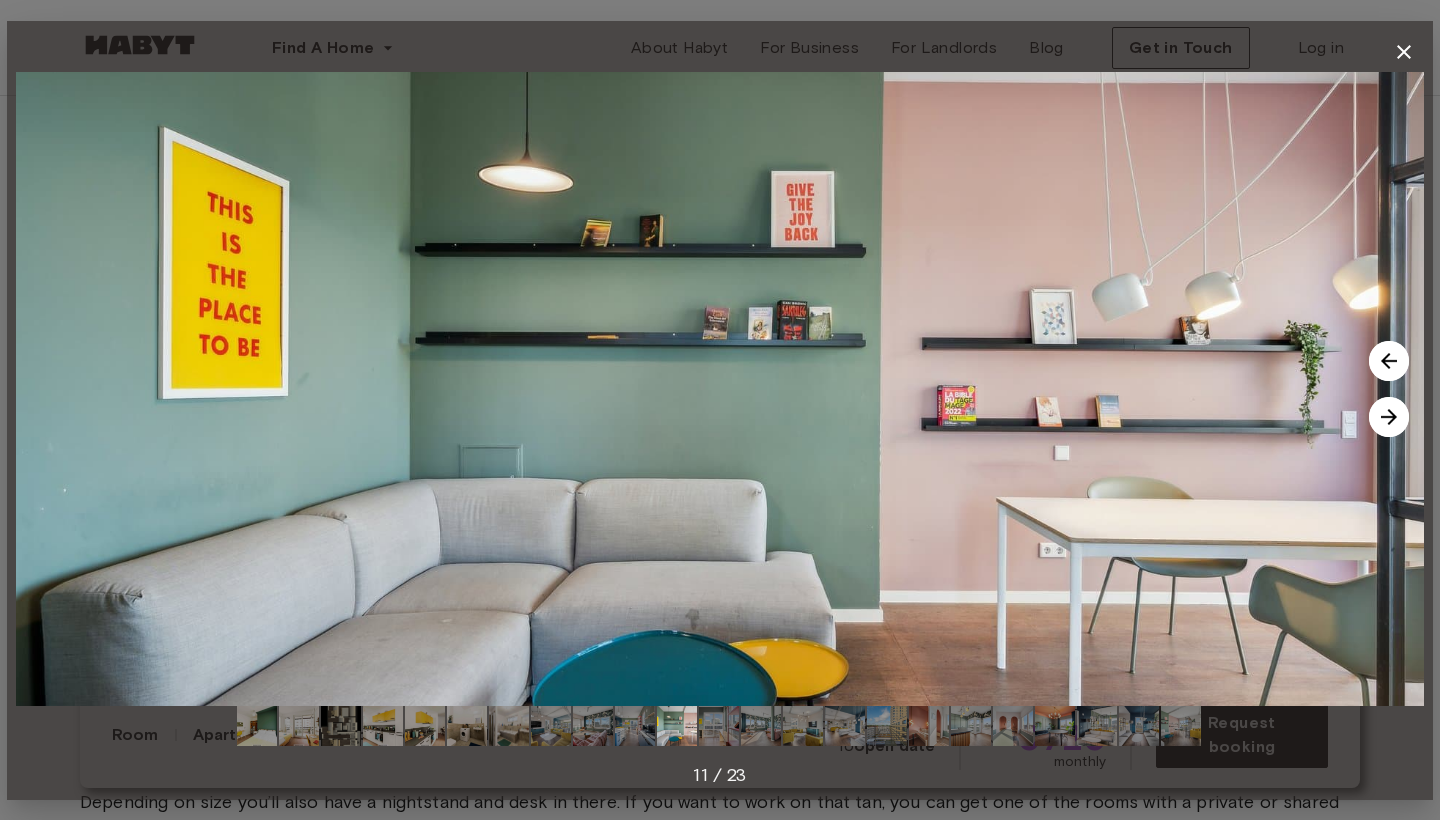 click 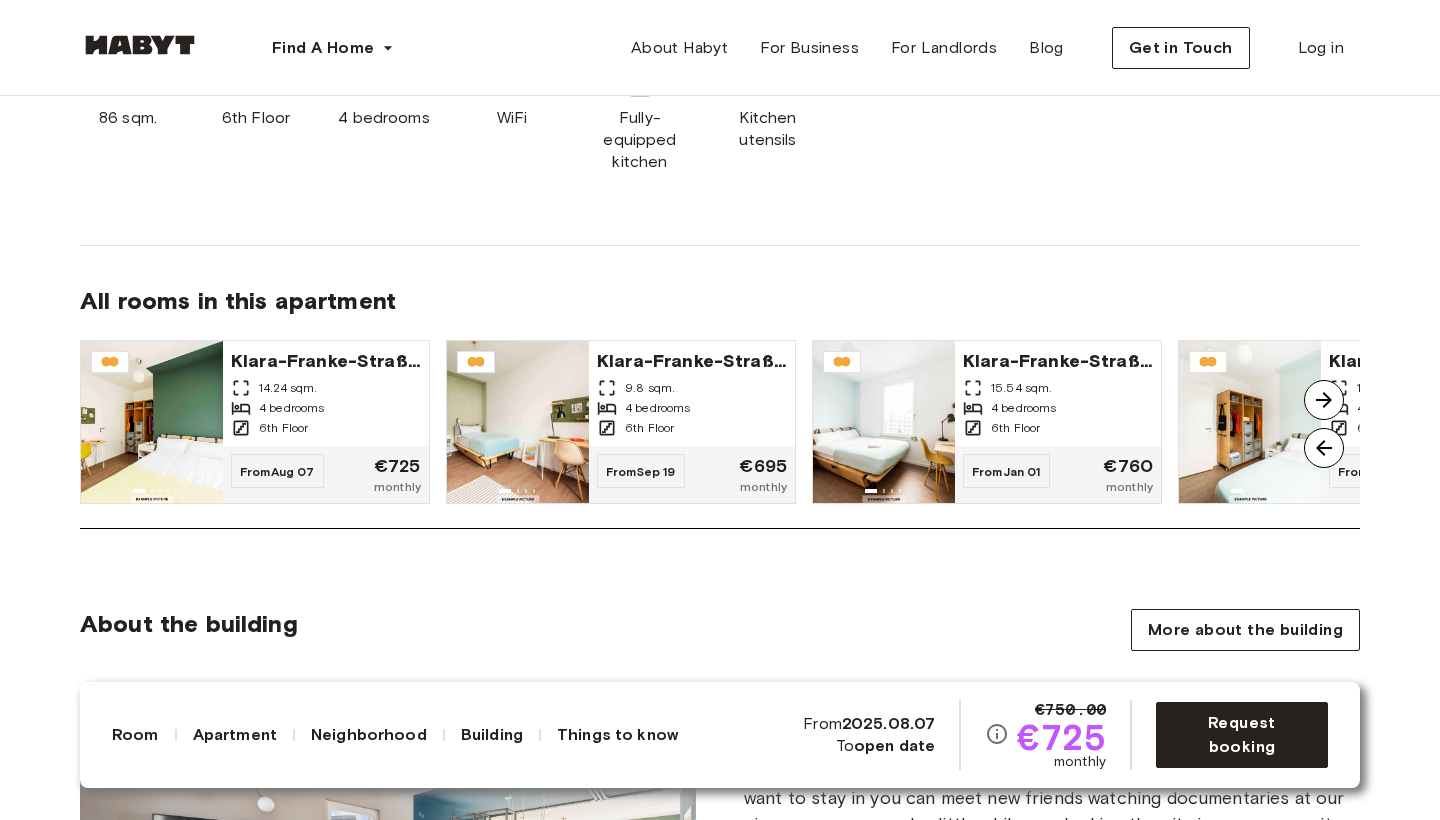 scroll, scrollTop: 1526, scrollLeft: 0, axis: vertical 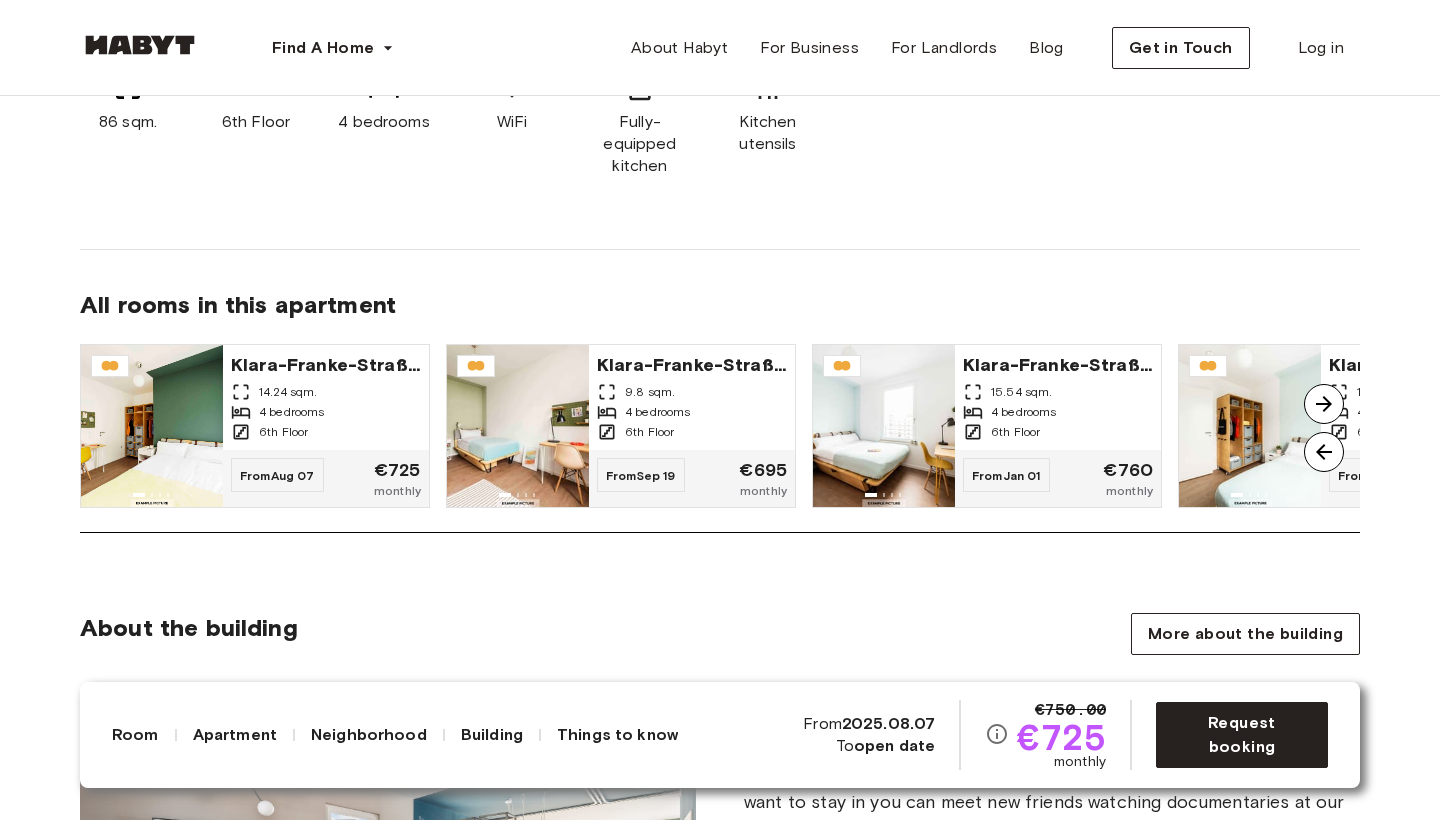 click at bounding box center (1324, 404) 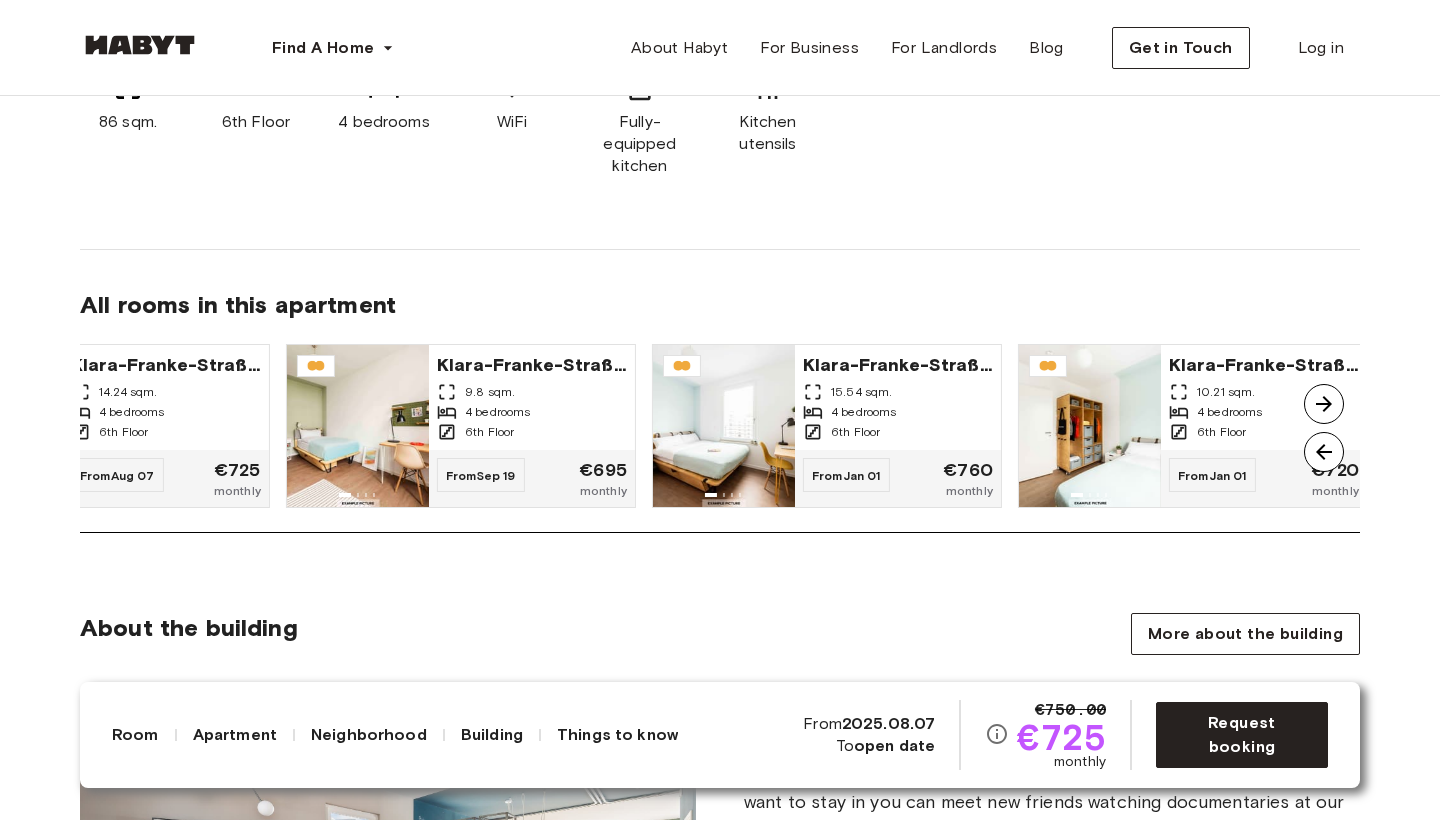 click at bounding box center [1324, 404] 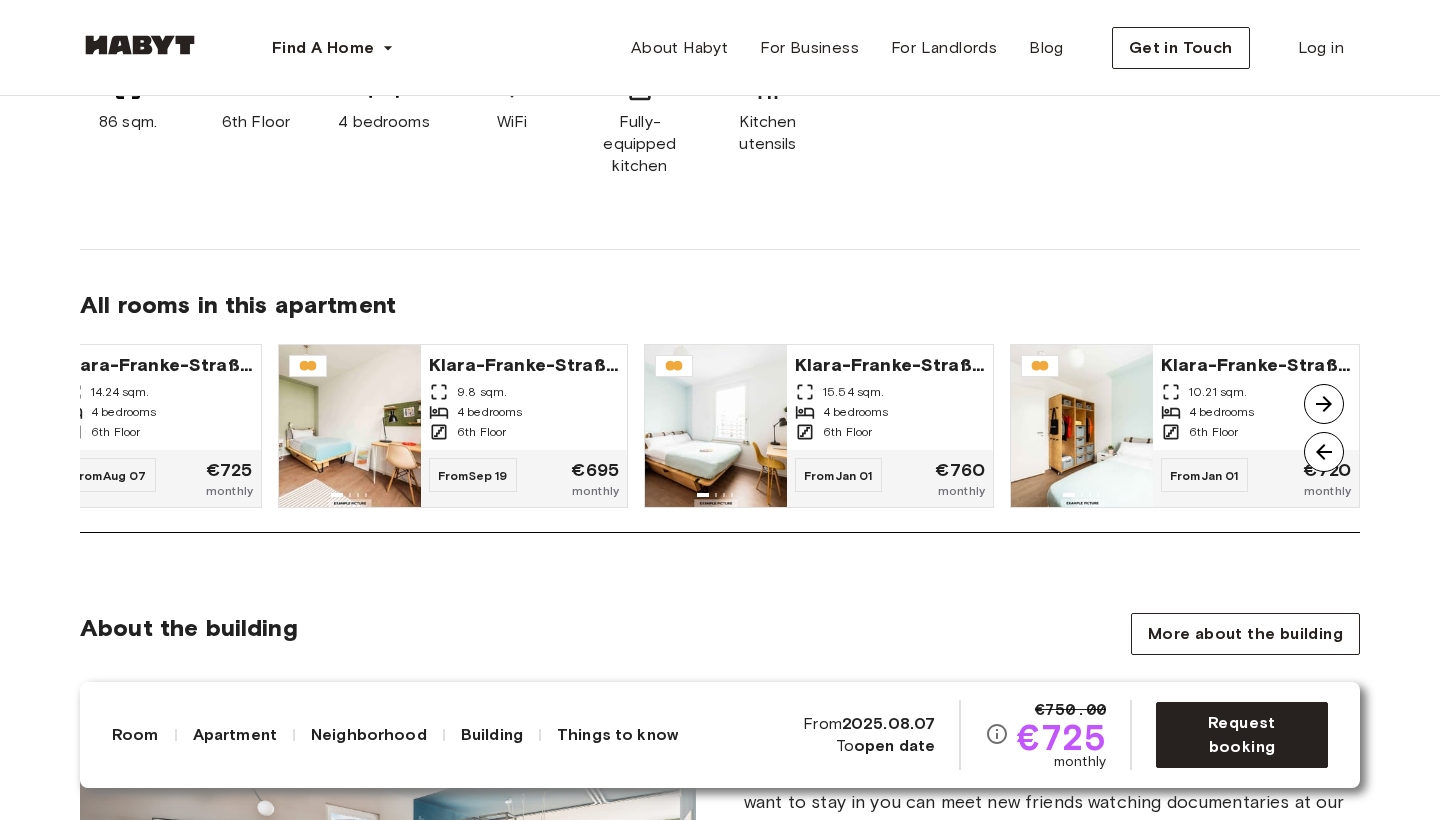 click at bounding box center [1324, 452] 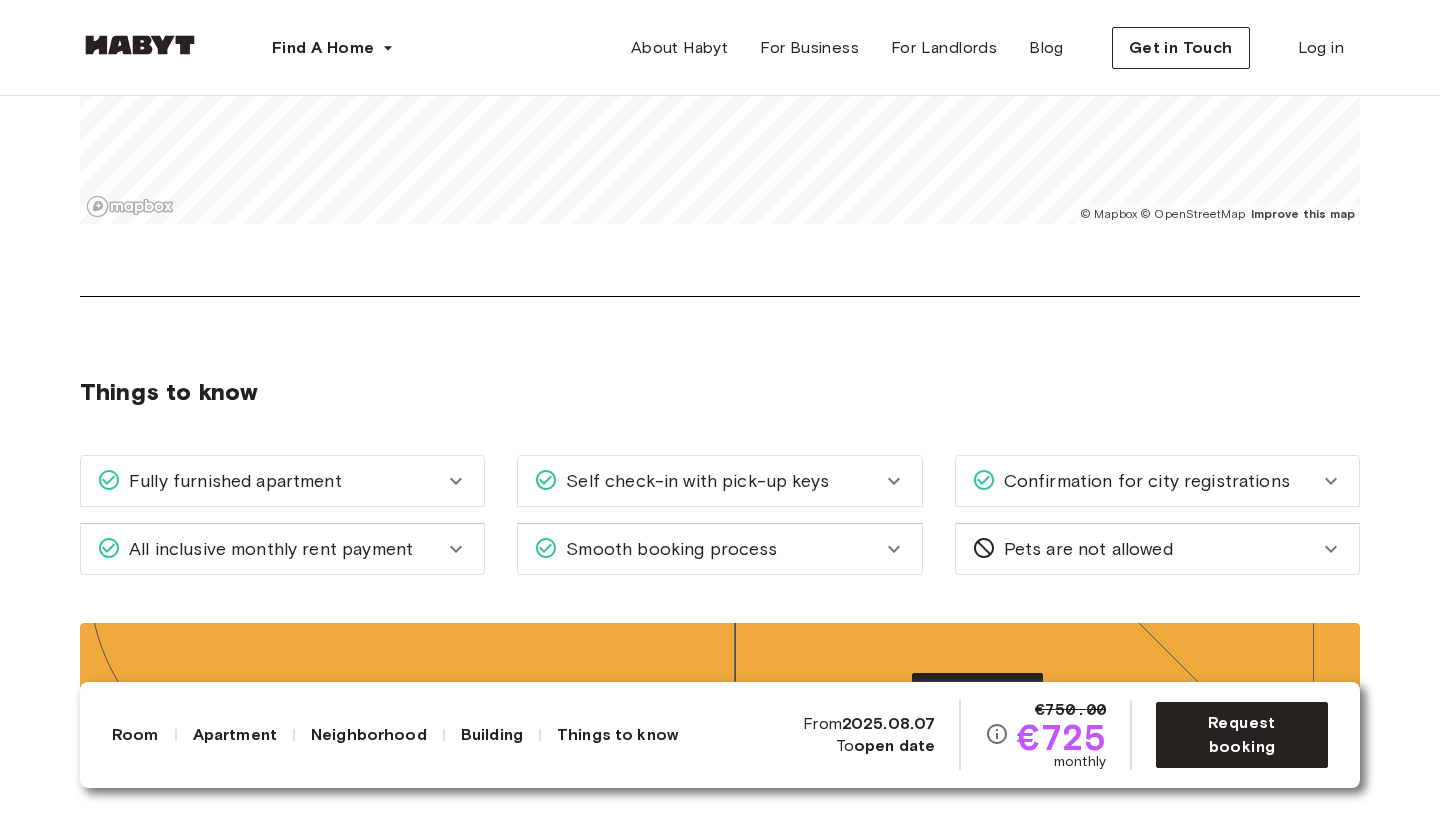 scroll, scrollTop: 3050, scrollLeft: 0, axis: vertical 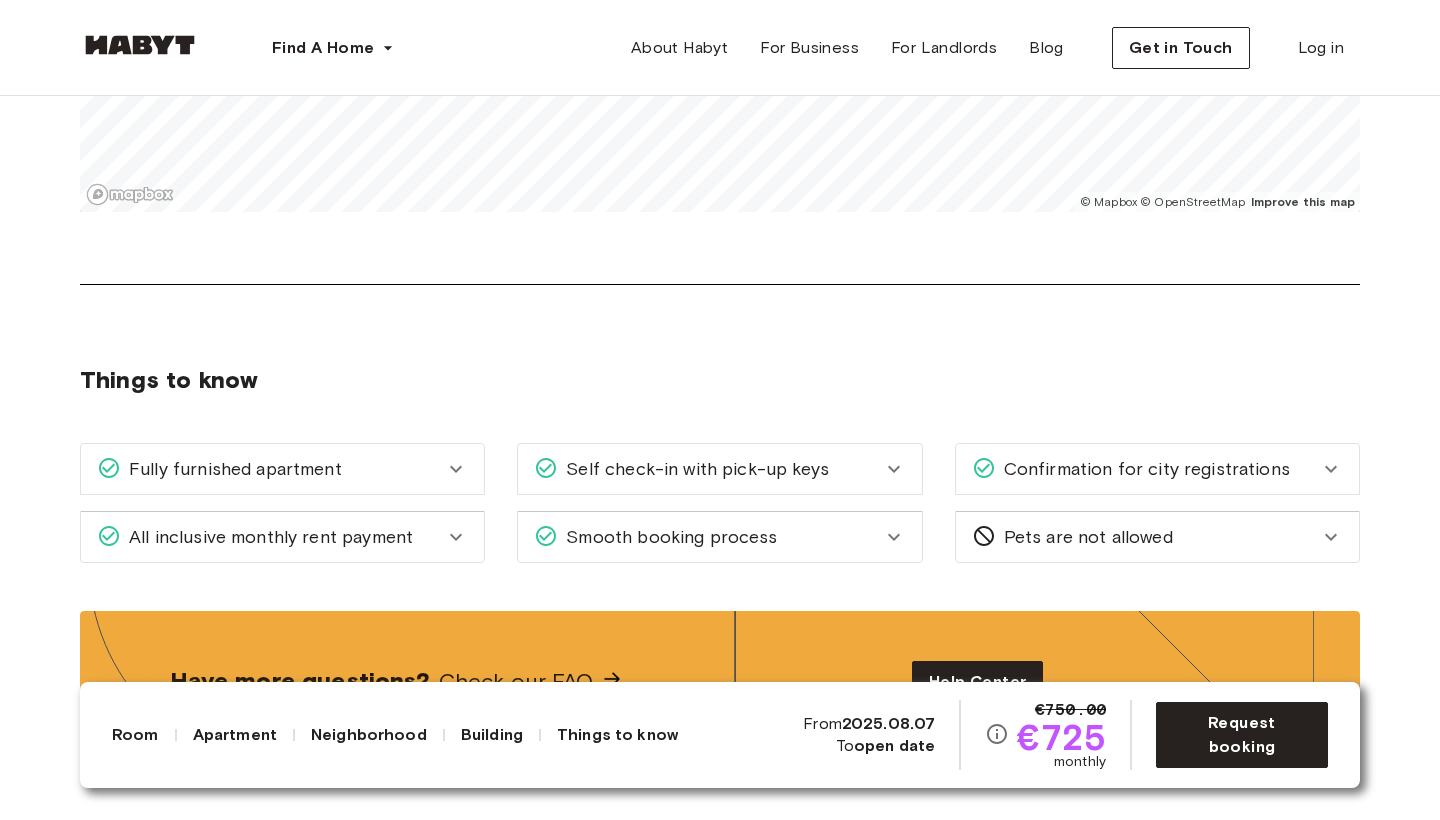 click 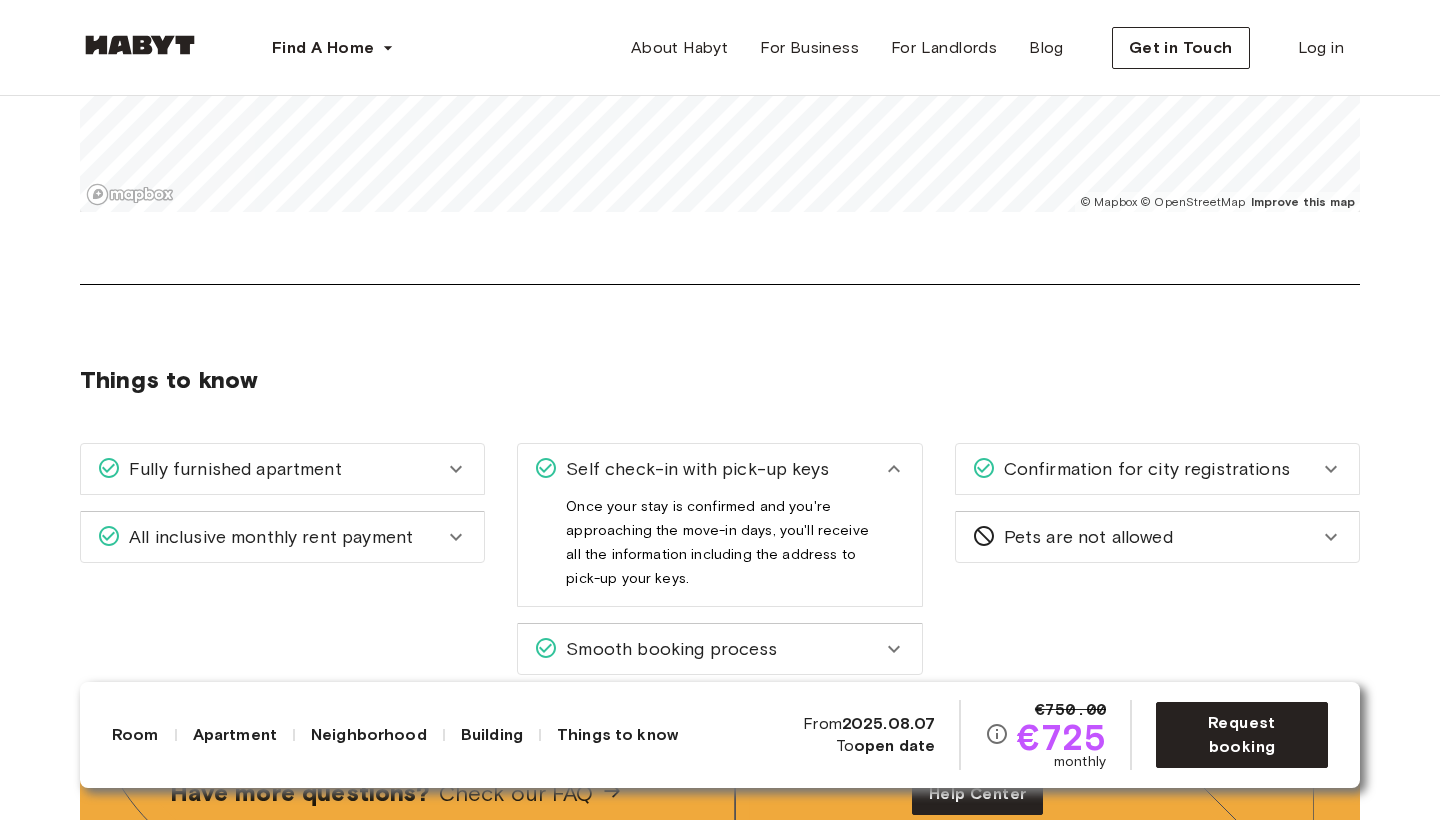 click 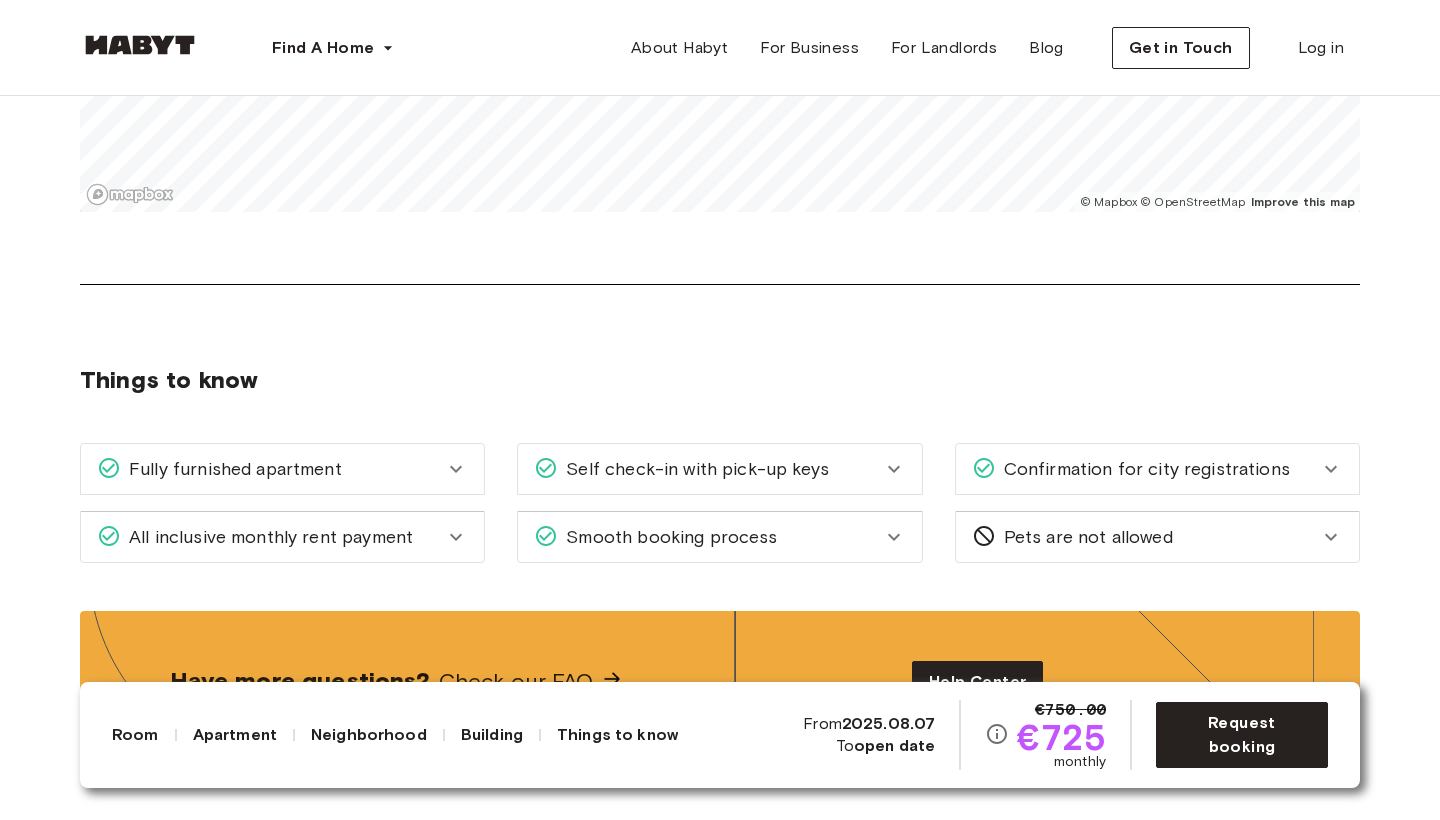 click on "Confirmation for city registrations" at bounding box center [1143, 469] 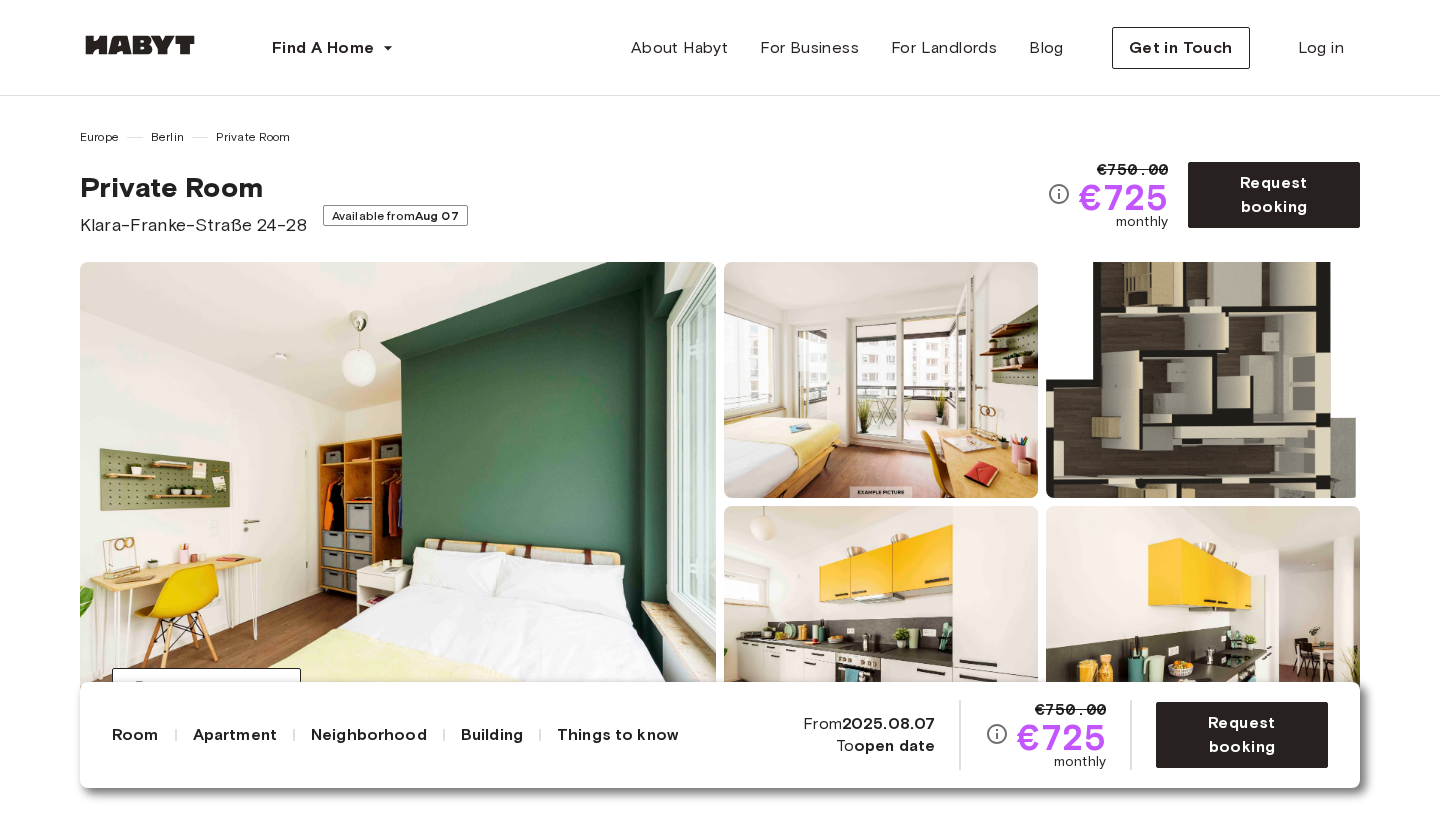 scroll, scrollTop: 0, scrollLeft: 0, axis: both 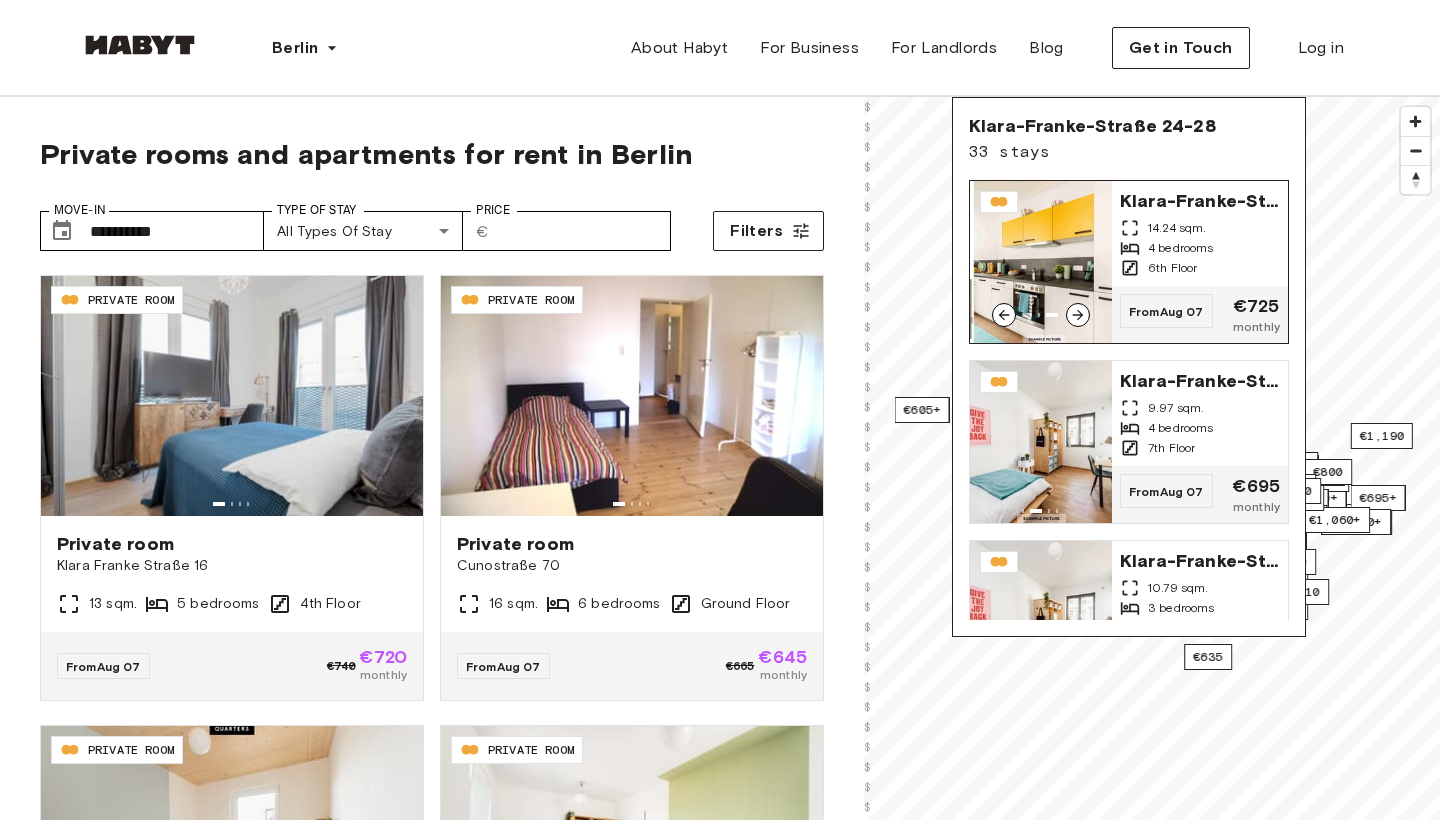 click at bounding box center (1004, 315) 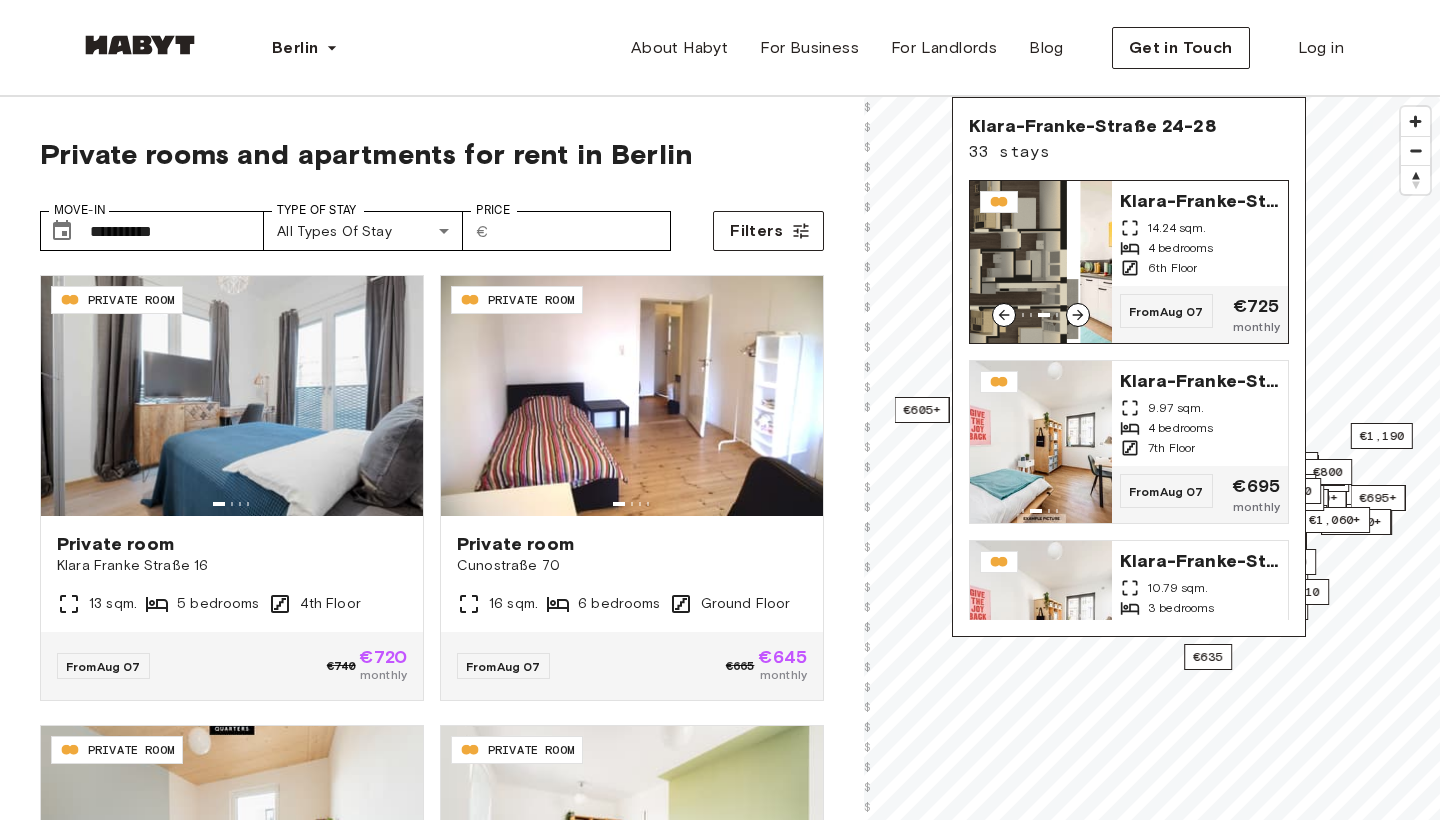click at bounding box center [1004, 315] 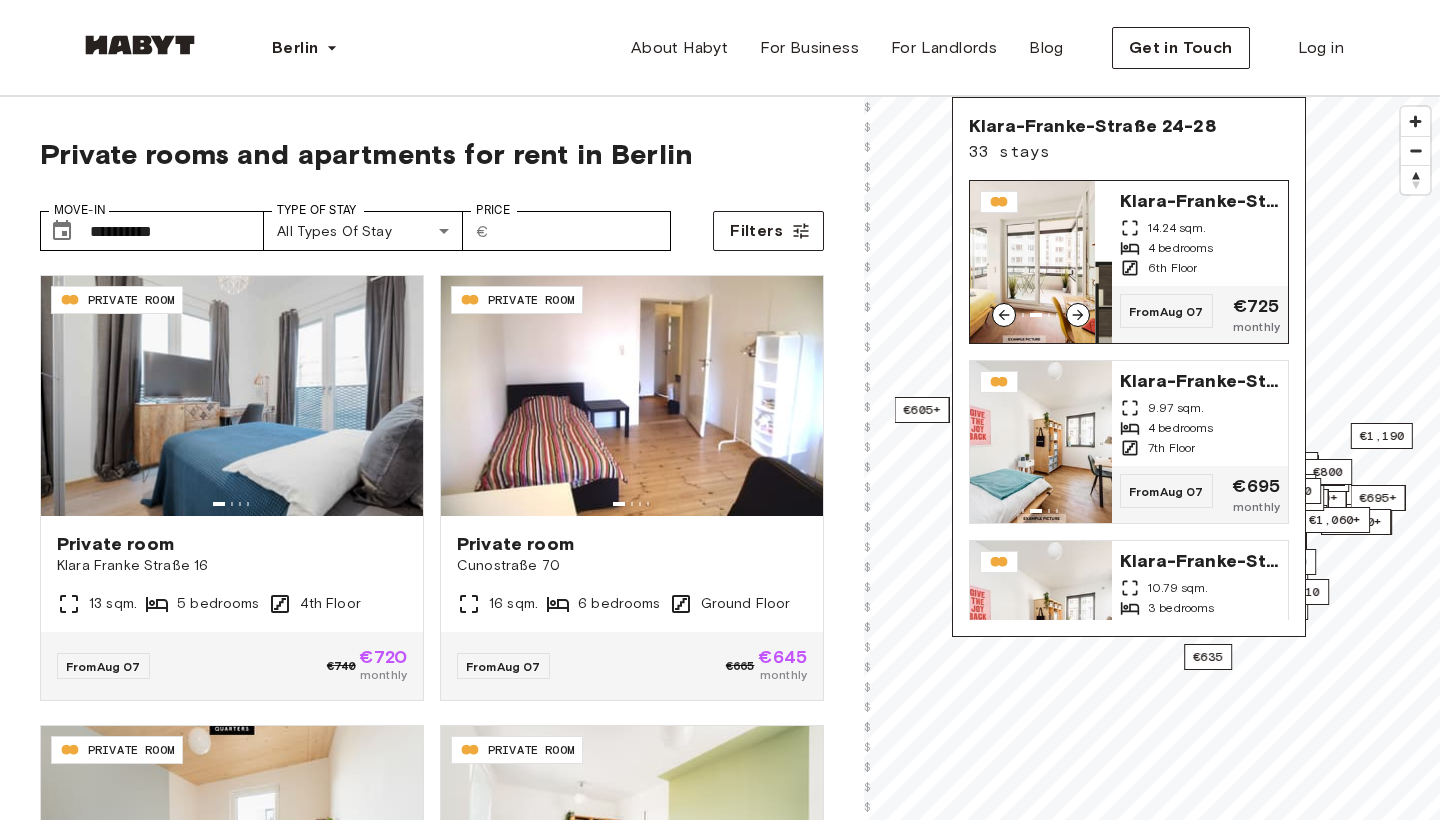 click at bounding box center [1004, 315] 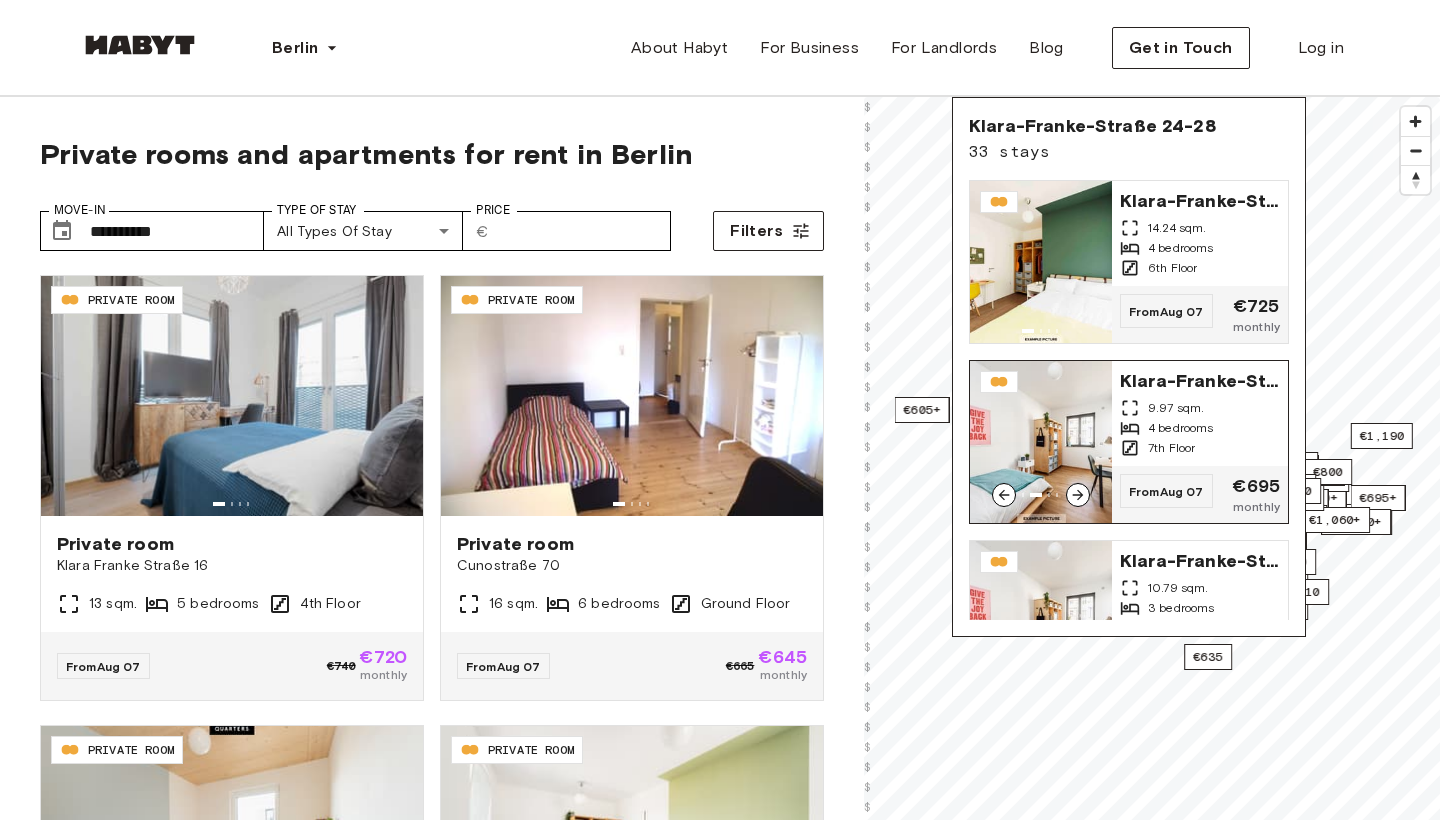 click 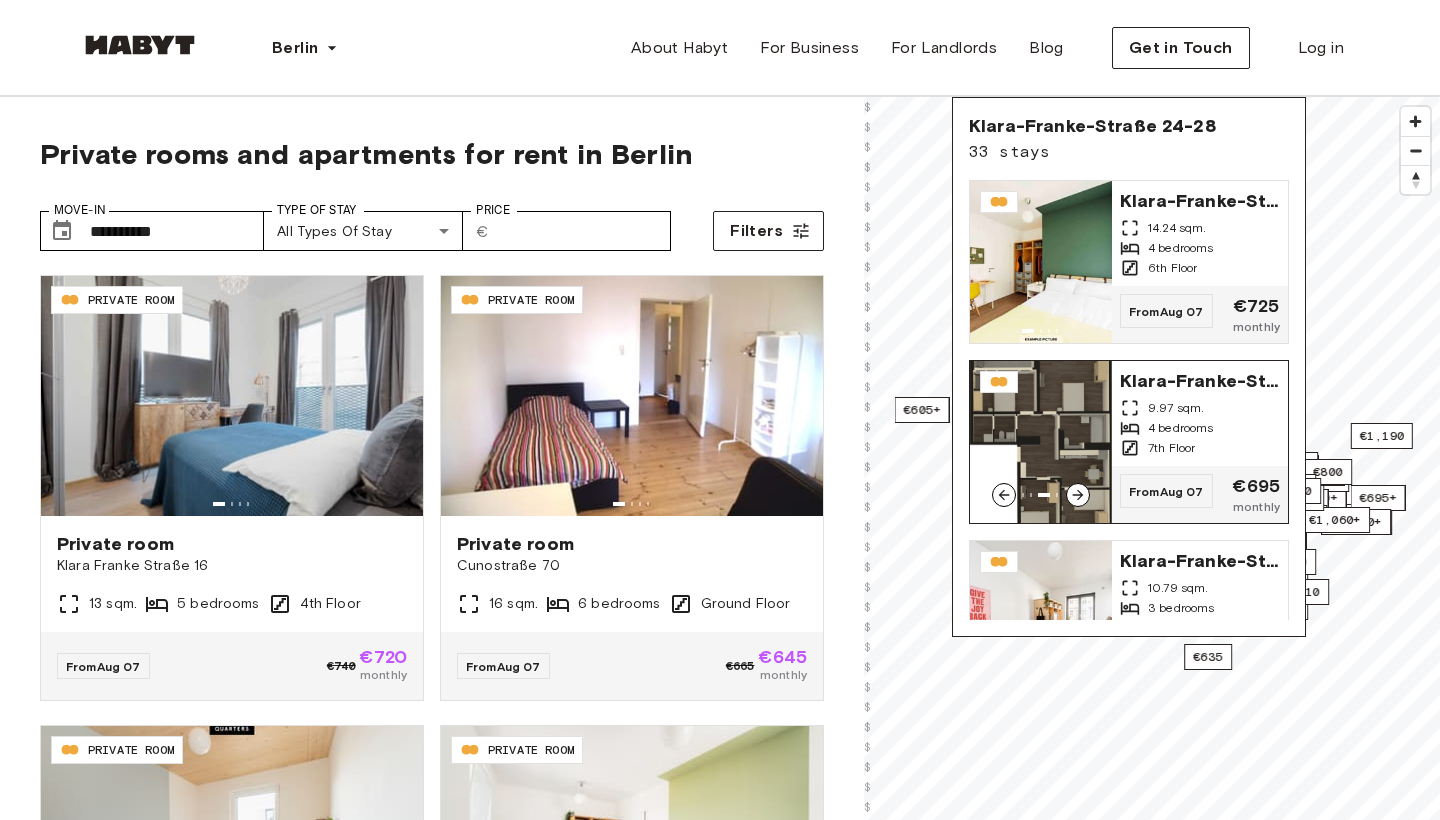 click 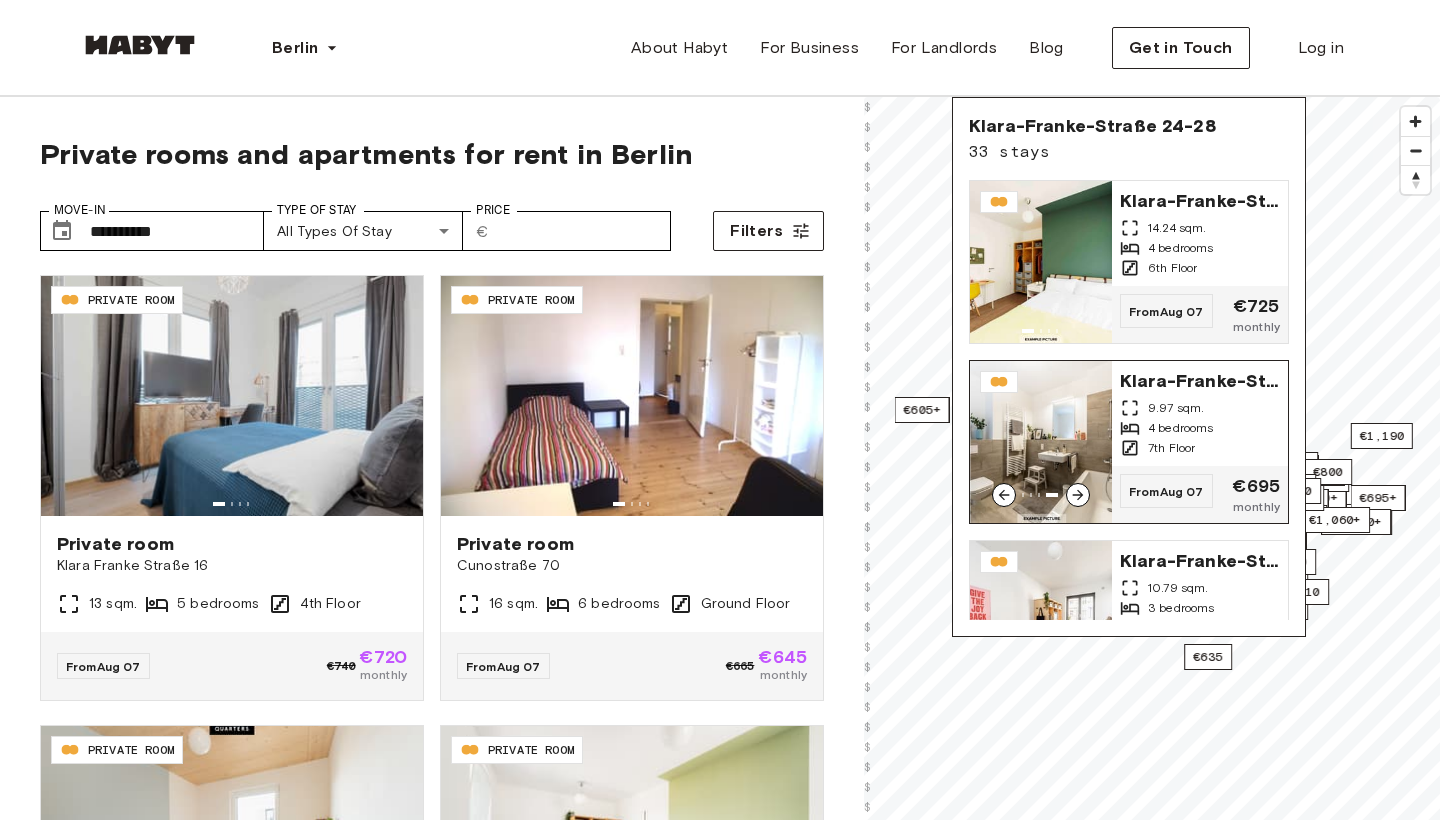 click 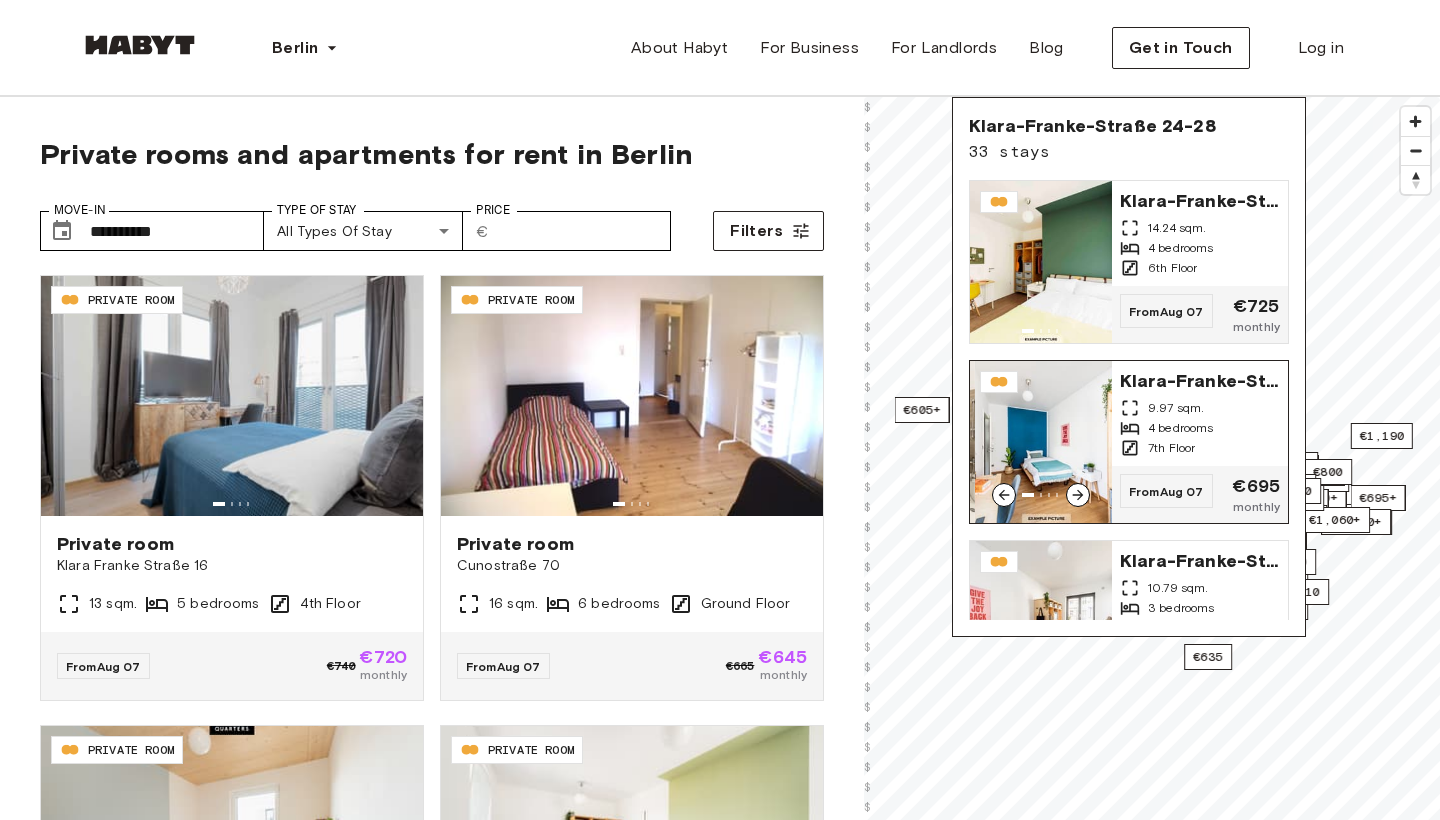 click 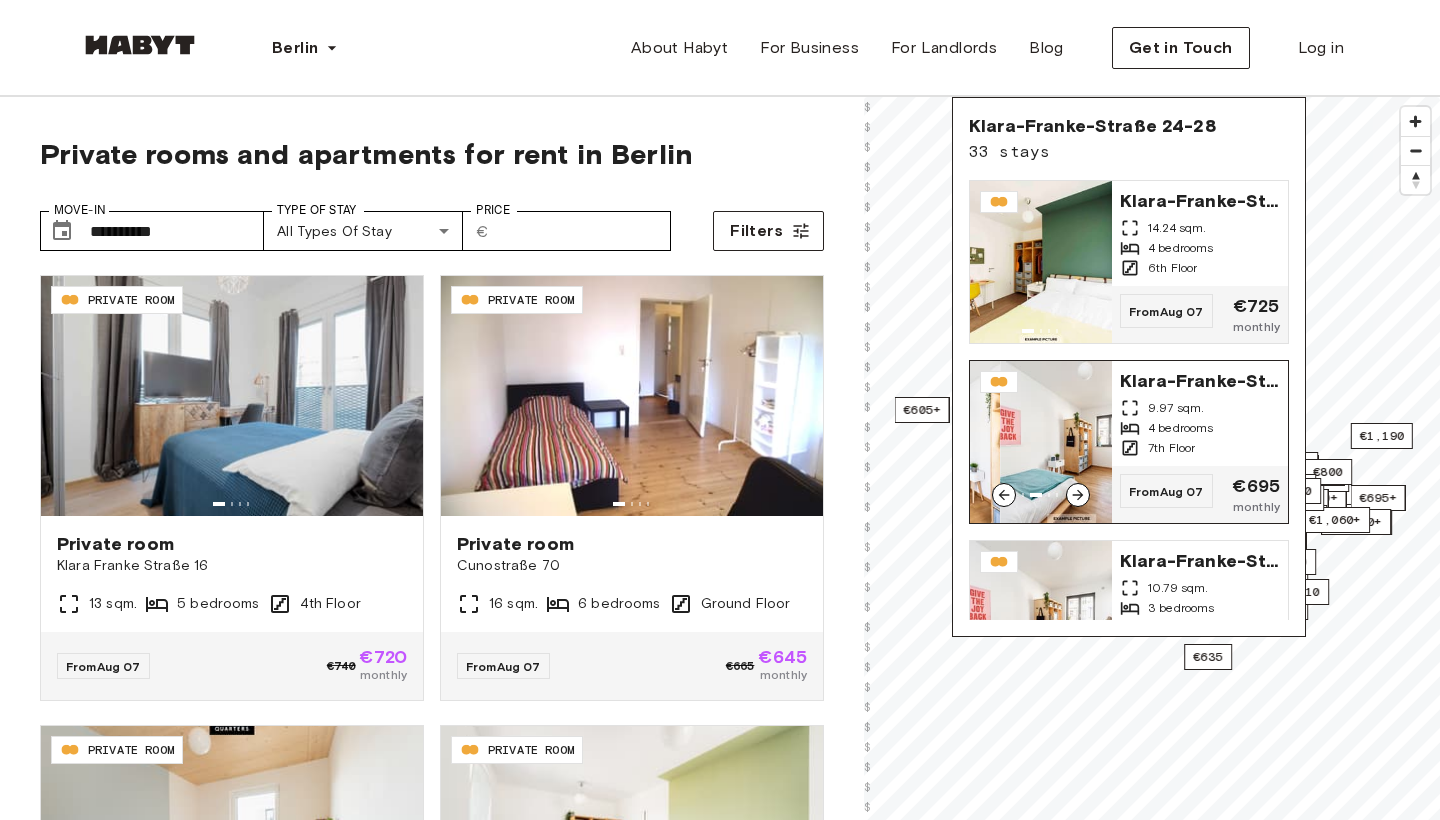 click 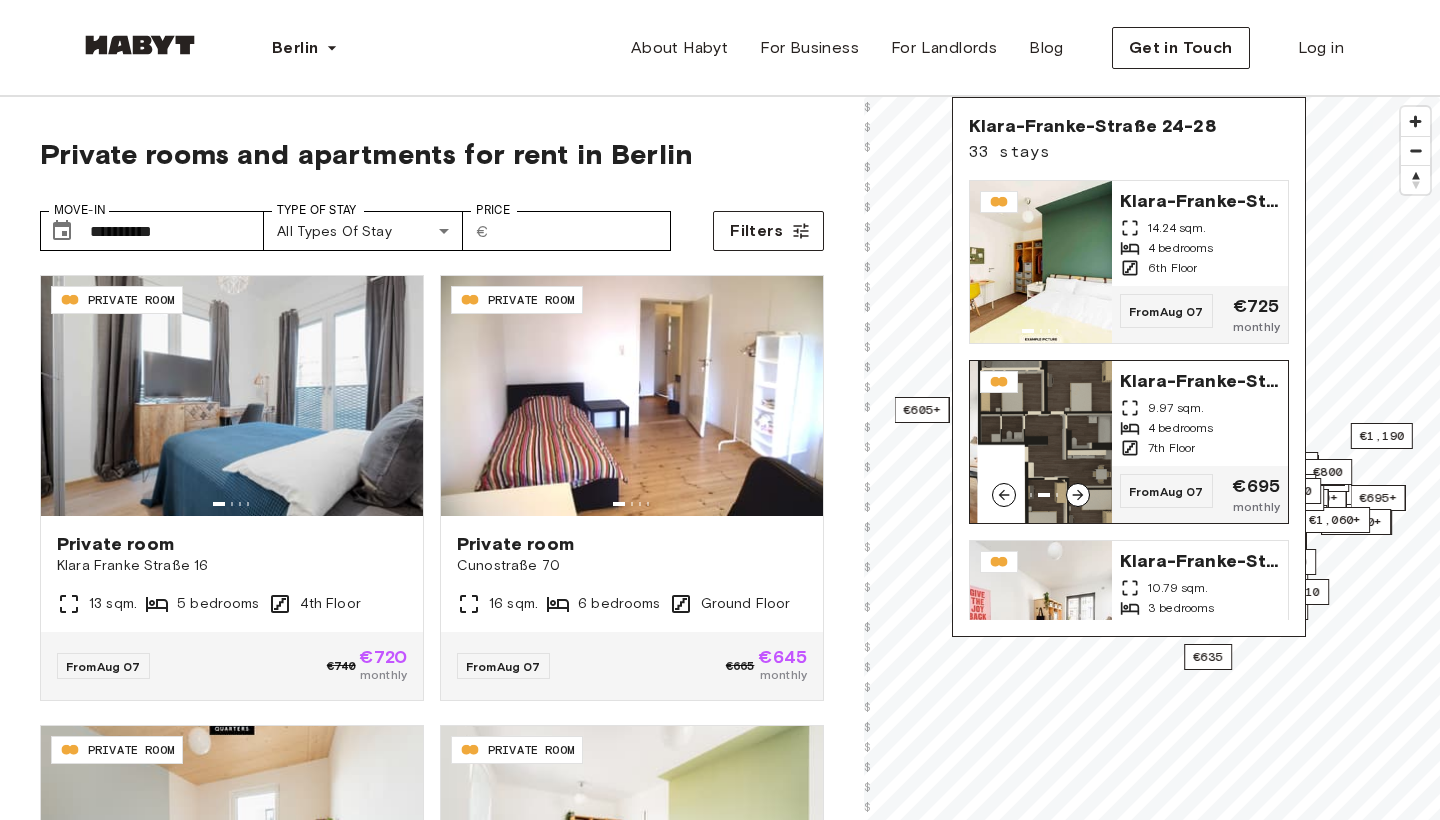 click 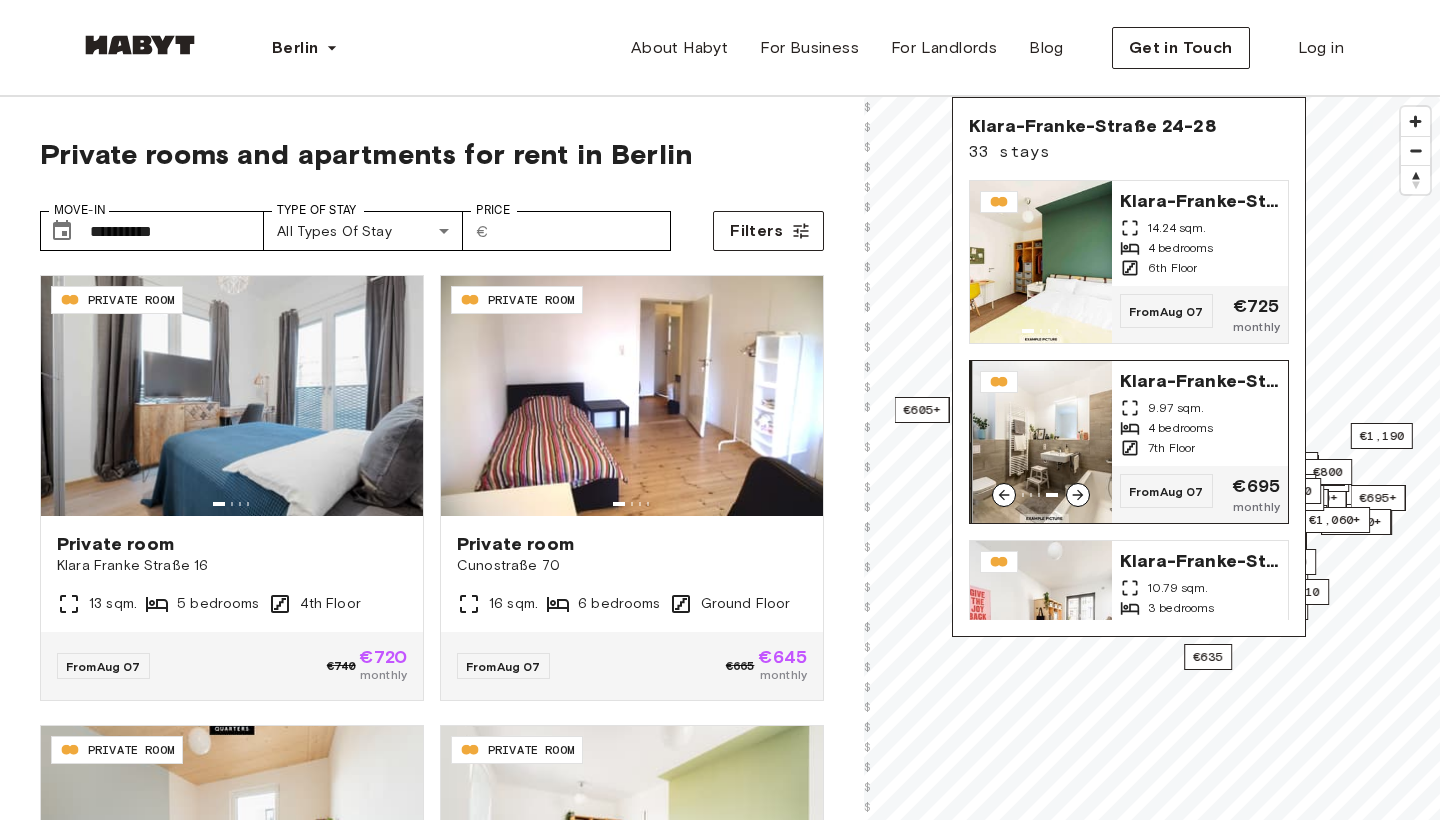 click 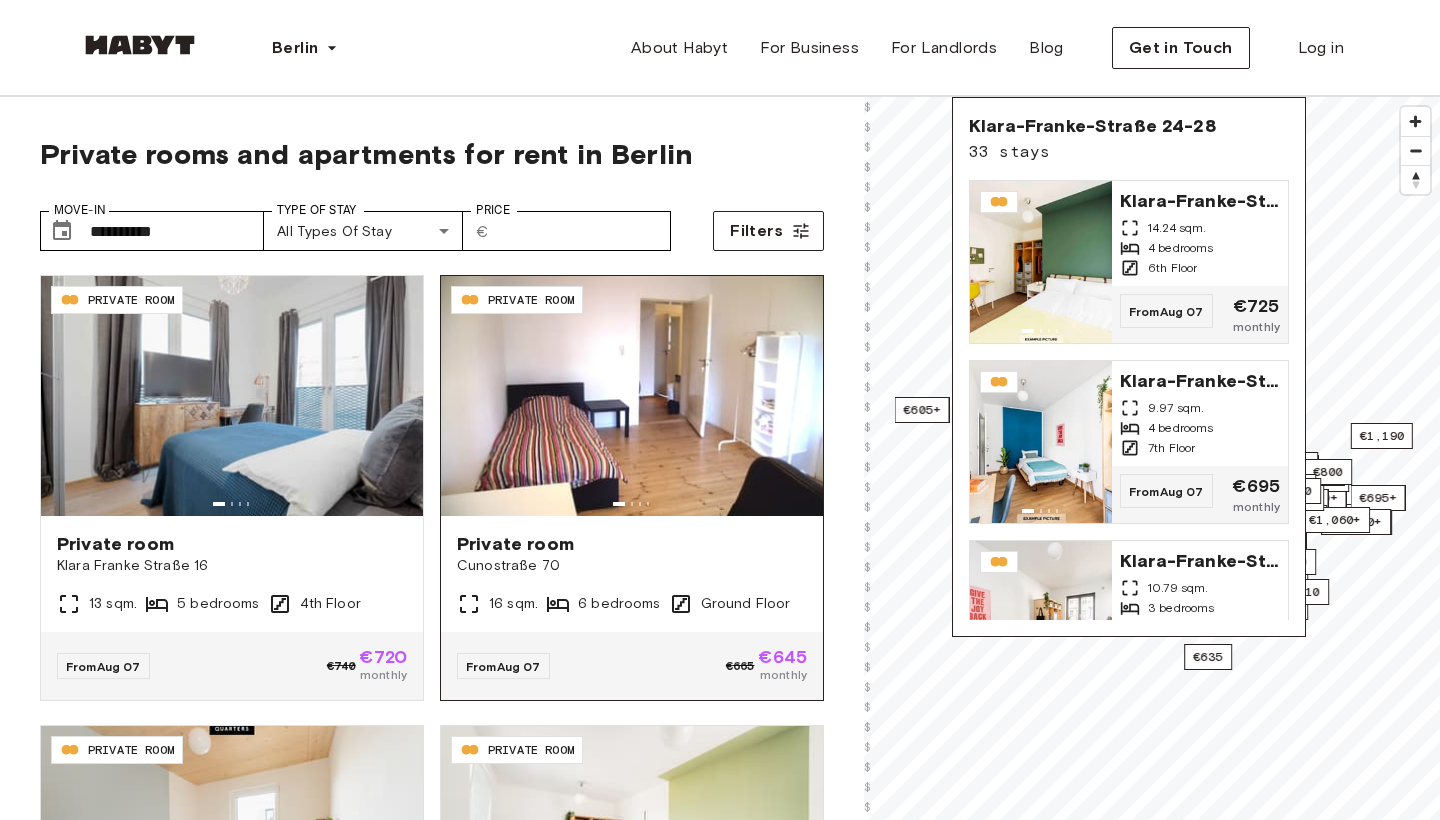 scroll, scrollTop: 0, scrollLeft: 0, axis: both 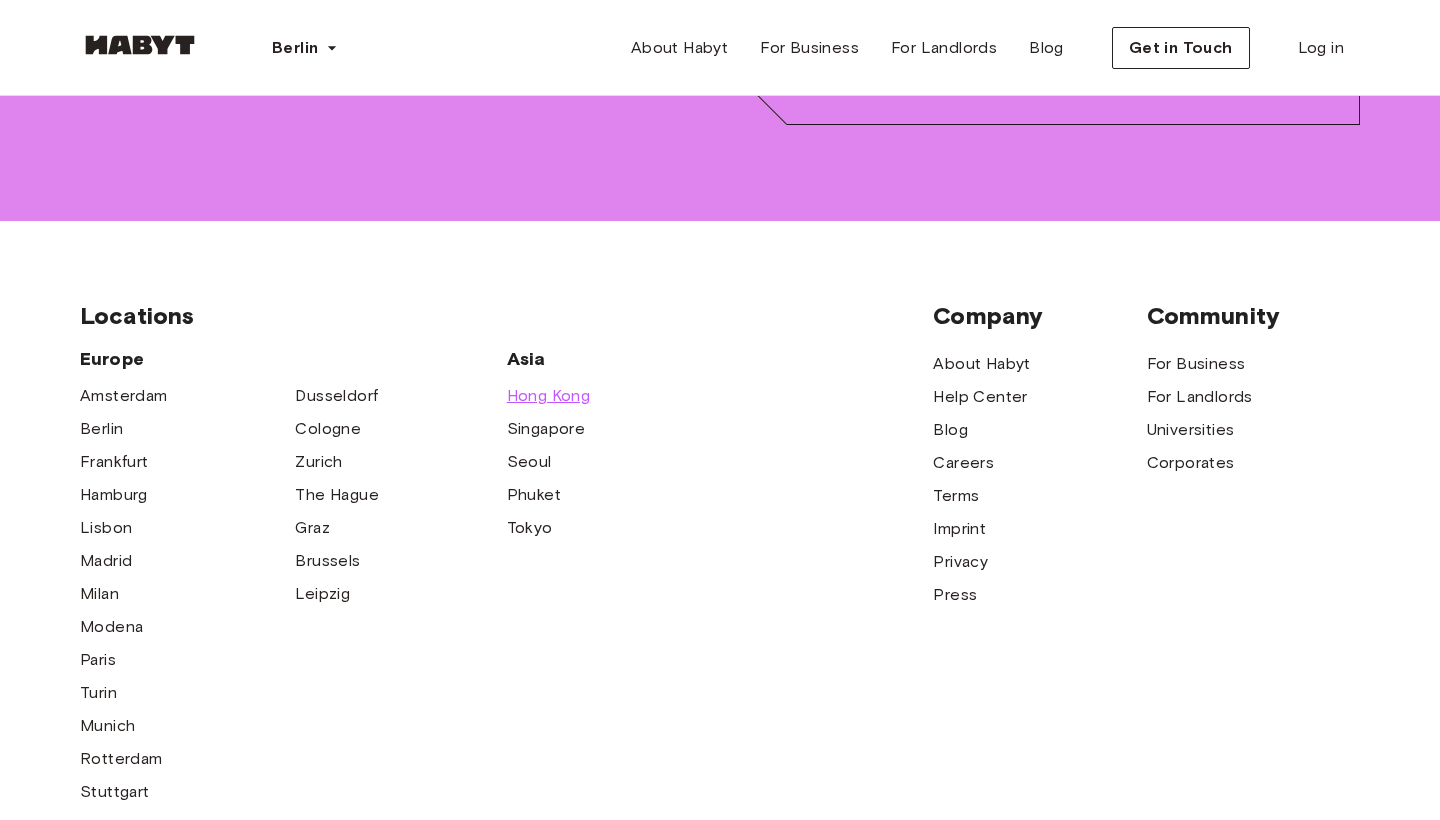 click on "Hong Kong" at bounding box center [549, 396] 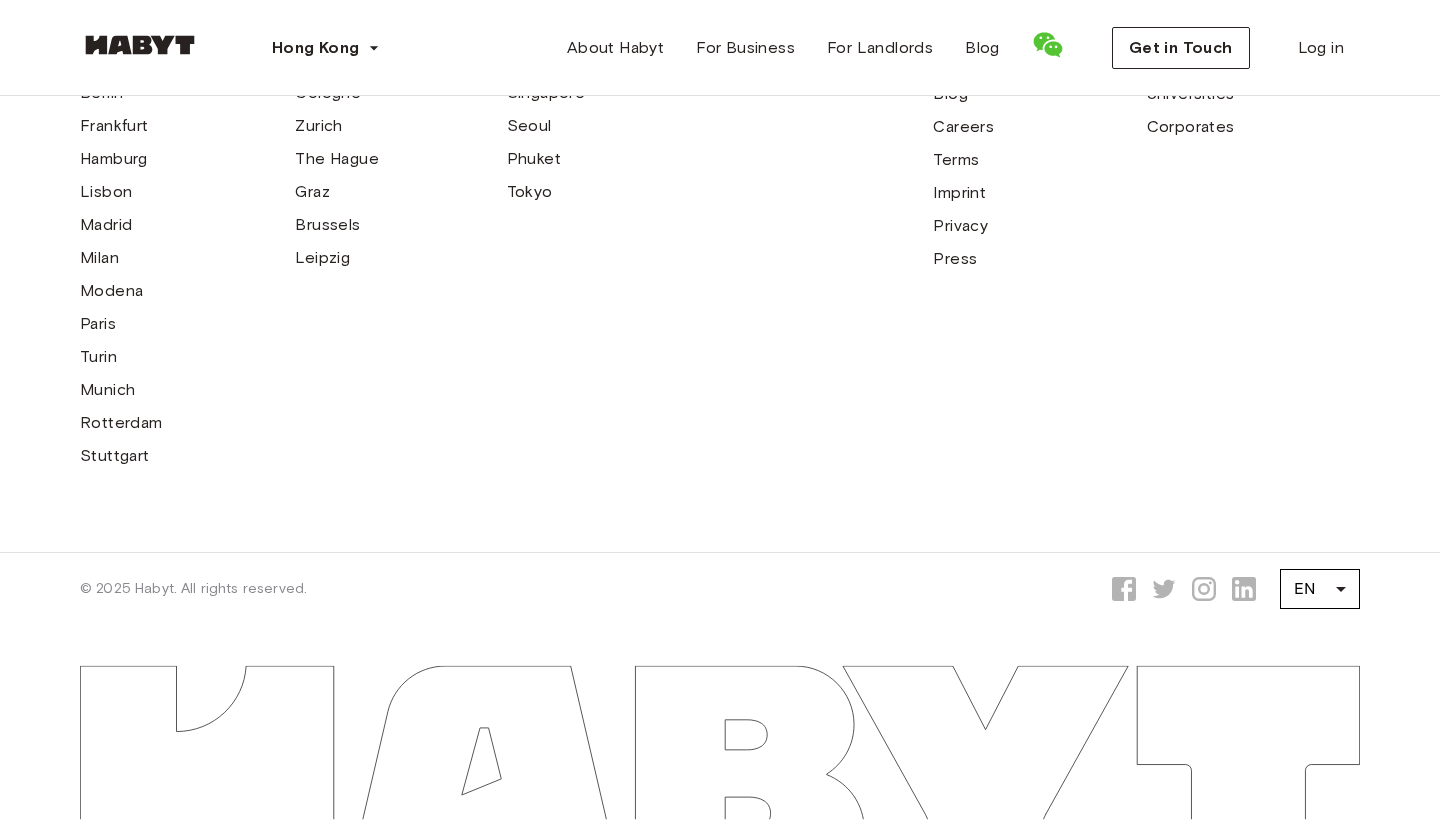 scroll, scrollTop: 0, scrollLeft: 0, axis: both 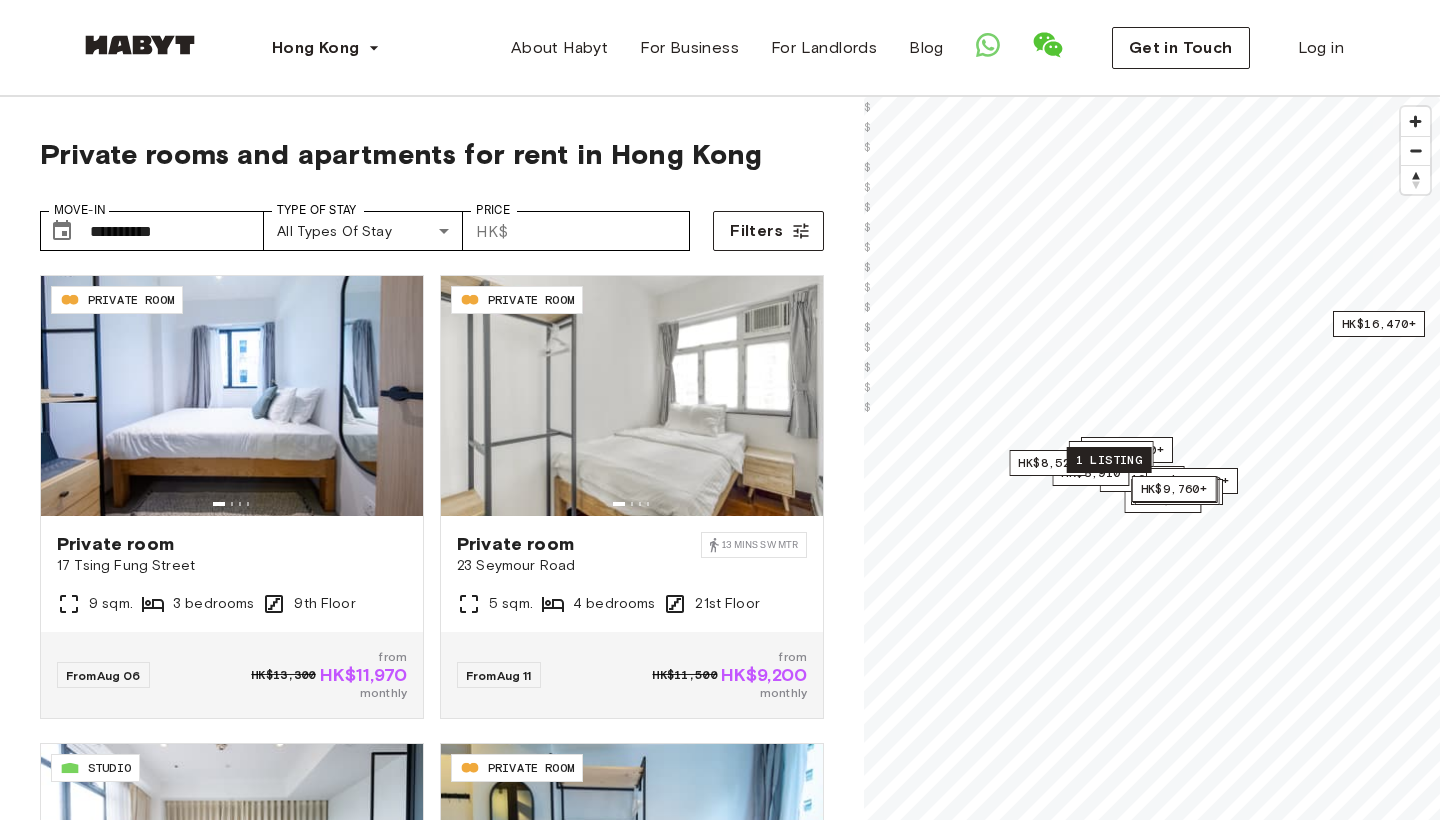 click on "1 listing" at bounding box center (1109, 460) 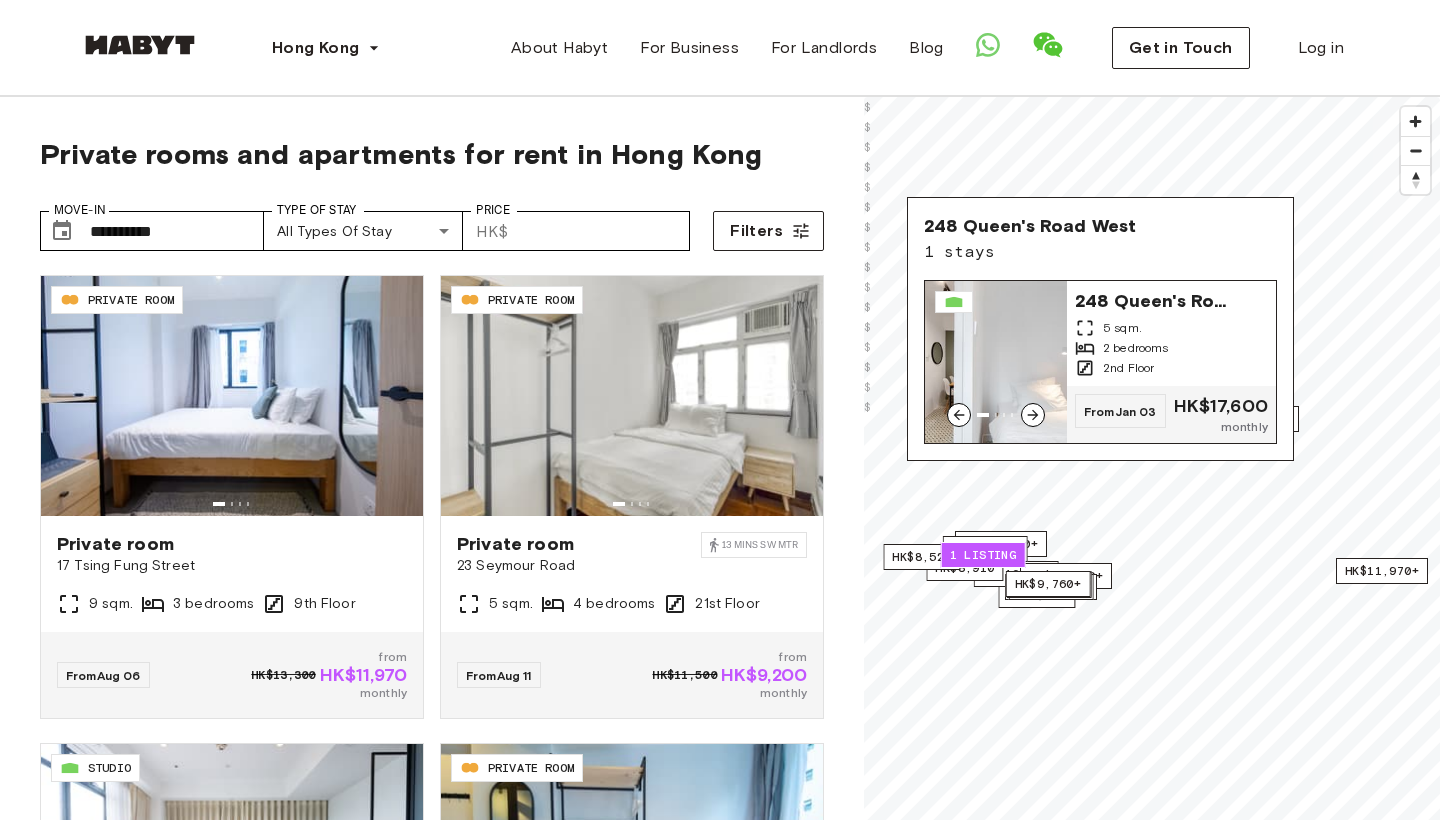 click 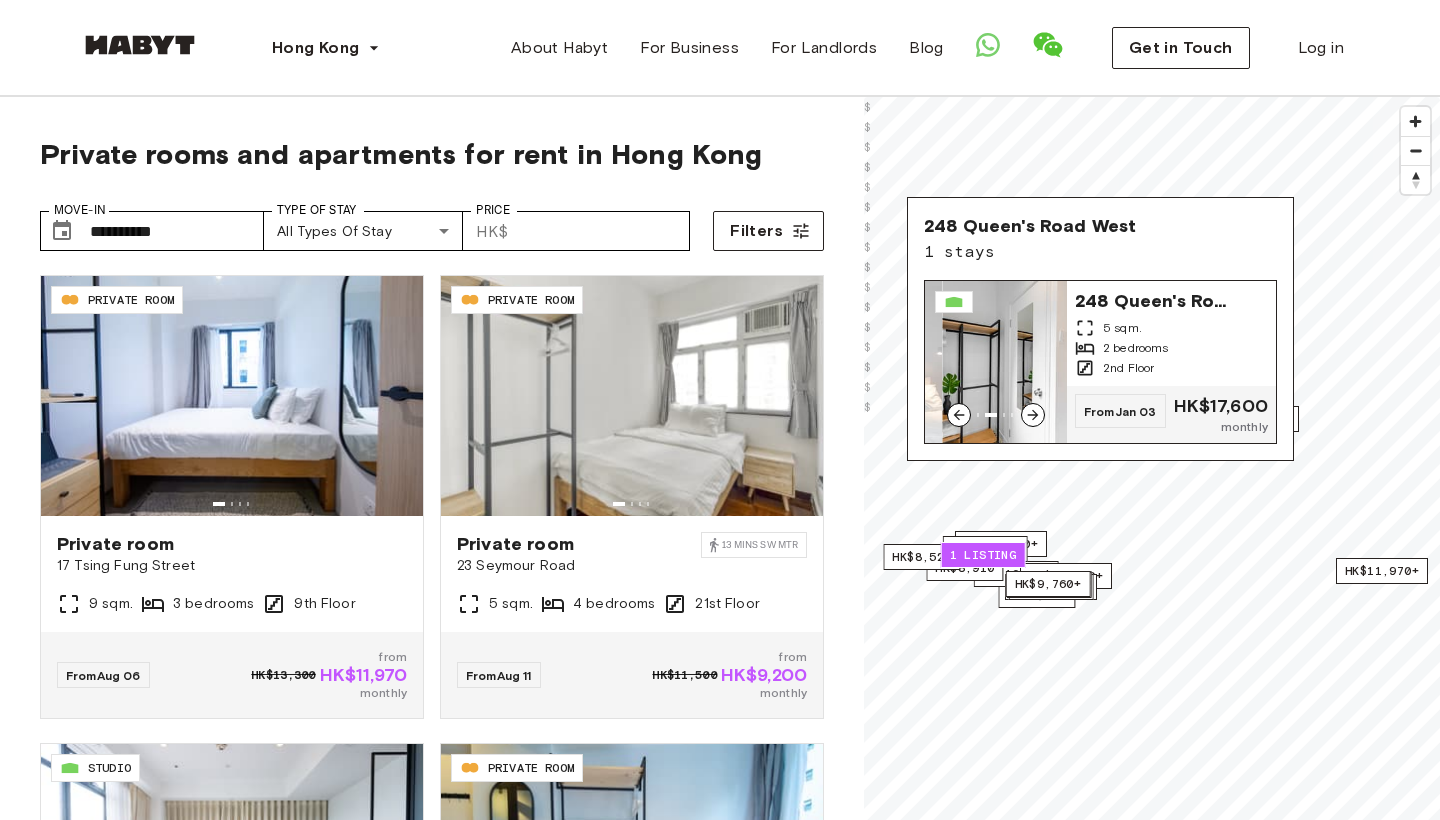 click 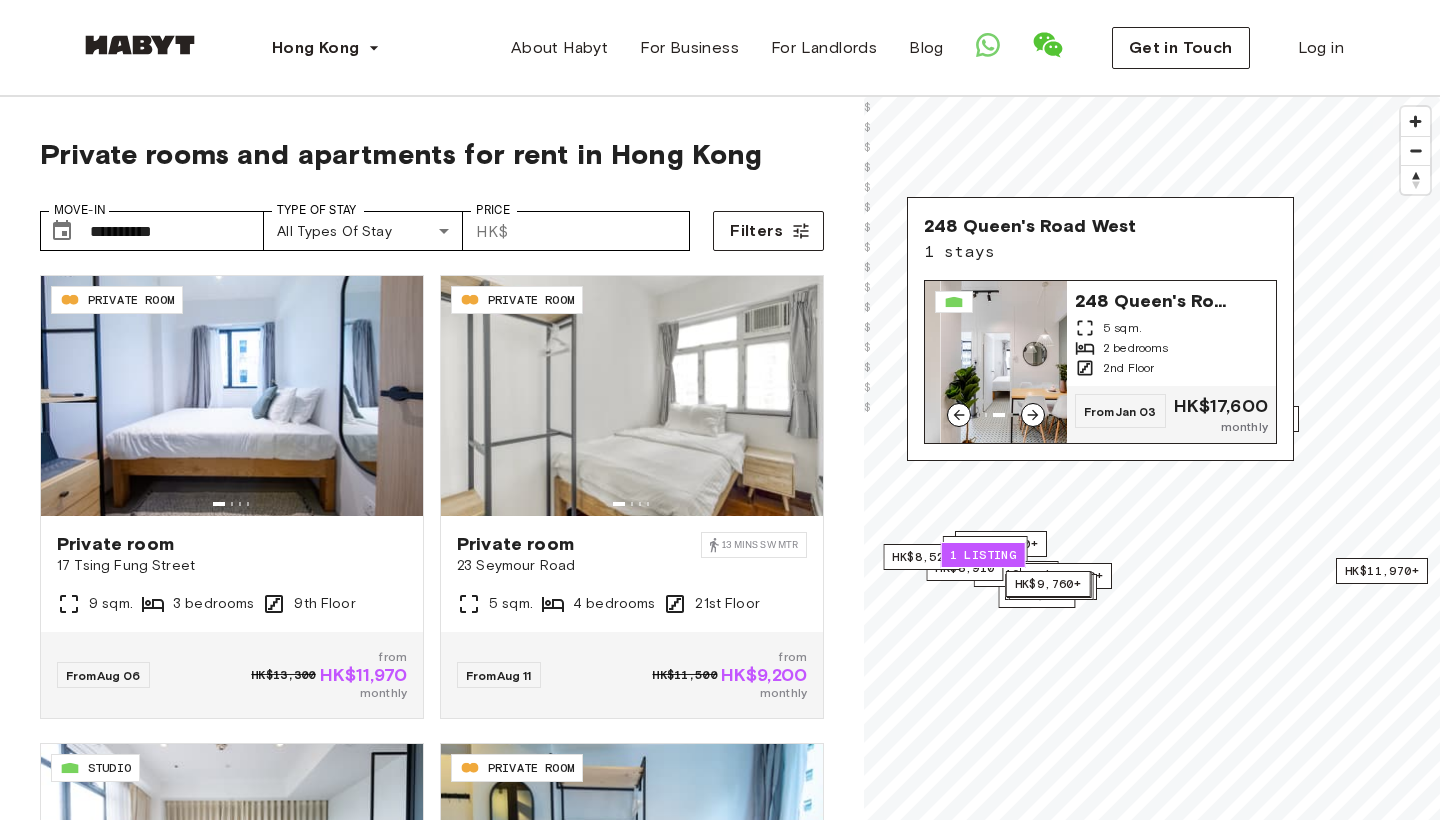 click 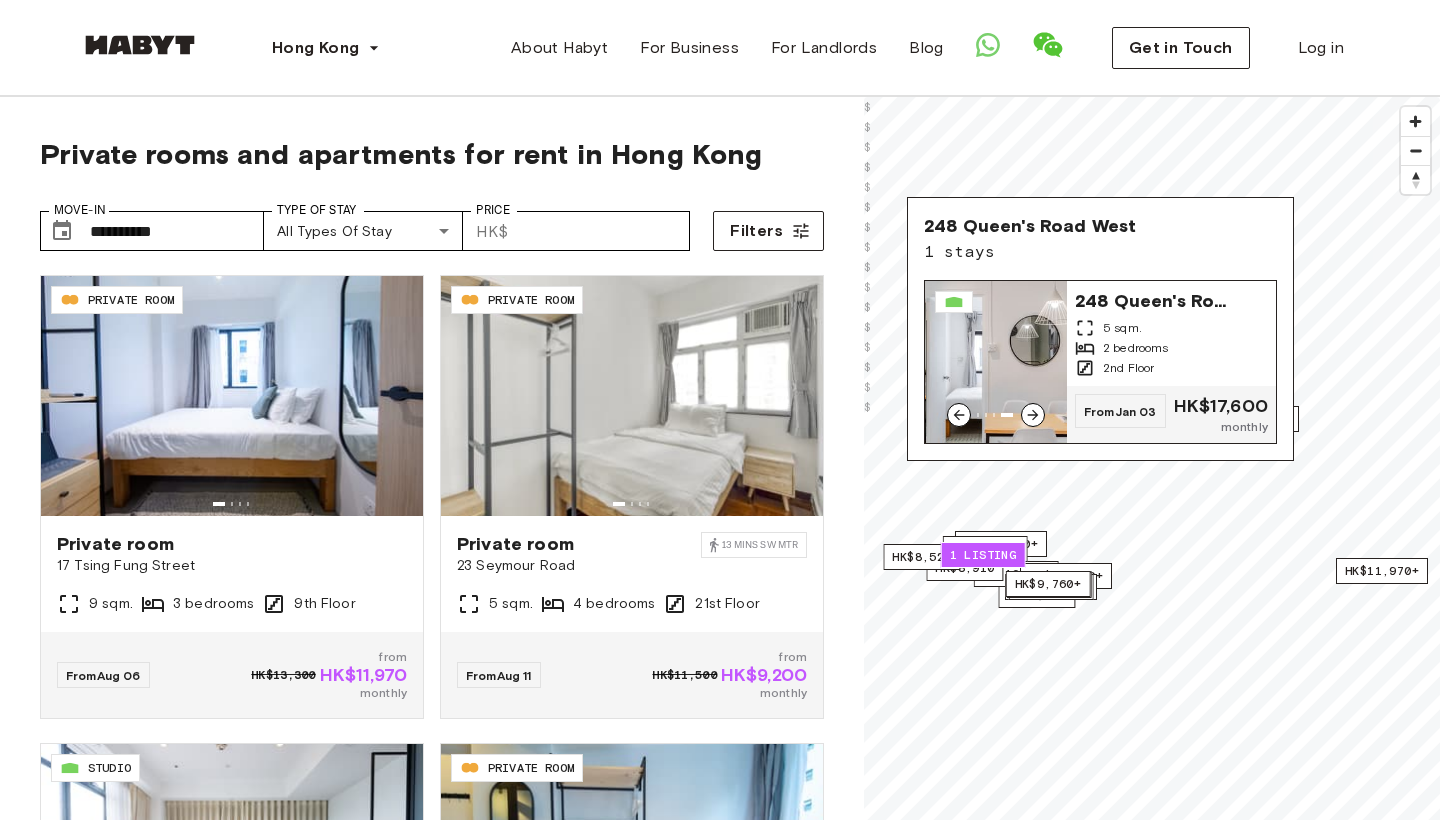 click 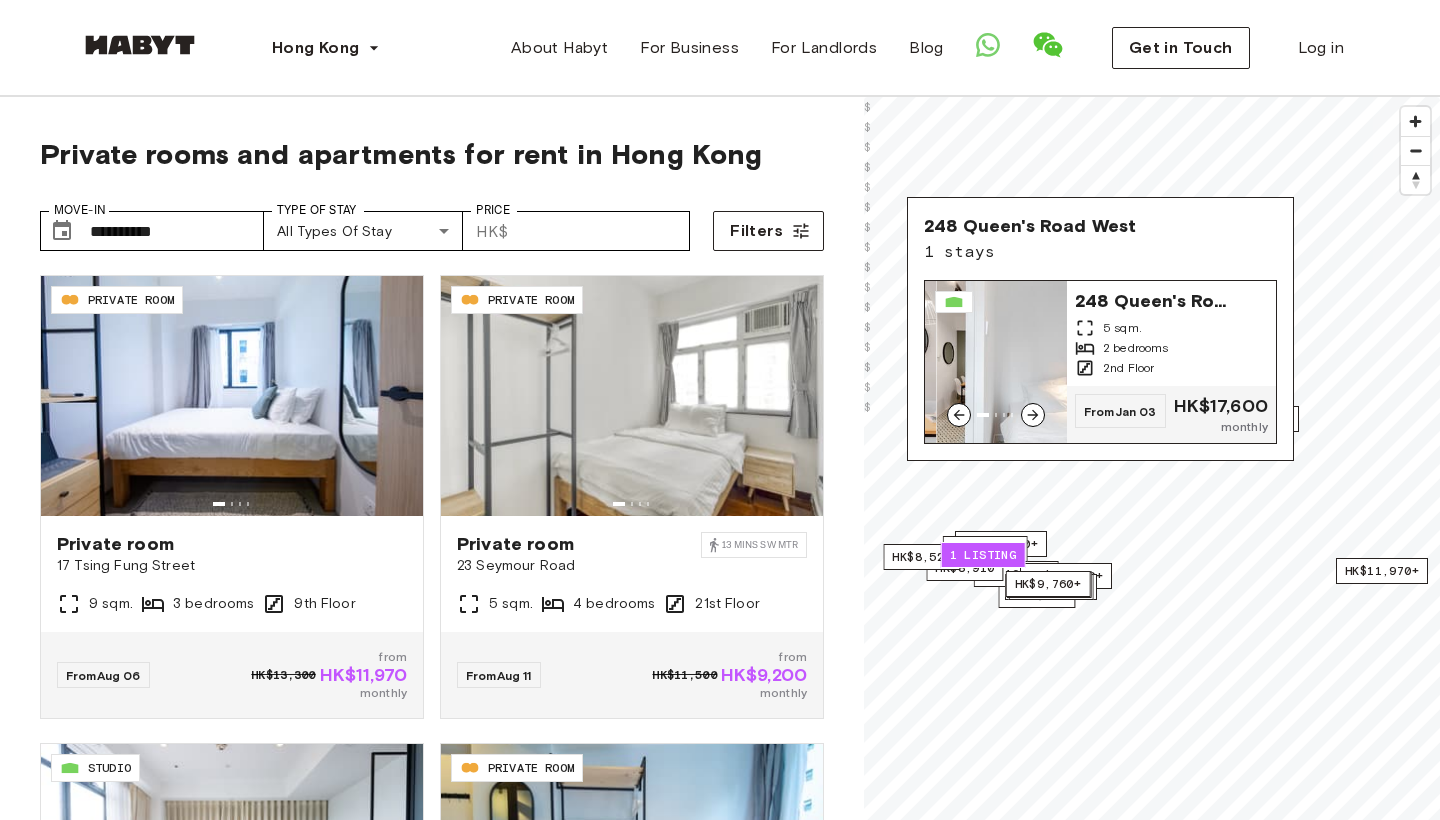 click 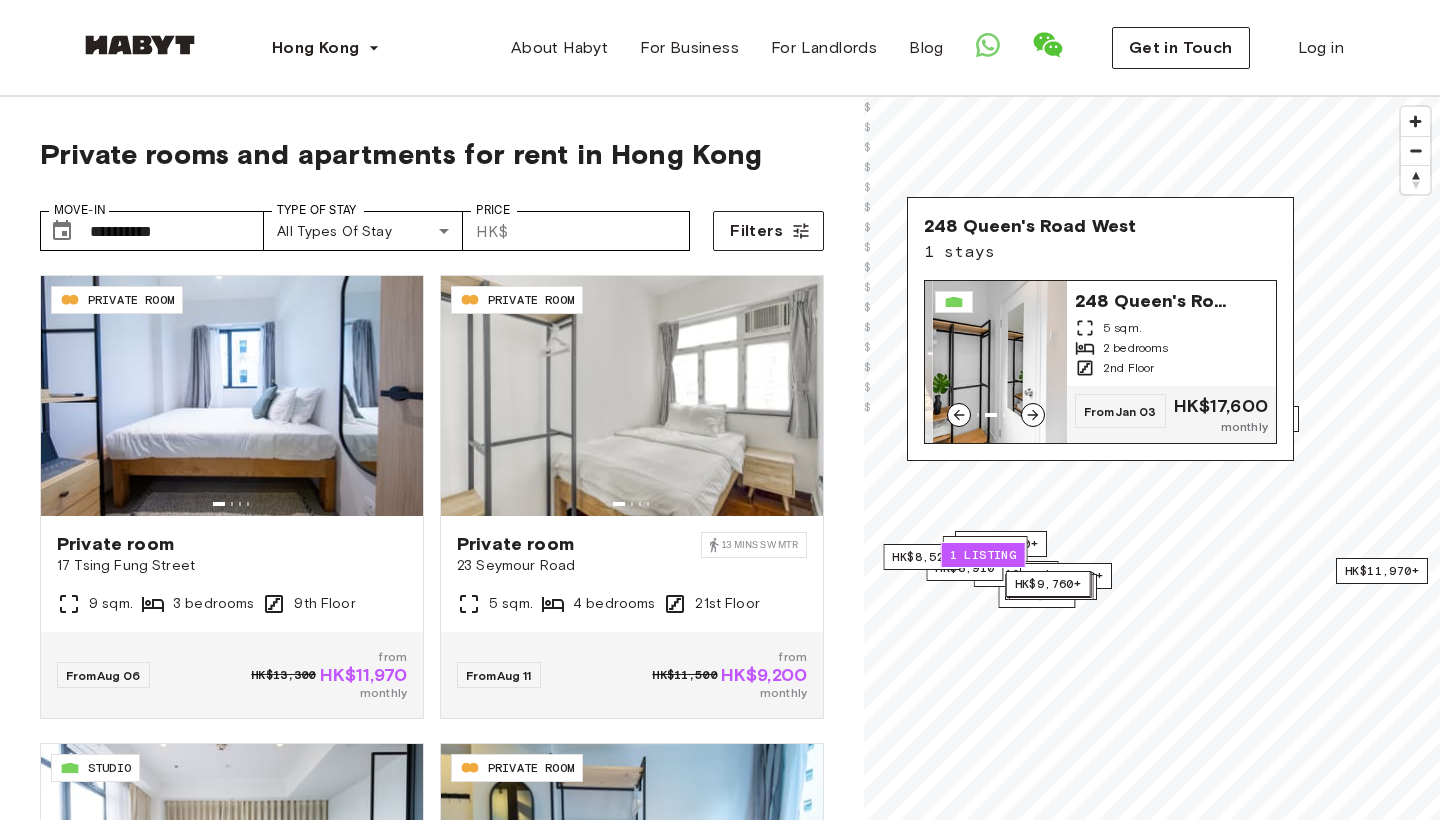 click 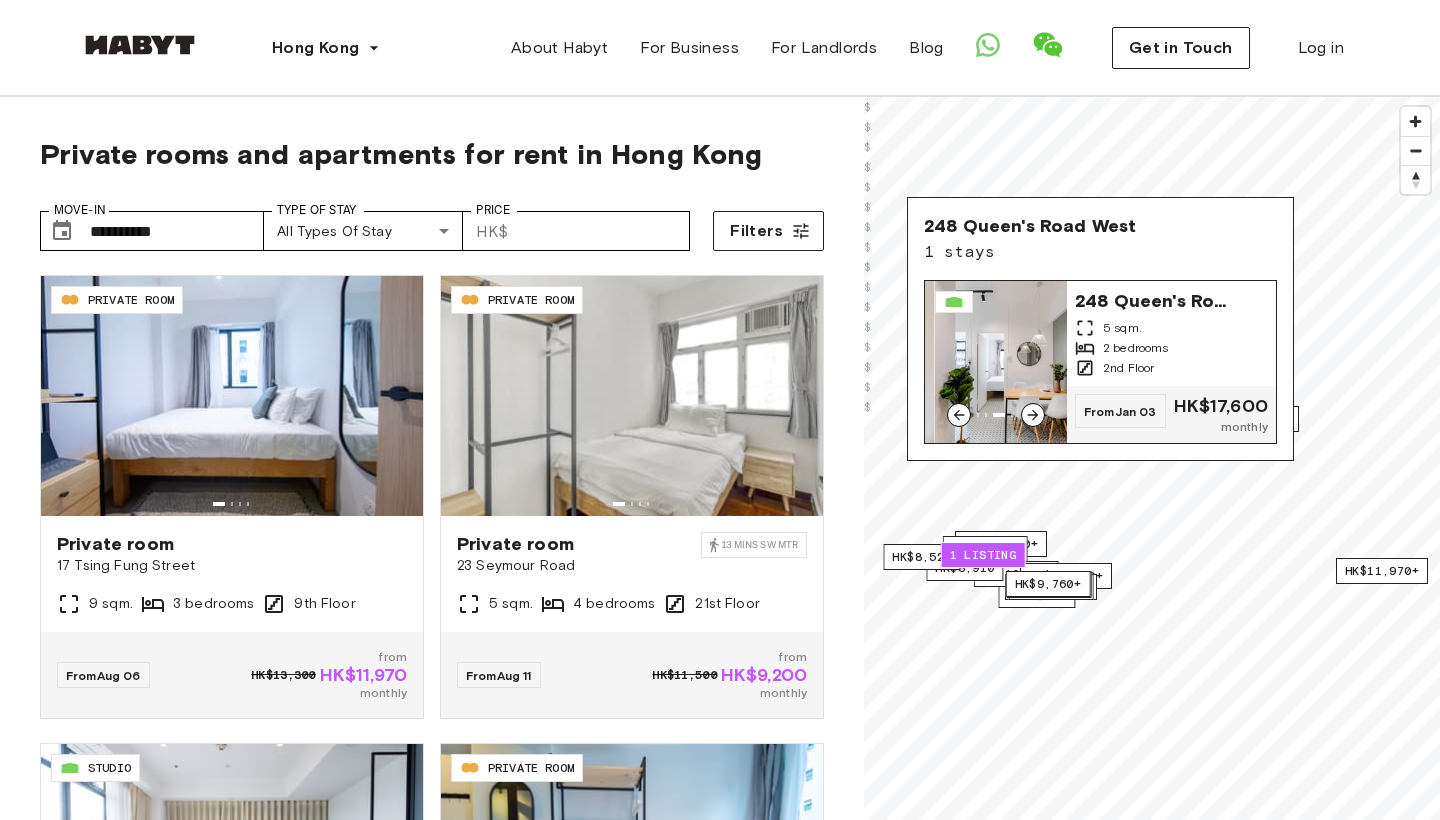 click 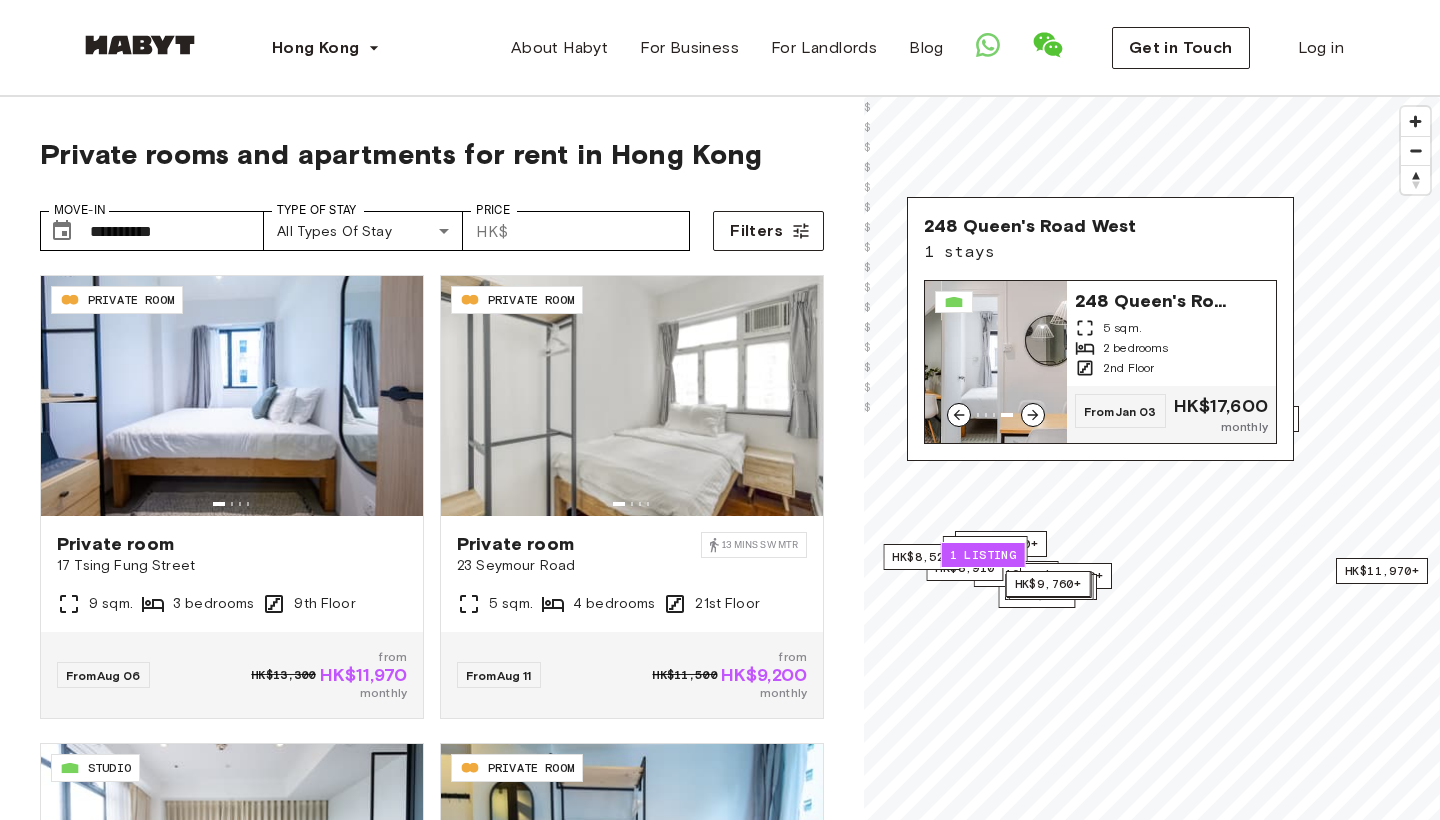 click 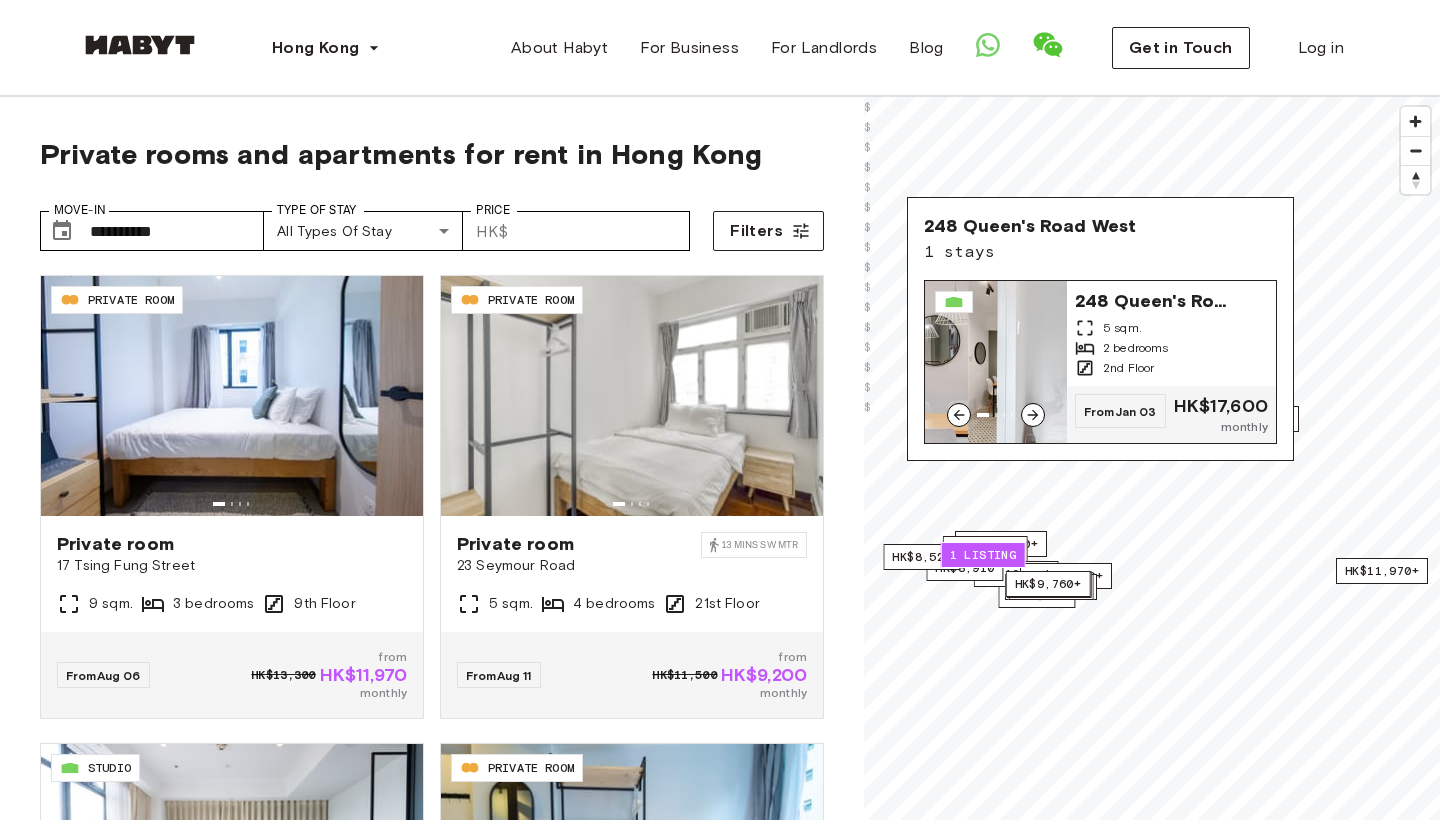 click 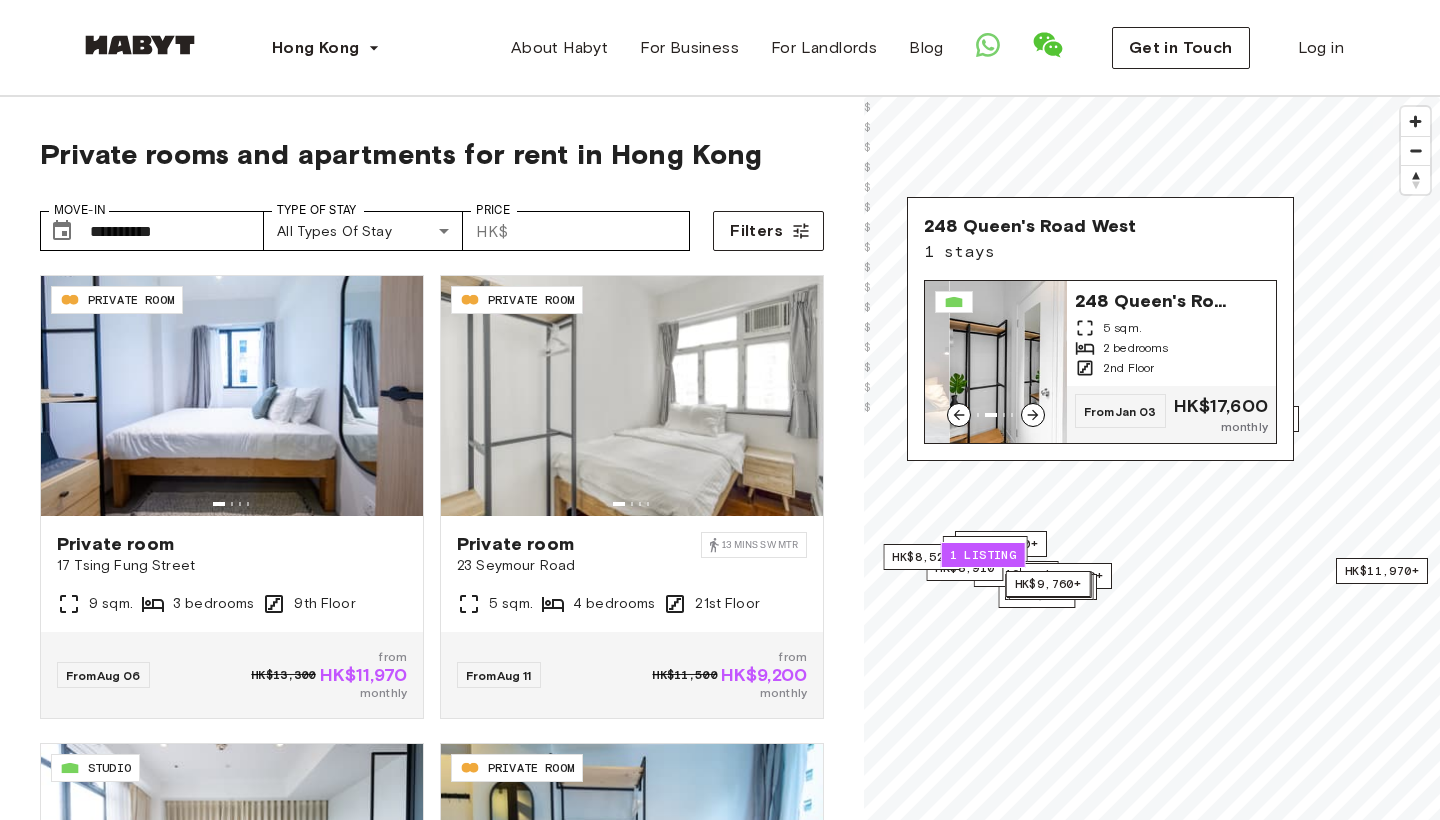 click 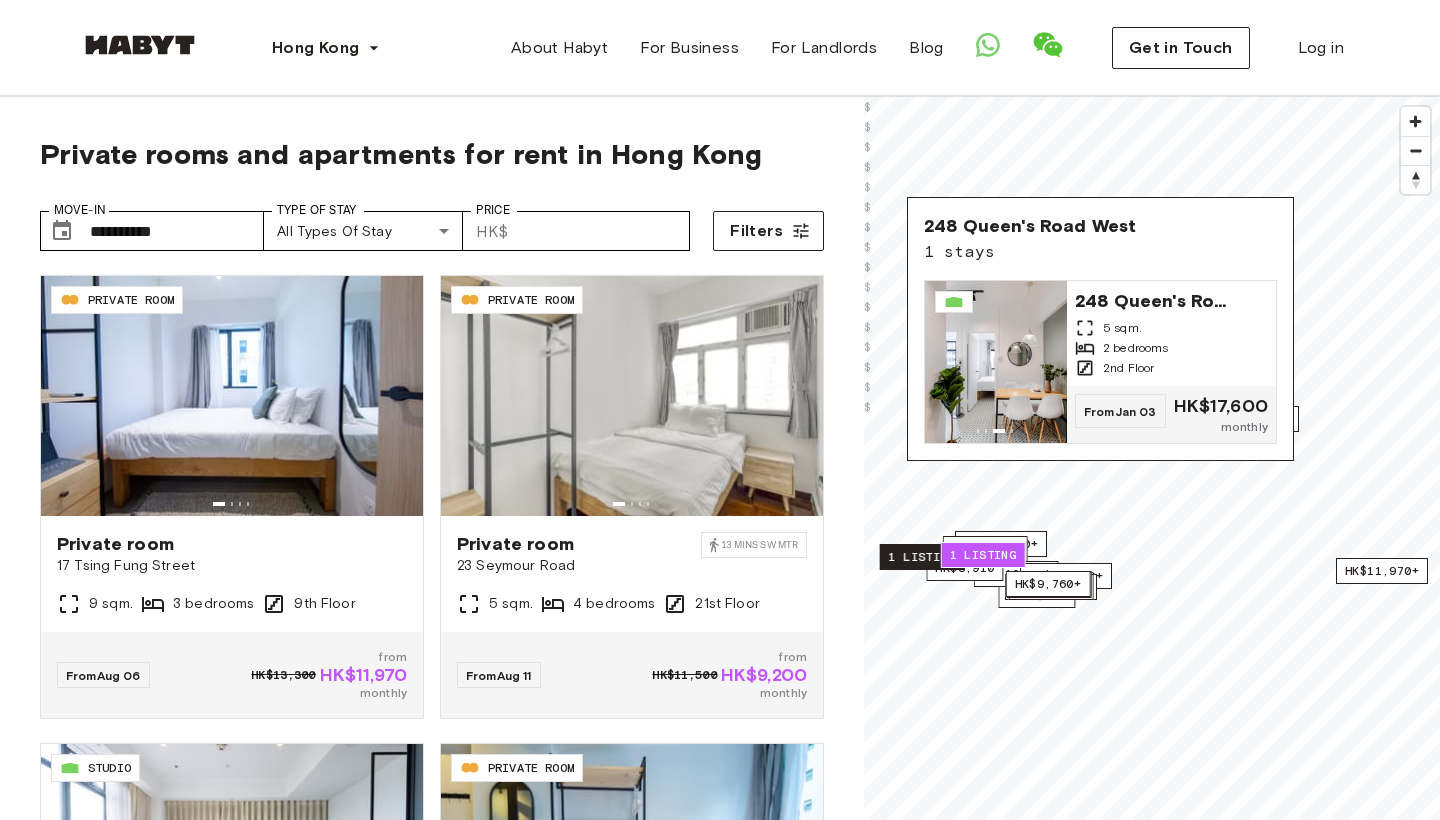 click on "1 listing" at bounding box center [922, 557] 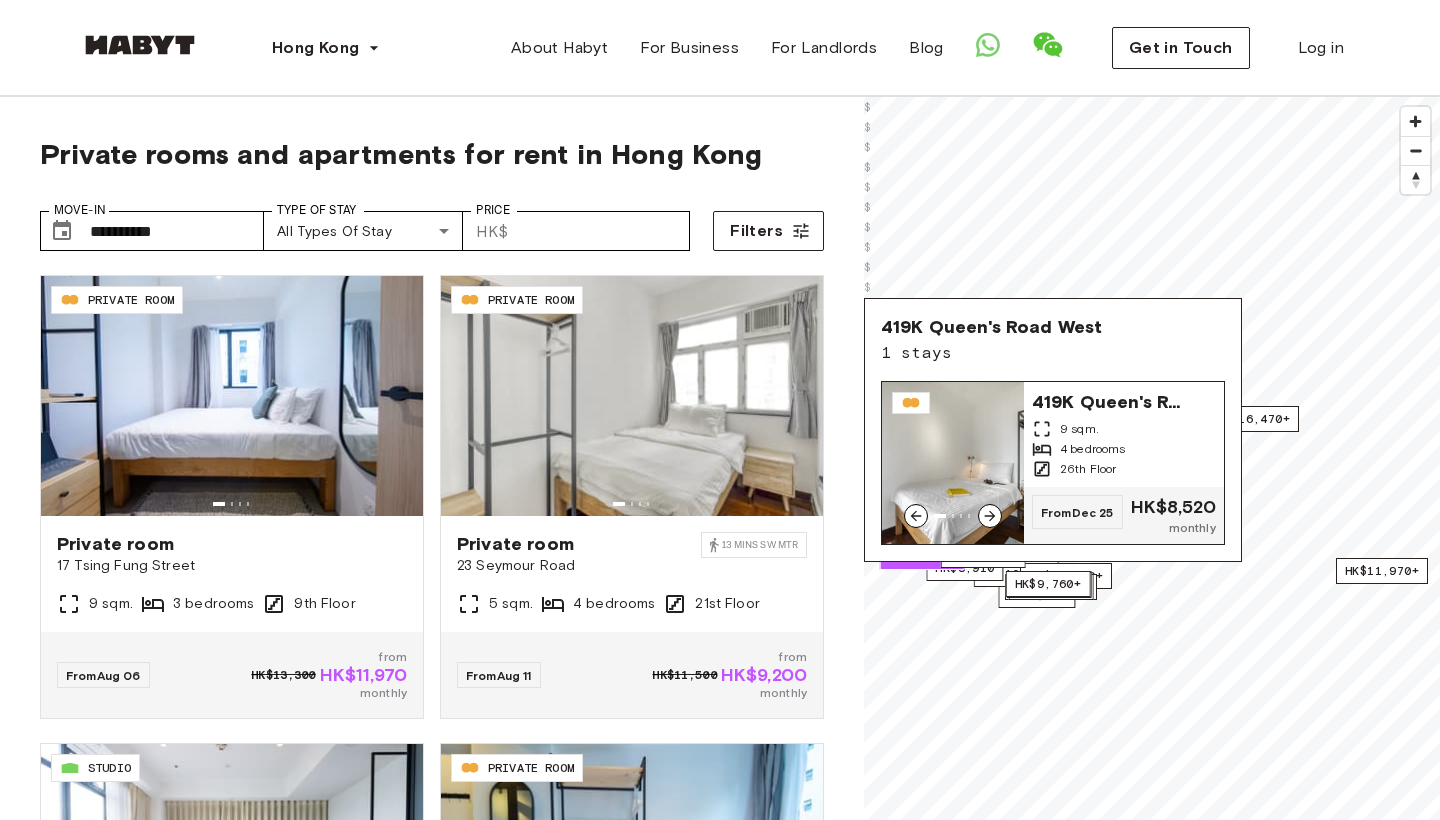 click 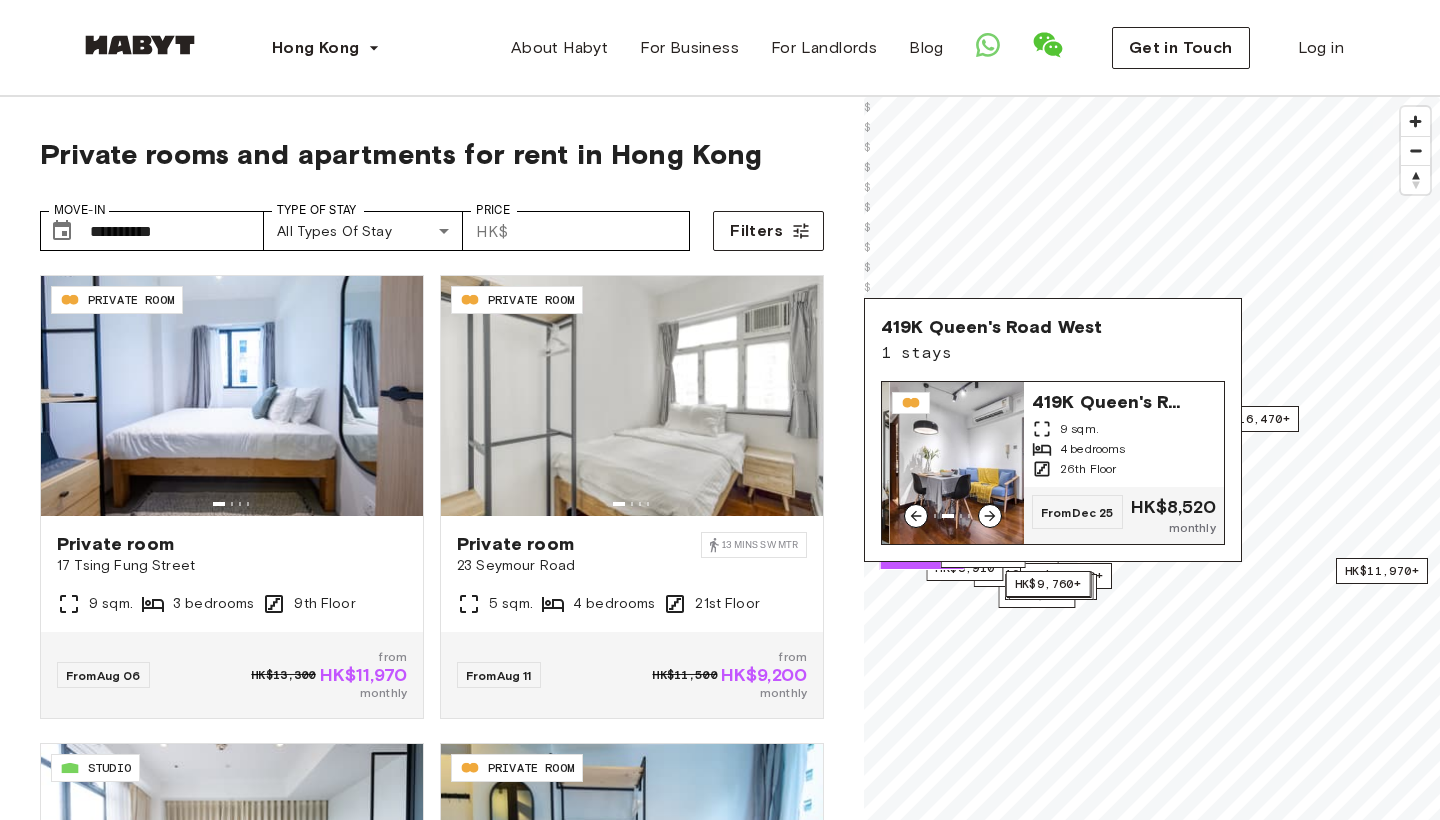 click 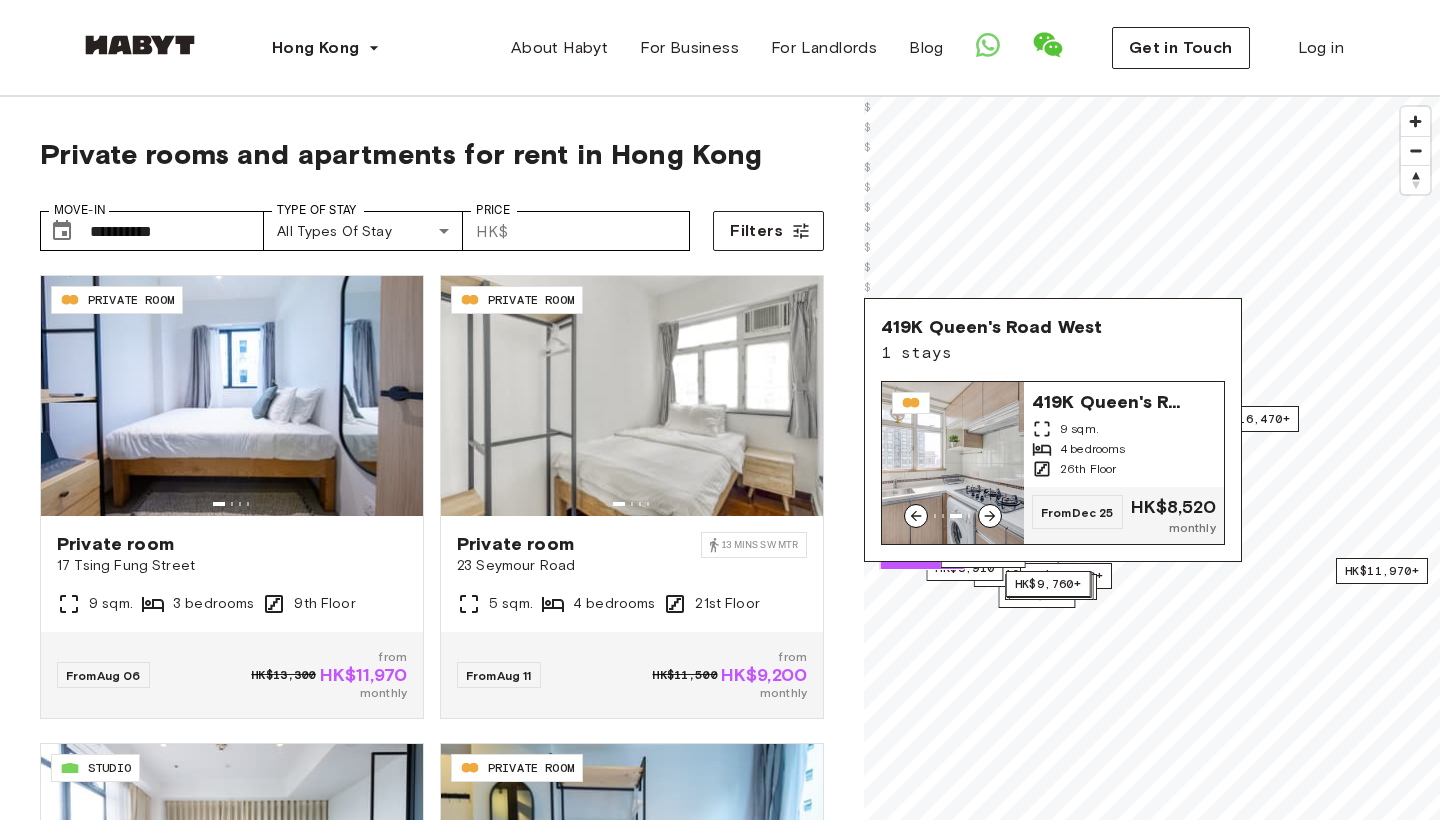 click 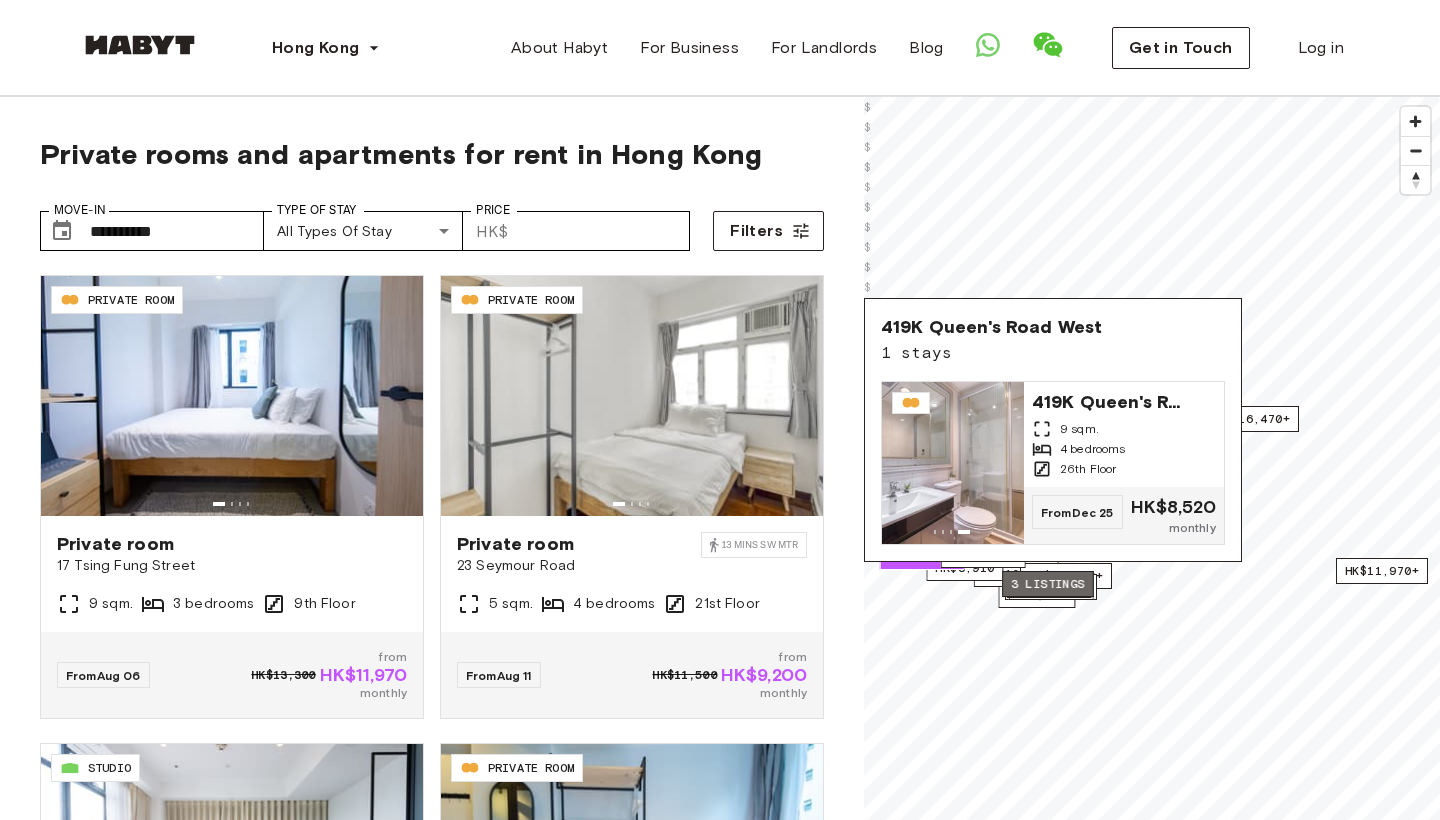 click on "3 listings" at bounding box center (1048, 584) 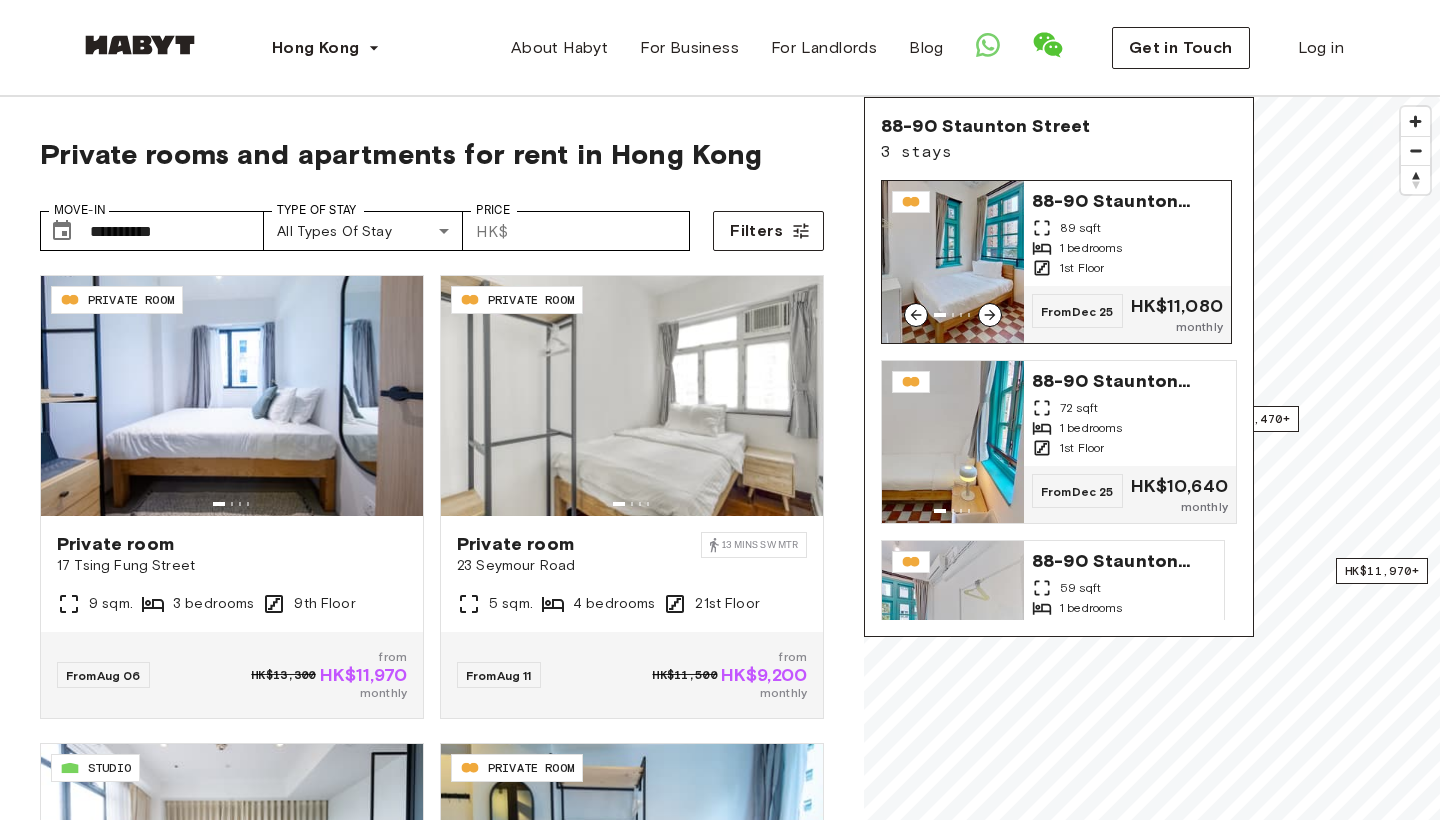 click at bounding box center (990, 315) 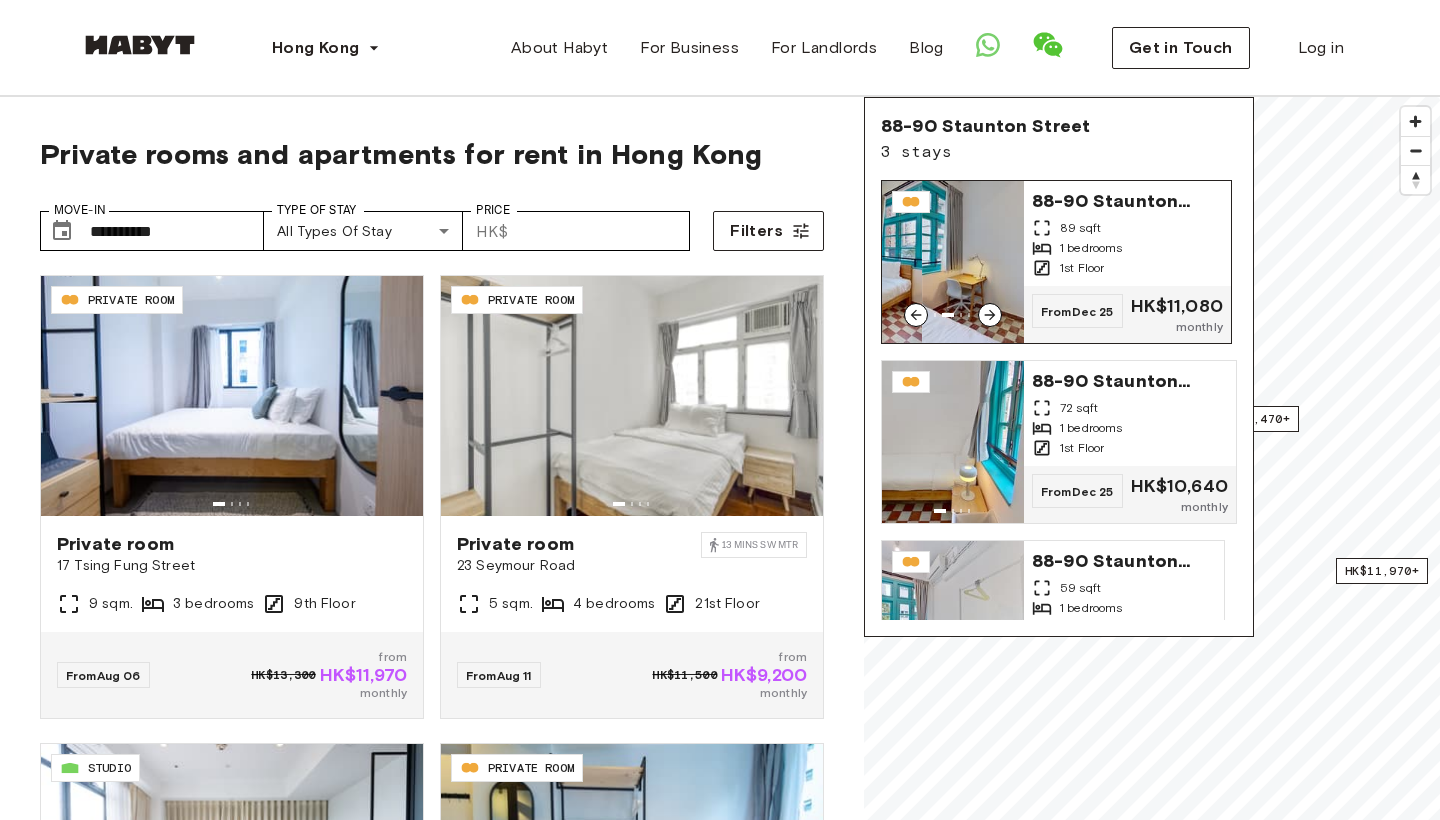 click at bounding box center (990, 315) 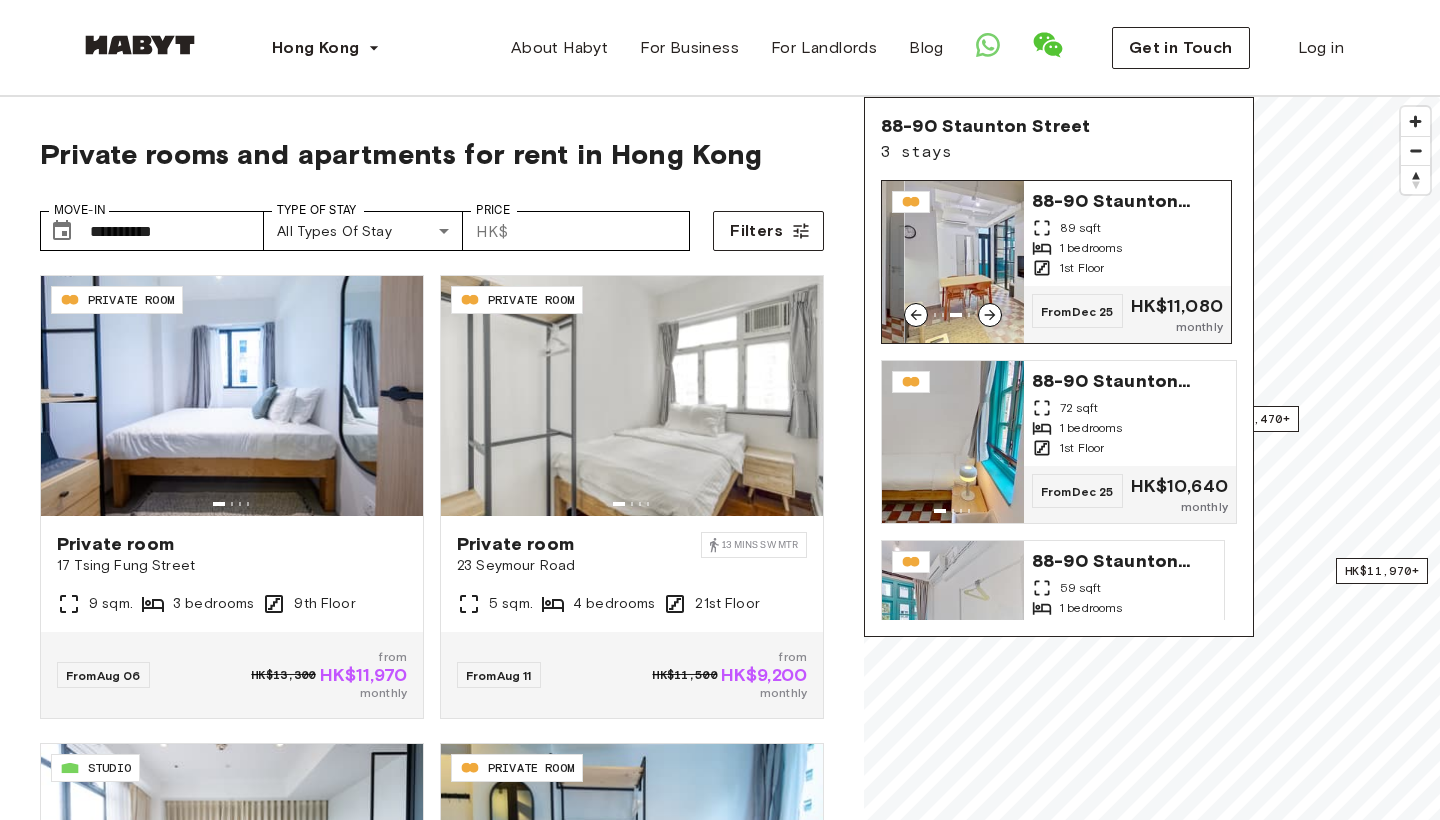 click 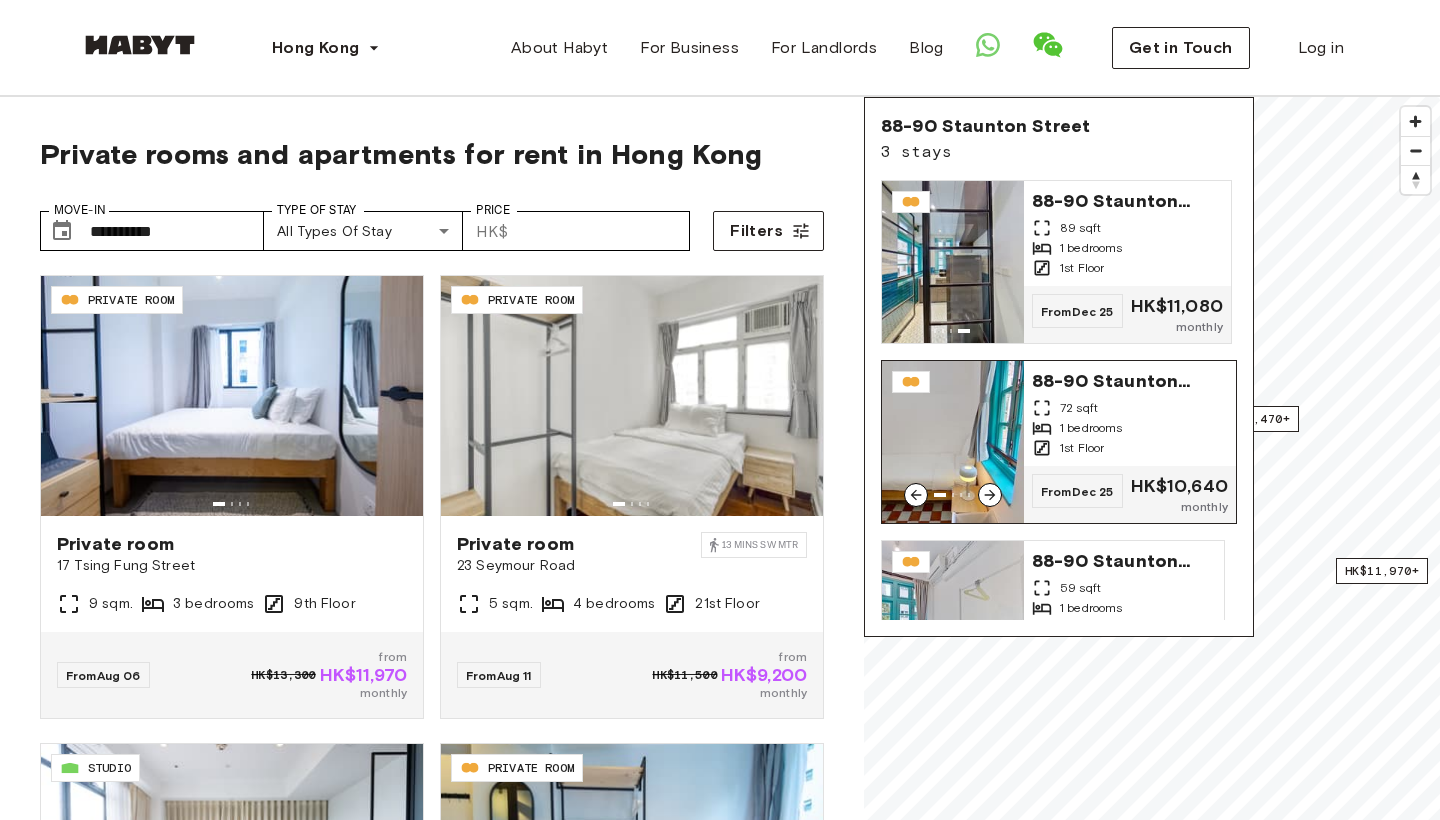 click 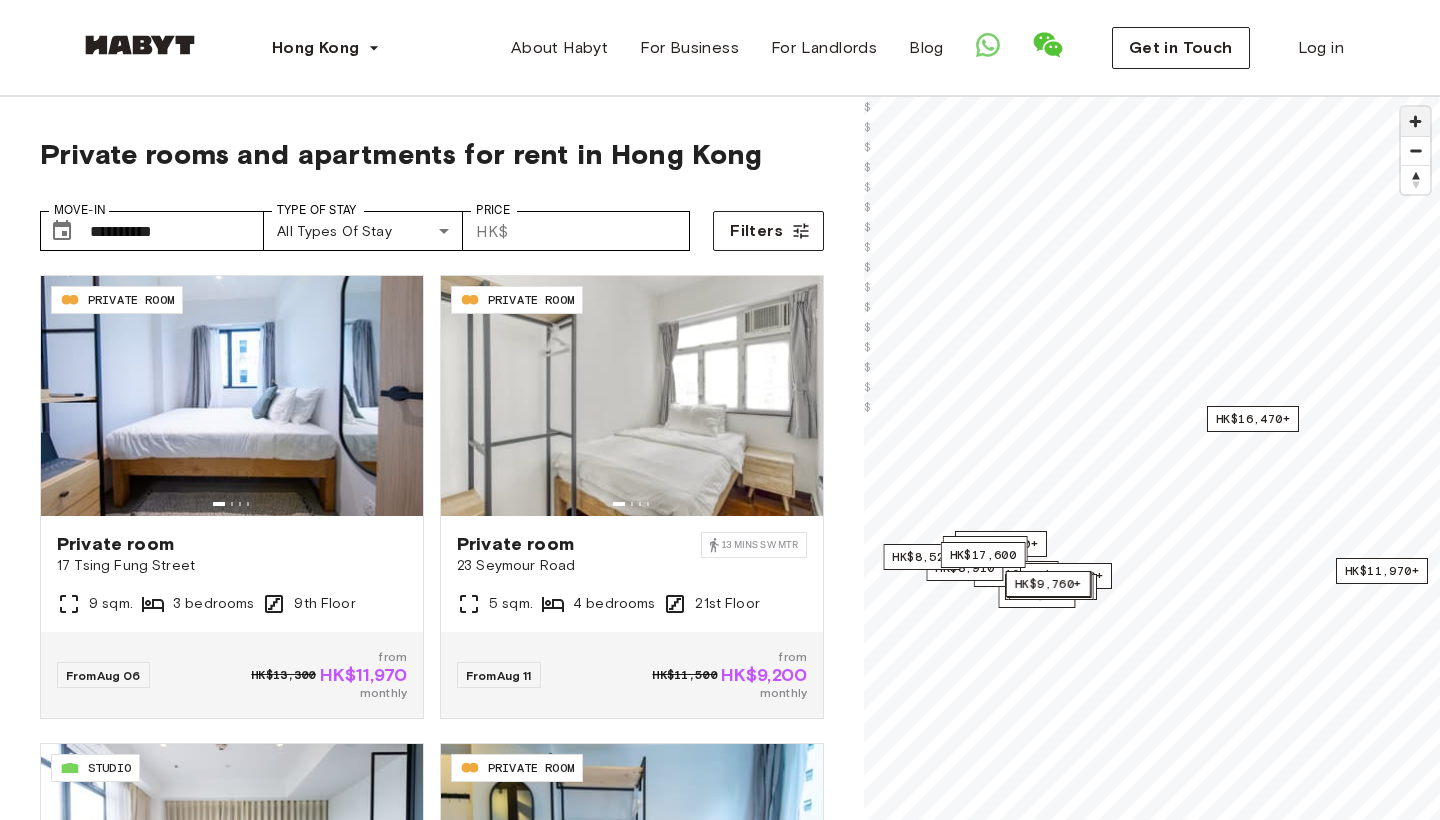 click at bounding box center (1415, 121) 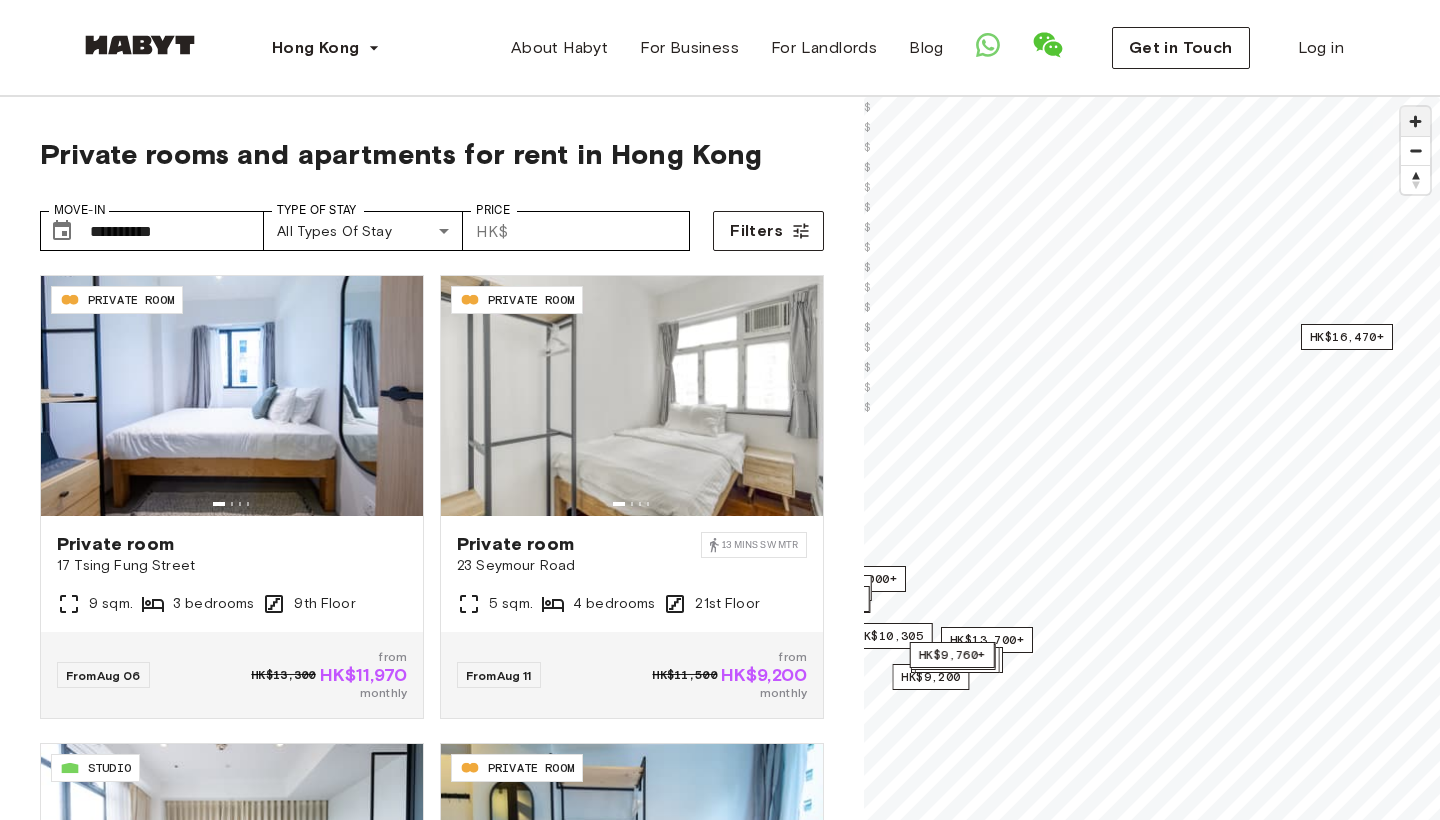 click at bounding box center (1415, 121) 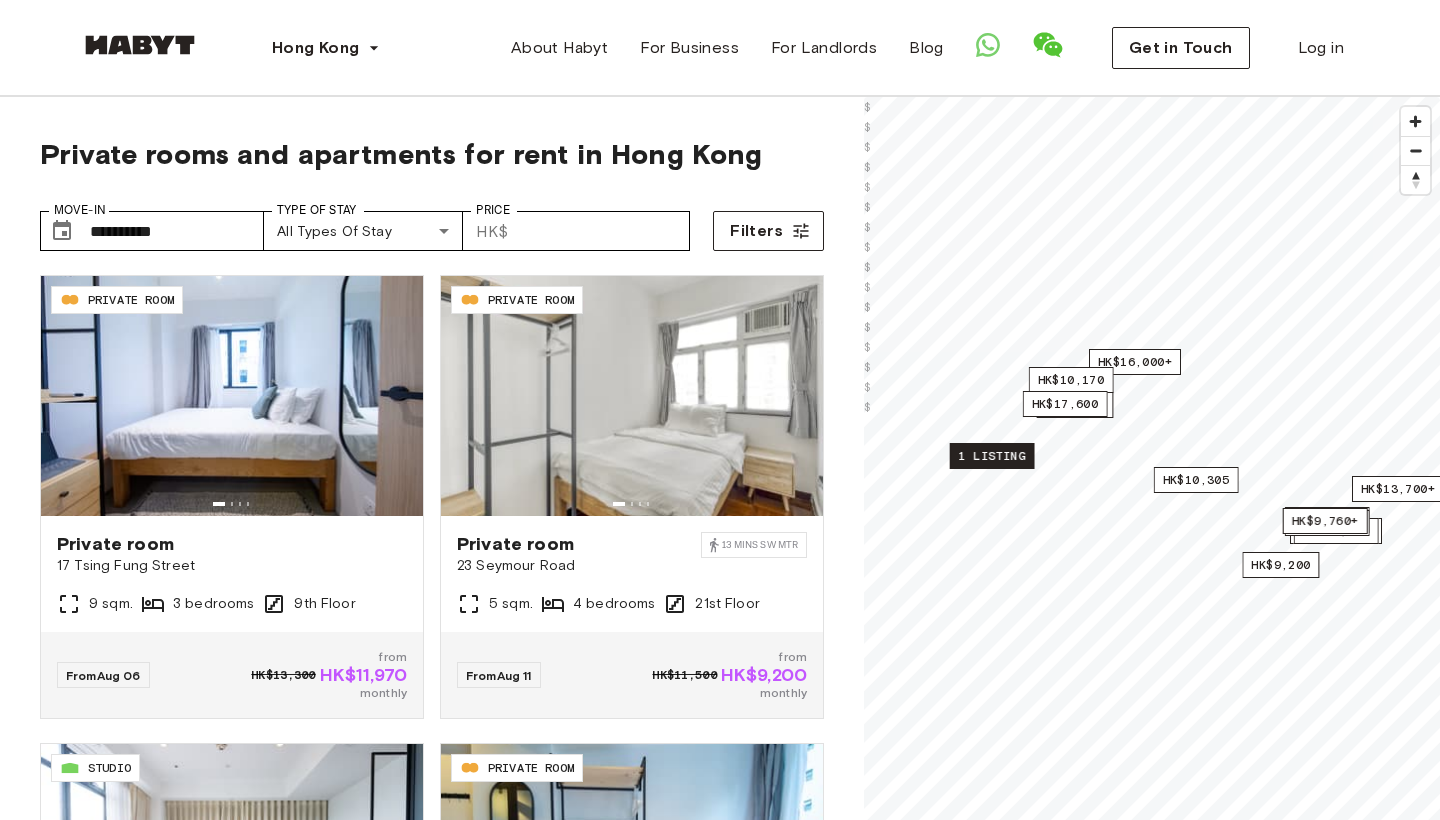 click on "1 listing" at bounding box center (992, 456) 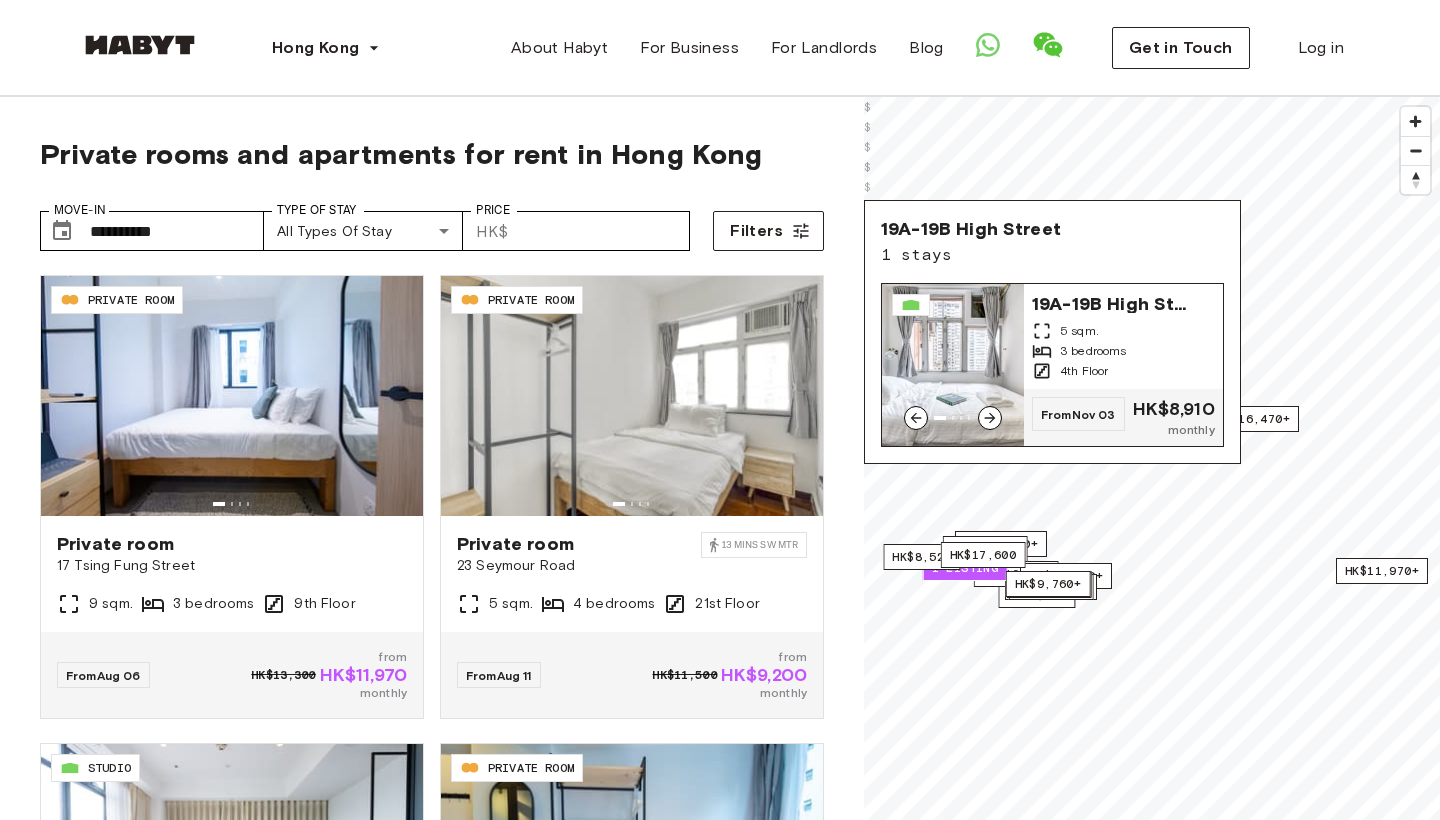click 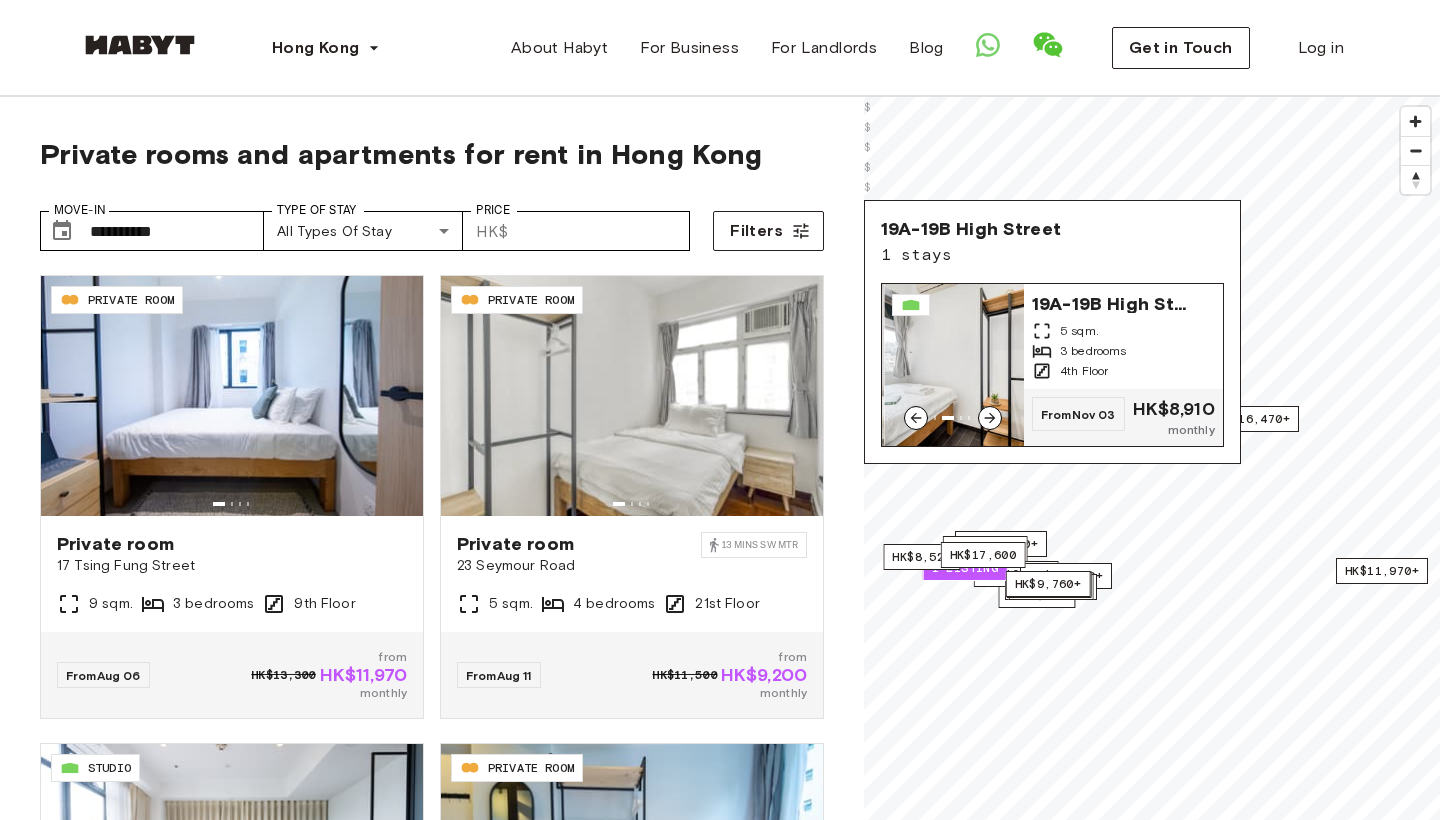 click 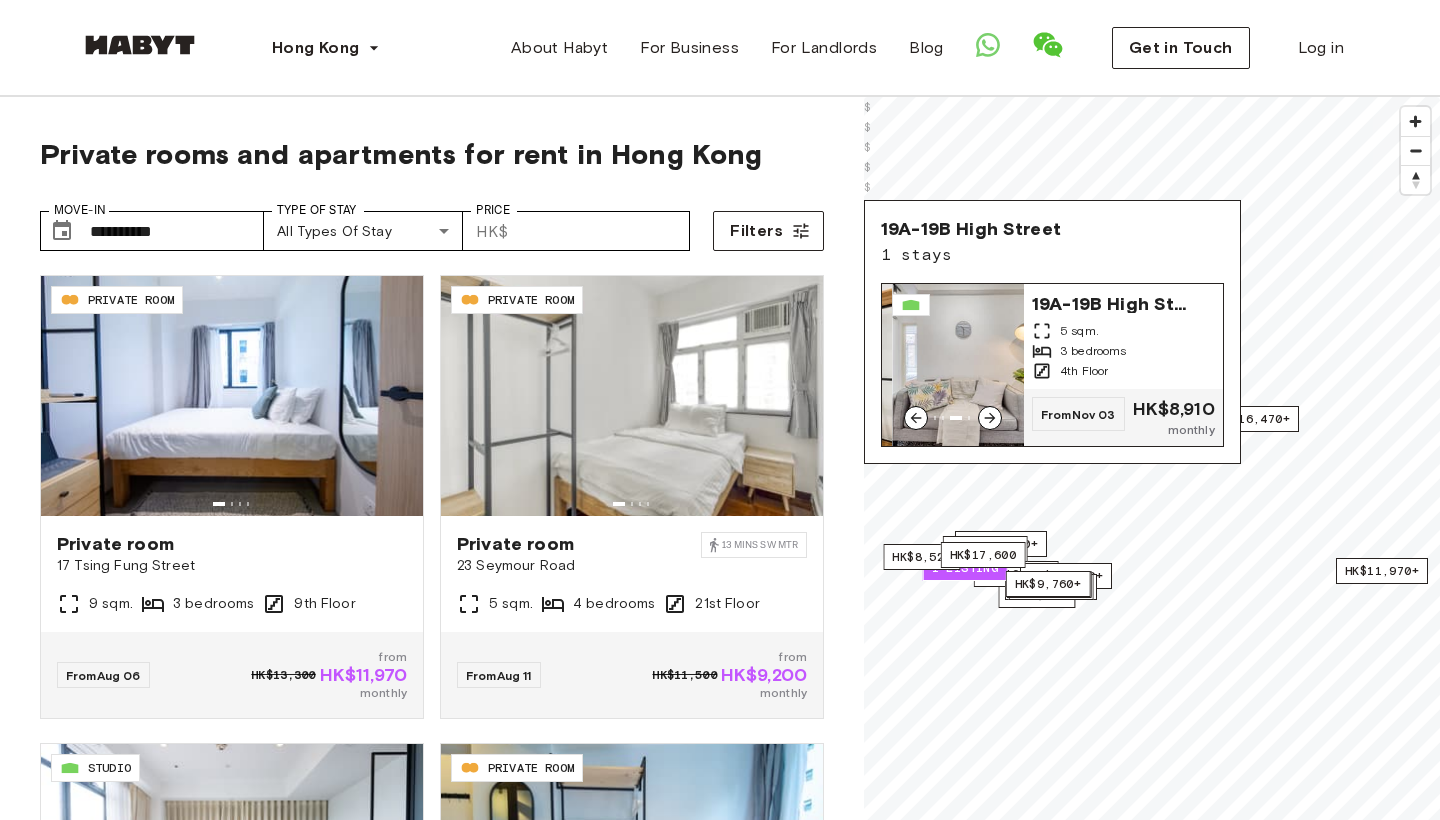 click 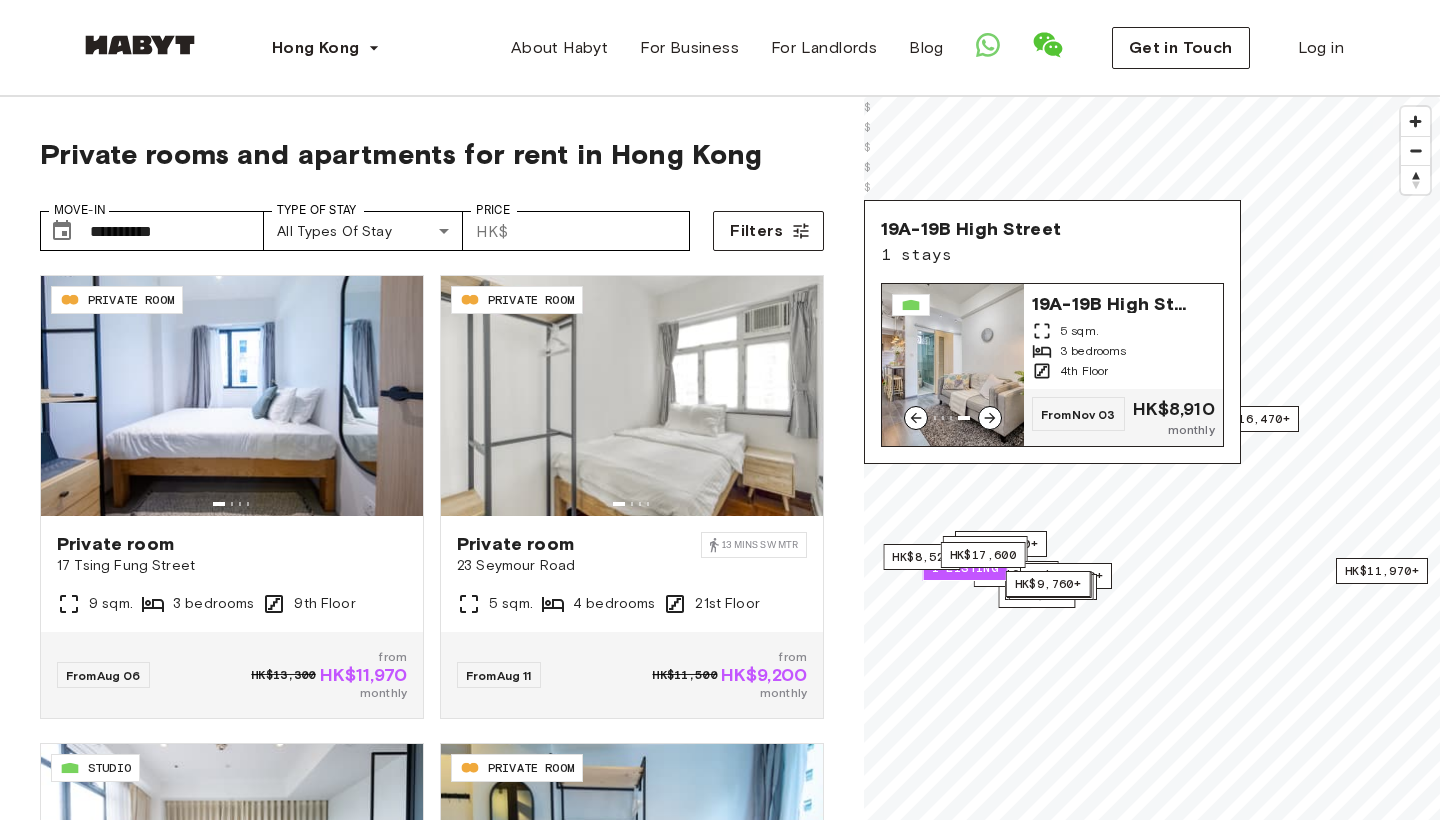 click 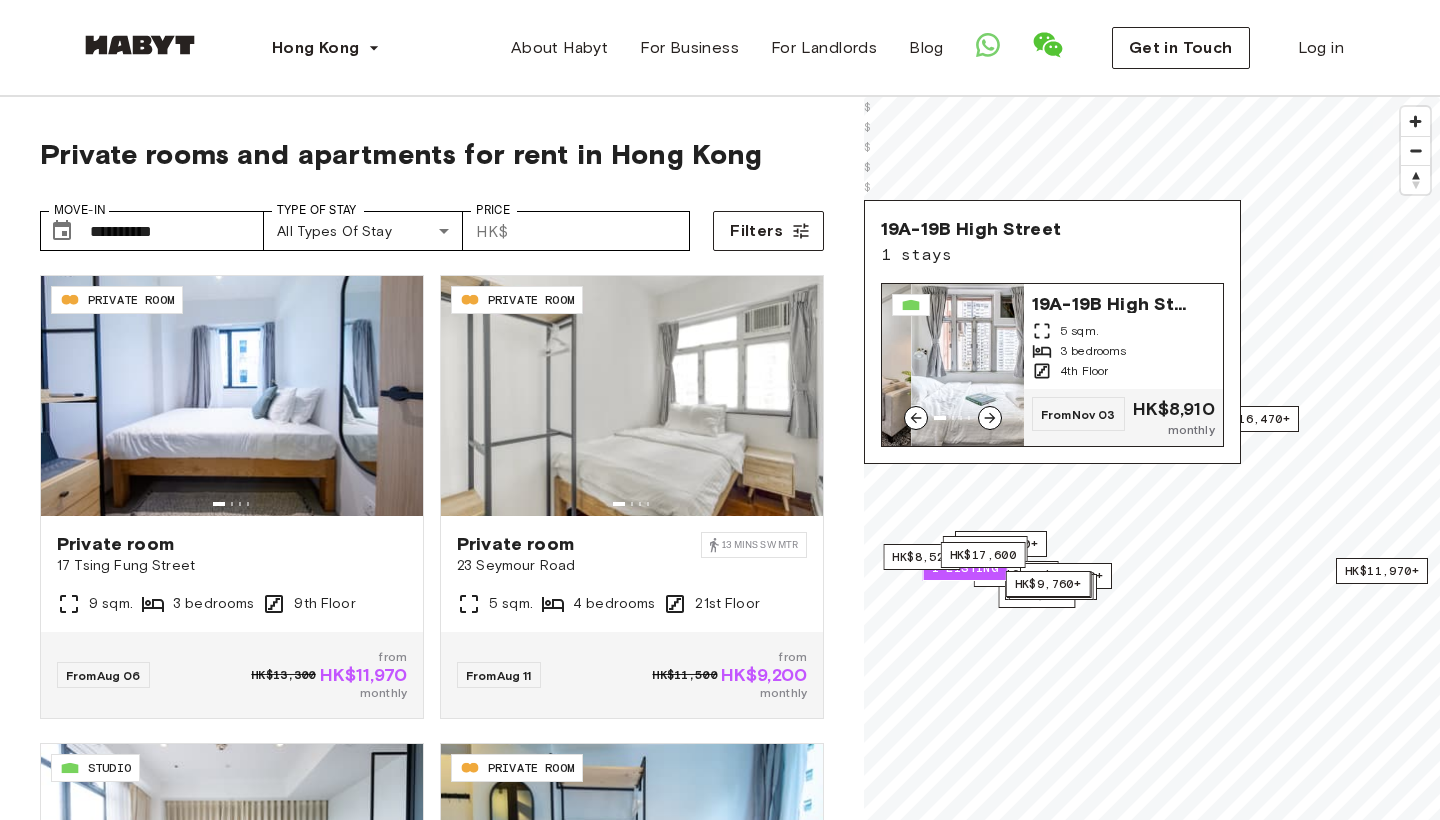 click 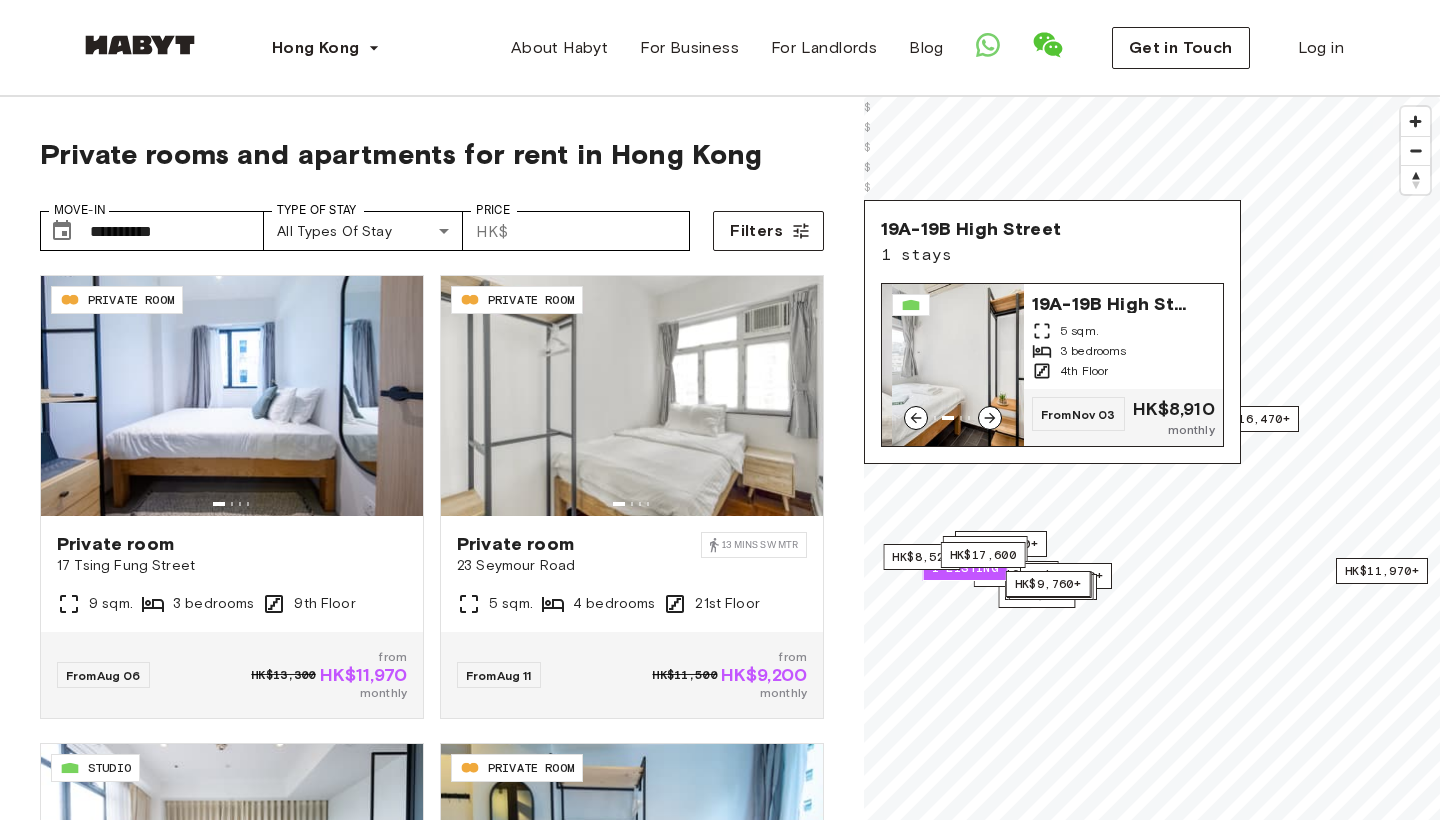 click 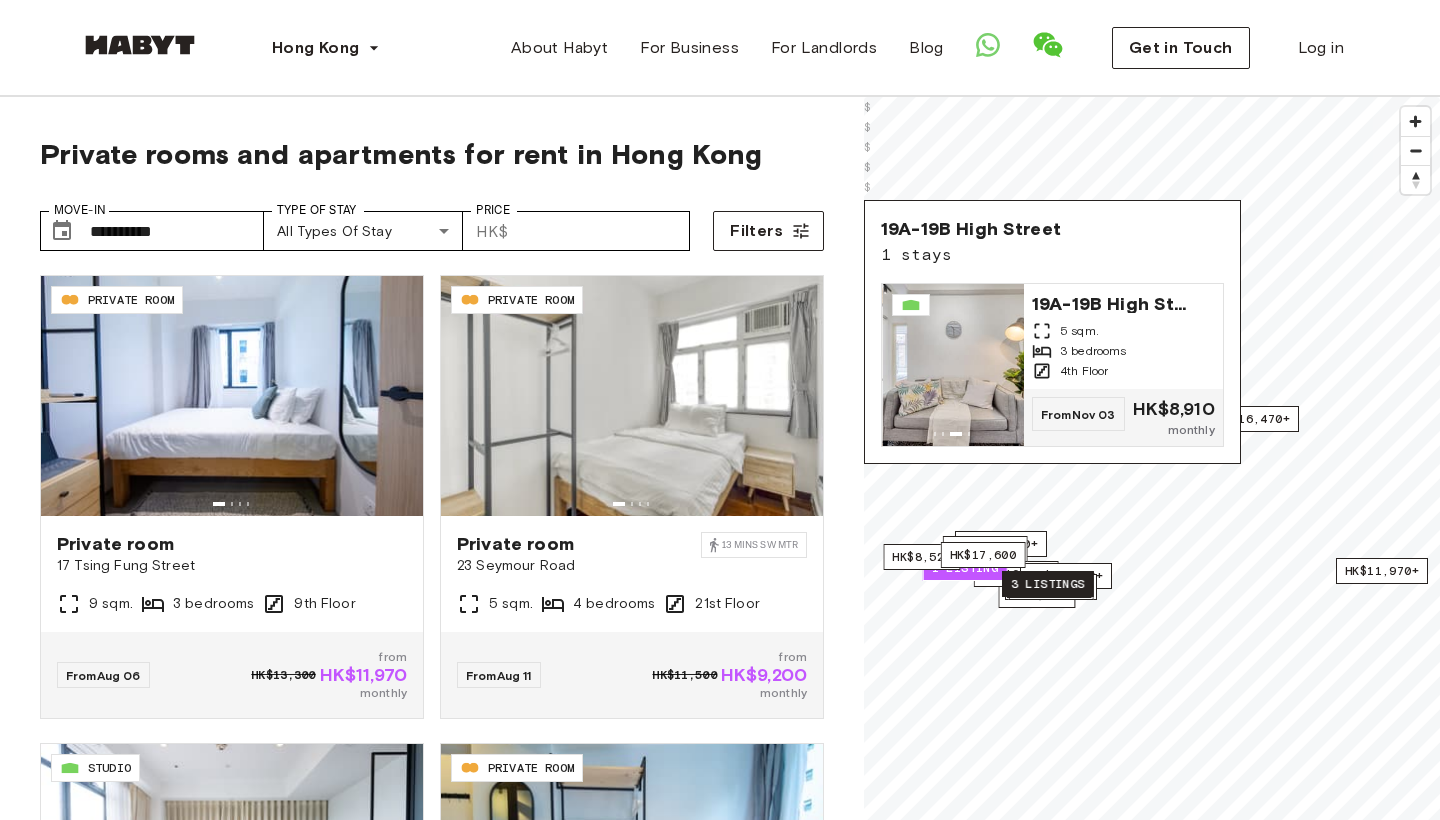 click on "3 listings" at bounding box center (1048, 584) 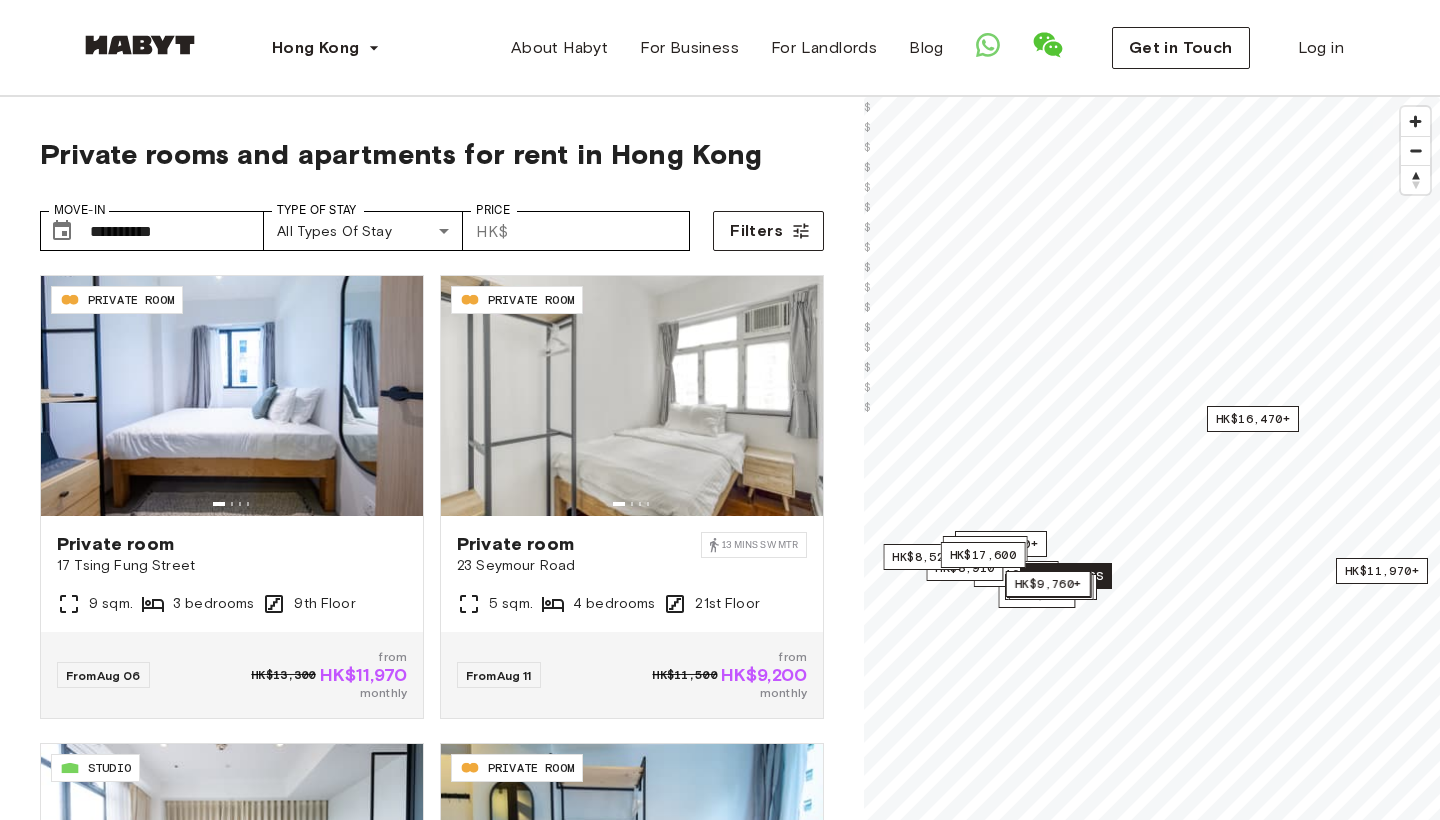 click on "2 listings" at bounding box center [1066, 576] 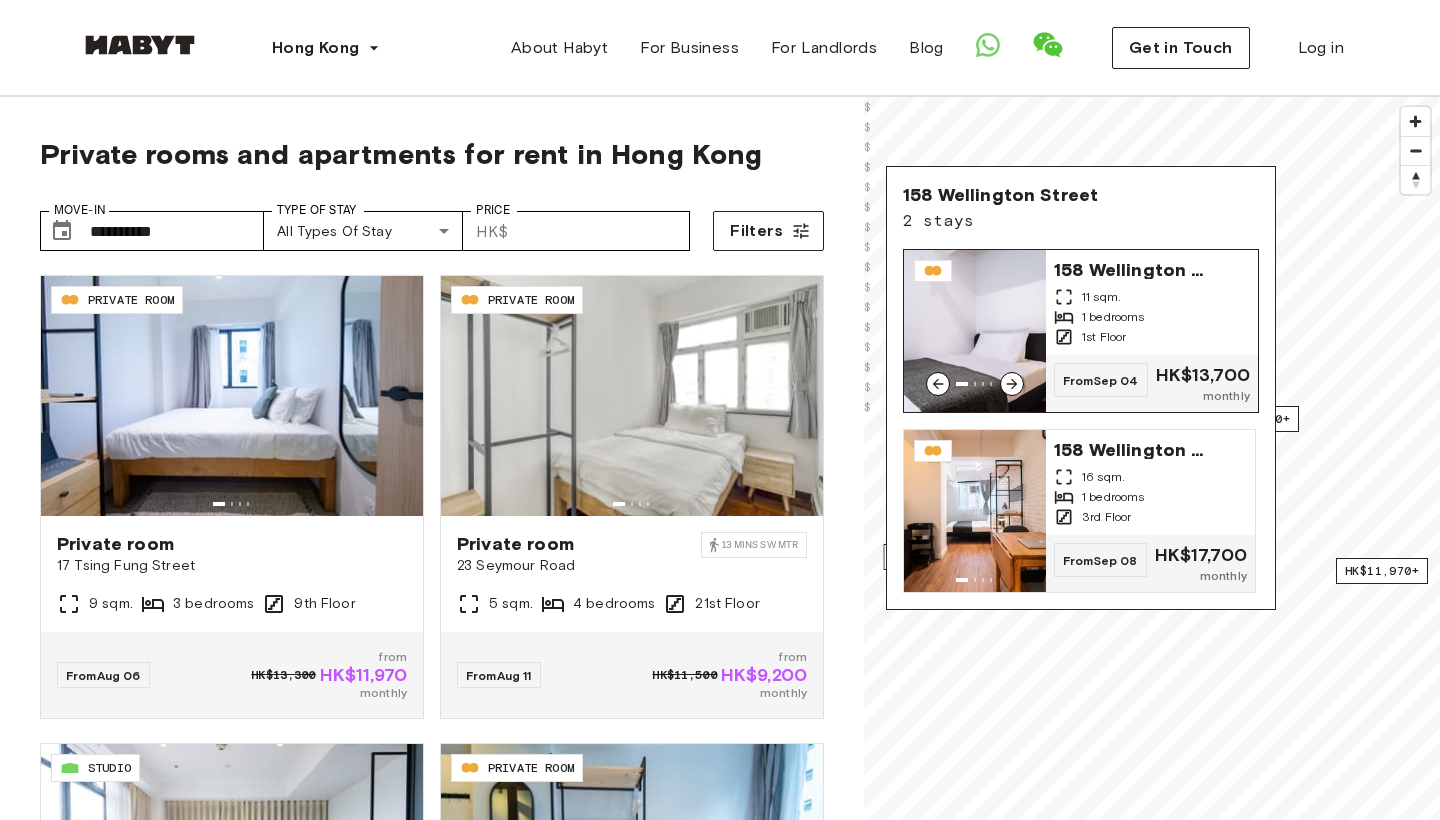 click 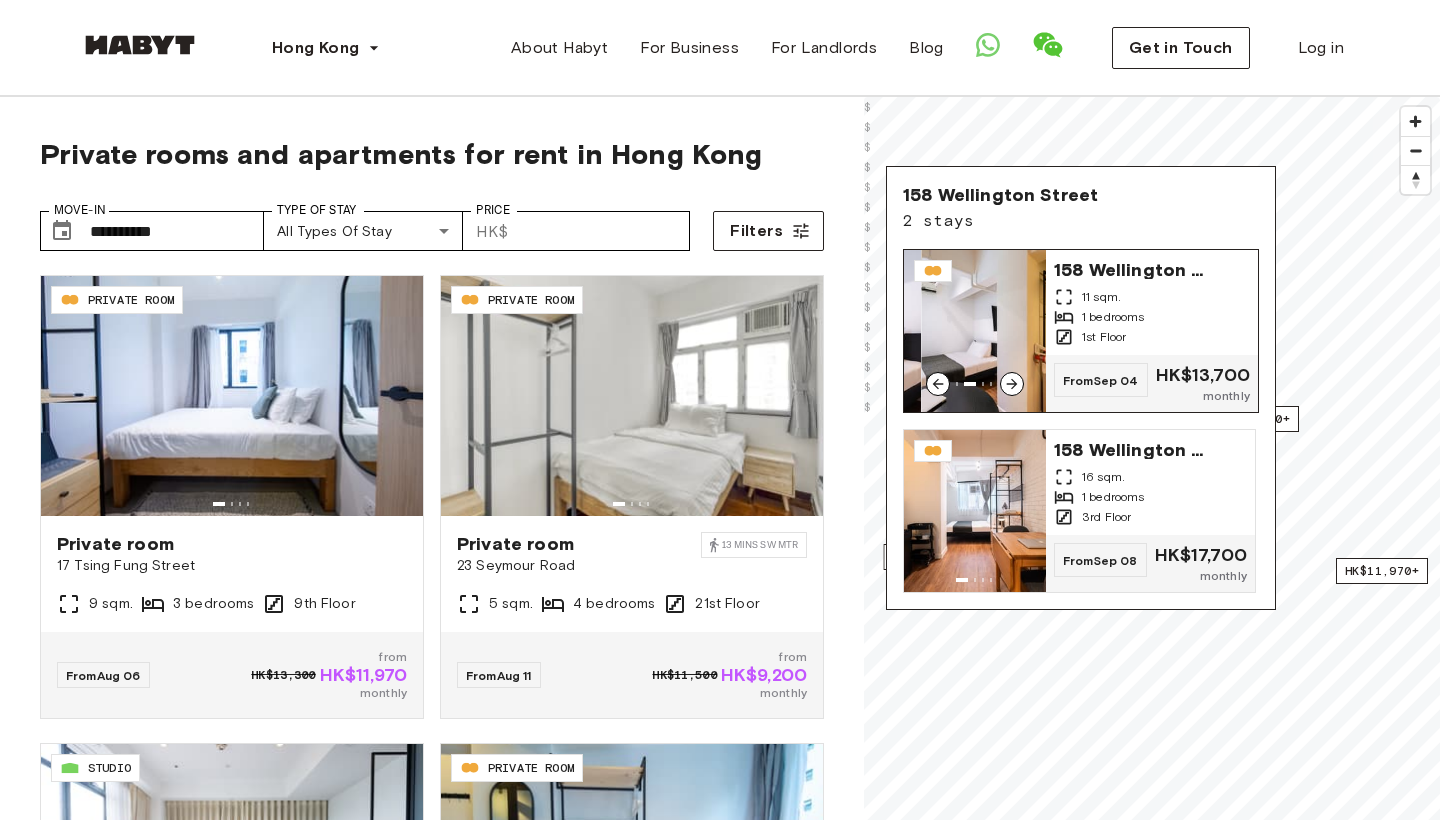 click 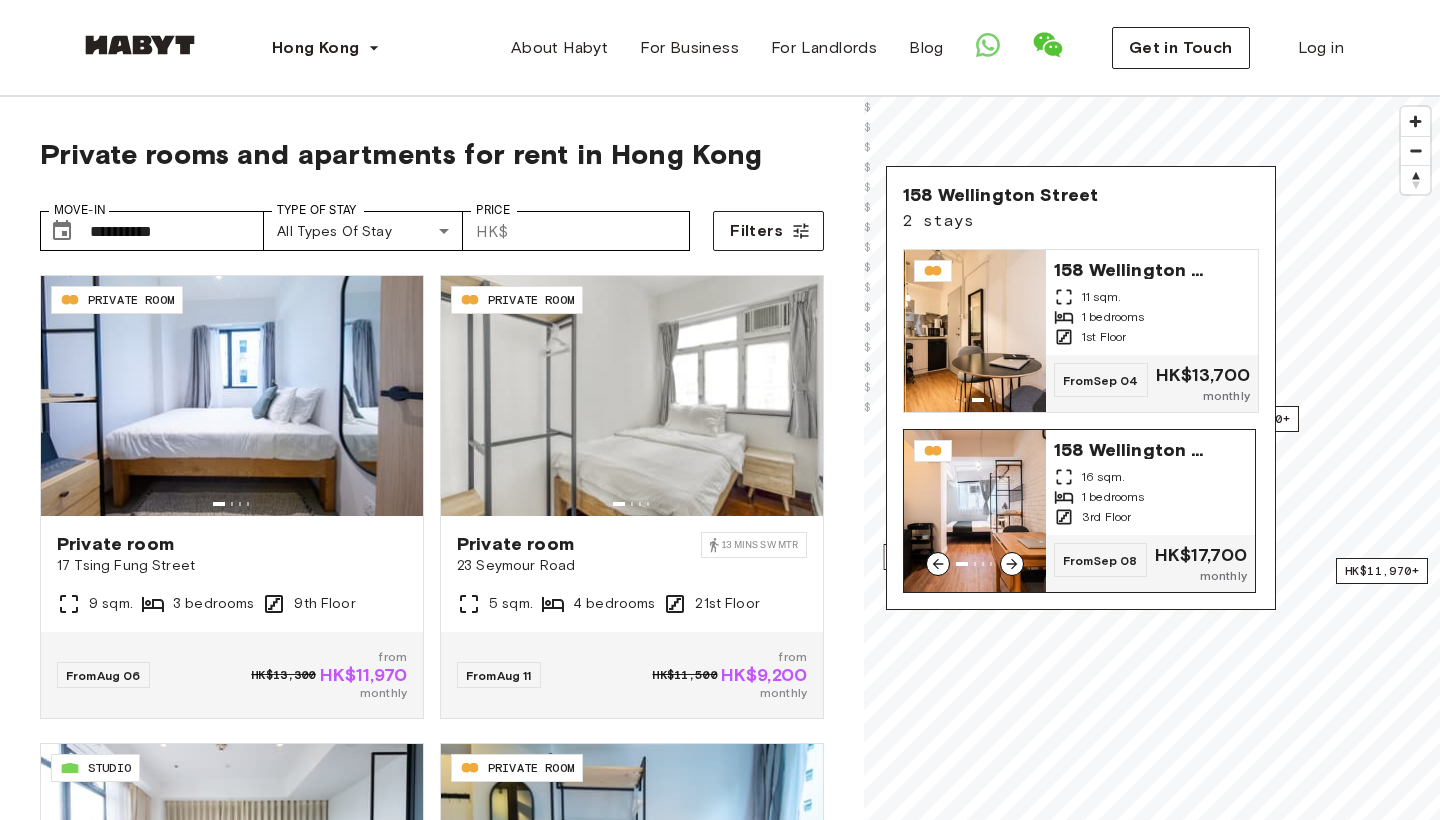 click 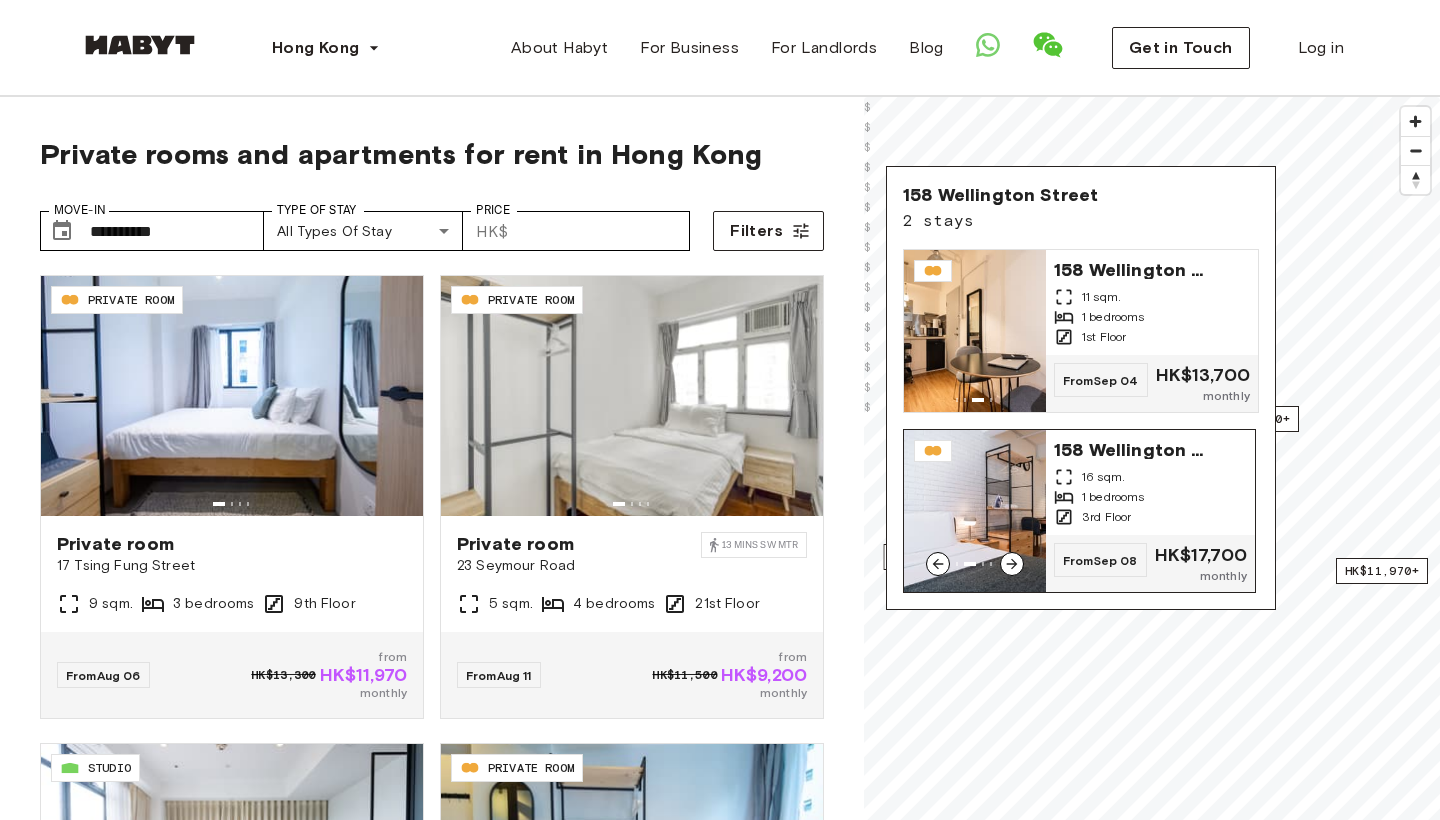 click 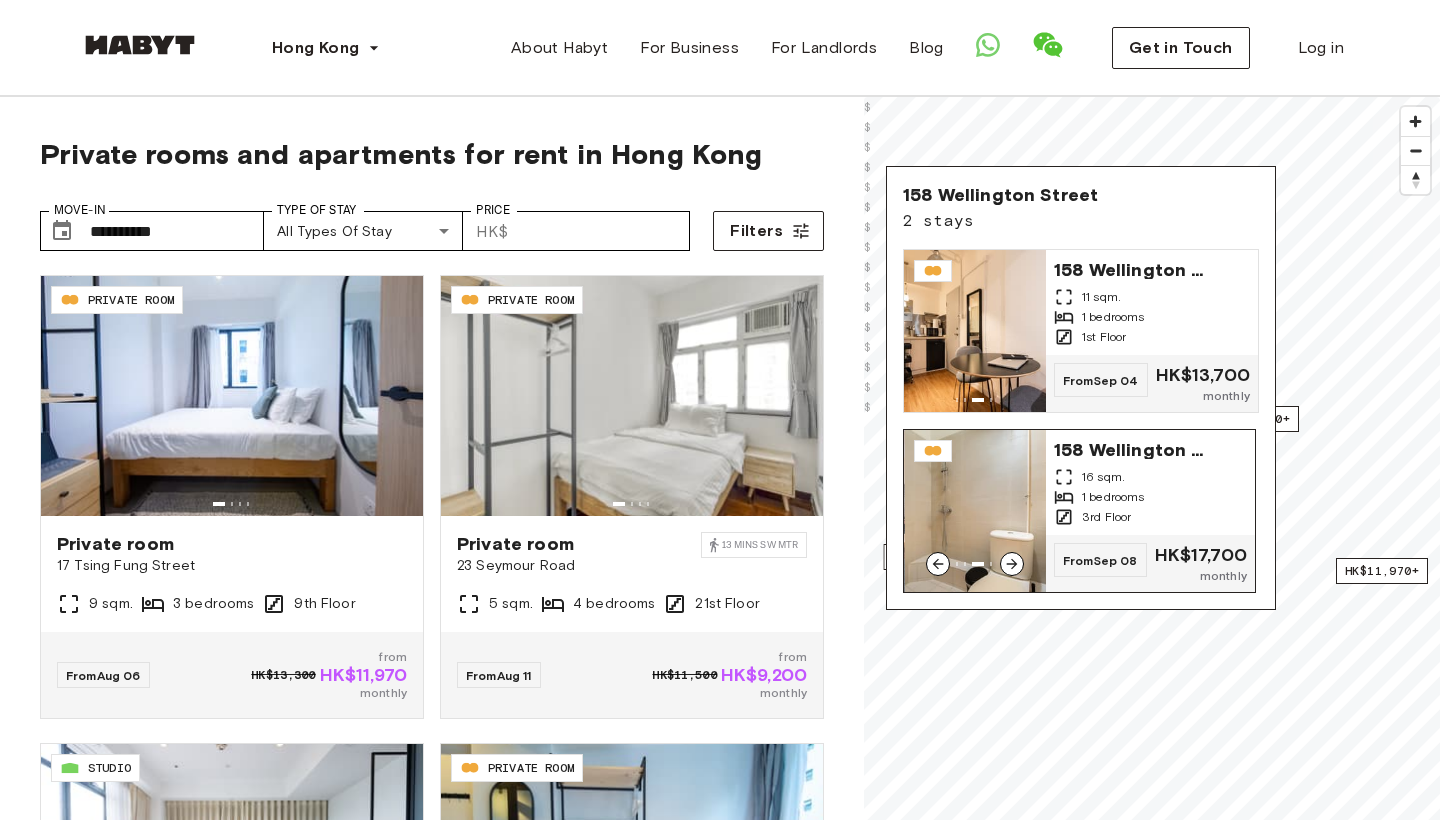 click 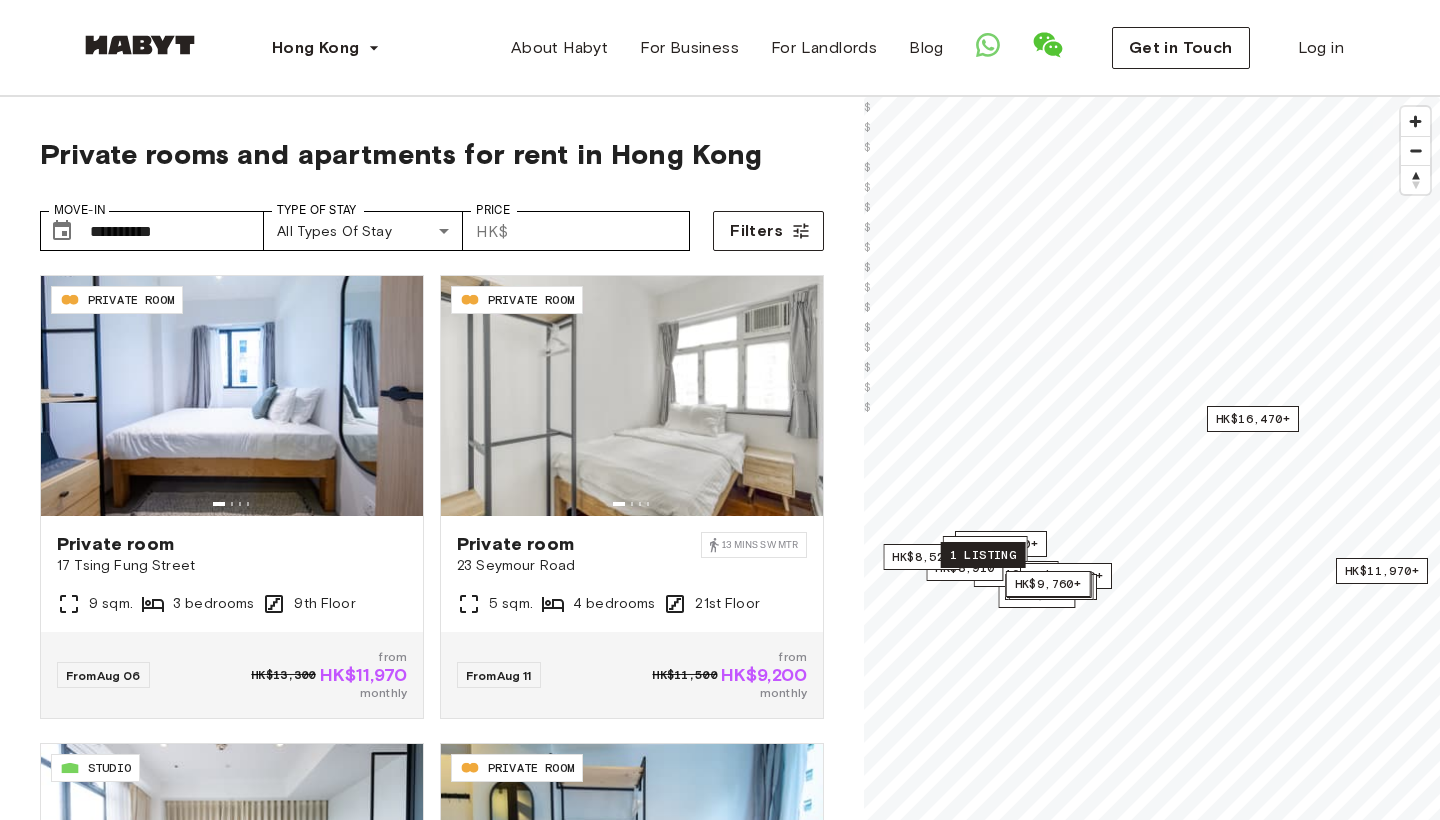 click on "1 listing" at bounding box center (983, 555) 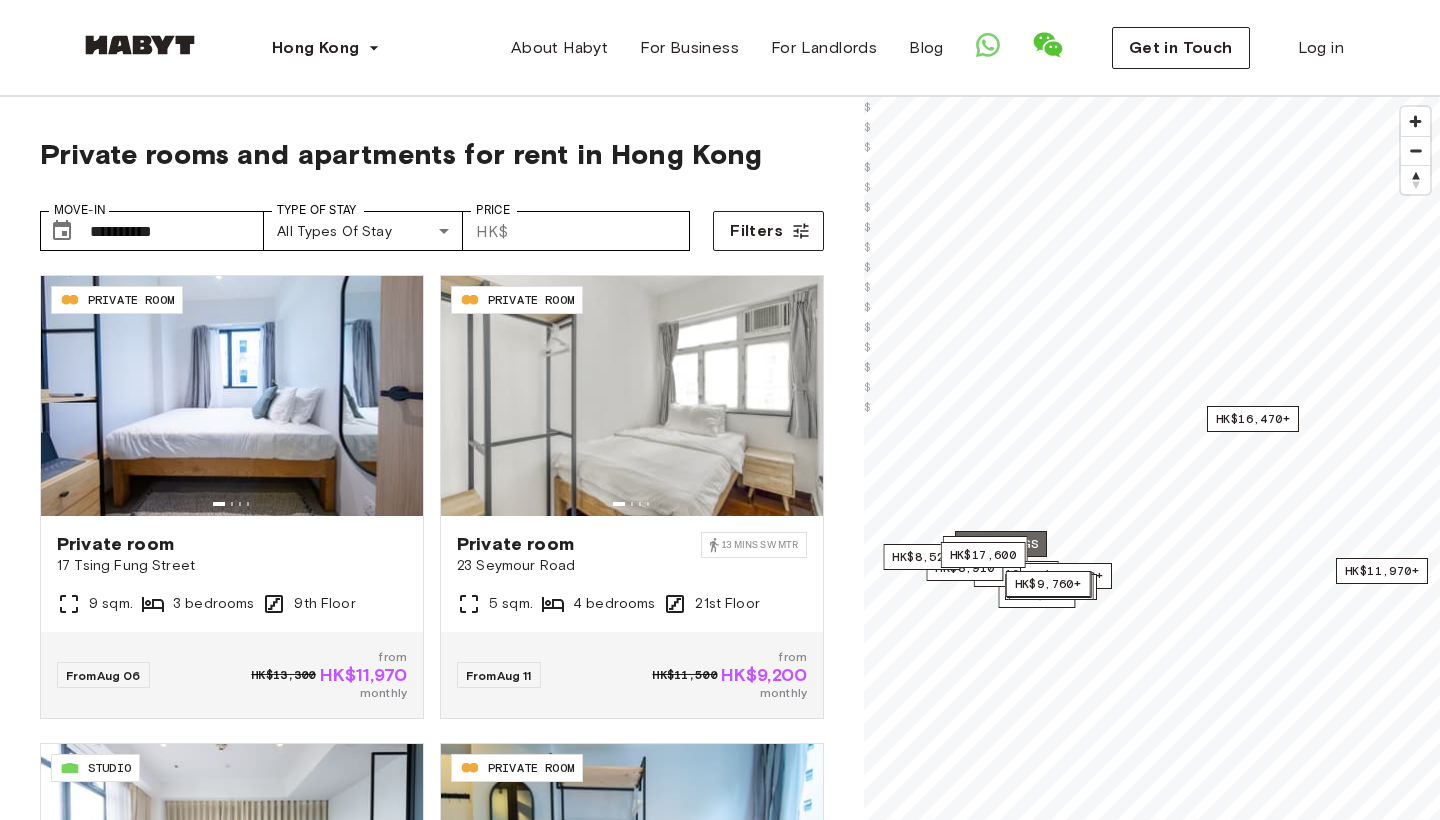 click on "2 listings" at bounding box center [1001, 544] 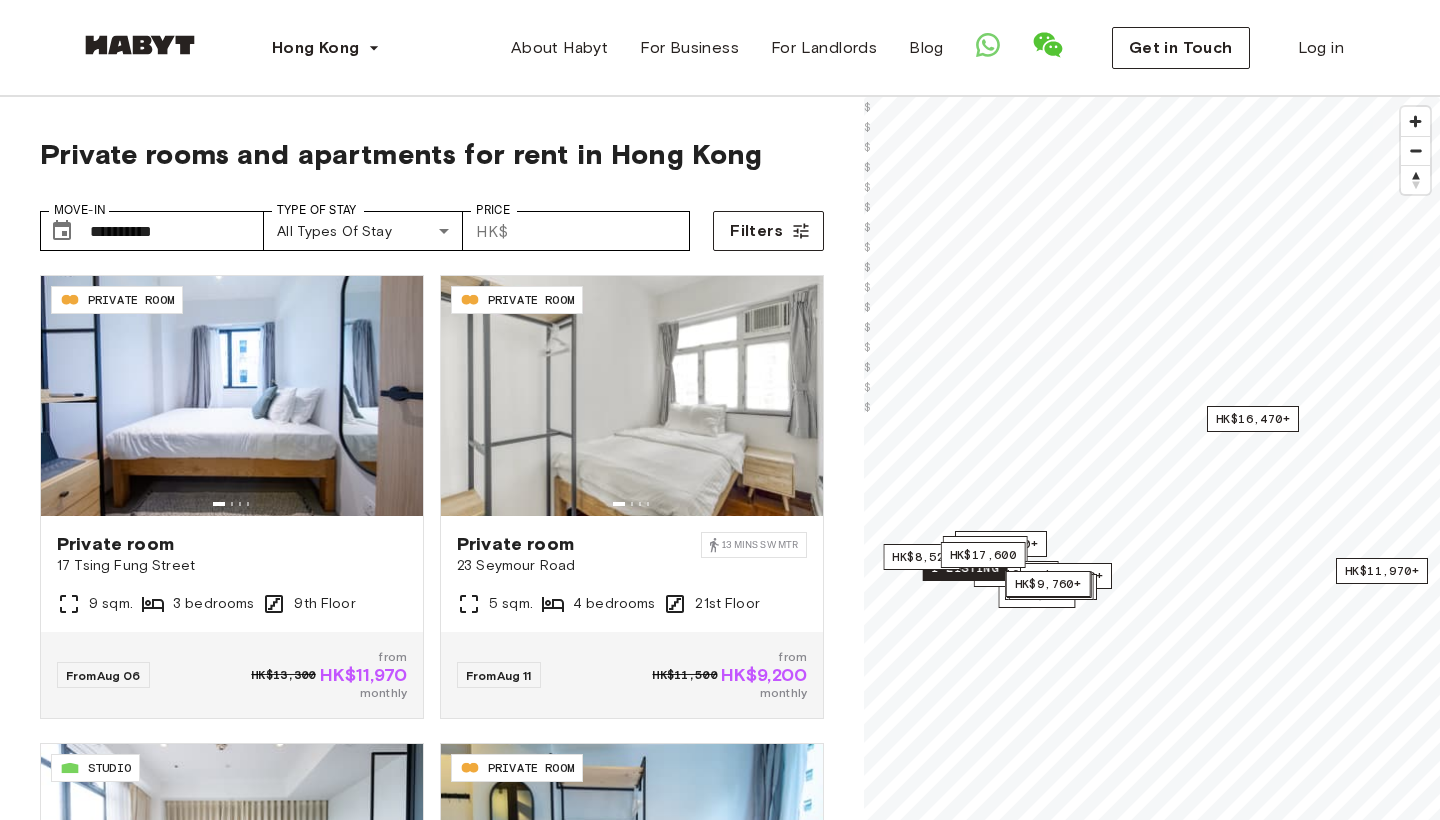 click on "1 listing" at bounding box center [965, 568] 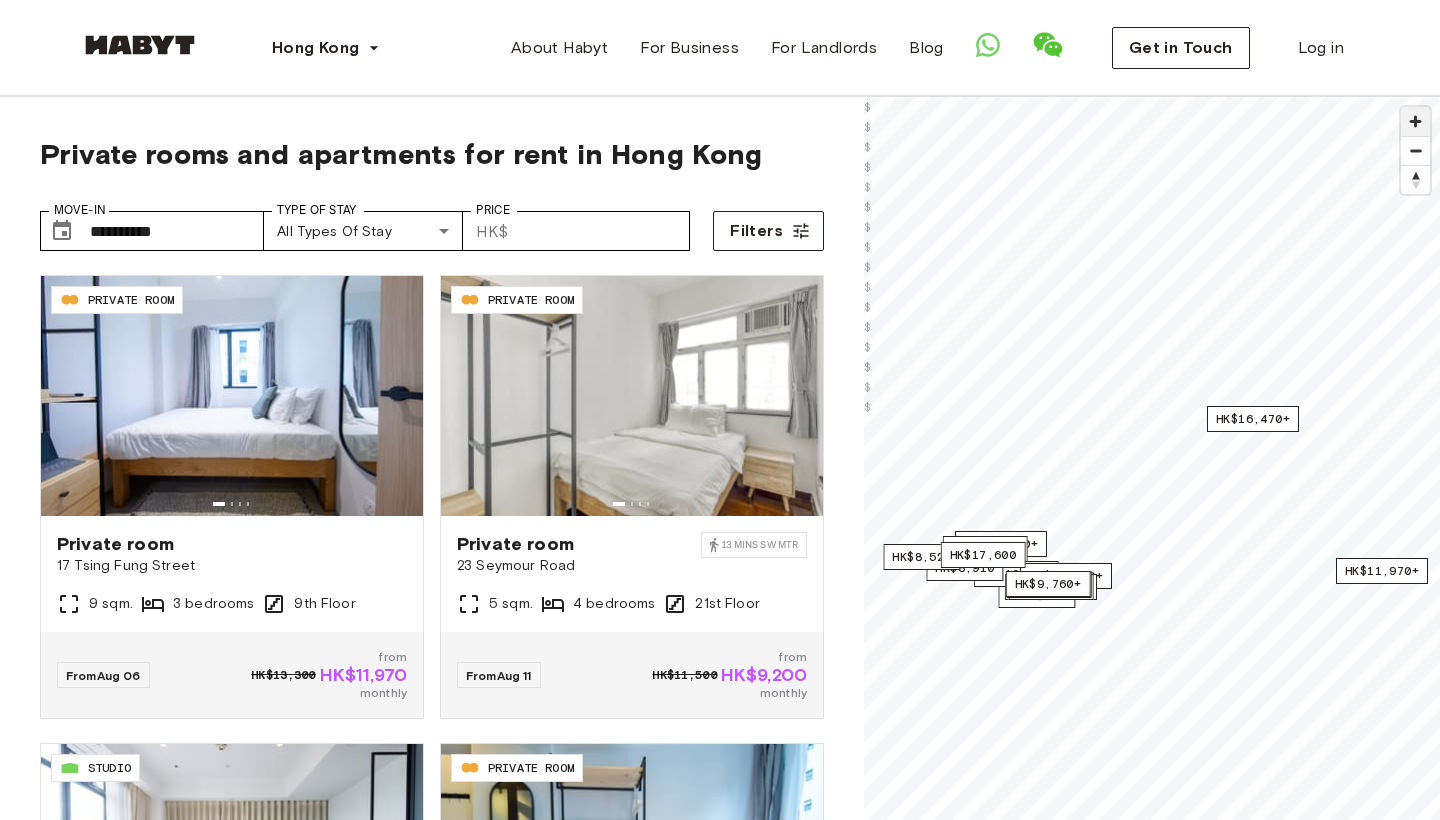 click at bounding box center [1415, 121] 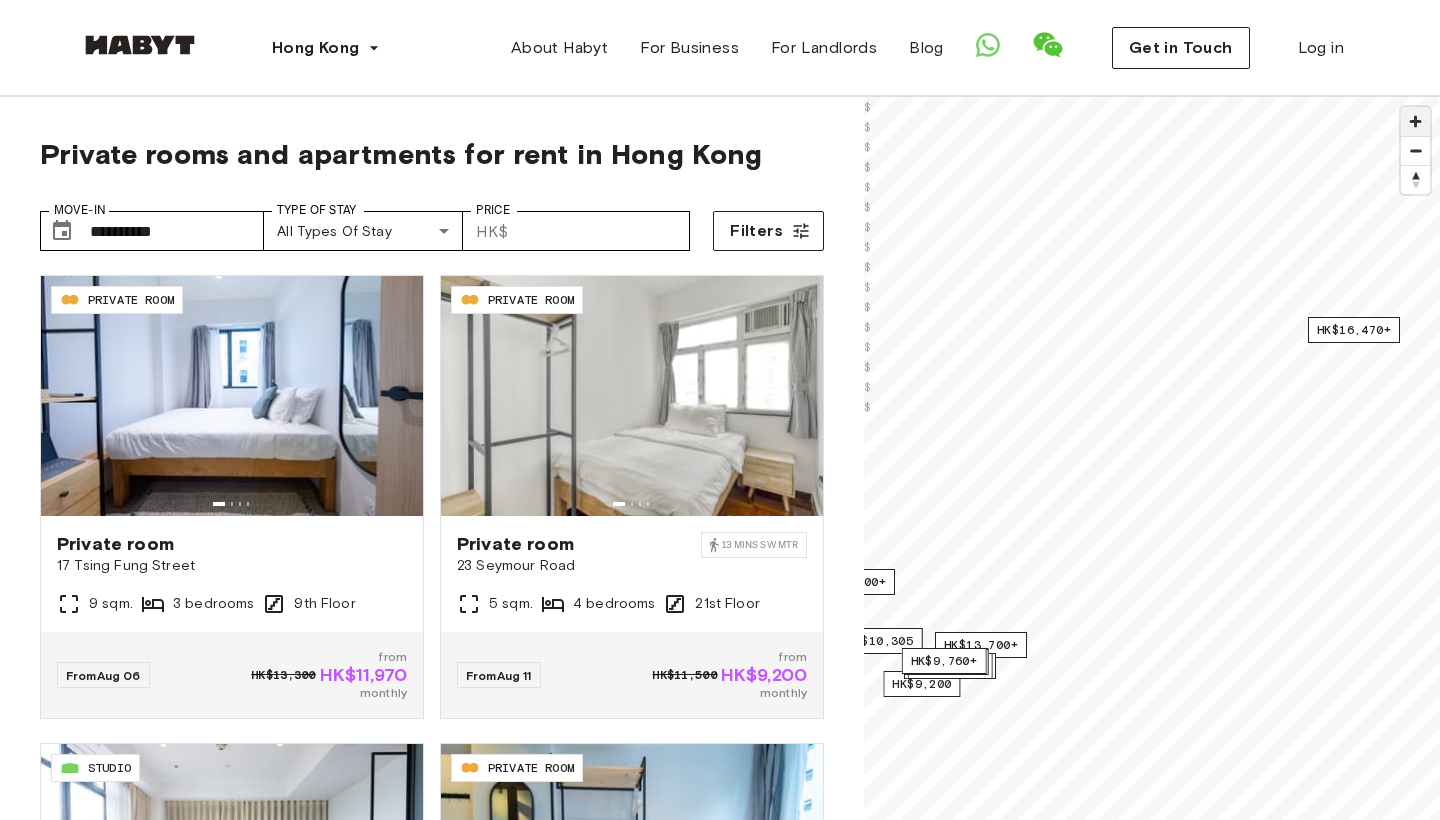 click at bounding box center [1415, 121] 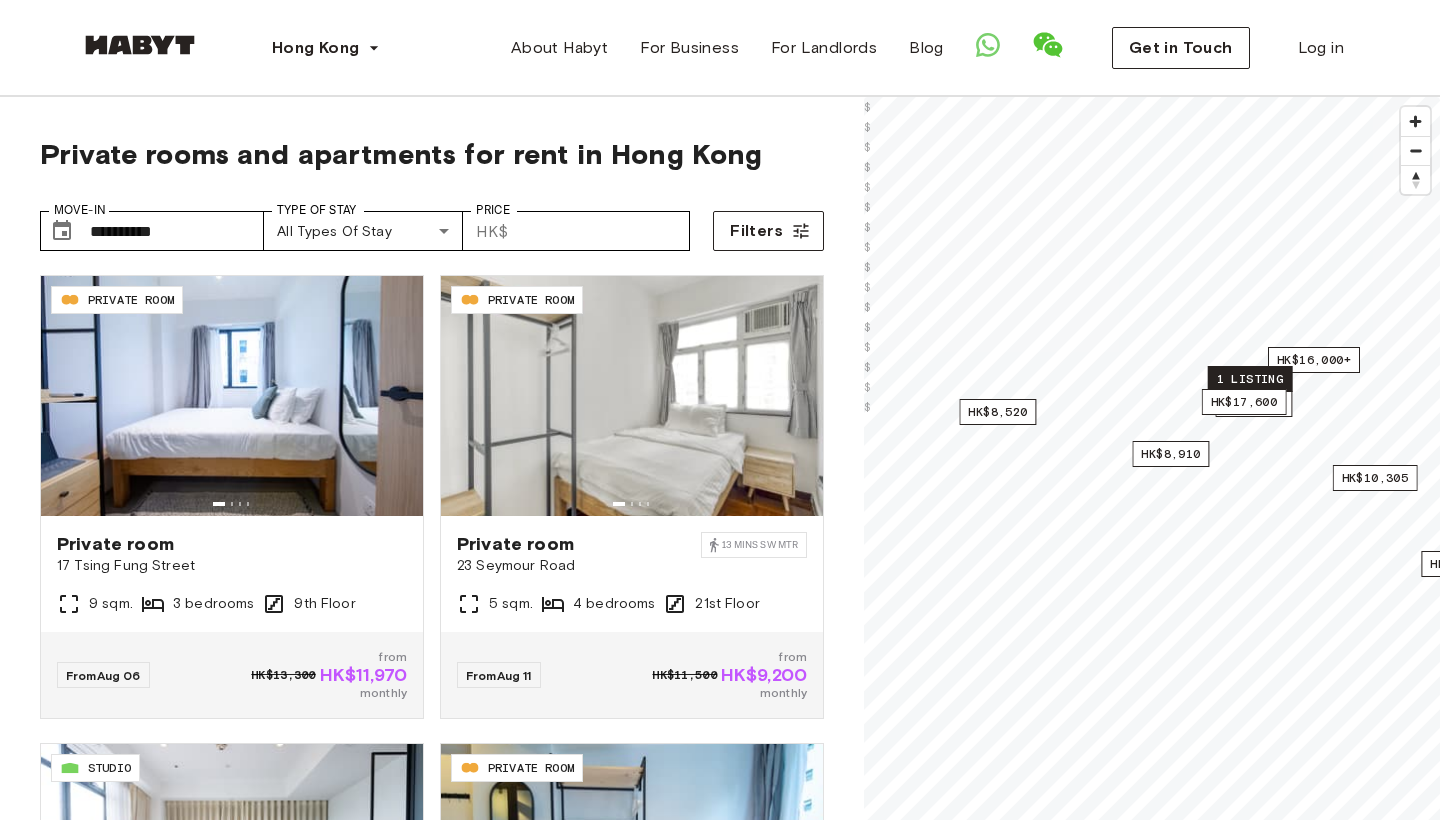 click on "1 listing" at bounding box center (1250, 379) 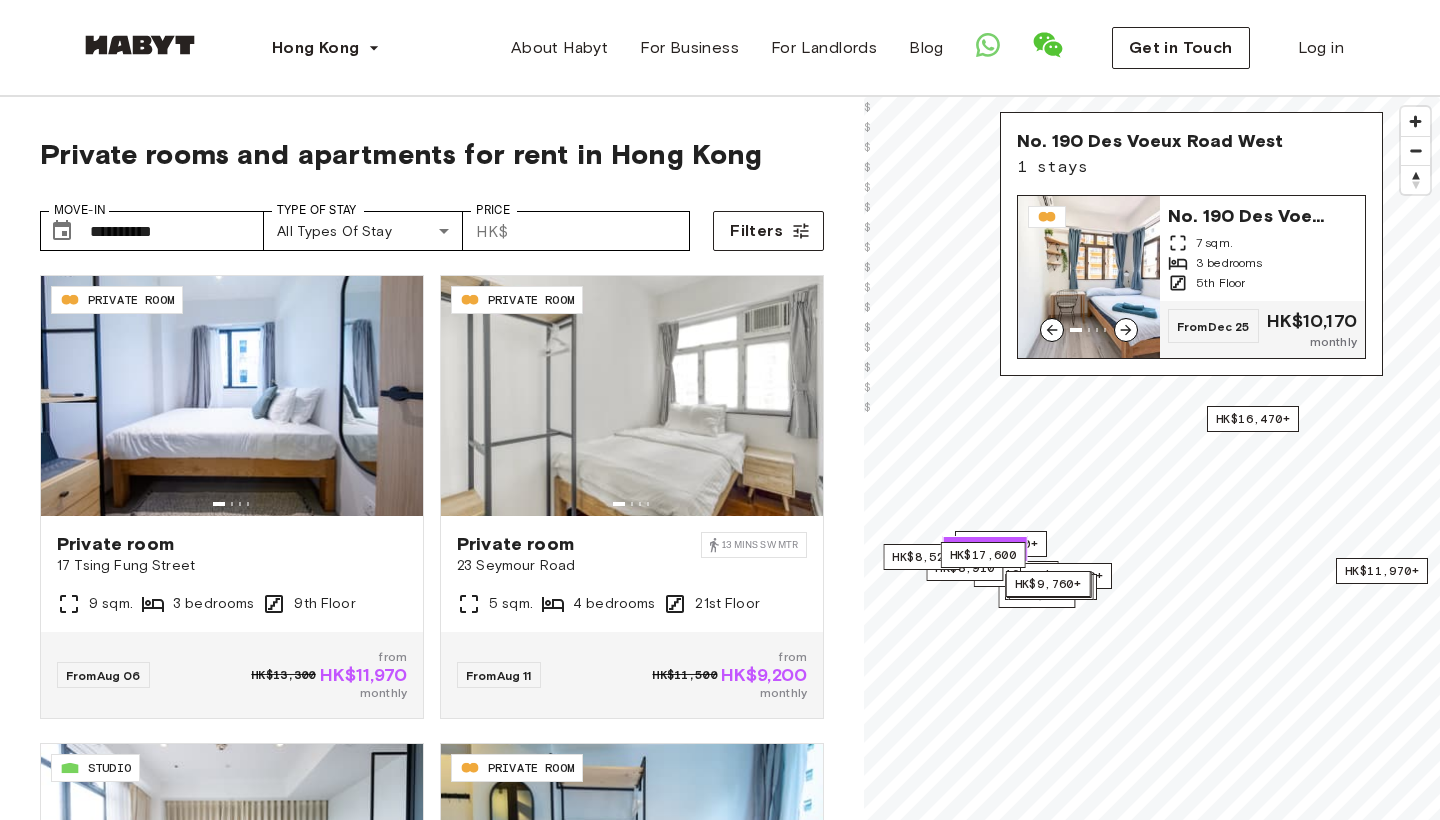 click 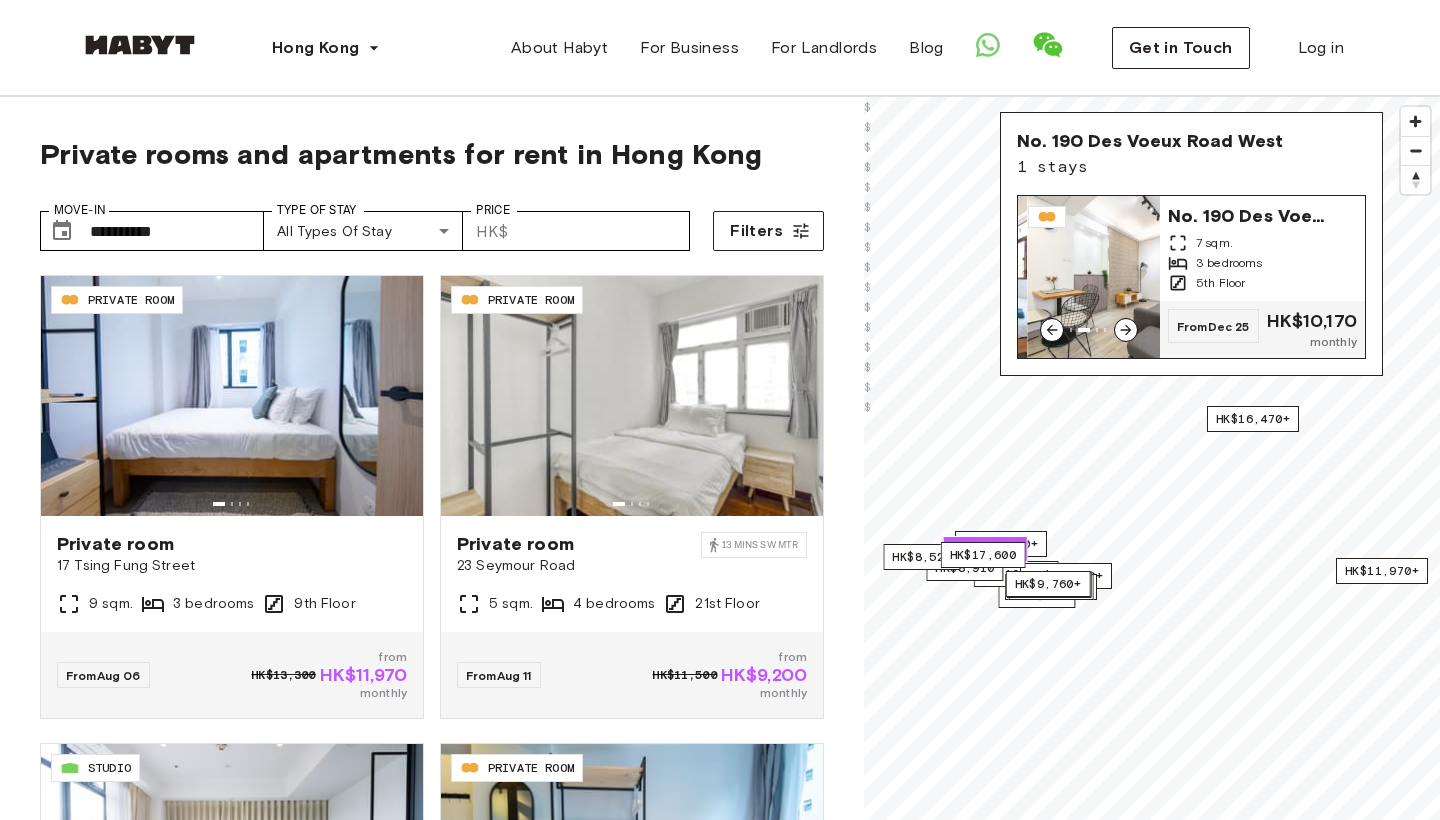 click 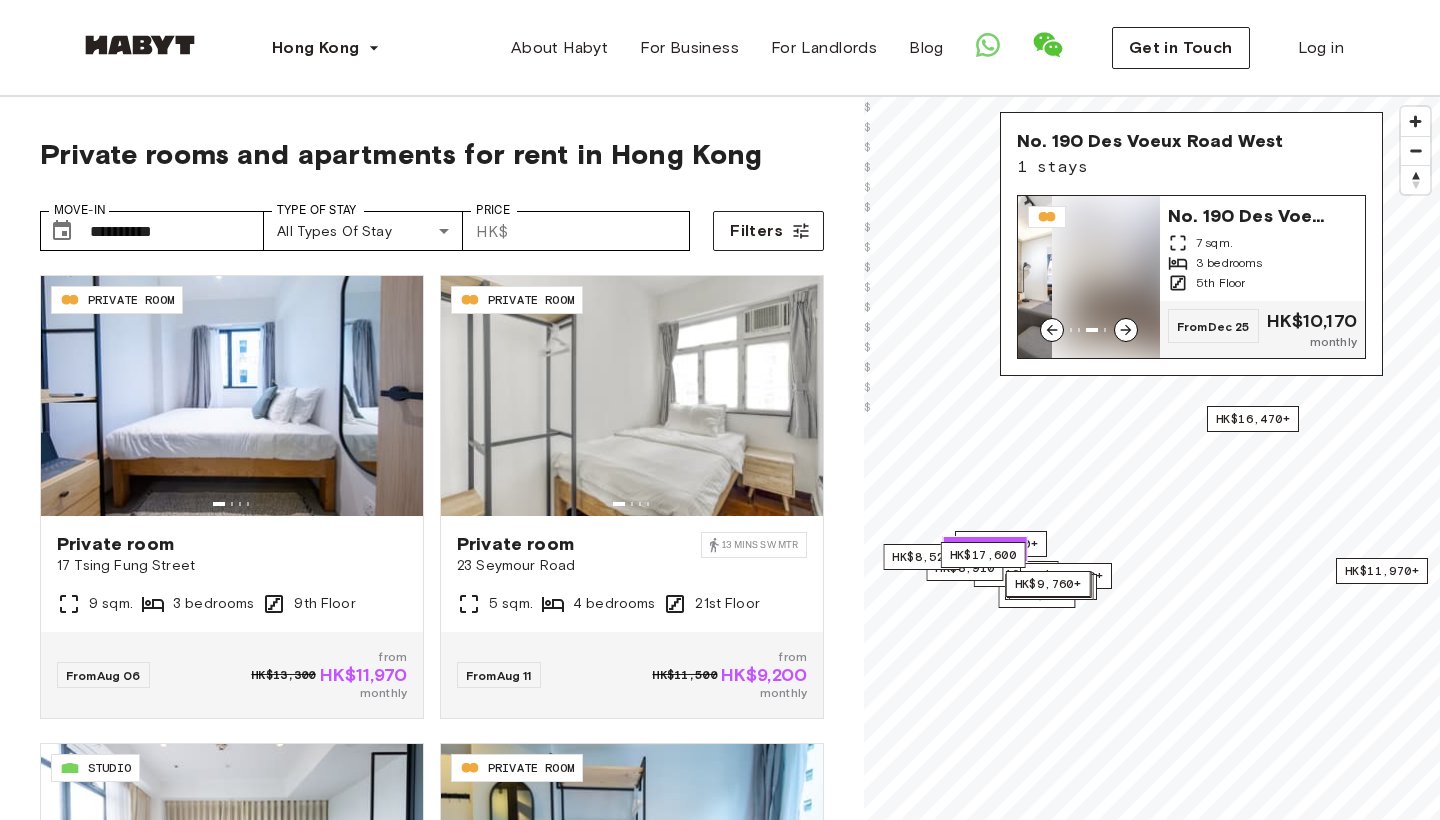 click 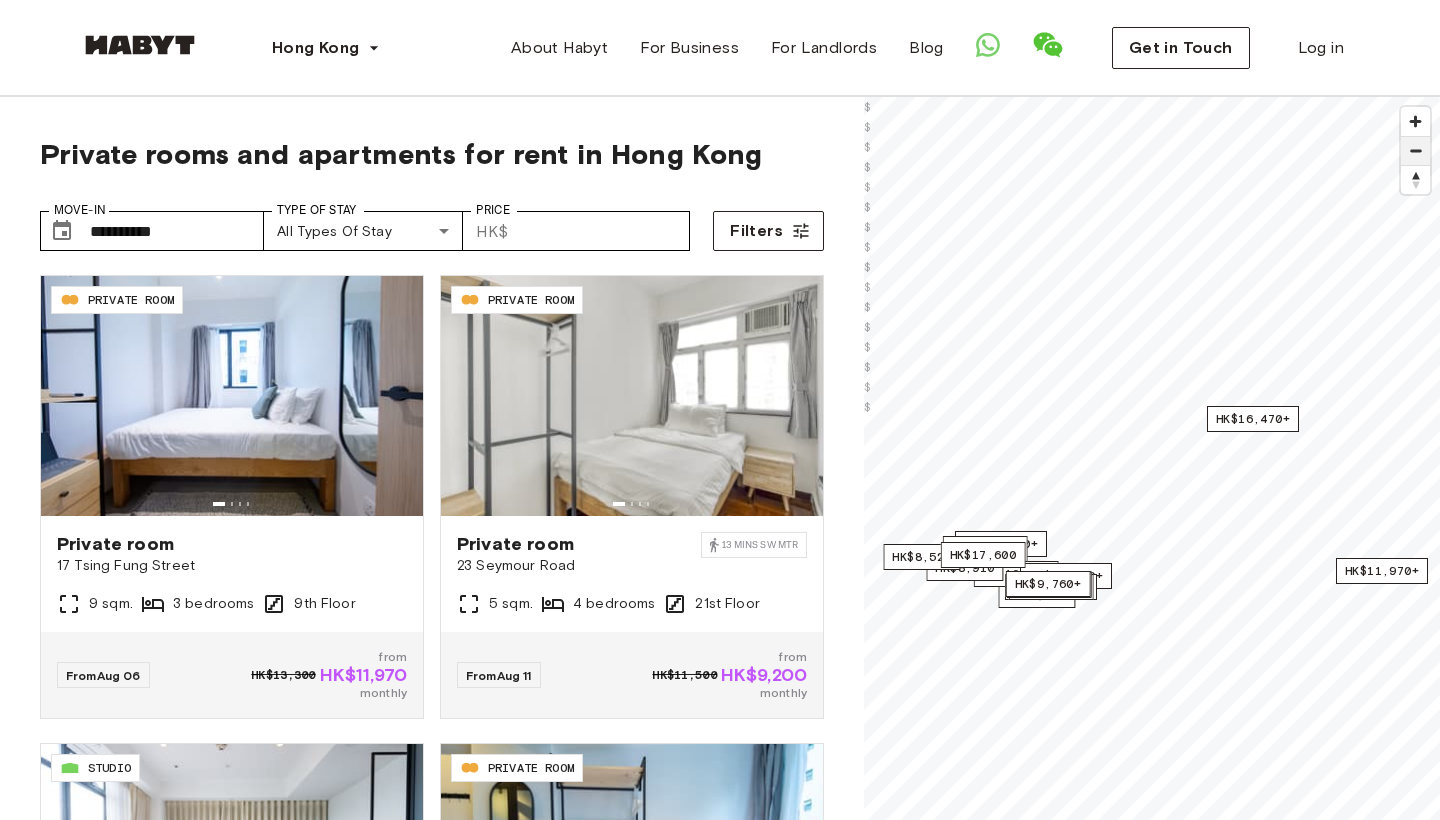click at bounding box center [1415, 151] 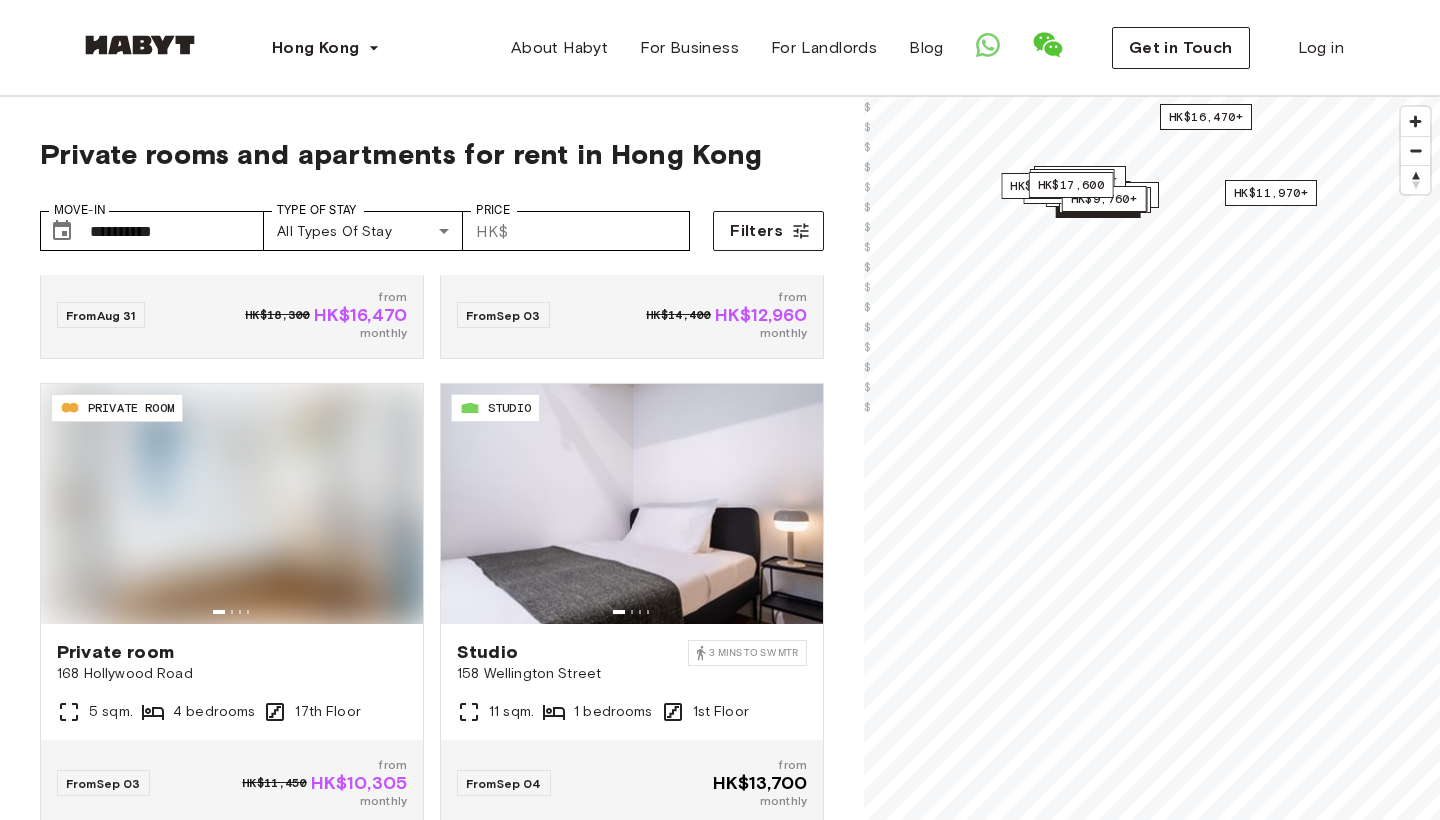 scroll, scrollTop: 3368, scrollLeft: 0, axis: vertical 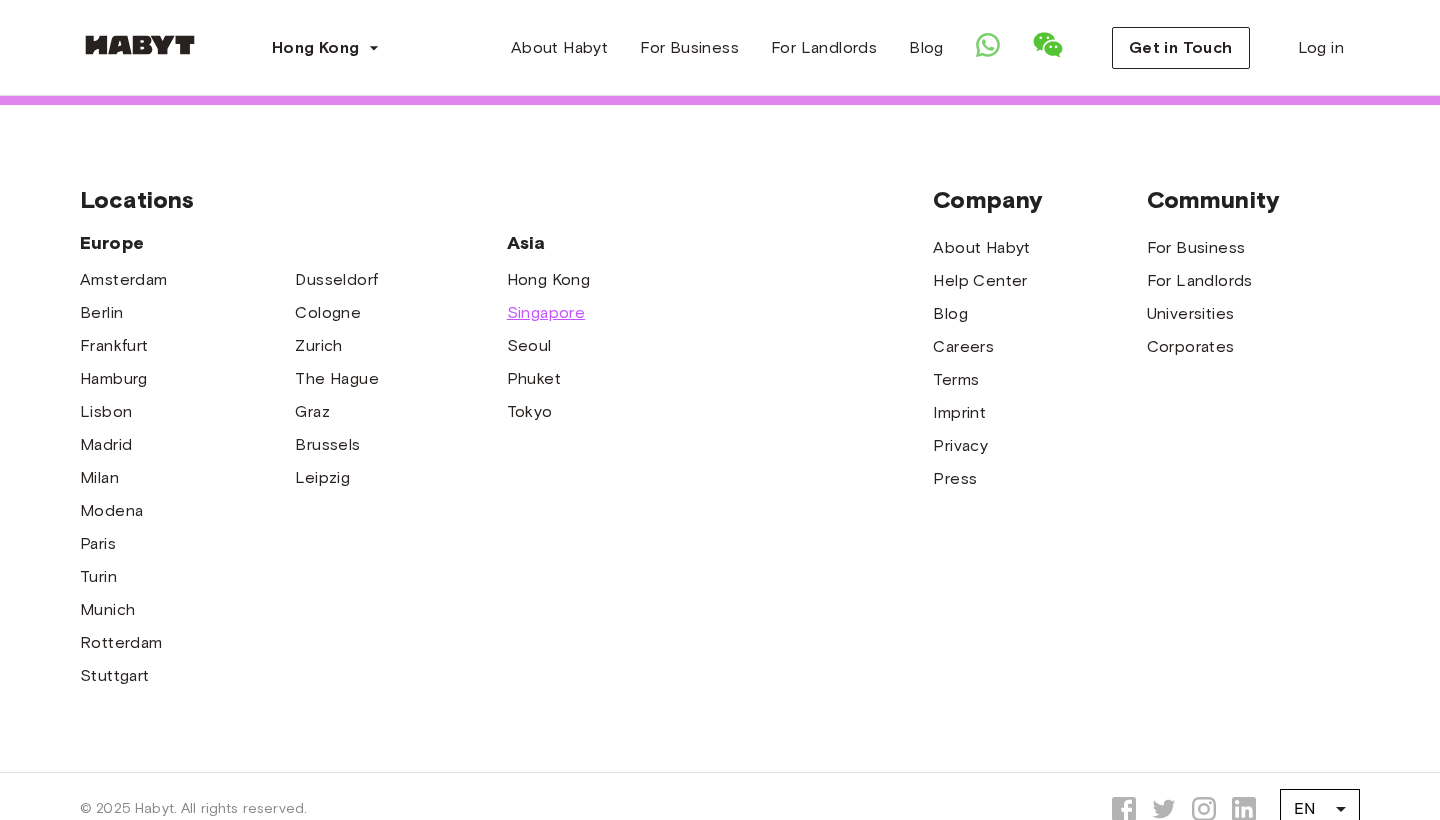 click on "Singapore" at bounding box center [546, 313] 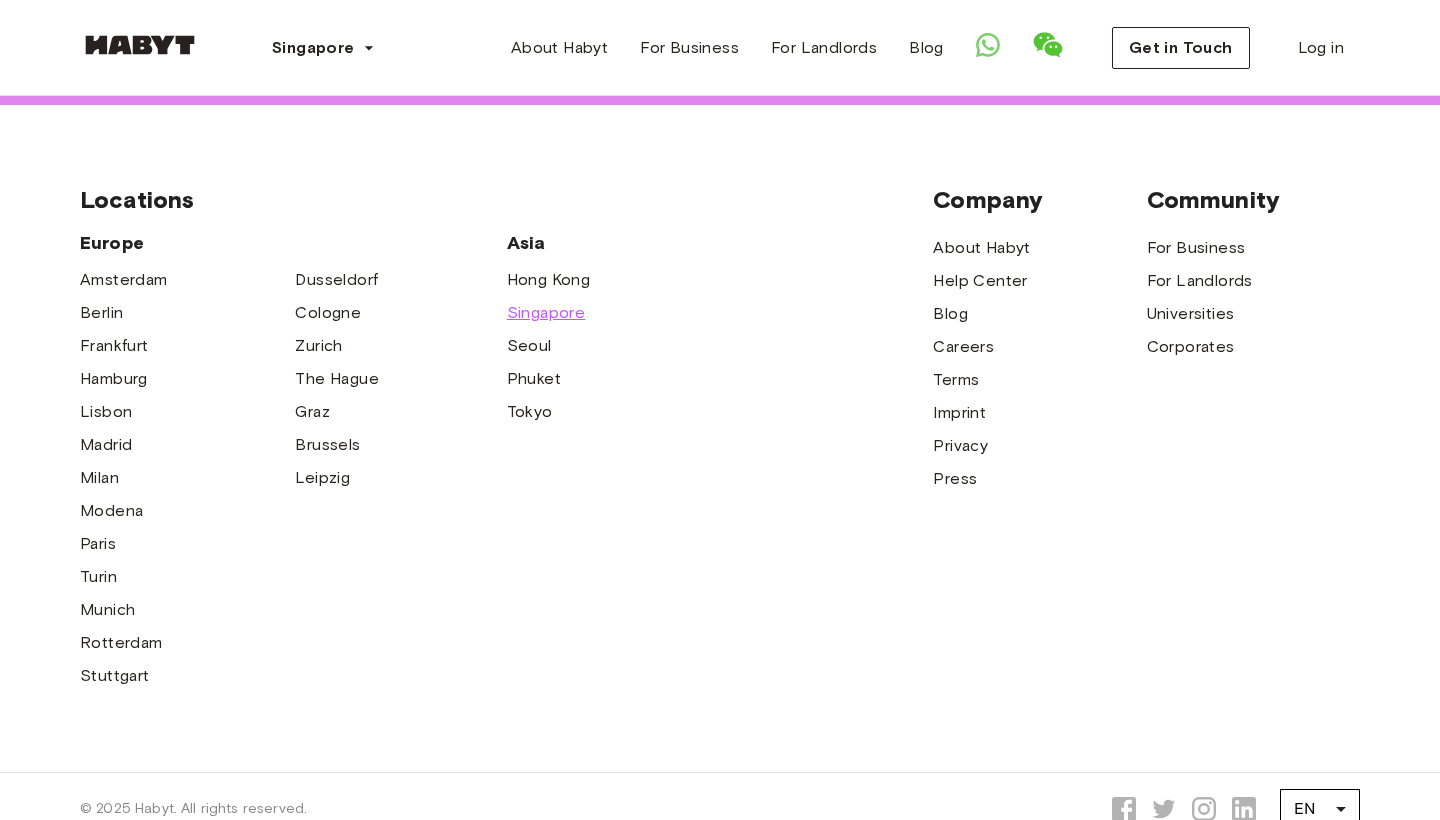 scroll, scrollTop: 0, scrollLeft: 0, axis: both 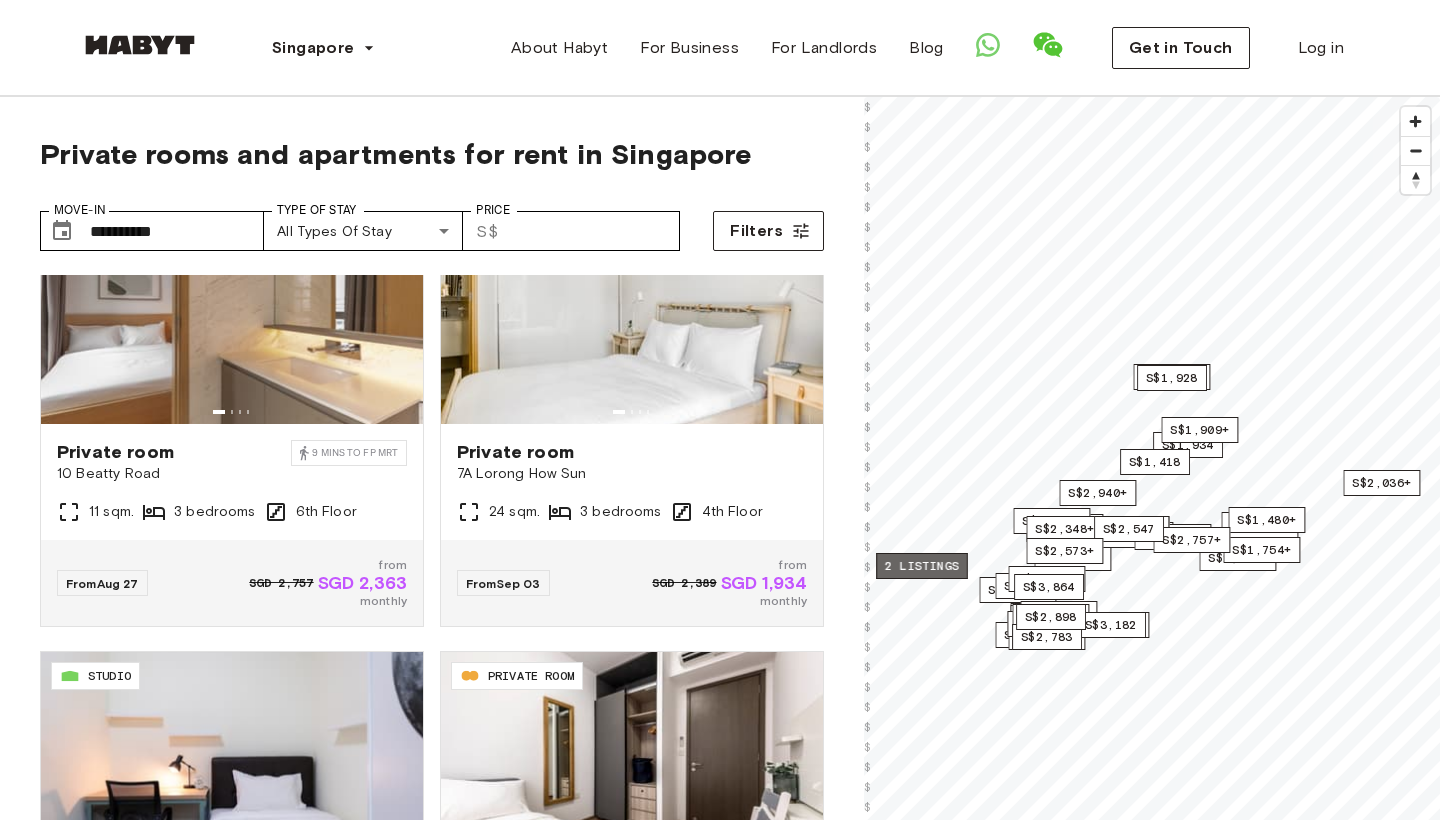 click on "2 listings" at bounding box center (922, 566) 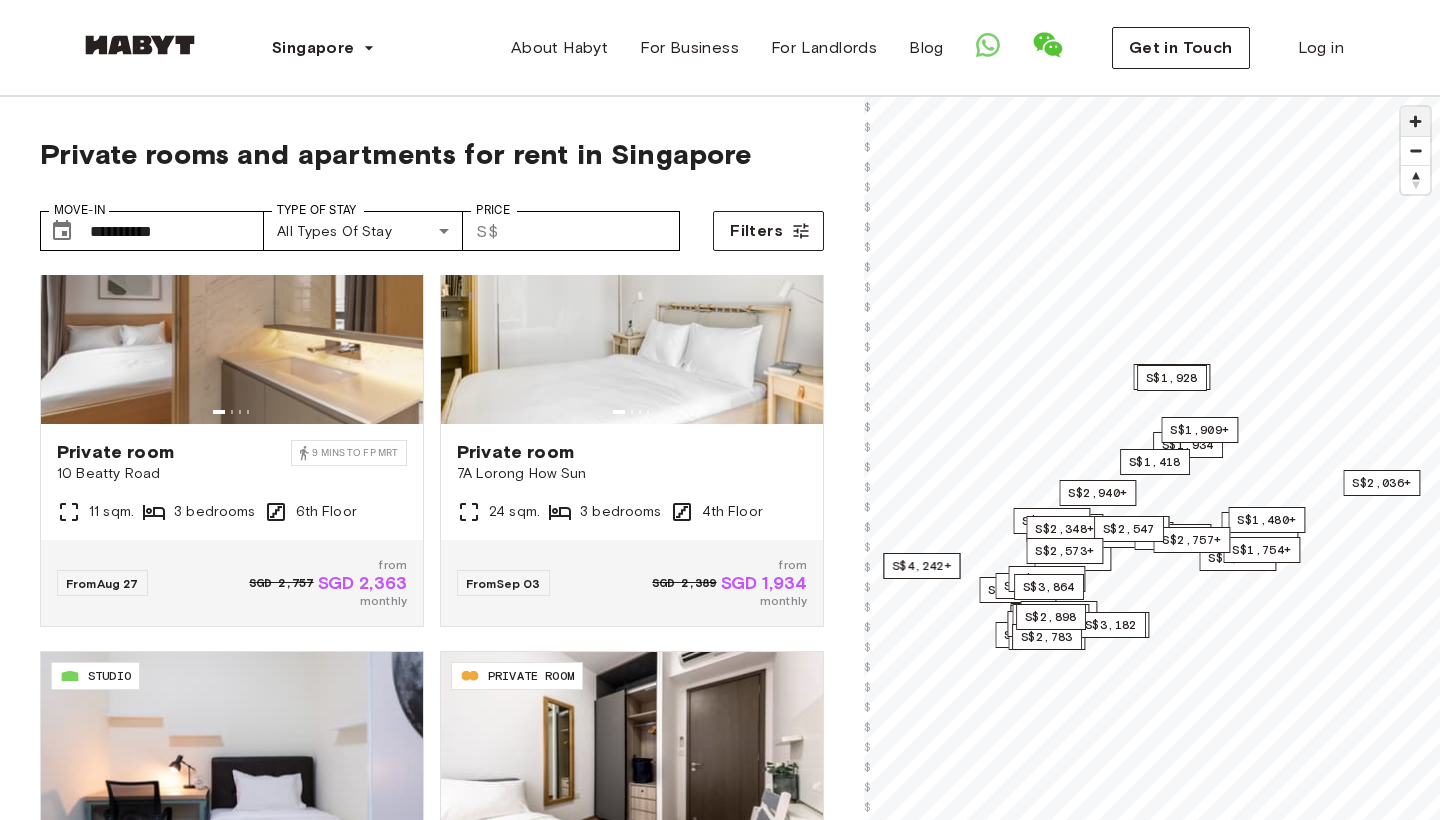 click at bounding box center (1415, 121) 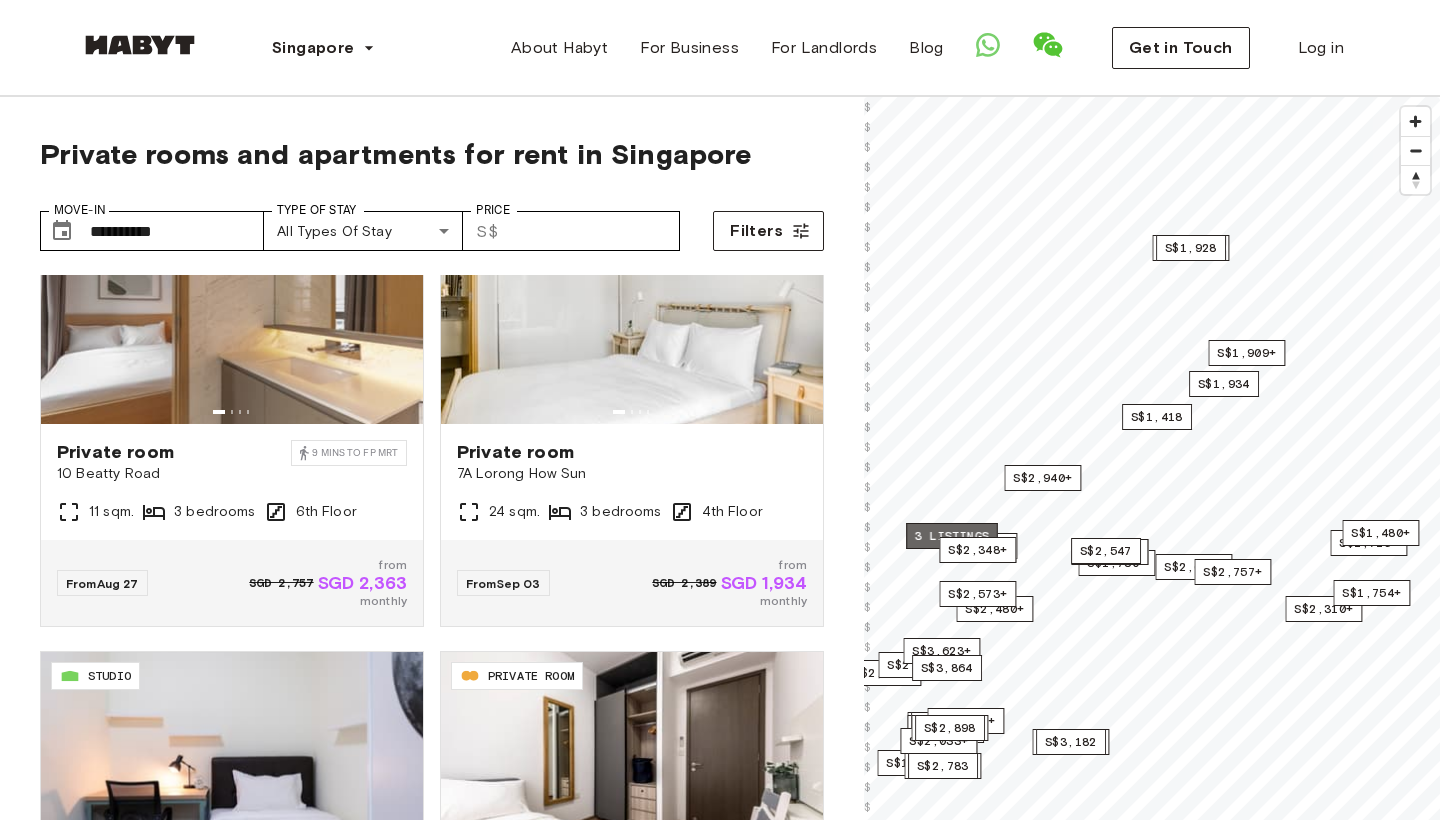 click on "3 listings" at bounding box center [952, 536] 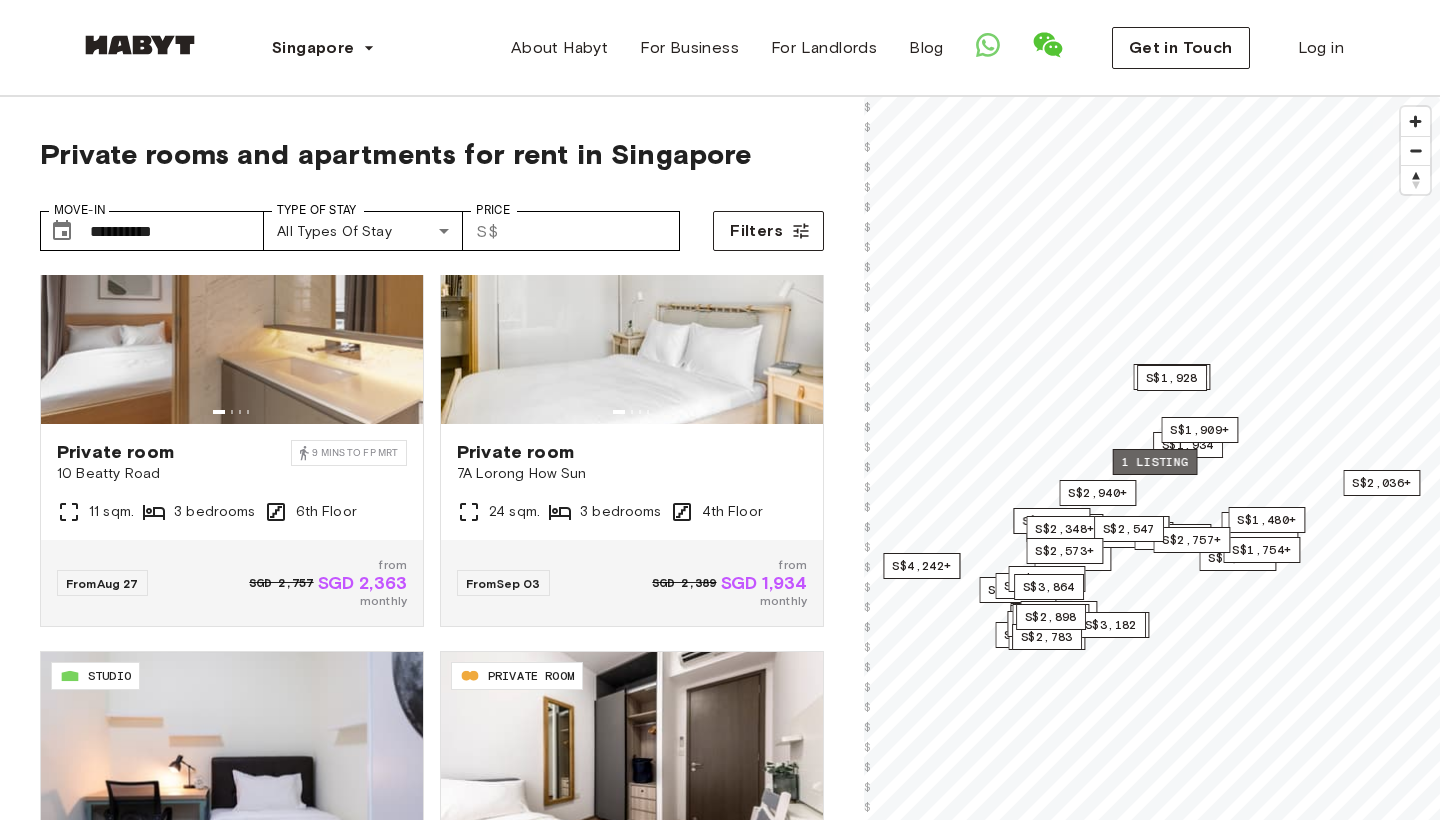 click on "1 listing" at bounding box center [1155, 462] 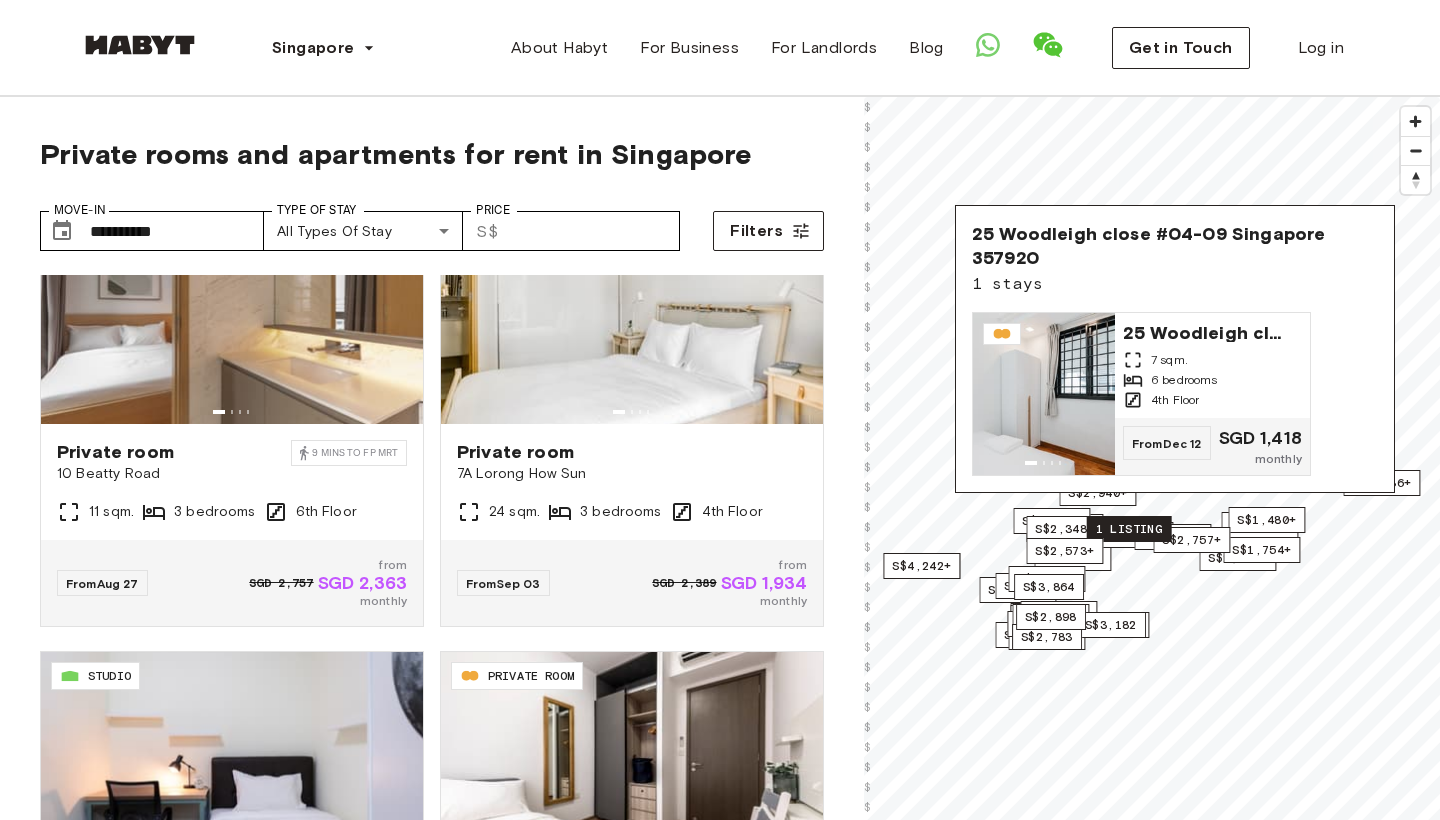 click on "1 listing" at bounding box center [1129, 529] 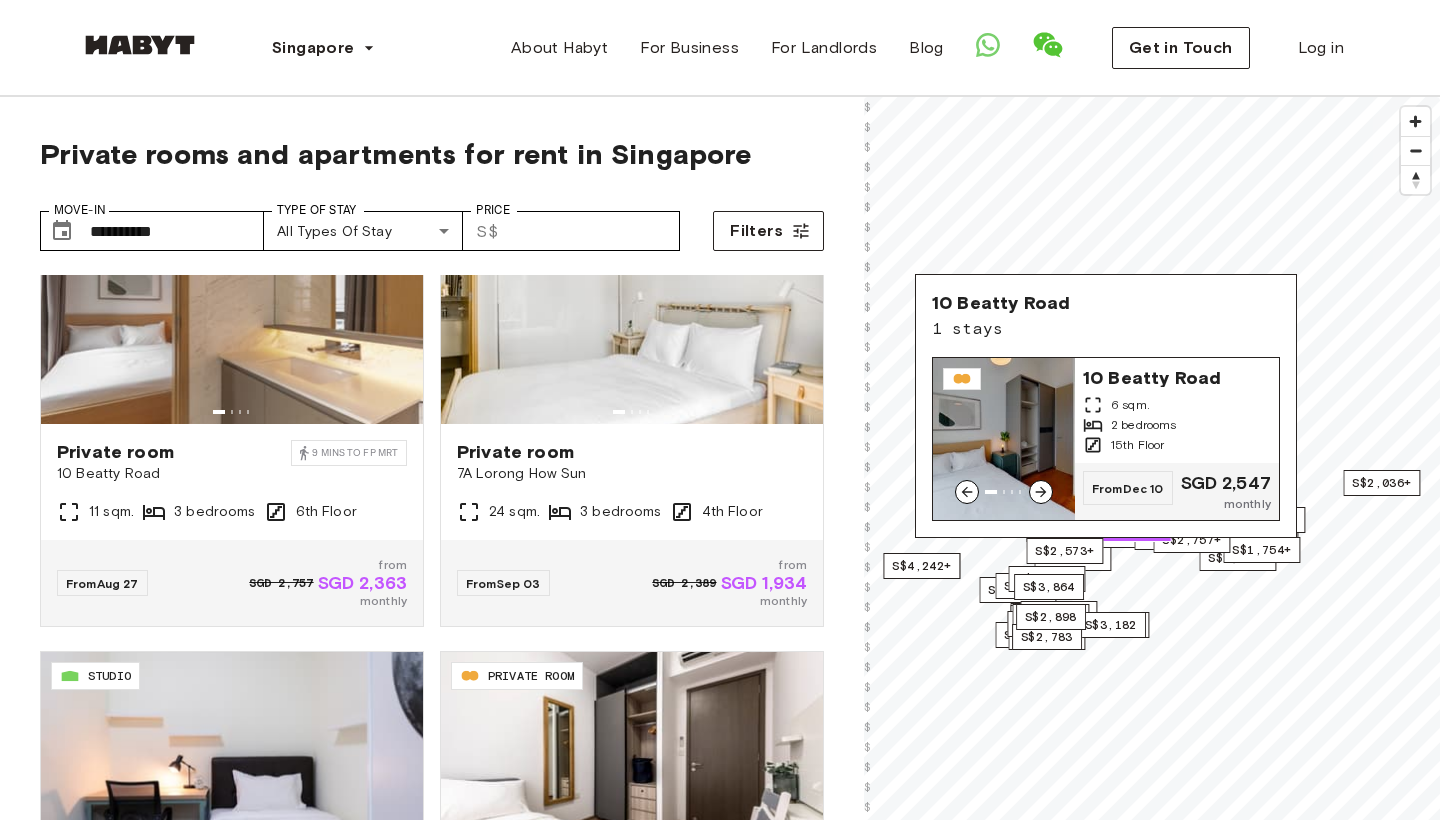 click 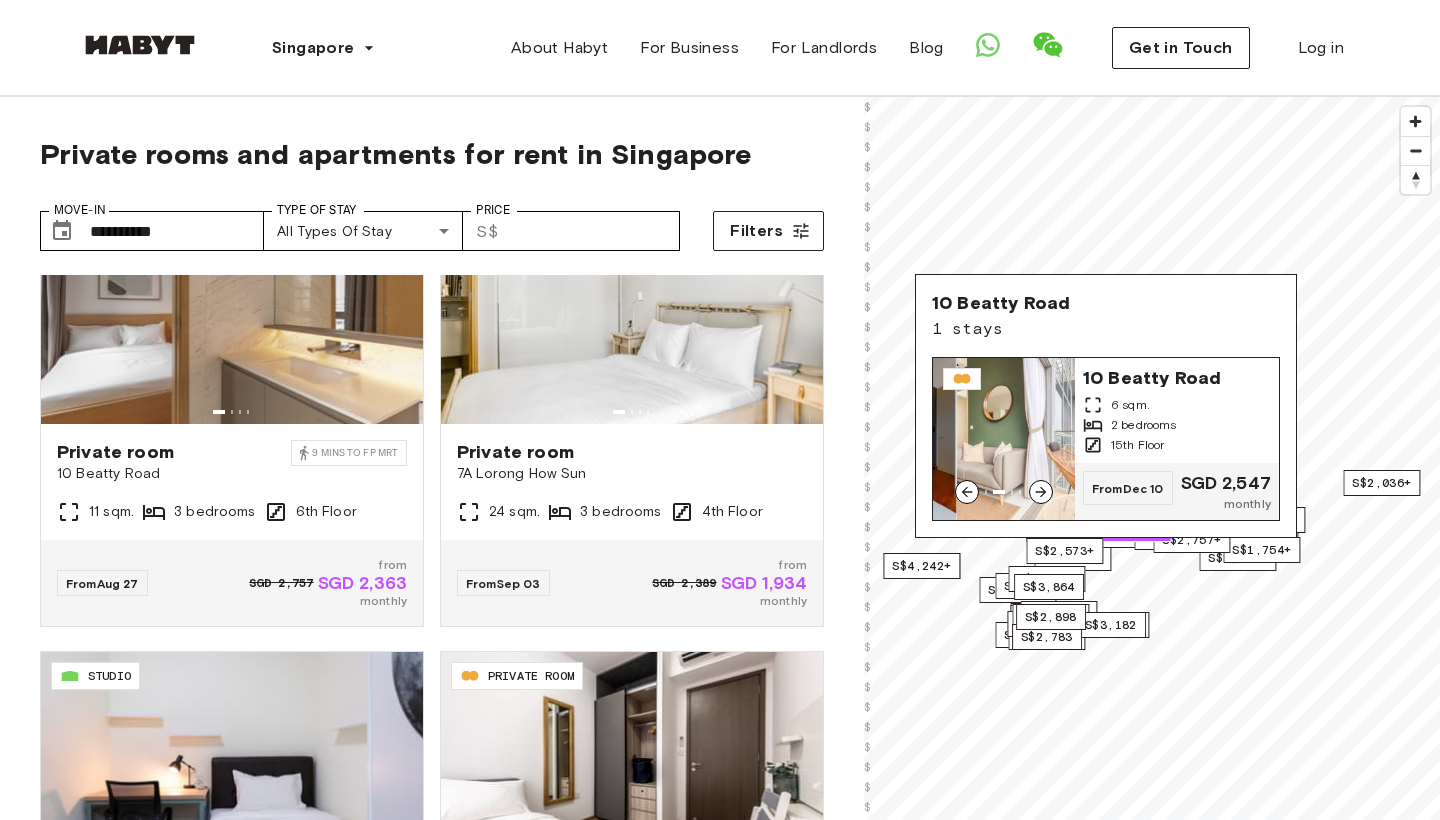click 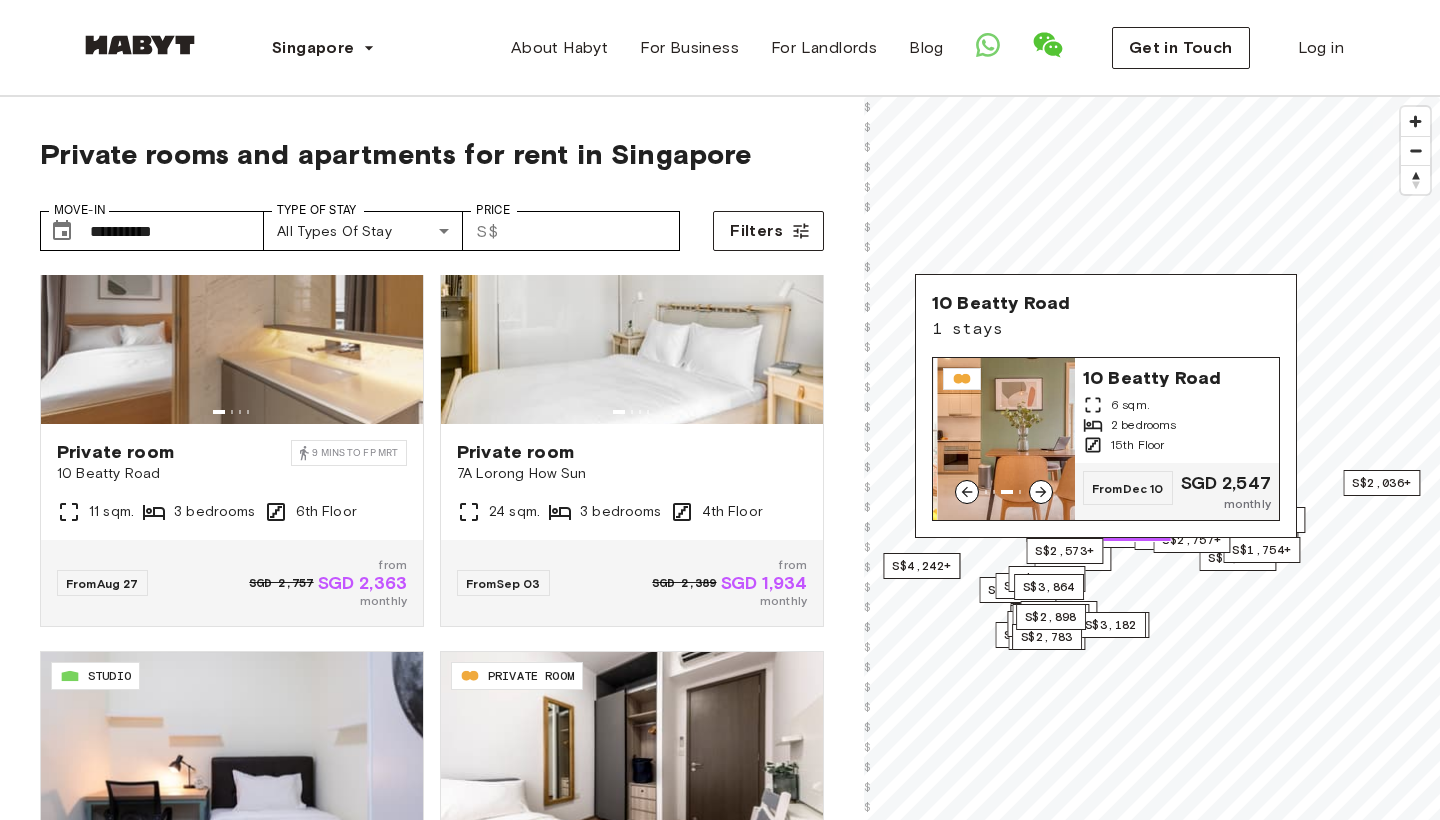 click 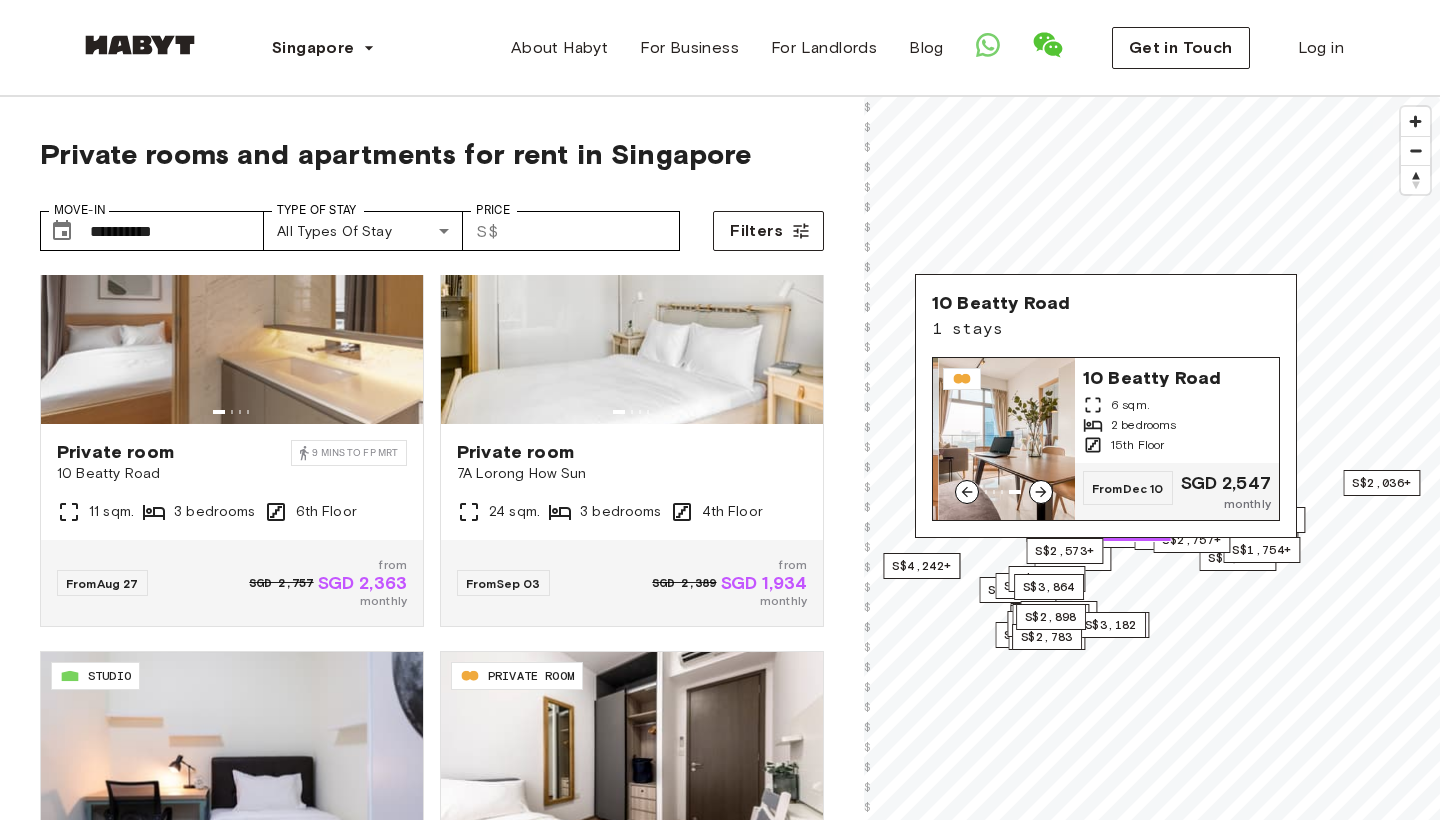 click 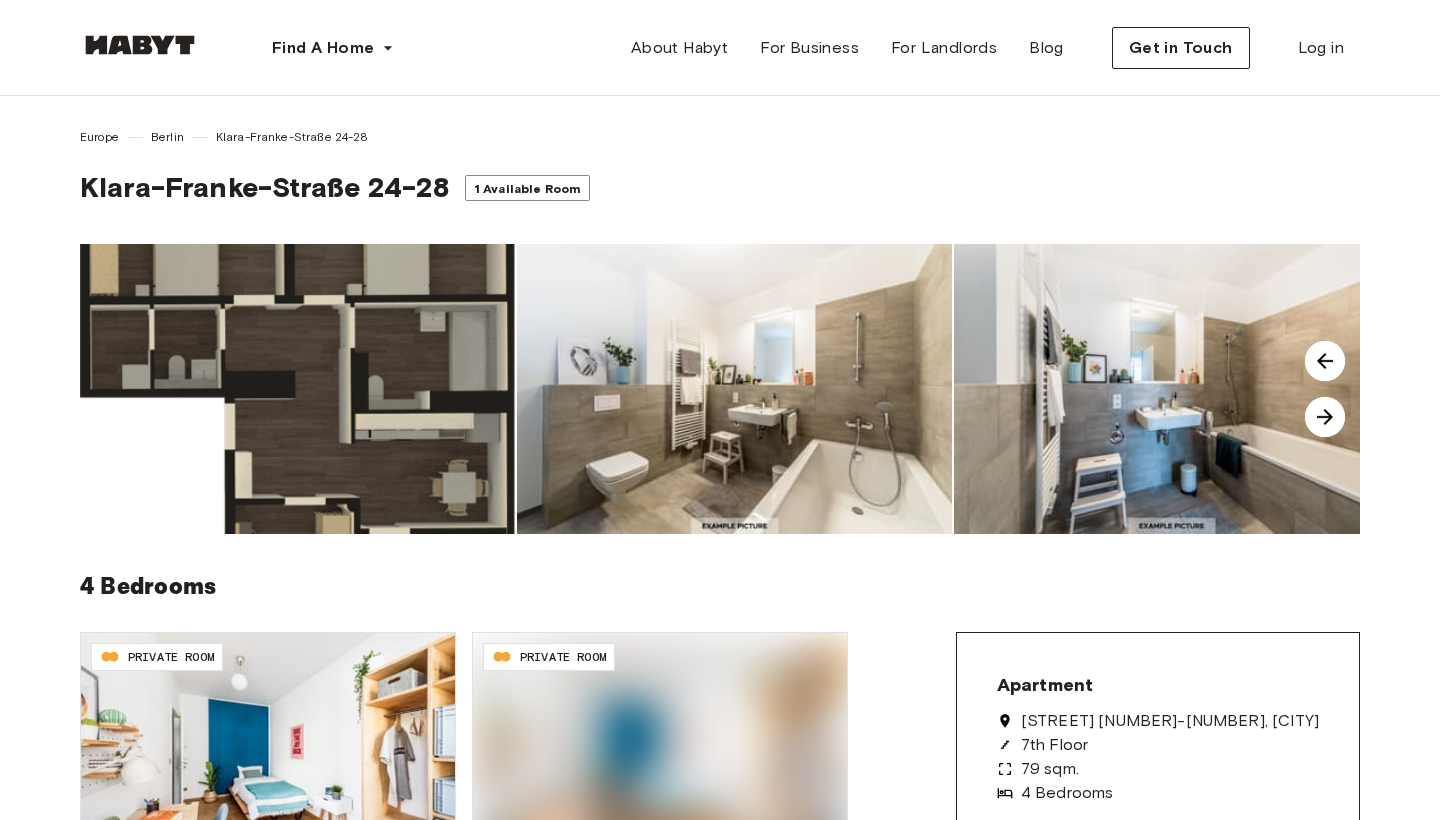 scroll, scrollTop: 0, scrollLeft: 0, axis: both 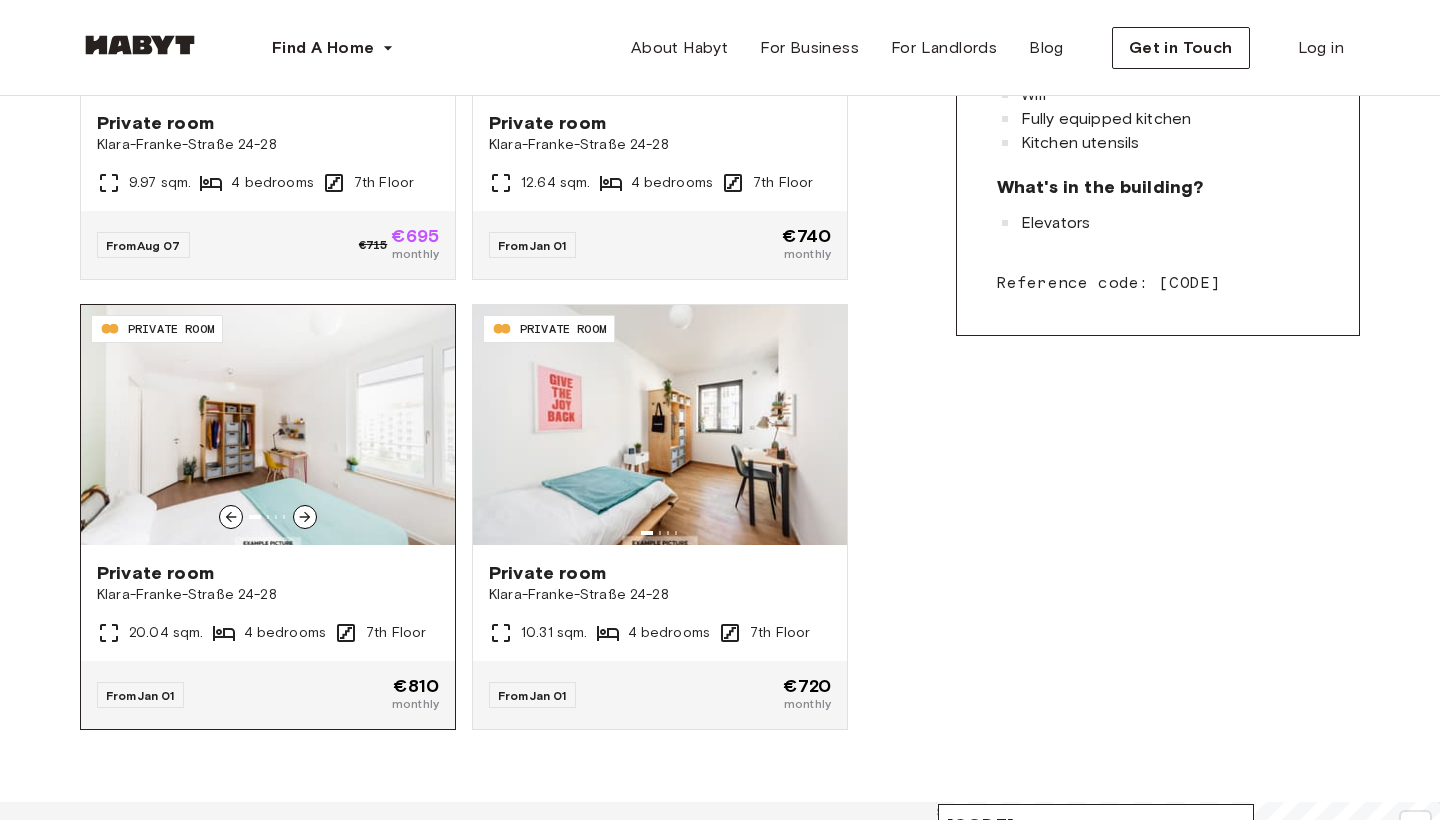 click at bounding box center (268, 425) 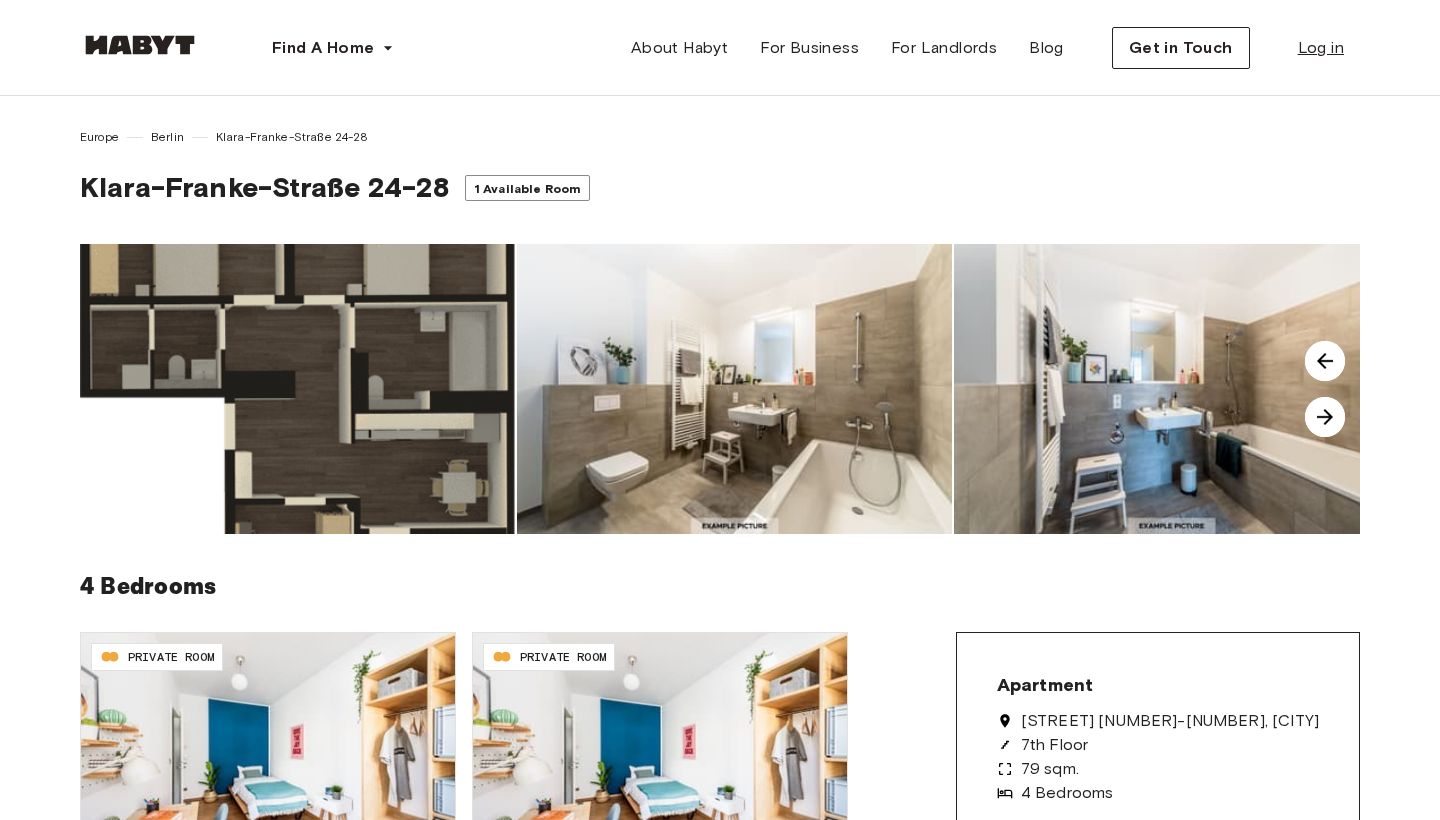 scroll, scrollTop: 0, scrollLeft: 0, axis: both 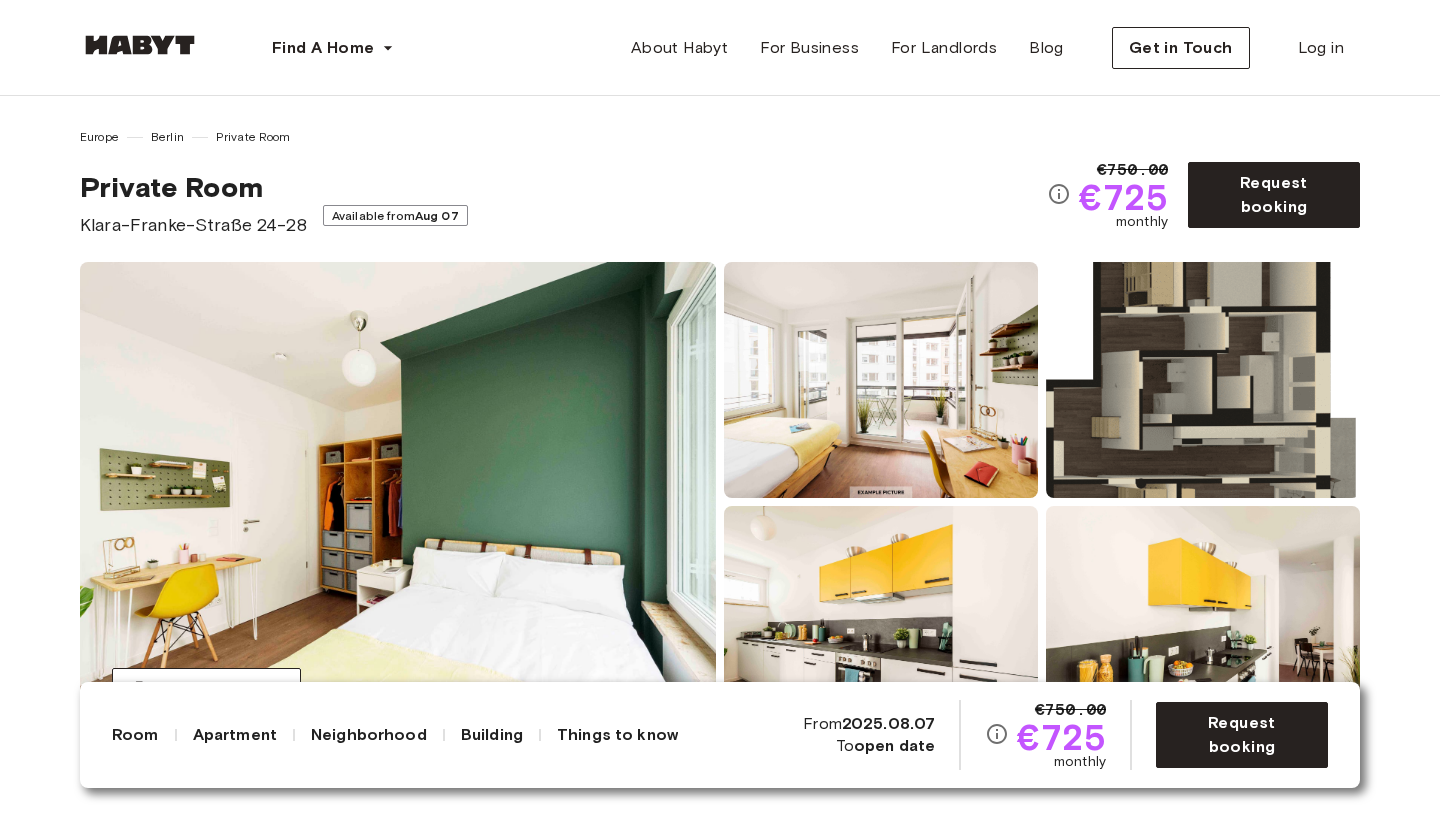 click on "Private Room [STREET] [NUMBER]-[NUMBER] Available from Aug 07" at bounding box center [563, 204] 